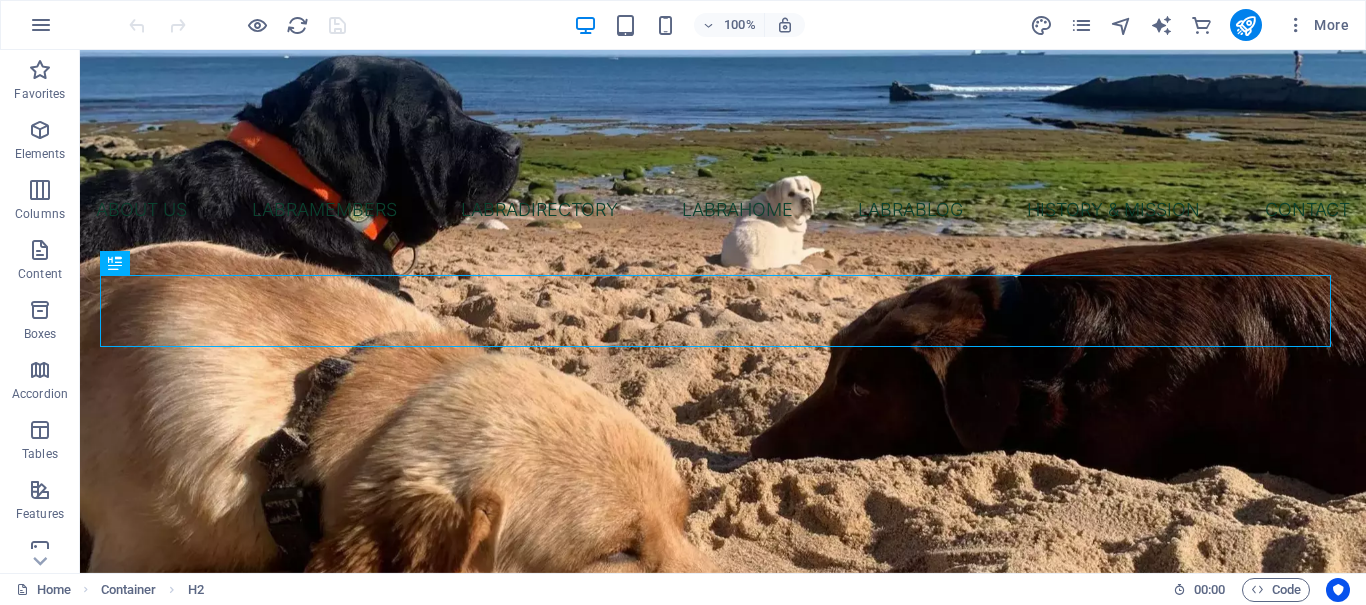 scroll, scrollTop: 495, scrollLeft: 0, axis: vertical 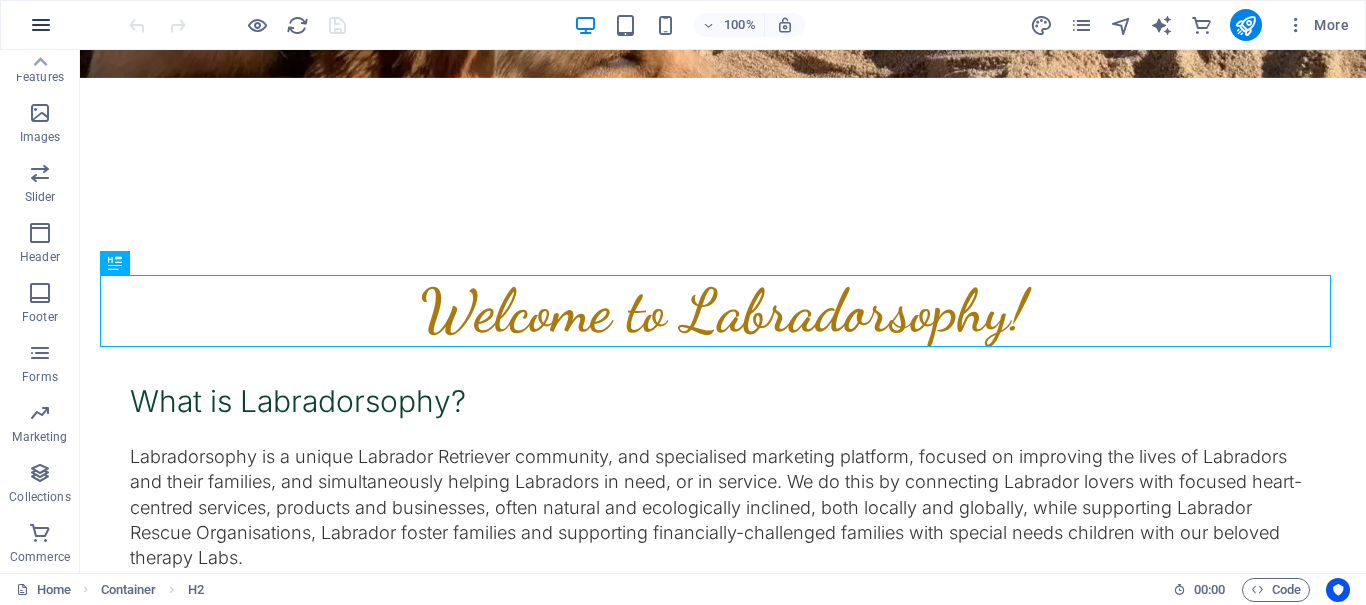 click at bounding box center [41, 25] 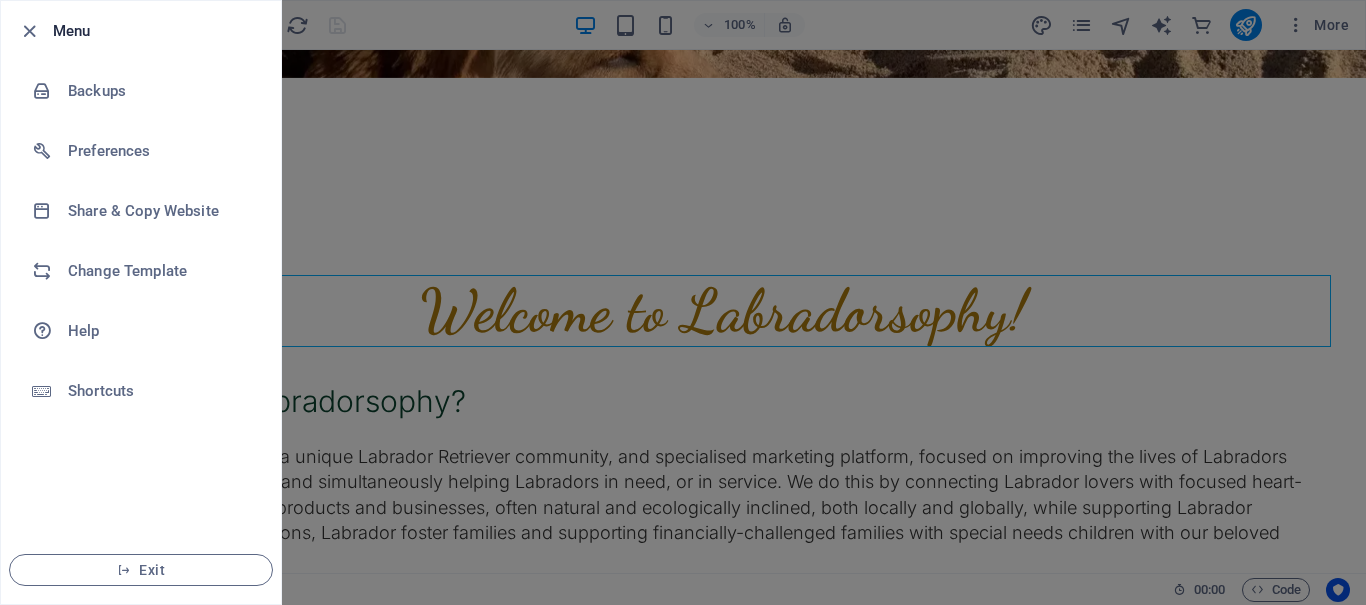 click at bounding box center (35, 31) 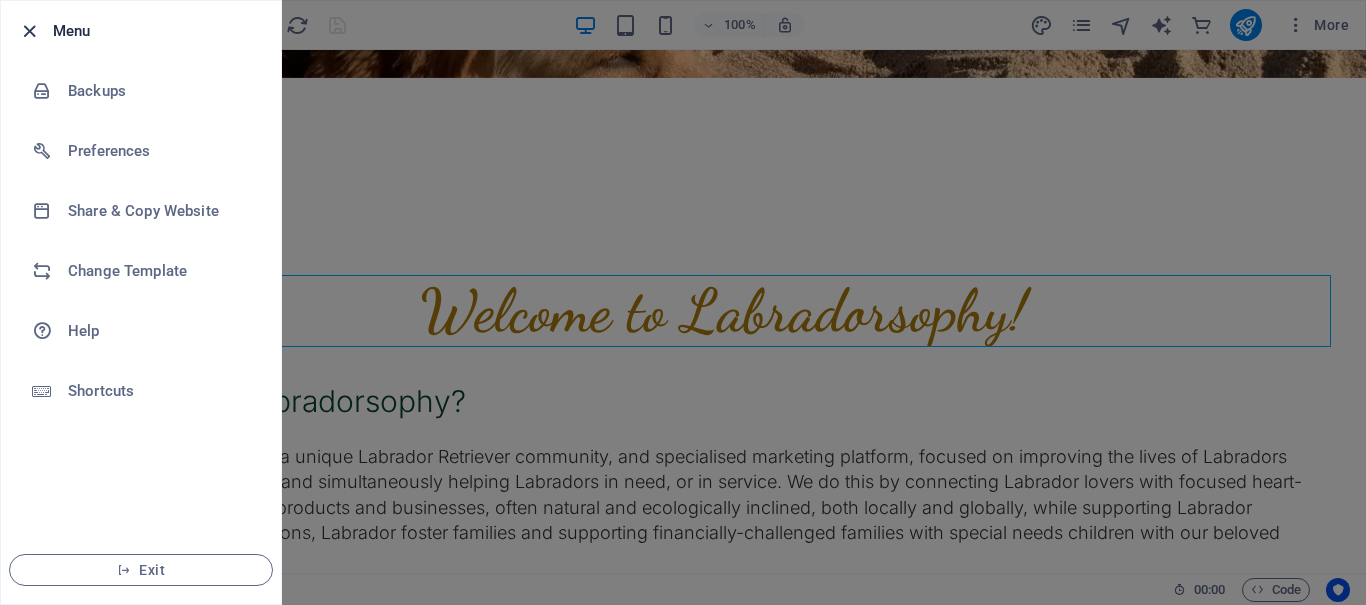 click at bounding box center [29, 31] 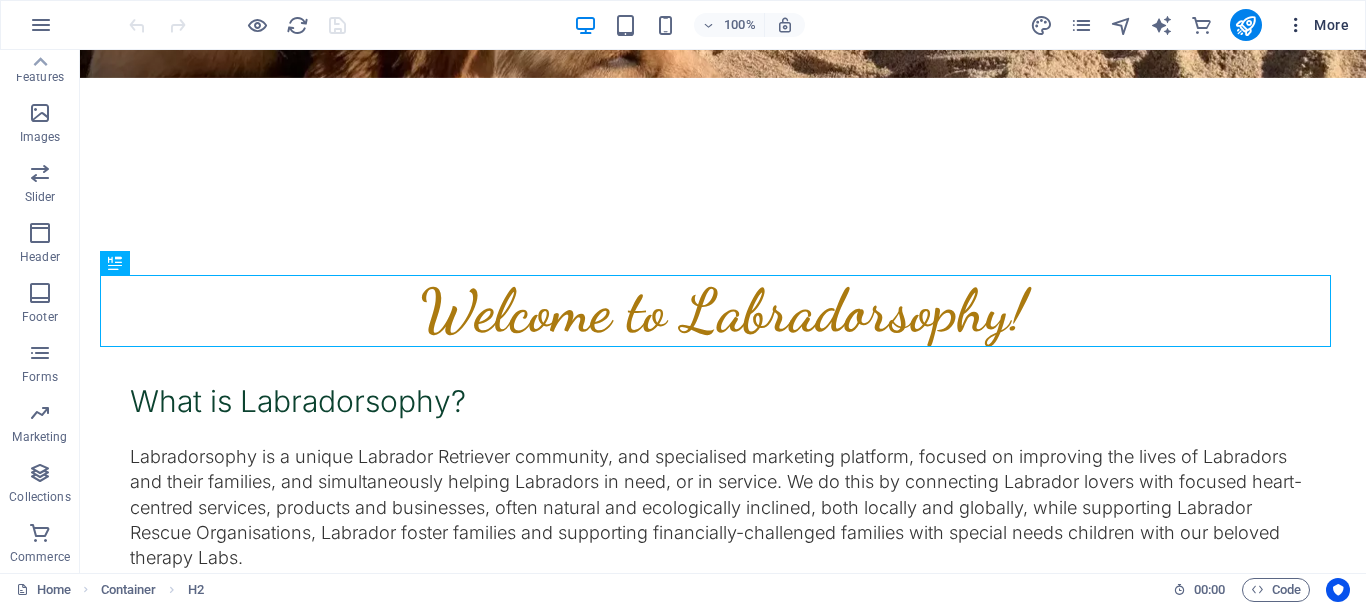 click on "More" at bounding box center (1317, 25) 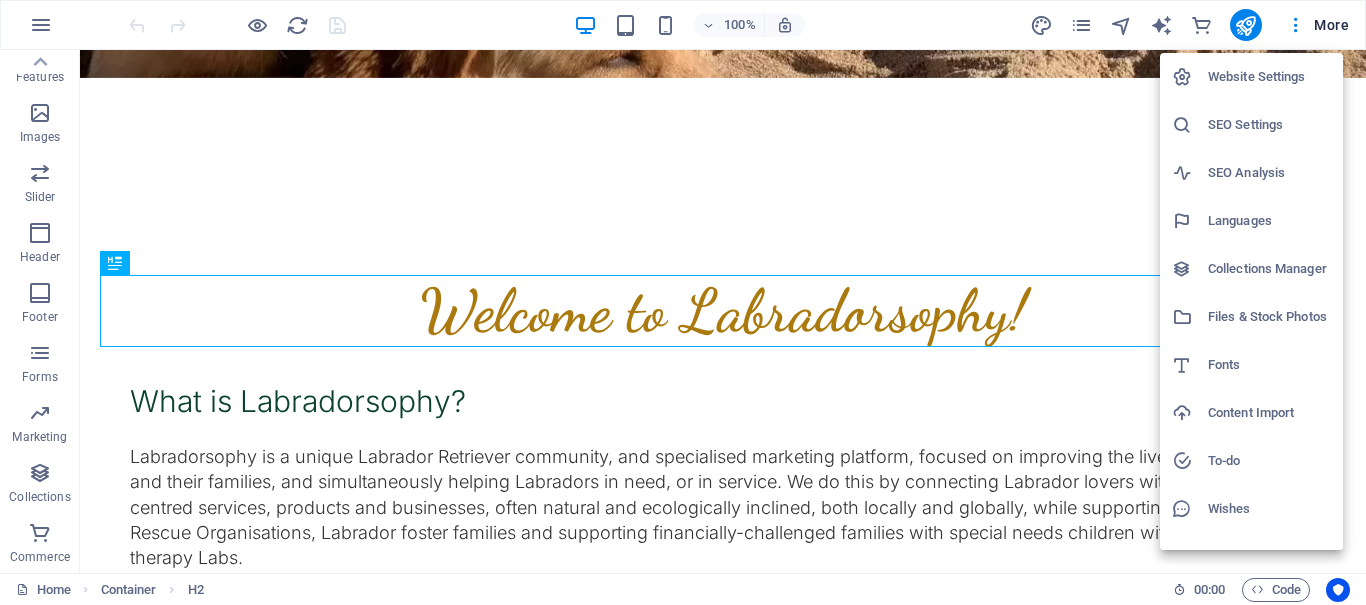 click on "Collections Manager" at bounding box center (1269, 269) 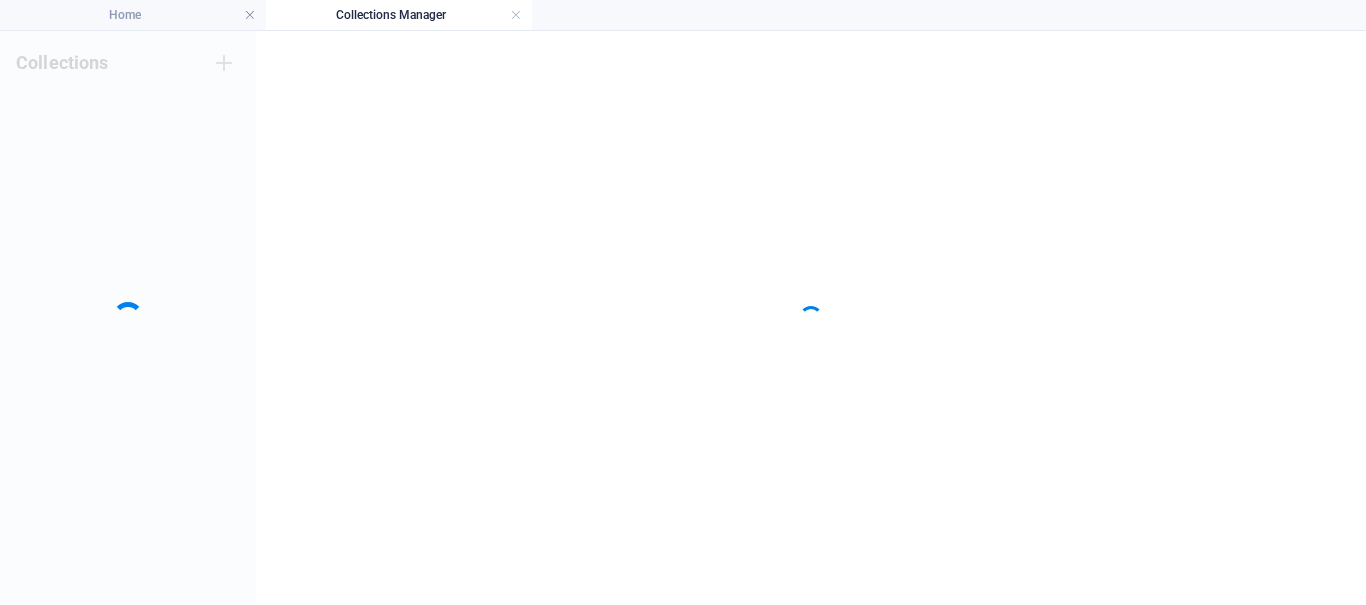 scroll, scrollTop: 0, scrollLeft: 0, axis: both 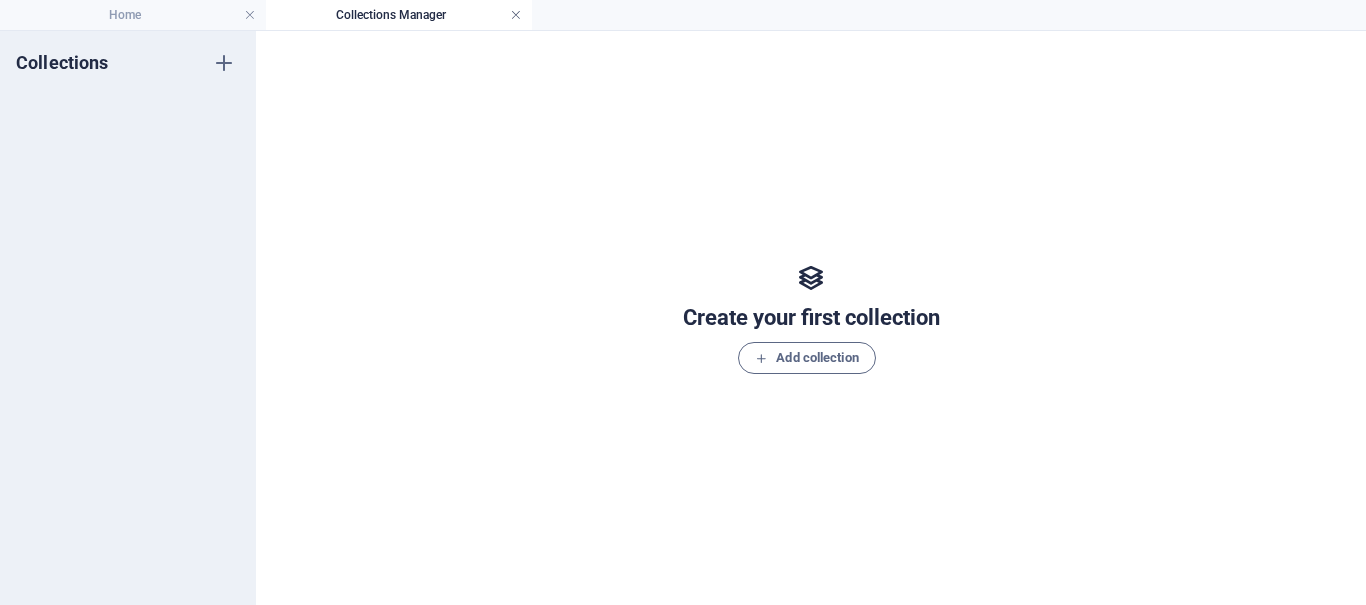 click at bounding box center [516, 15] 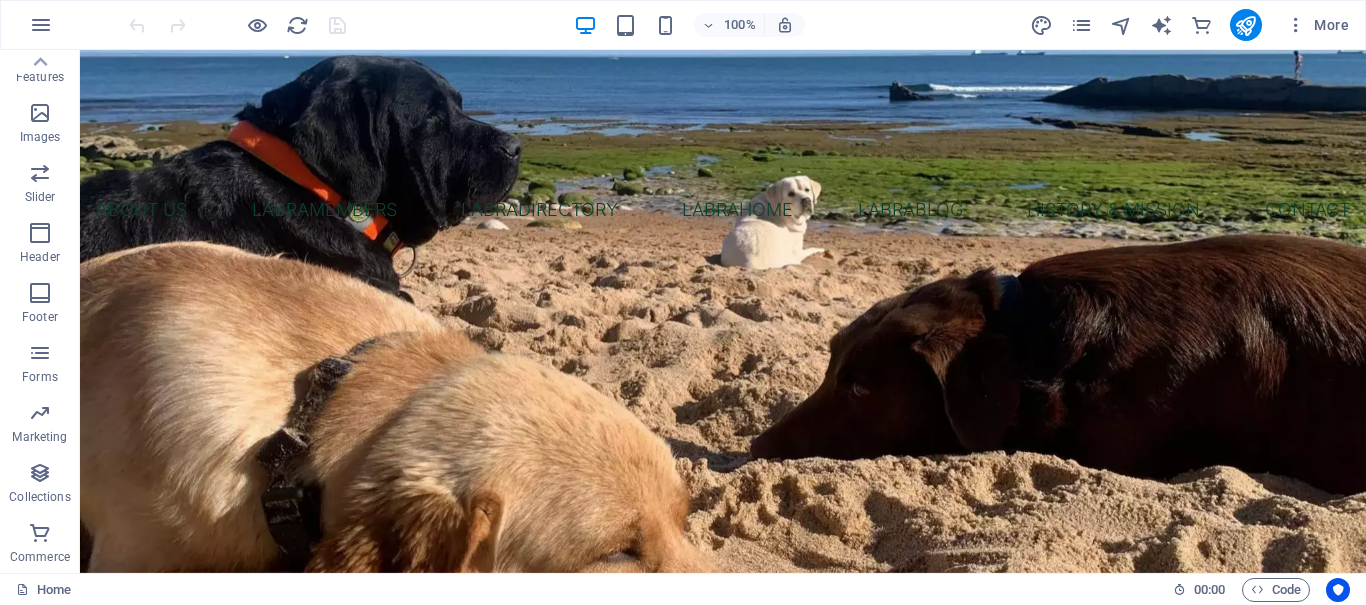 scroll, scrollTop: 495, scrollLeft: 0, axis: vertical 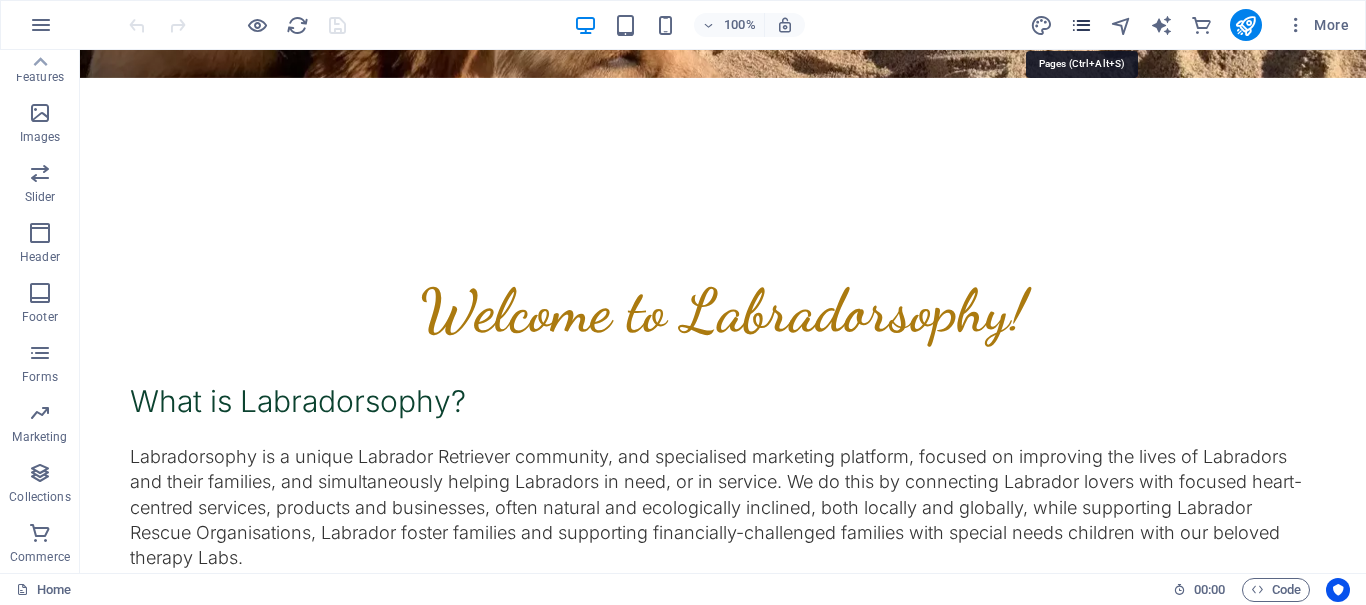 click at bounding box center [1081, 25] 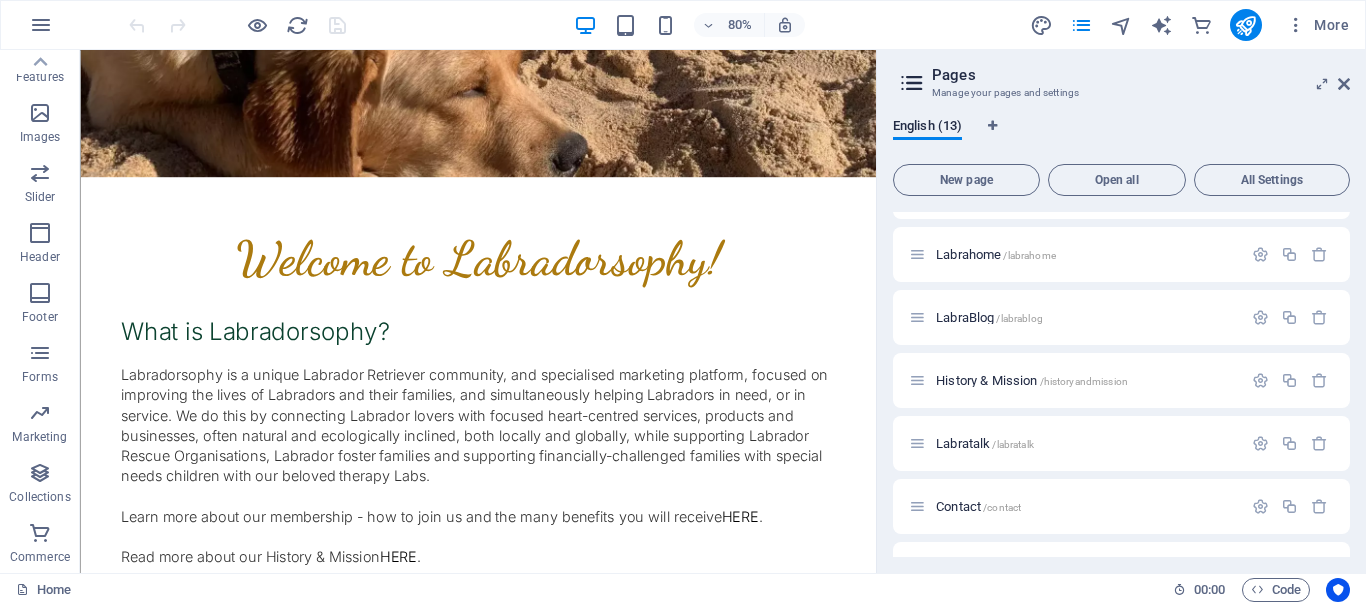 scroll, scrollTop: 474, scrollLeft: 0, axis: vertical 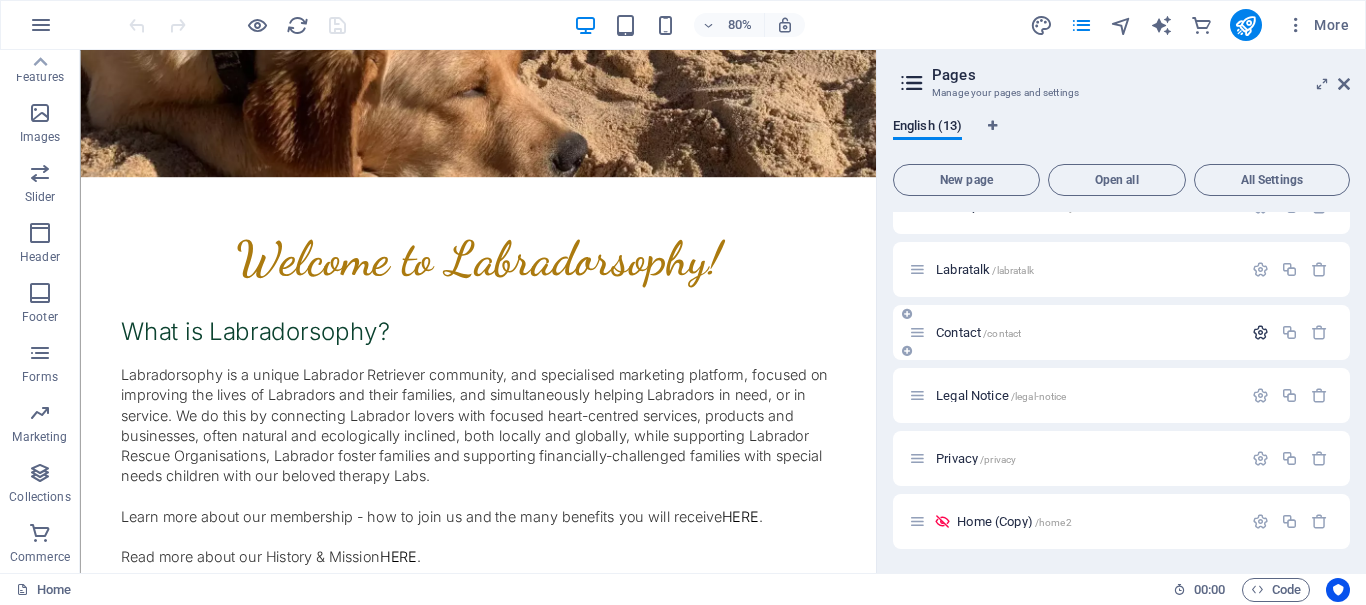 click at bounding box center (1260, 332) 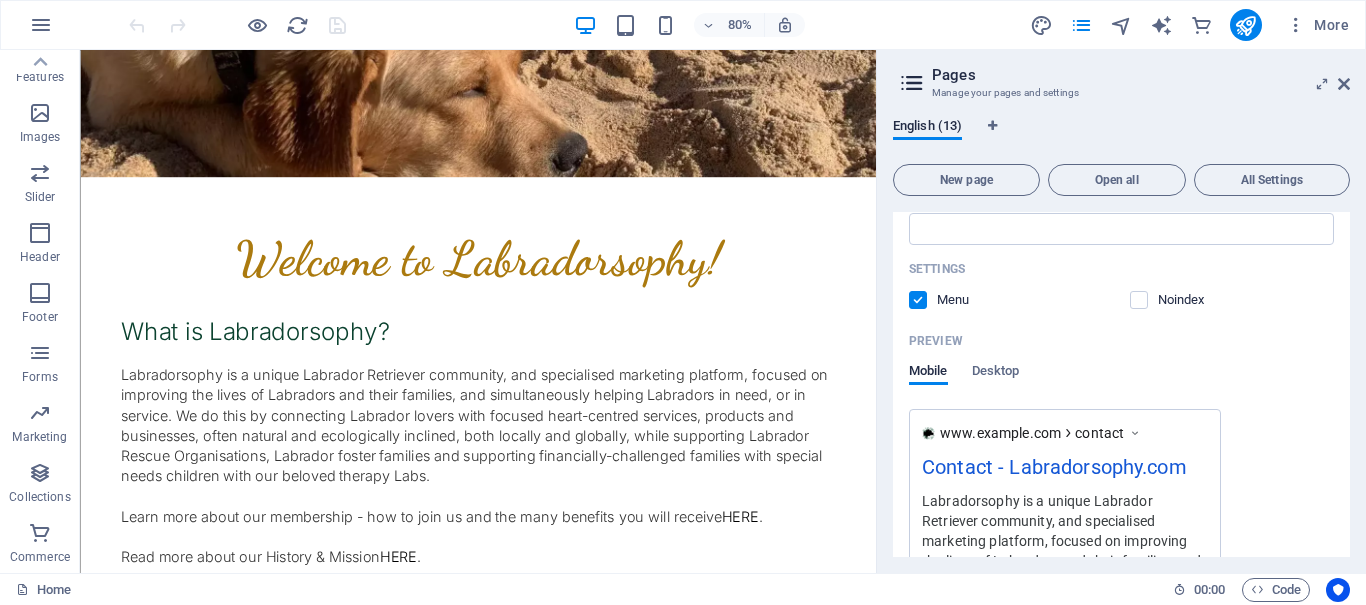 scroll, scrollTop: 1299, scrollLeft: 0, axis: vertical 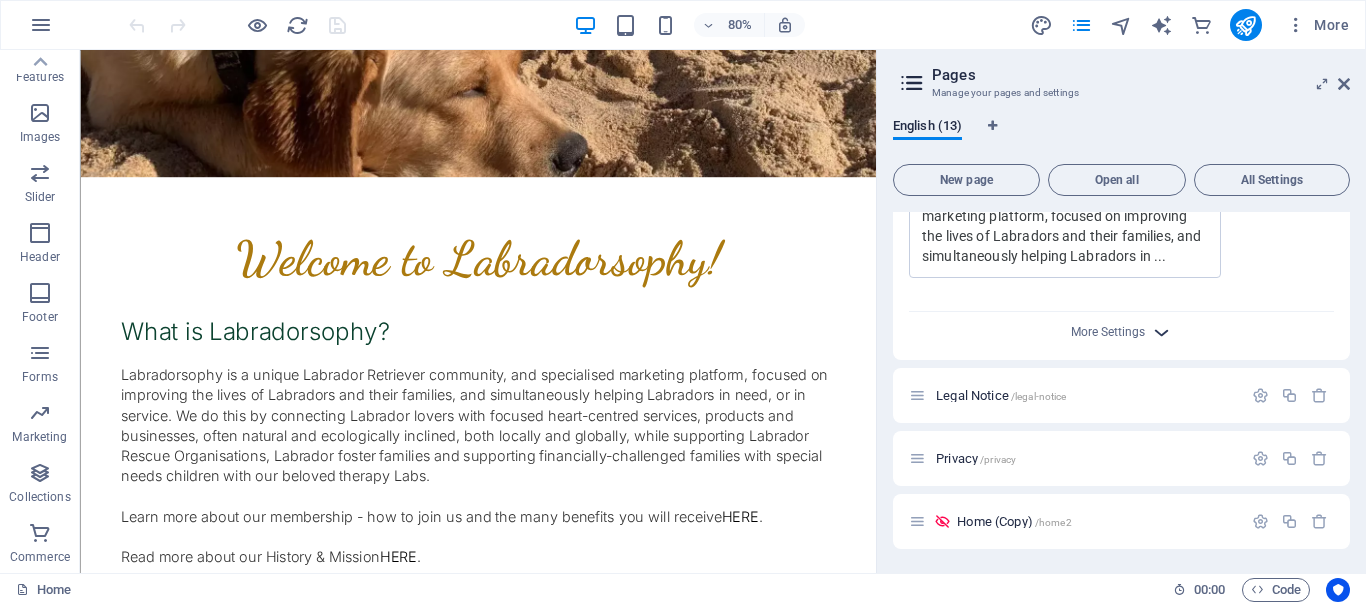 click at bounding box center [1161, 332] 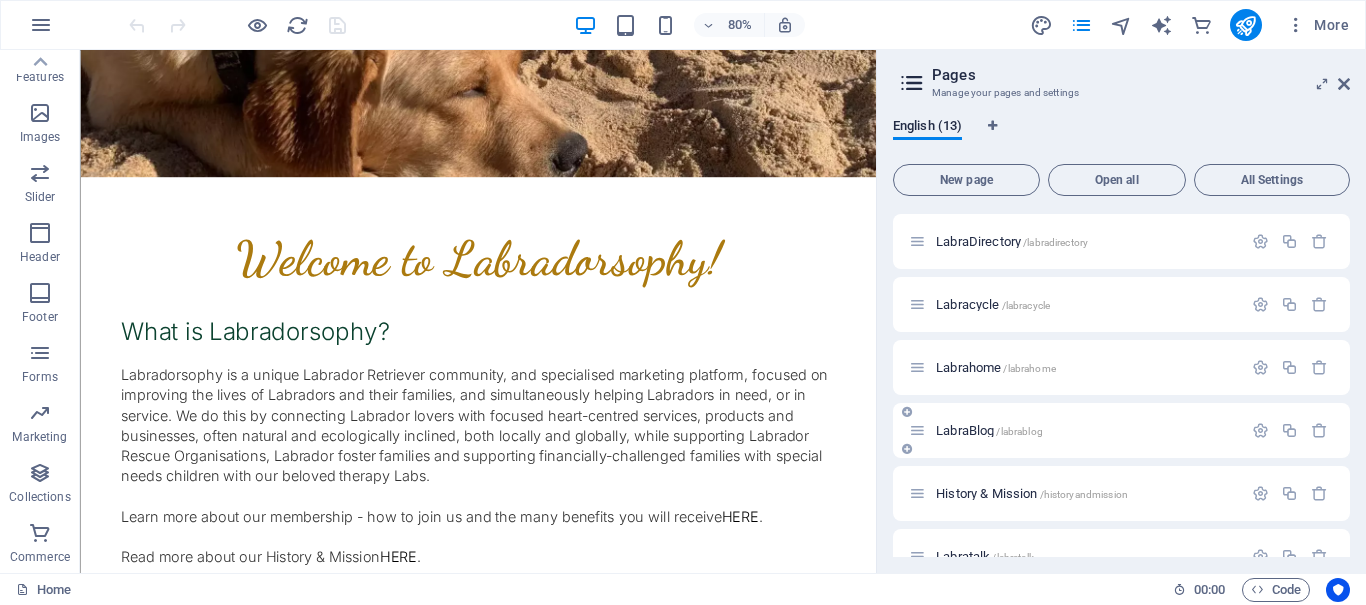 scroll, scrollTop: 0, scrollLeft: 0, axis: both 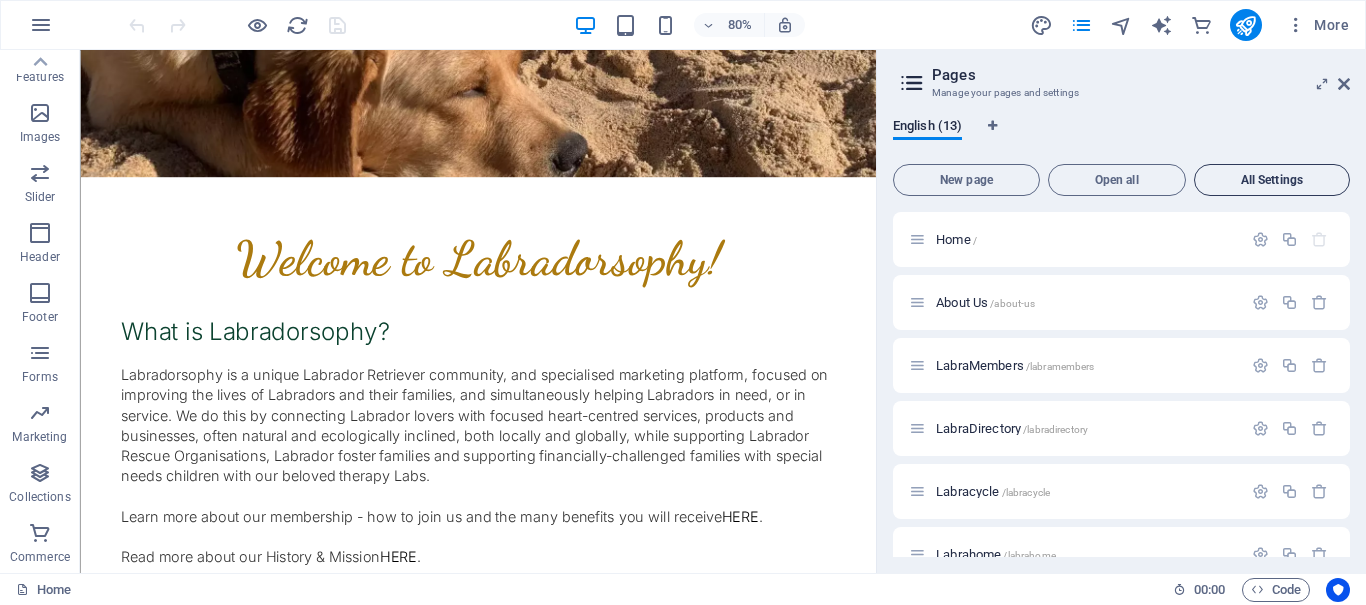 click on "All Settings" at bounding box center [1272, 180] 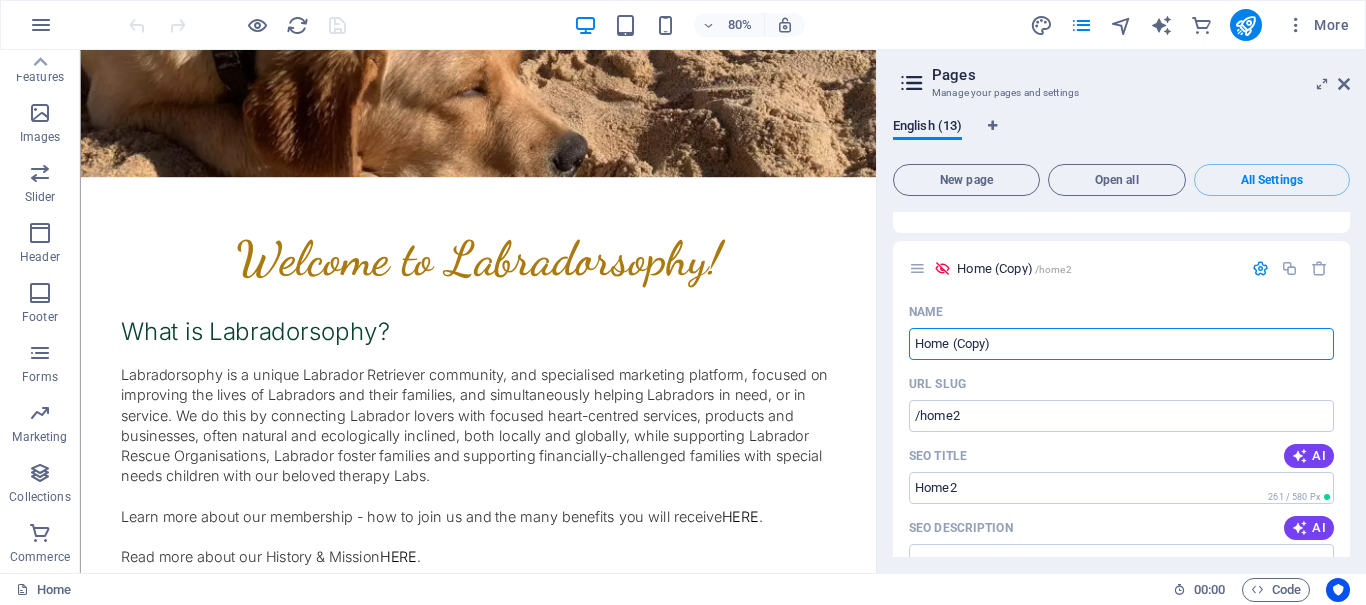 scroll, scrollTop: 10456, scrollLeft: 0, axis: vertical 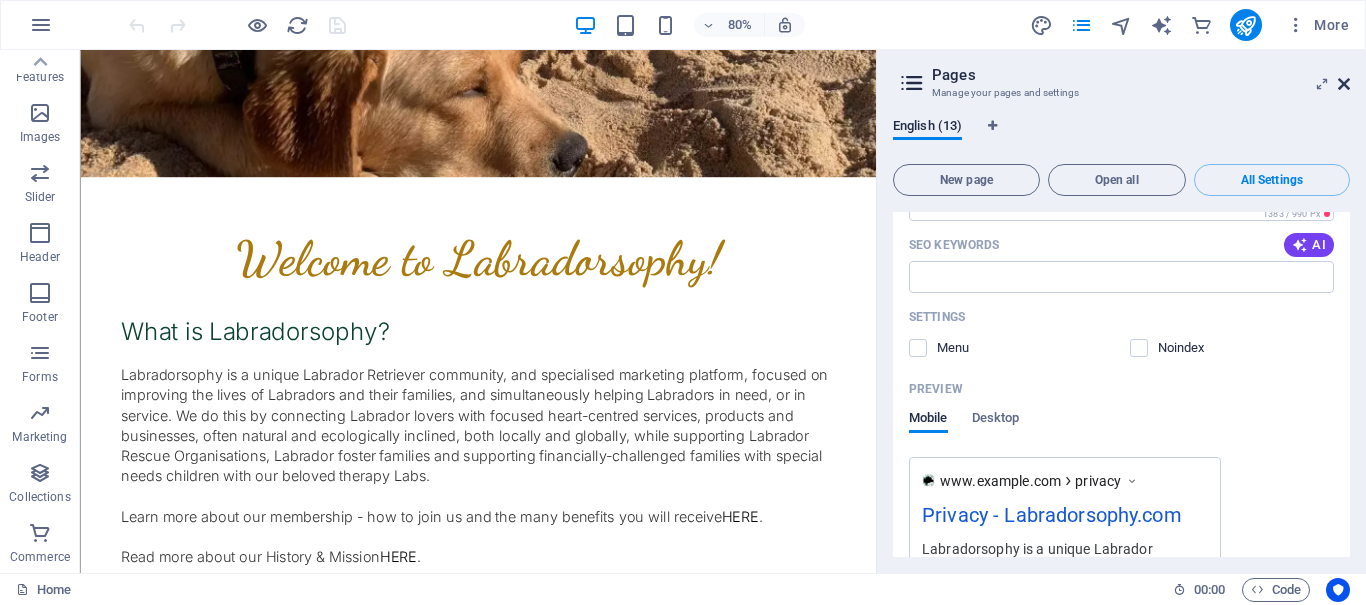 click at bounding box center (1344, 84) 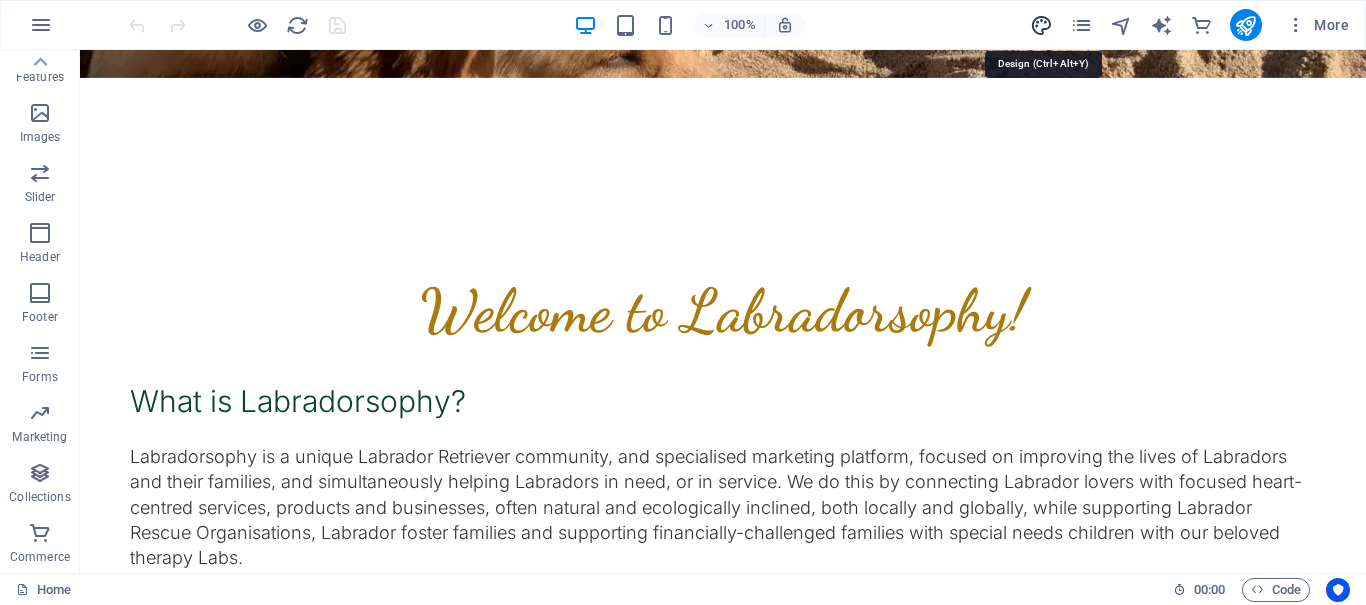 click at bounding box center (1041, 25) 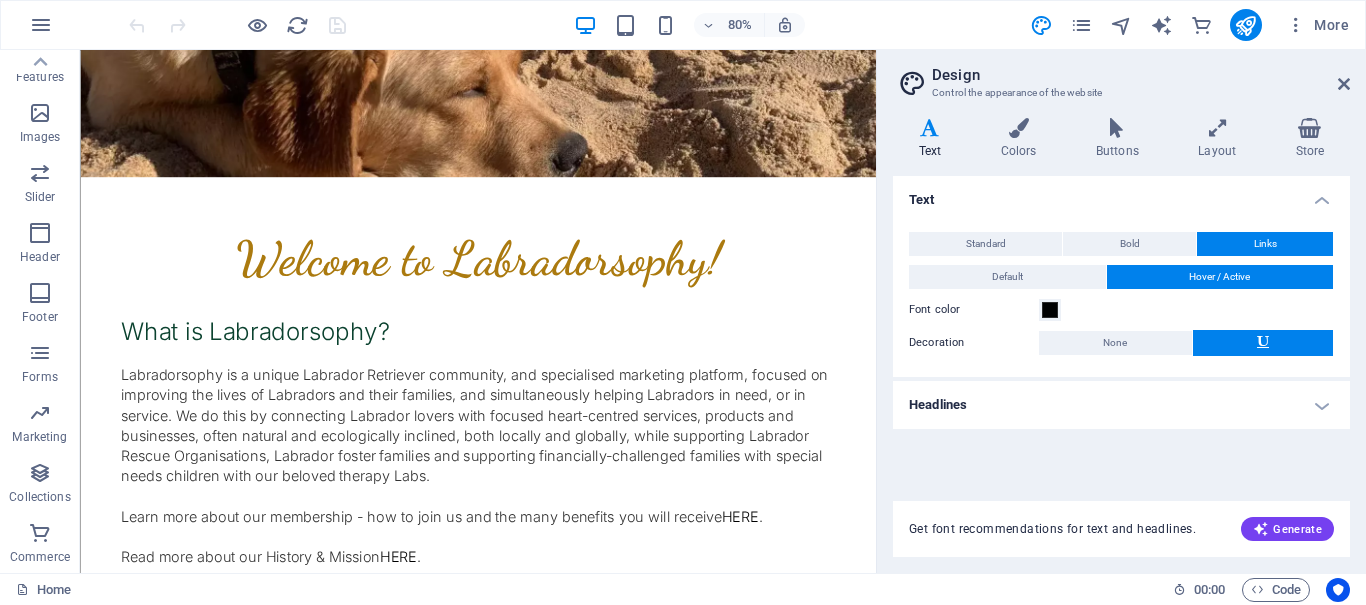 click on "Variants  Text  Colors  Buttons  Layout  Store Text Standard Bold Links Font color Font Inter Font size 18 rem px Line height 1.4 Font weight To display the font weight correctly, it may need to be enabled.  Manage Fonts Thin, 100 Extra-light, 200 Light, 300 Regular, 400 Medium, 500 Semi-bold, 600 Bold, 700 Extra-bold, 800 Black, 900 Letter spacing 0 rem px Font style Text transform Tt TT tt Text align Font weight To display the font weight correctly, it may need to be enabled.  Manage Fonts Thin, 100 Extra-light, 200 Light, 300 Regular, 400 Medium, 500 Semi-bold, 600 Bold, 700 Extra-bold, 800 Black, 900 Default Hover / Active Font color Font color Decoration None Decoration None Transition duration 0.3 s Transition function Ease Ease In Ease Out Ease In/Ease Out Linear Headlines All H1 / Textlogo H2 H3 H4 H5 H6 Font color Font Dancing Script Line height 1.2 Font weight To display the font weight correctly, it may need to be enabled.  Manage Fonts Thin, 100 Extra-light, 200 Light, 300 Regular, 400 Medium, 500" at bounding box center (1121, 337) 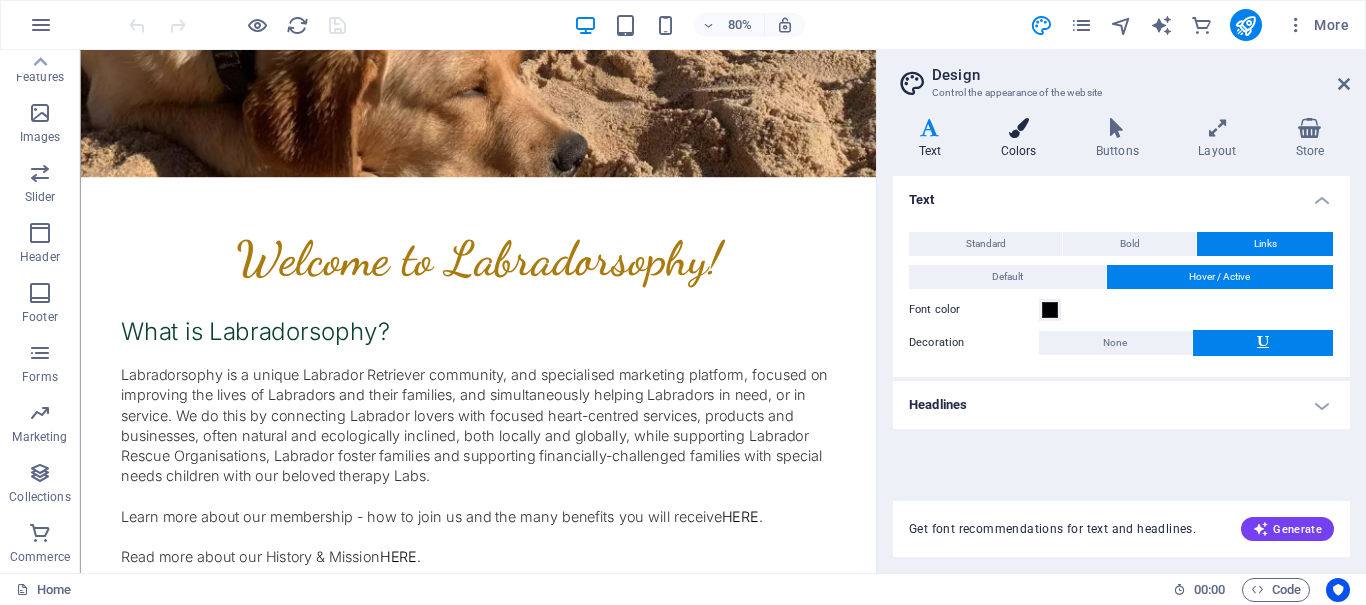 click at bounding box center (1018, 128) 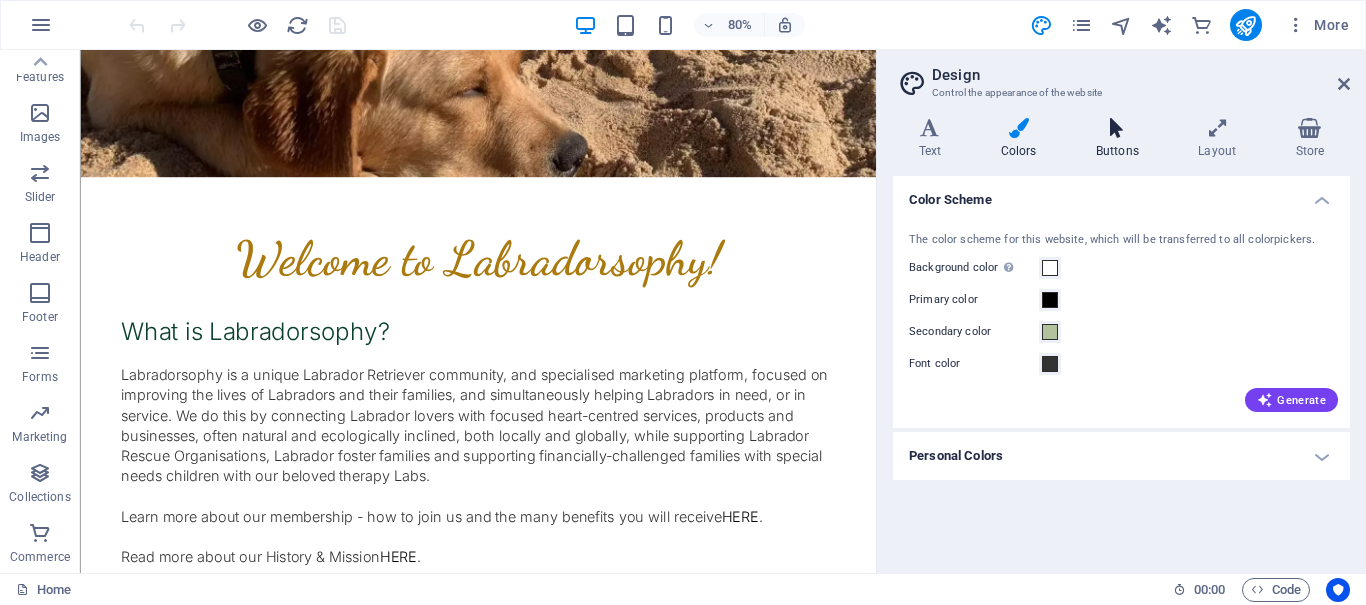 click on "Buttons" at bounding box center [1121, 139] 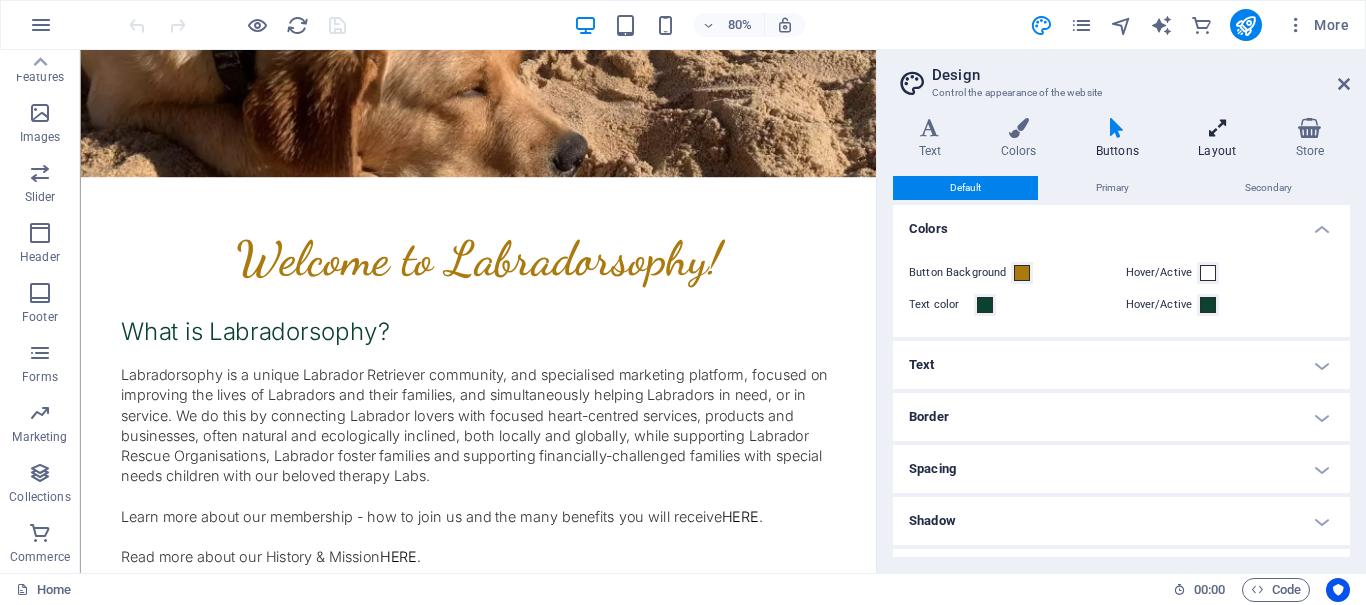 click on "Layout" at bounding box center (1221, 139) 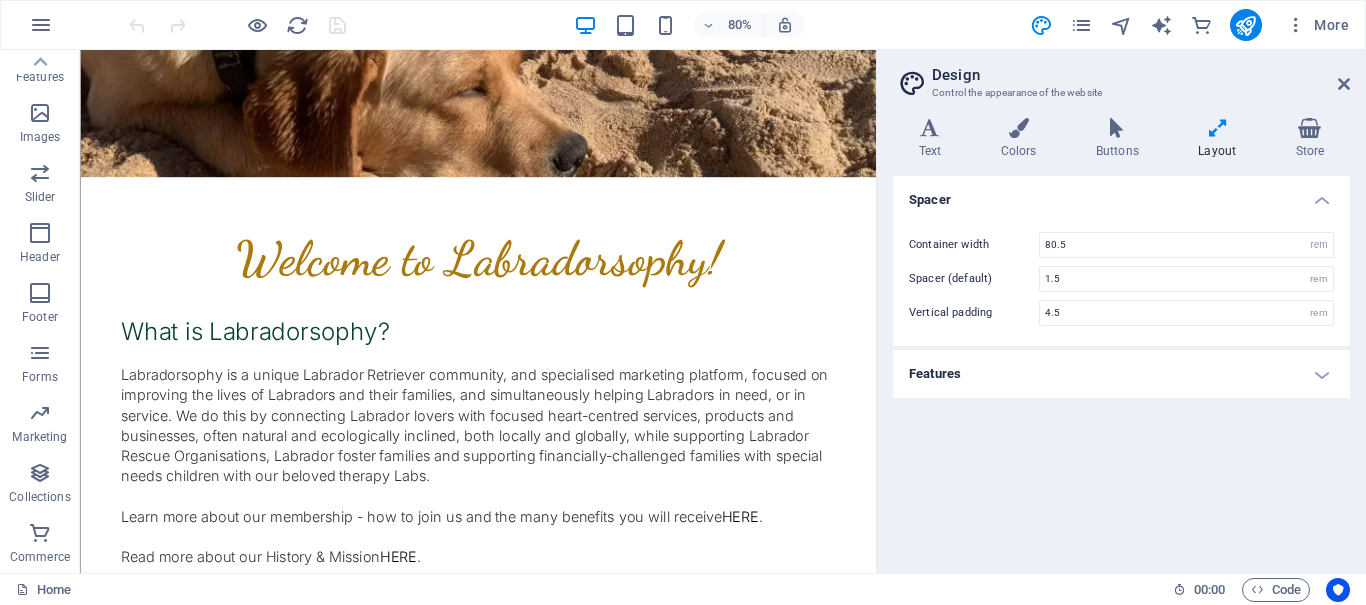 click on "Features" at bounding box center (1121, 374) 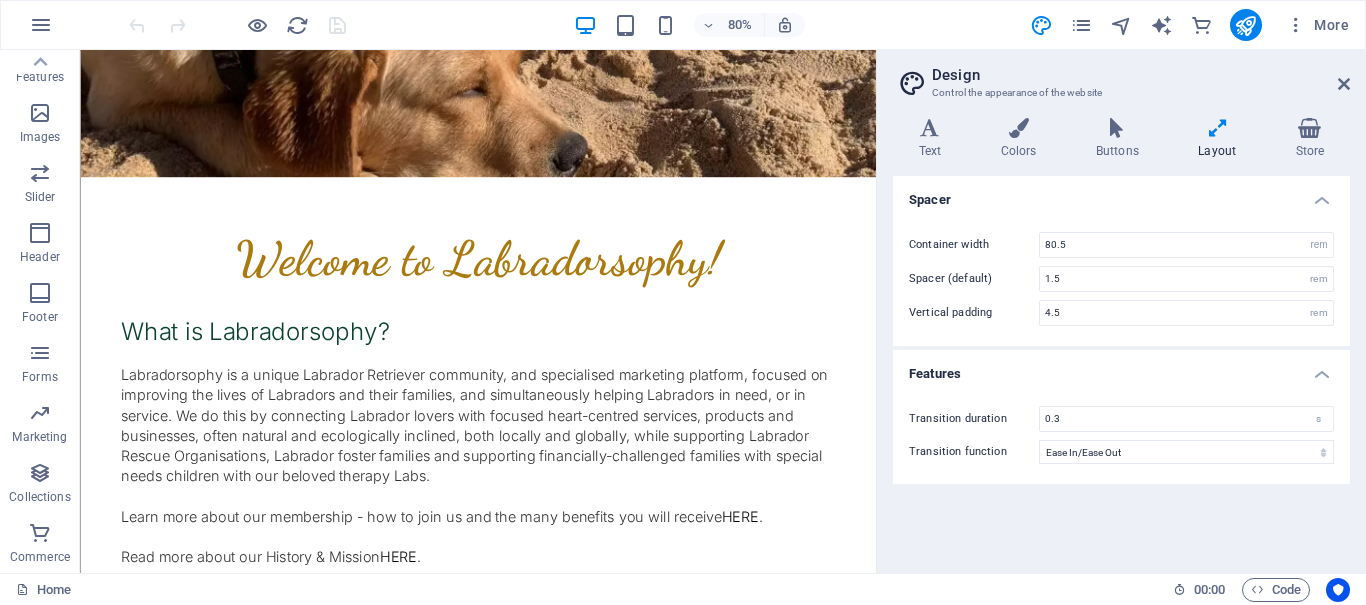 click on "Design" at bounding box center [1141, 75] 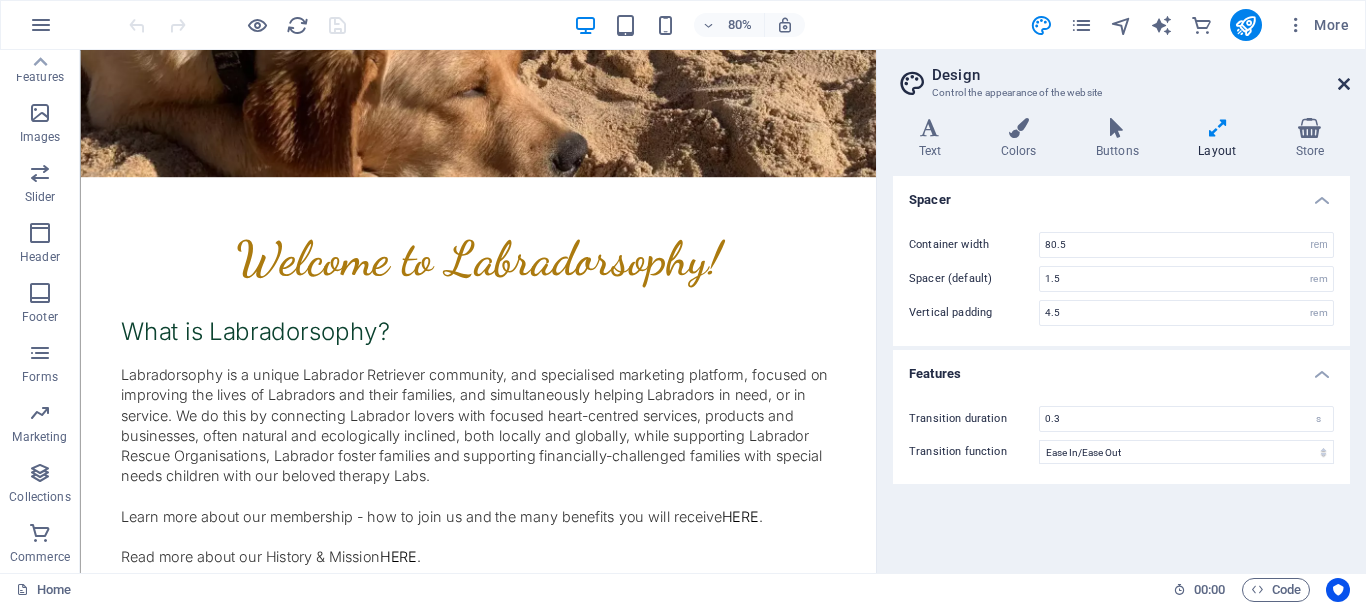click at bounding box center [1344, 84] 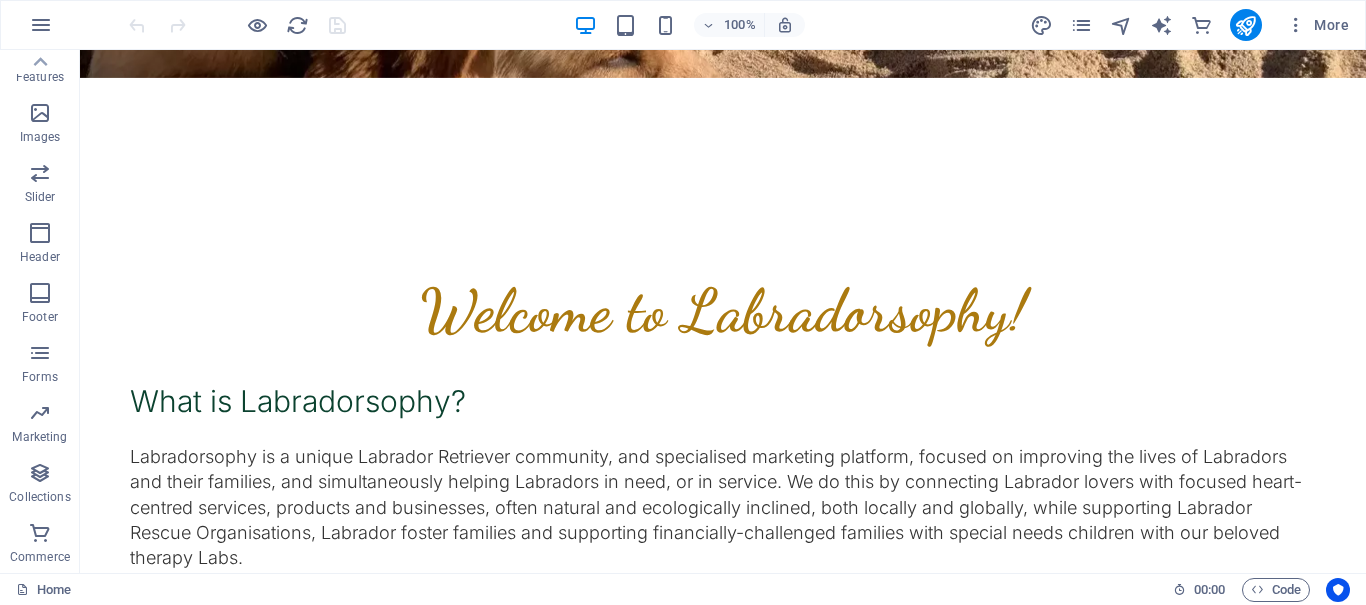 scroll, scrollTop: 0, scrollLeft: 0, axis: both 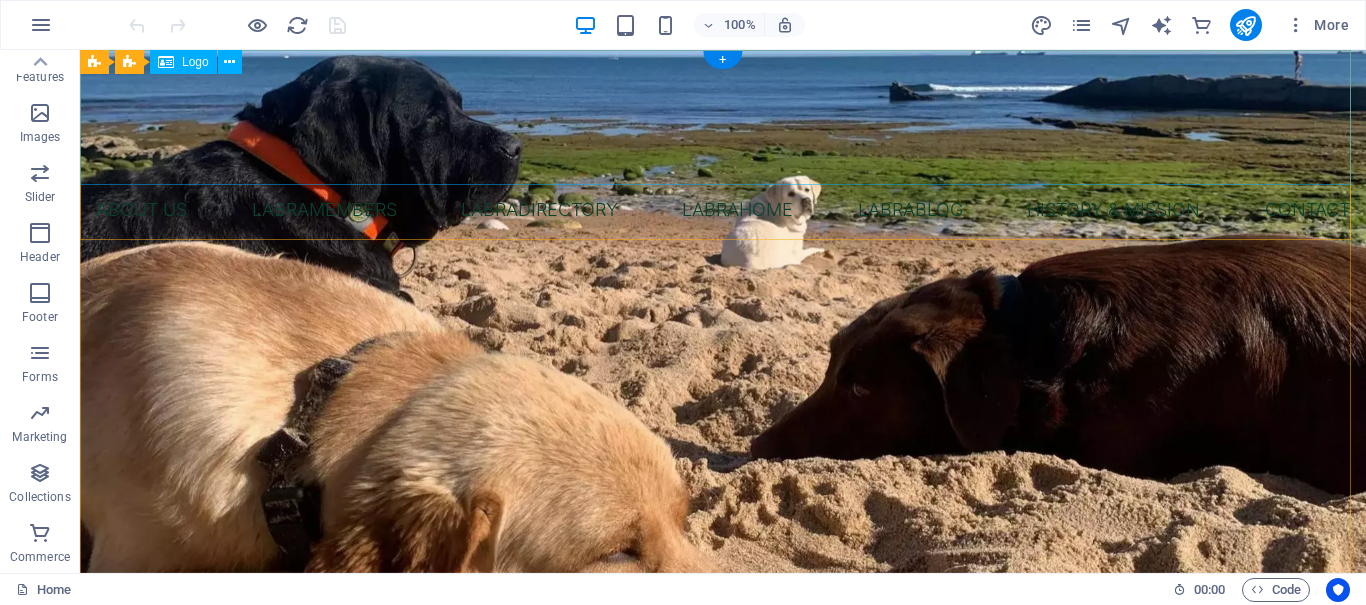 click at bounding box center (723, 117) 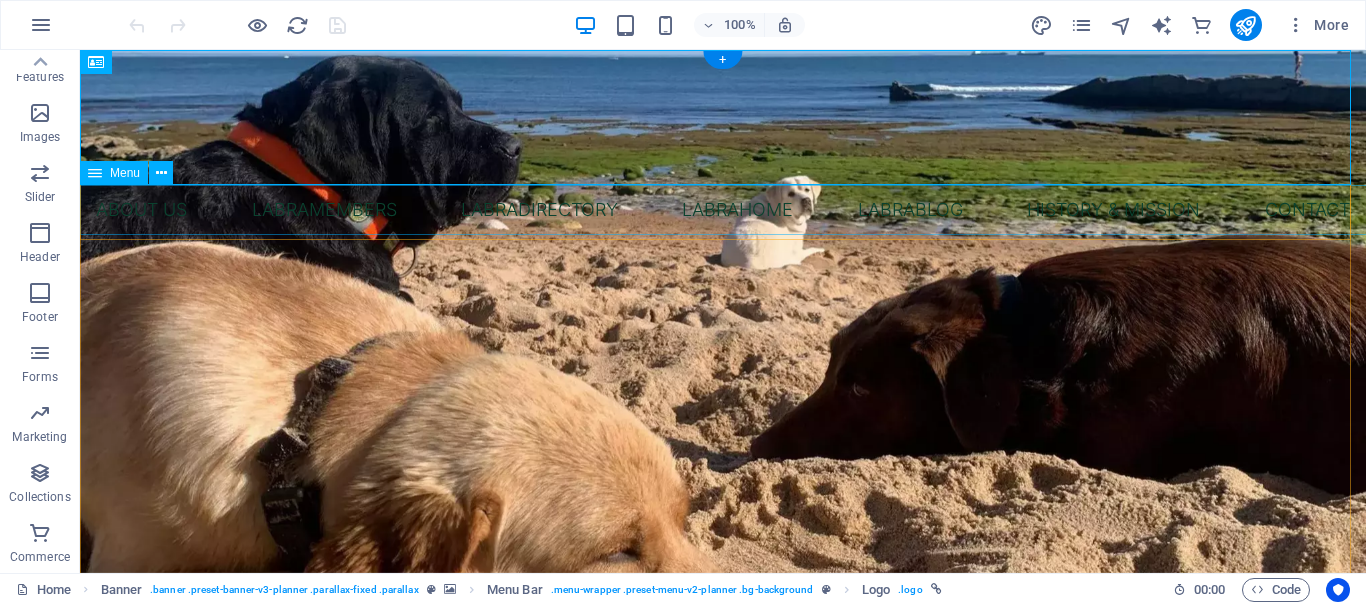 click on "About Us LabraMembers LabraDirectory Labrahome LabraBlog History & Mission Contact" at bounding box center [723, 210] 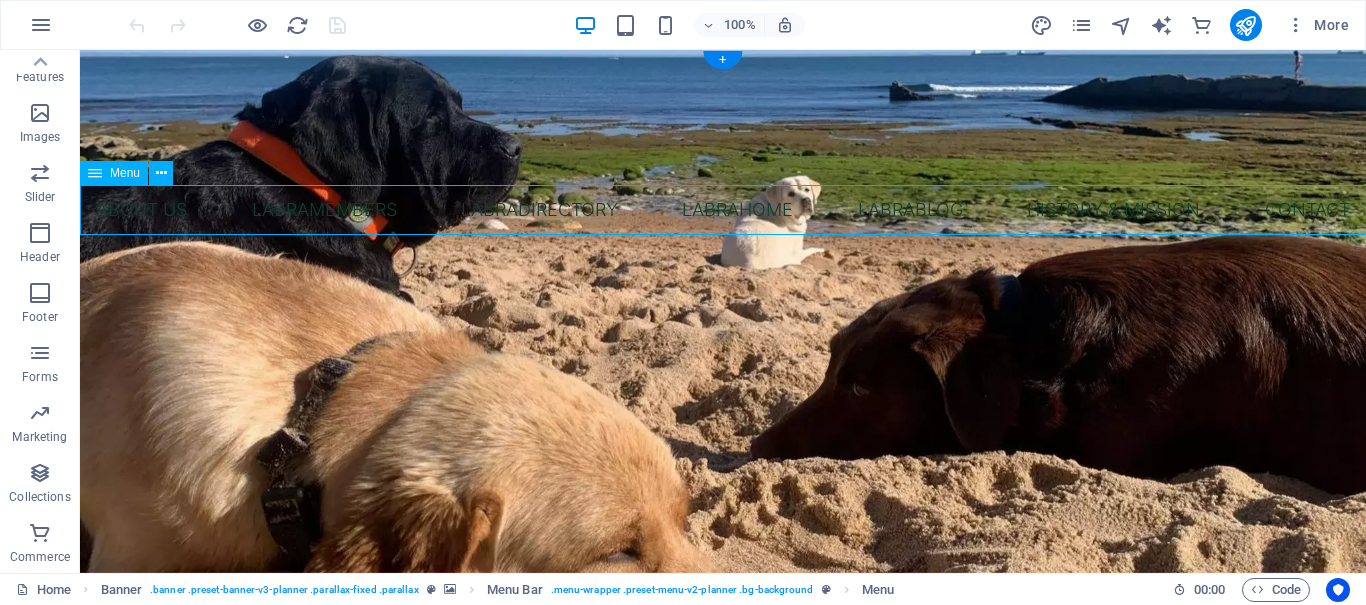 click on "About Us LabraMembers LabraDirectory Labrahome LabraBlog History & Mission Contact" at bounding box center (723, 210) 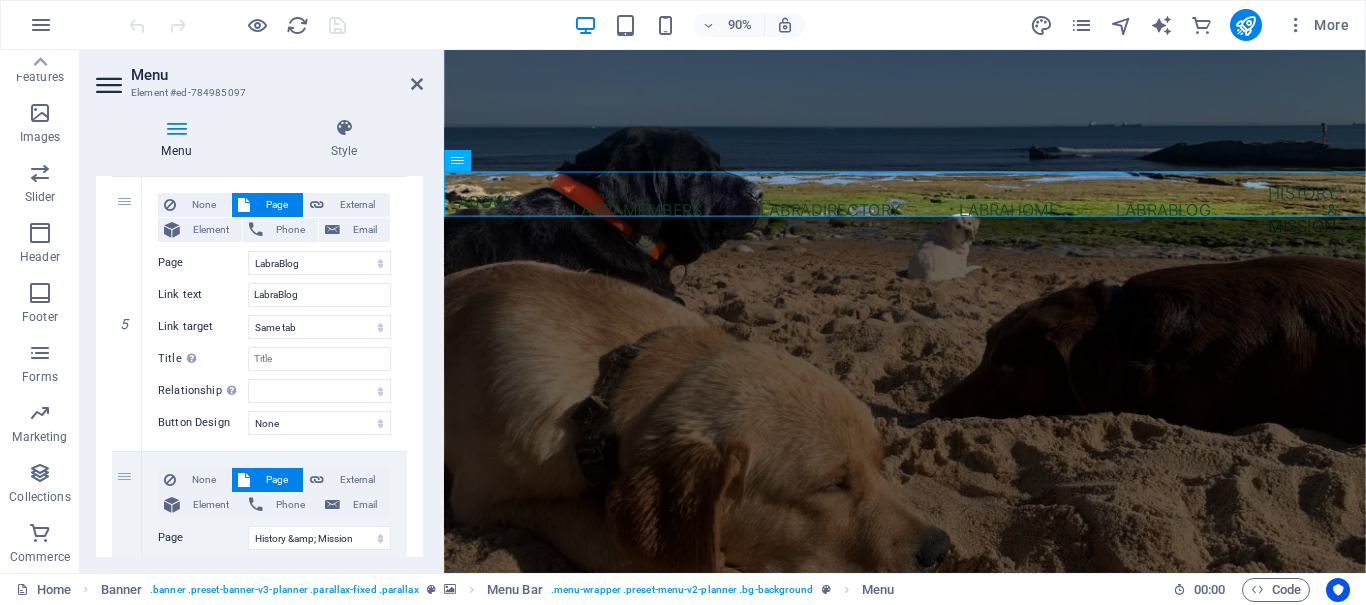 scroll, scrollTop: 789, scrollLeft: 0, axis: vertical 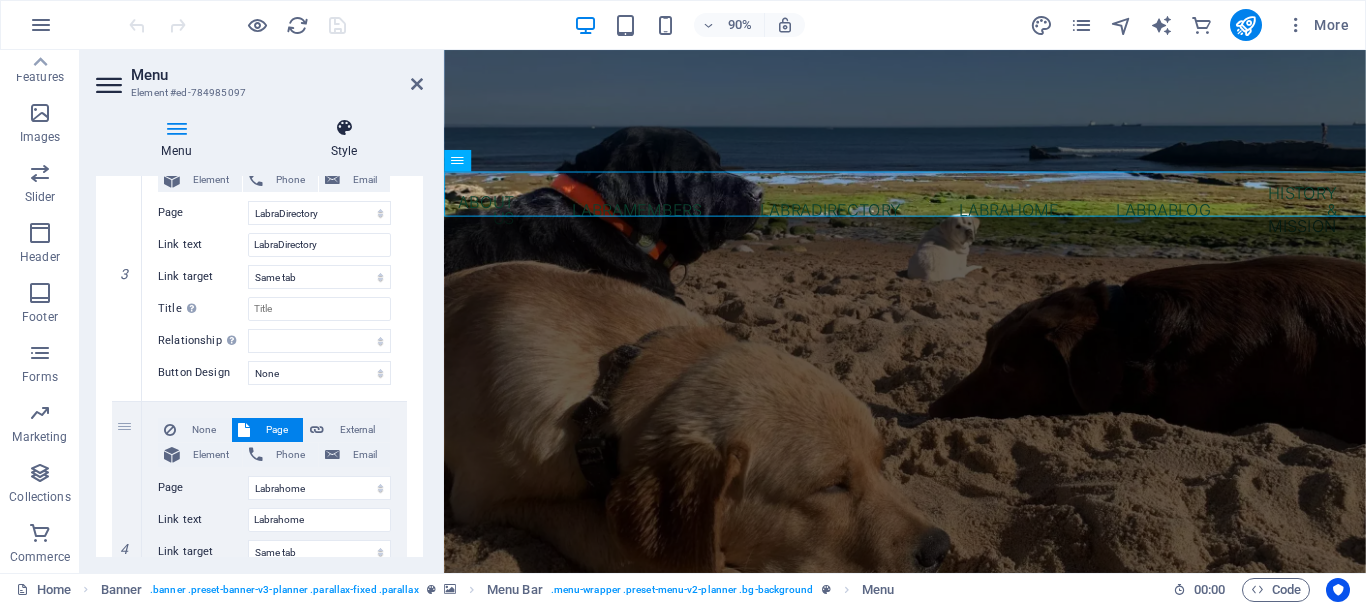 click at bounding box center (344, 128) 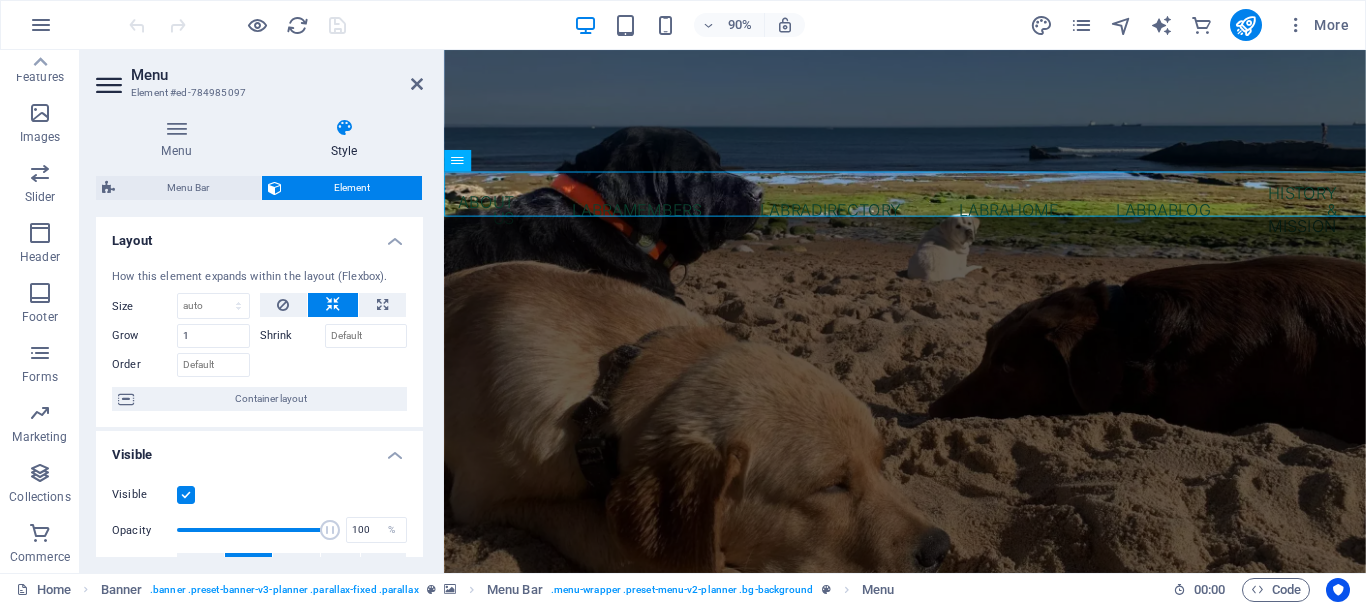 scroll, scrollTop: 200, scrollLeft: 0, axis: vertical 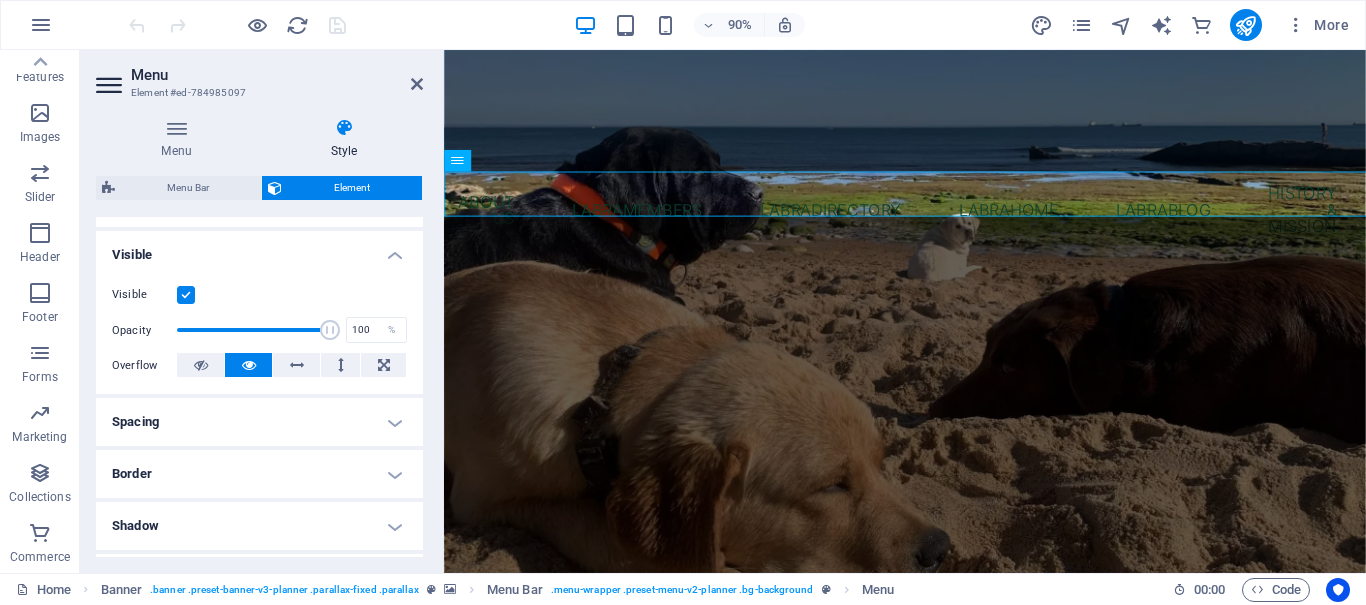 click on "Spacing" at bounding box center (259, 422) 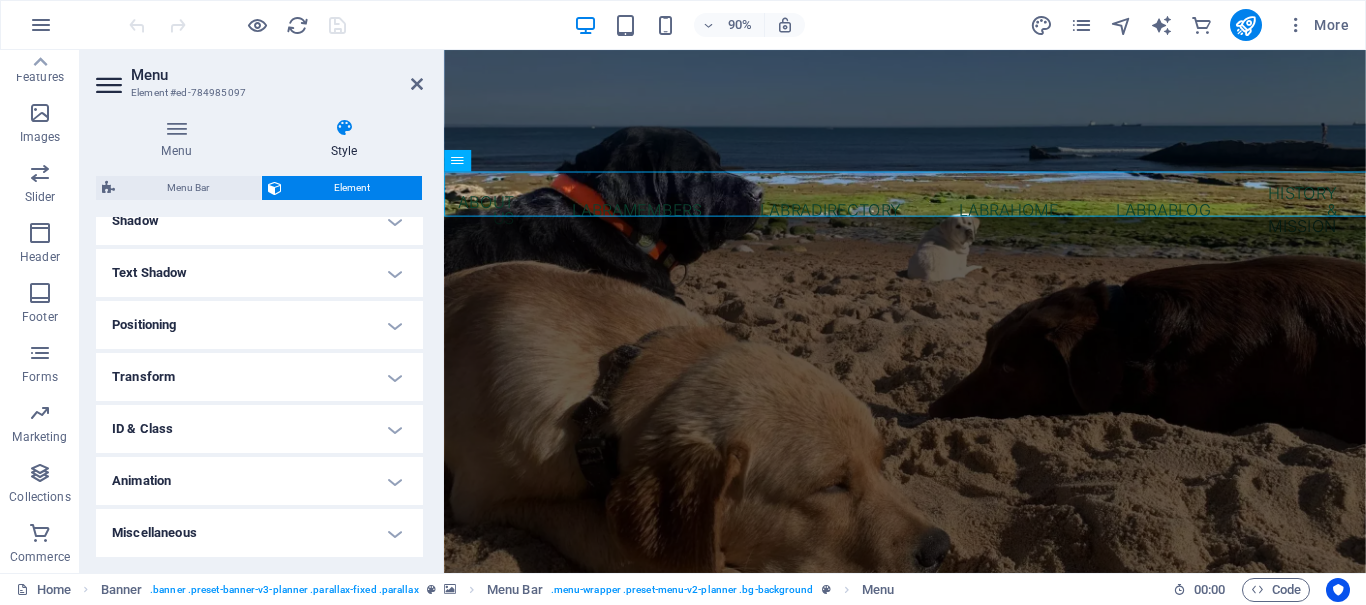 scroll, scrollTop: 0, scrollLeft: 0, axis: both 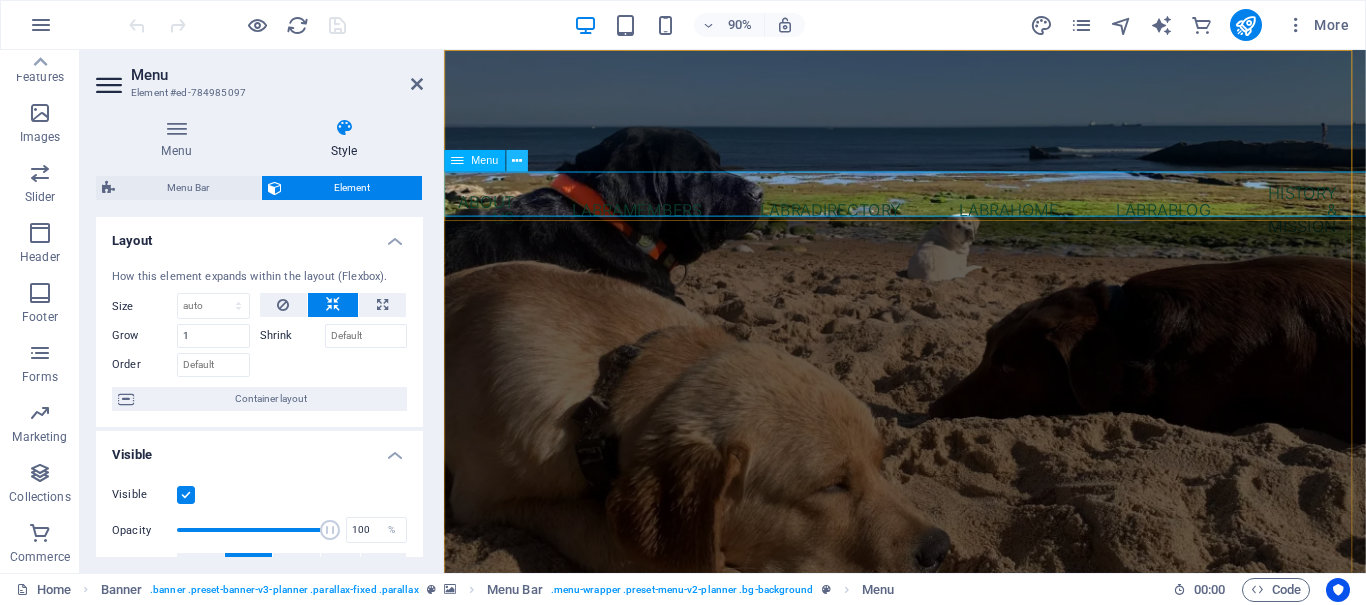 click at bounding box center [517, 160] 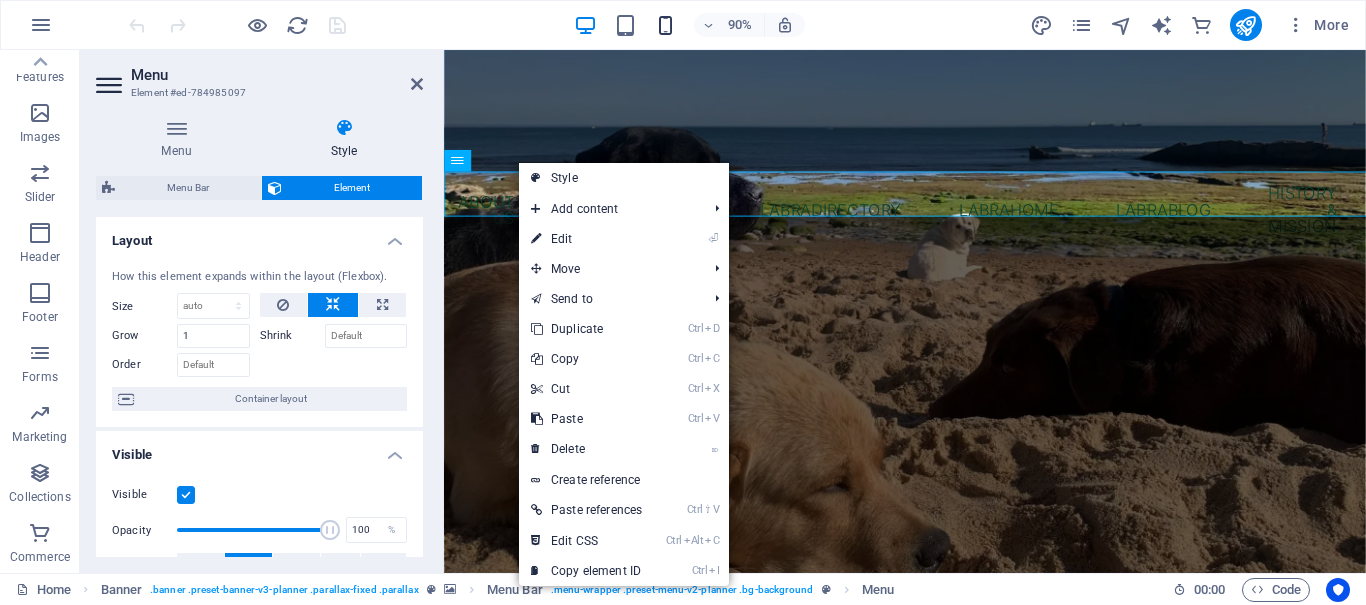 drag, startPoint x: 648, startPoint y: 29, endPoint x: 665, endPoint y: 31, distance: 17.117243 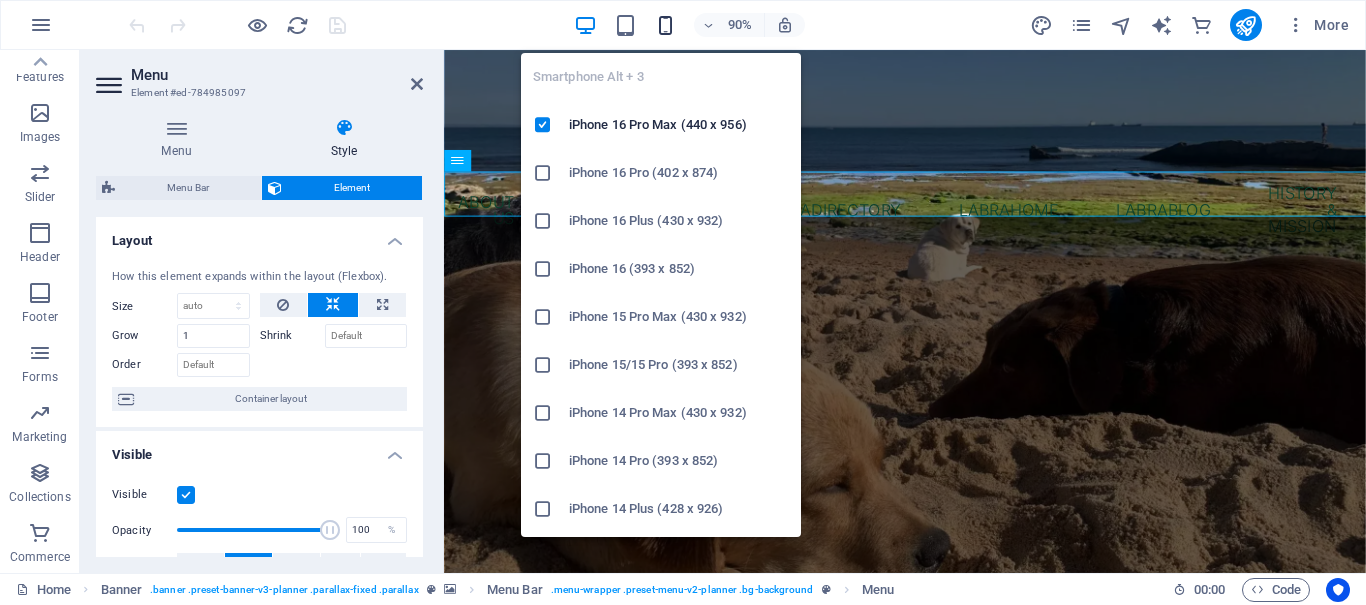 click at bounding box center [665, 25] 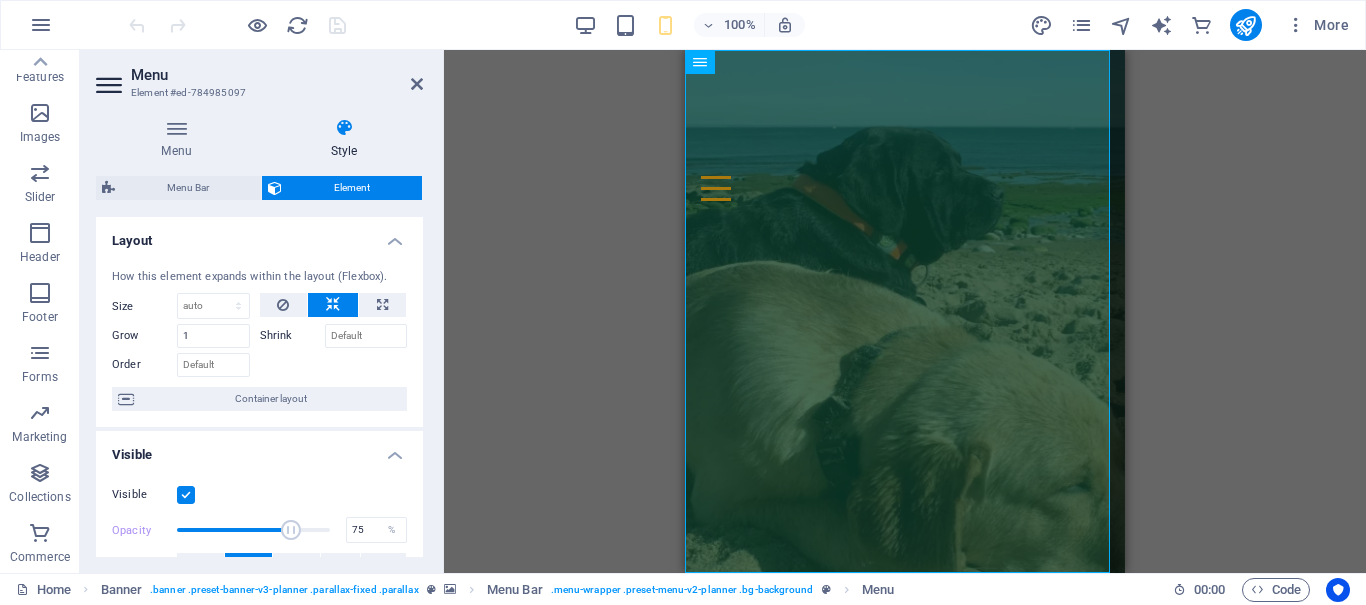 scroll, scrollTop: 100, scrollLeft: 0, axis: vertical 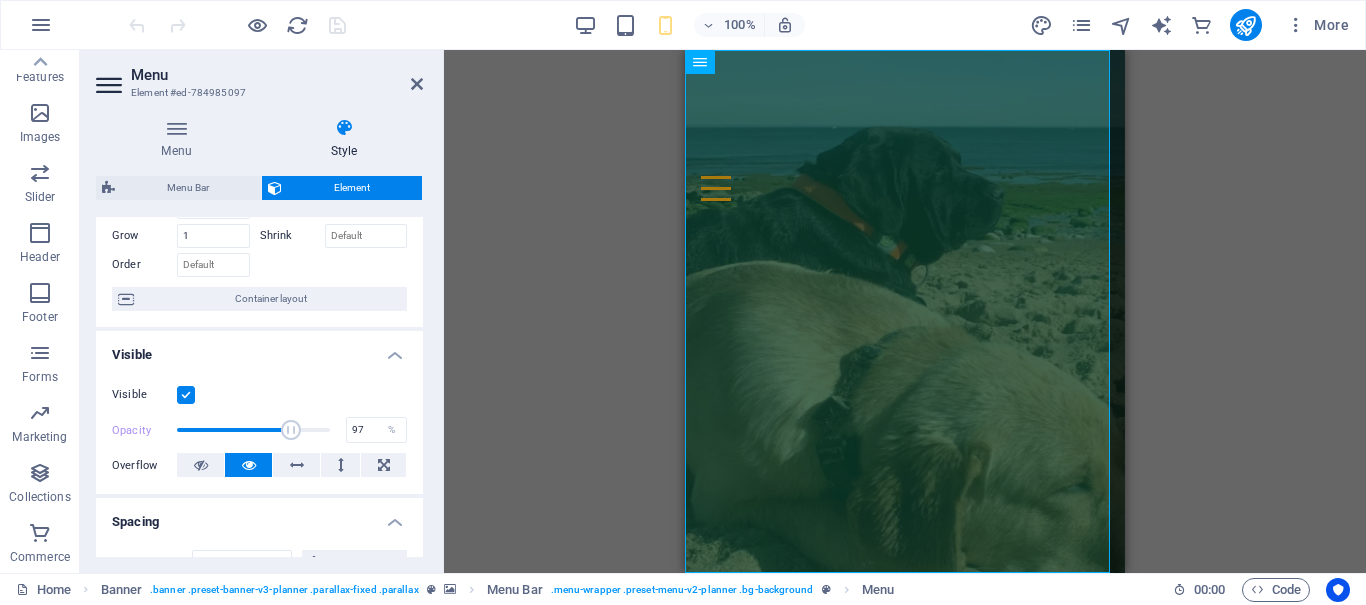 type on "100" 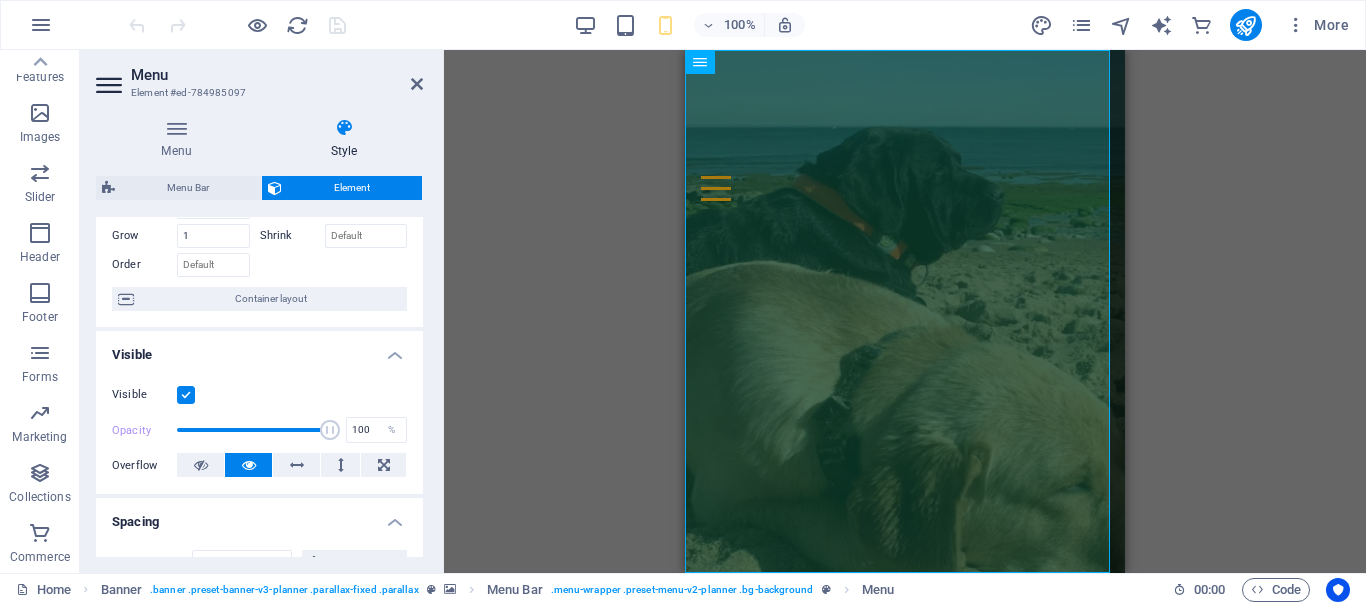 drag, startPoint x: 292, startPoint y: 429, endPoint x: 339, endPoint y: 445, distance: 49.648766 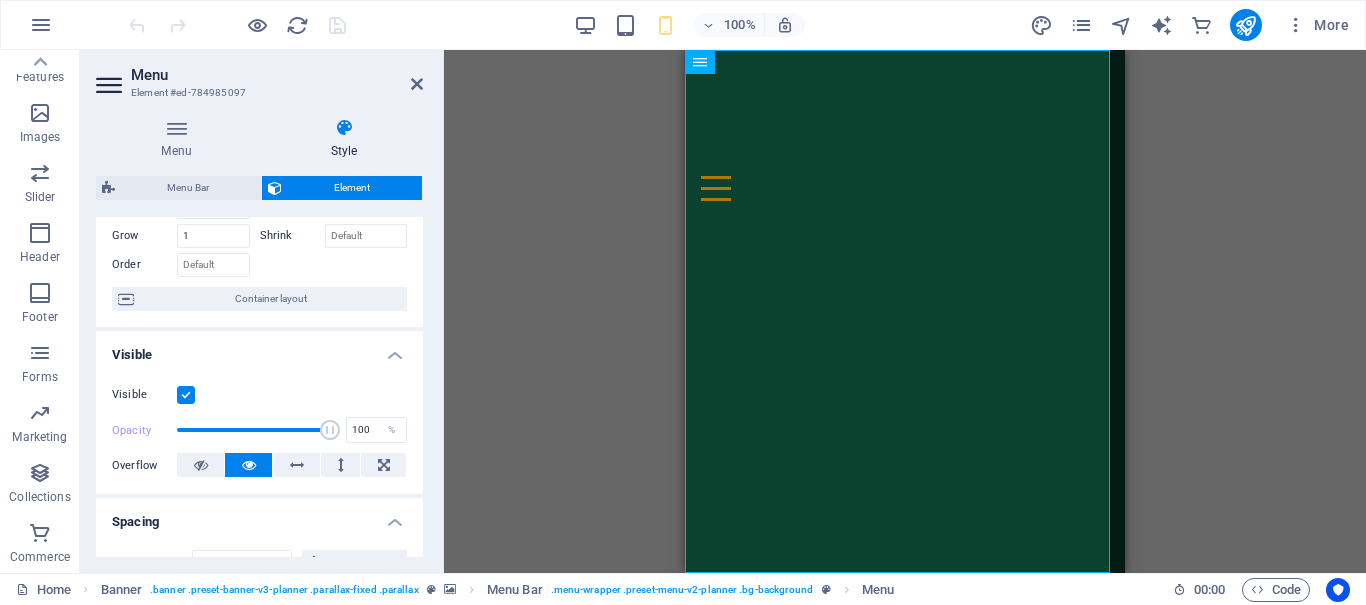 click on "Opacity 100 %" at bounding box center (259, 430) 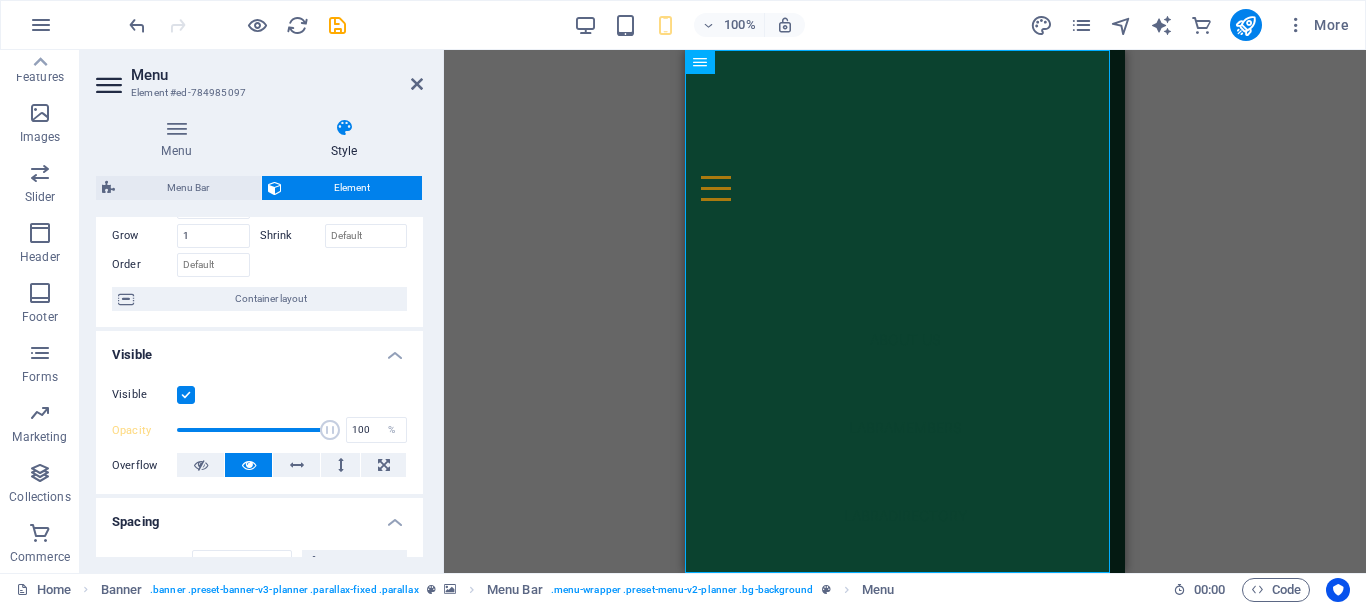 scroll, scrollTop: 300, scrollLeft: 0, axis: vertical 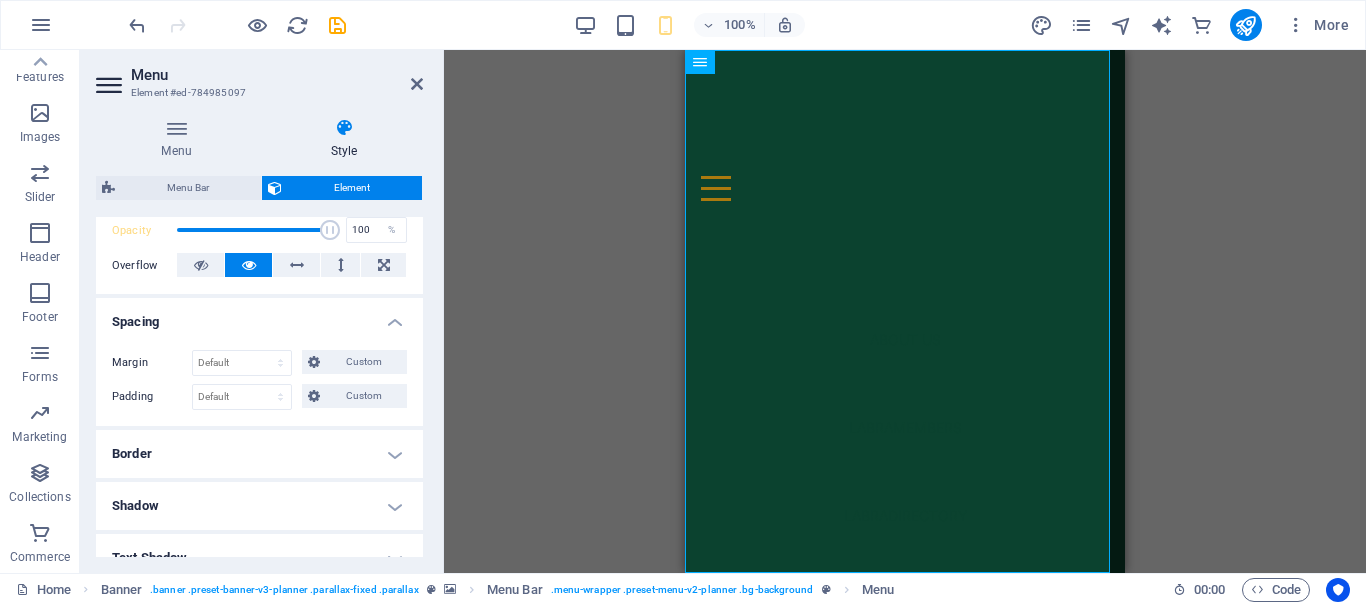 click on "Border" at bounding box center [259, 454] 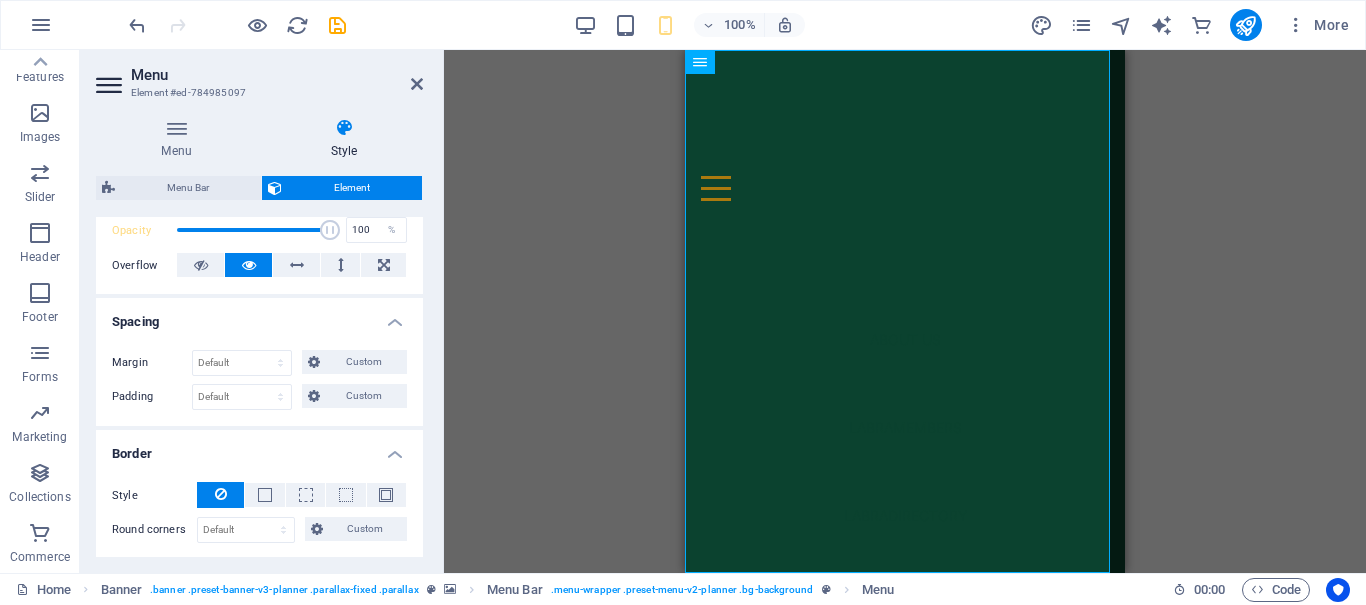 scroll, scrollTop: 500, scrollLeft: 0, axis: vertical 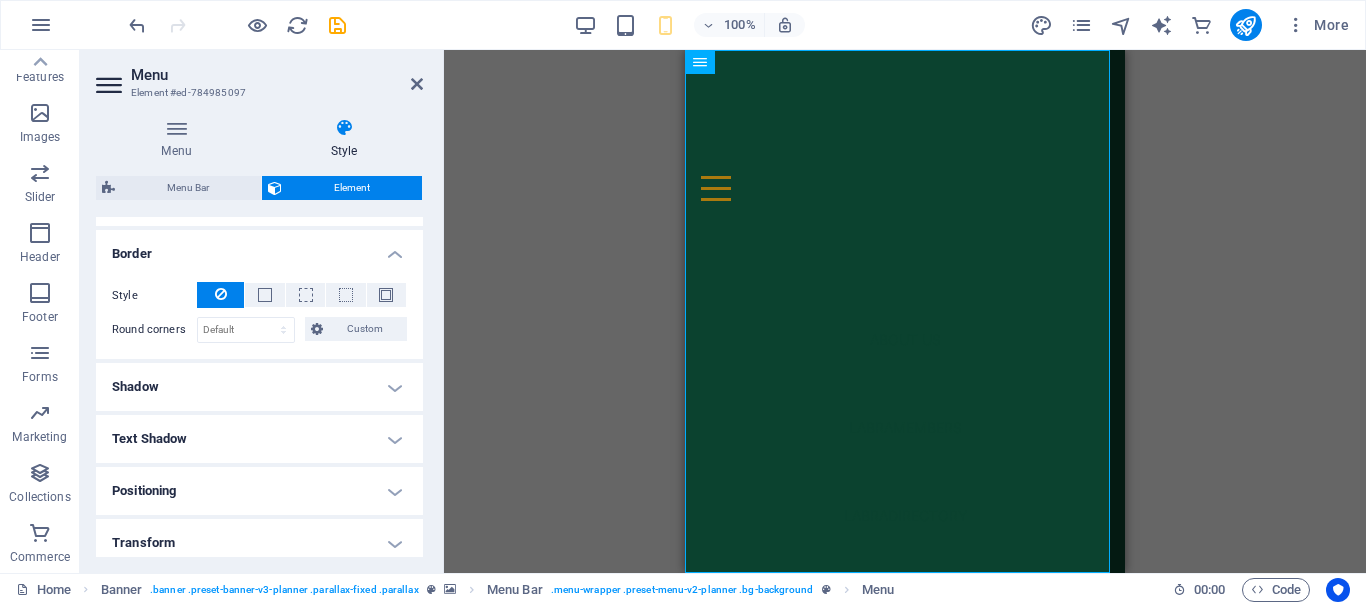 click on "Shadow" at bounding box center [259, 387] 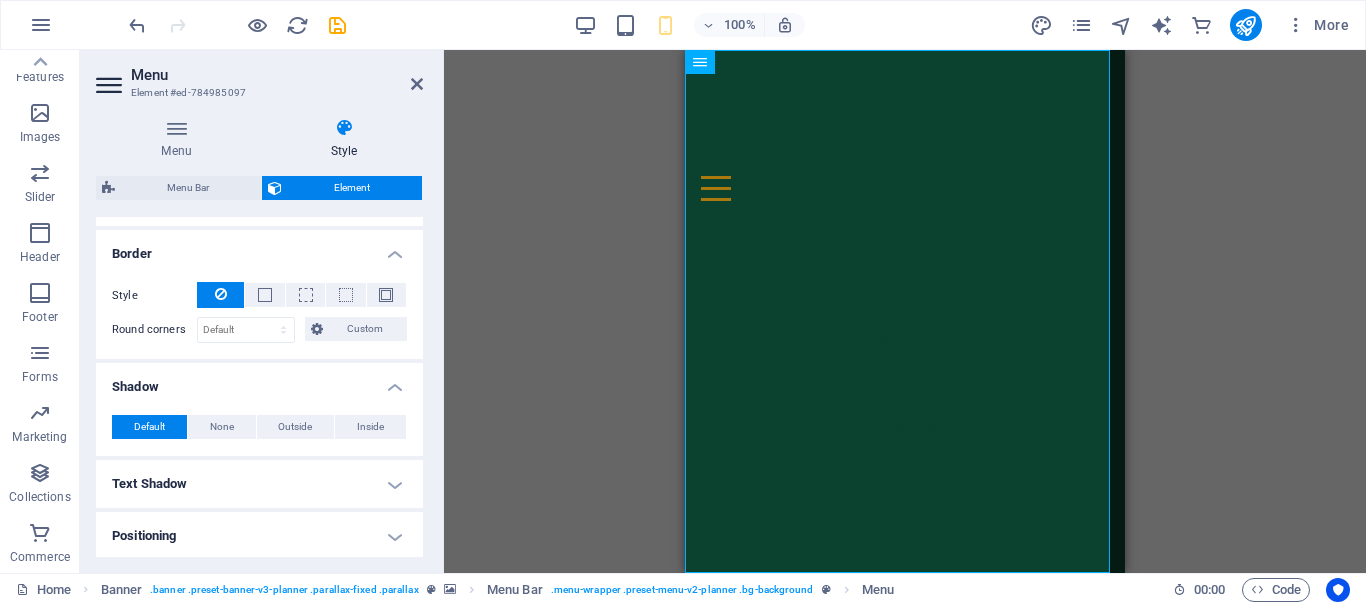 scroll, scrollTop: 700, scrollLeft: 0, axis: vertical 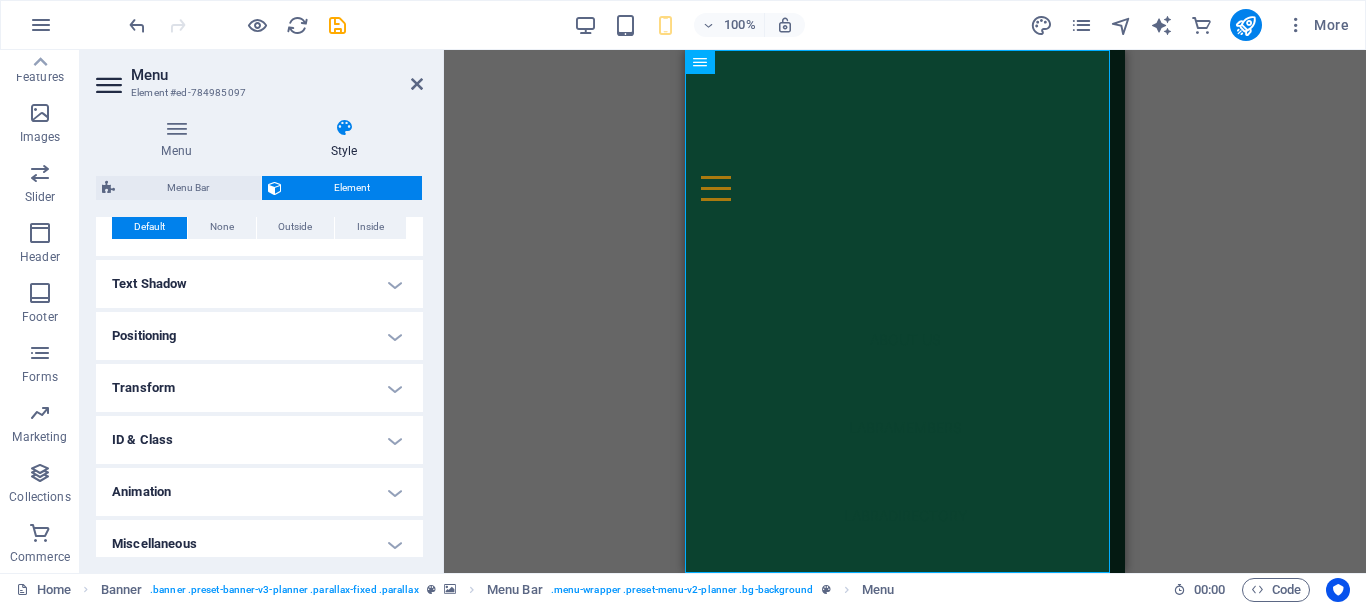 click on "Text Shadow" at bounding box center [259, 284] 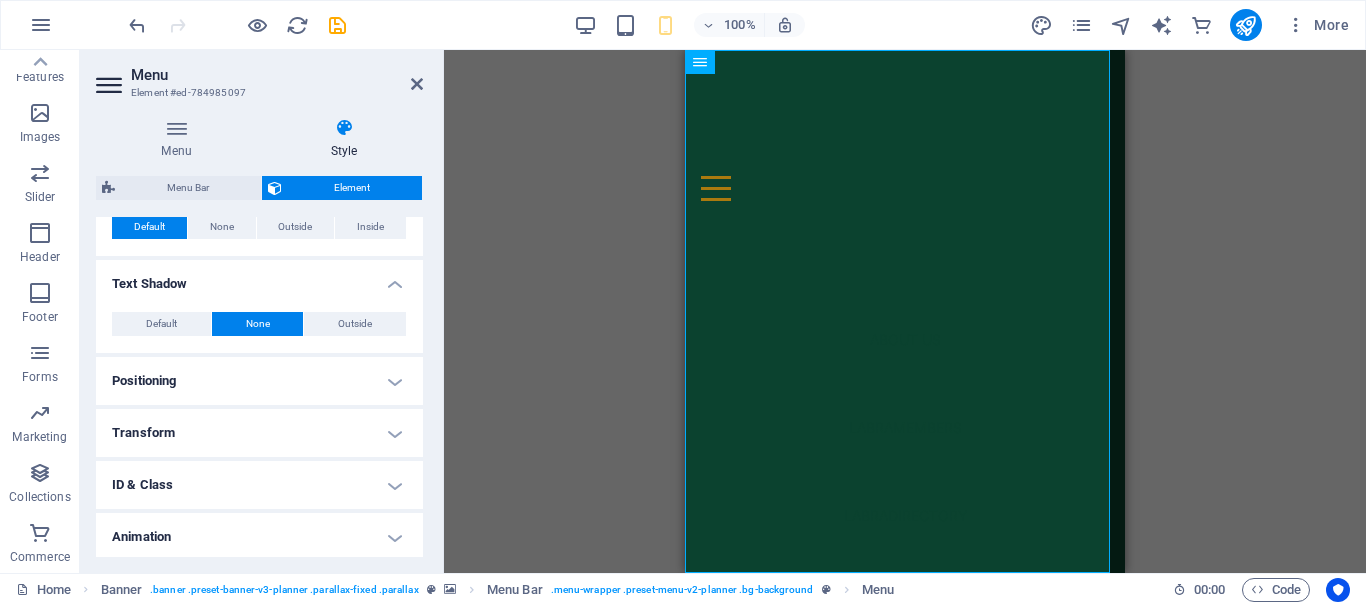 click on "Positioning" at bounding box center [259, 381] 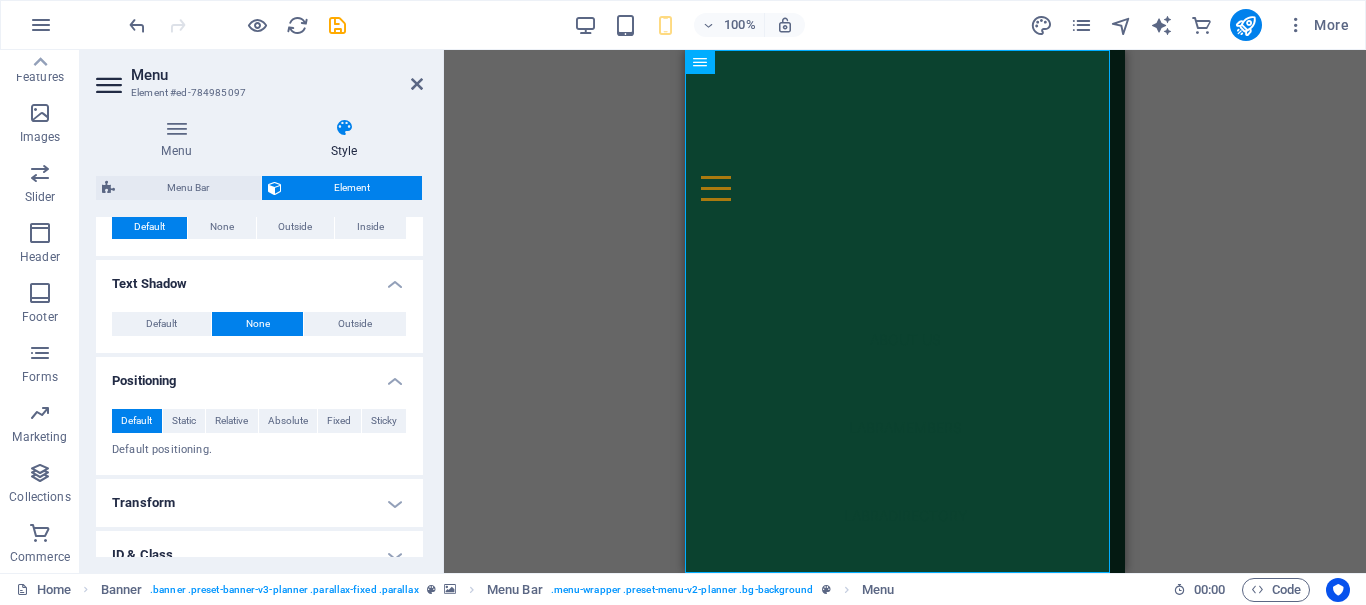scroll, scrollTop: 826, scrollLeft: 0, axis: vertical 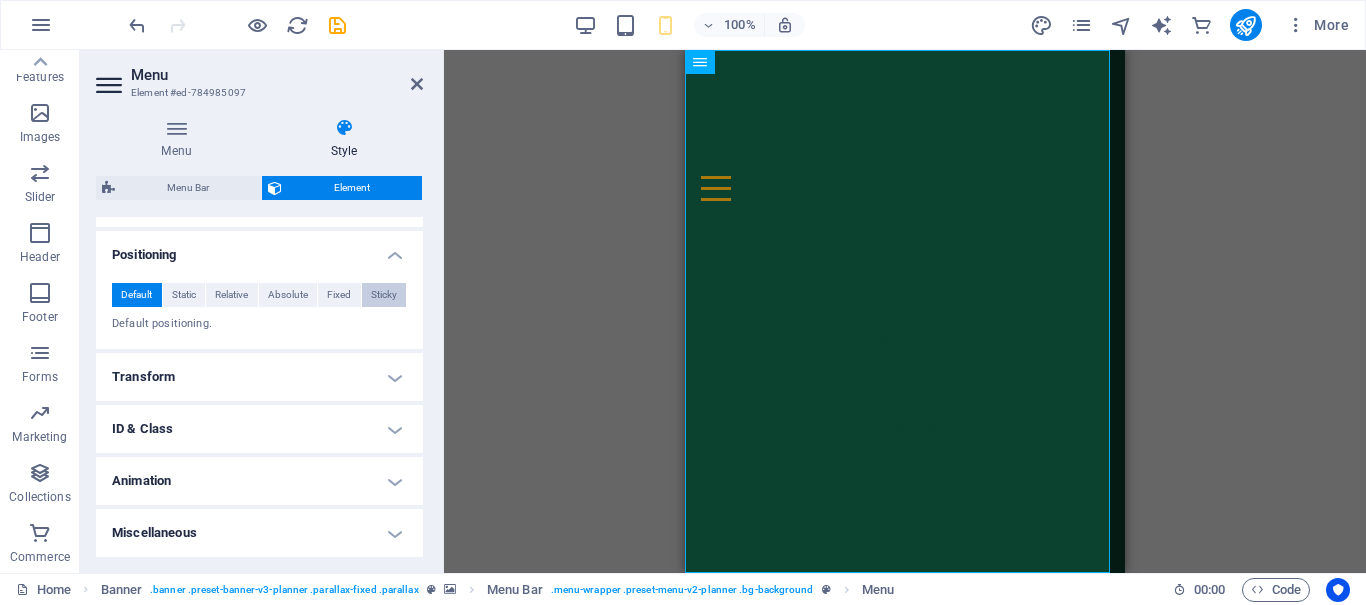 click on "Sticky" at bounding box center [384, 295] 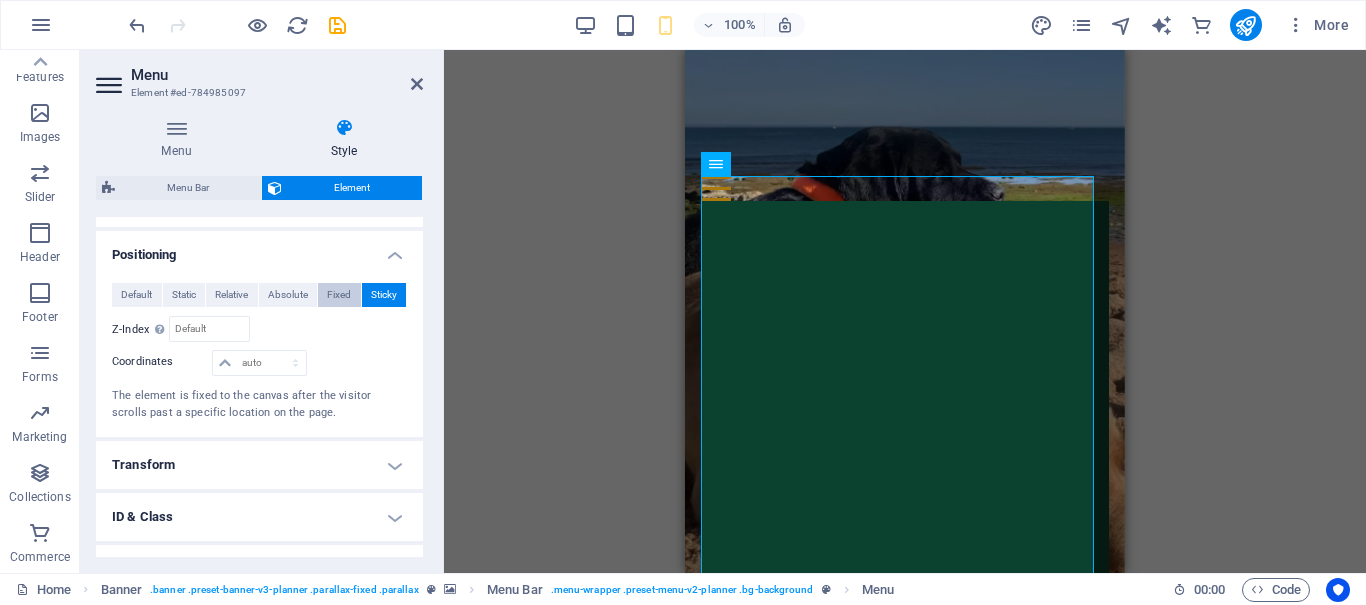 click on "Fixed" at bounding box center (339, 295) 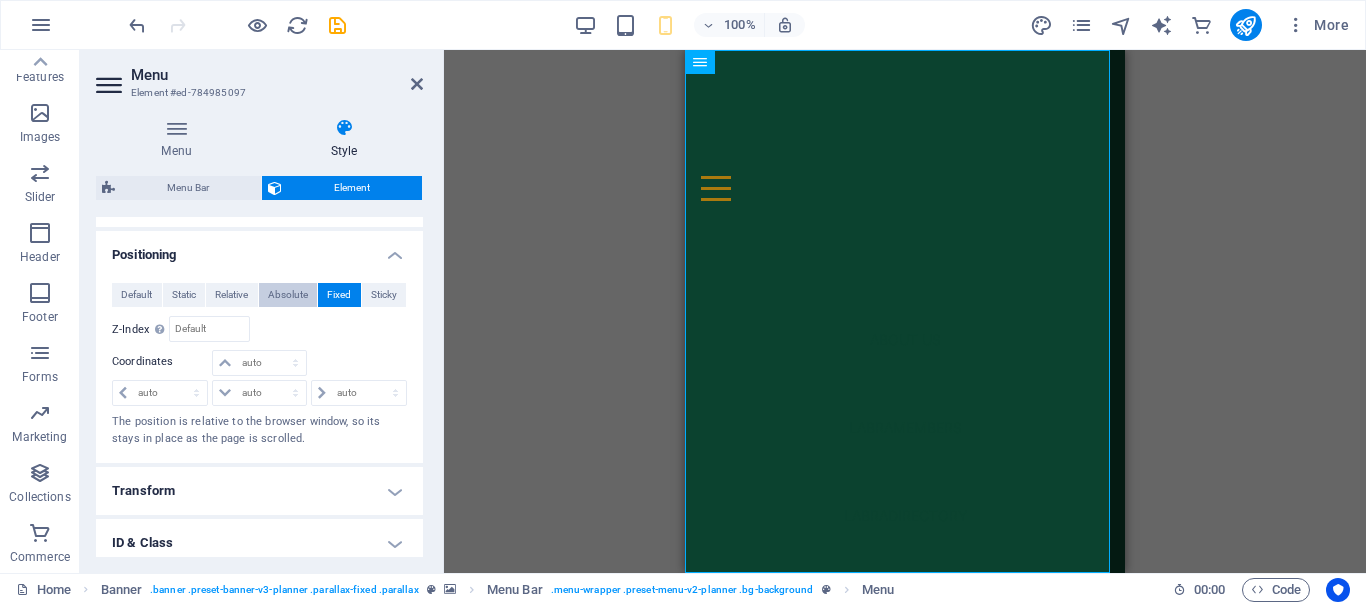 click on "Absolute" at bounding box center (288, 295) 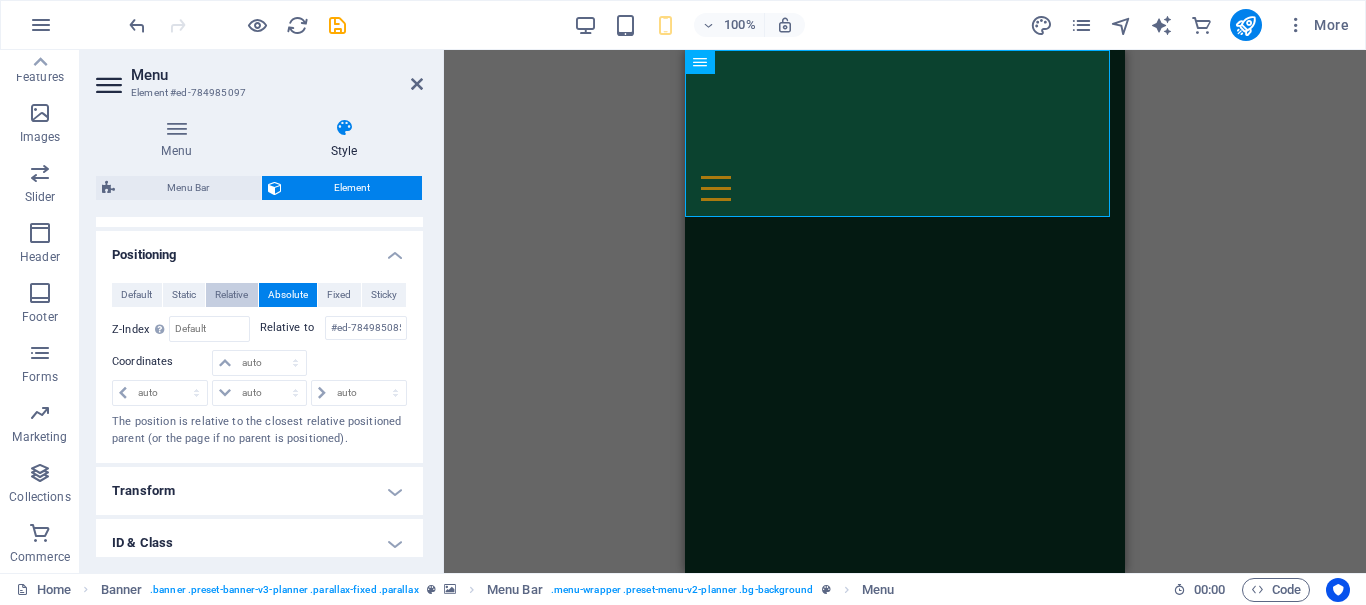 click on "Relative" at bounding box center [231, 295] 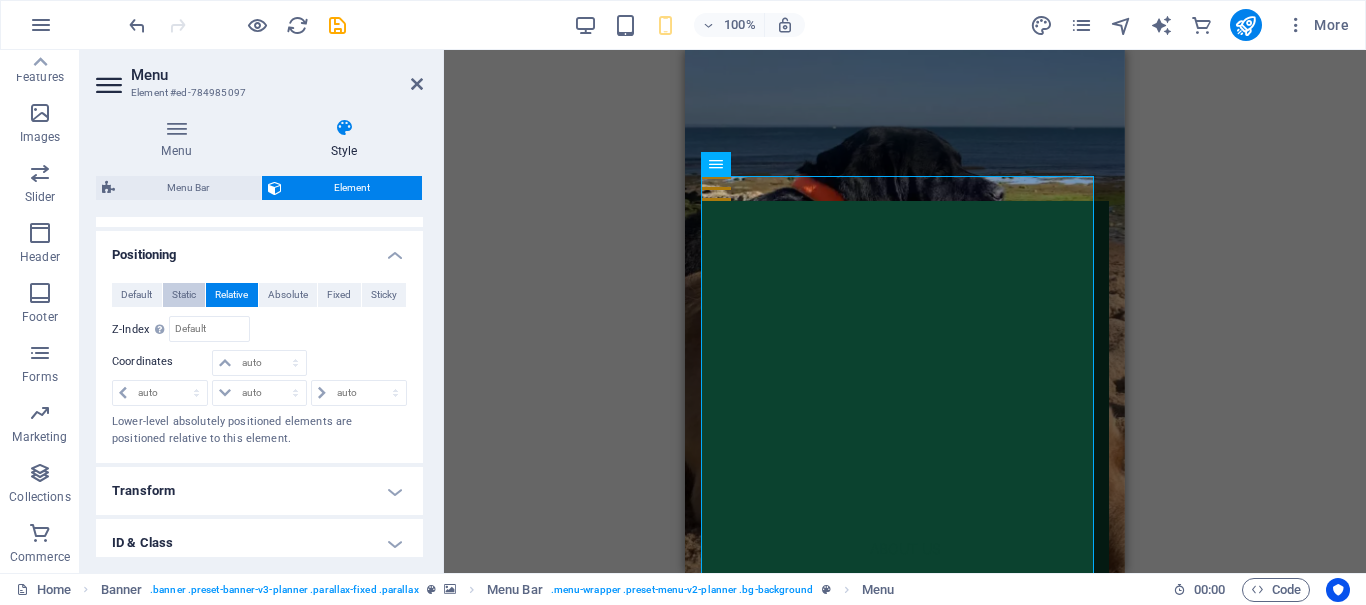 click on "Static" at bounding box center [184, 295] 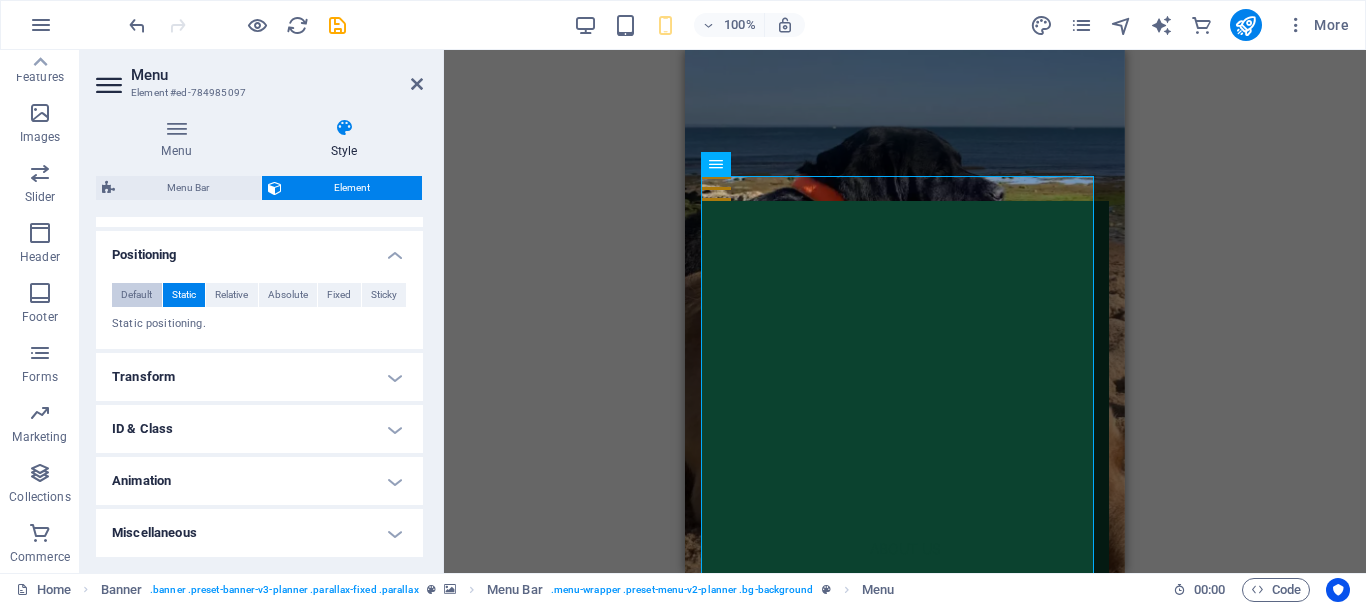 click on "Default" at bounding box center (136, 295) 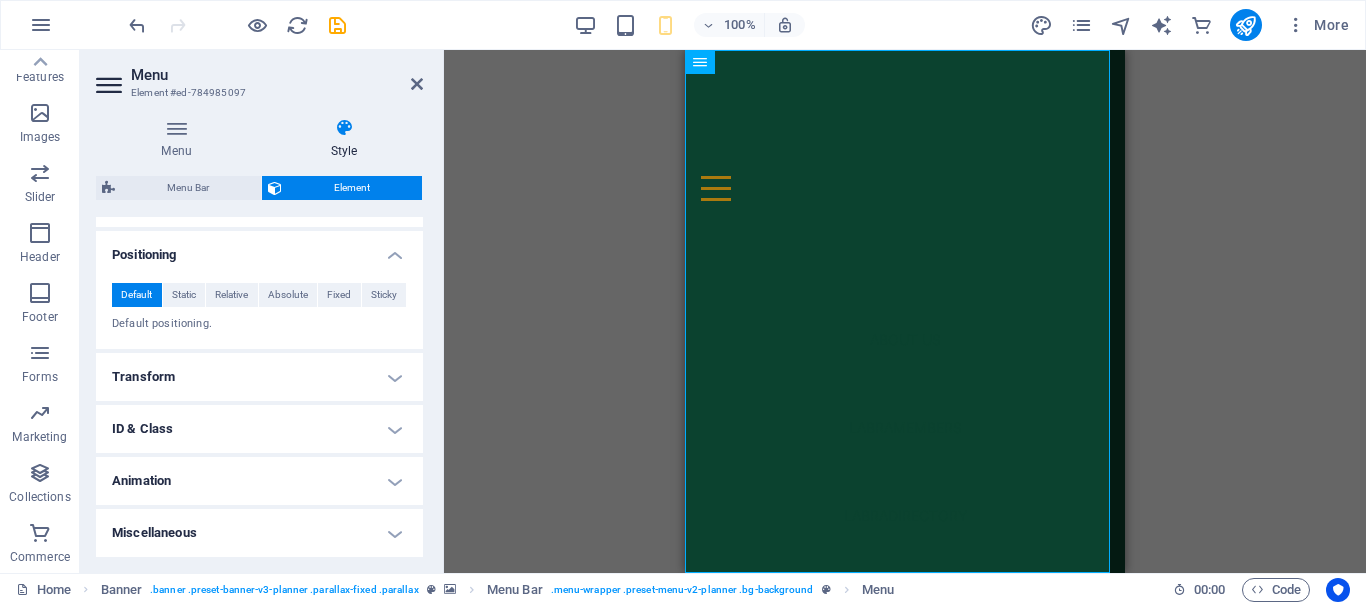 click on "Positioning" at bounding box center (259, 249) 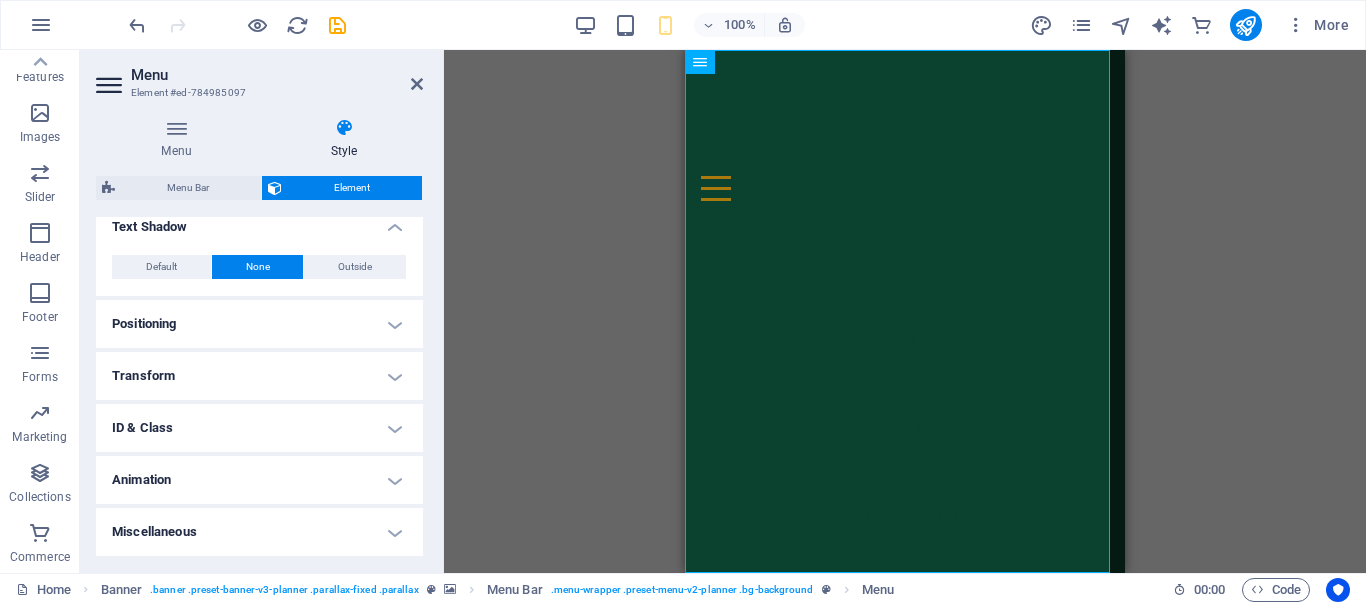 click on "Positioning" at bounding box center [259, 324] 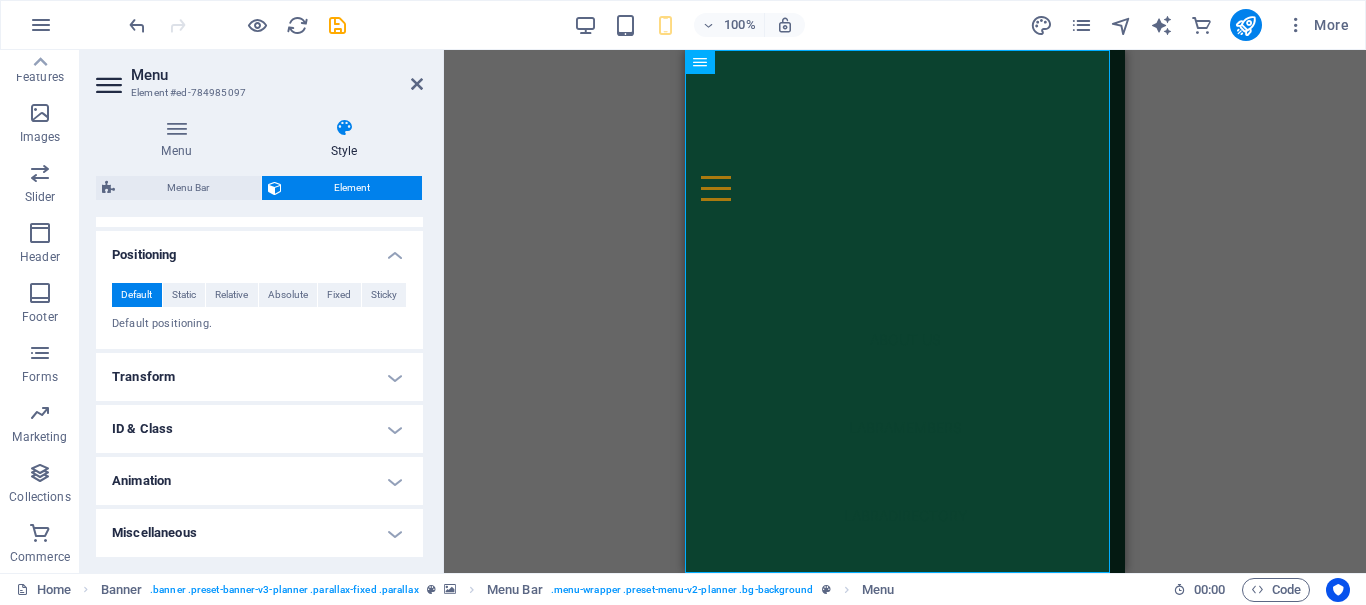 scroll, scrollTop: 726, scrollLeft: 0, axis: vertical 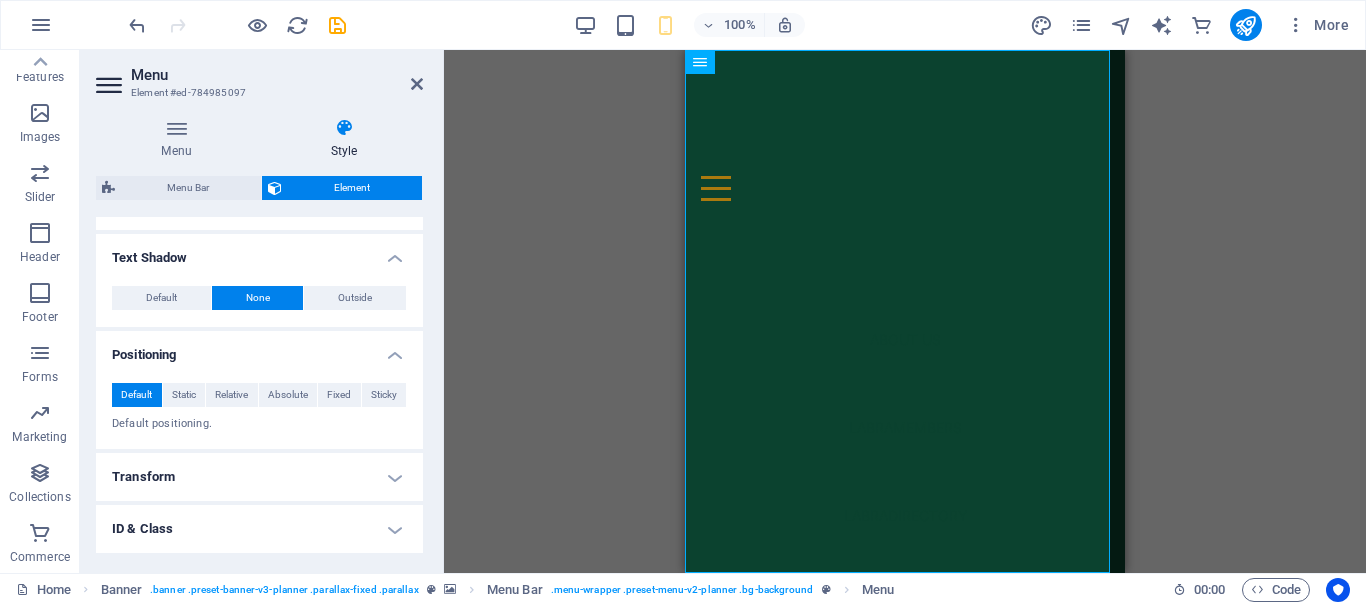 click on "Positioning" at bounding box center [259, 349] 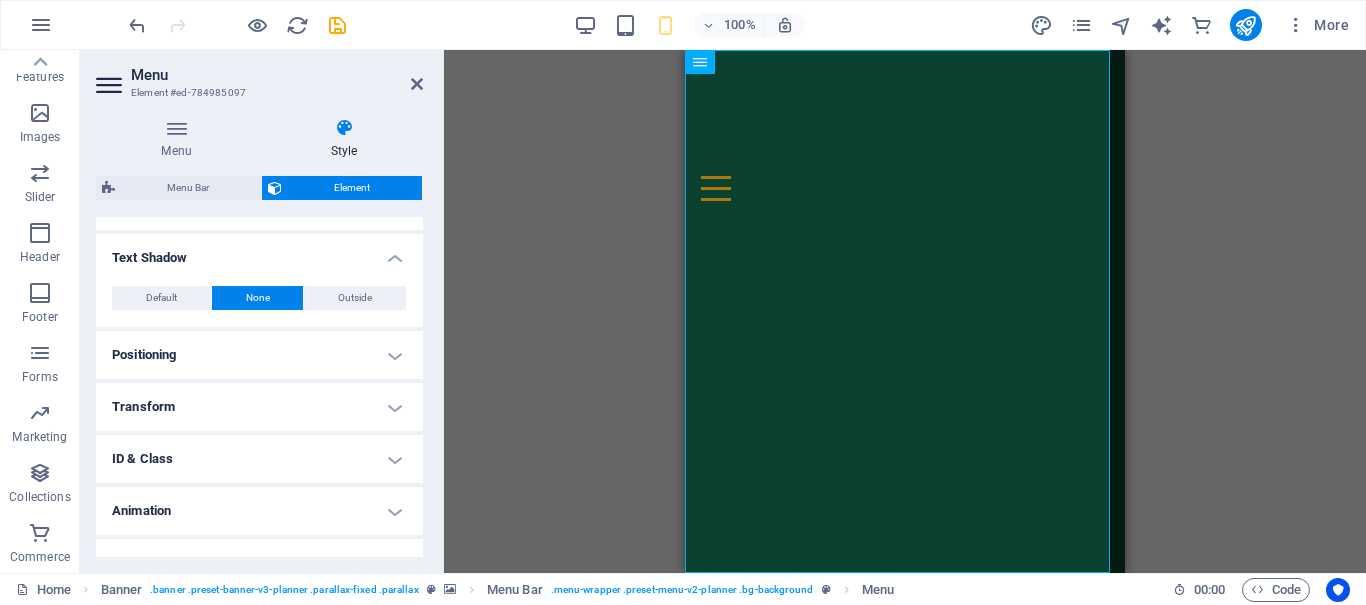 click on "Transform" at bounding box center [259, 407] 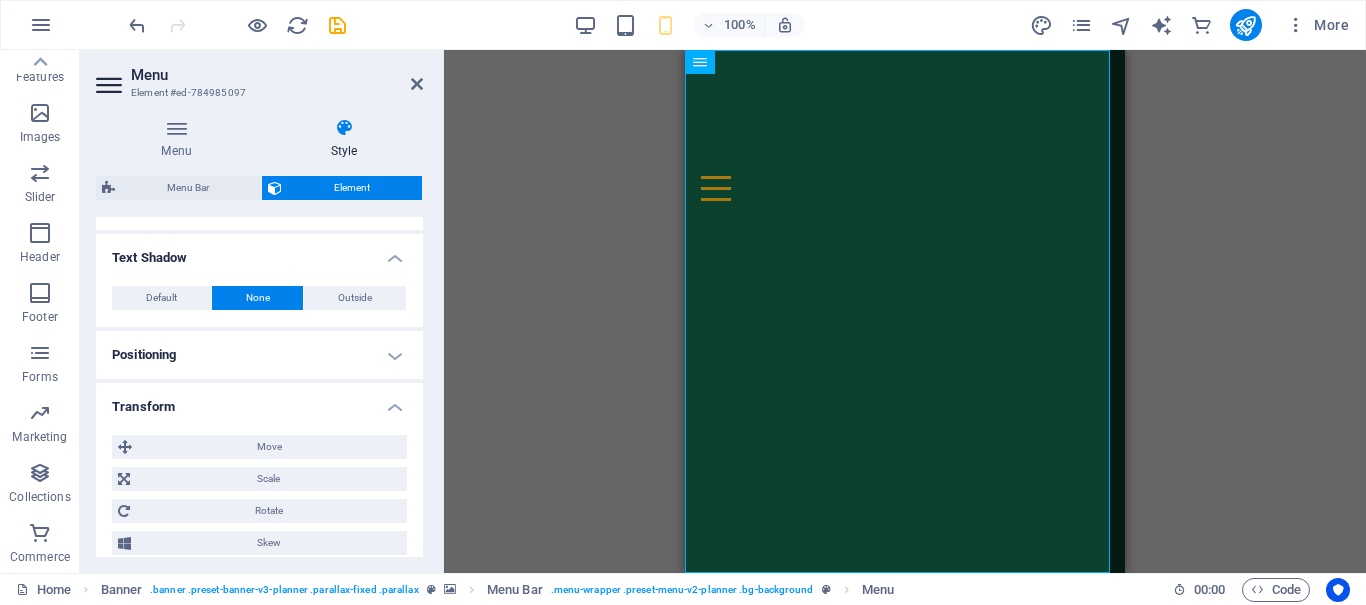 scroll, scrollTop: 826, scrollLeft: 0, axis: vertical 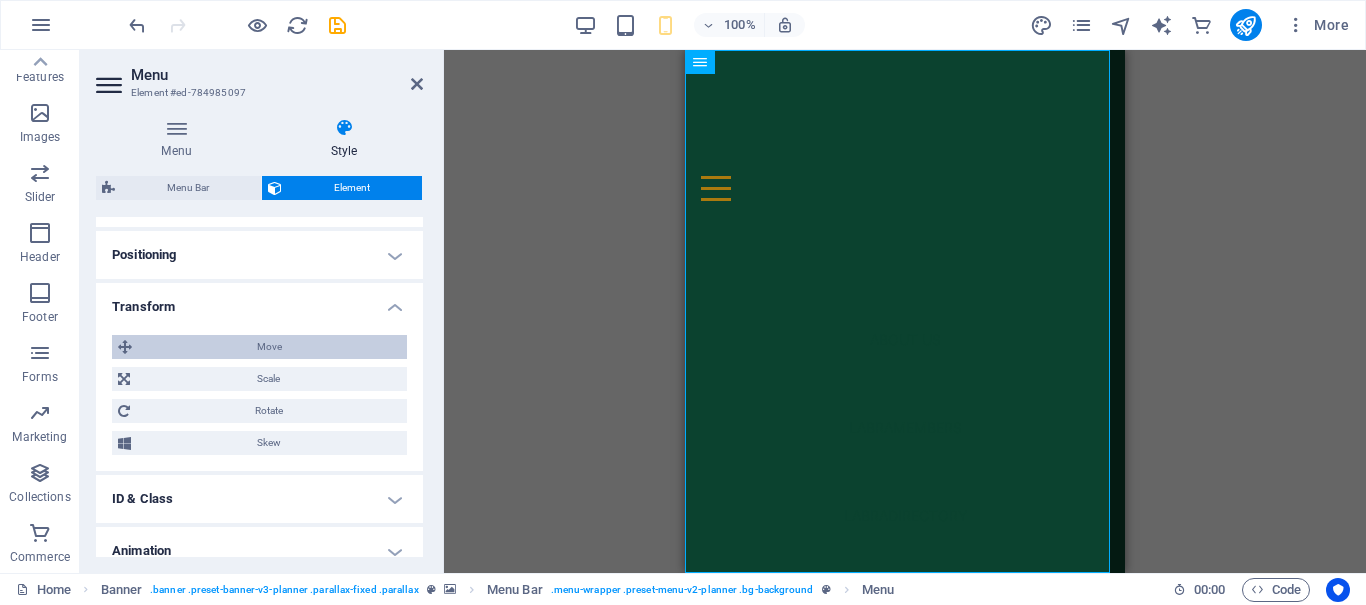 click on "Move" at bounding box center (269, 347) 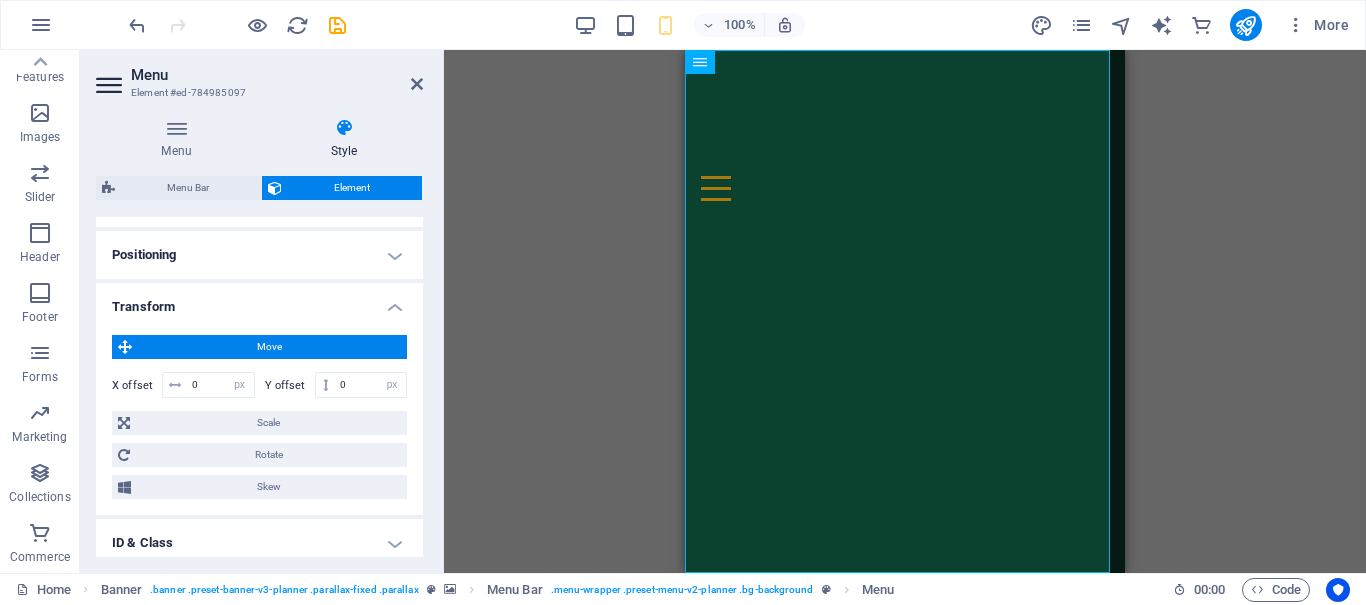 click on "Move" at bounding box center (269, 347) 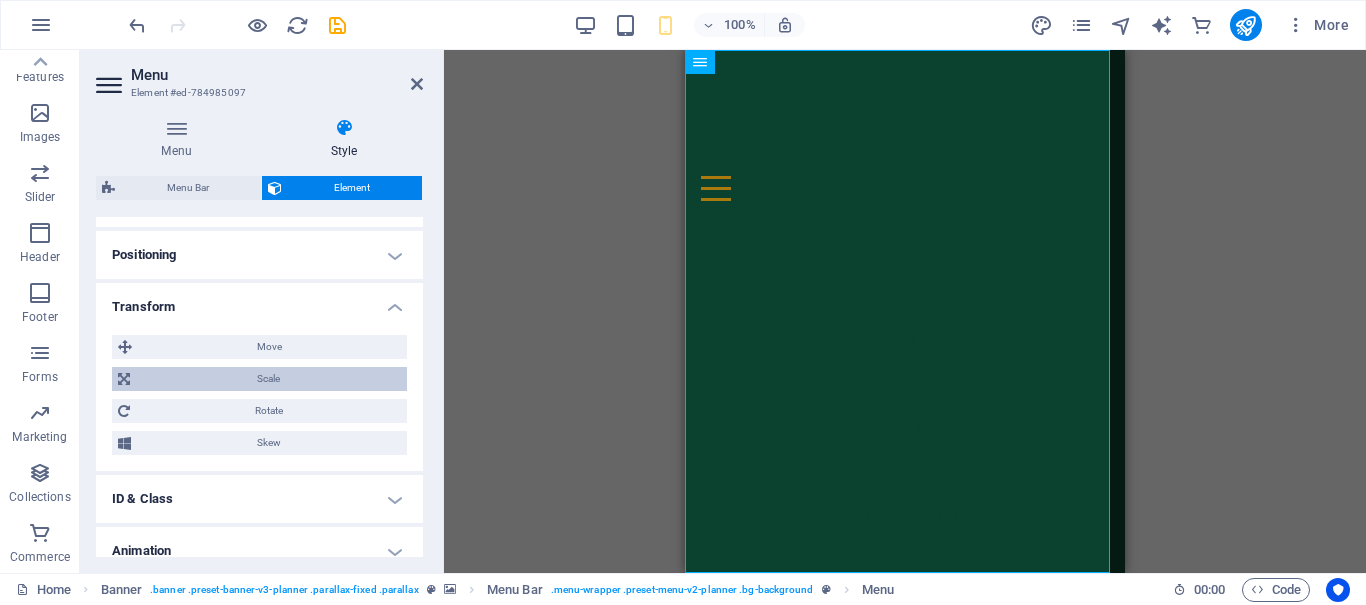 click on "Scale" at bounding box center [268, 379] 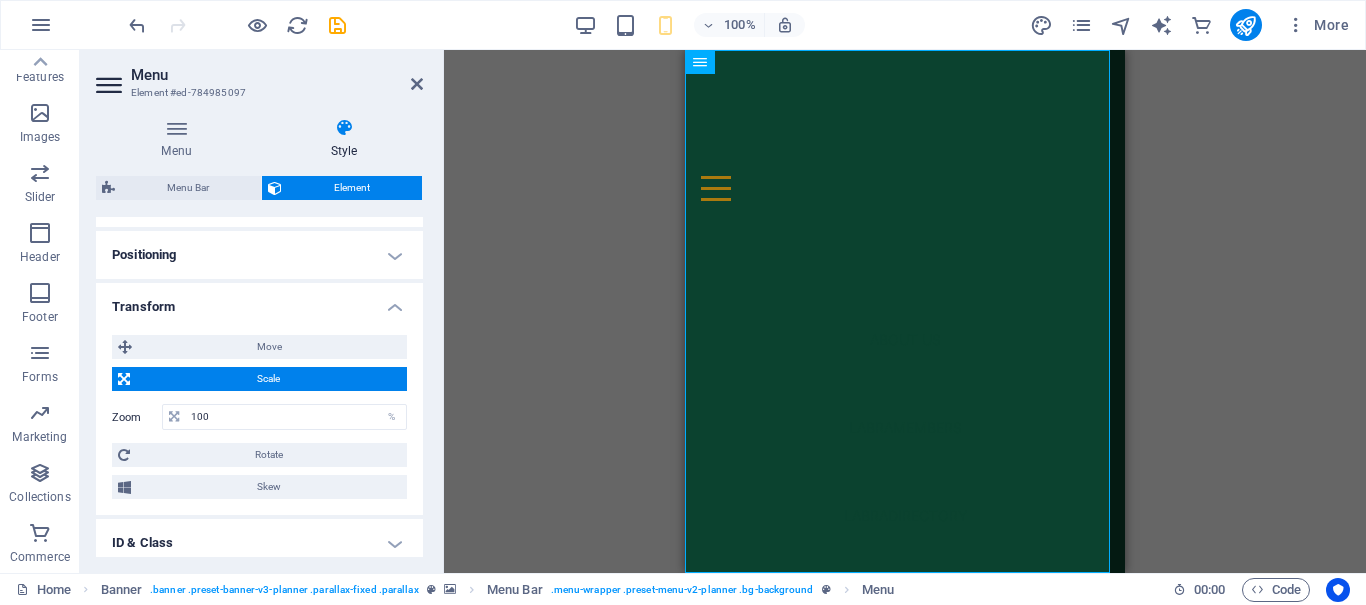 click on "Scale" at bounding box center [268, 379] 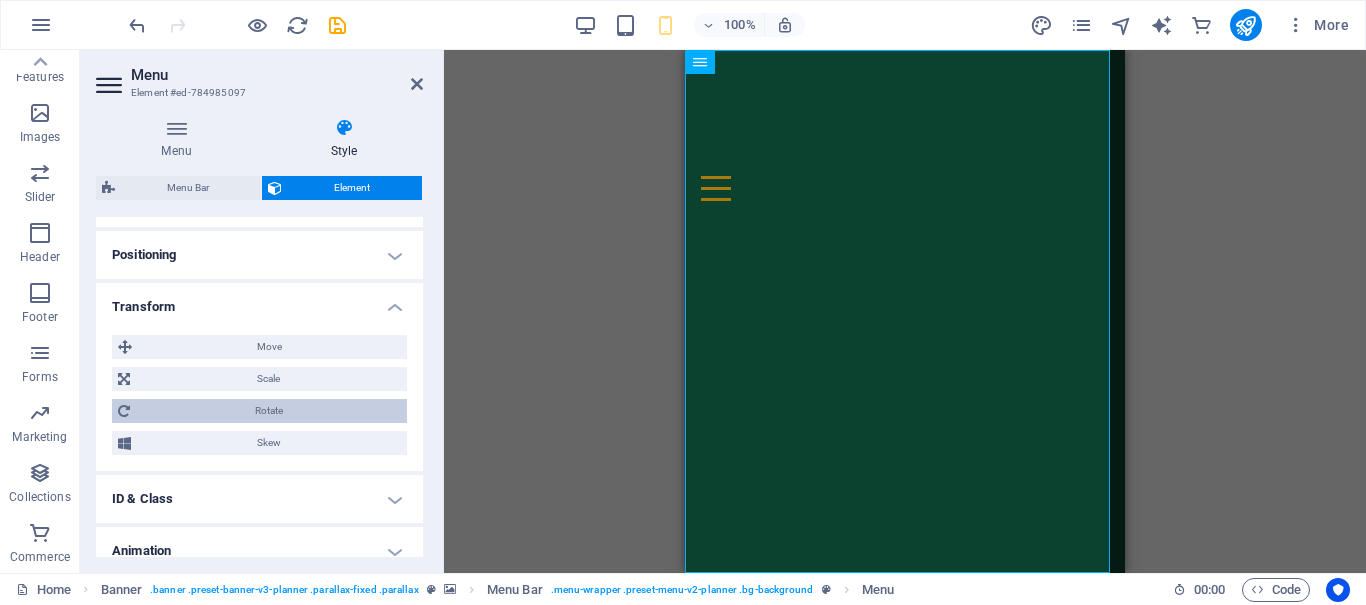 click on "Rotate" at bounding box center (268, 411) 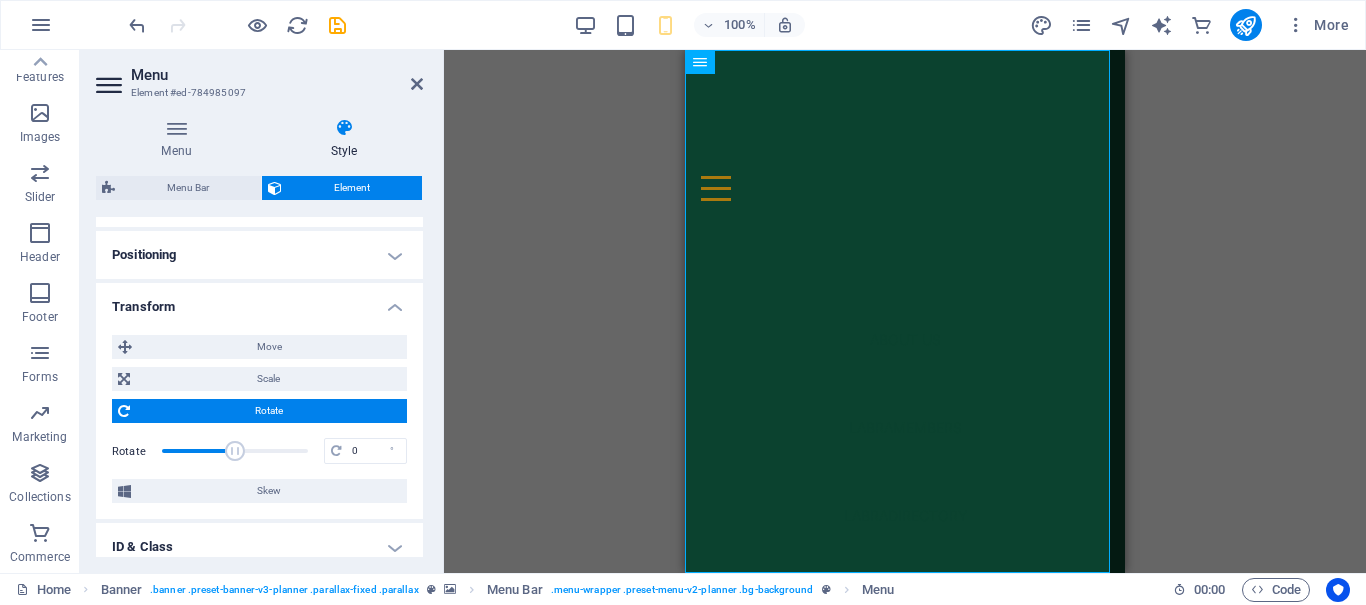 click on "Rotate" at bounding box center [268, 411] 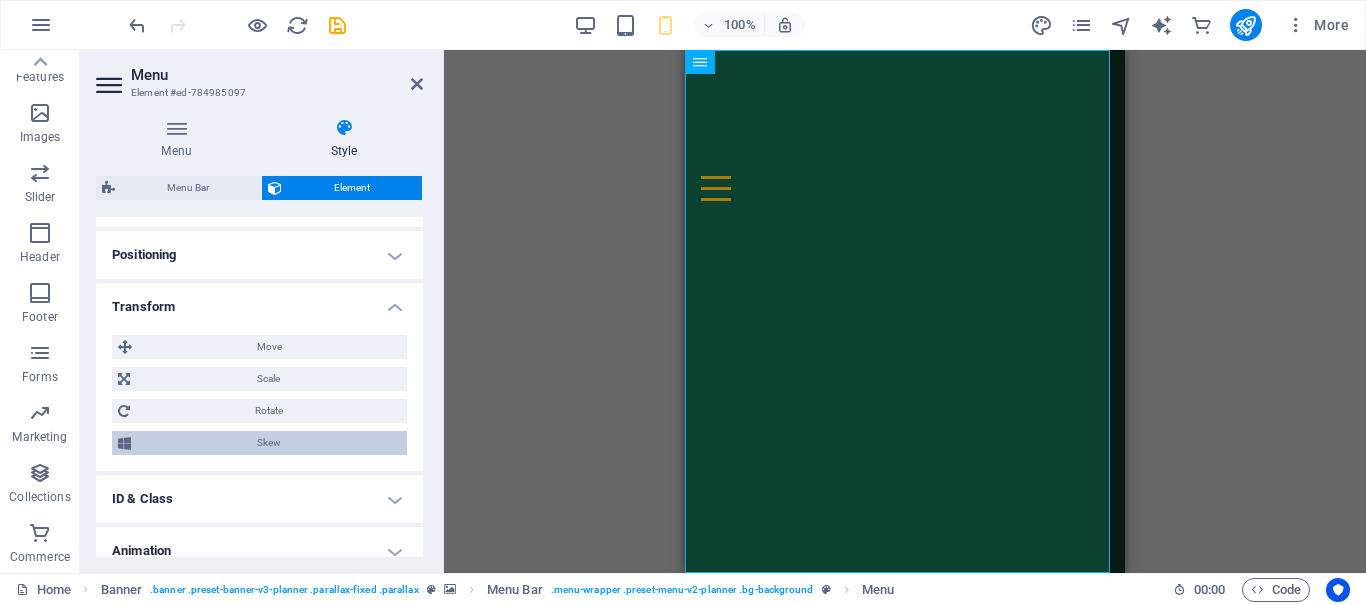 click on "Skew" at bounding box center (269, 443) 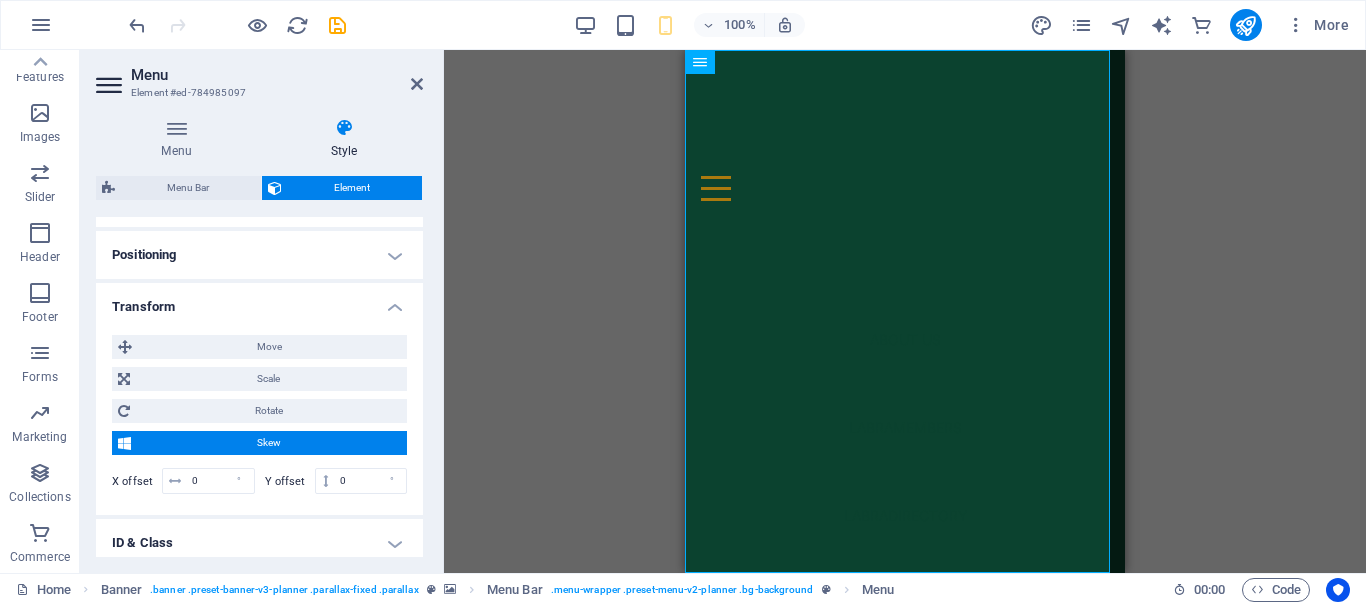 click on "Skew" at bounding box center [269, 443] 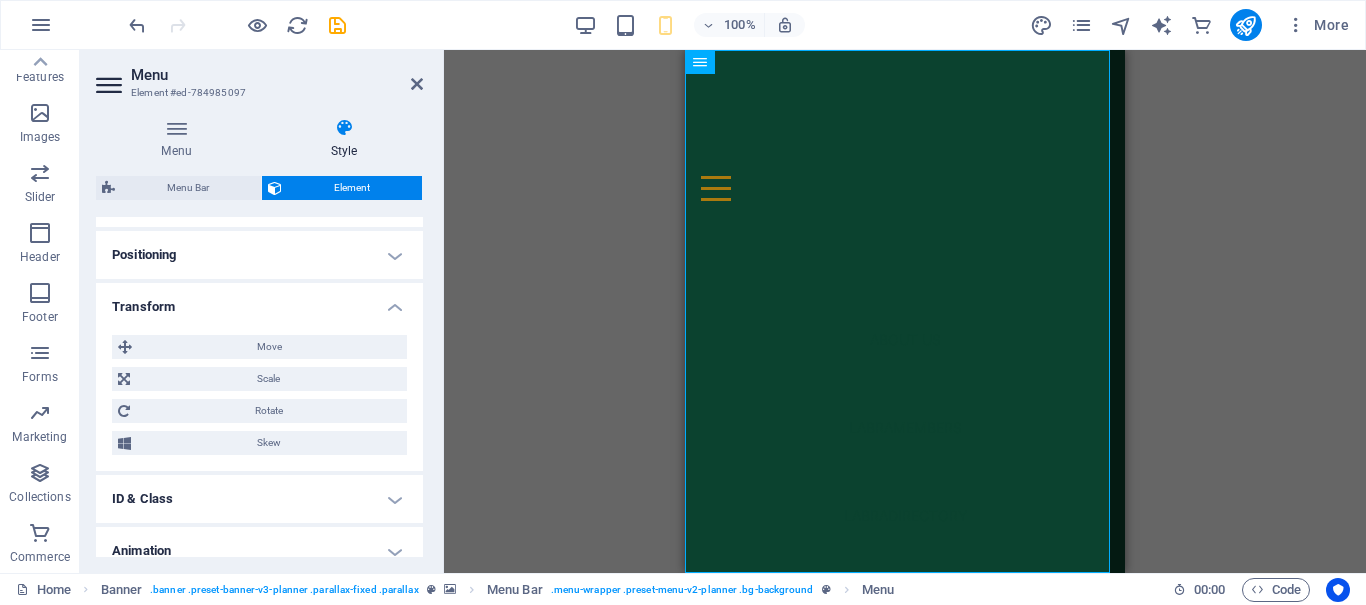 click on "Transform" at bounding box center [259, 301] 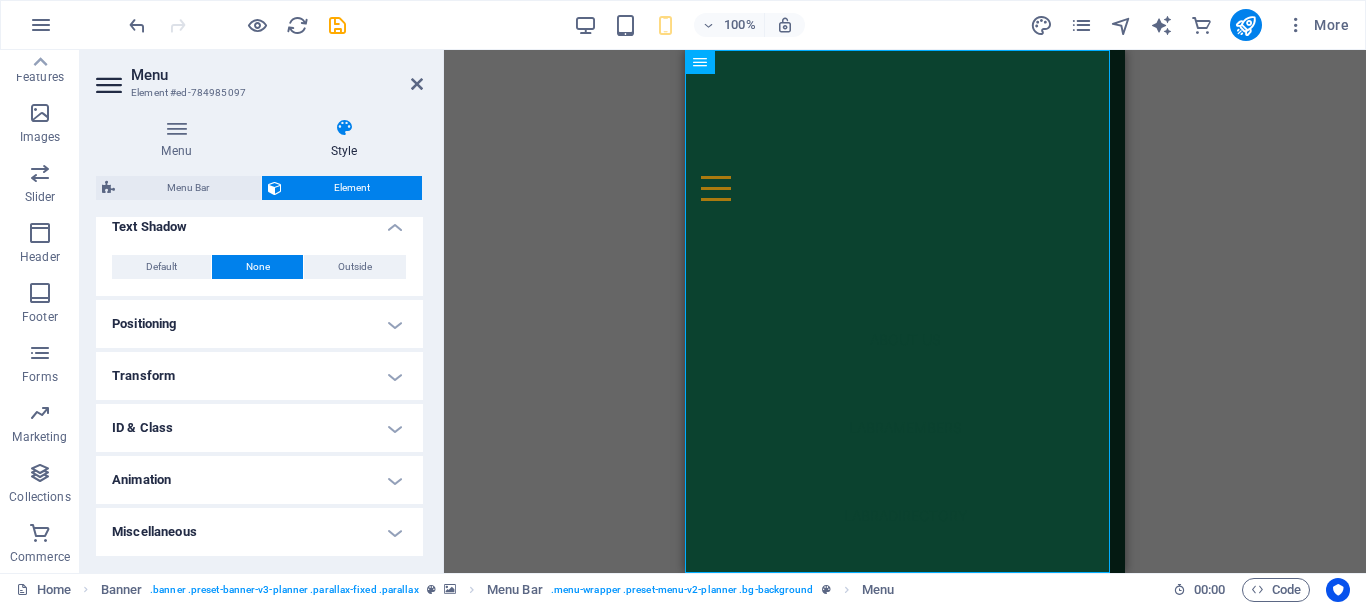 scroll, scrollTop: 757, scrollLeft: 0, axis: vertical 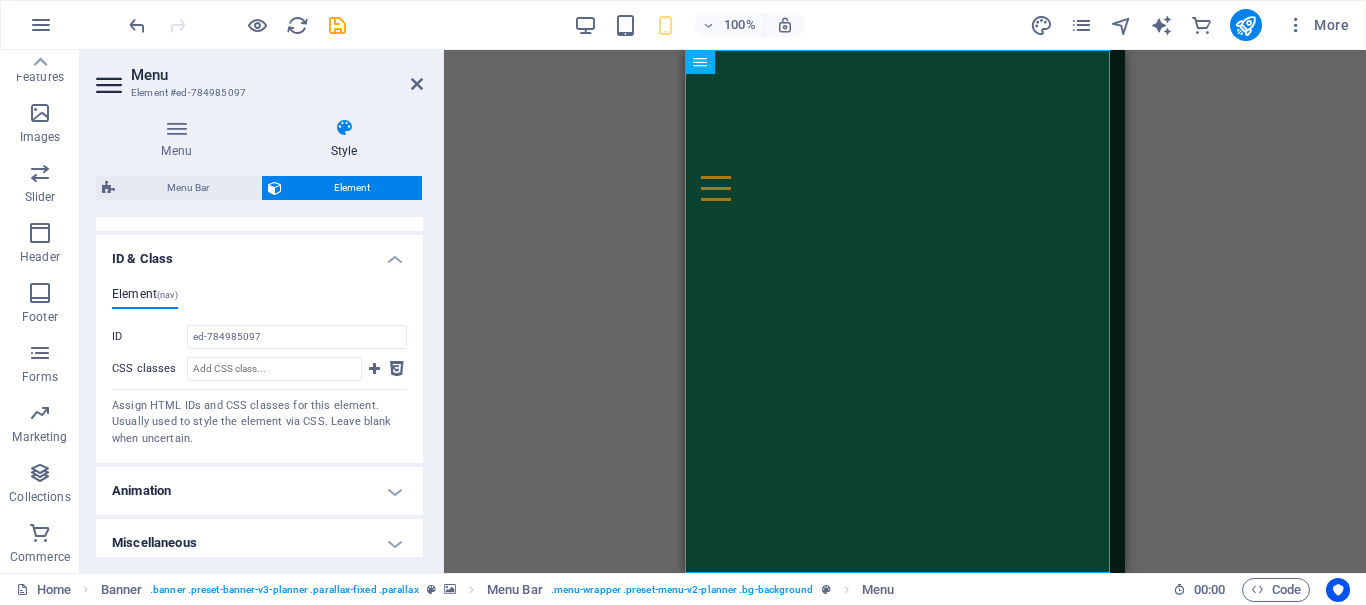 click on "ID & Class" at bounding box center [259, 253] 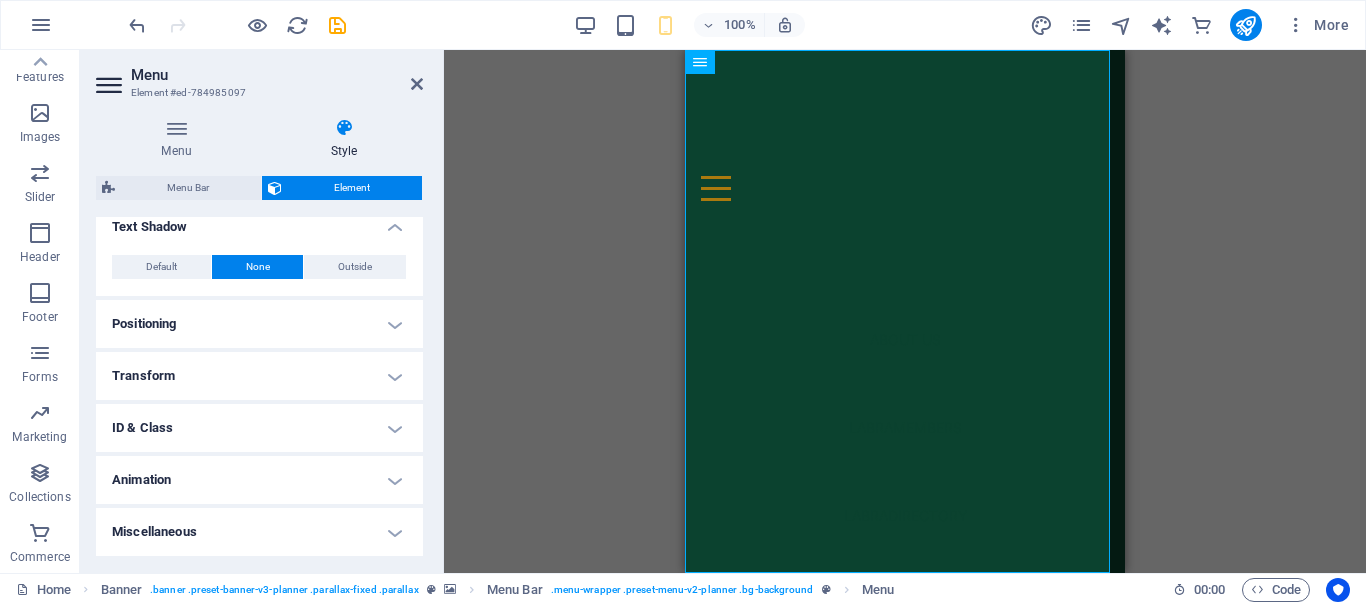 scroll, scrollTop: 756, scrollLeft: 0, axis: vertical 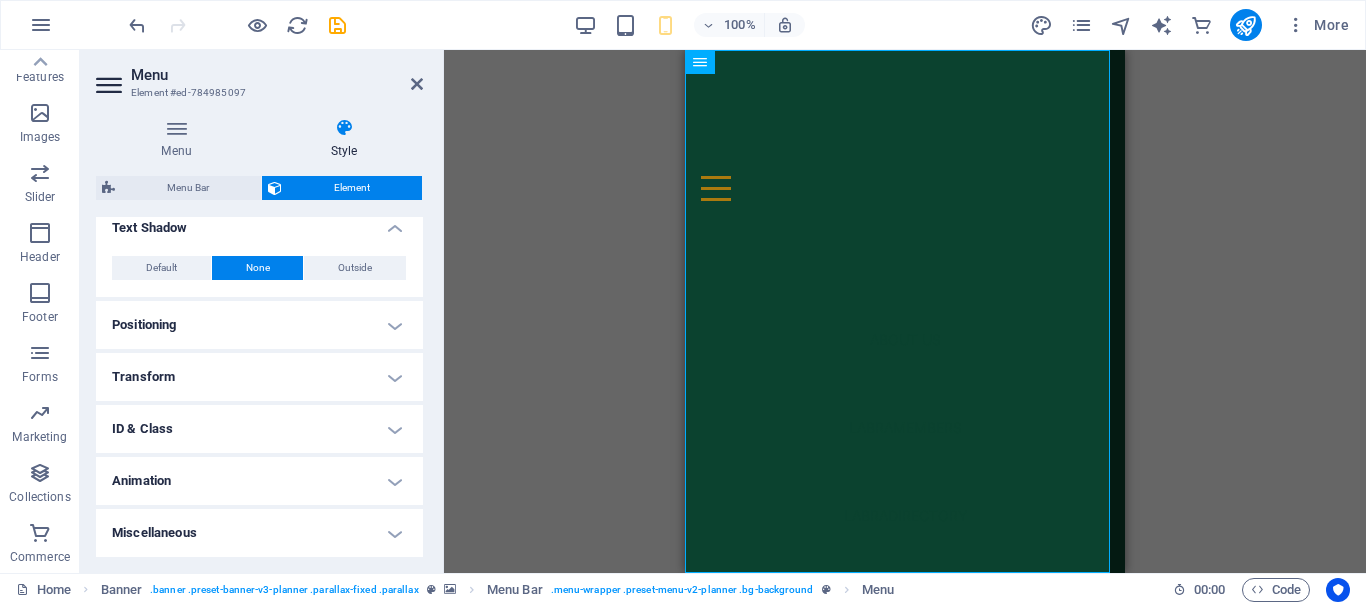 click on "Animation" at bounding box center (259, 481) 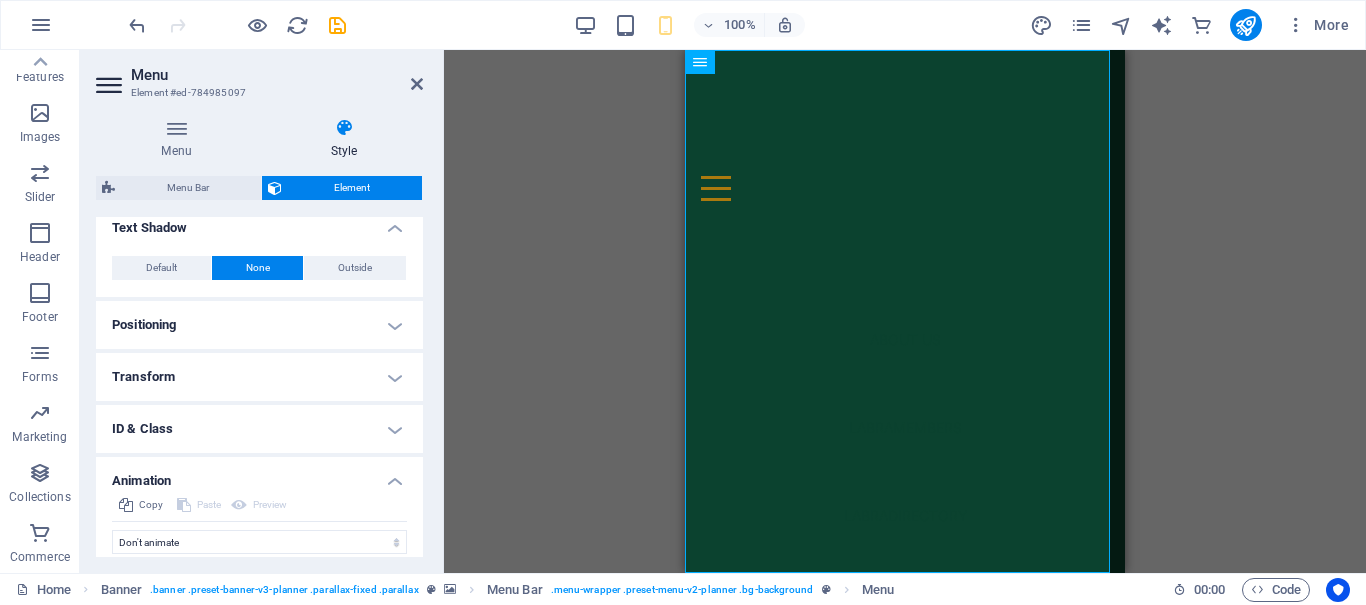 click on "Animation" at bounding box center (259, 475) 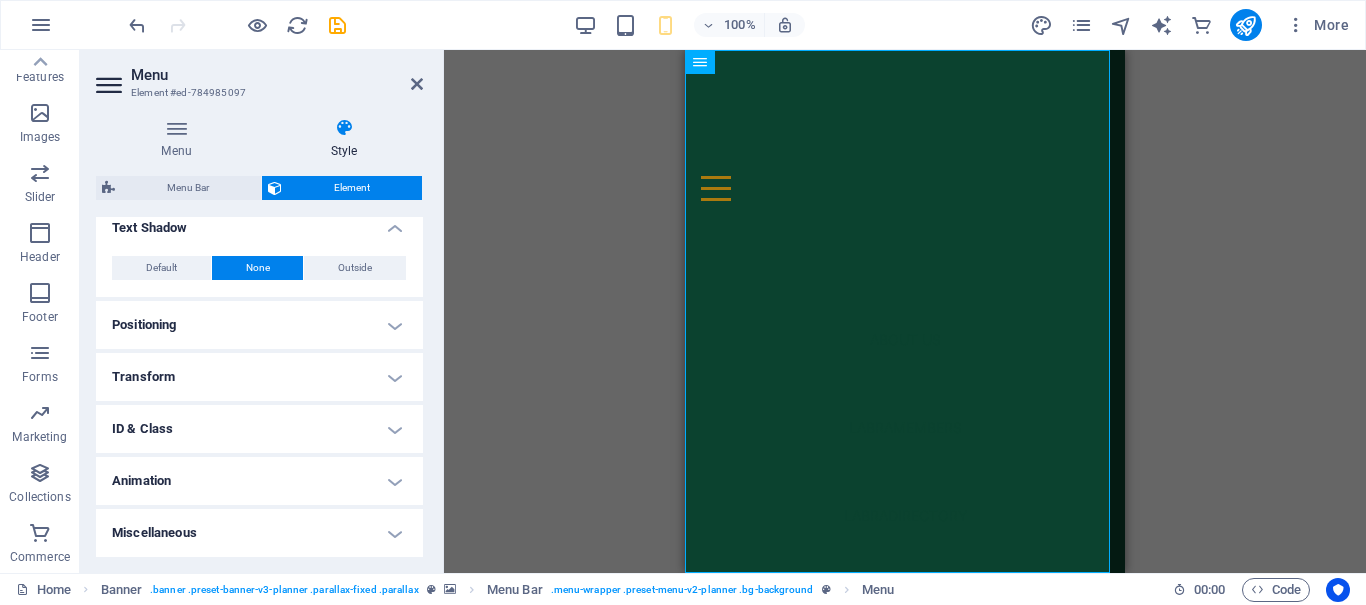 click on "Miscellaneous" at bounding box center [259, 533] 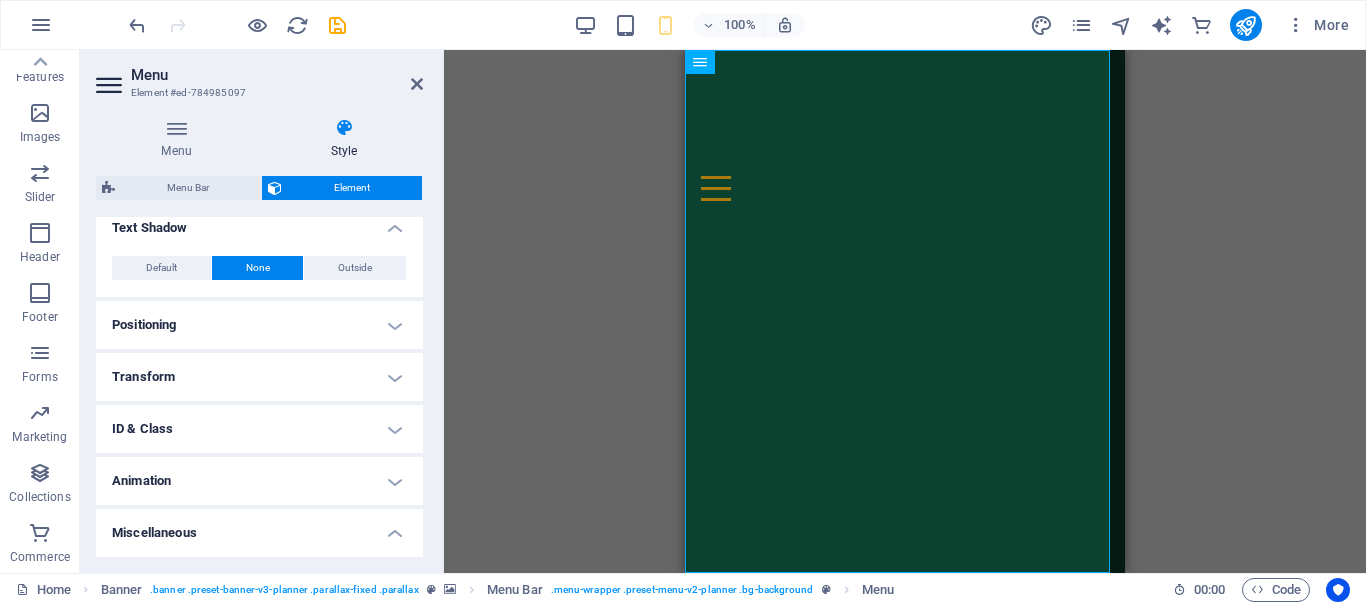 scroll, scrollTop: 880, scrollLeft: 0, axis: vertical 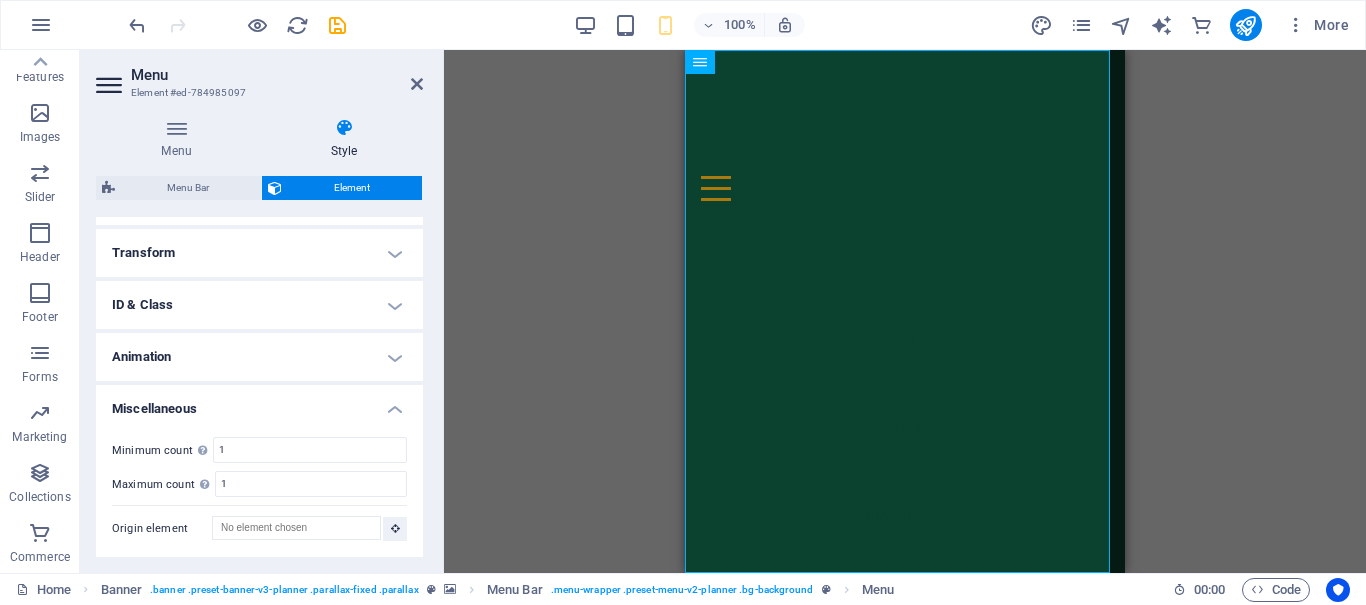 click on "Miscellaneous" at bounding box center [259, 403] 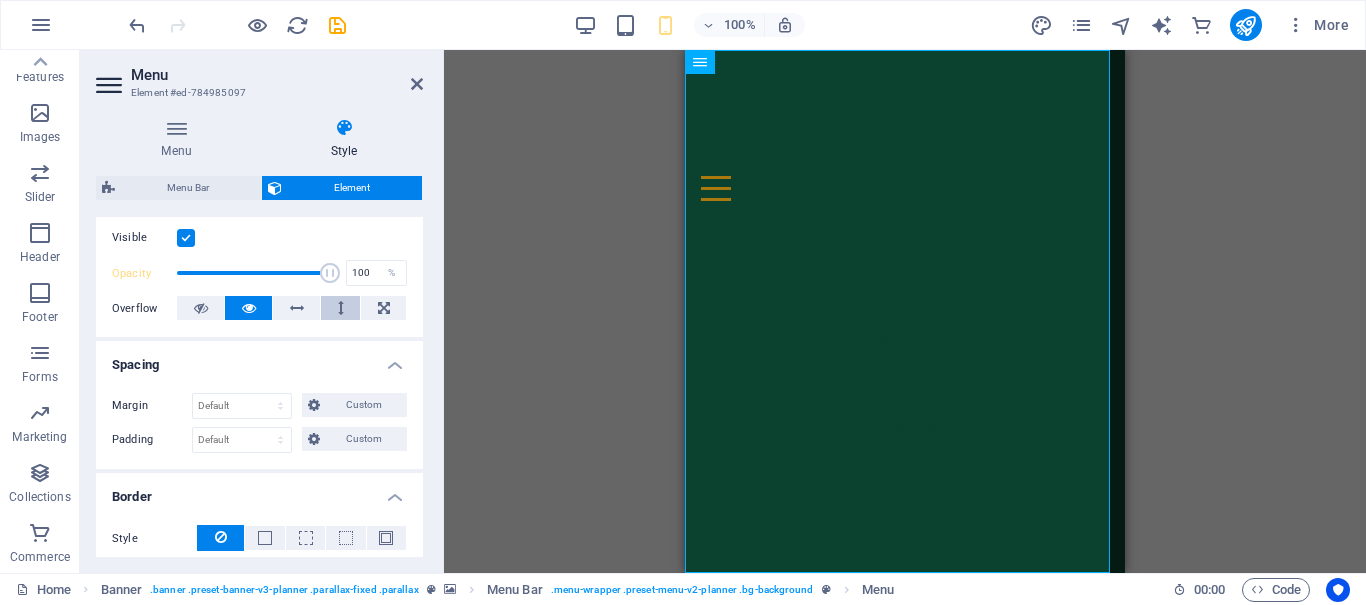 scroll, scrollTop: 0, scrollLeft: 0, axis: both 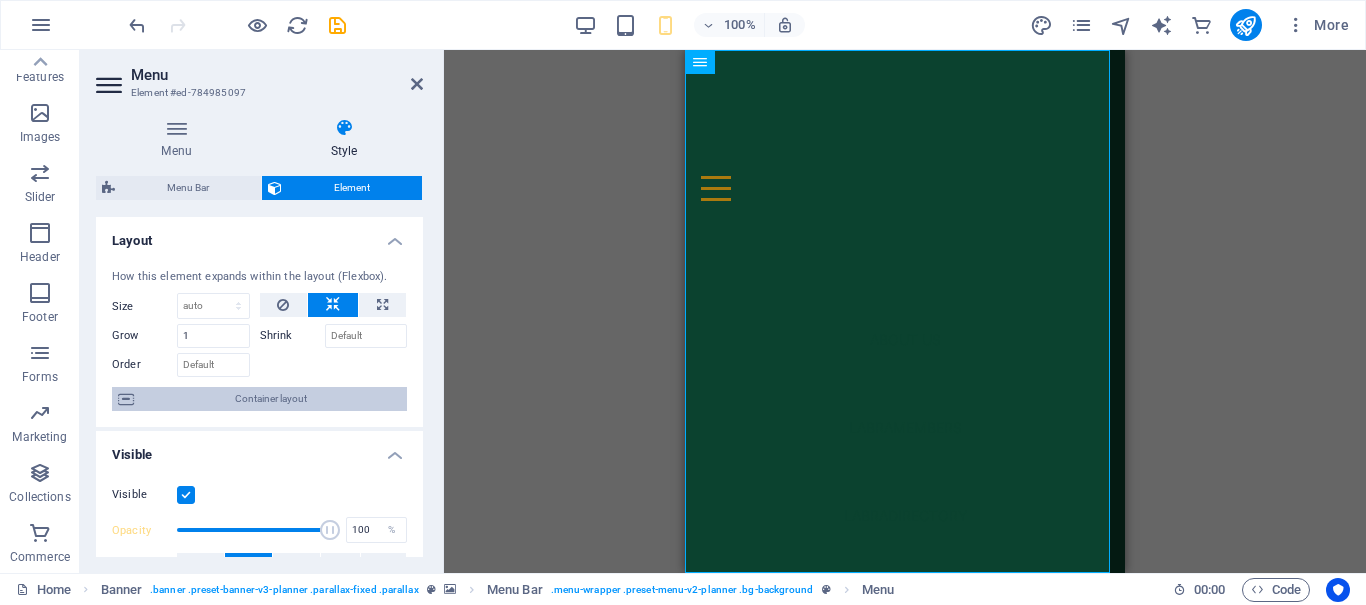 click on "Container layout" at bounding box center [270, 399] 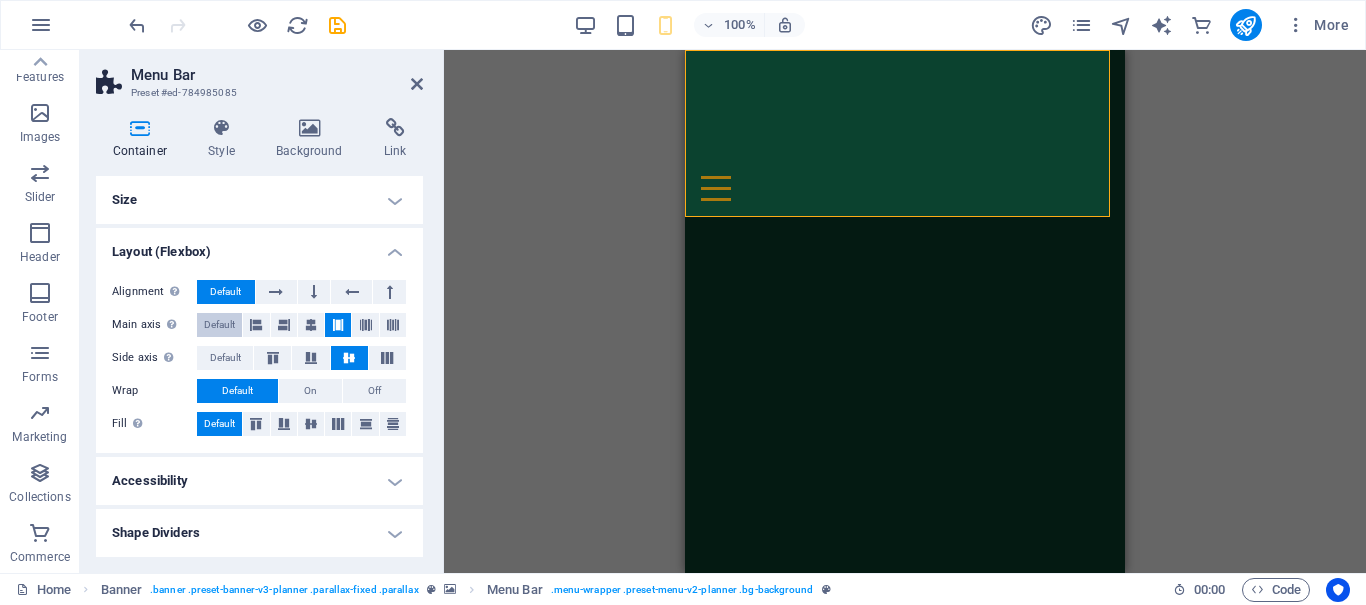 click on "Default" at bounding box center (219, 325) 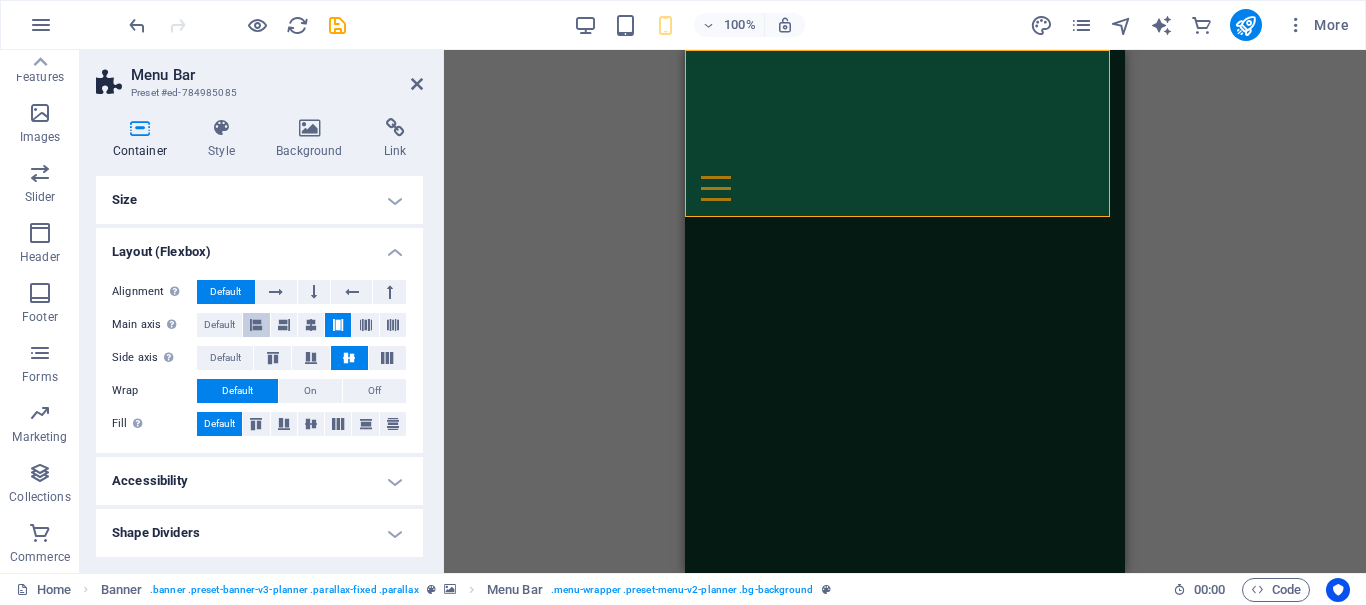 click at bounding box center (256, 325) 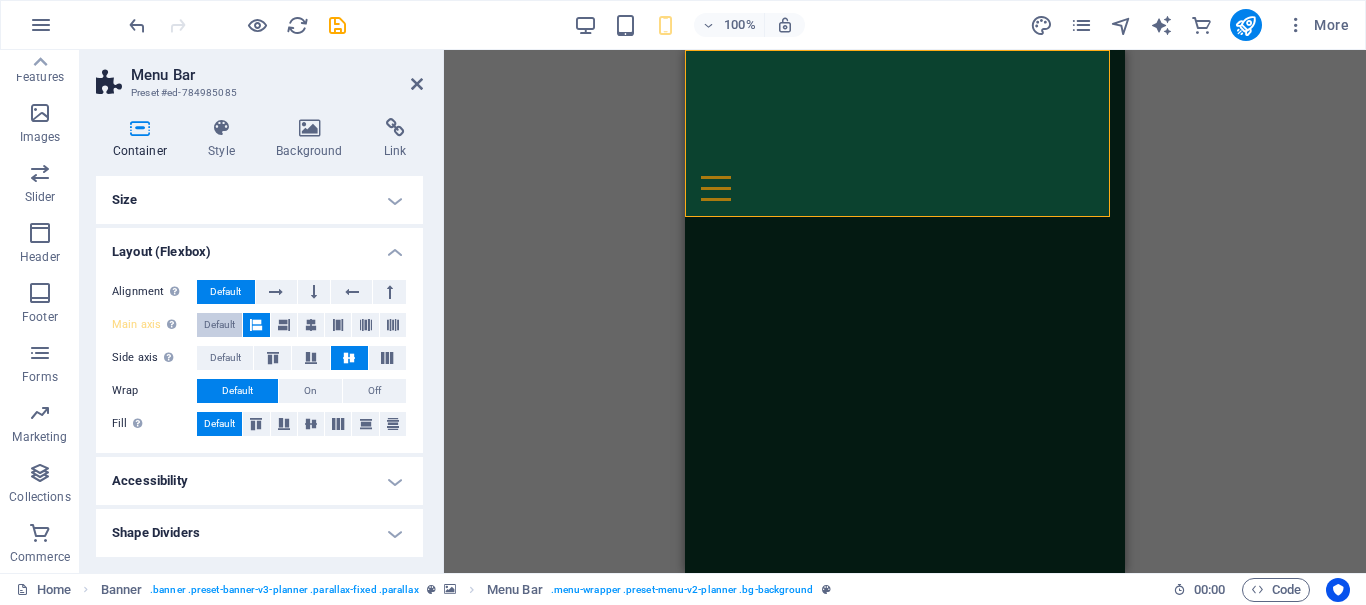 click on "Default" at bounding box center [219, 325] 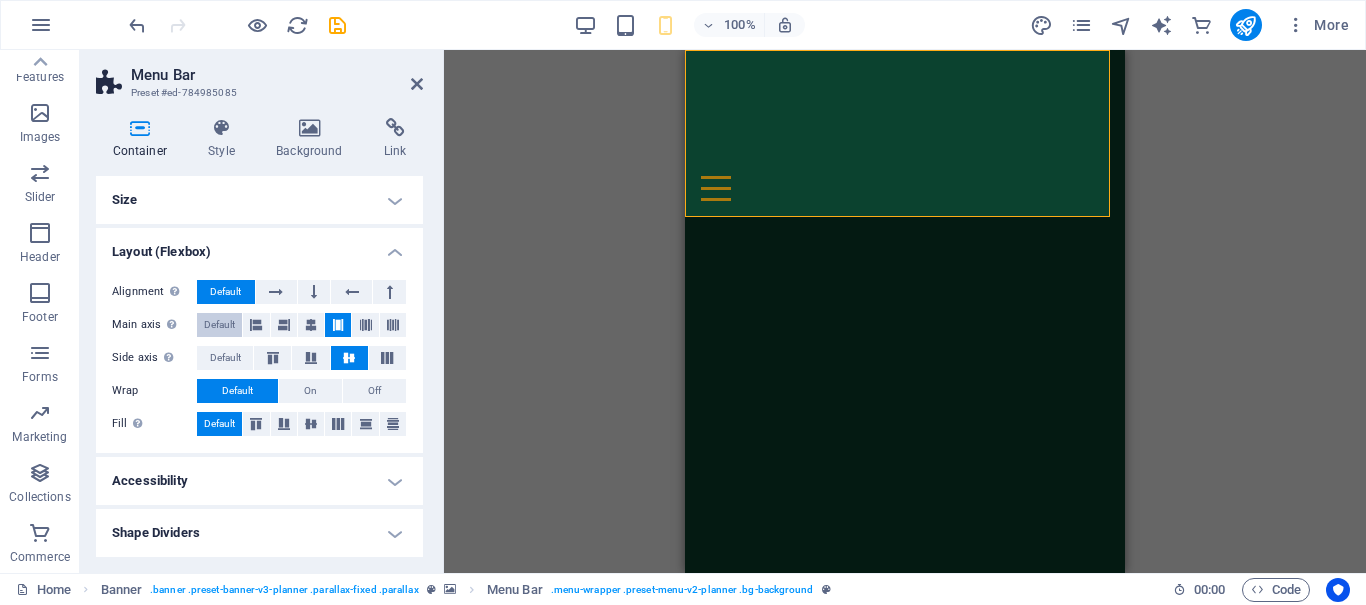 click on "Default" at bounding box center (219, 325) 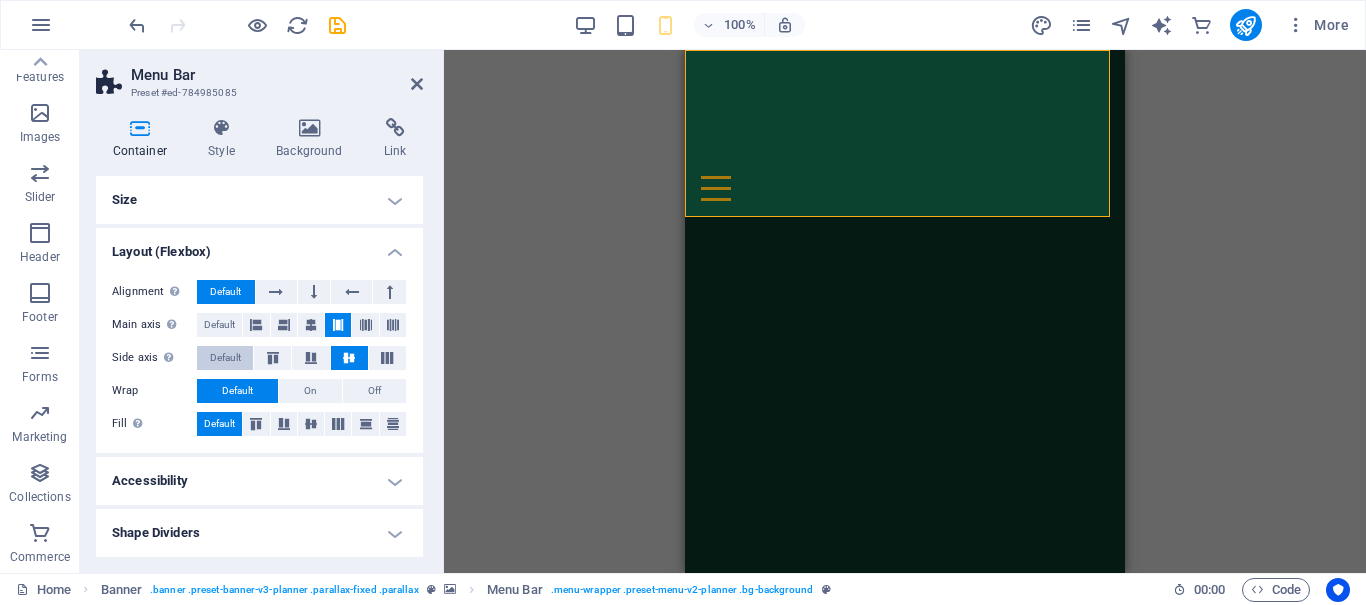 click on "Default" at bounding box center (225, 358) 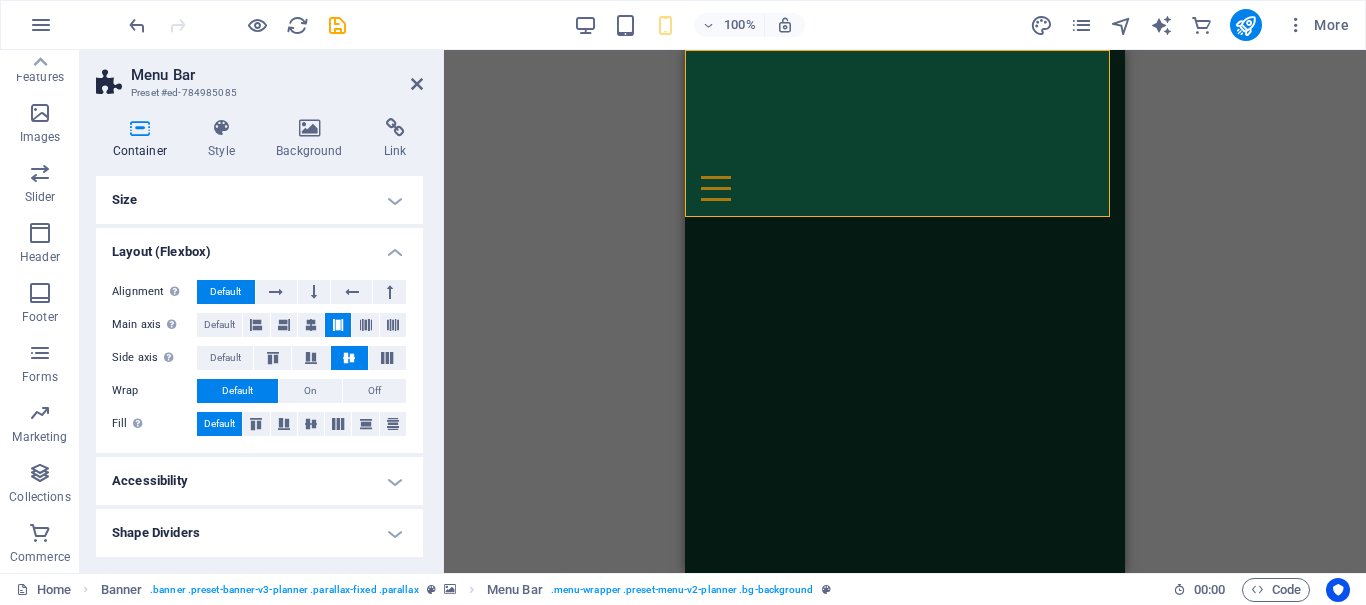 click on "Default" at bounding box center (237, 391) 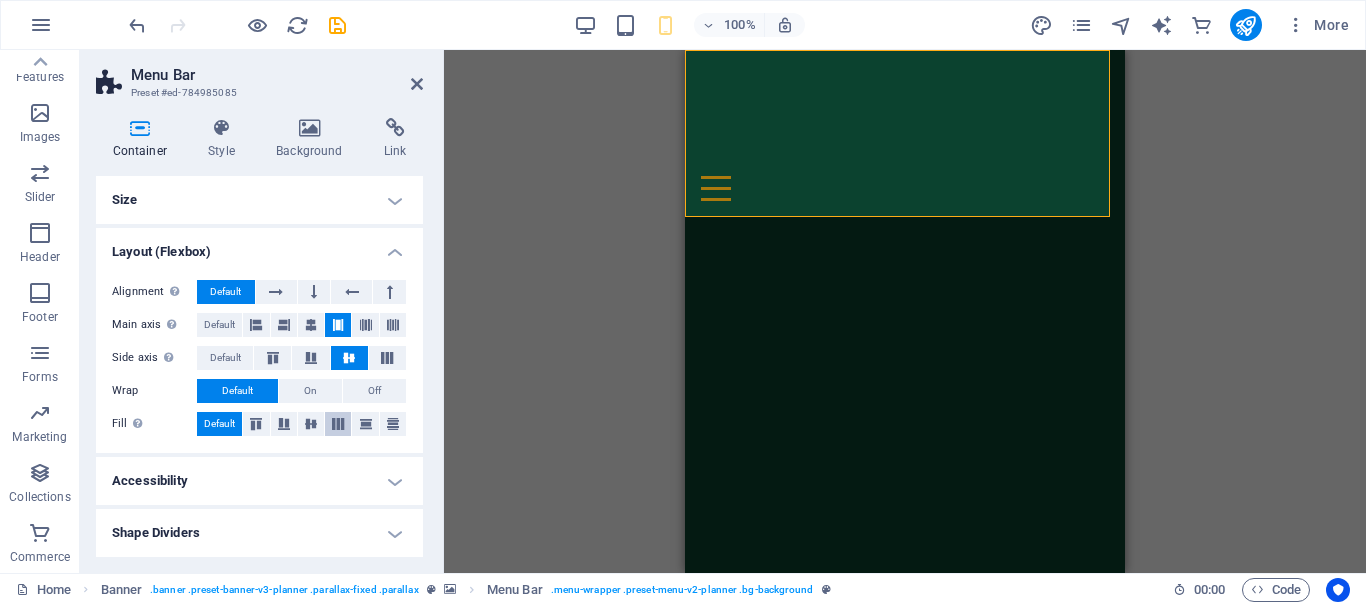 click at bounding box center (338, 424) 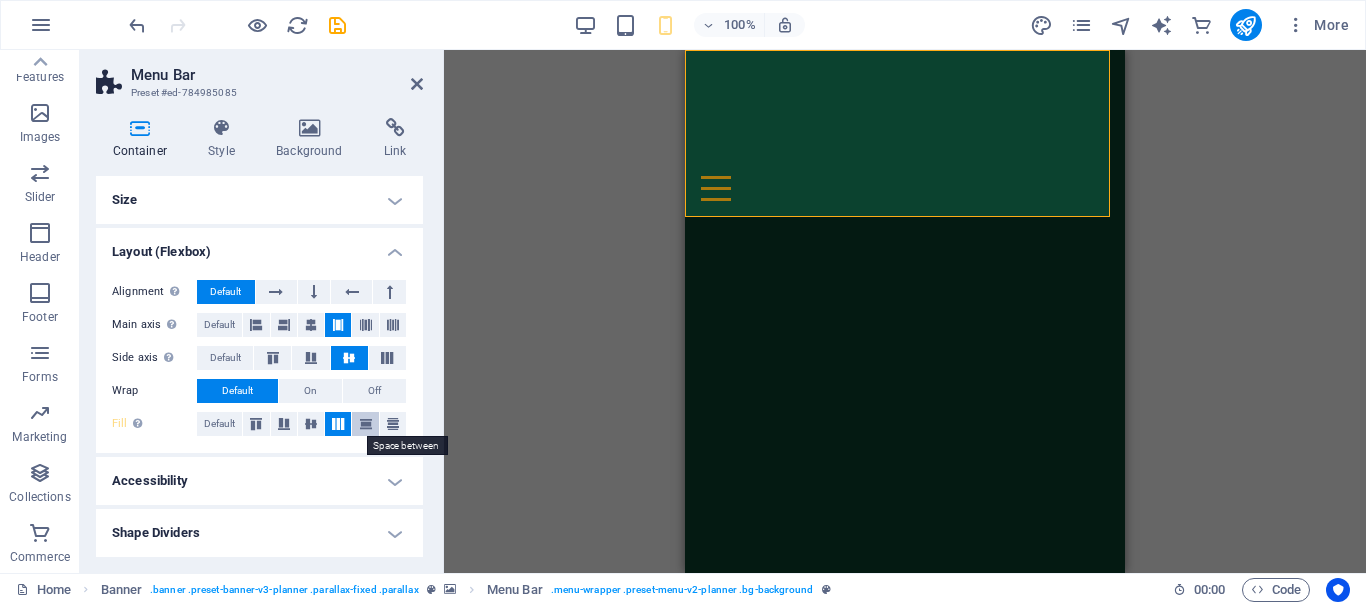 click at bounding box center [366, 424] 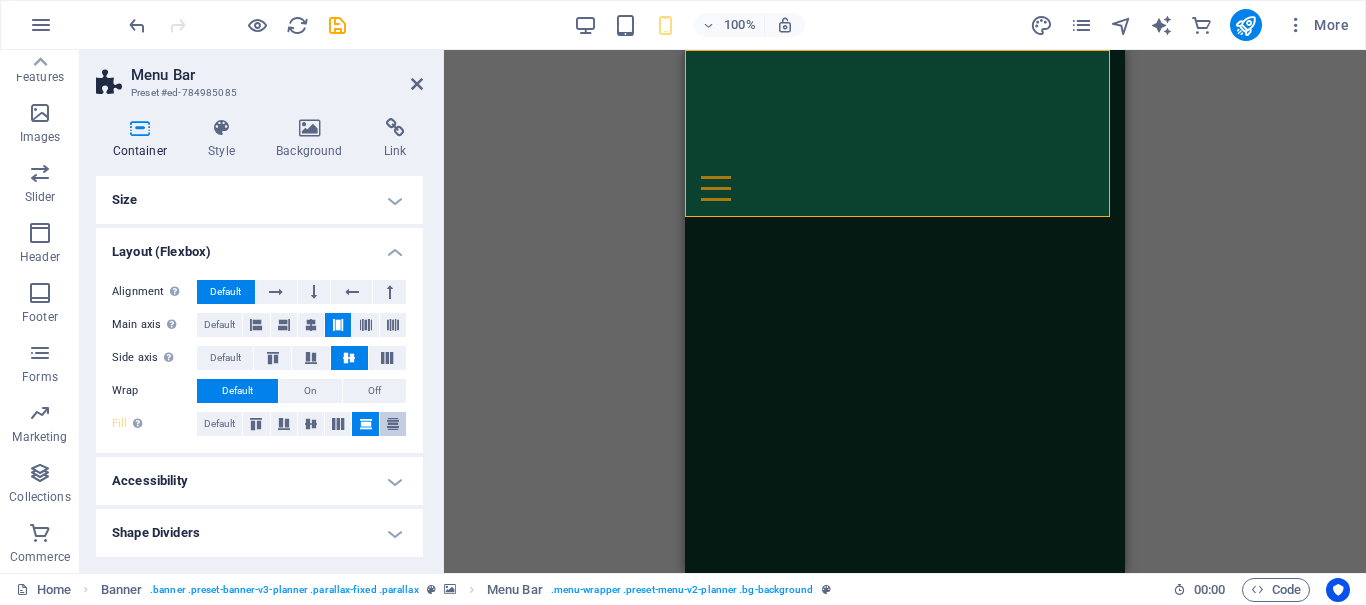 click at bounding box center (393, 424) 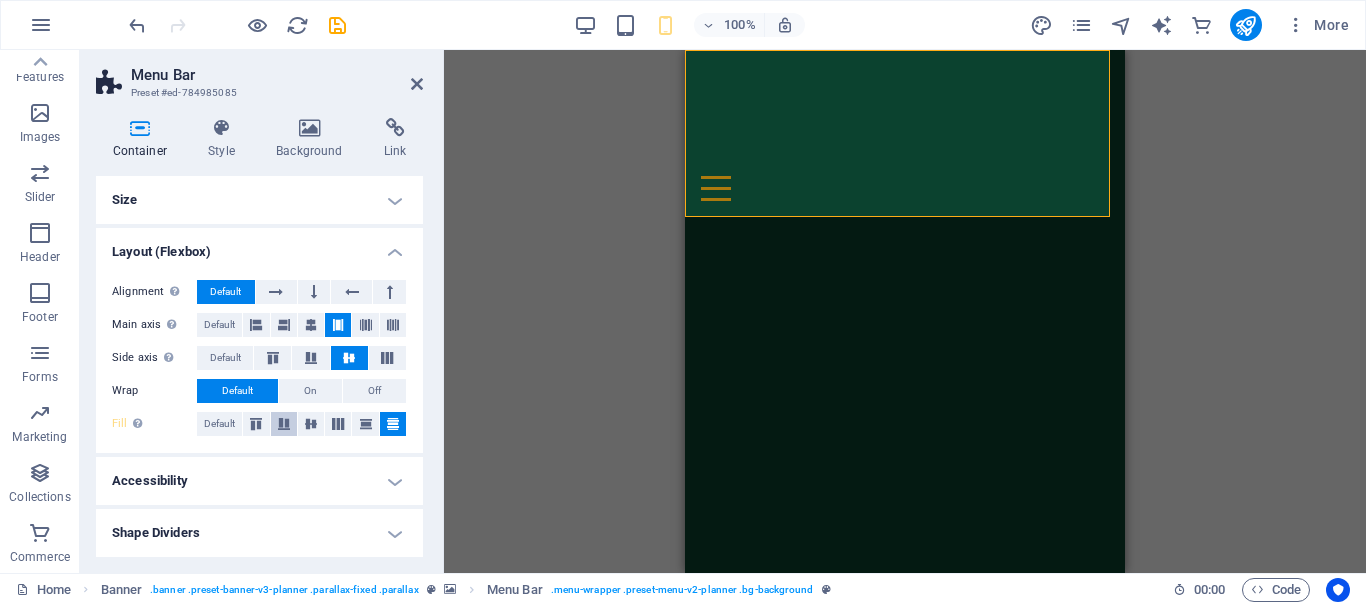 click at bounding box center (284, 424) 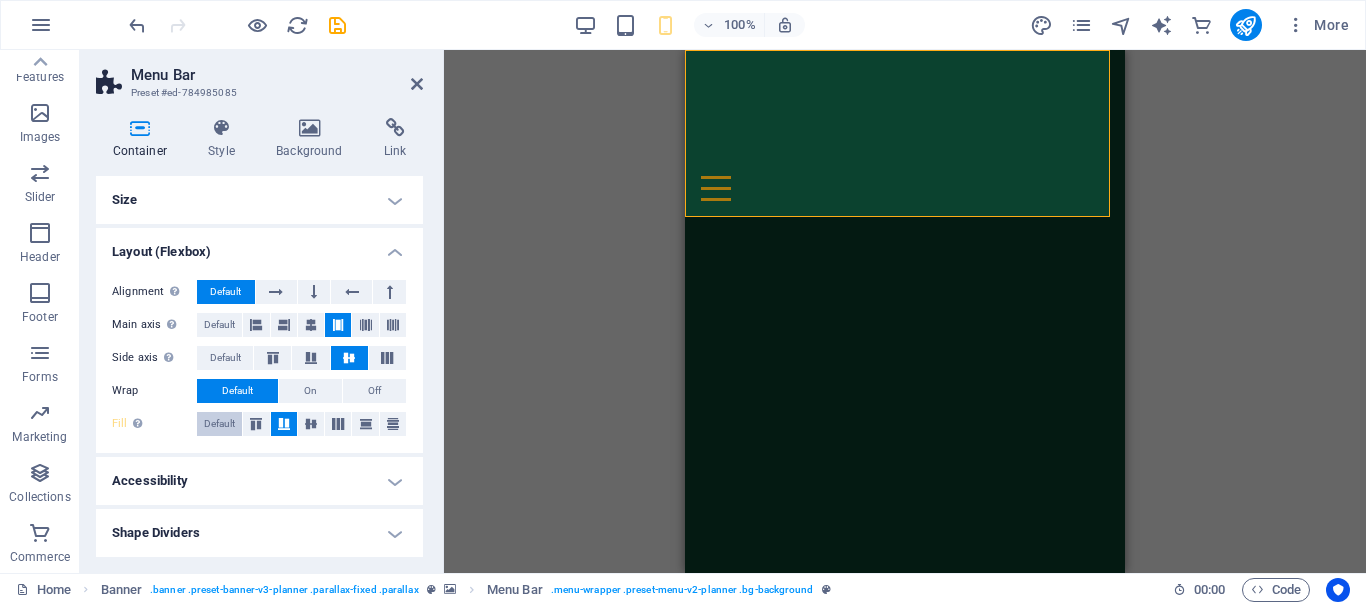 click on "Default" at bounding box center (219, 424) 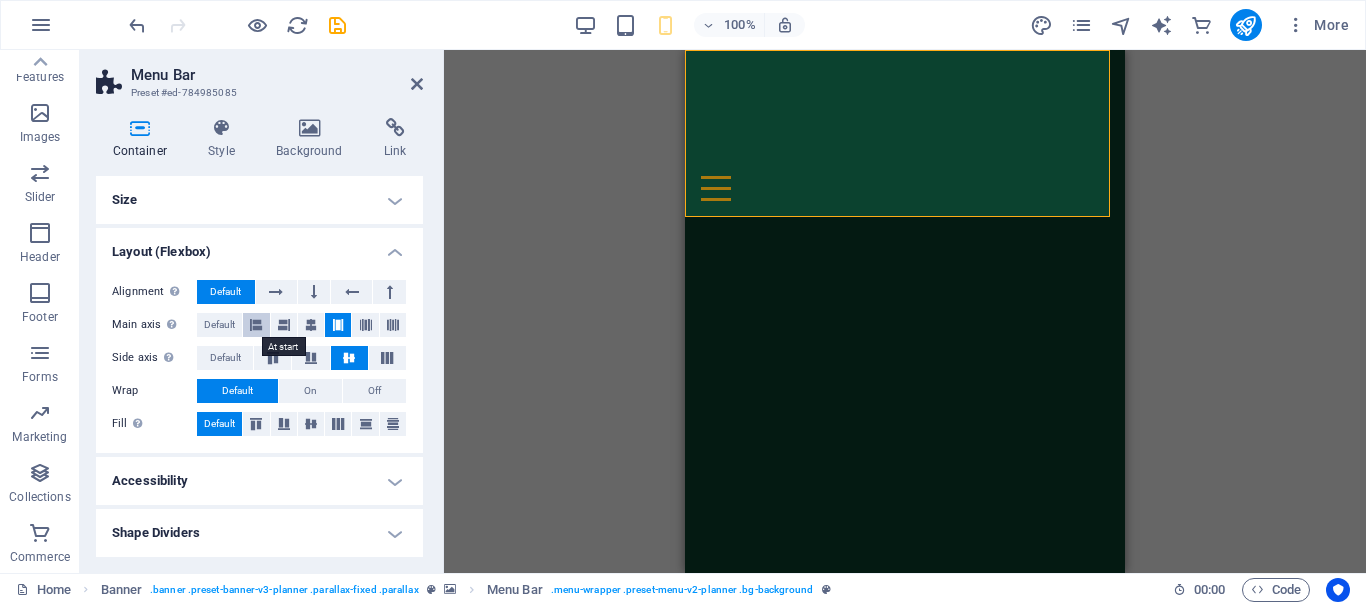 click at bounding box center (256, 325) 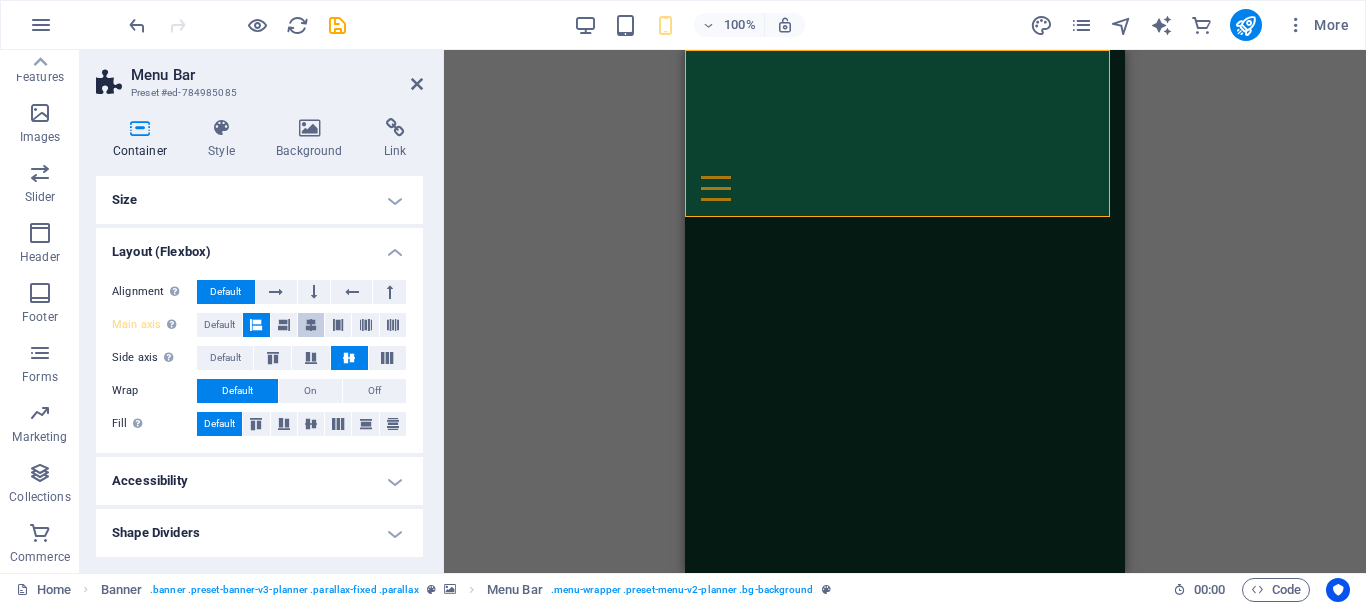click at bounding box center (311, 325) 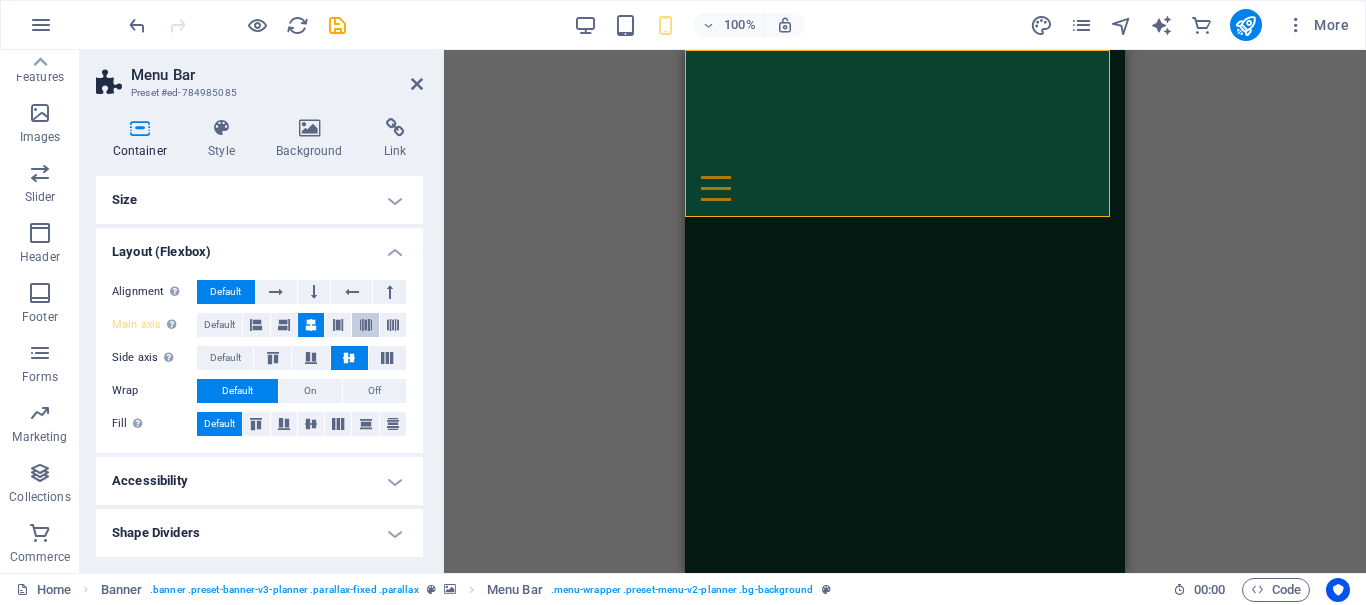 click at bounding box center (366, 325) 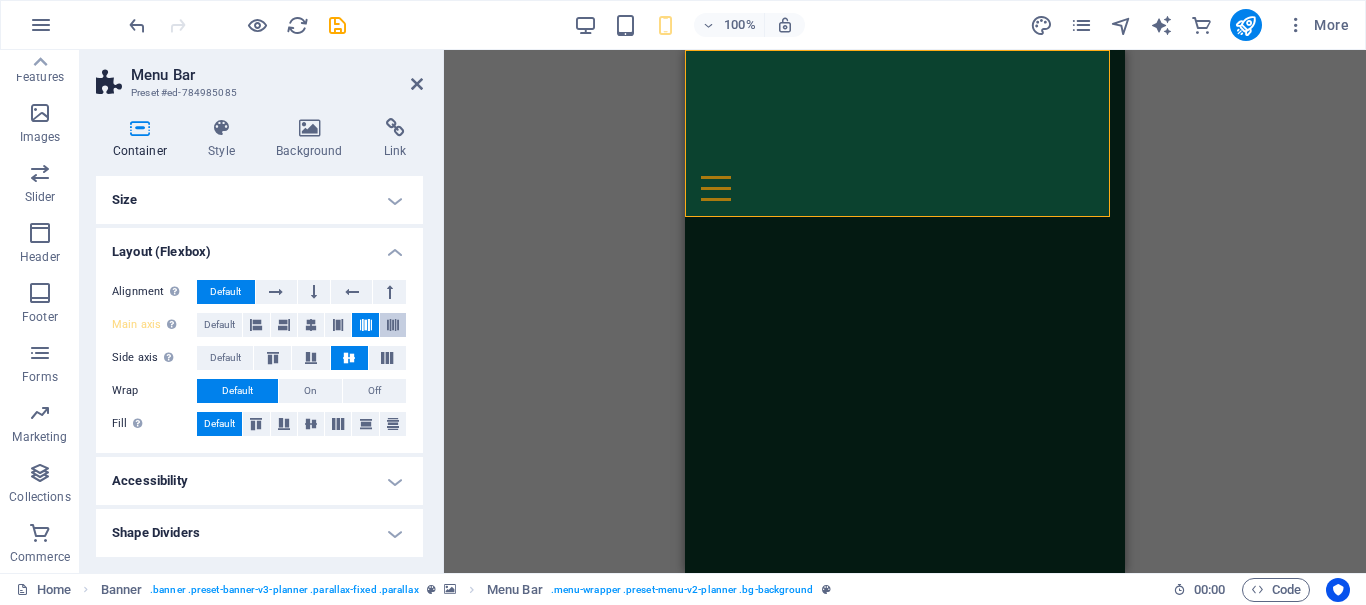 click at bounding box center [393, 325] 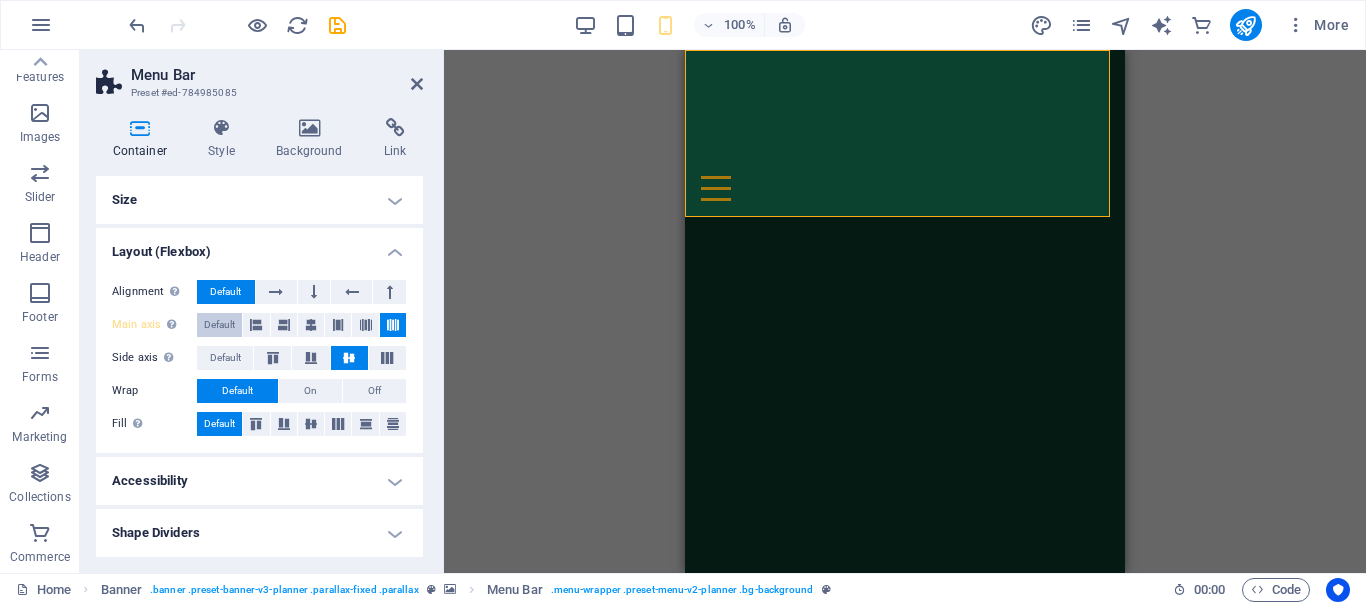 click on "Default" at bounding box center [219, 325] 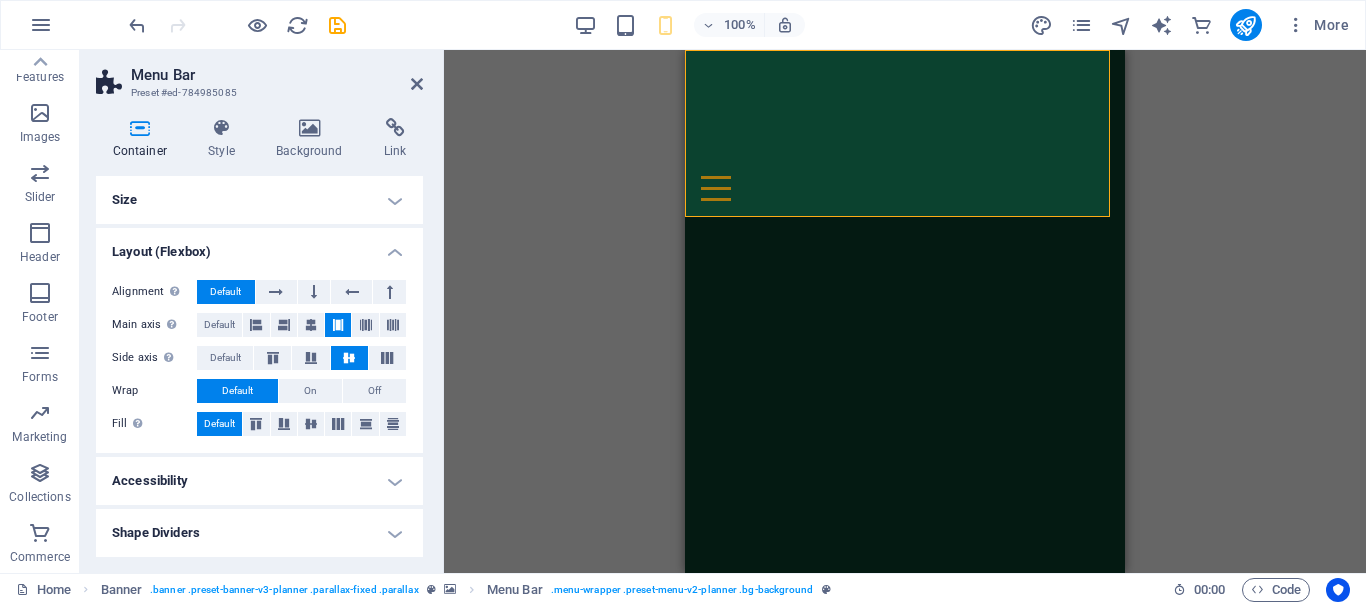 click on "Layout (Flexbox)" at bounding box center [259, 246] 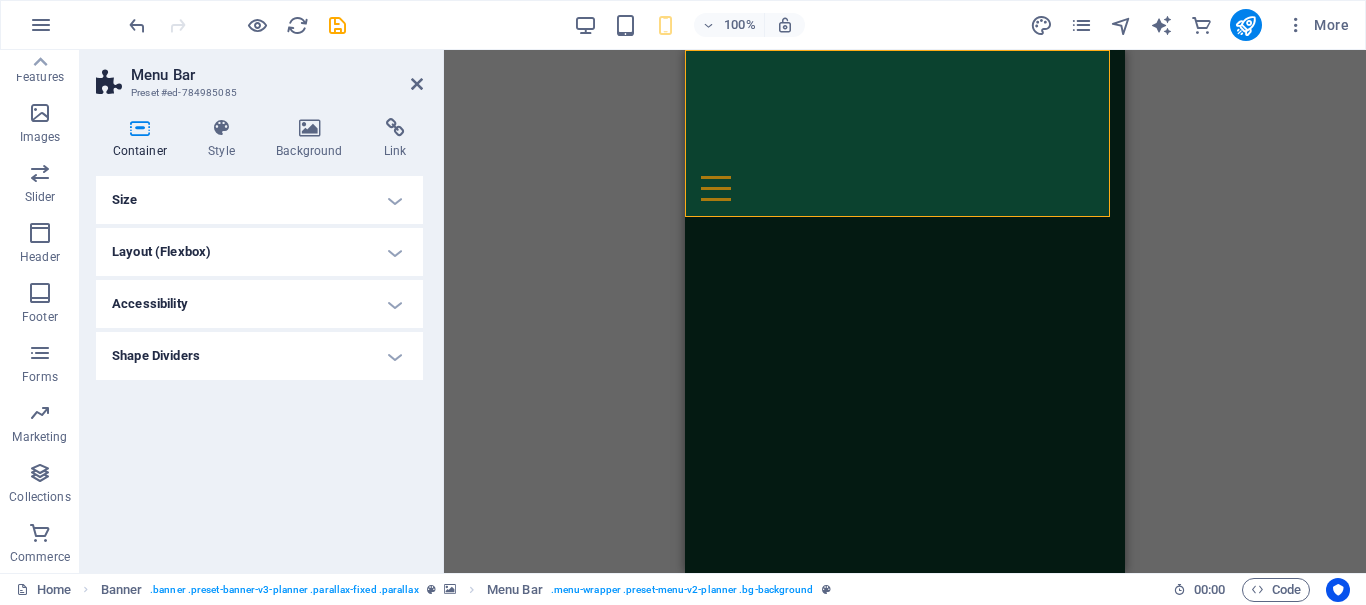 click on "Size" at bounding box center (259, 200) 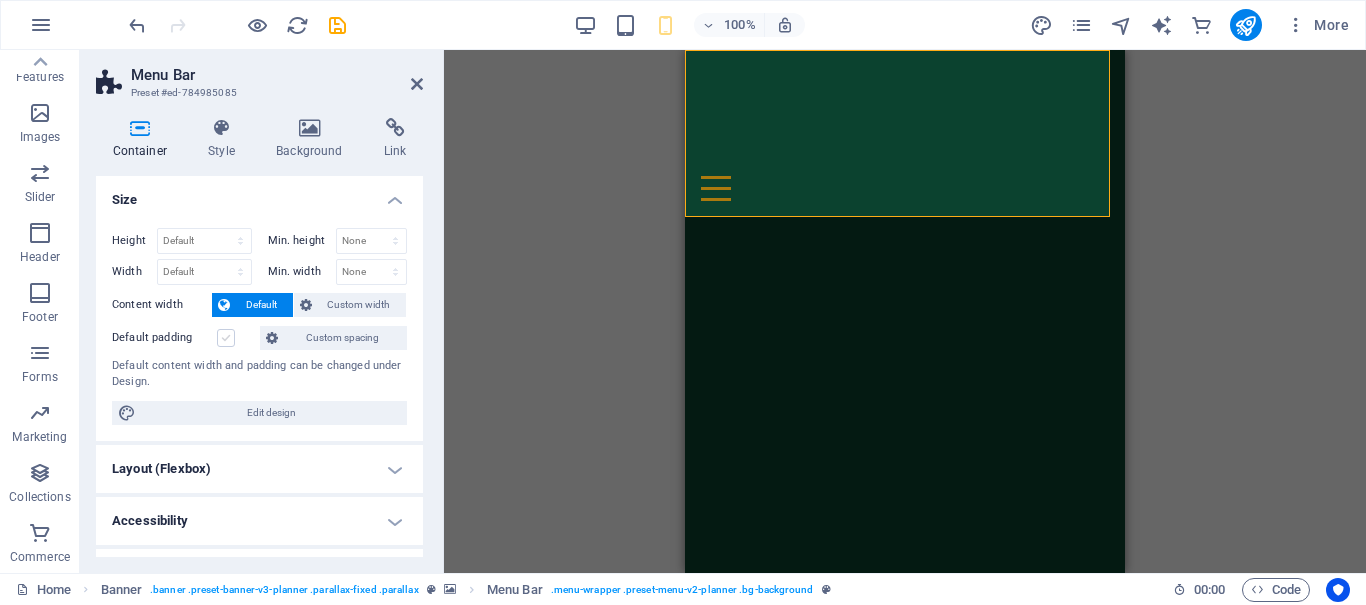 click at bounding box center (226, 338) 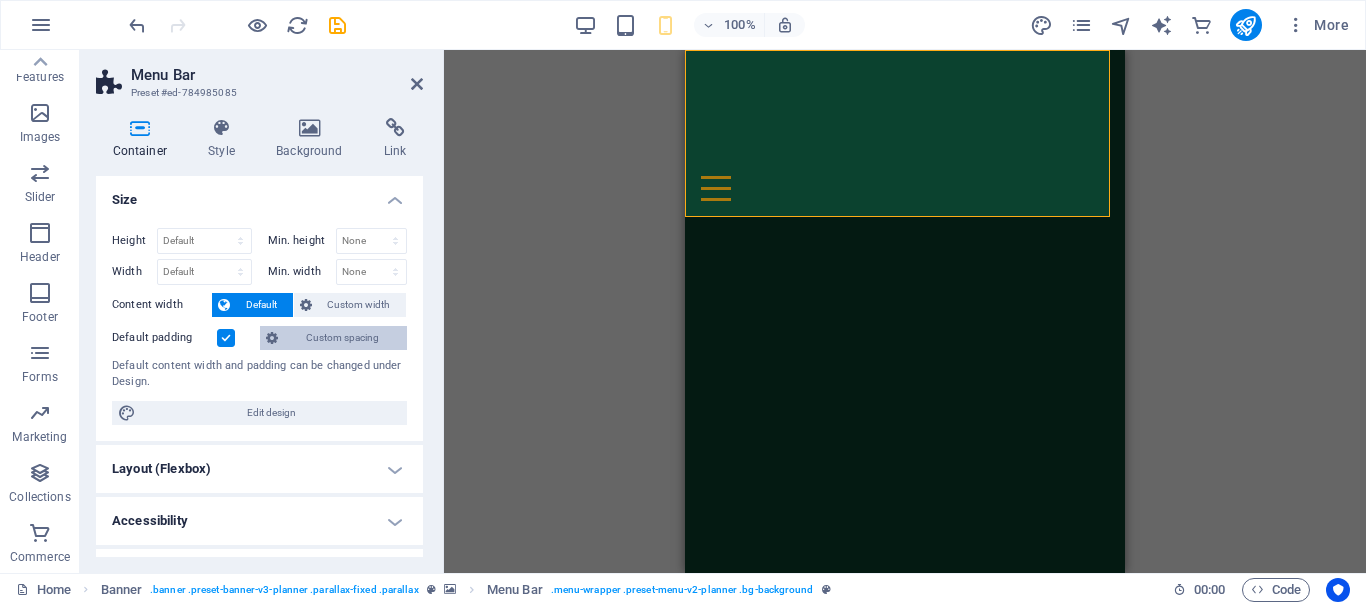 click on "Custom spacing" at bounding box center (342, 338) 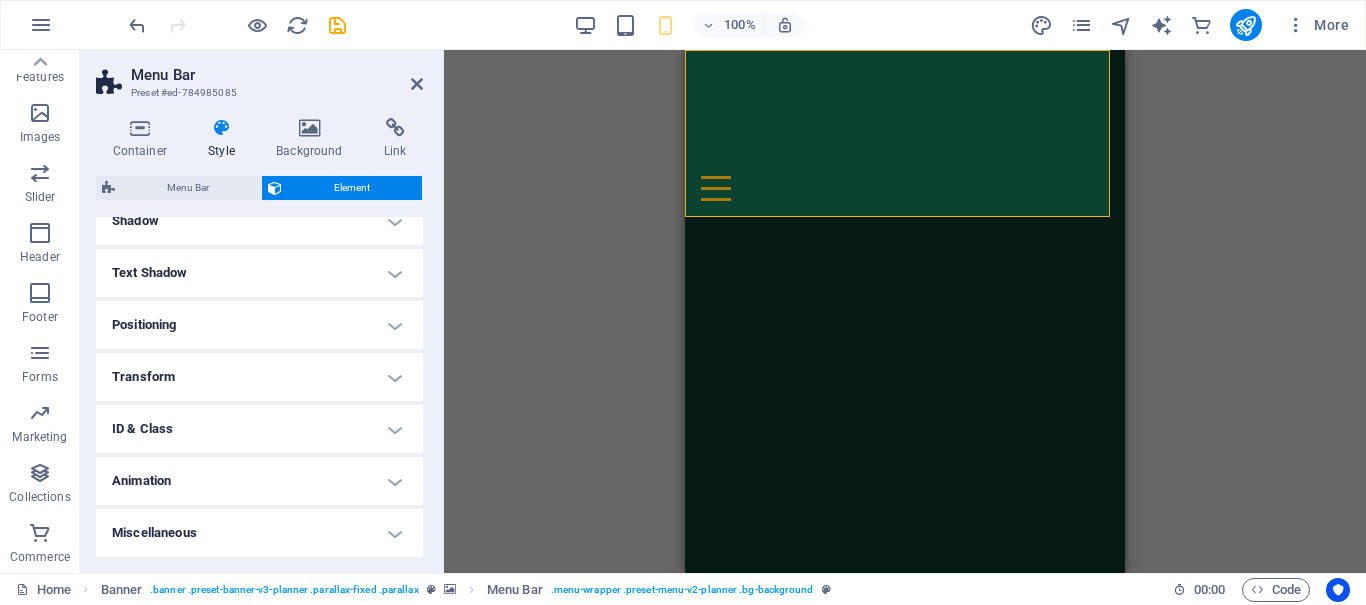 scroll, scrollTop: 0, scrollLeft: 0, axis: both 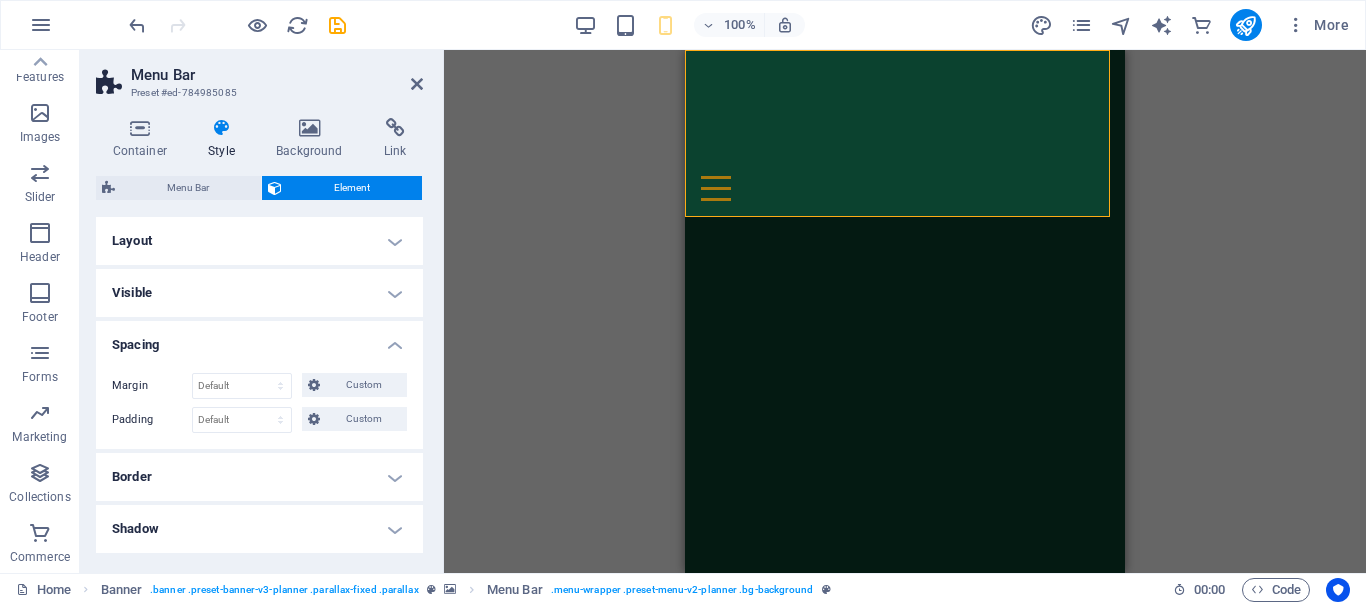 click on "Layout" at bounding box center (259, 241) 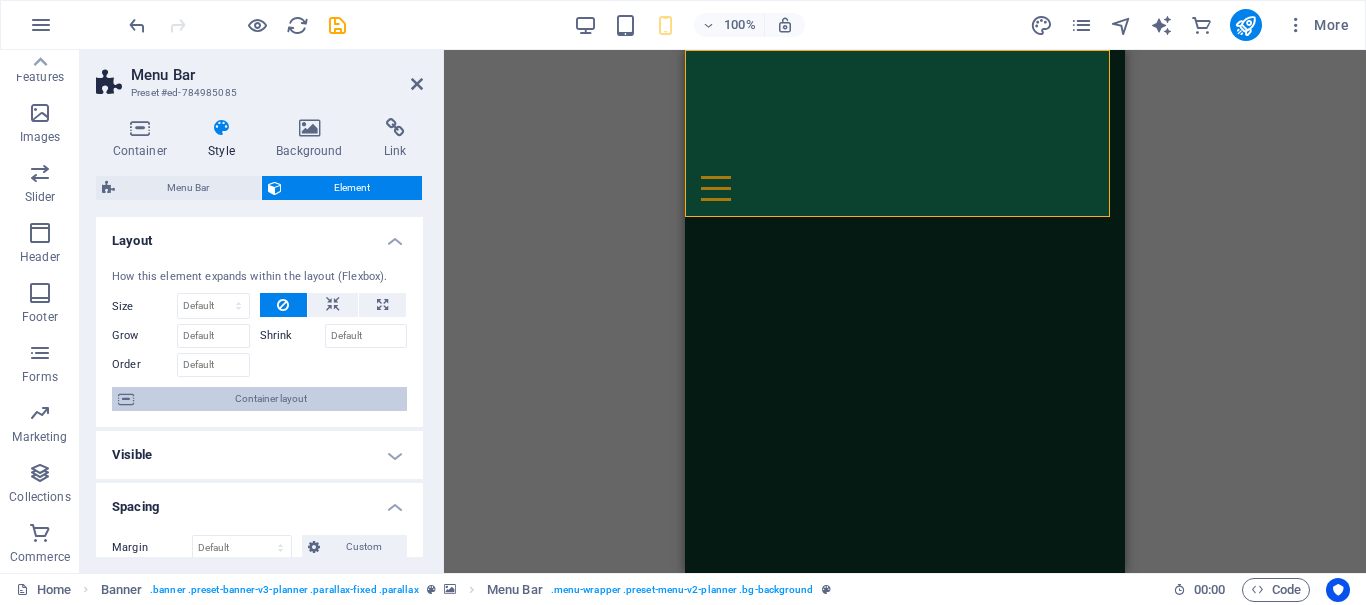 click on "Container layout" at bounding box center [270, 399] 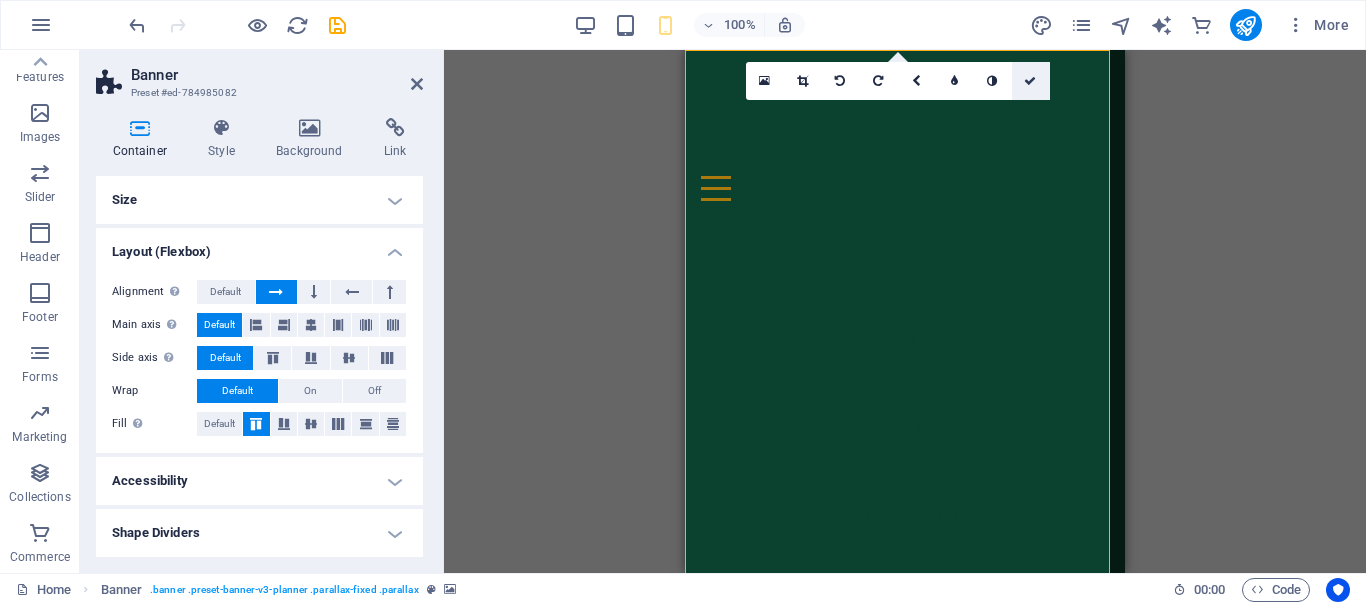 click at bounding box center (1030, 81) 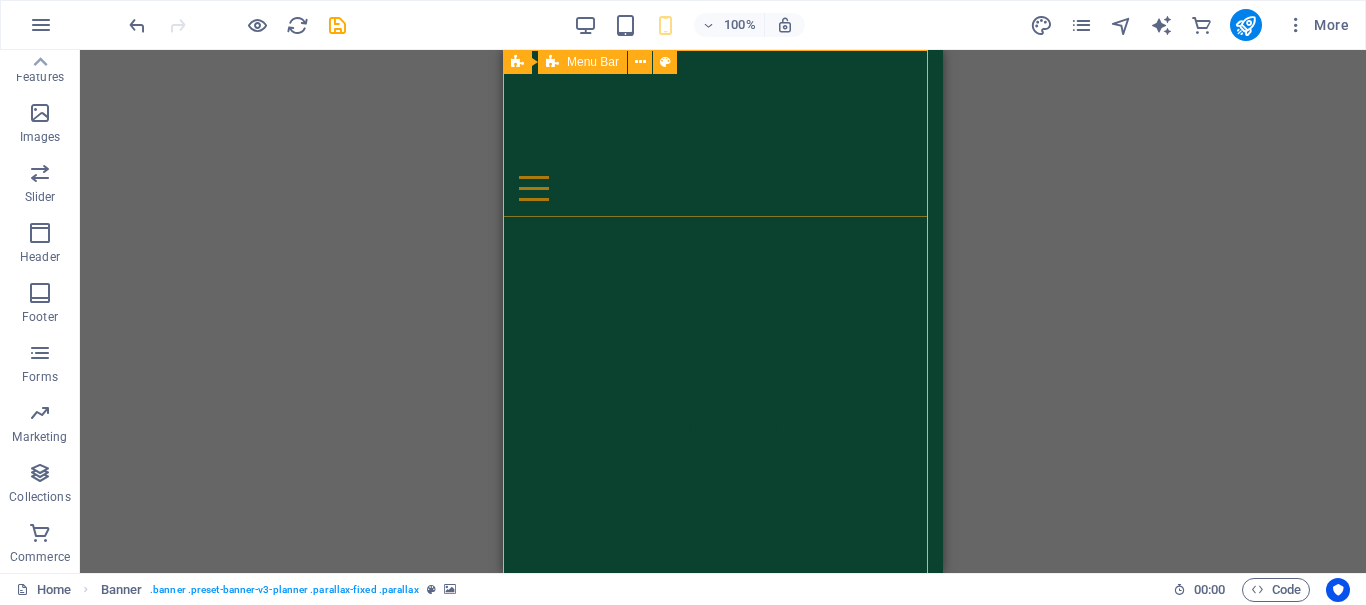 click on "Menu Bar" at bounding box center [593, 62] 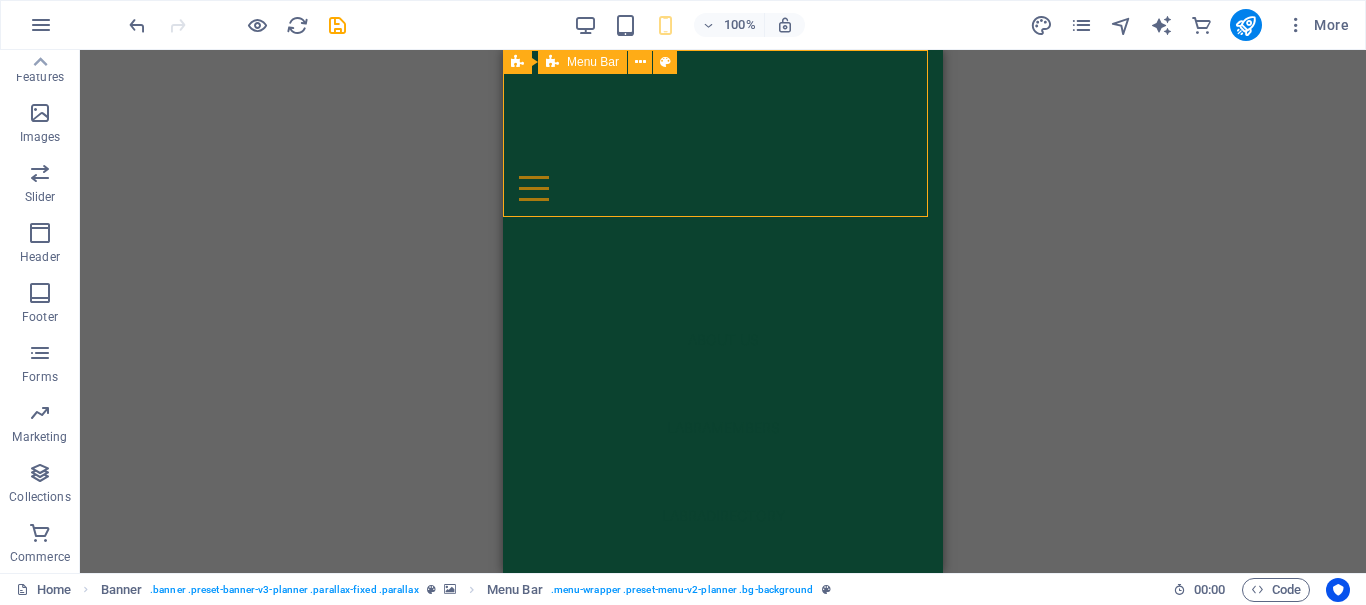 click on "Menu Bar" at bounding box center [593, 62] 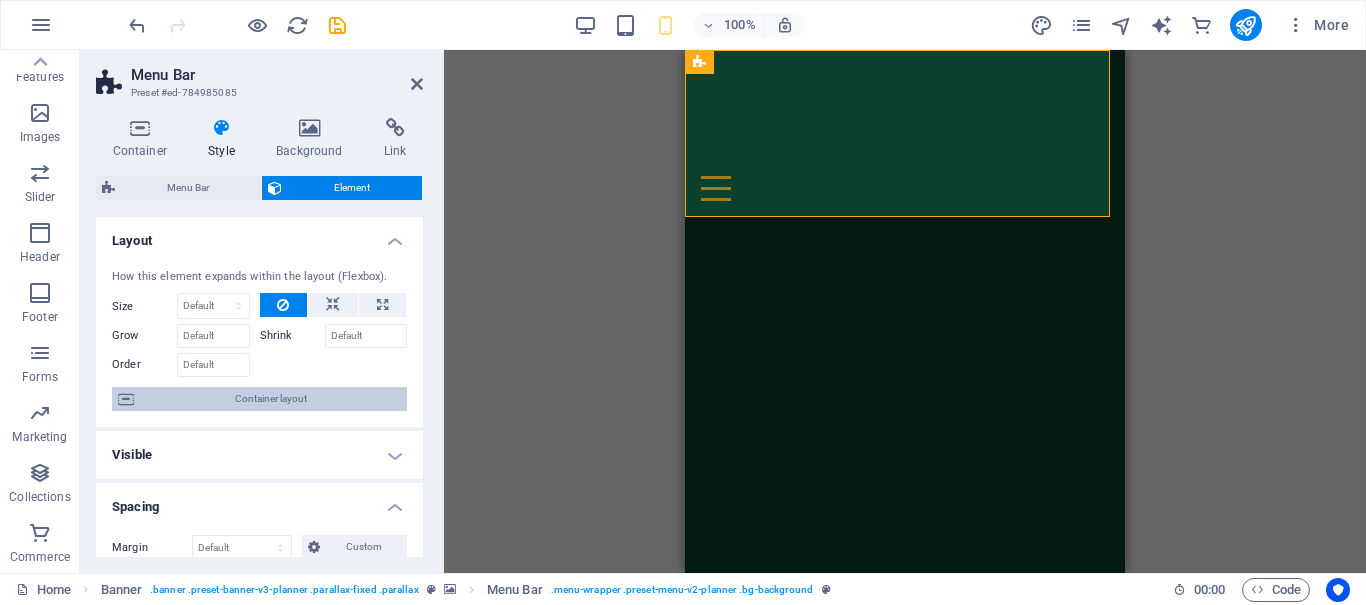 click on "Container layout" at bounding box center (270, 399) 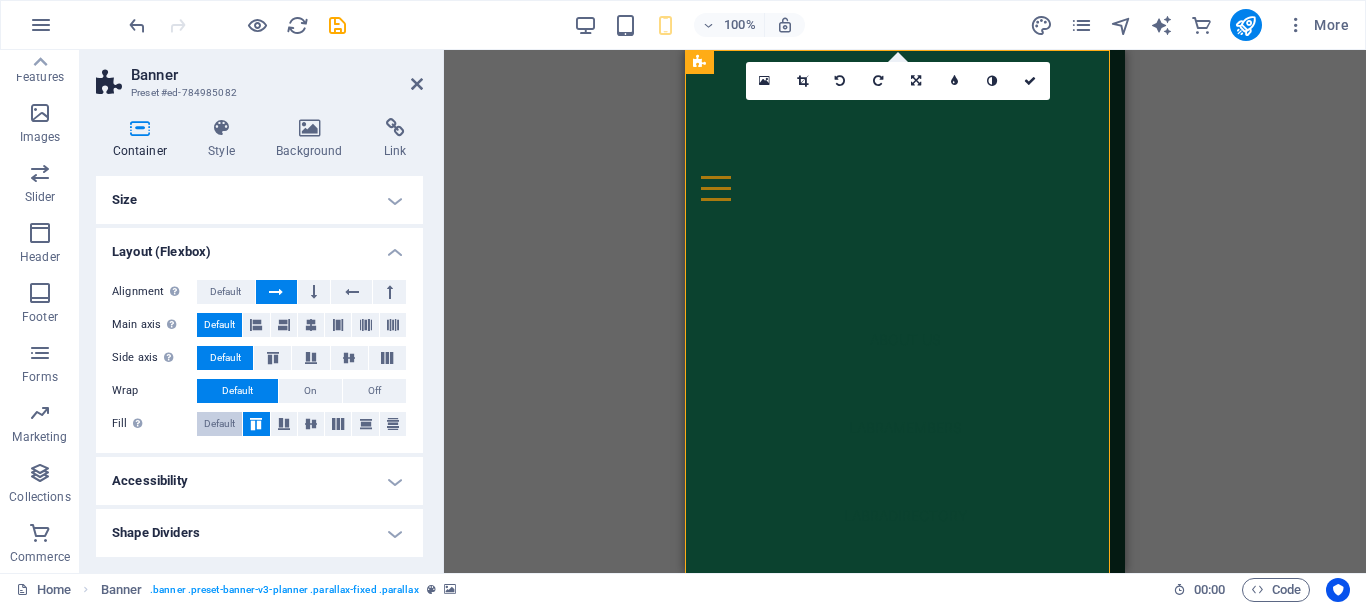 click on "Default" at bounding box center (219, 424) 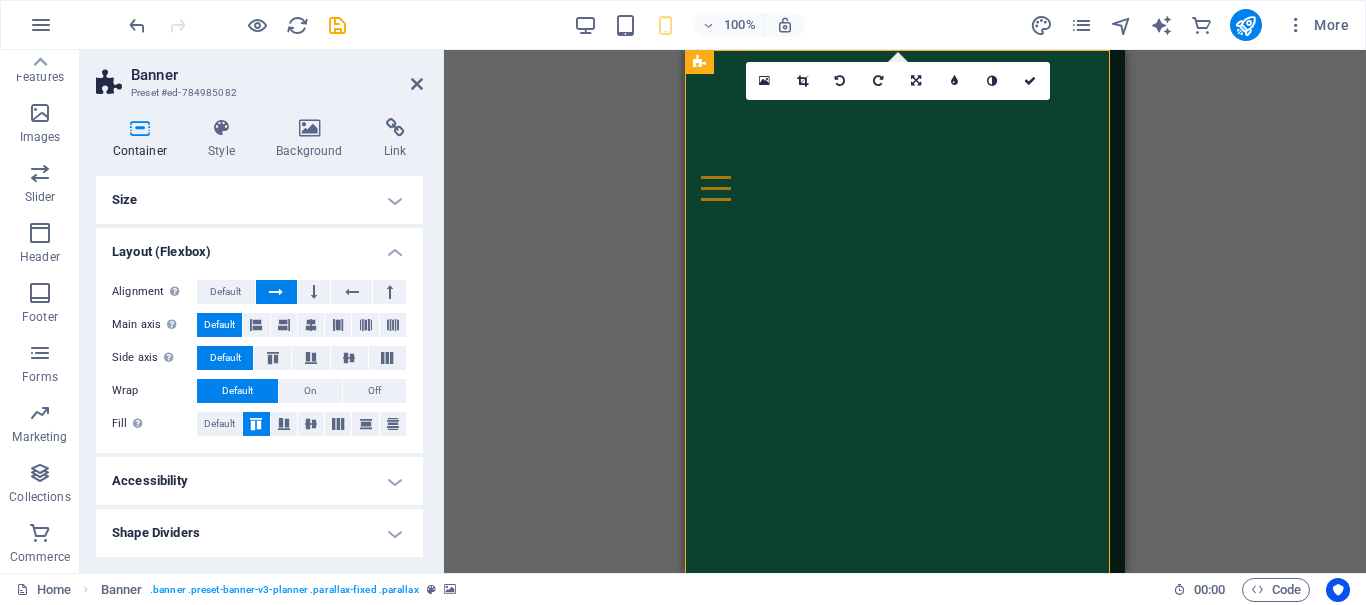click on "Layout (Flexbox)" at bounding box center (259, 246) 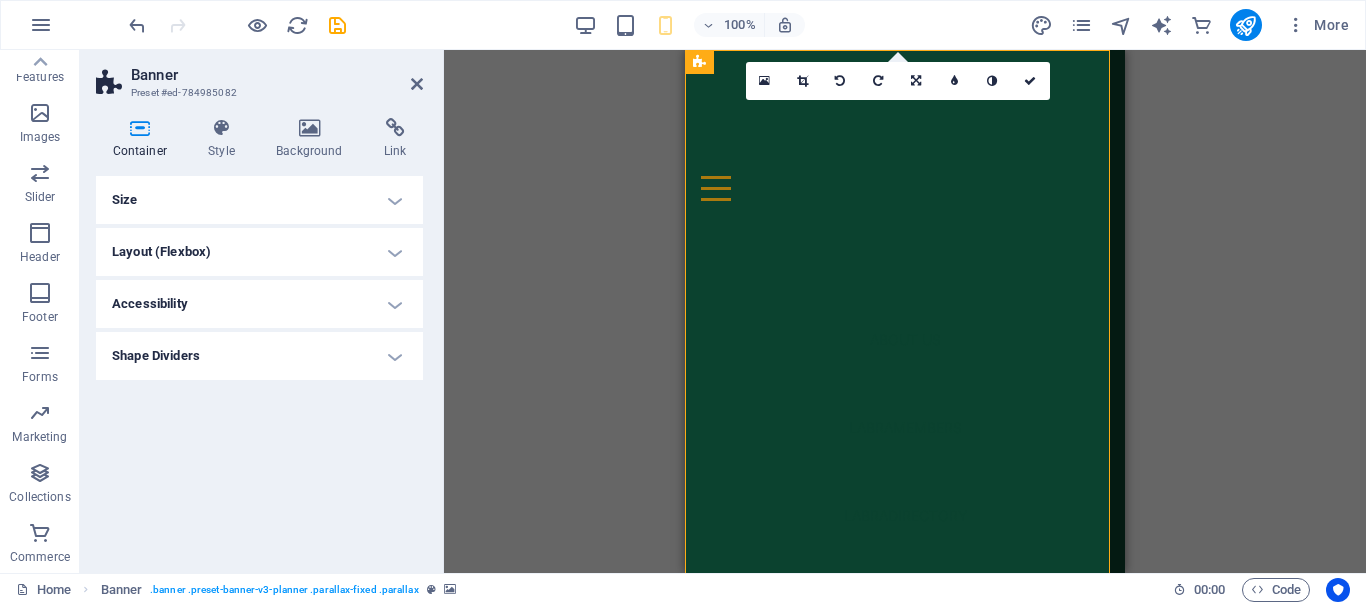 click on "Layout (Flexbox)" at bounding box center [259, 252] 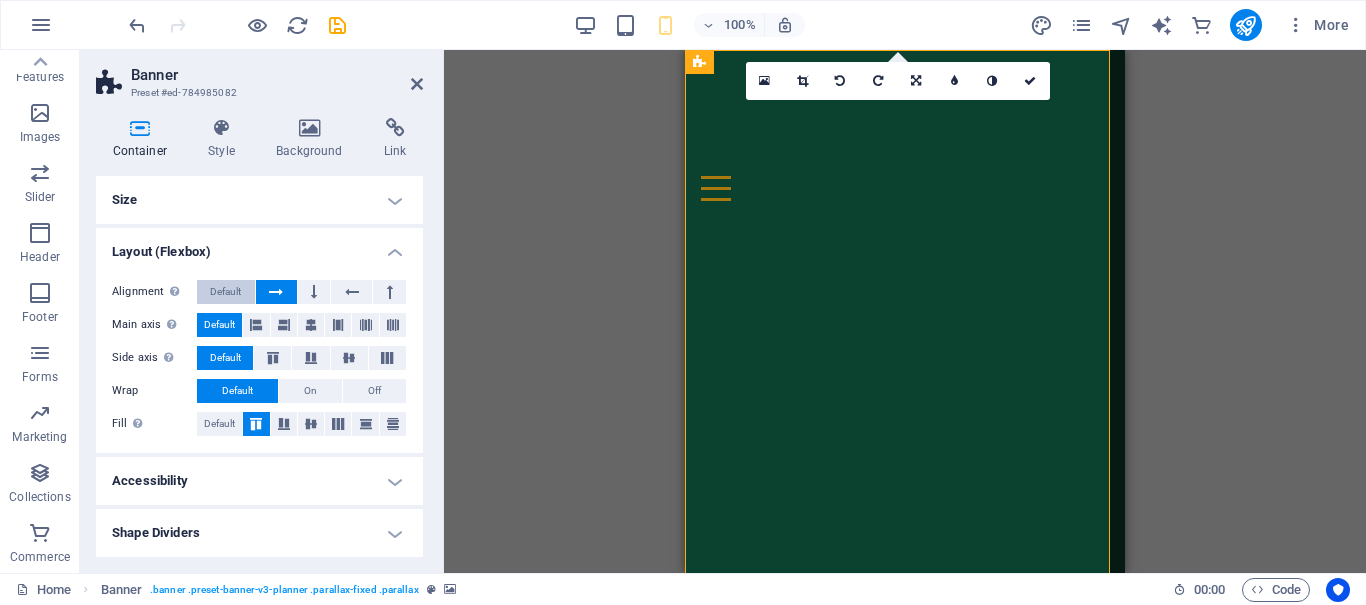 click on "Default" at bounding box center (225, 292) 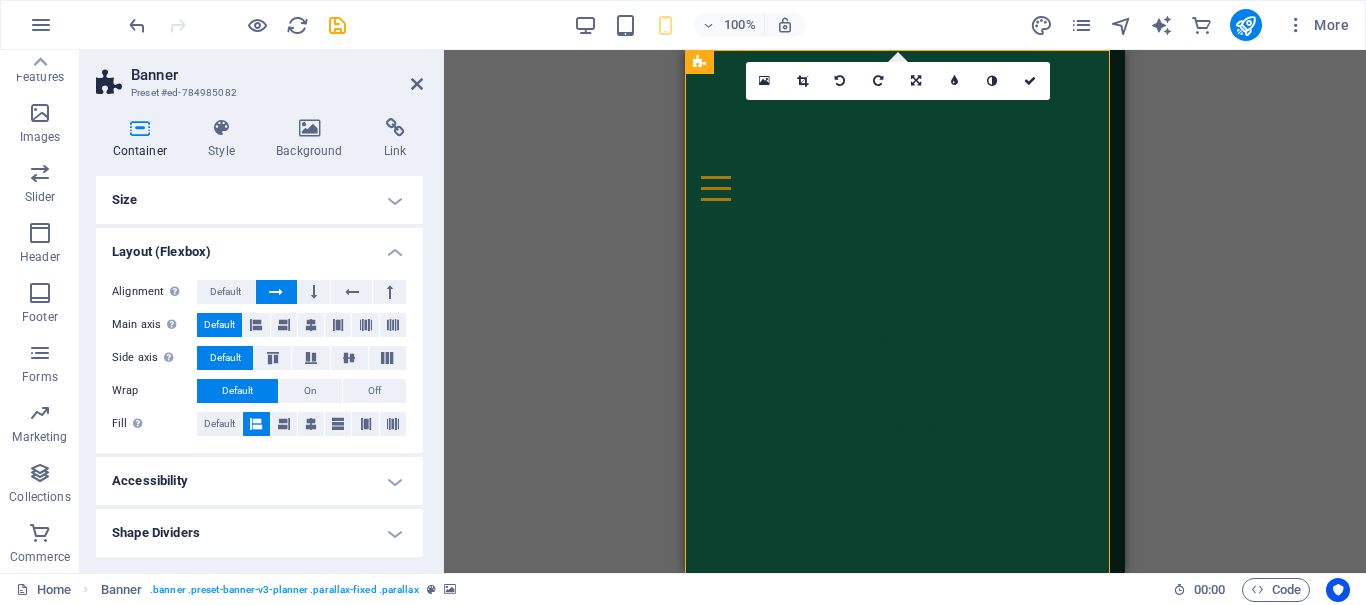 click on "Layout (Flexbox)" at bounding box center [259, 246] 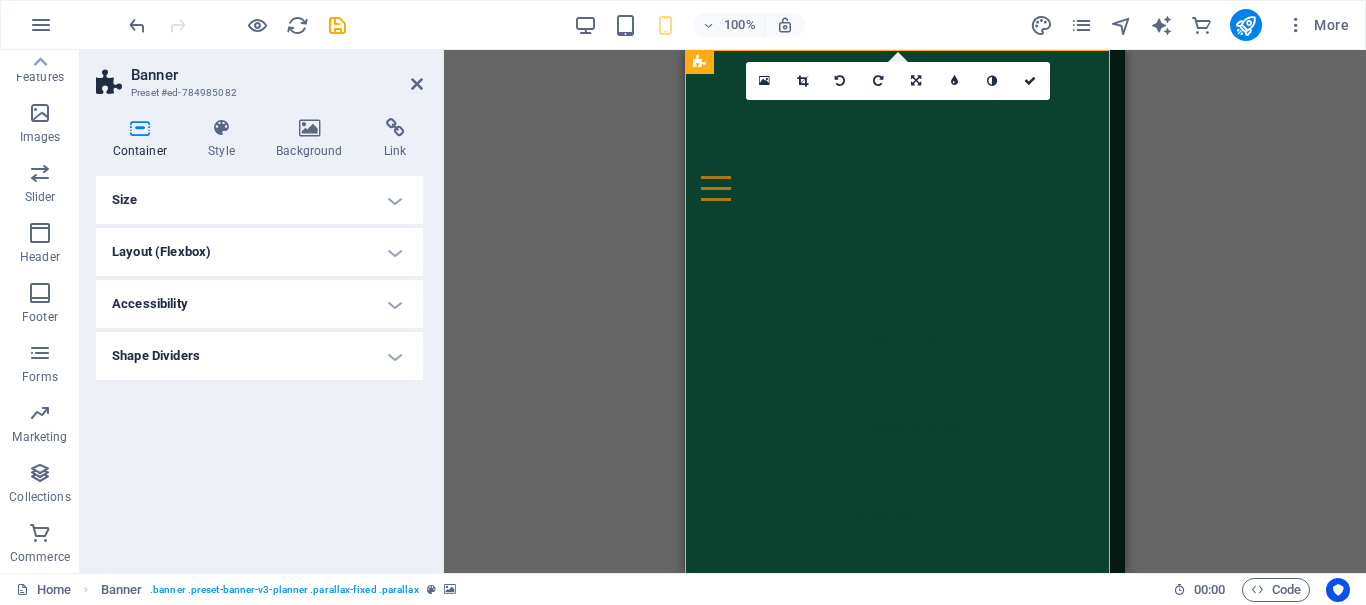click on "Layout (Flexbox)" at bounding box center (259, 252) 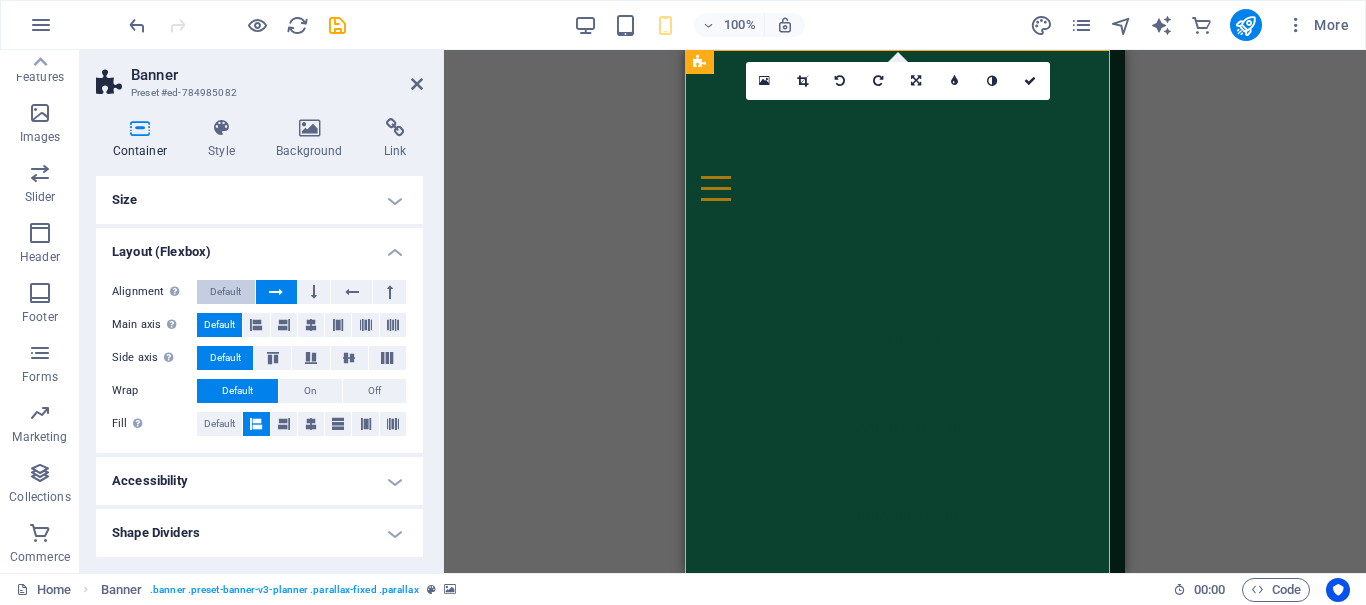 click on "Default" at bounding box center [225, 292] 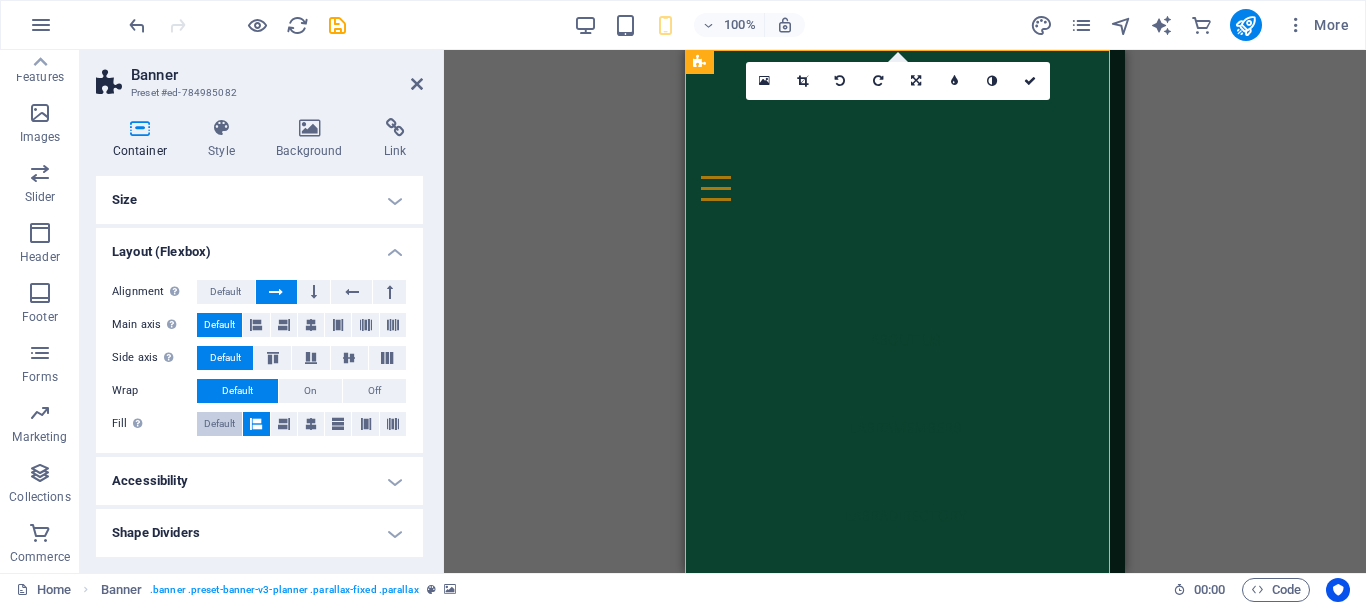 click on "Default" at bounding box center [219, 424] 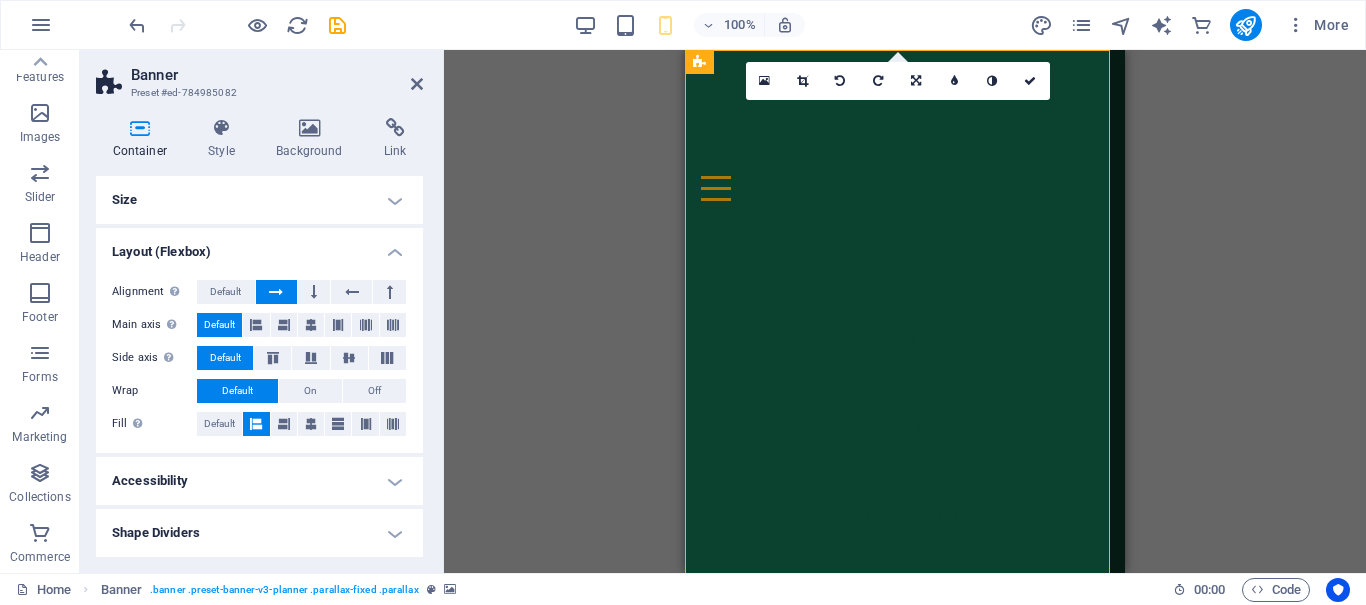 click on "Layout (Flexbox)" at bounding box center (259, 246) 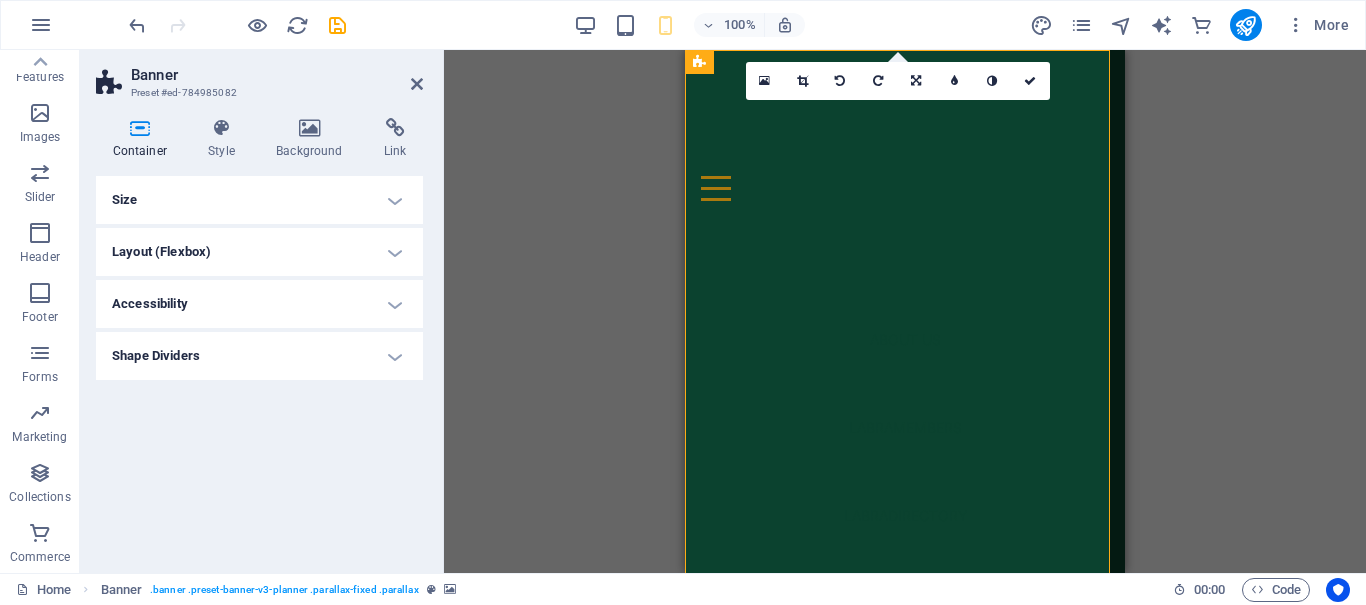 click on "Accessibility" at bounding box center [259, 304] 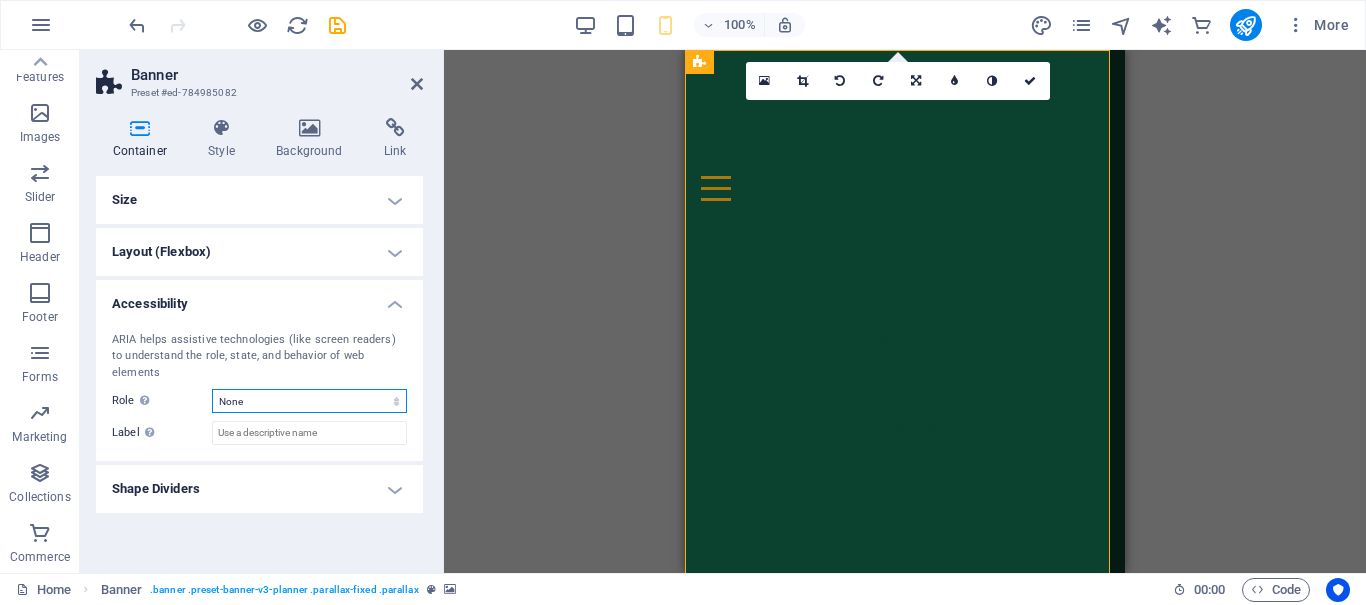 click on "None Alert Article Banner Comment Complementary Dialog Footer Header Marquee Presentation Region Section Separator Status Timer" at bounding box center (309, 401) 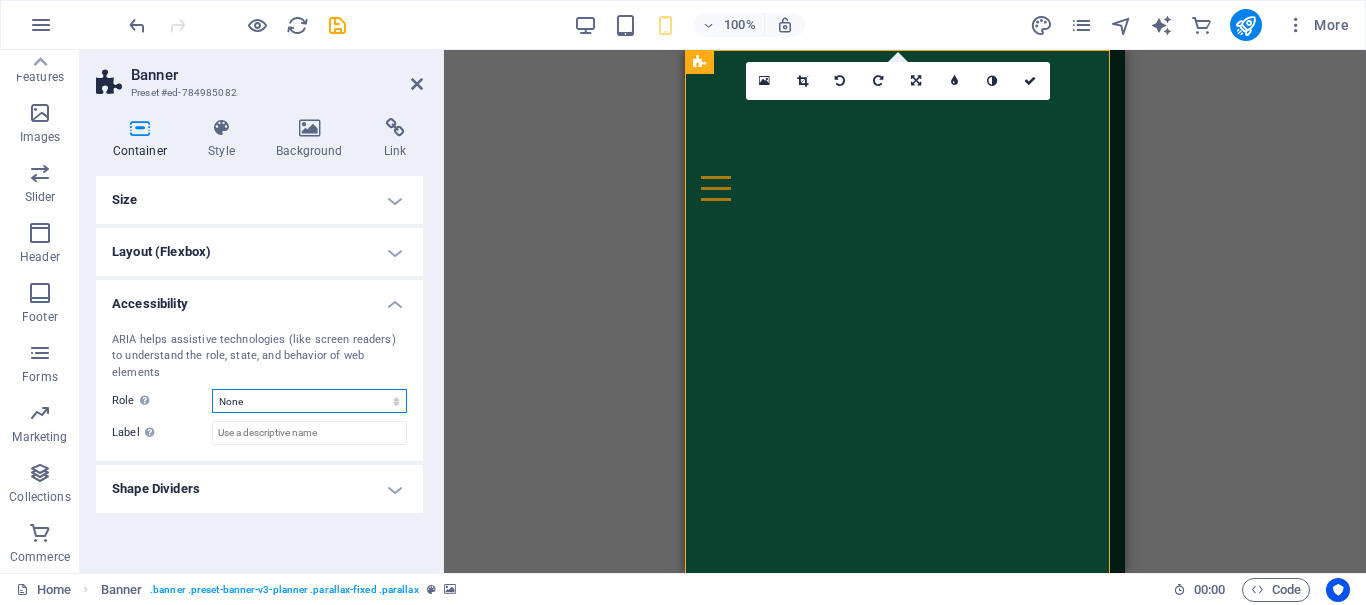 click on "None Alert Article Banner Comment Complementary Dialog Footer Header Marquee Presentation Region Section Separator Status Timer" at bounding box center (309, 401) 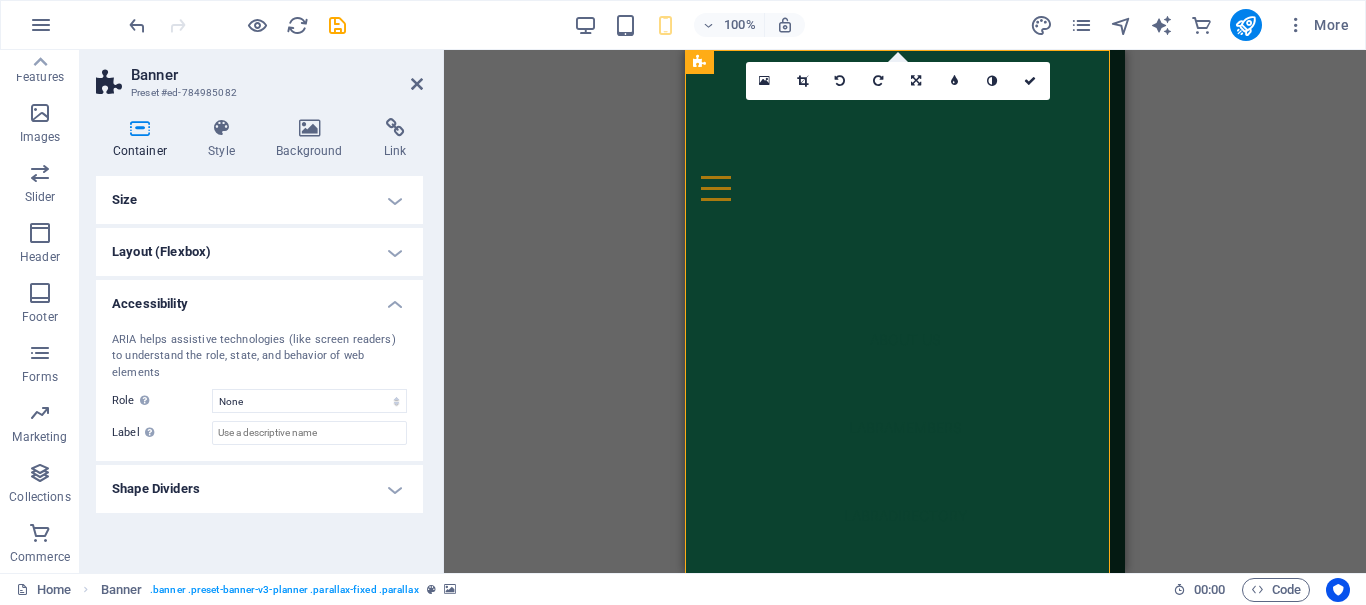 click on "Shape Dividers" at bounding box center [259, 489] 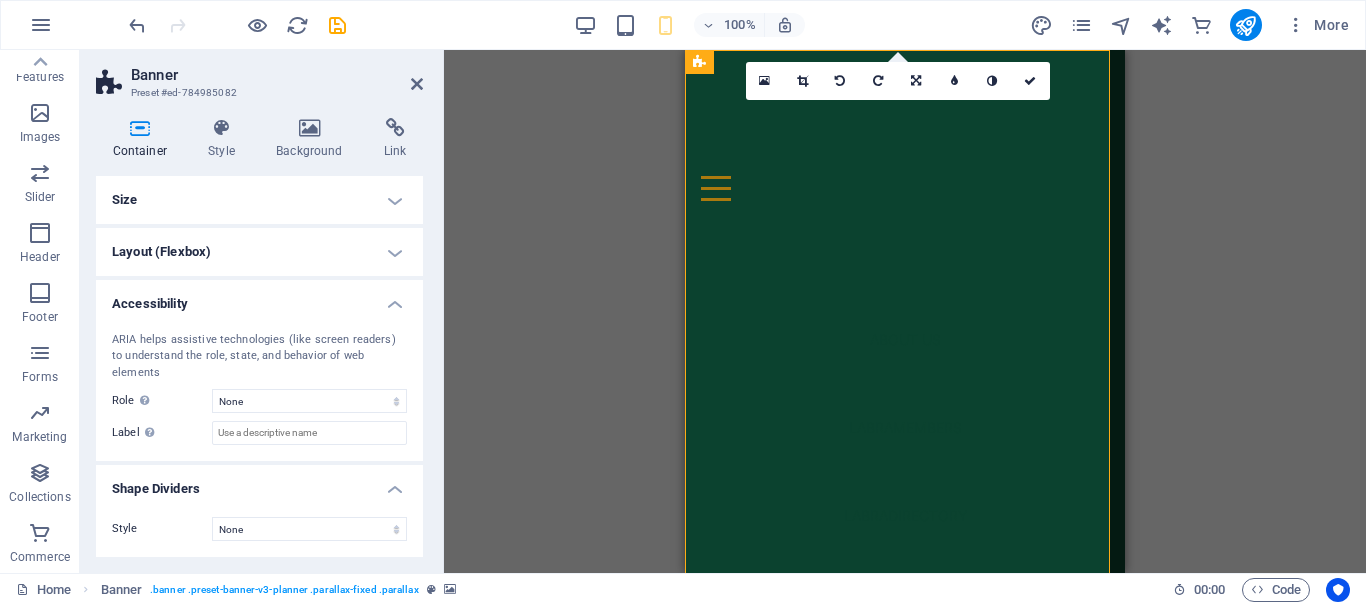 click on "Shape Dividers" at bounding box center [259, 483] 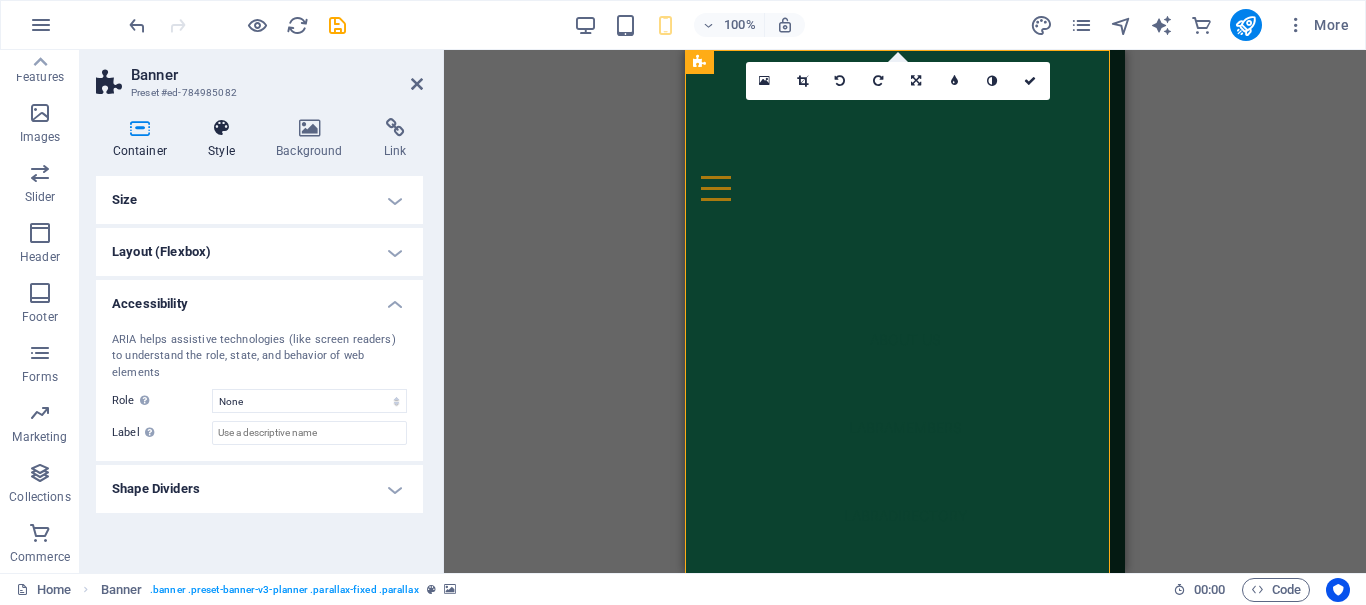 click at bounding box center [222, 128] 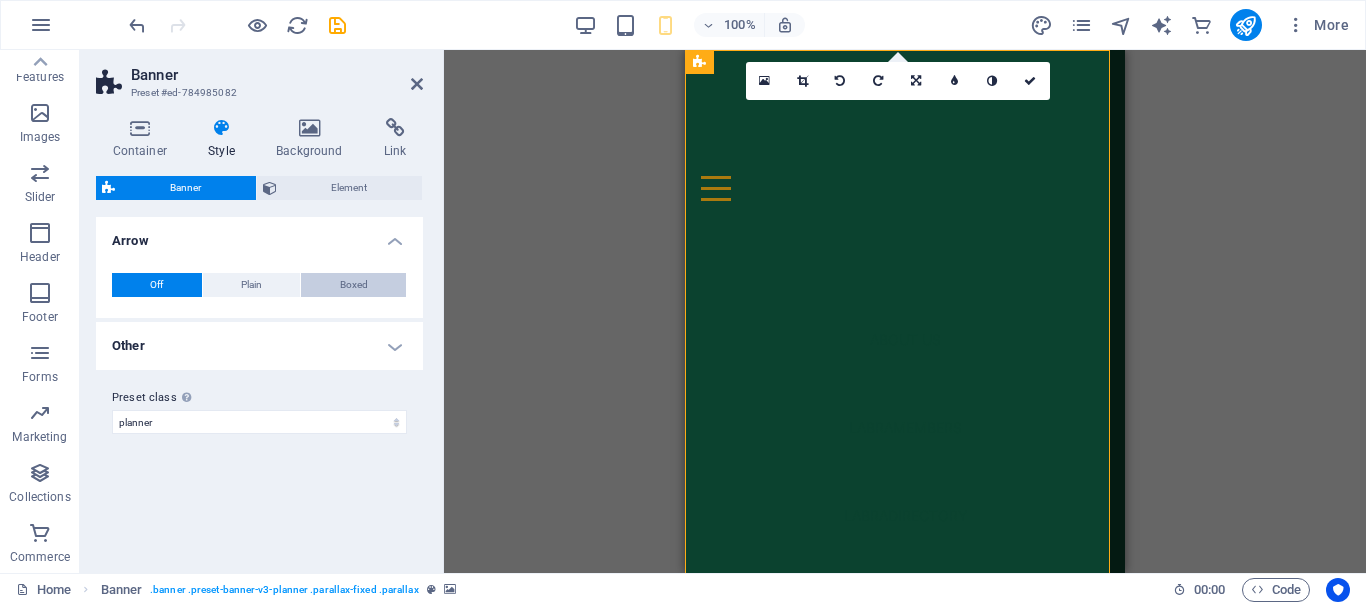 click on "Boxed" at bounding box center (354, 285) 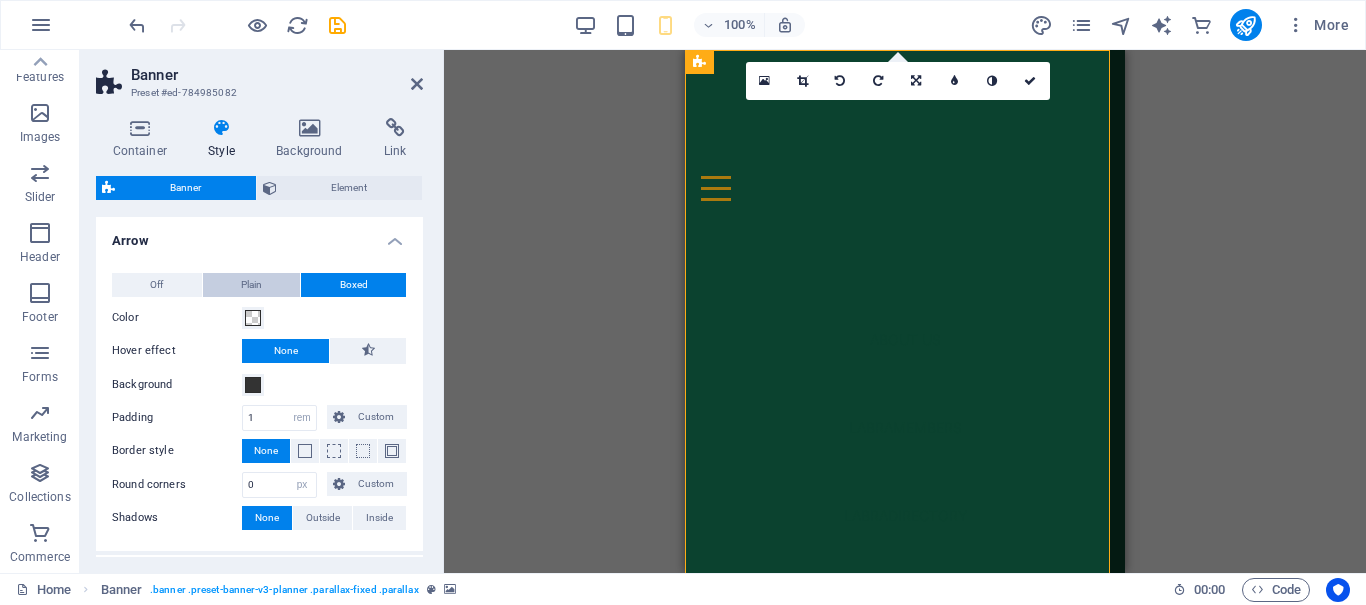 click on "Plain" at bounding box center (251, 285) 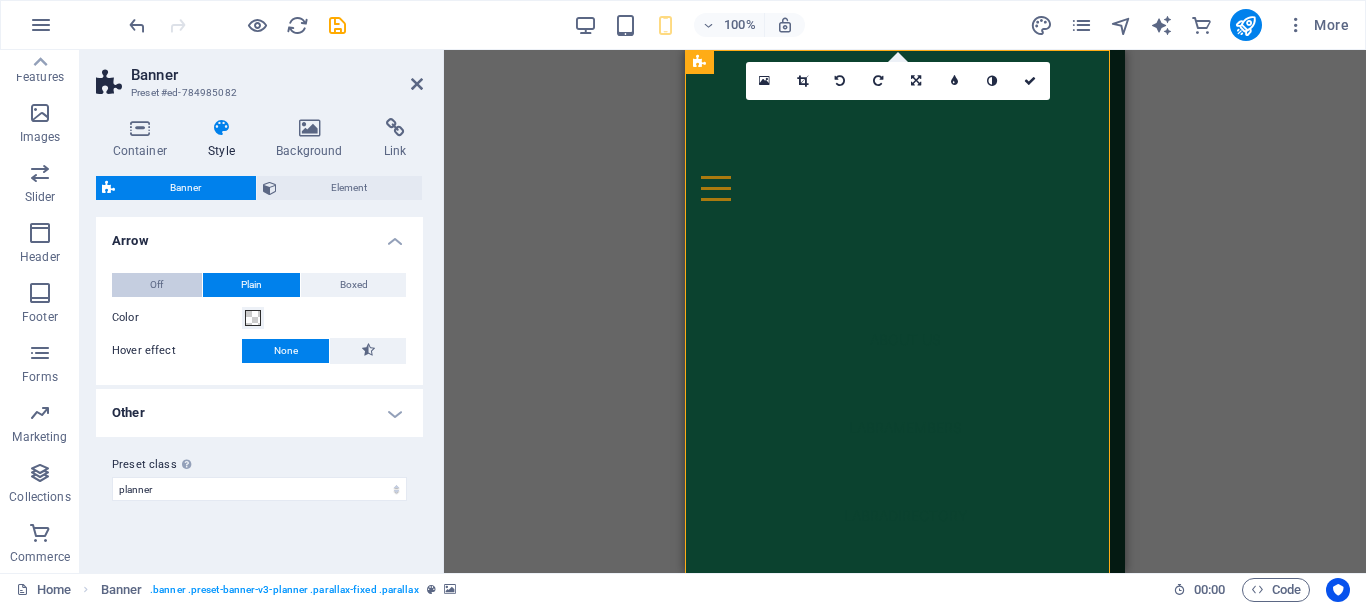 click on "Off" at bounding box center [157, 285] 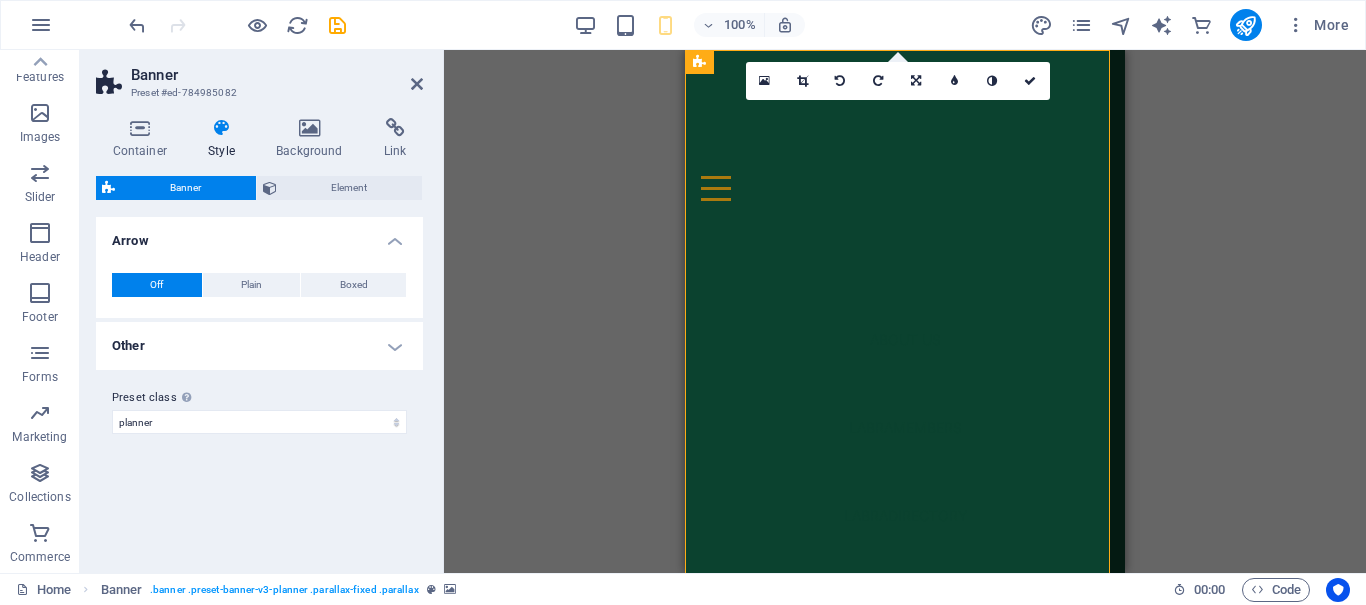 click on "Other" at bounding box center (259, 346) 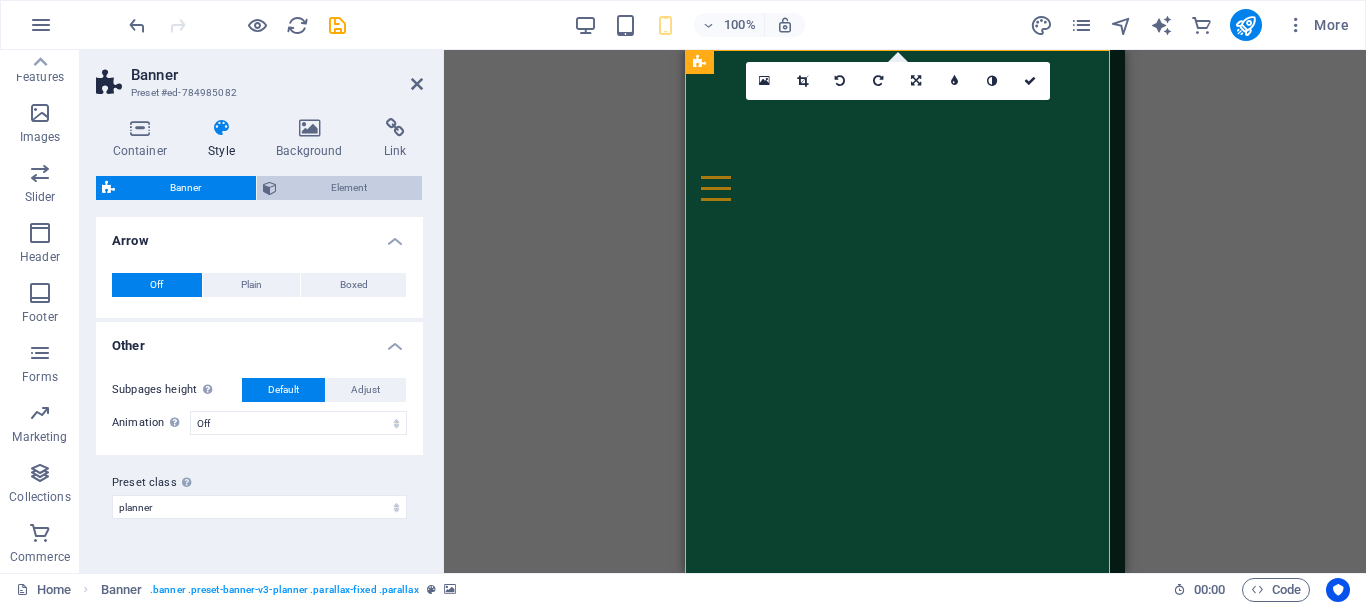 click on "Element" at bounding box center (350, 188) 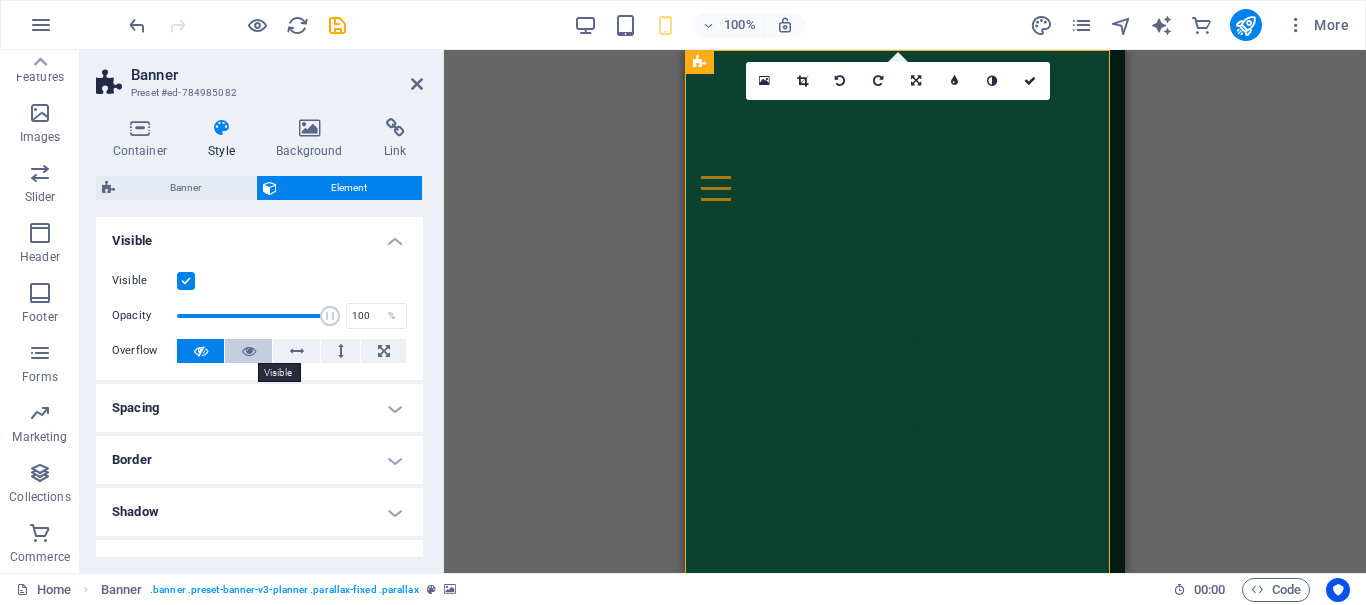 click at bounding box center (248, 351) 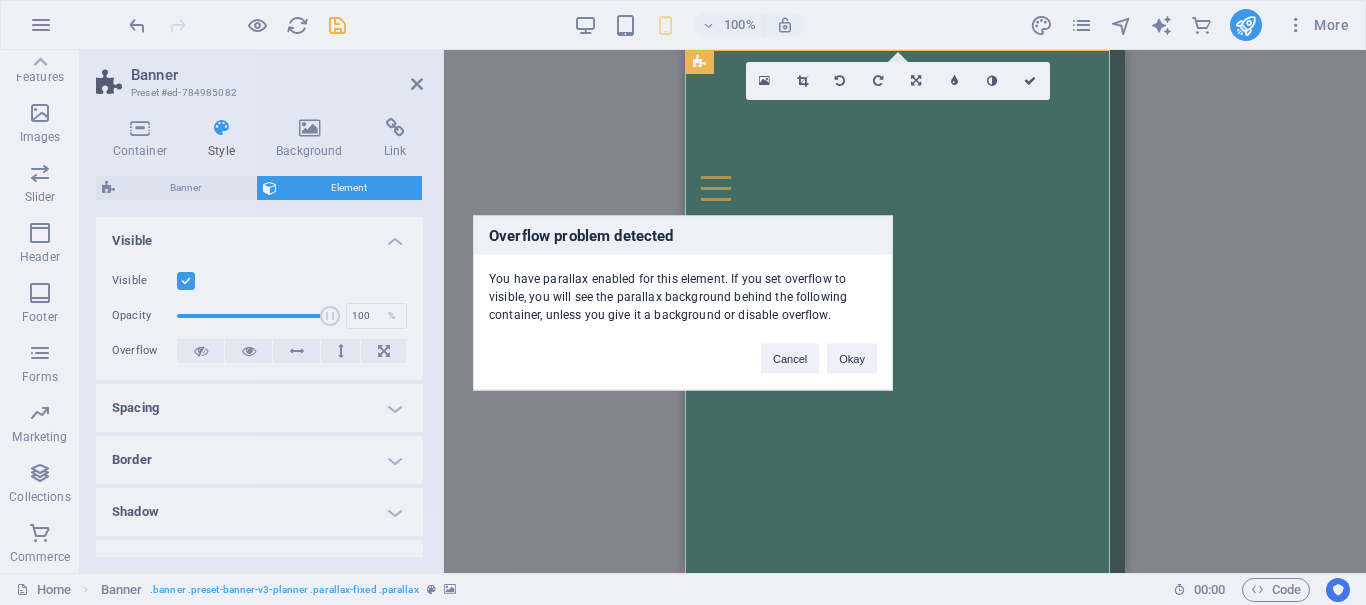click on "Cancel Okay" at bounding box center (819, 348) 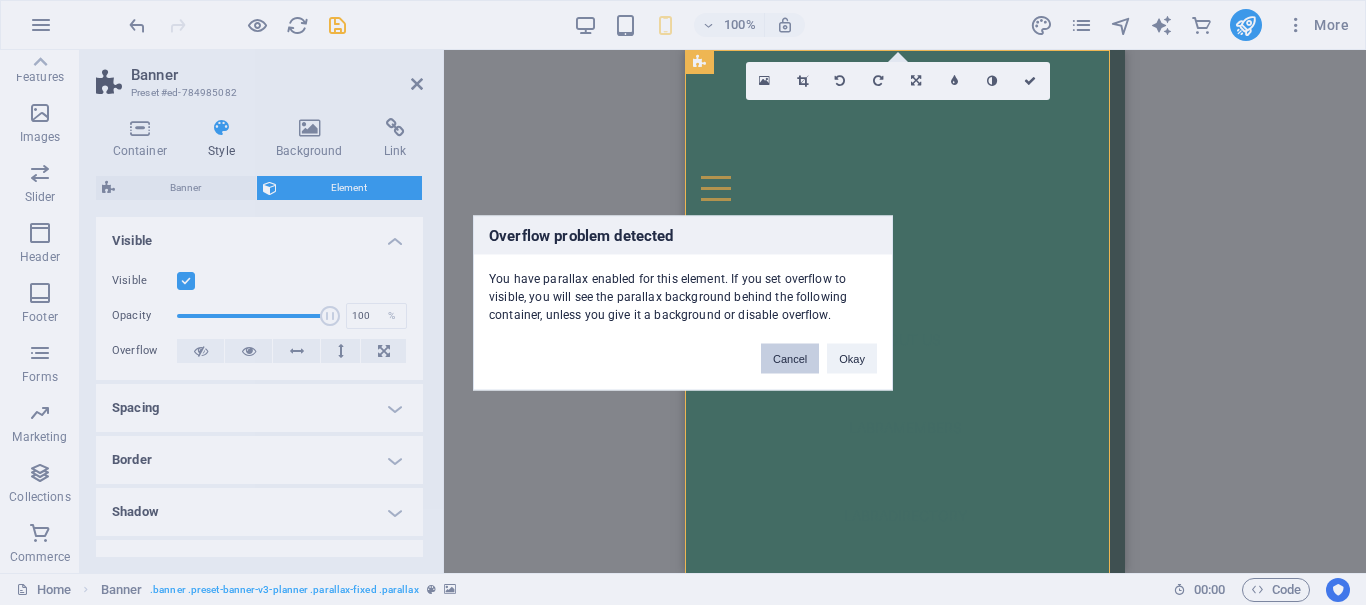 drag, startPoint x: 798, startPoint y: 364, endPoint x: 113, endPoint y: 314, distance: 686.8224 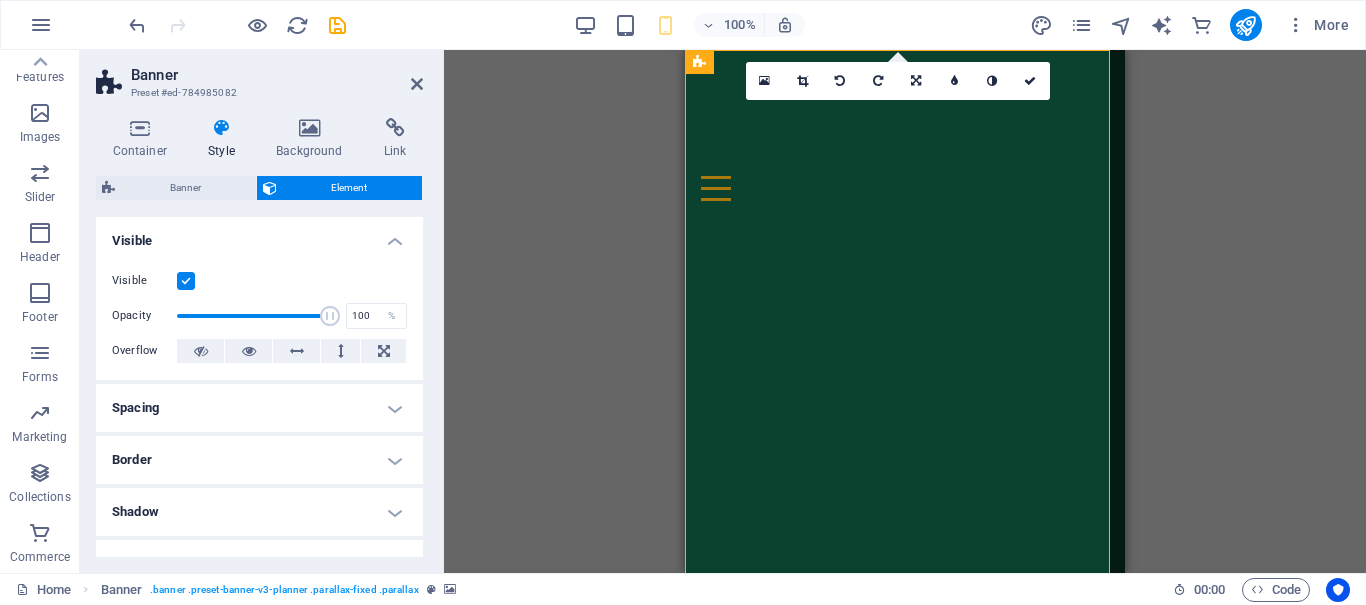 click at bounding box center [186, 281] 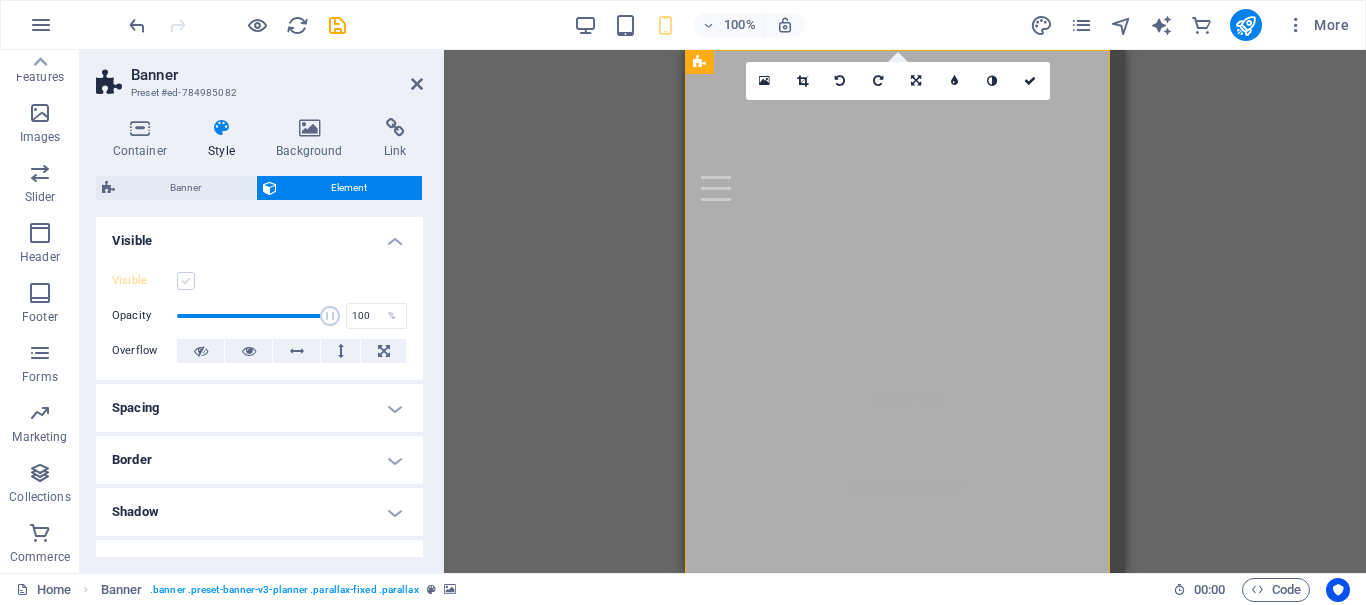 click at bounding box center (186, 281) 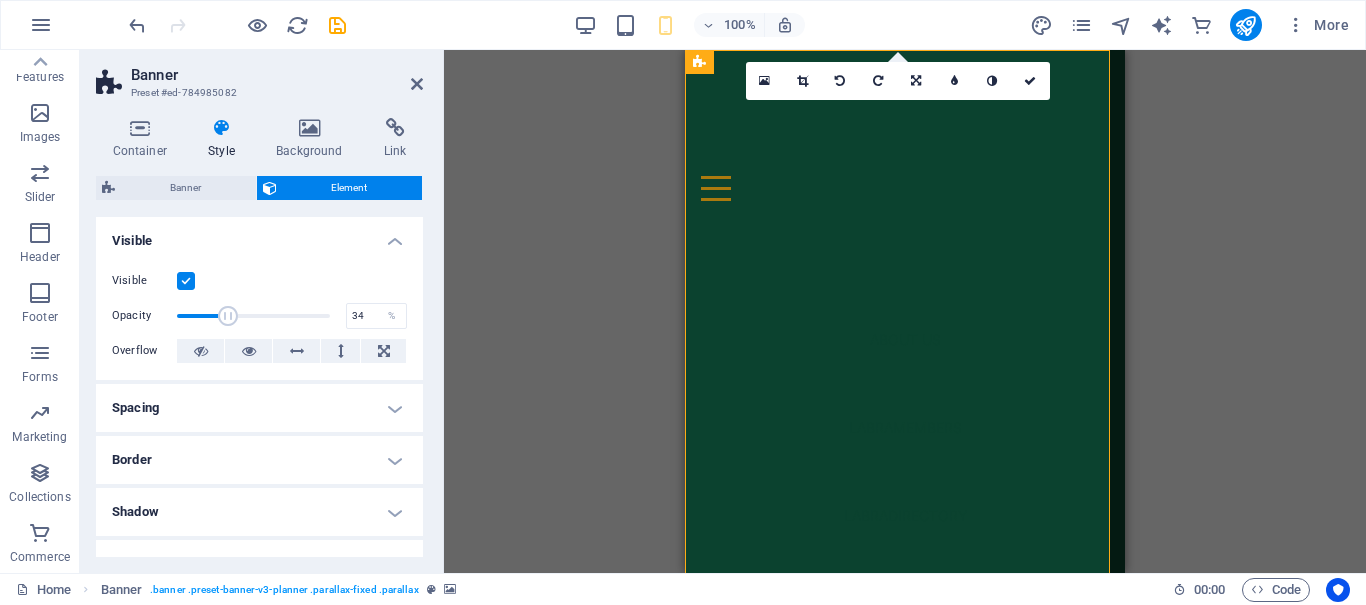 drag, startPoint x: 327, startPoint y: 313, endPoint x: 226, endPoint y: 294, distance: 102.77159 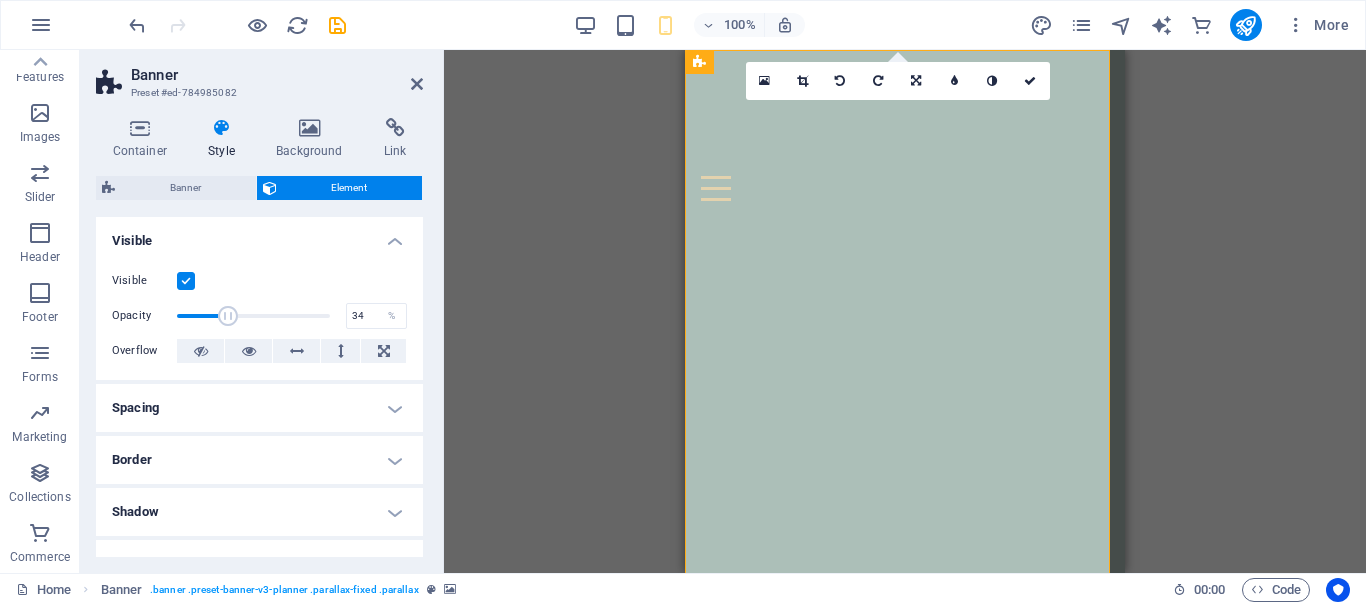 click on "Visible Opacity 34 % Overflow" at bounding box center (259, 316) 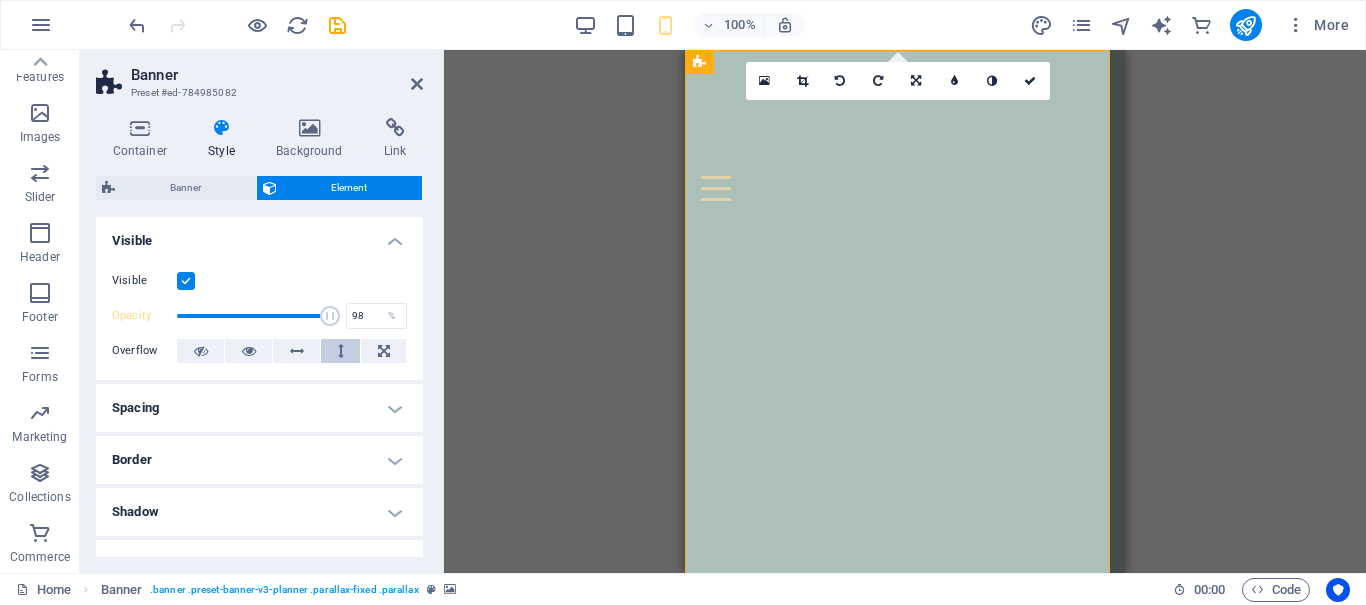 type on "100" 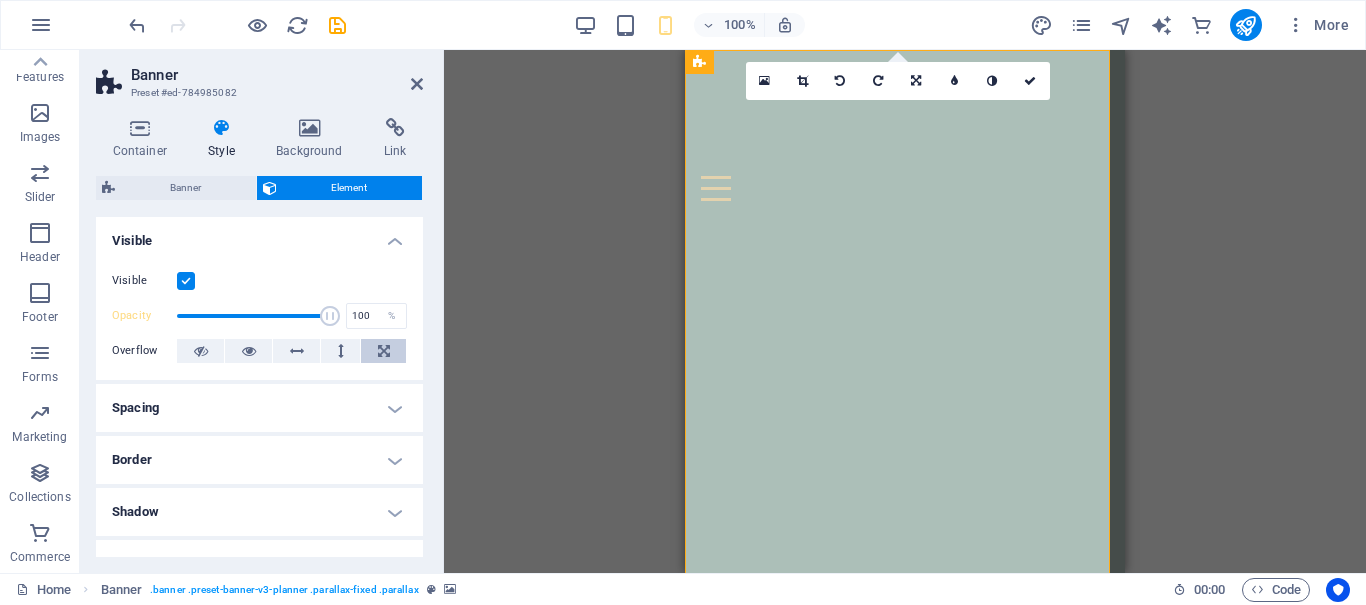 drag, startPoint x: 229, startPoint y: 312, endPoint x: 375, endPoint y: 338, distance: 148.297 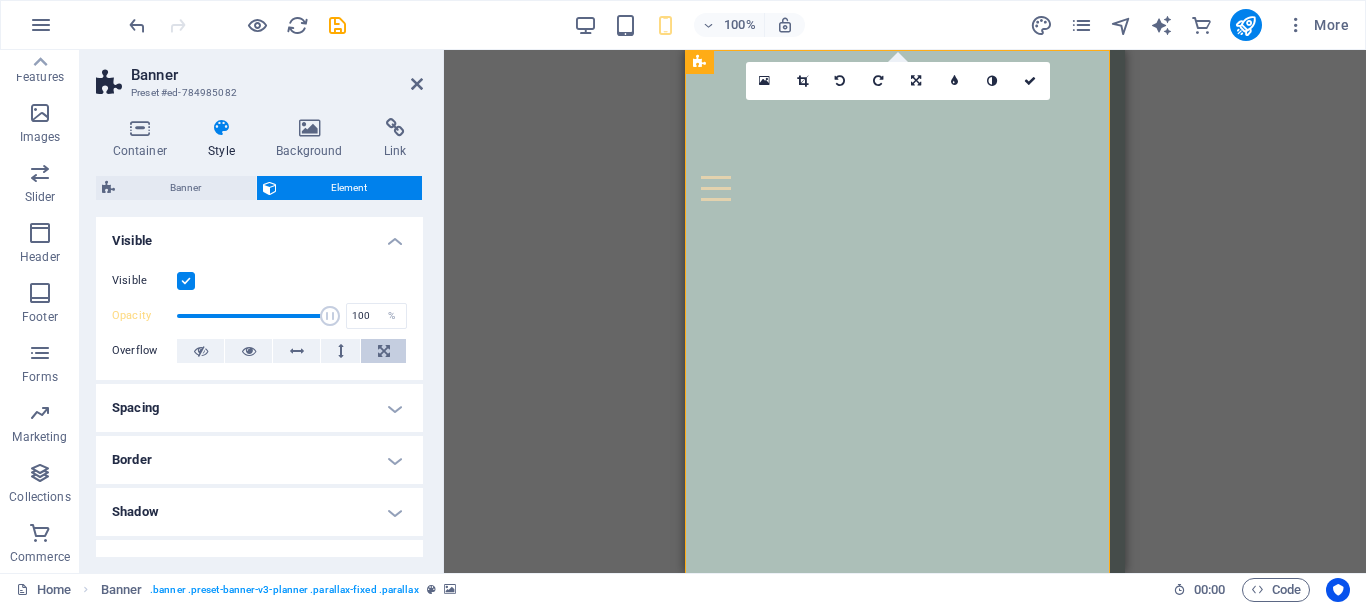 click on "Visible Opacity 100 % Overflow" at bounding box center (259, 316) 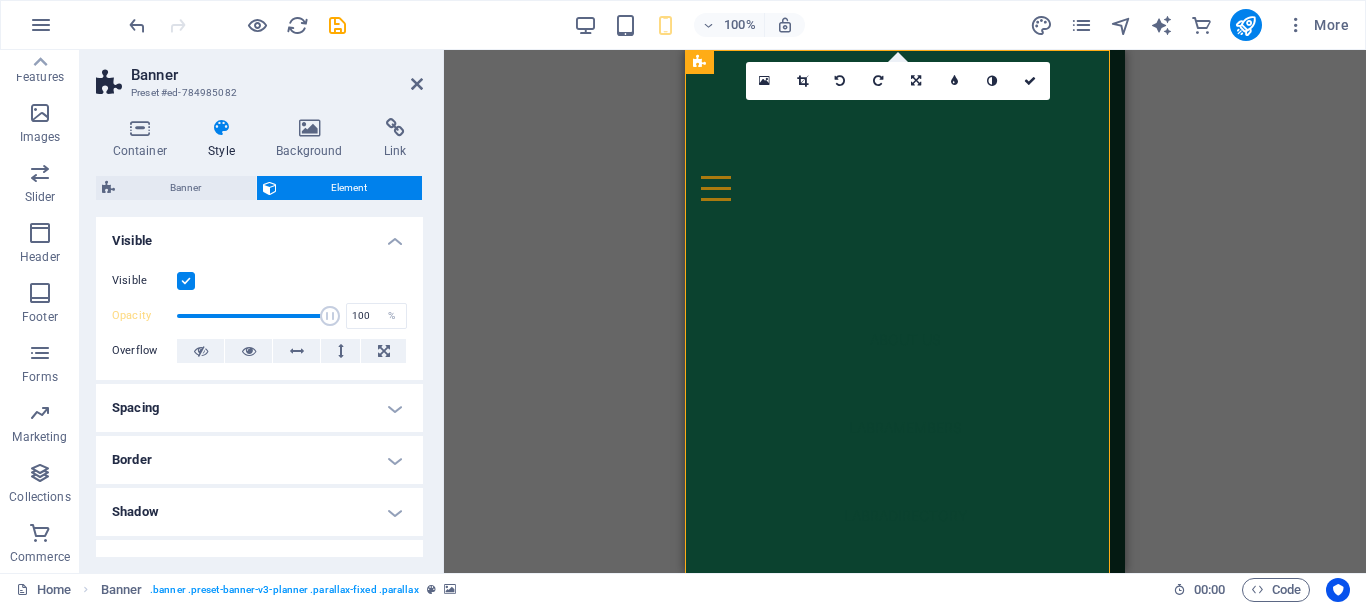 click on "Spacing" at bounding box center [259, 408] 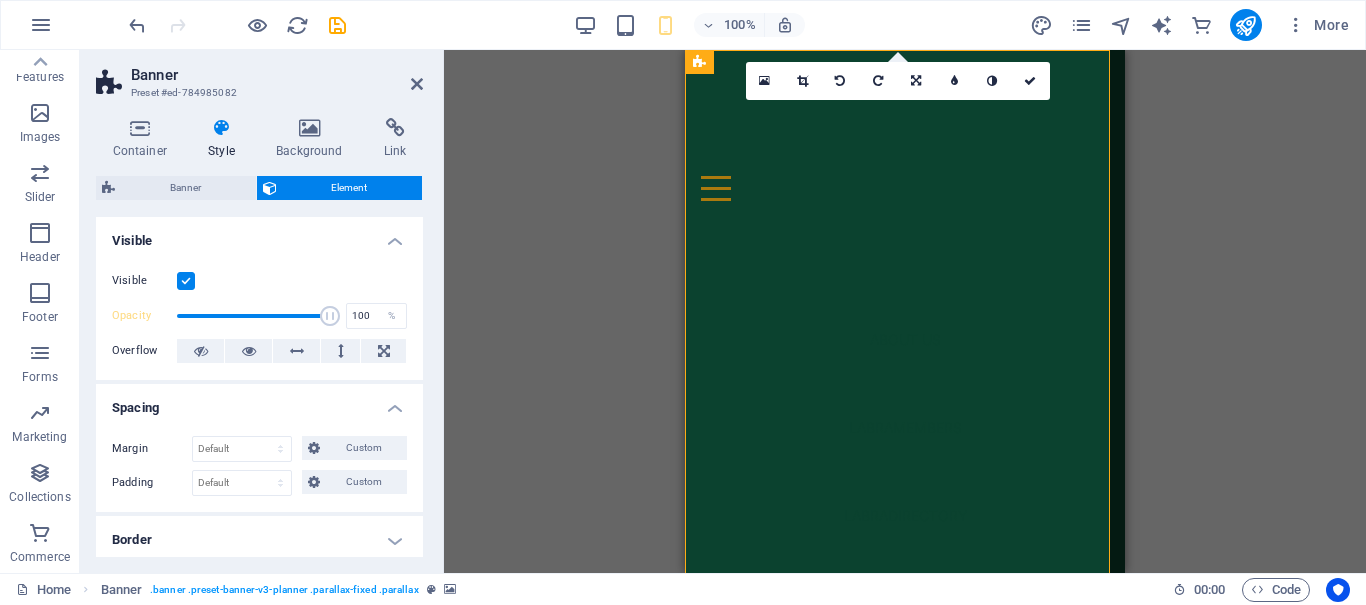 scroll, scrollTop: 100, scrollLeft: 0, axis: vertical 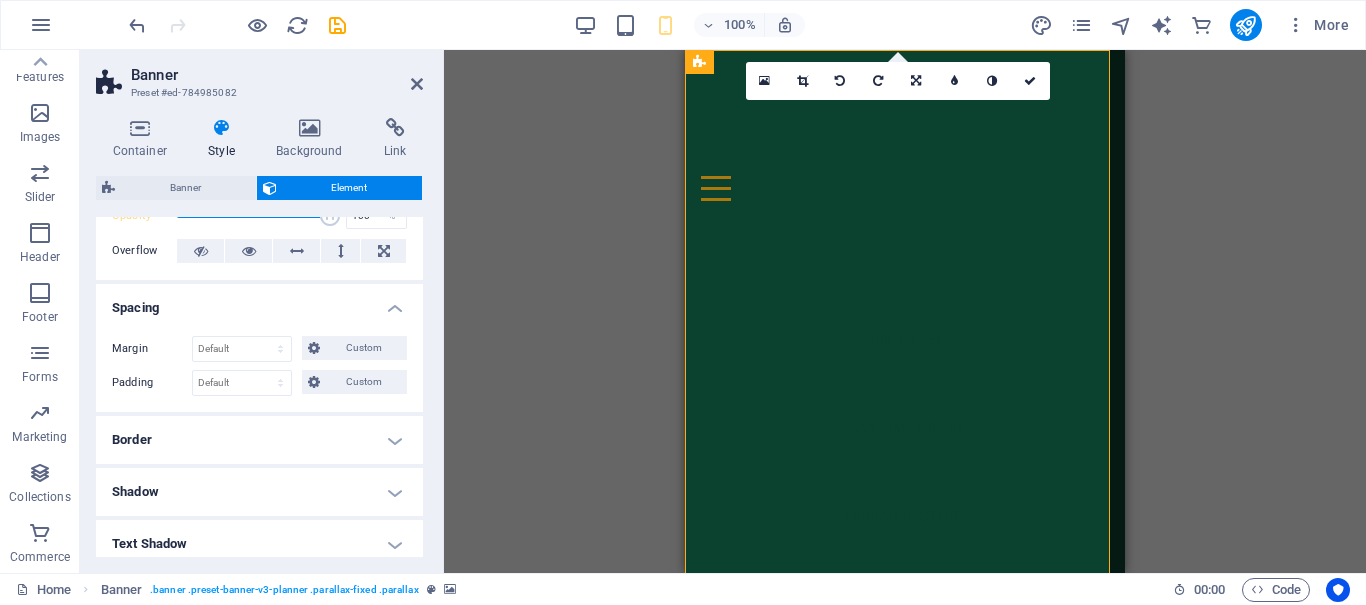 click on "Border" at bounding box center (259, 440) 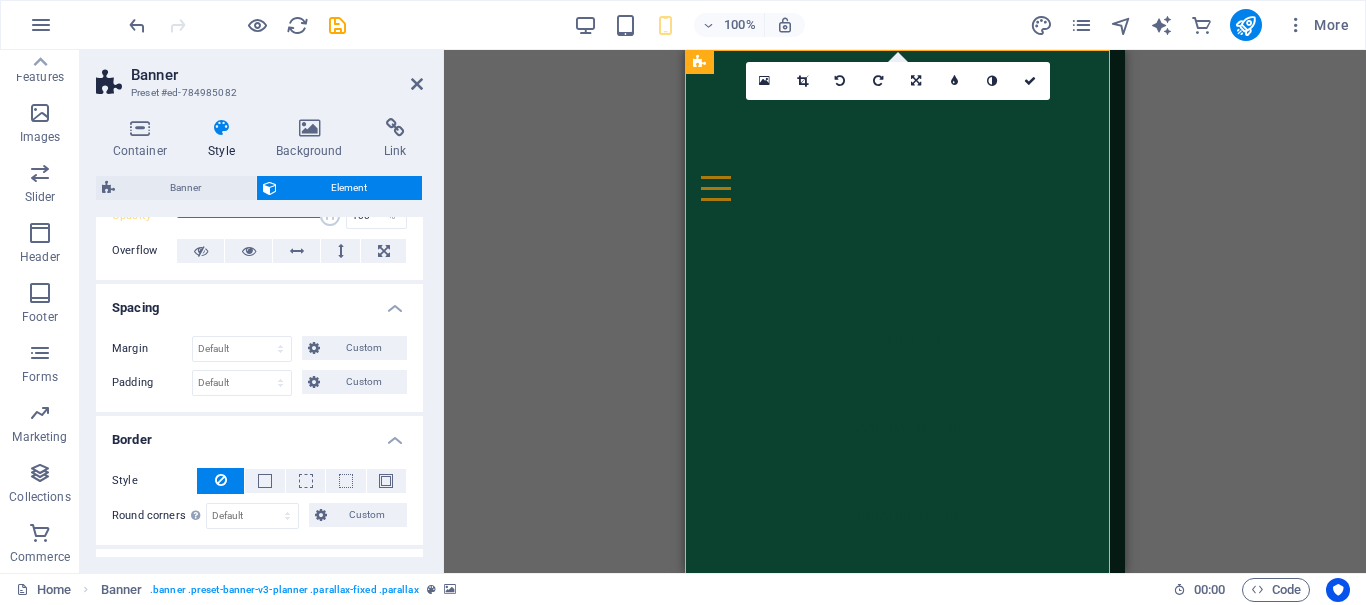 scroll, scrollTop: 300, scrollLeft: 0, axis: vertical 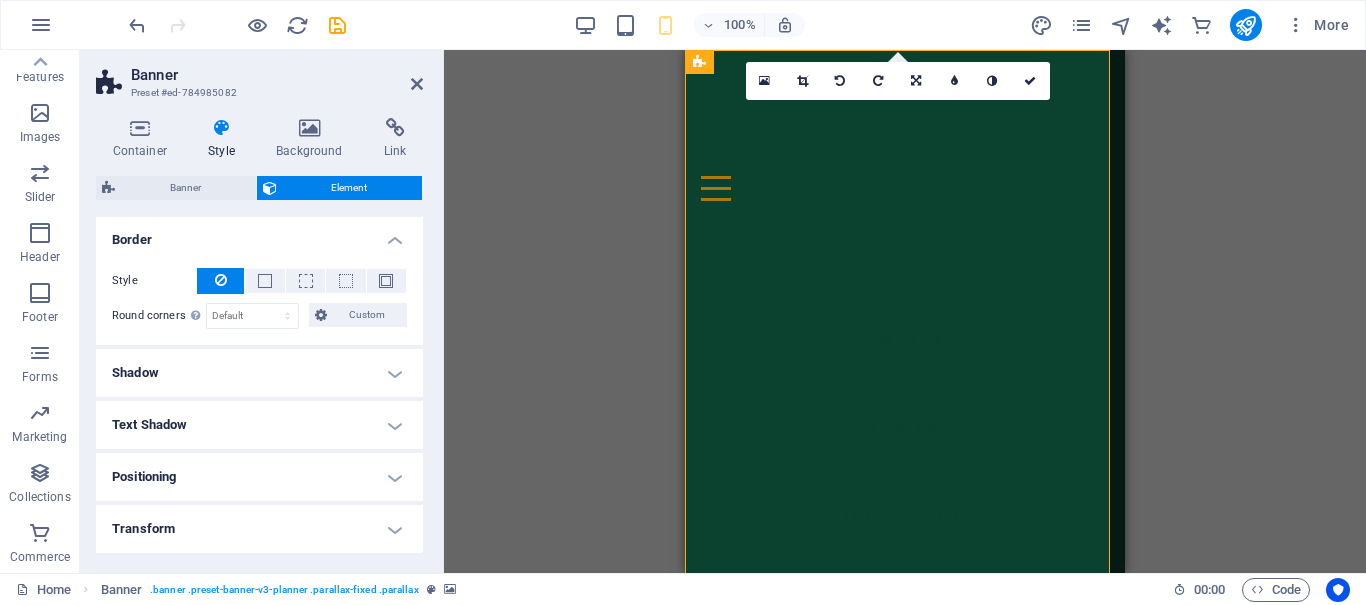 click on "Positioning" at bounding box center [259, 477] 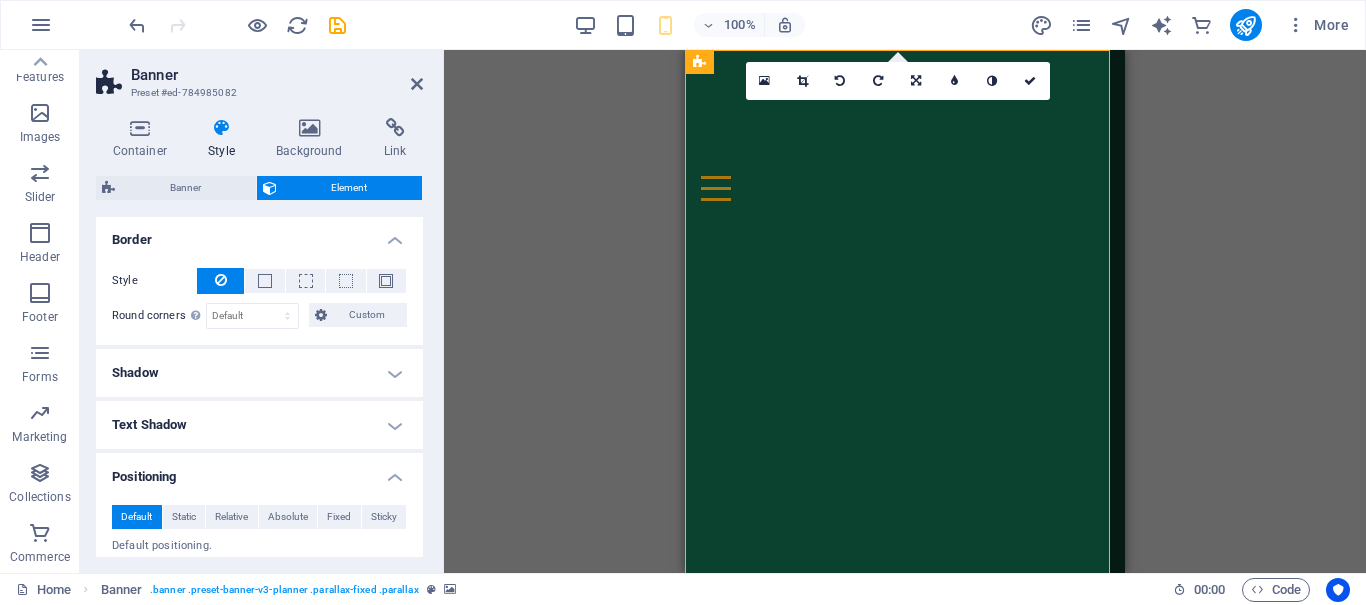 scroll, scrollTop: 500, scrollLeft: 0, axis: vertical 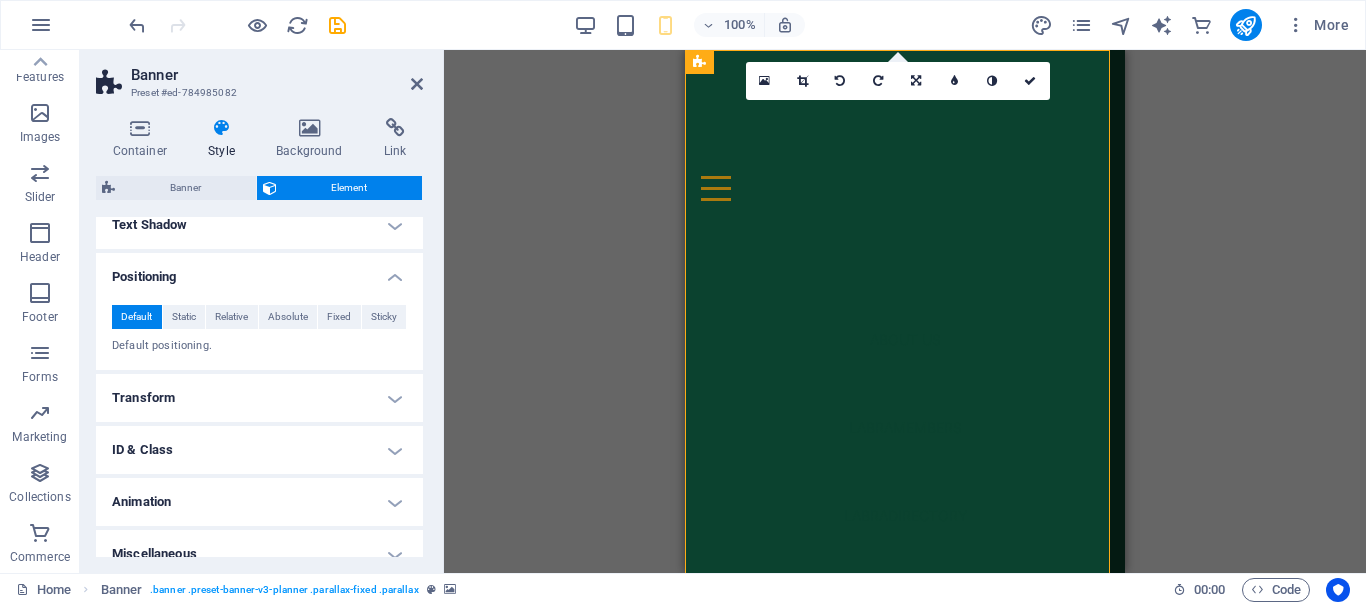 click on "Transform" at bounding box center [259, 398] 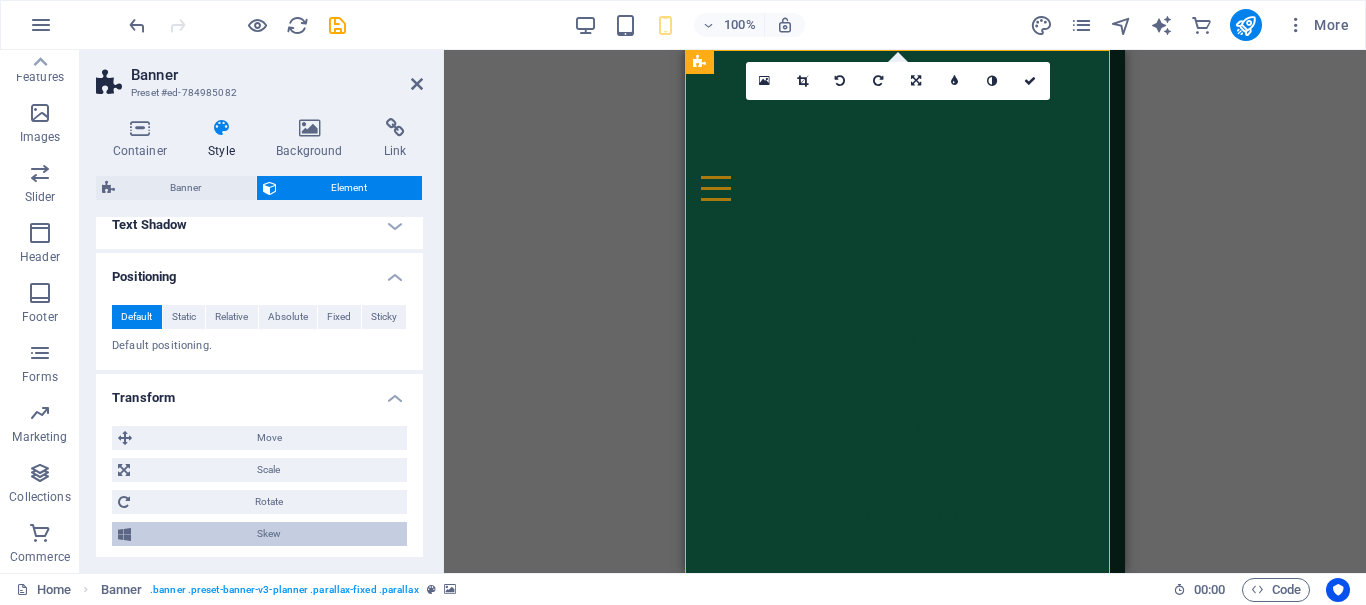 scroll, scrollTop: 661, scrollLeft: 0, axis: vertical 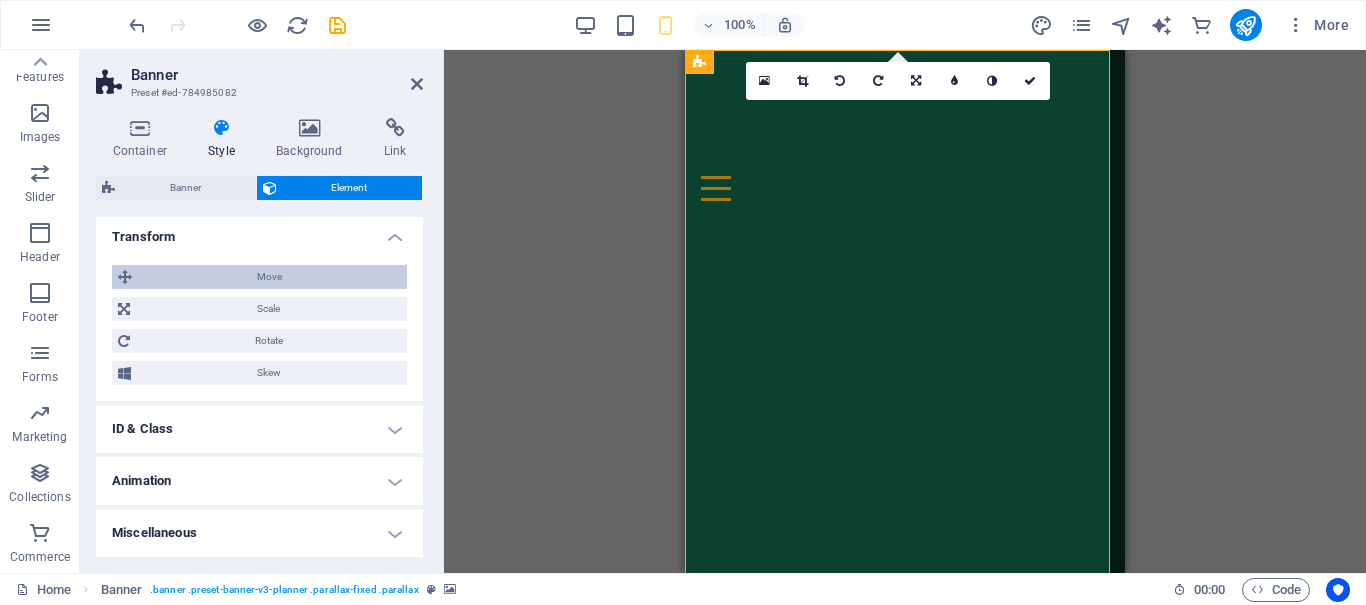 click on "Move" at bounding box center [269, 277] 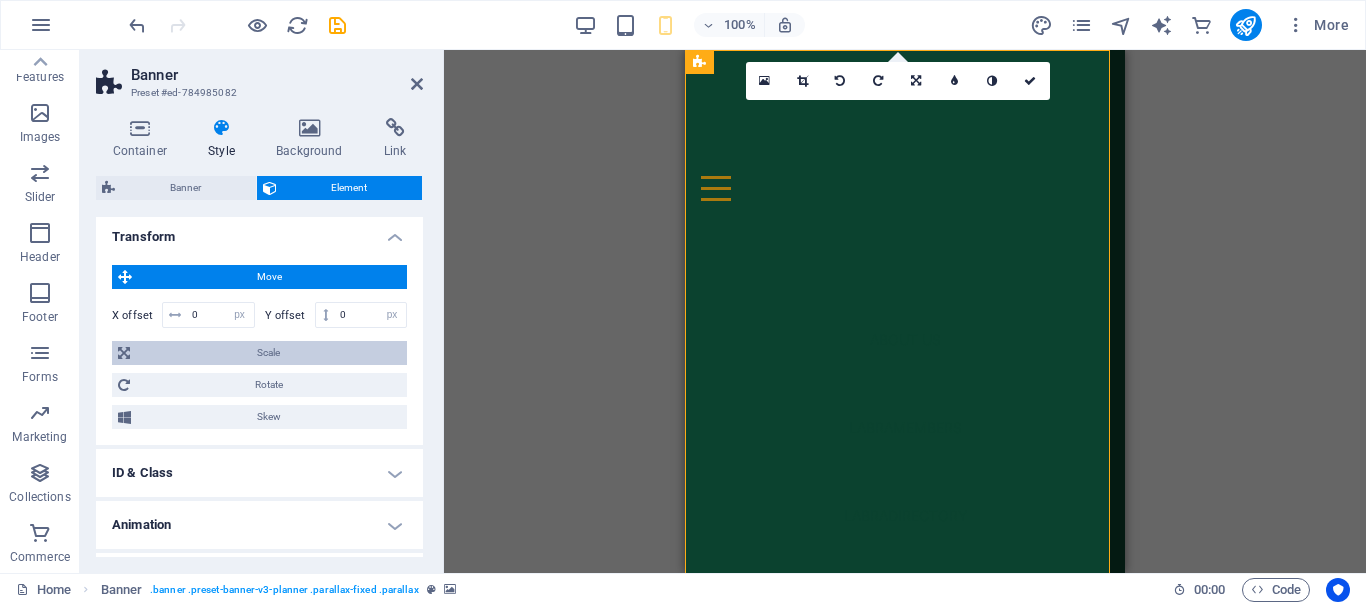 click on "Scale" at bounding box center (268, 353) 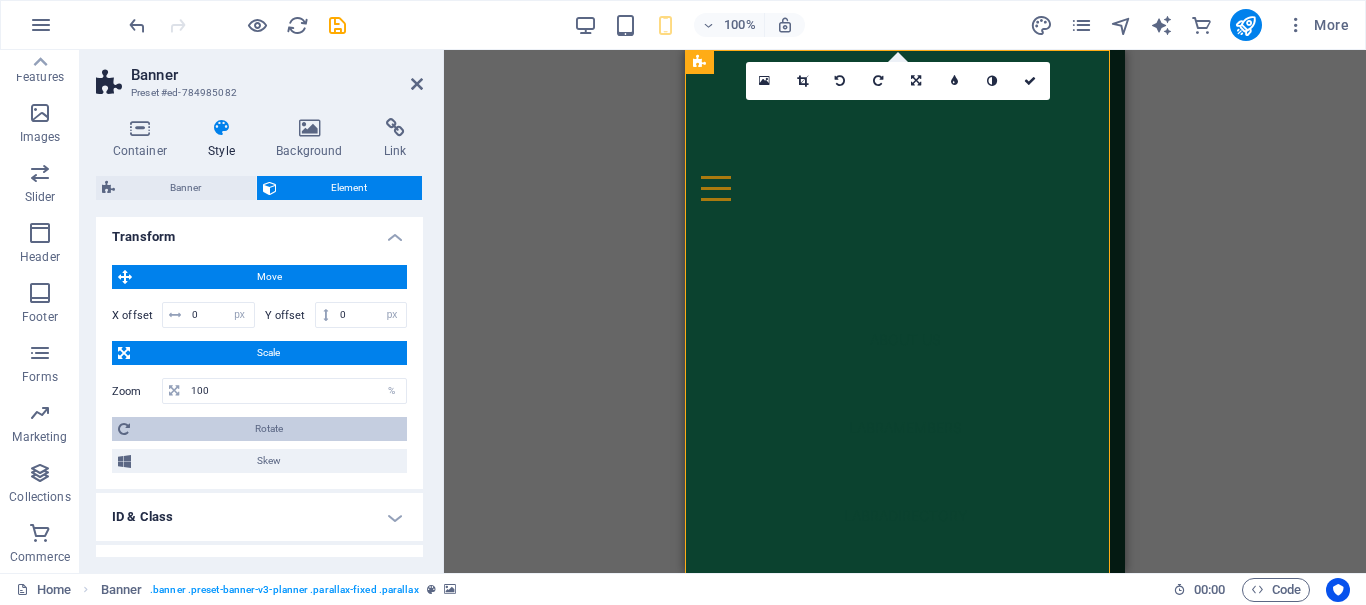 click on "Rotate" at bounding box center [268, 429] 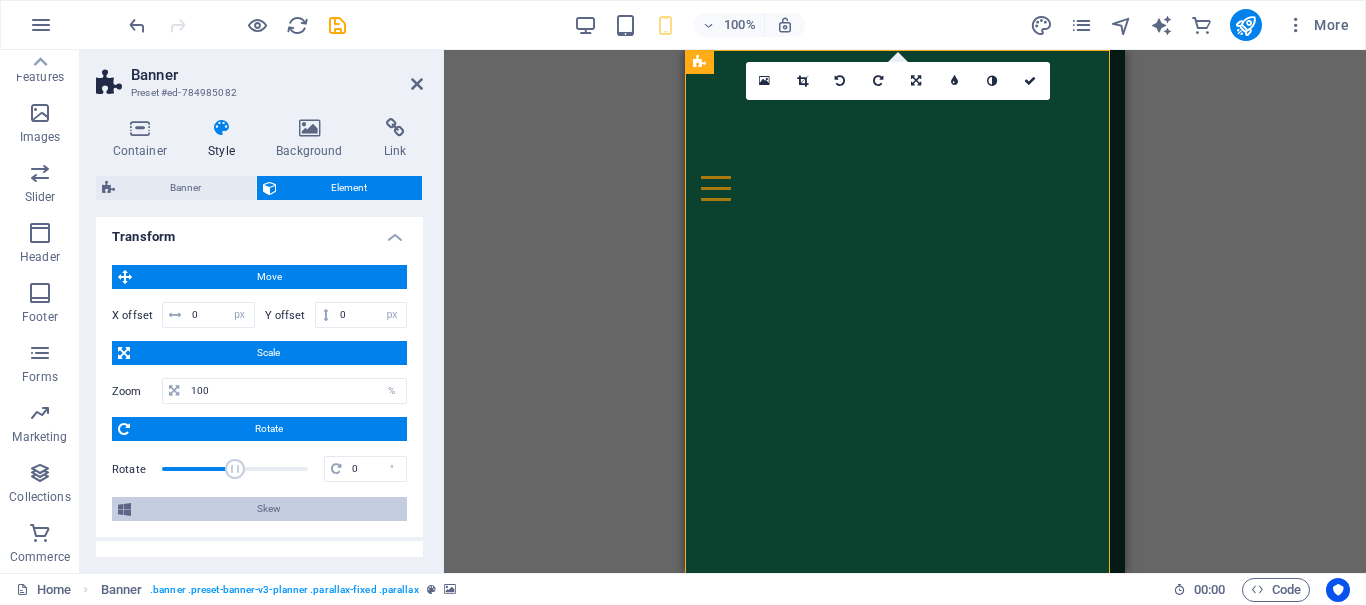 click on "Skew" at bounding box center [269, 509] 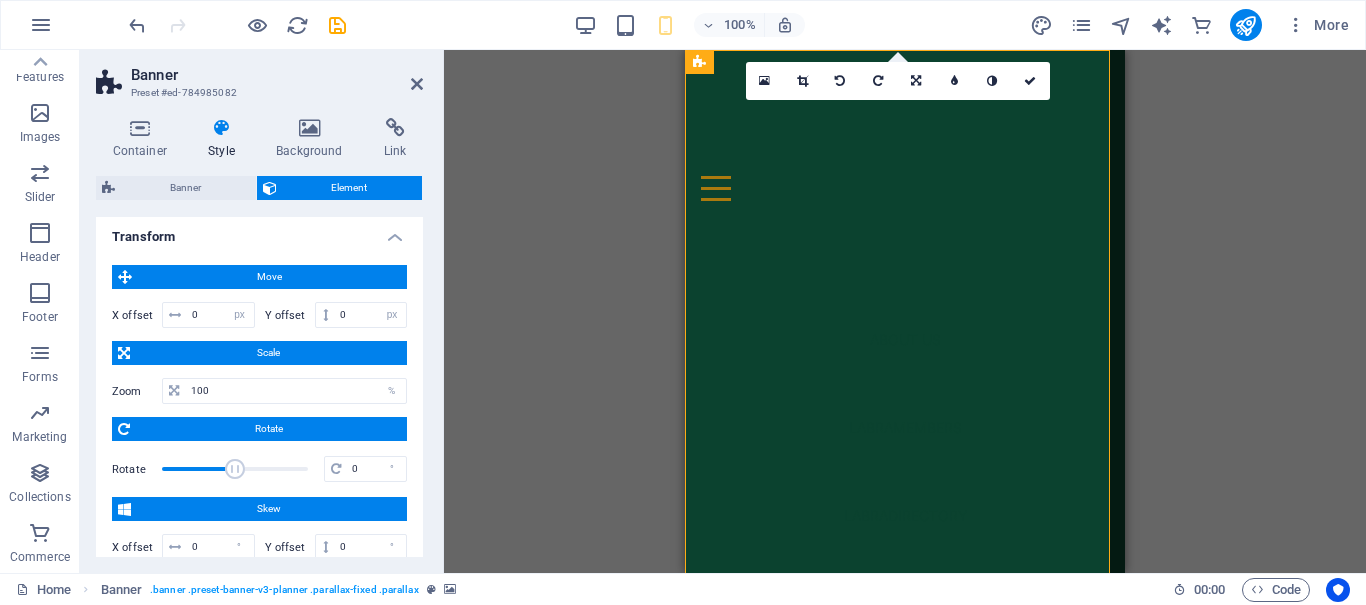 scroll, scrollTop: 841, scrollLeft: 0, axis: vertical 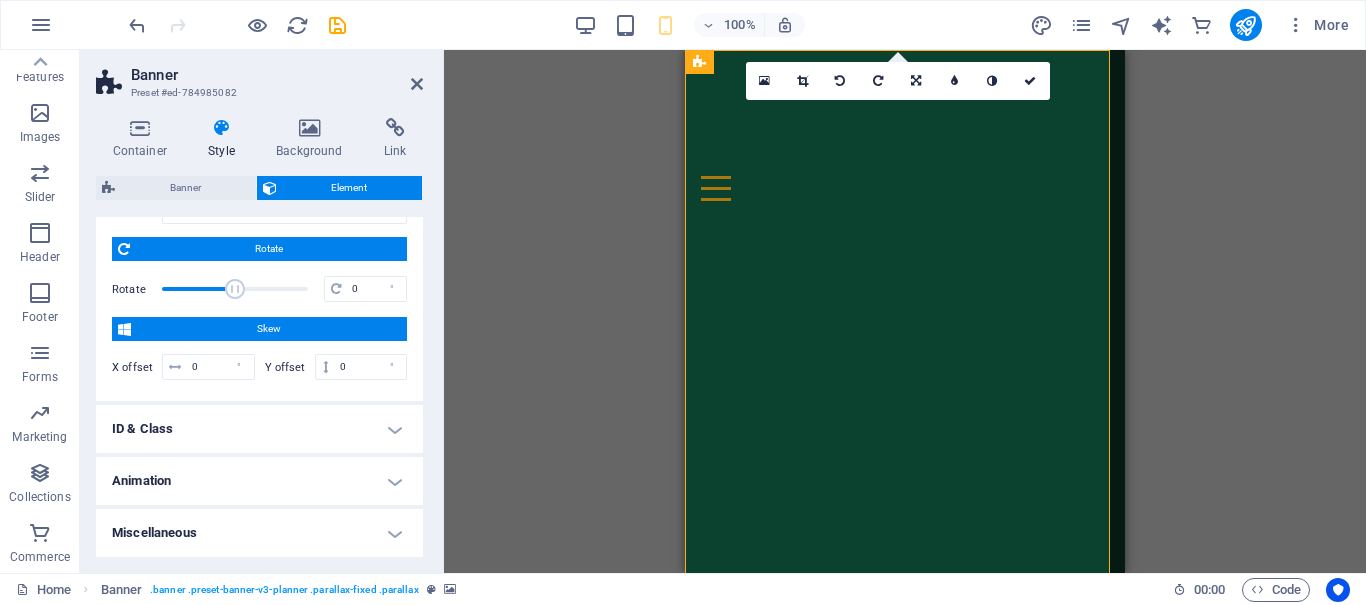 click on "ID & Class" at bounding box center (259, 429) 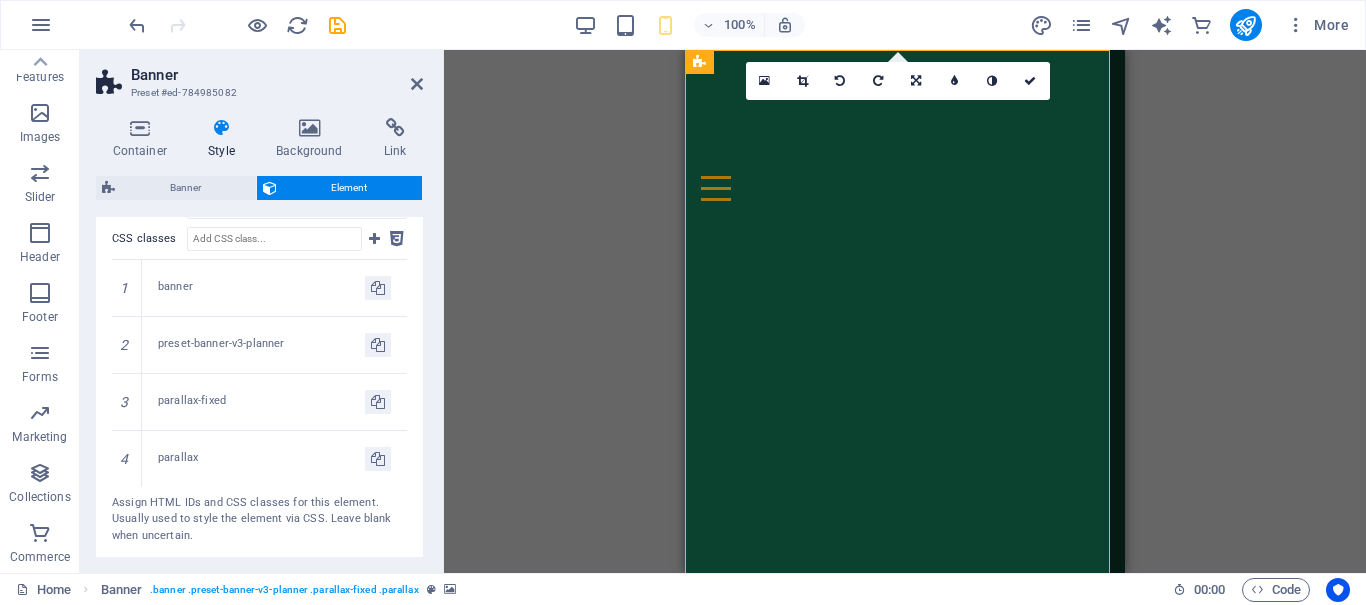 scroll, scrollTop: 1248, scrollLeft: 0, axis: vertical 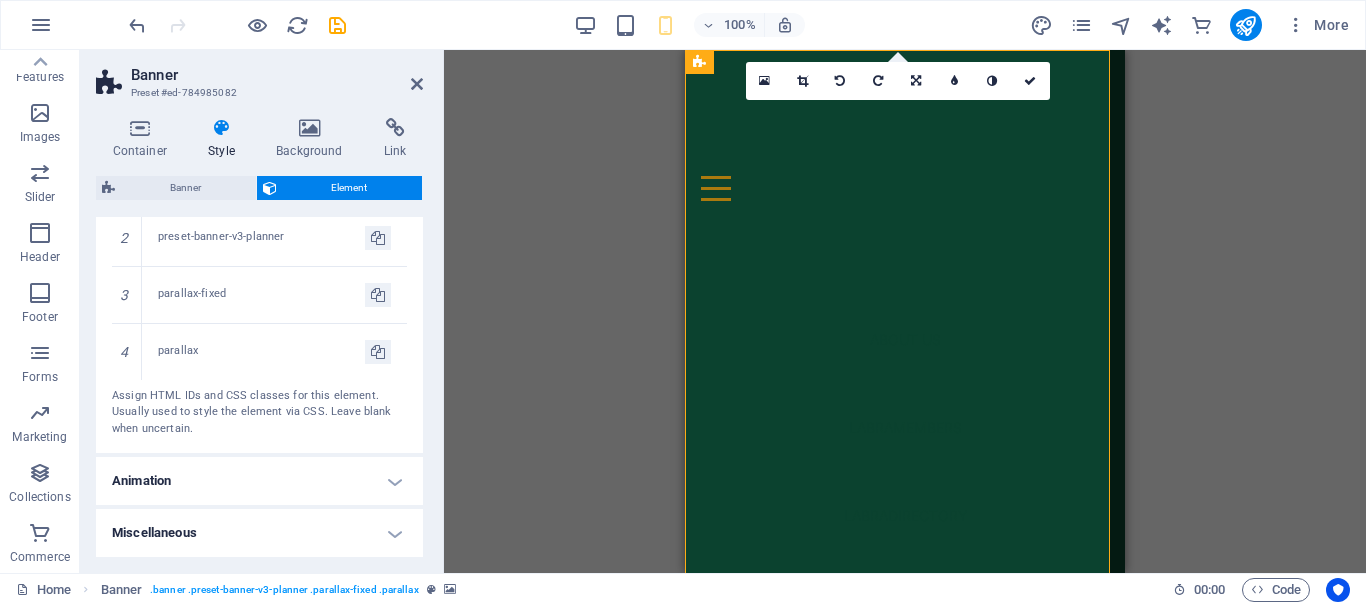 click on "Animation" at bounding box center [259, 481] 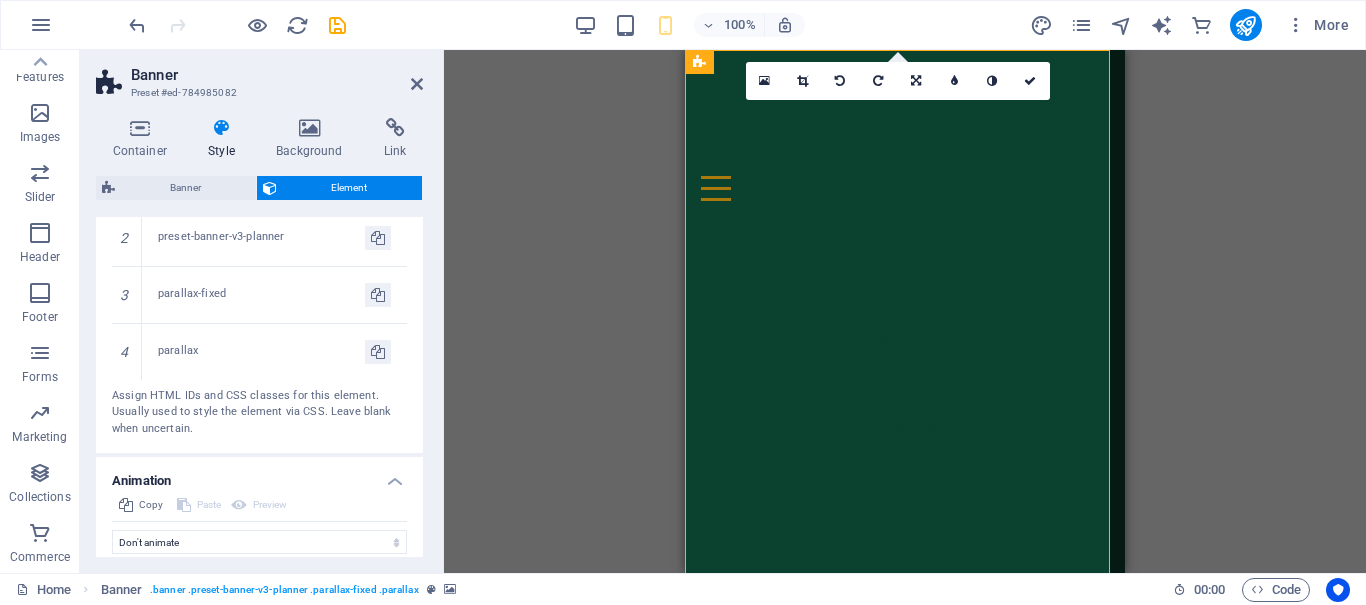 scroll, scrollTop: 1313, scrollLeft: 0, axis: vertical 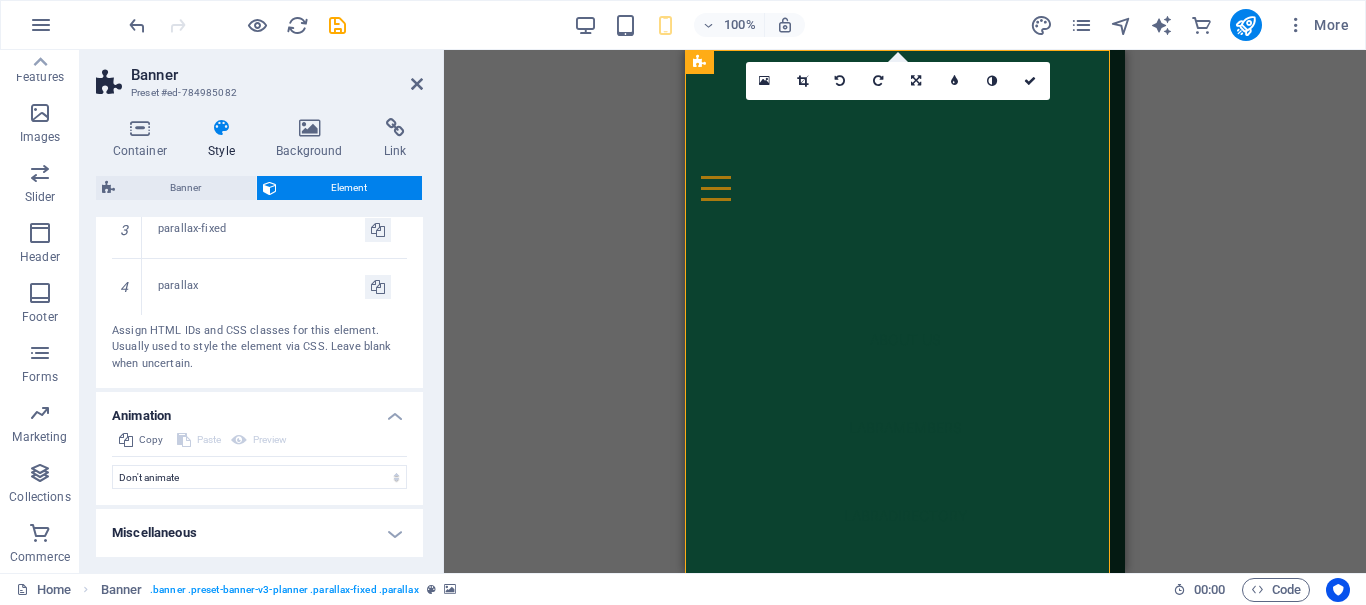 click on "Miscellaneous" at bounding box center (259, 533) 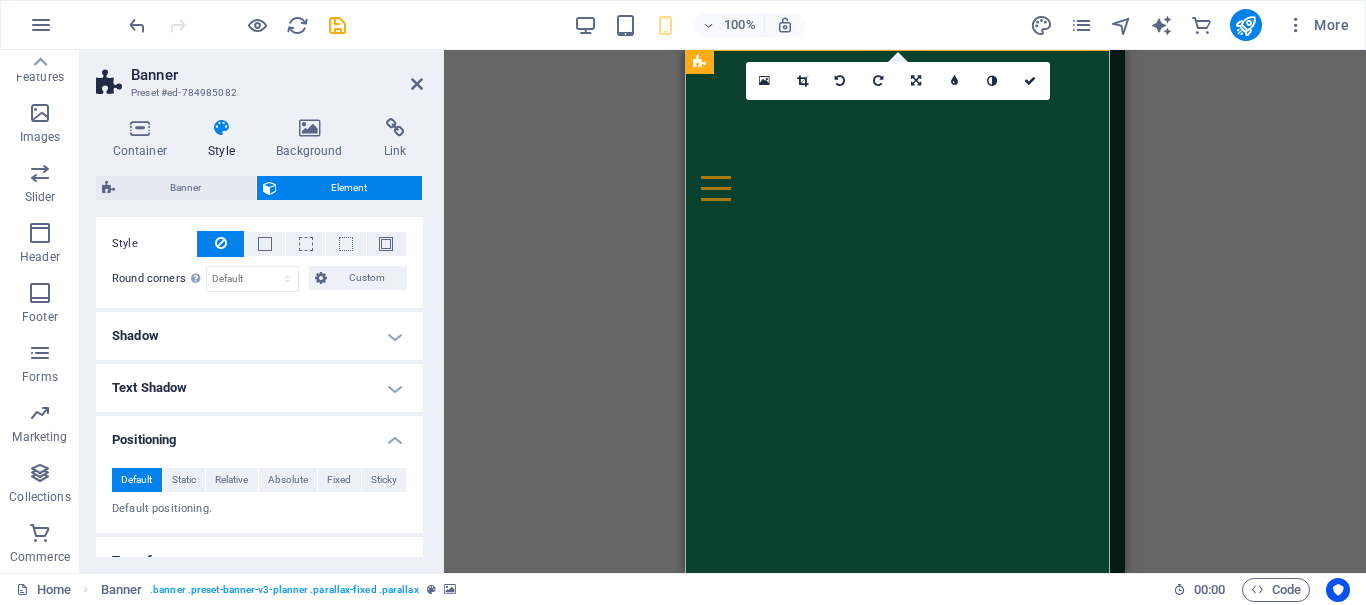 scroll, scrollTop: 0, scrollLeft: 0, axis: both 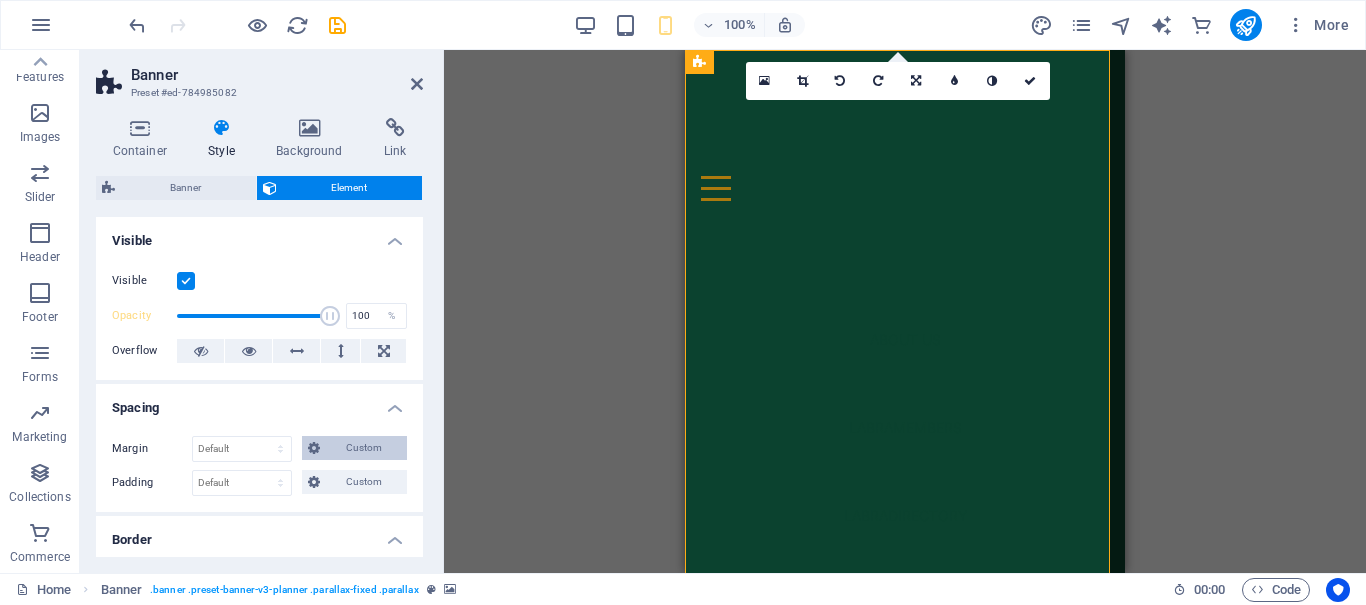 click on "Custom" at bounding box center [363, 448] 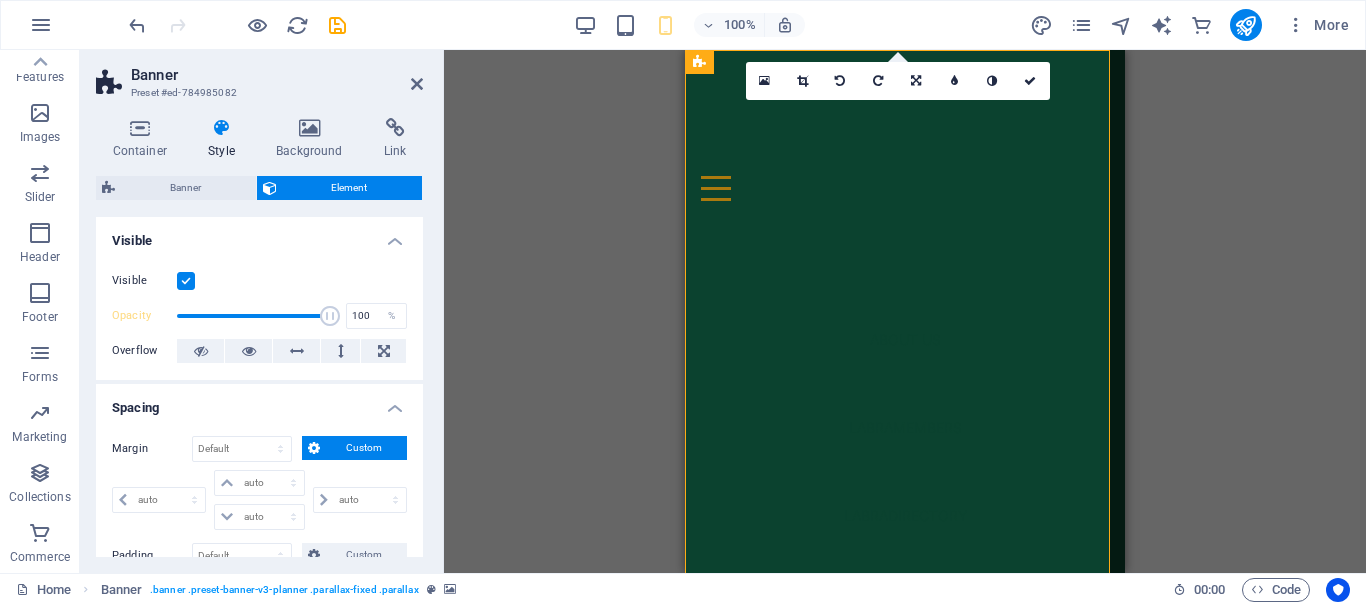 scroll, scrollTop: 200, scrollLeft: 0, axis: vertical 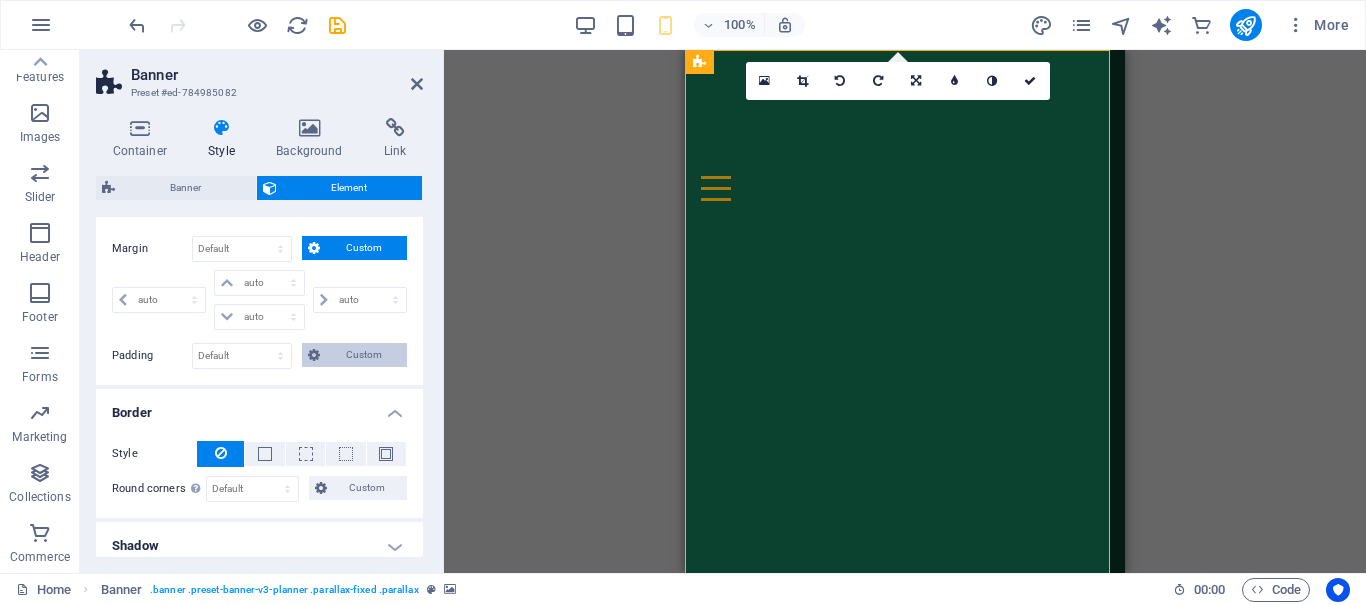 click on "Custom" at bounding box center [363, 355] 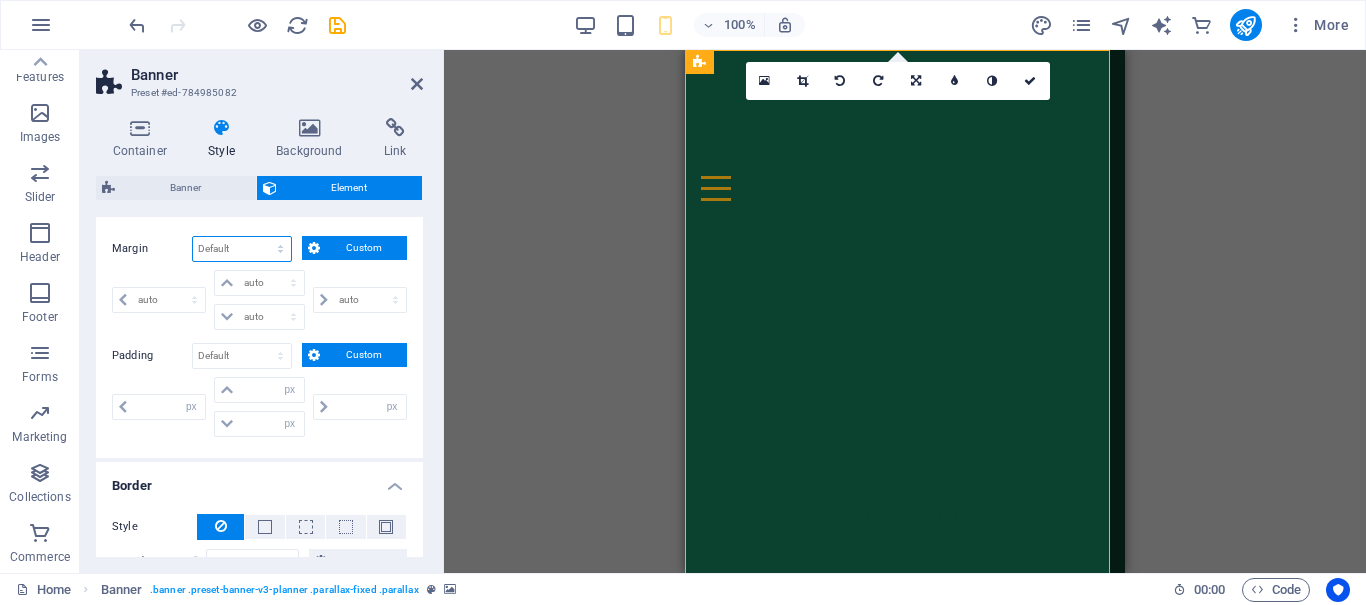 click on "Default auto px % rem vw vh Custom" at bounding box center [242, 249] 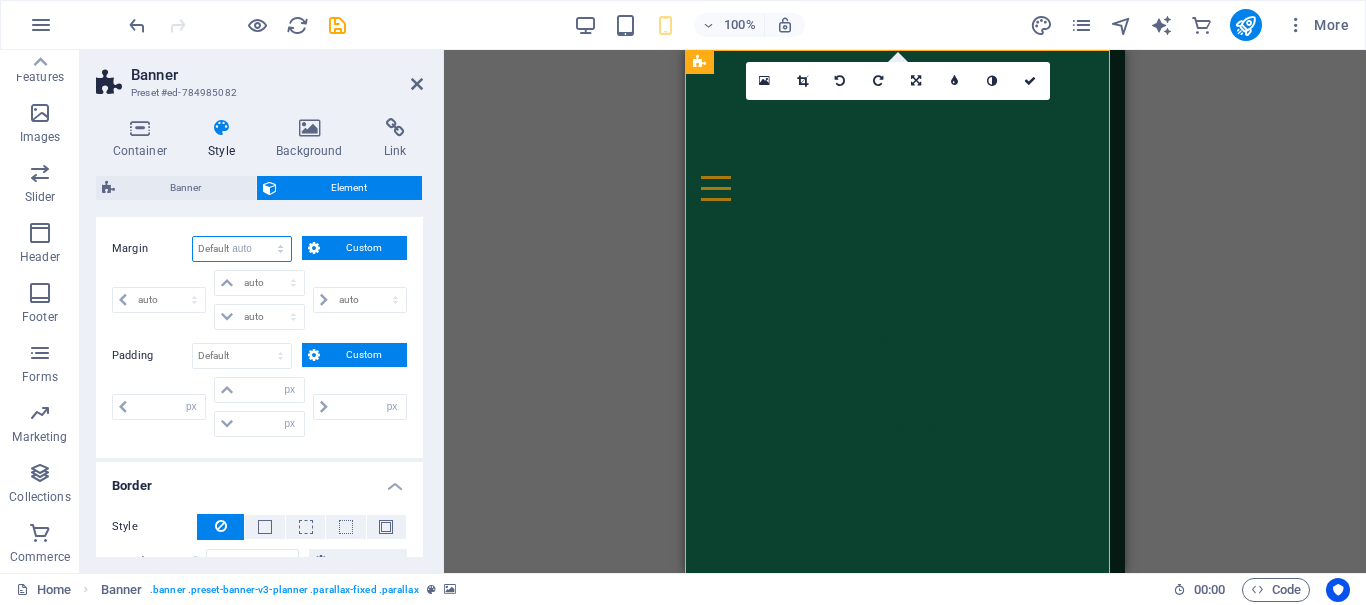 click on "Default auto px % rem vw vh Custom" at bounding box center [242, 249] 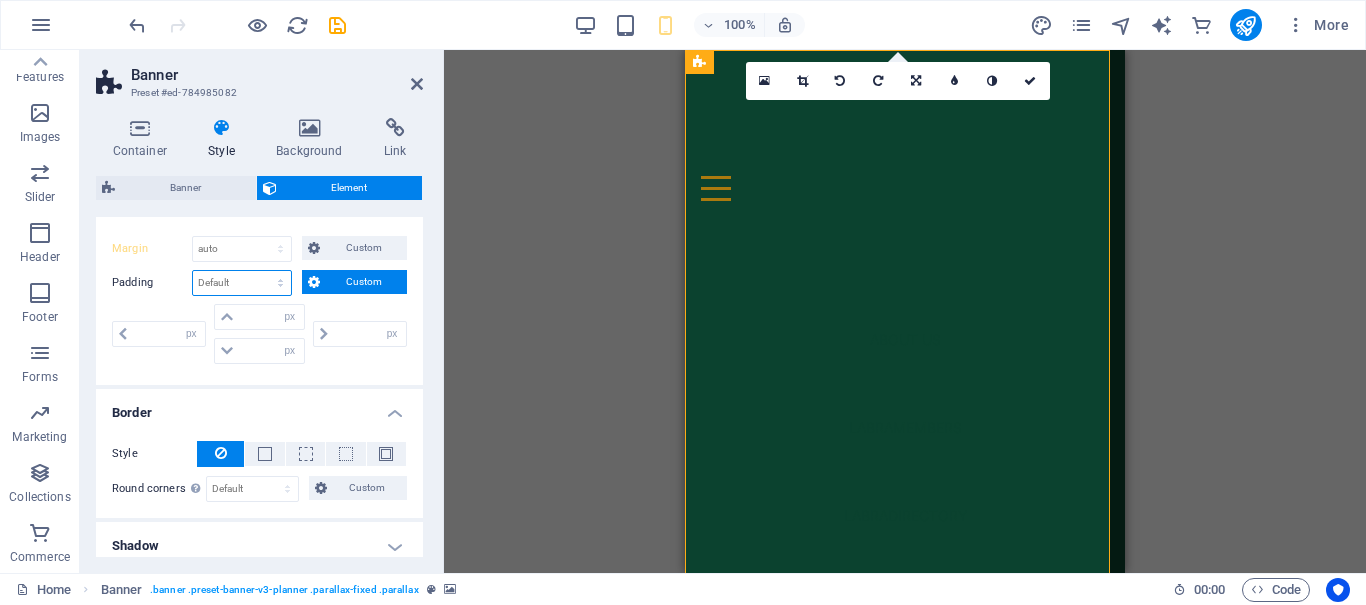 click on "Default px rem % vh vw Custom" at bounding box center (242, 283) 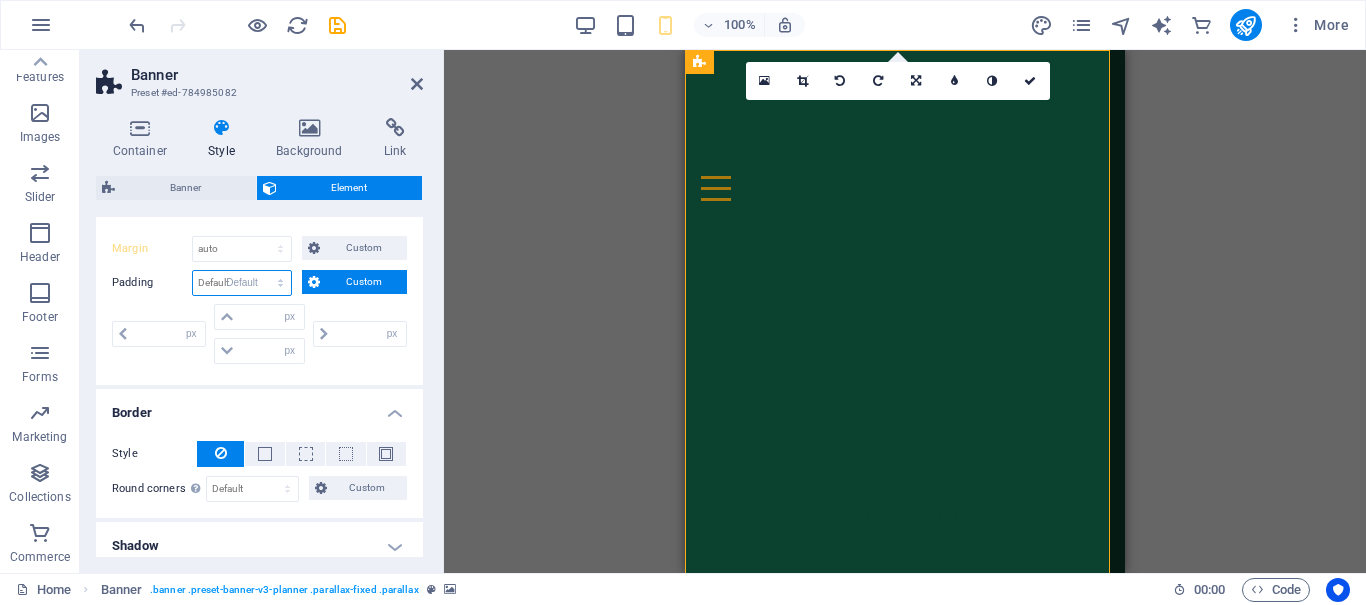 click on "Default px rem % vh vw Custom" at bounding box center [242, 283] 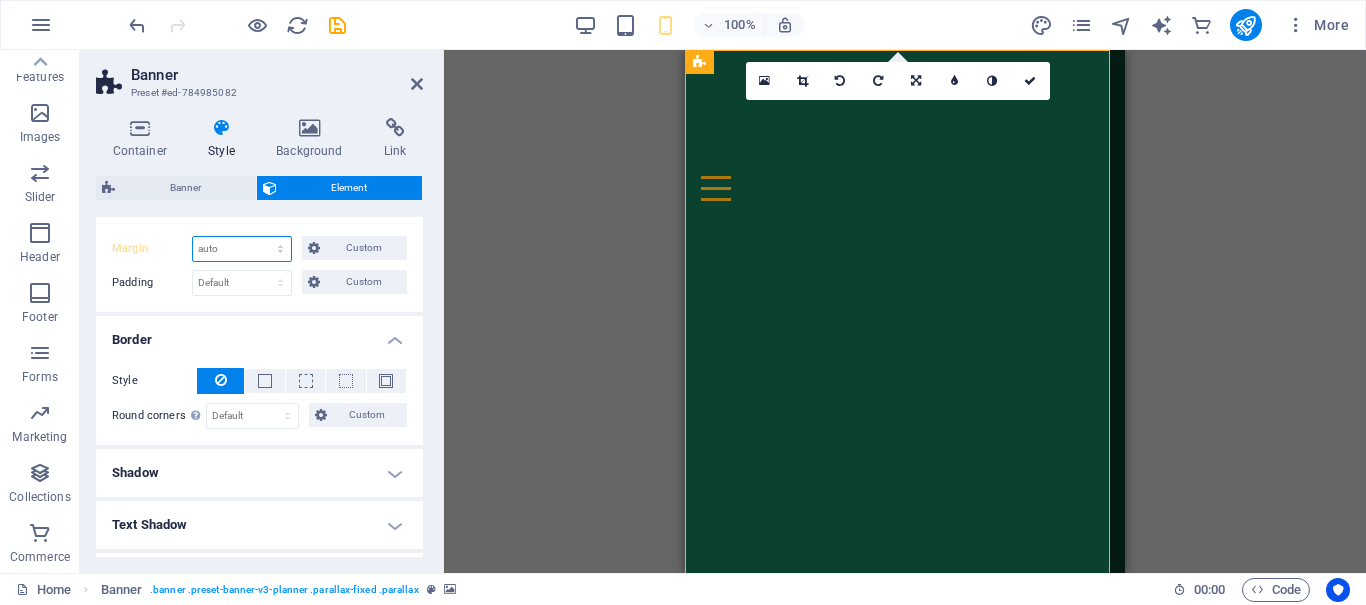 click on "Default auto px % rem vw vh Custom" at bounding box center [242, 249] 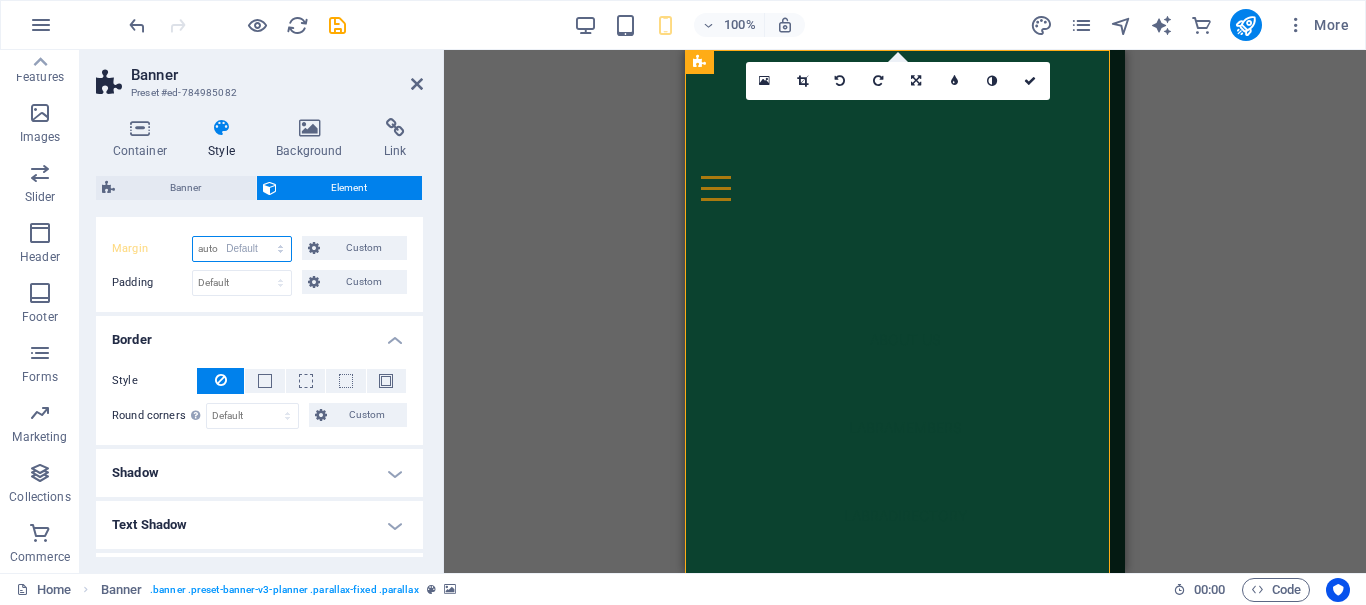 click on "Default auto px % rem vw vh Custom" at bounding box center [242, 249] 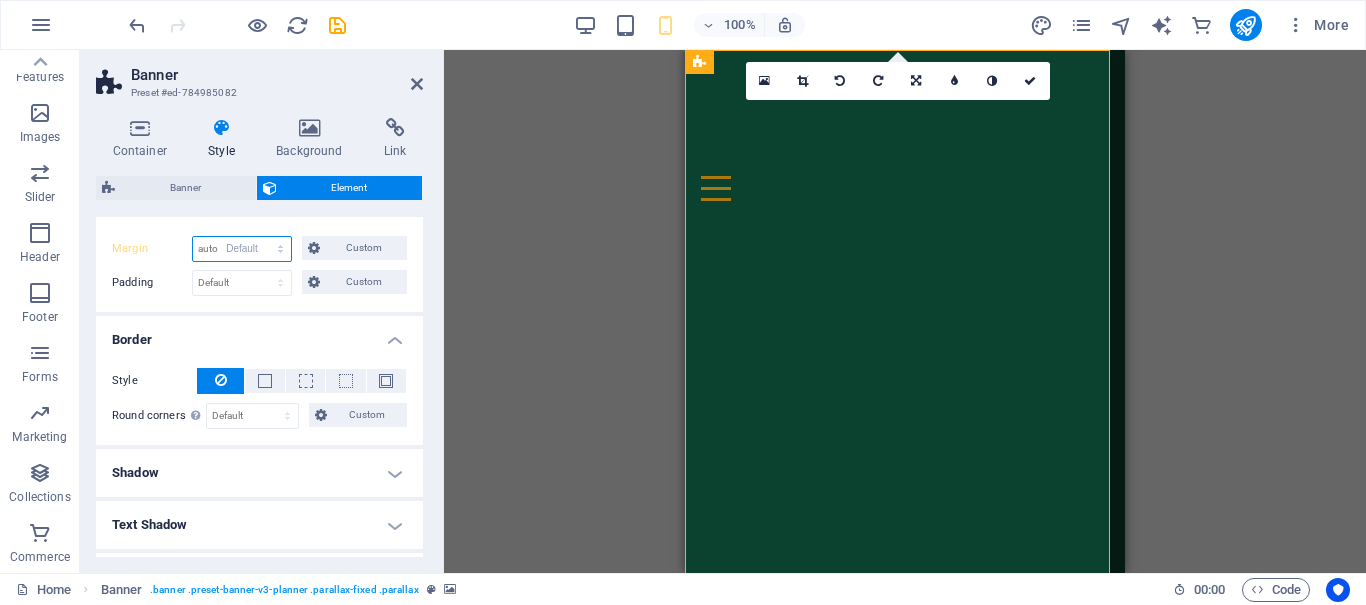 select on "DISABLED_OPTION_VALUE" 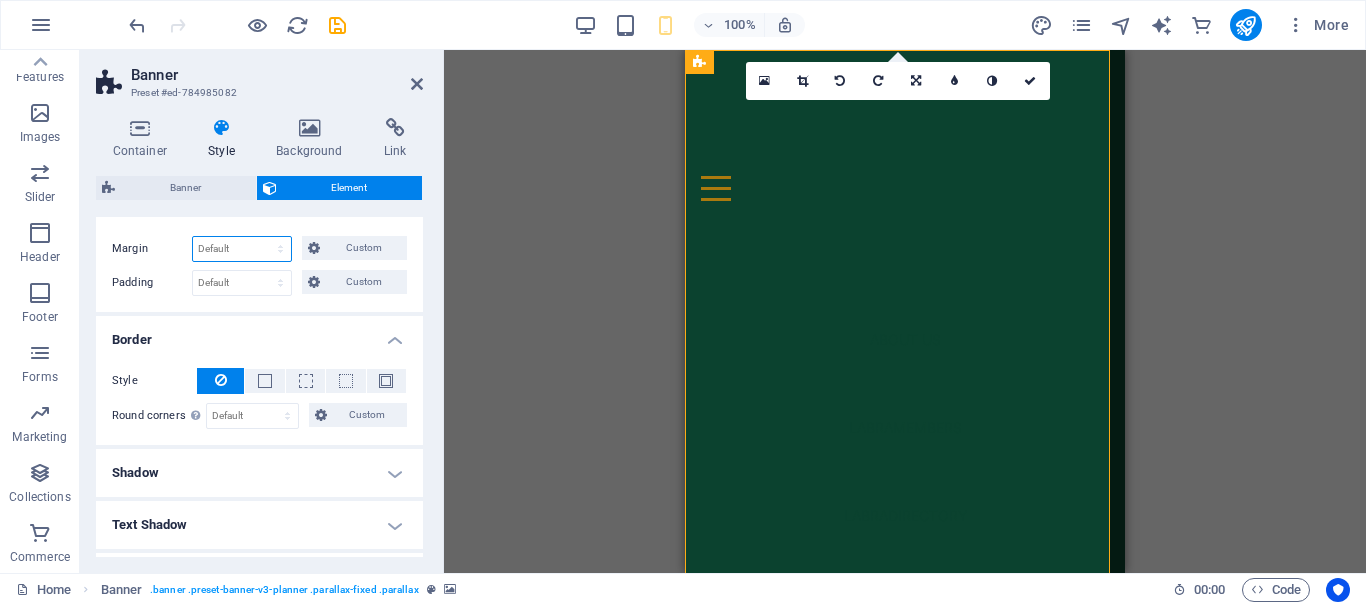 scroll, scrollTop: 0, scrollLeft: 0, axis: both 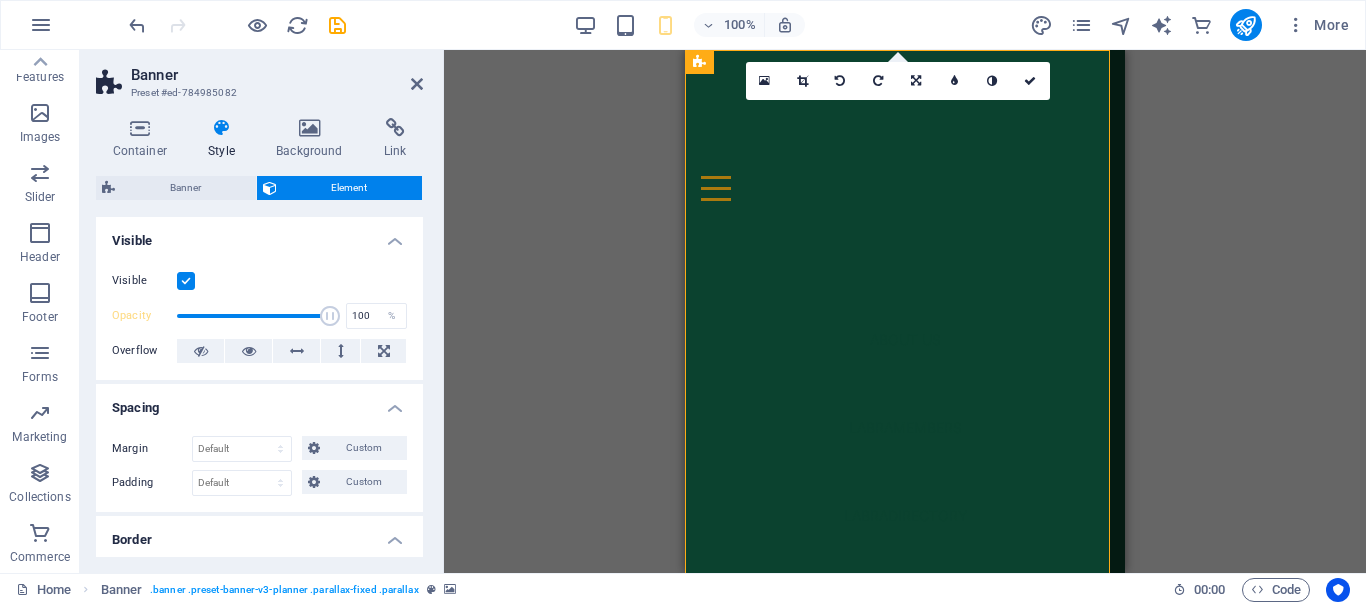 click at bounding box center (186, 281) 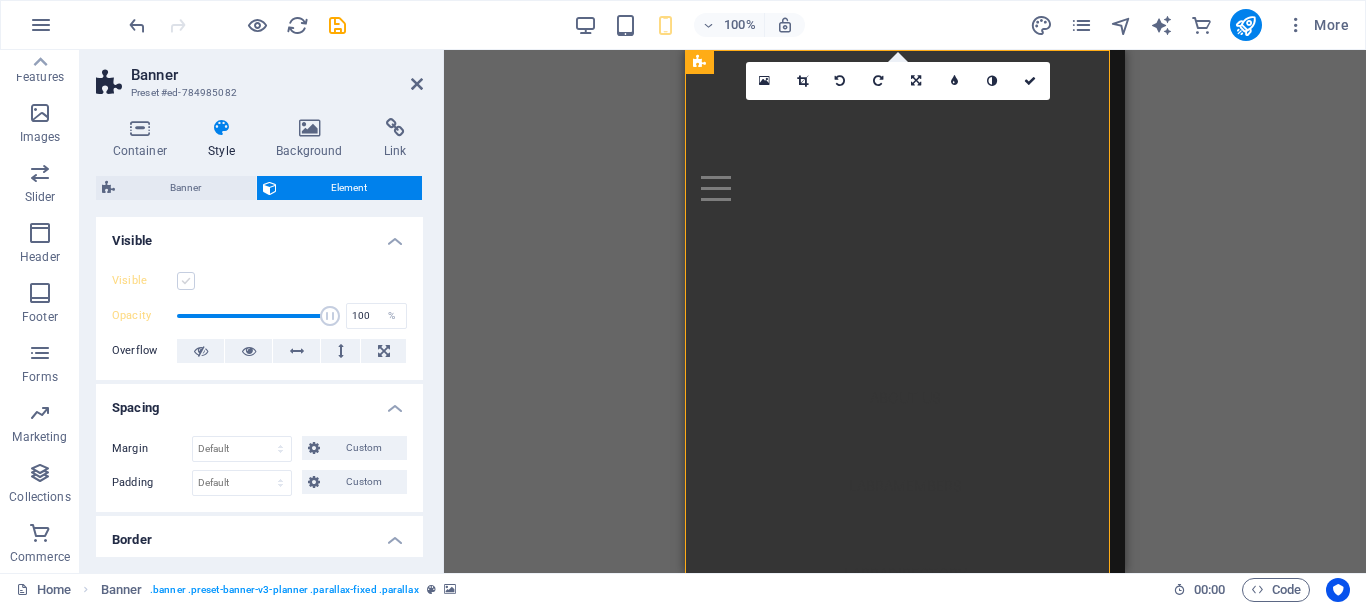 click at bounding box center [186, 281] 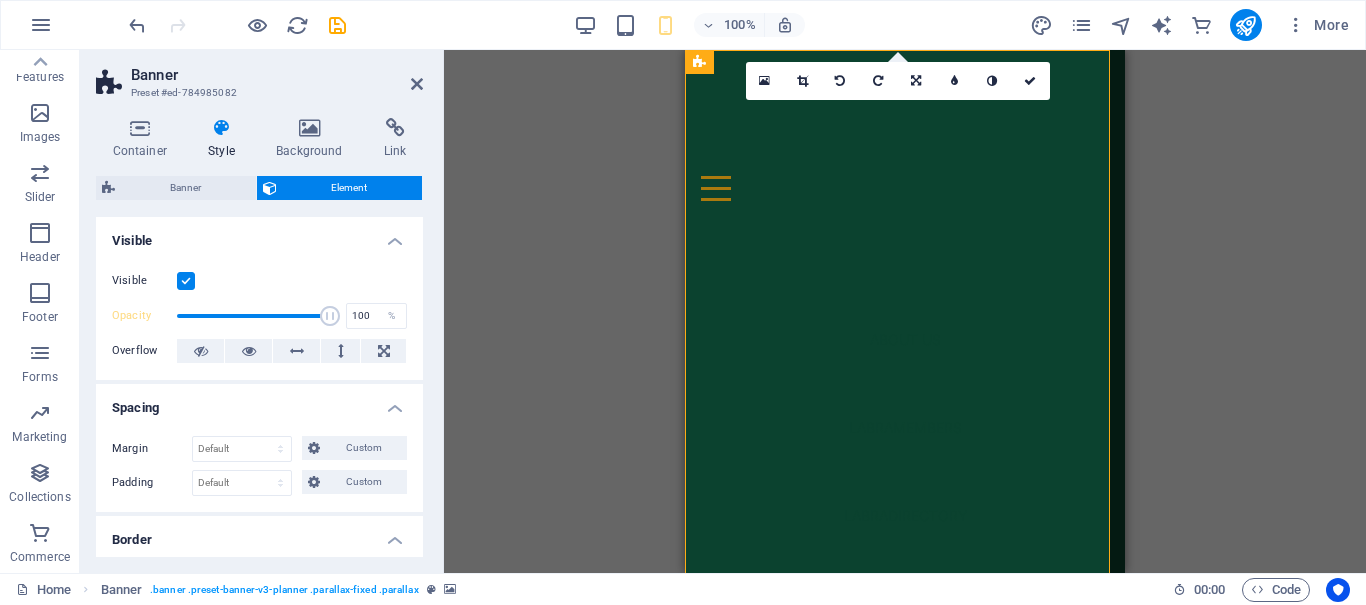 click at bounding box center (186, 281) 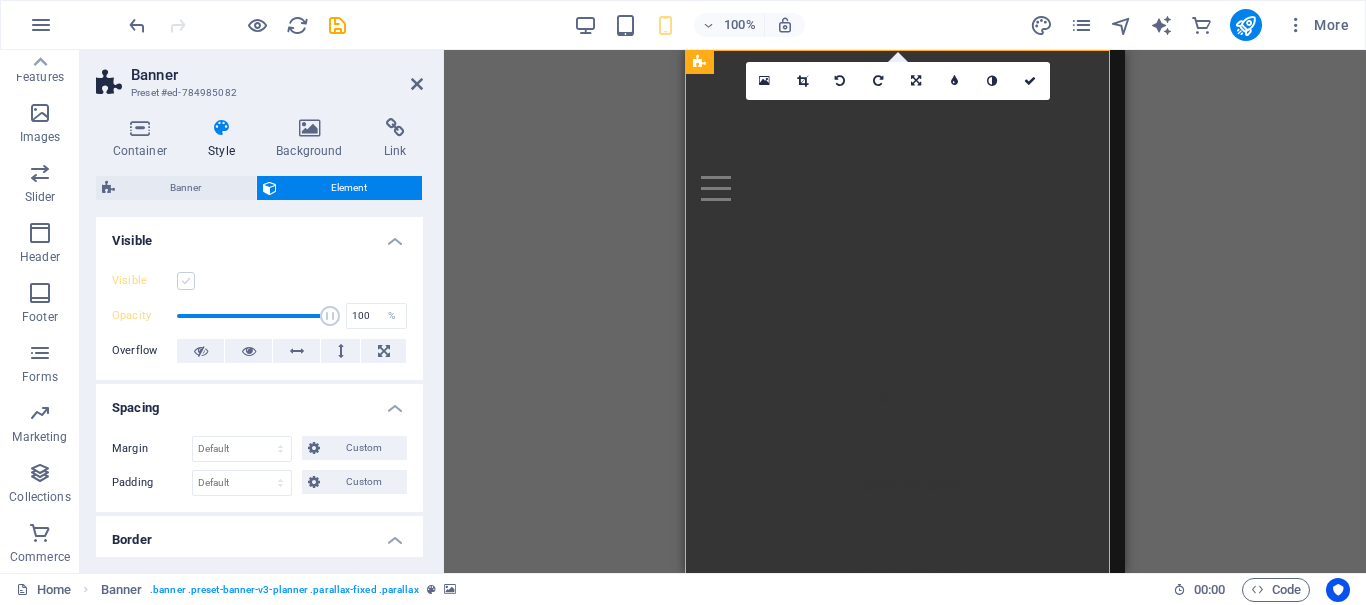 click at bounding box center (186, 281) 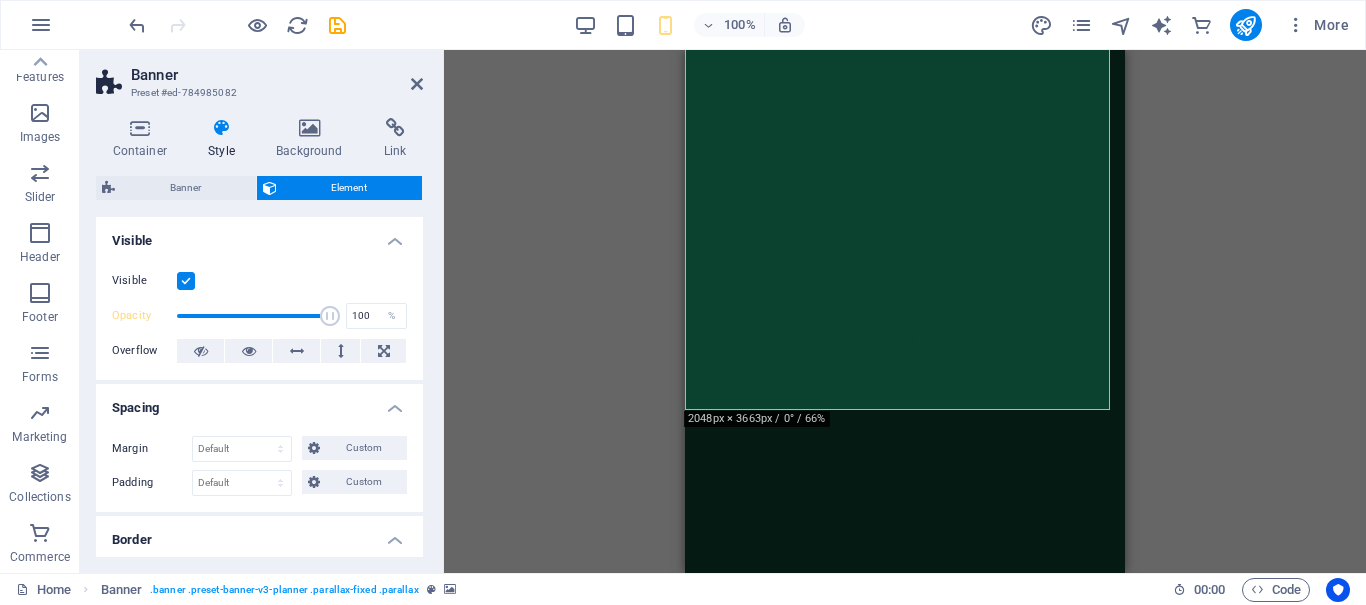 scroll, scrollTop: 0, scrollLeft: 0, axis: both 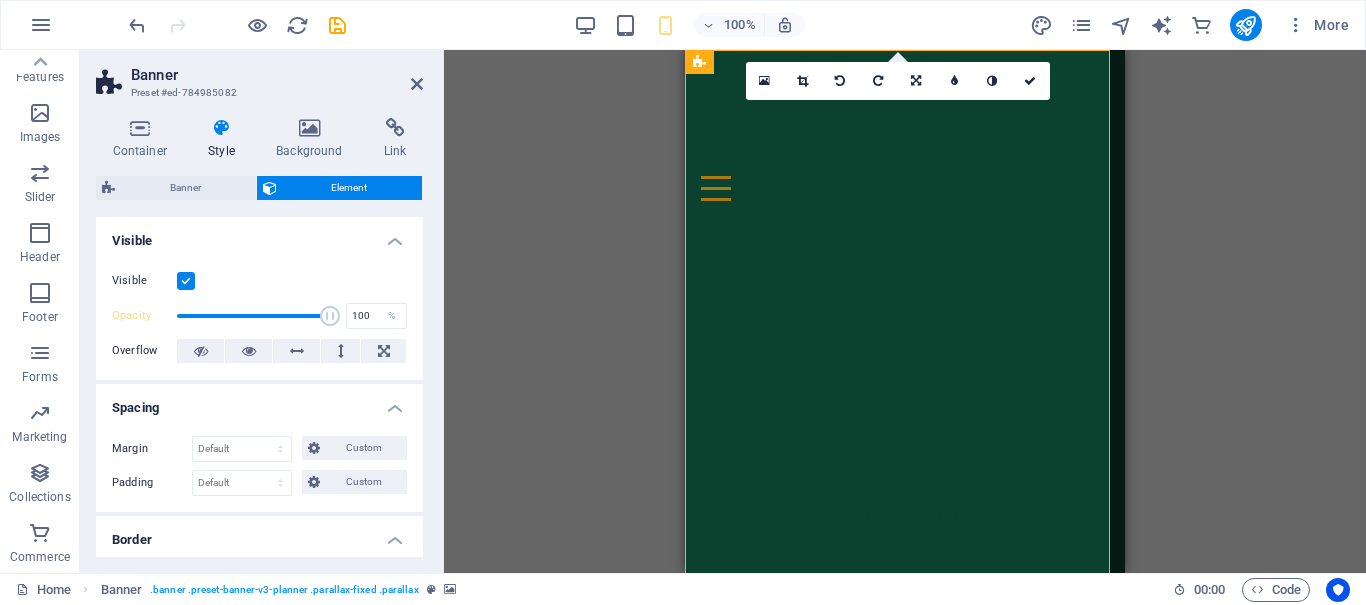 drag, startPoint x: 893, startPoint y: 573, endPoint x: 989, endPoint y: 605, distance: 101.19289 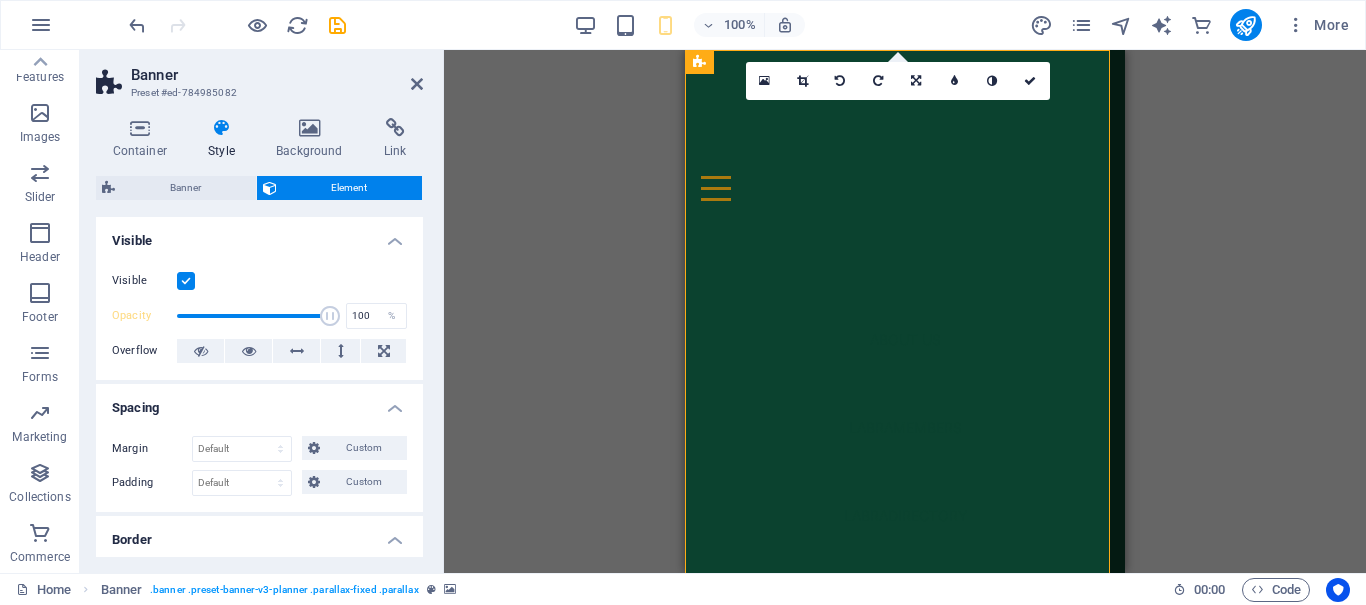 click on "Skip to main content
About Us LabraMembers LabraDirectory Labrahome LabraBlog History & Mission Contact Welcome to Labradorsophy! What is Labradorsophy? Labradorsophy is a unique Labrador Retriever community, and specialised marketing platform, focused on improving the lives of Labradors and their families, and simultaneously helping Labradors in need, or in service. We do this by connecting Labrador lovers with focused heart-centred services, products and businesses, often natural and ecologically inclined, both locally and globally, while supporting Labrador Rescue Organisations, Labrador foster families and supporting financially-challenged families with special needs children with our beloved therapy Labs.  Learn more about our membership - how to join us and the many benefits you will receive  HERE . Read more about our History & Mission  HERE . How does Labradorsophy support Labs in need or service? Why You Should Join Us! HERE  (link to the membership info) 1 2 3 4 5 6 7   labradorsophy.com  |" at bounding box center (905, 3771) 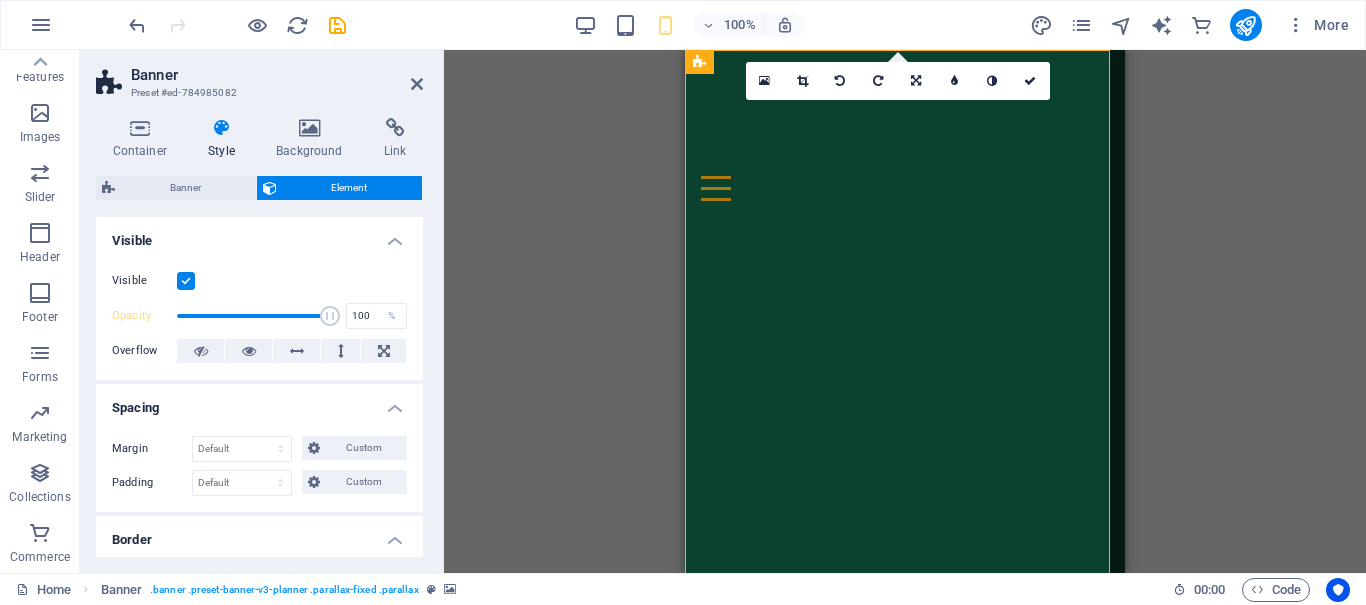 drag, startPoint x: 946, startPoint y: 568, endPoint x: 986, endPoint y: 580, distance: 41.761227 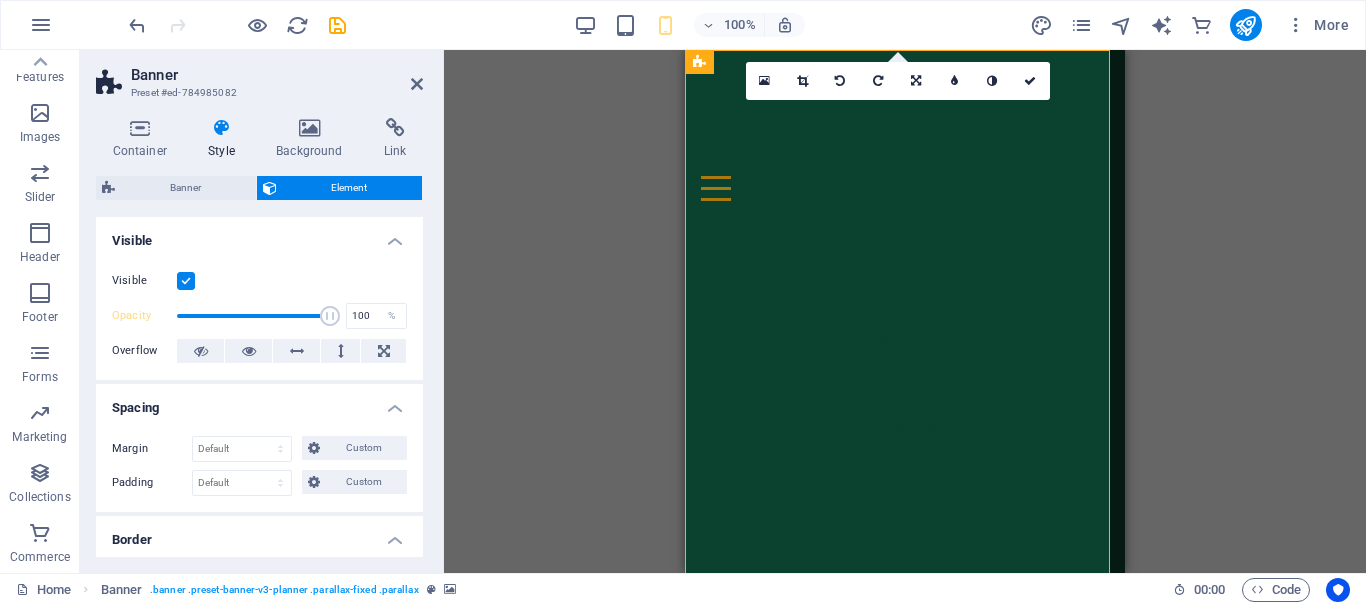 click at bounding box center [905, 311] 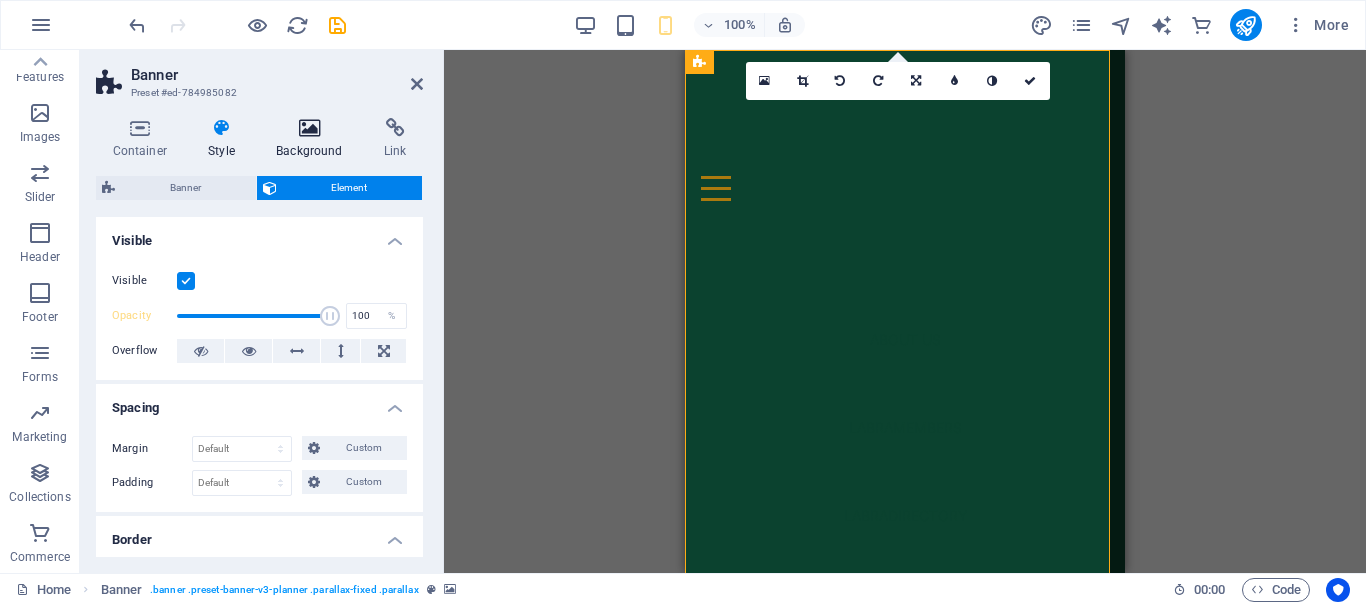 click at bounding box center [310, 128] 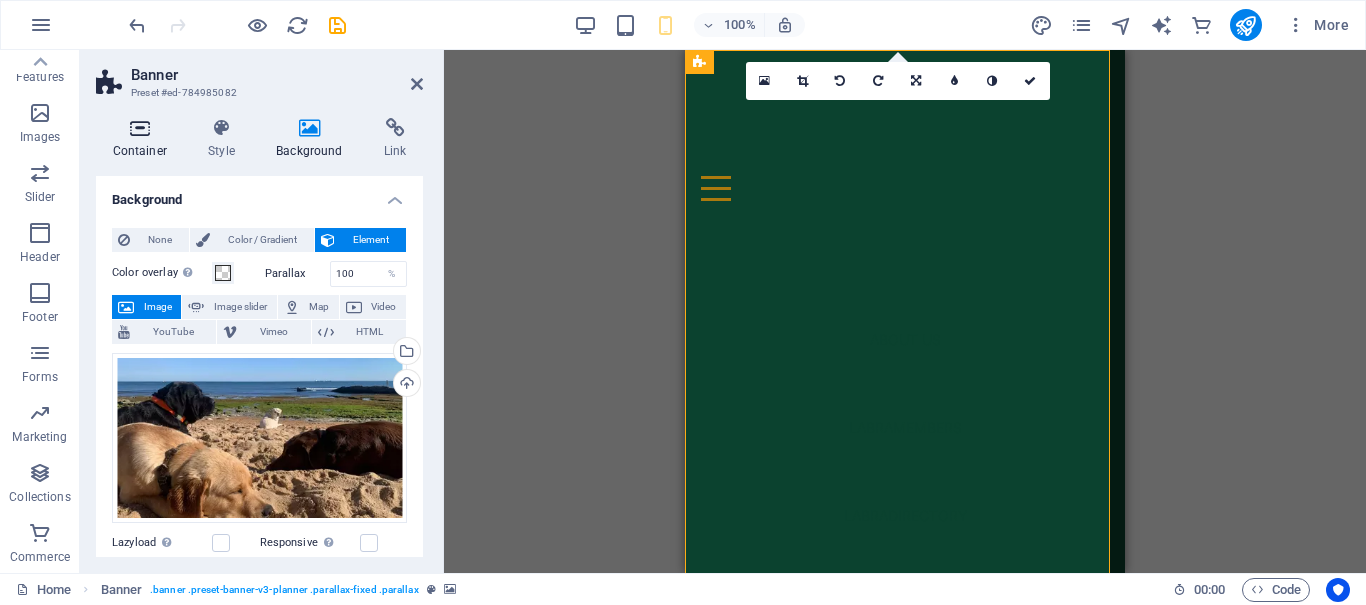 click on "Container" at bounding box center [144, 139] 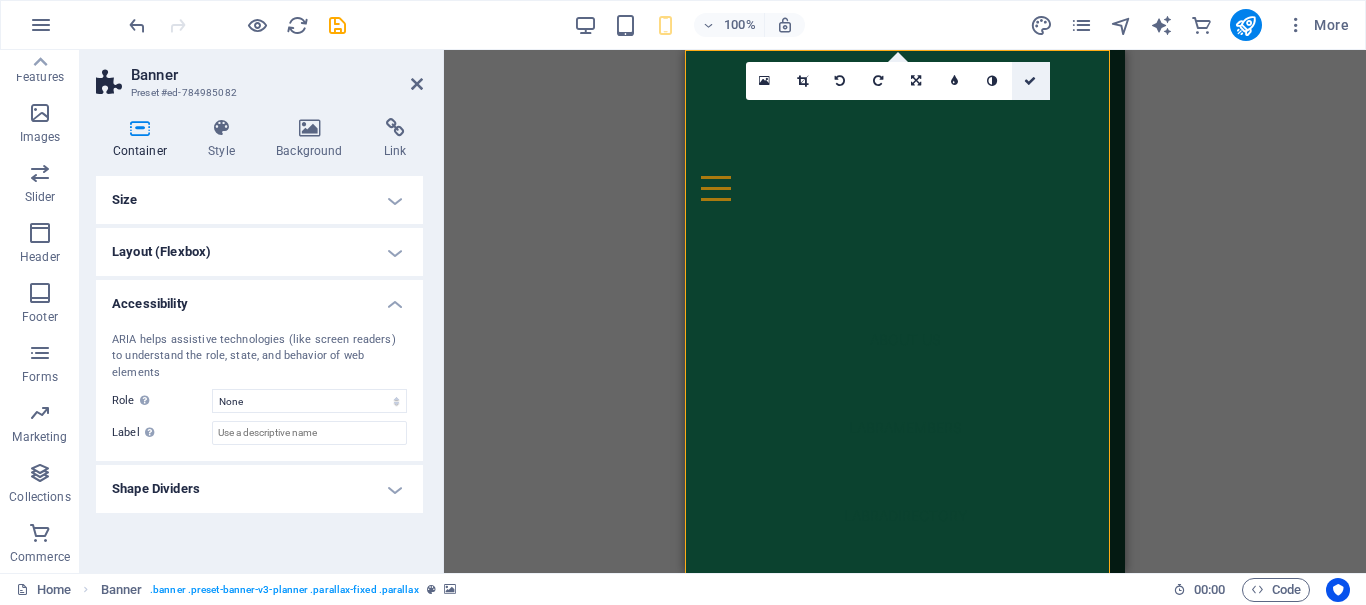 click at bounding box center (1030, 81) 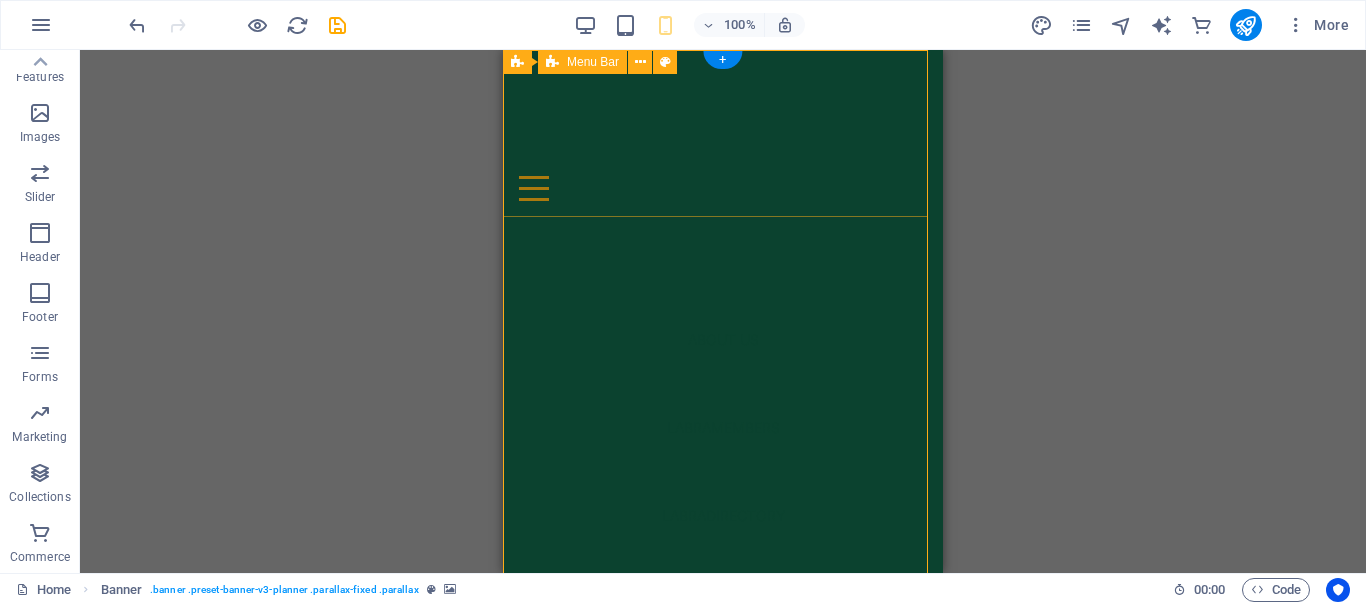 click on "About Us LabraMembers LabraDirectory Labrahome LabraBlog History & Mission Contact" at bounding box center (723, 133) 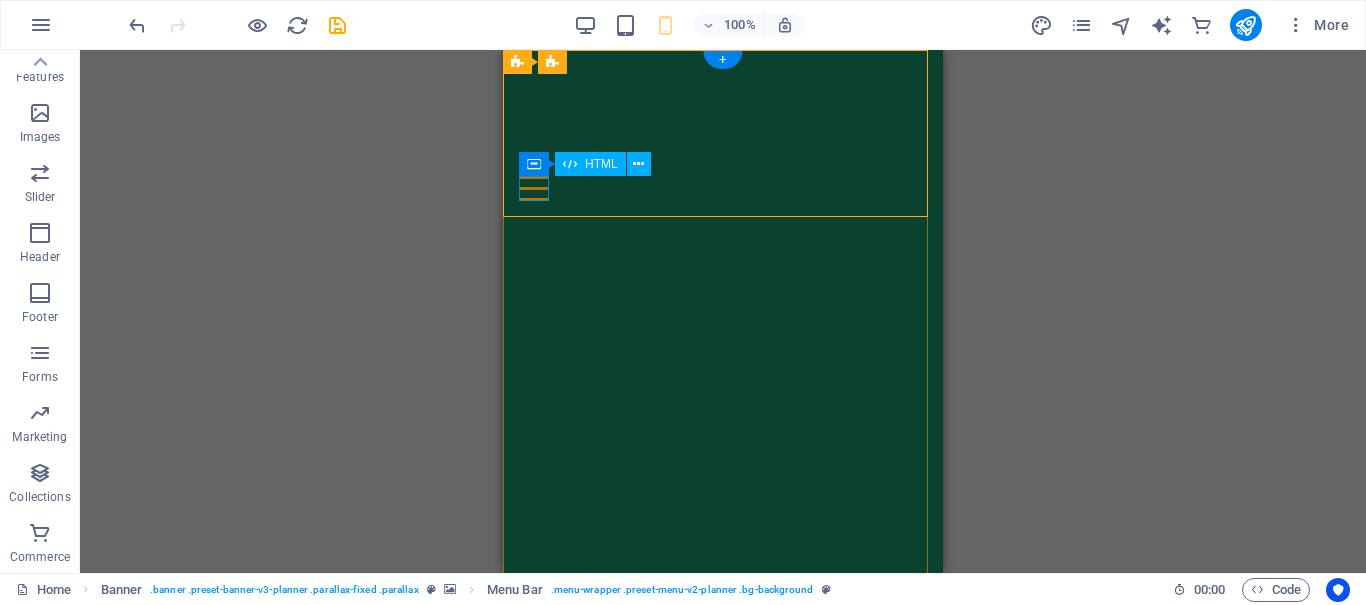 click at bounding box center (723, 188) 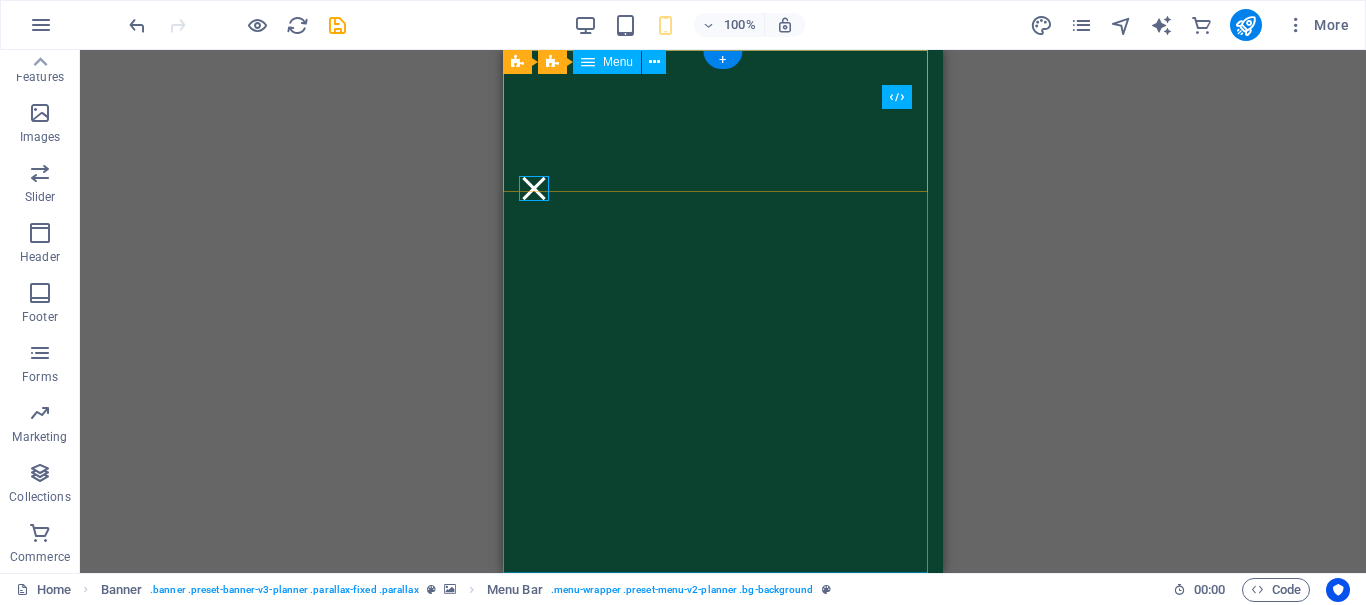 click on "About Us LabraMembers LabraDirectory Labrahome LabraBlog History & Mission Contact" at bounding box center (723, 311) 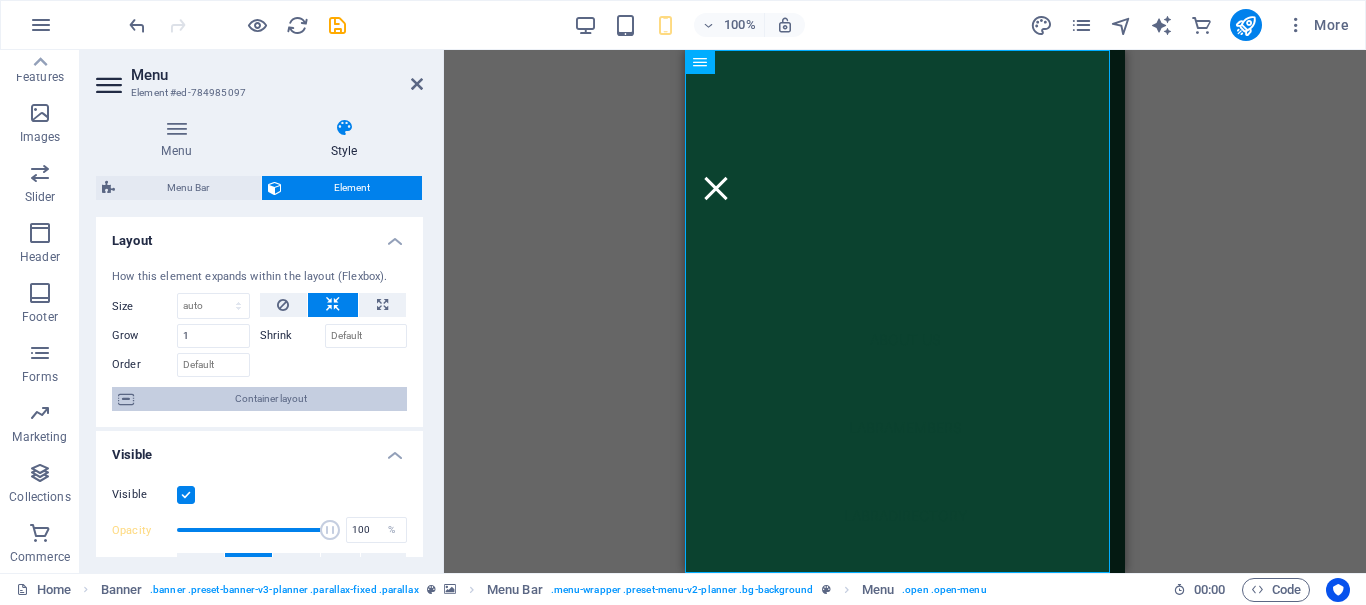 click on "Container layout" at bounding box center [270, 399] 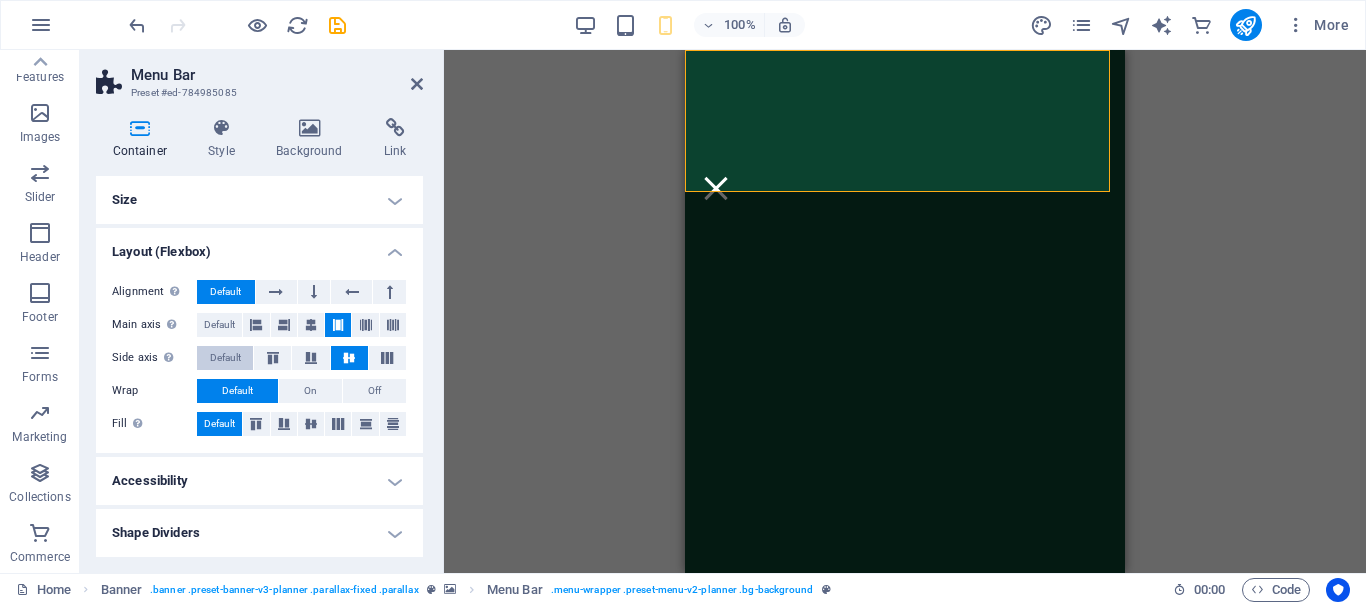 click on "Default" at bounding box center [225, 358] 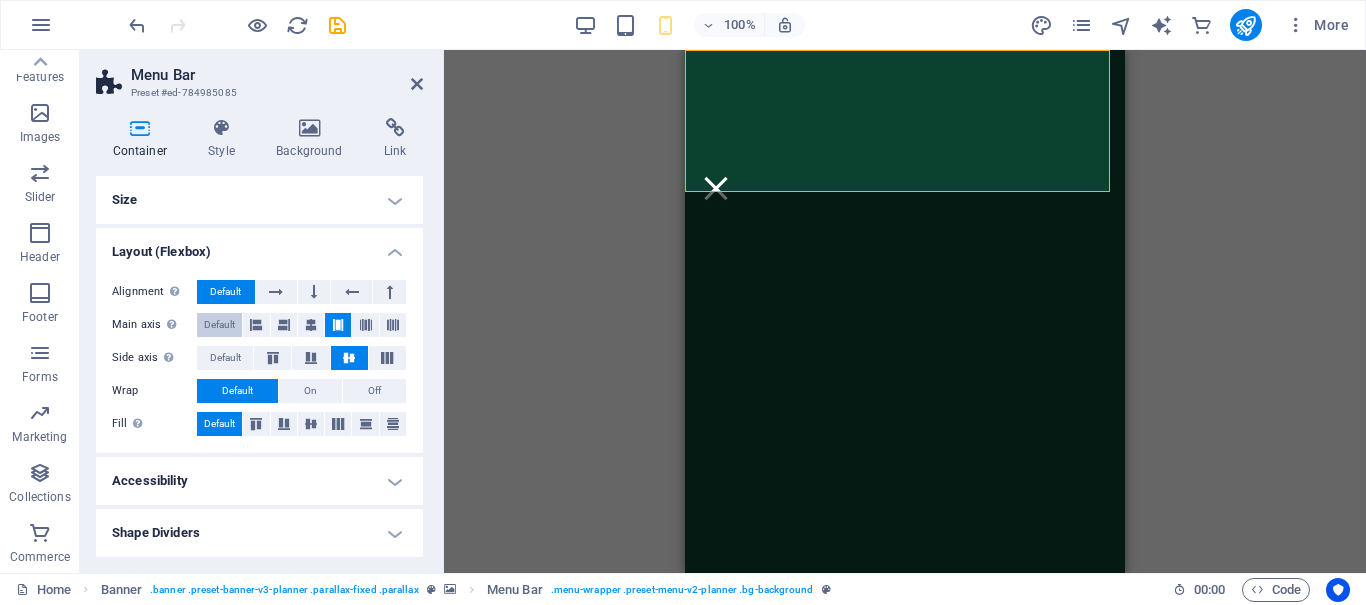 click on "Default" at bounding box center [219, 325] 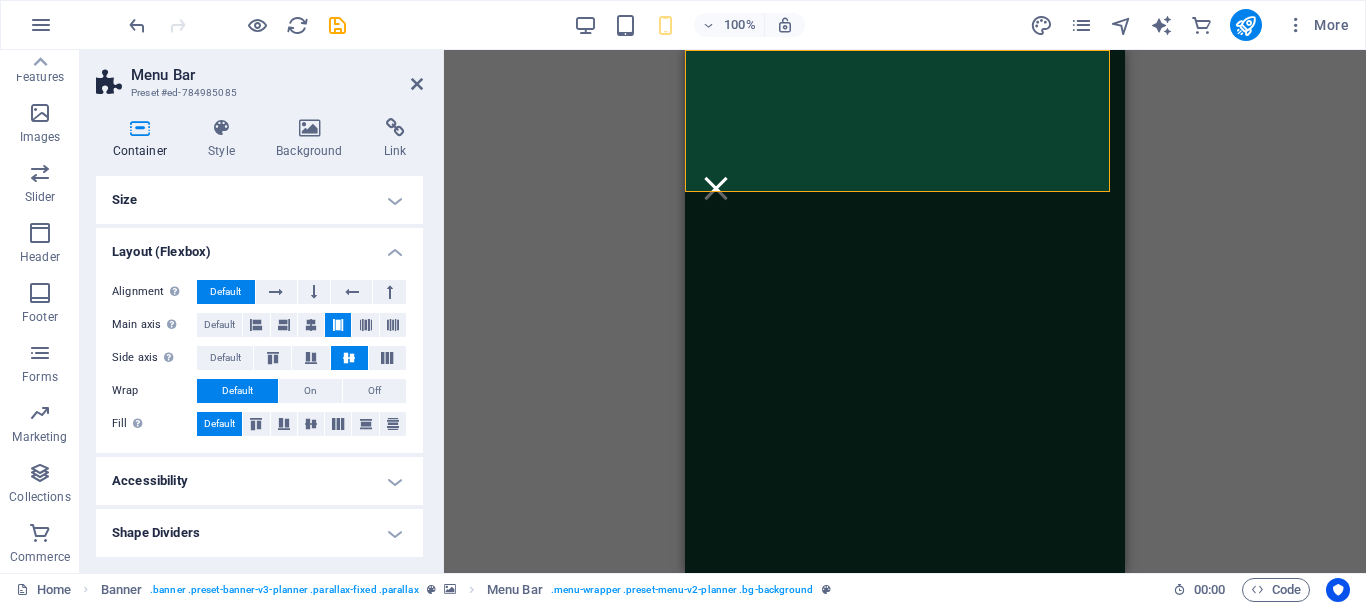 click on "Default" at bounding box center [225, 292] 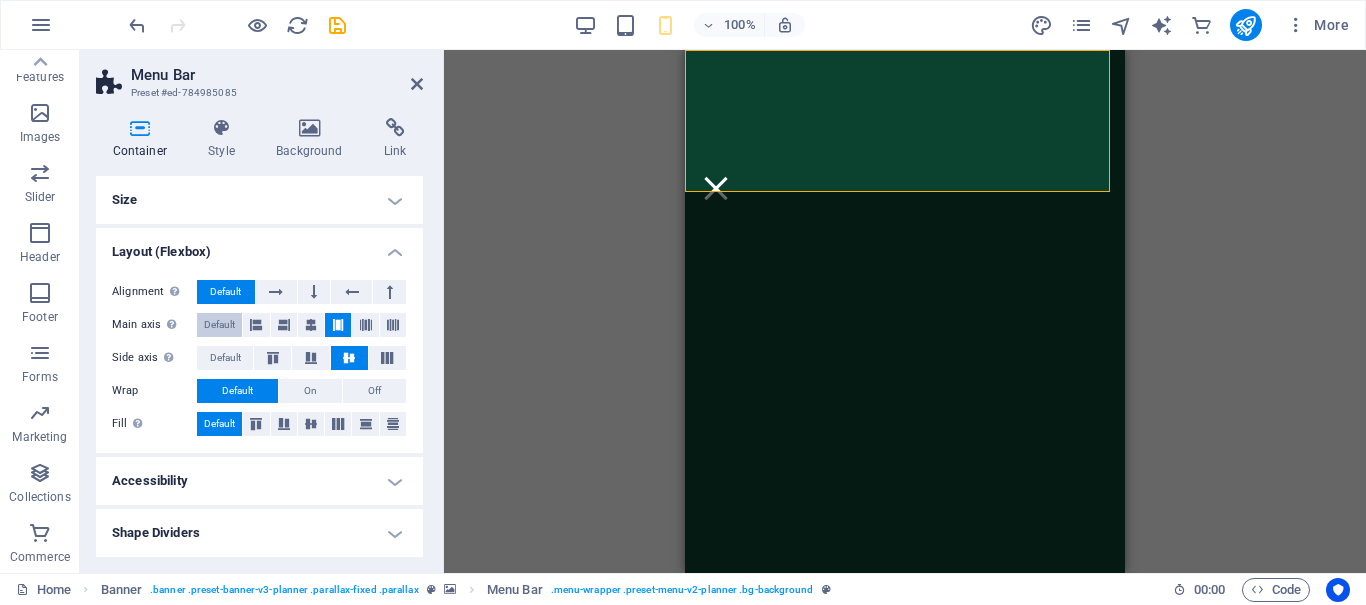 click on "Default" at bounding box center (219, 325) 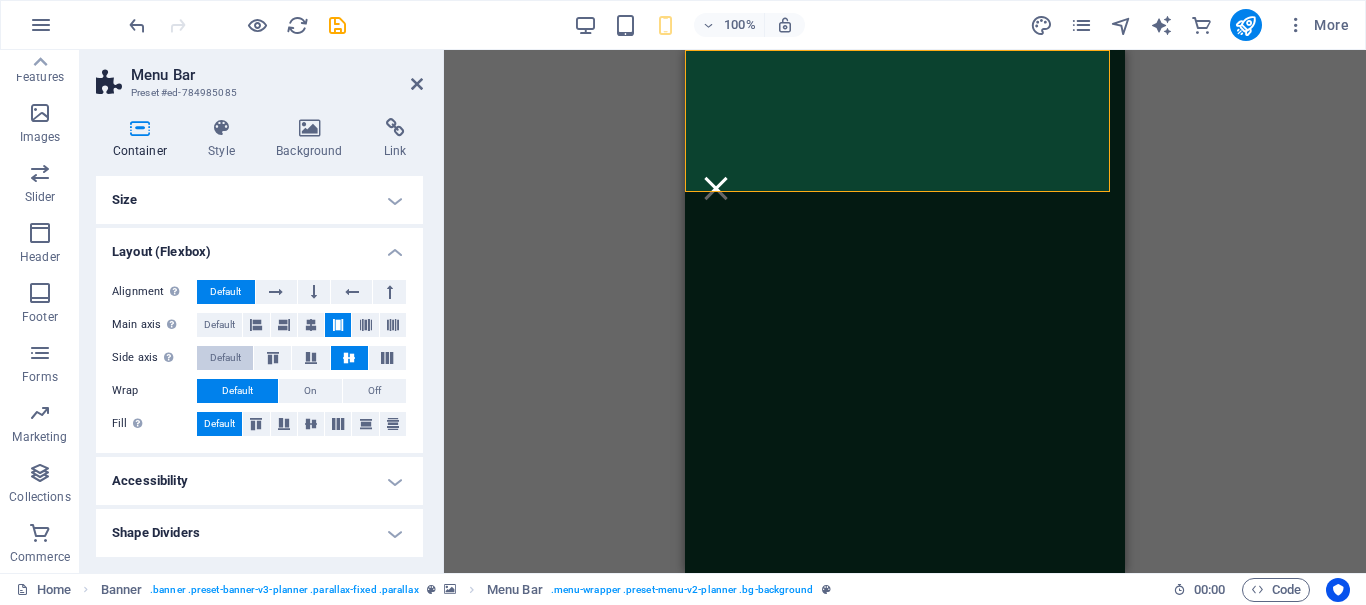 click on "Default" at bounding box center (225, 358) 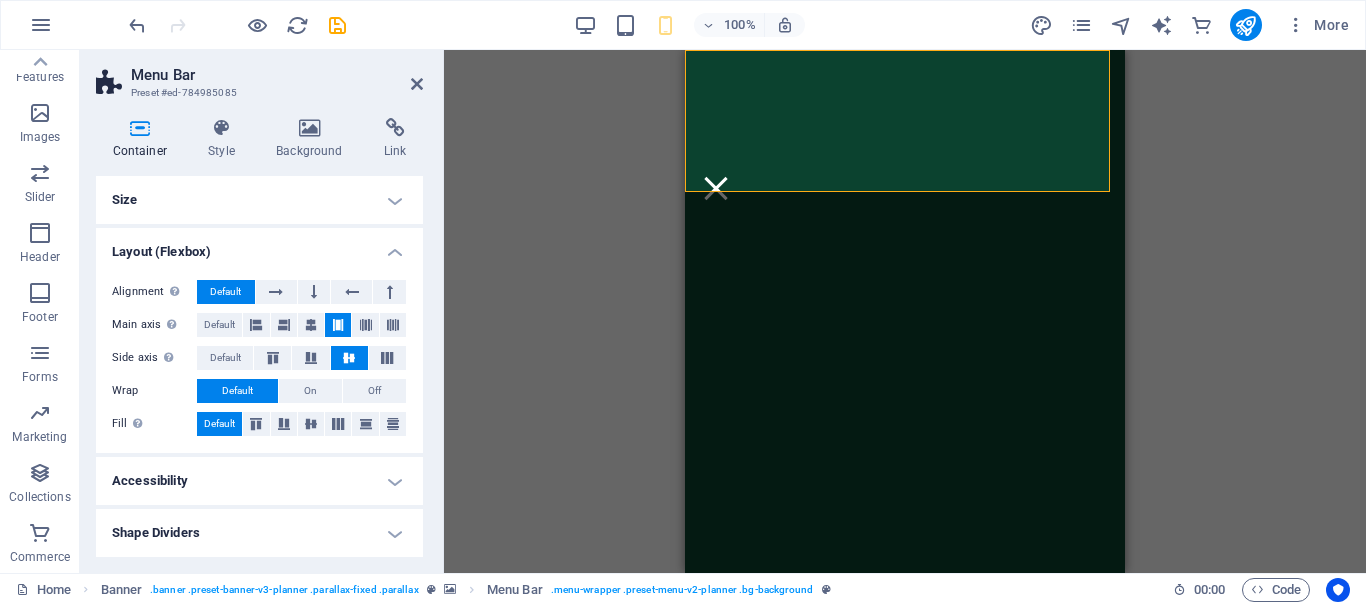 click on "Accessibility" at bounding box center (259, 481) 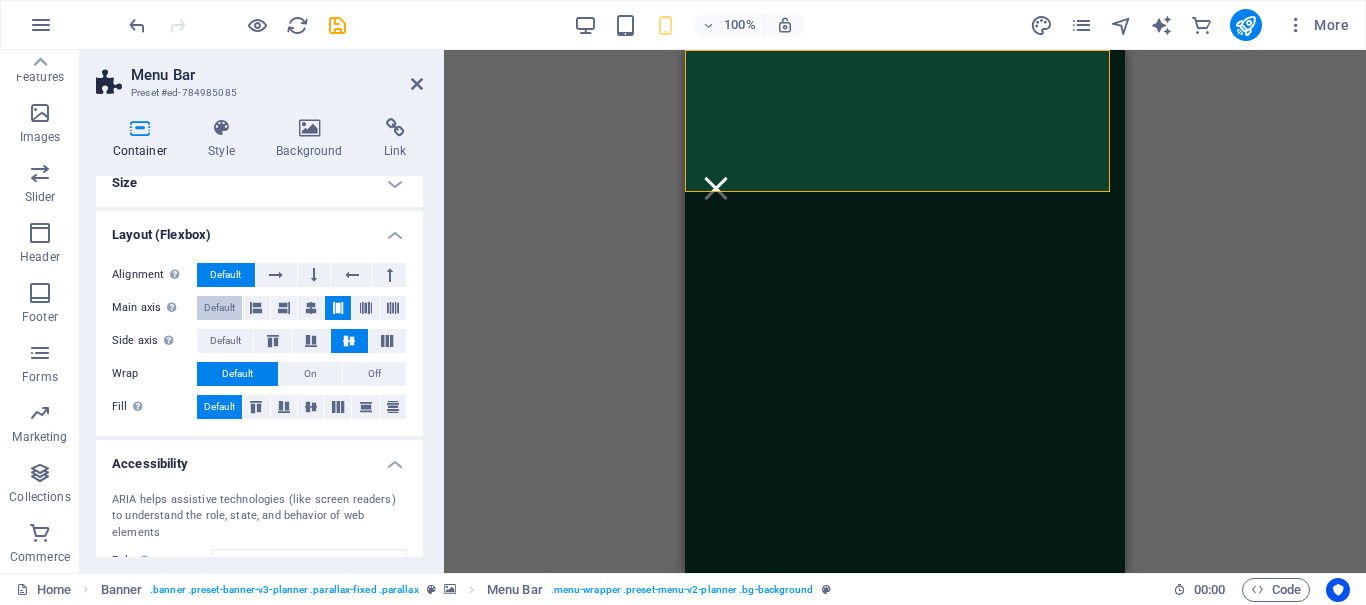 scroll, scrollTop: 0, scrollLeft: 0, axis: both 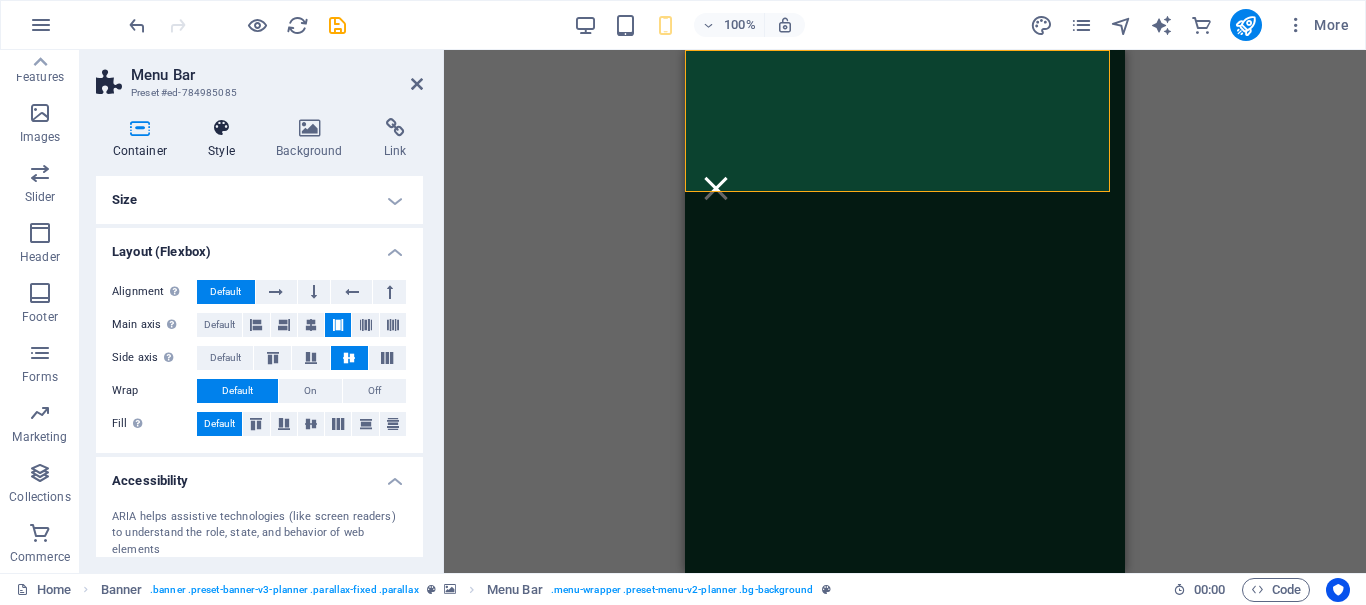 click at bounding box center (222, 128) 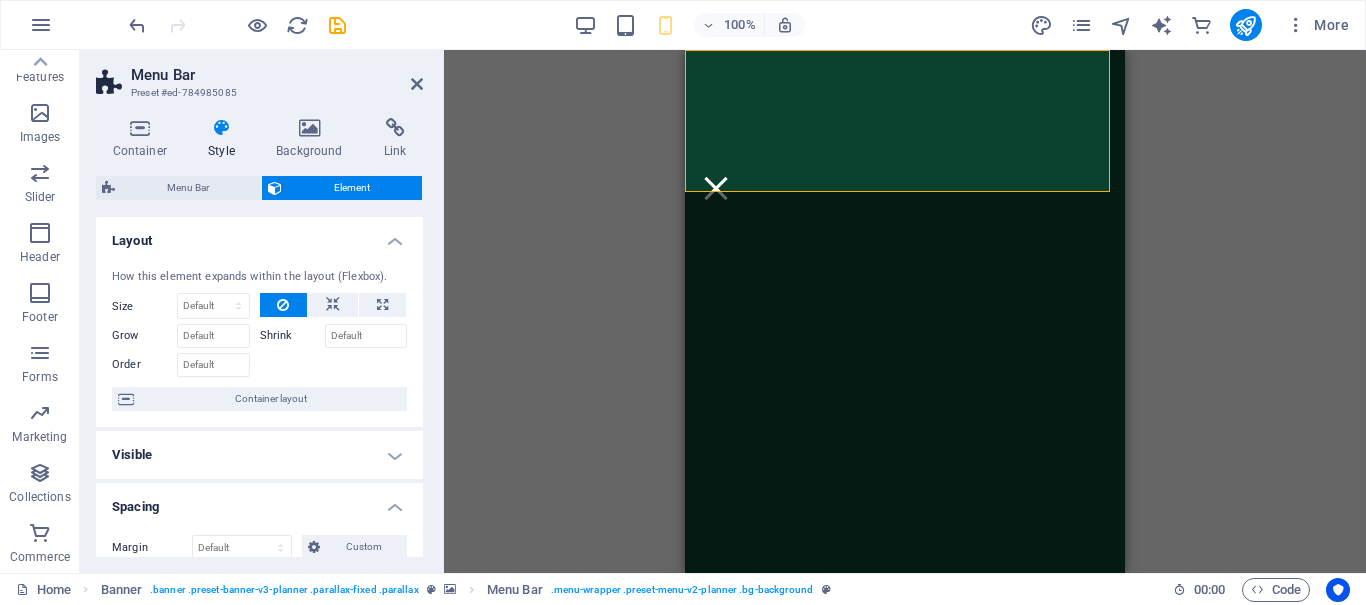 click on "Visible" at bounding box center (259, 455) 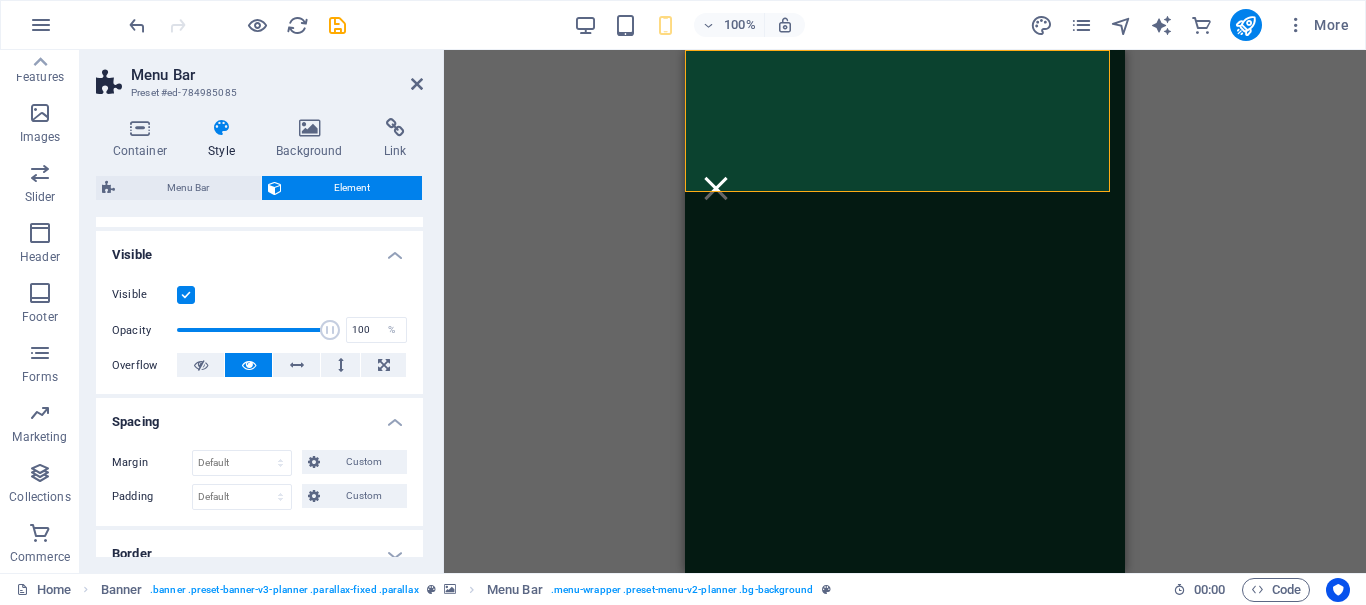 scroll, scrollTop: 400, scrollLeft: 0, axis: vertical 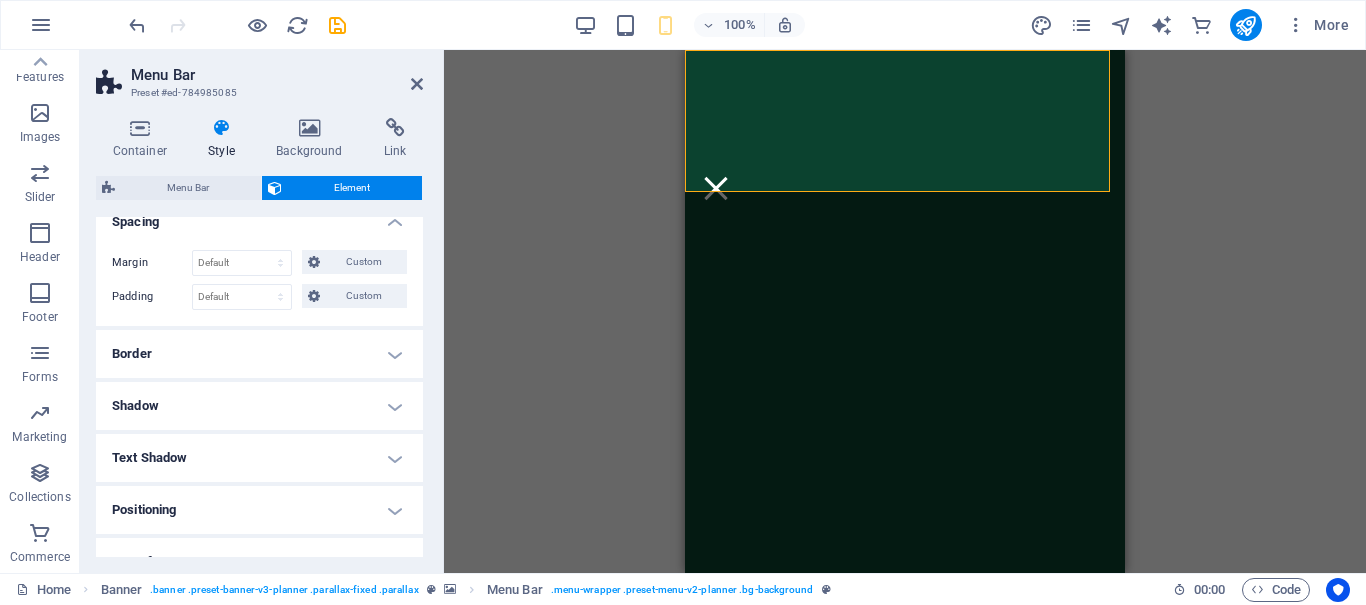 click on "Positioning" at bounding box center (259, 510) 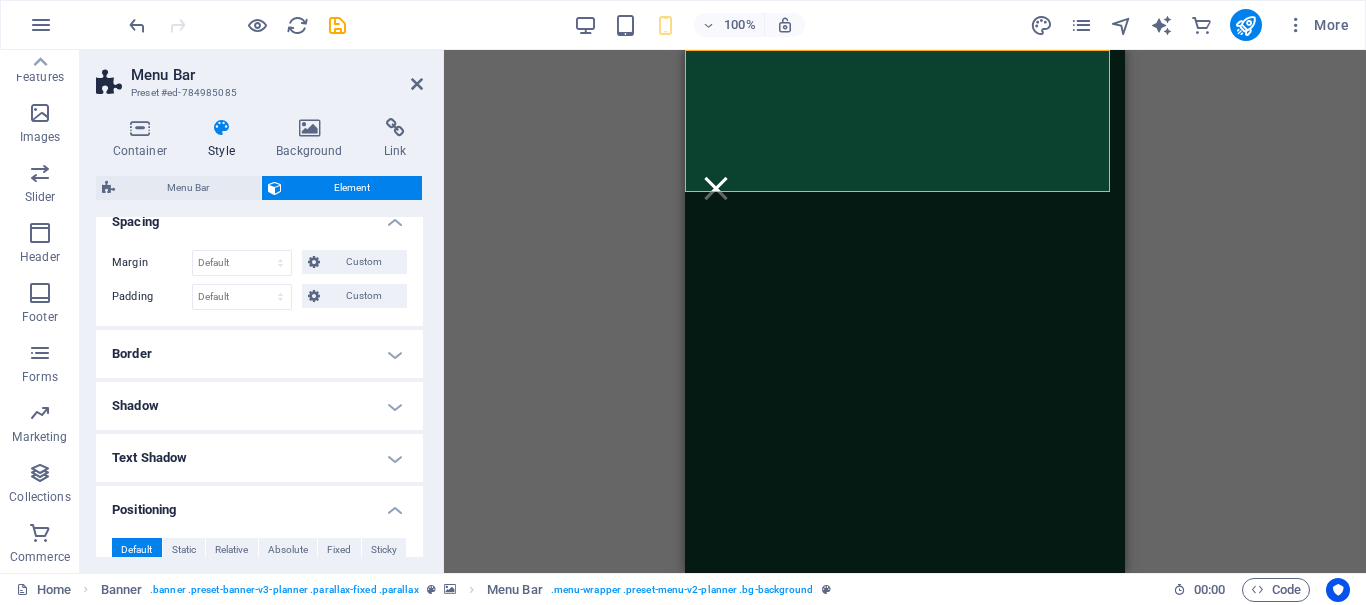 scroll, scrollTop: 600, scrollLeft: 0, axis: vertical 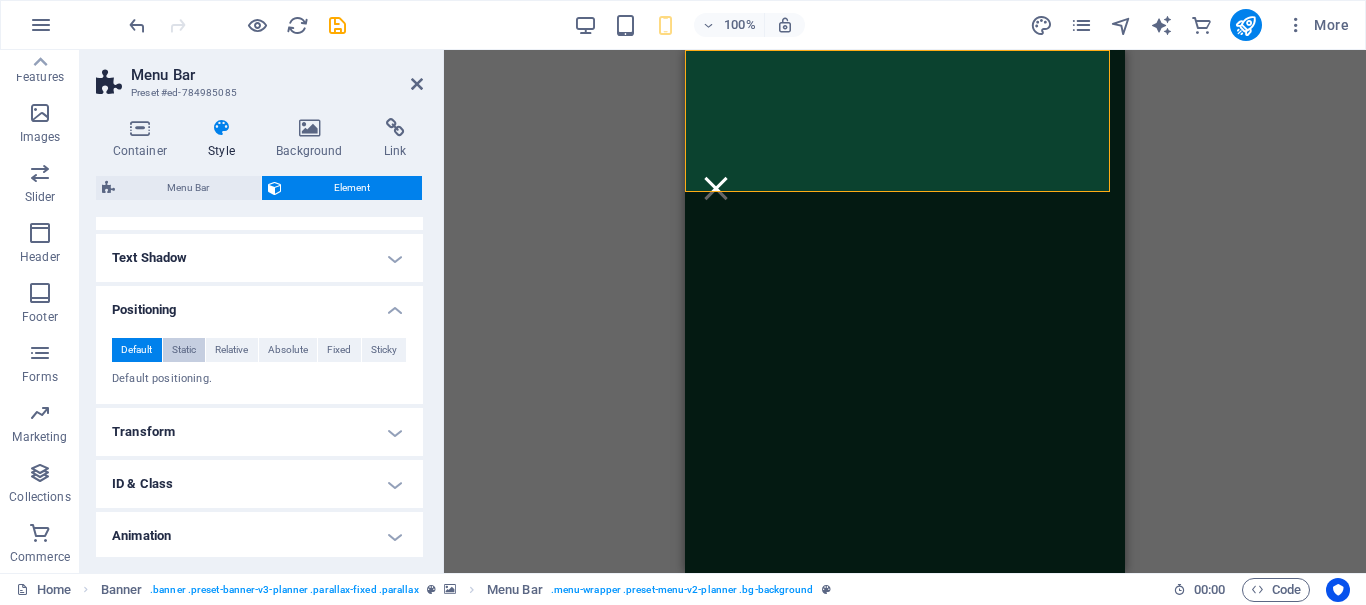 click on "Static" at bounding box center [184, 350] 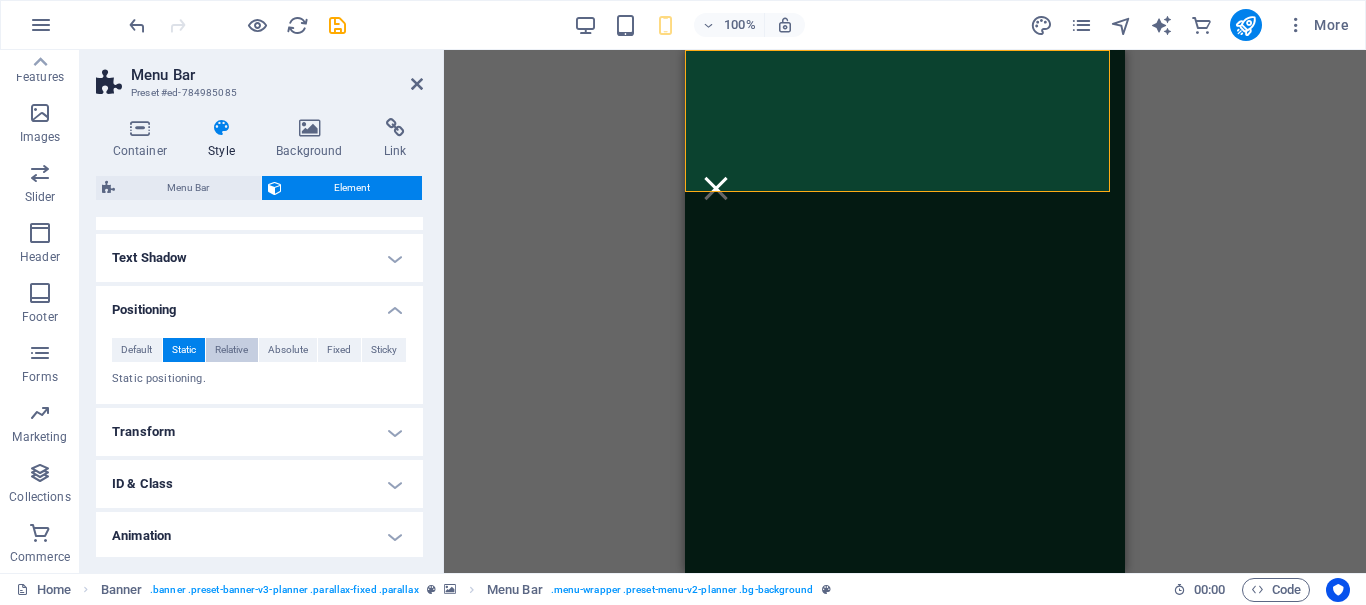 click on "Relative" at bounding box center (231, 350) 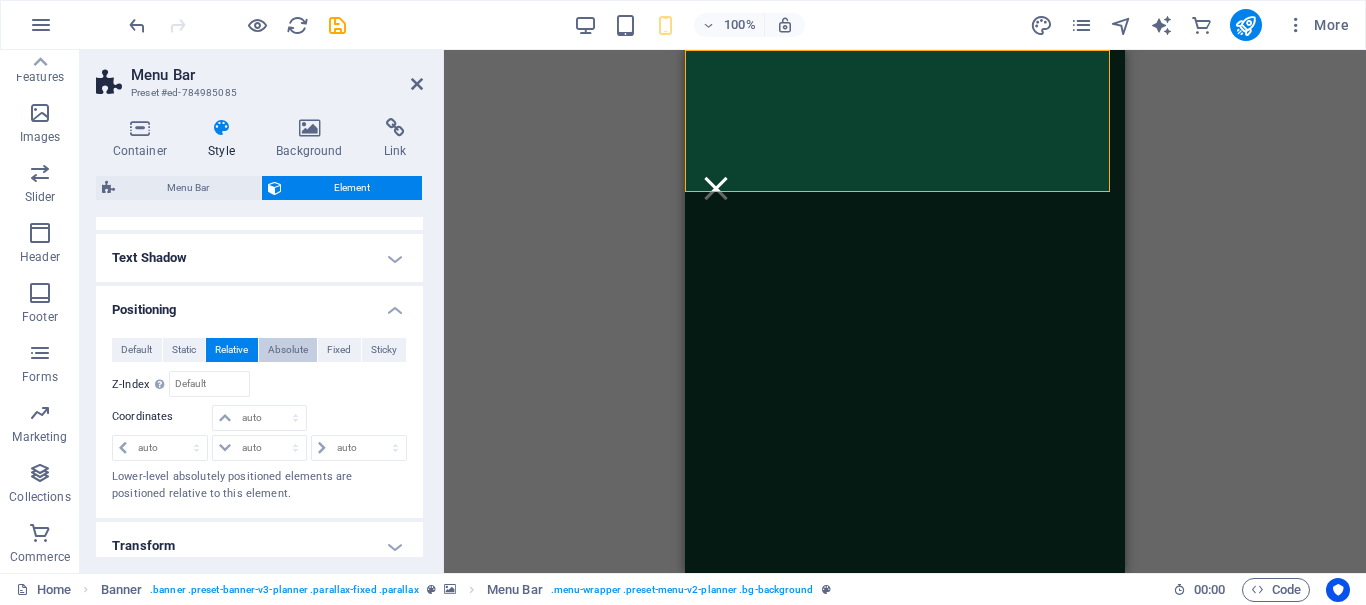 click on "Absolute" at bounding box center [288, 350] 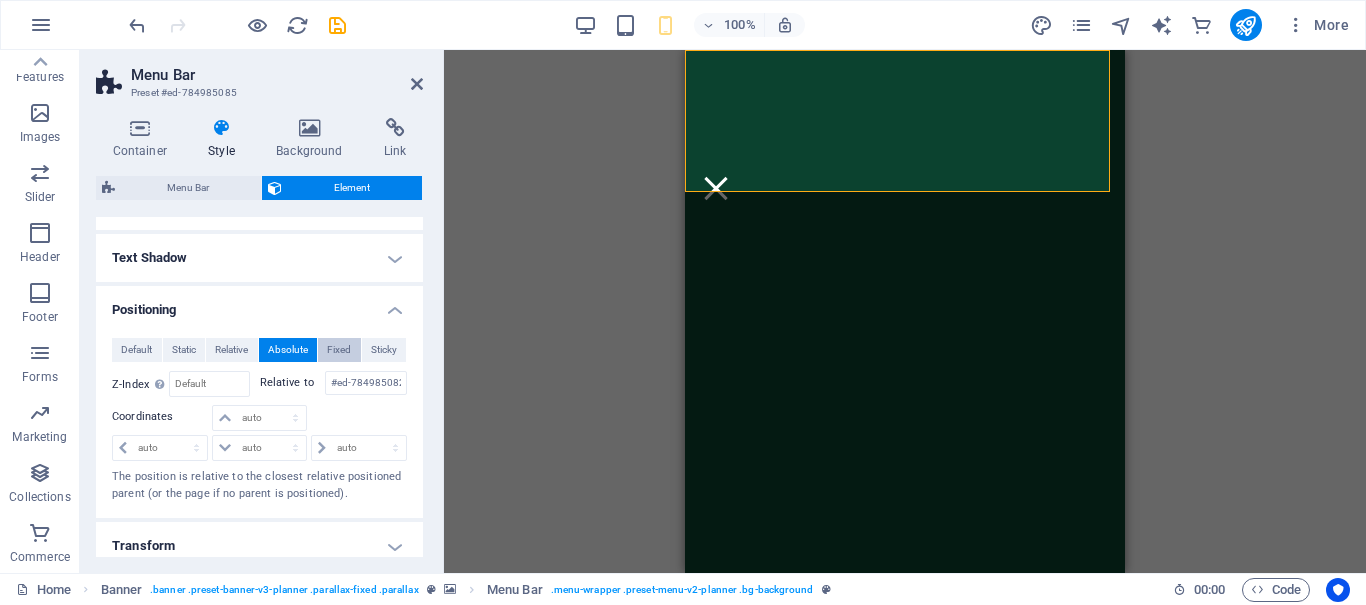 click on "Fixed" at bounding box center (339, 350) 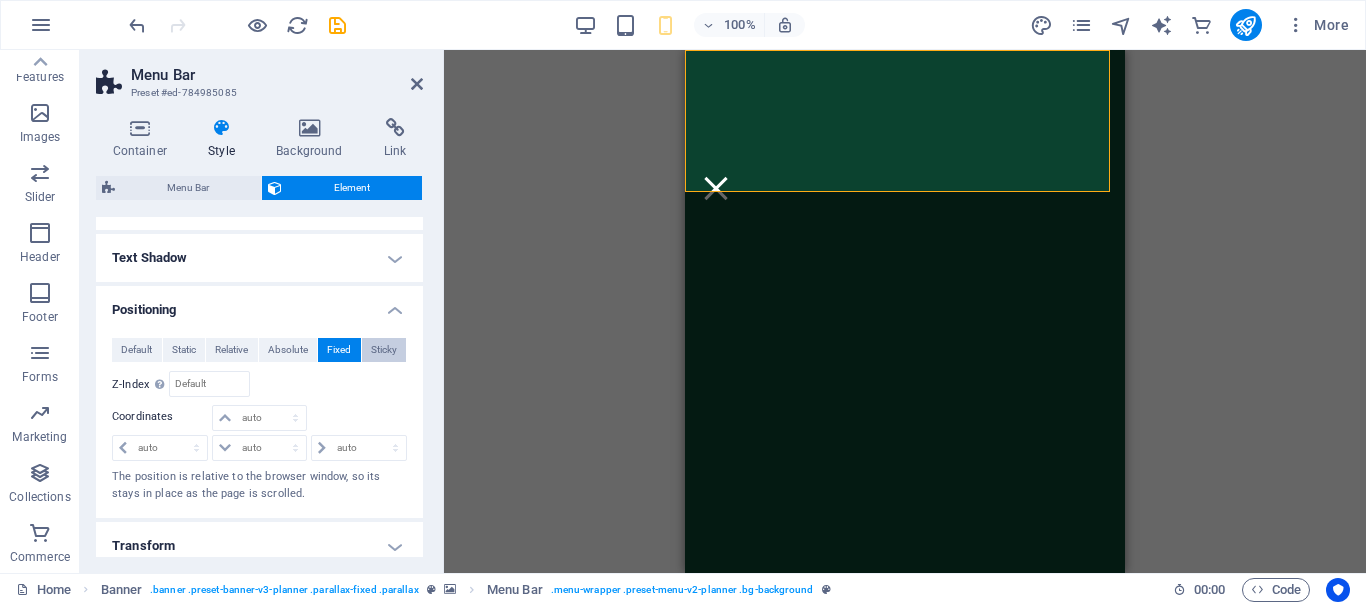 click on "Sticky" at bounding box center (384, 350) 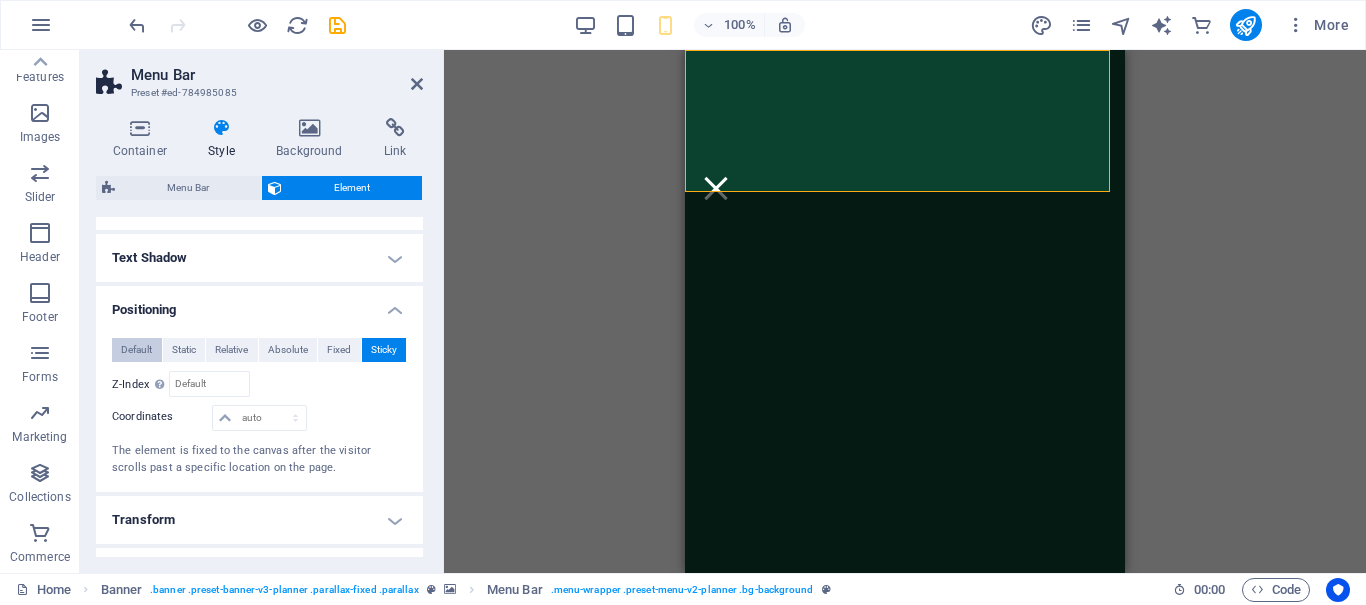 click on "Default" at bounding box center [136, 350] 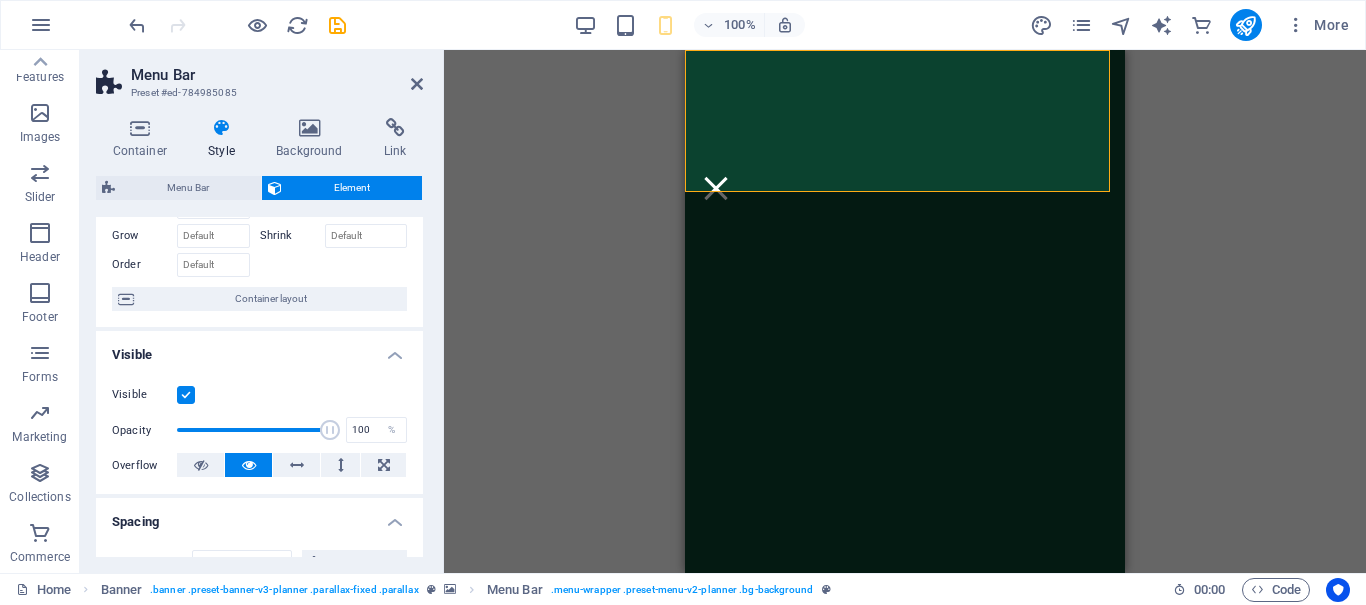 scroll, scrollTop: 0, scrollLeft: 0, axis: both 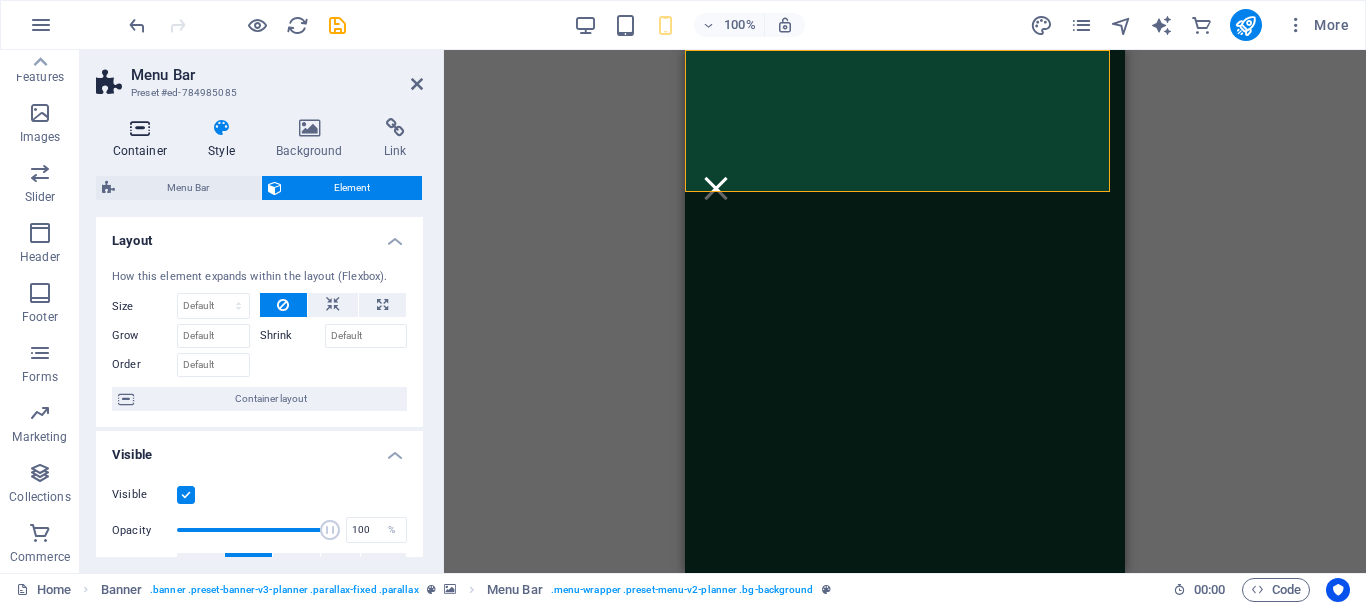 click on "Container" at bounding box center [144, 139] 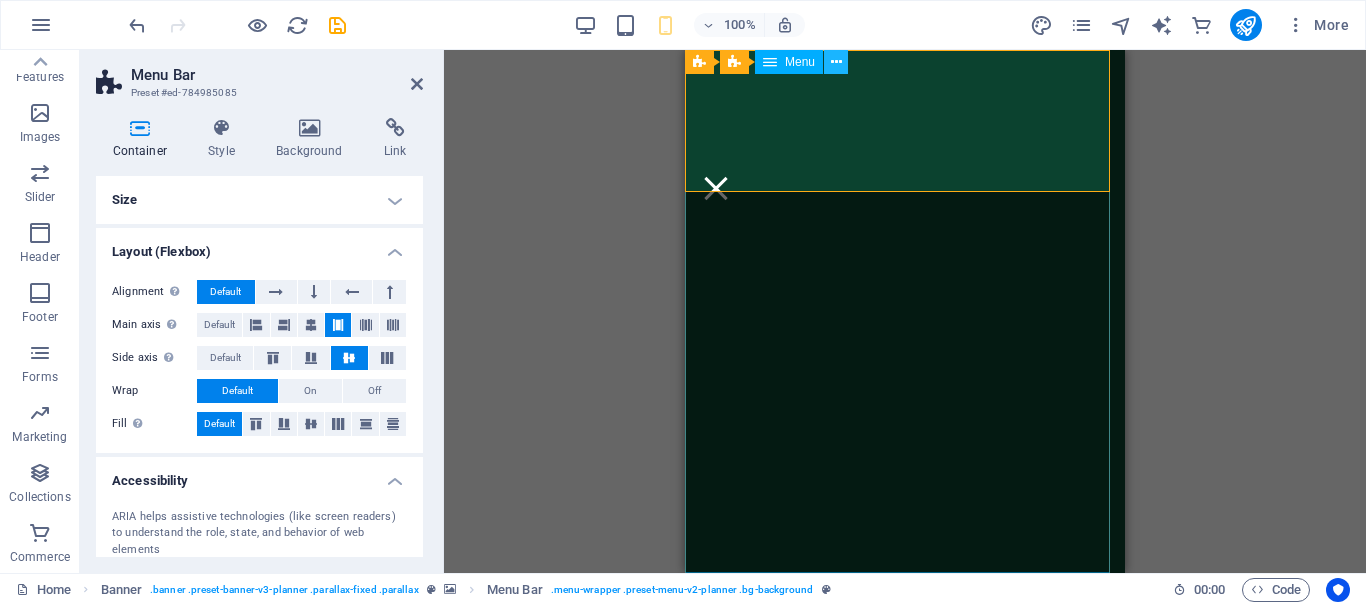 click at bounding box center [836, 62] 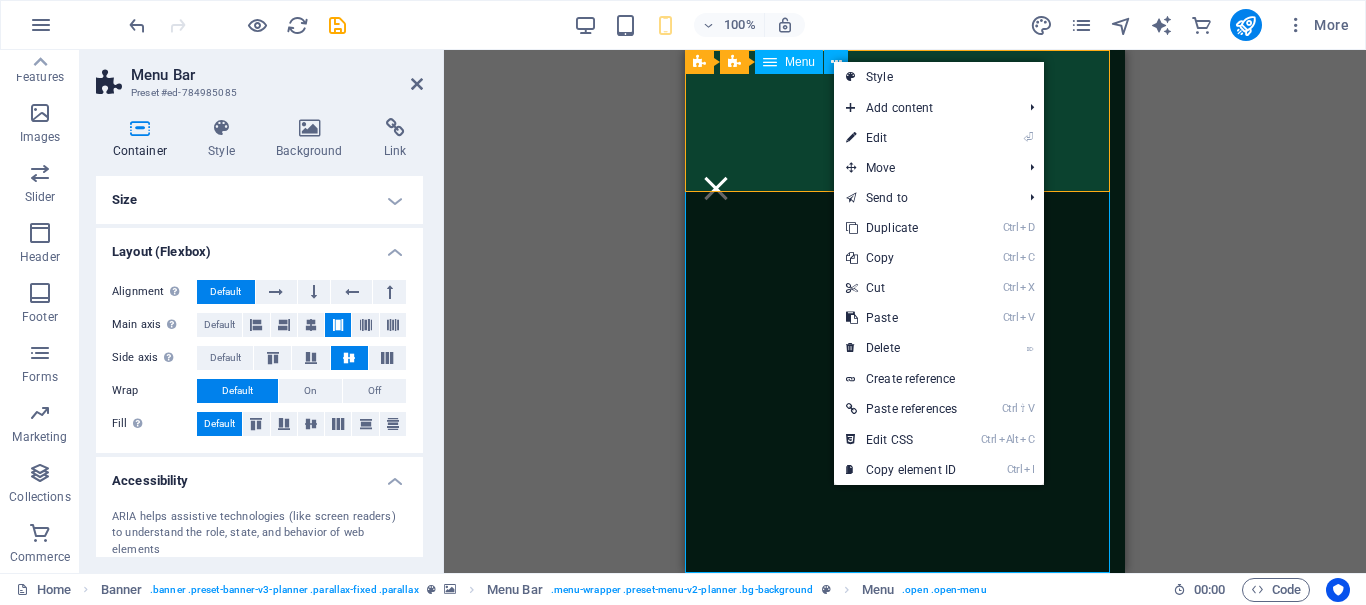 click on "Menu" at bounding box center (800, 62) 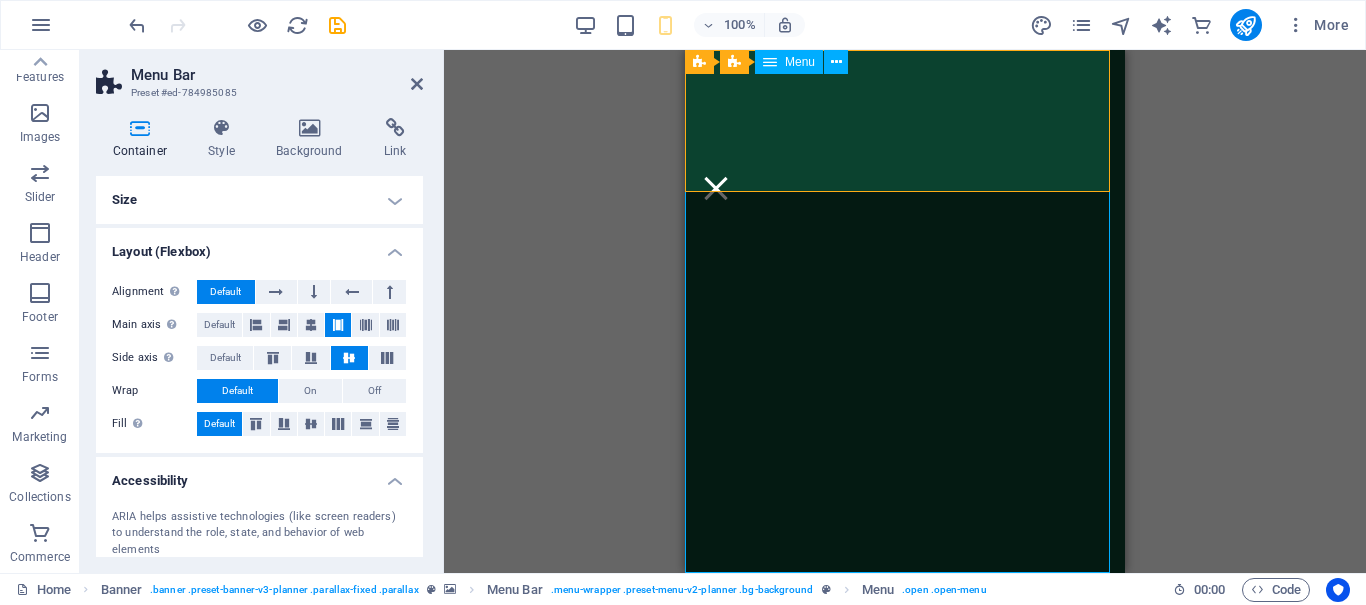 click on "Menu" at bounding box center [800, 62] 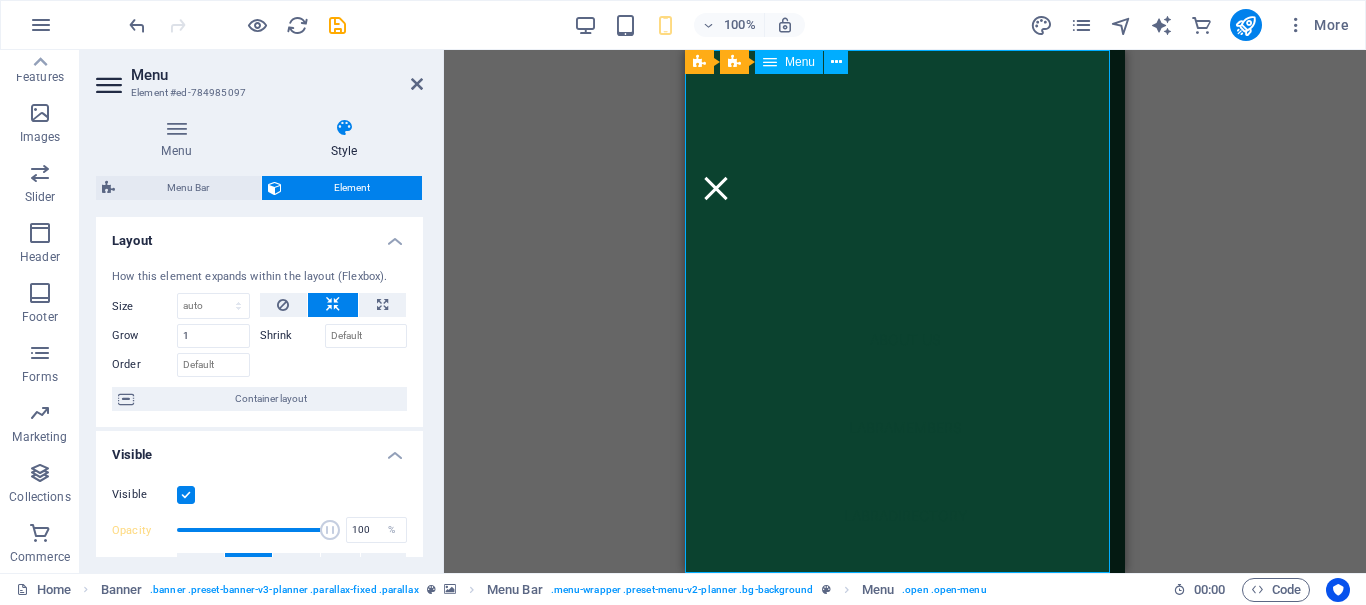 click on "Menu" at bounding box center [800, 62] 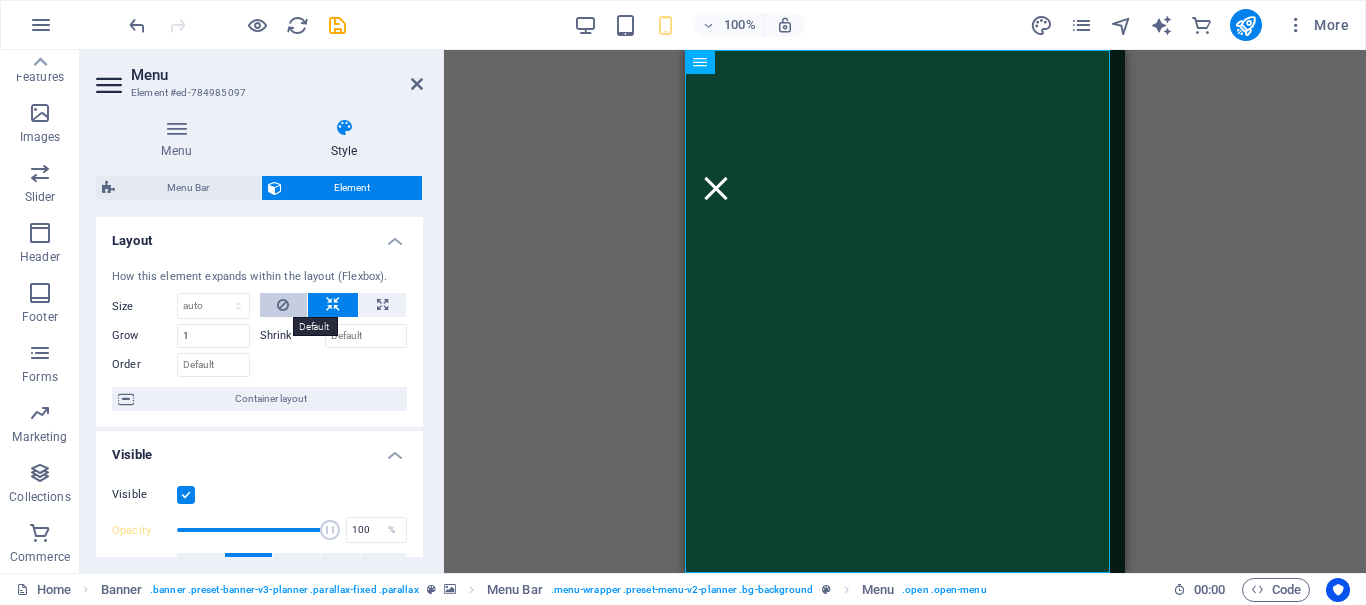 click at bounding box center (283, 305) 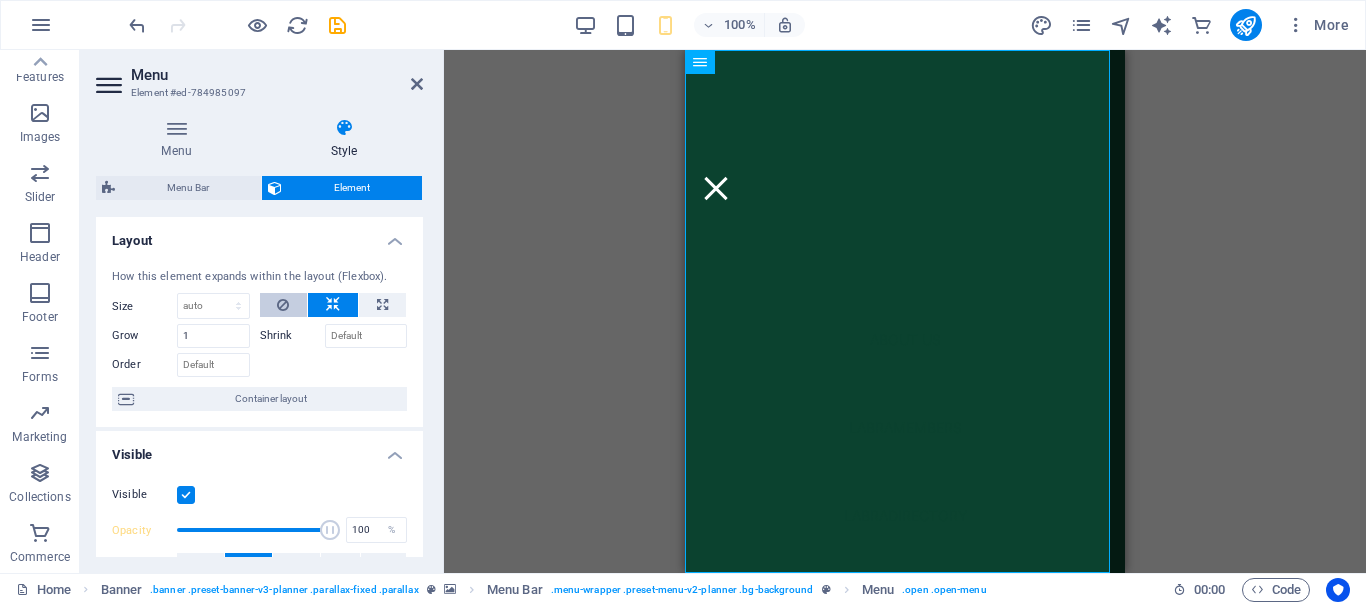 click at bounding box center [284, 305] 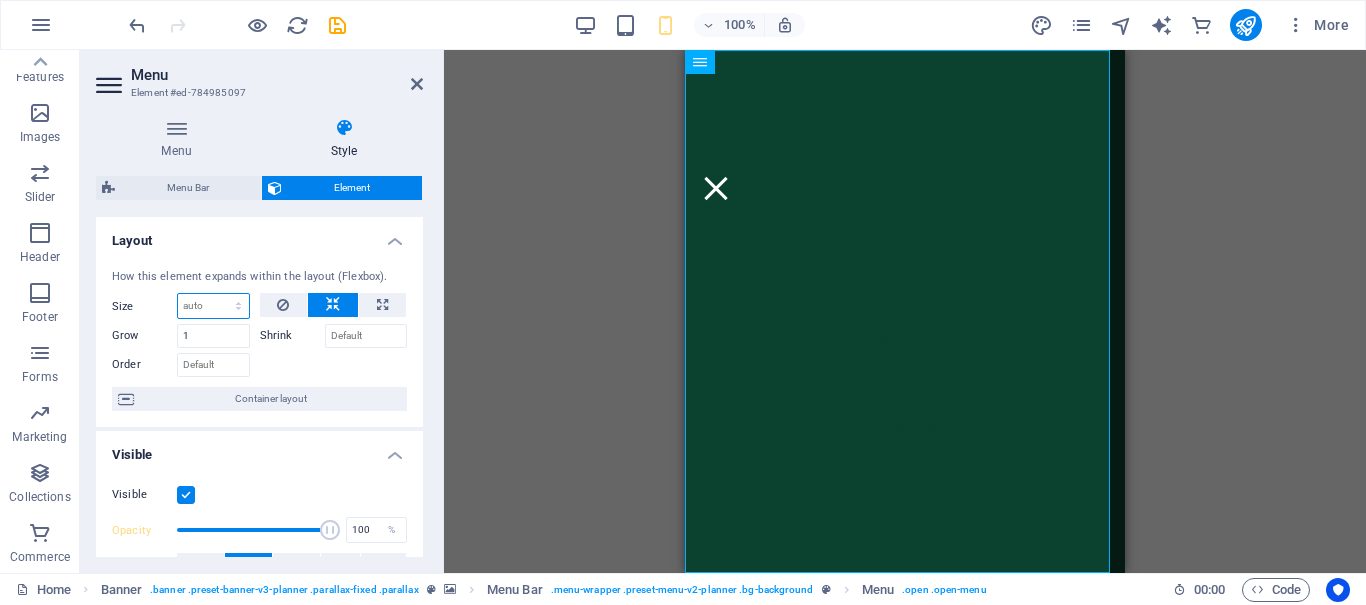click on "Default auto px % 1/1 1/2 1/3 1/4 1/5 1/6 1/7 1/8 1/9 1/10" at bounding box center (213, 306) 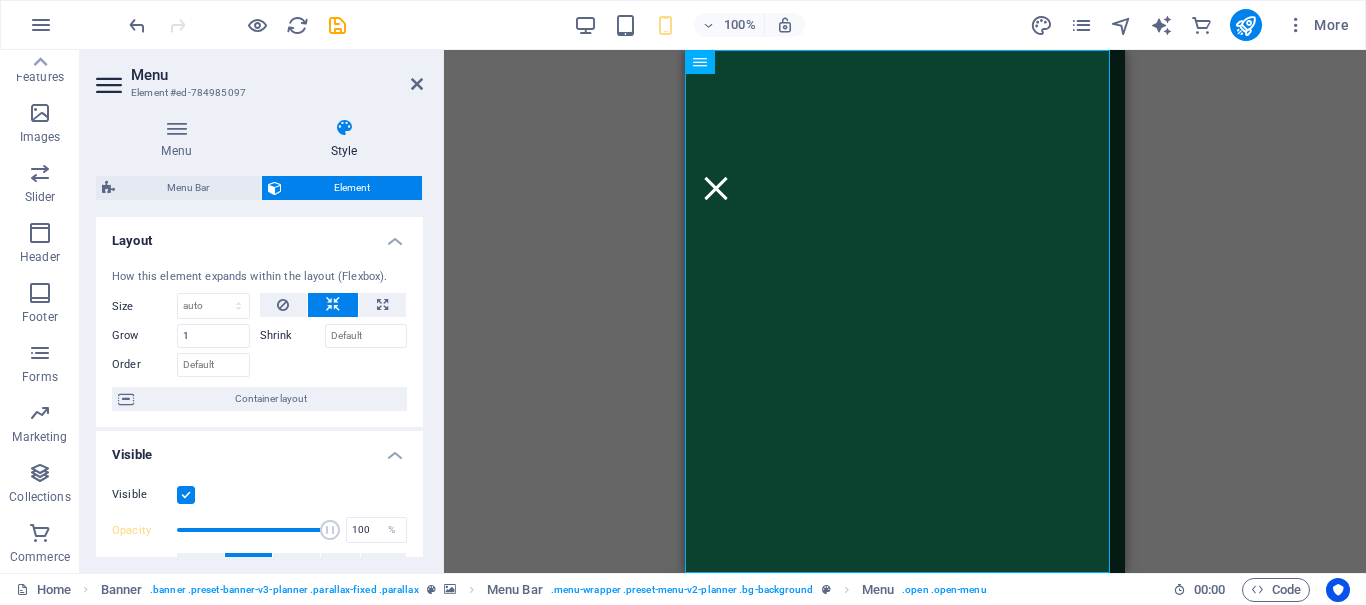 click at bounding box center (334, 362) 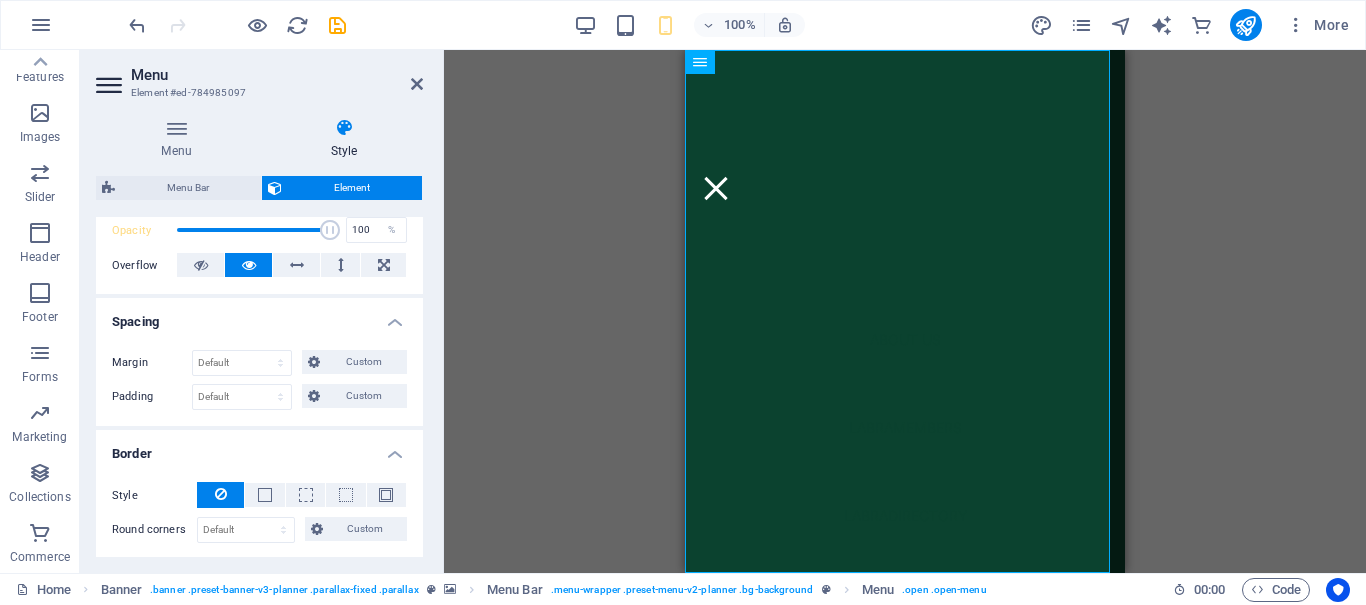 scroll, scrollTop: 700, scrollLeft: 0, axis: vertical 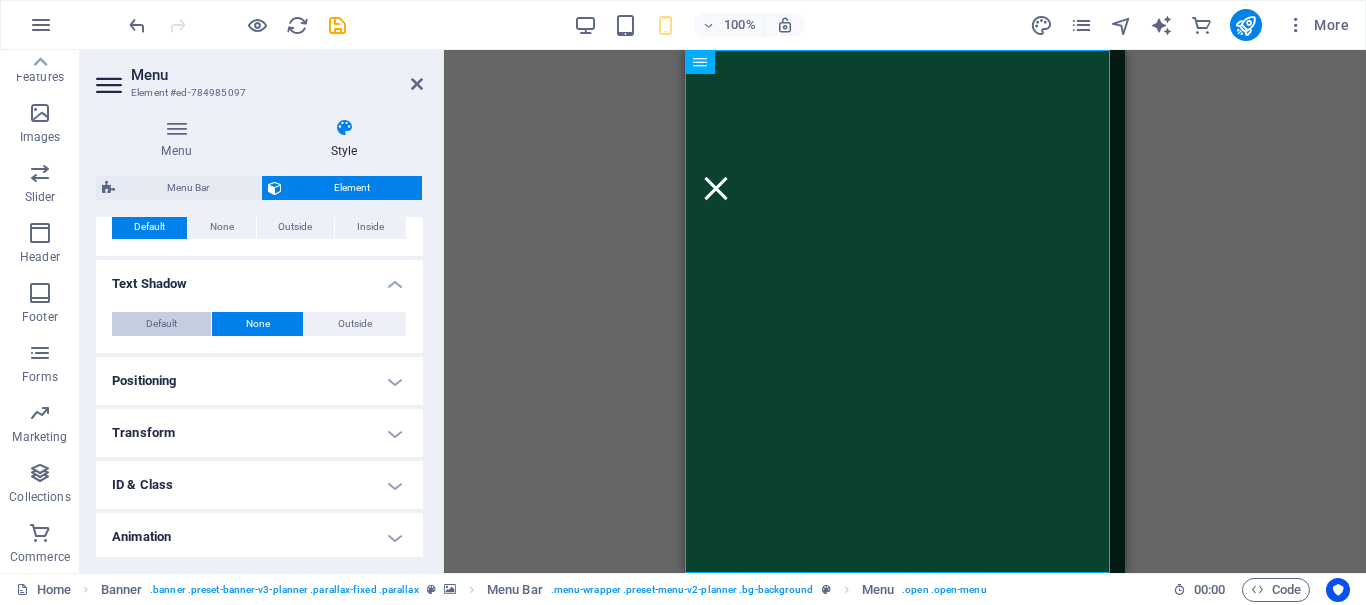 click on "Default" at bounding box center [161, 324] 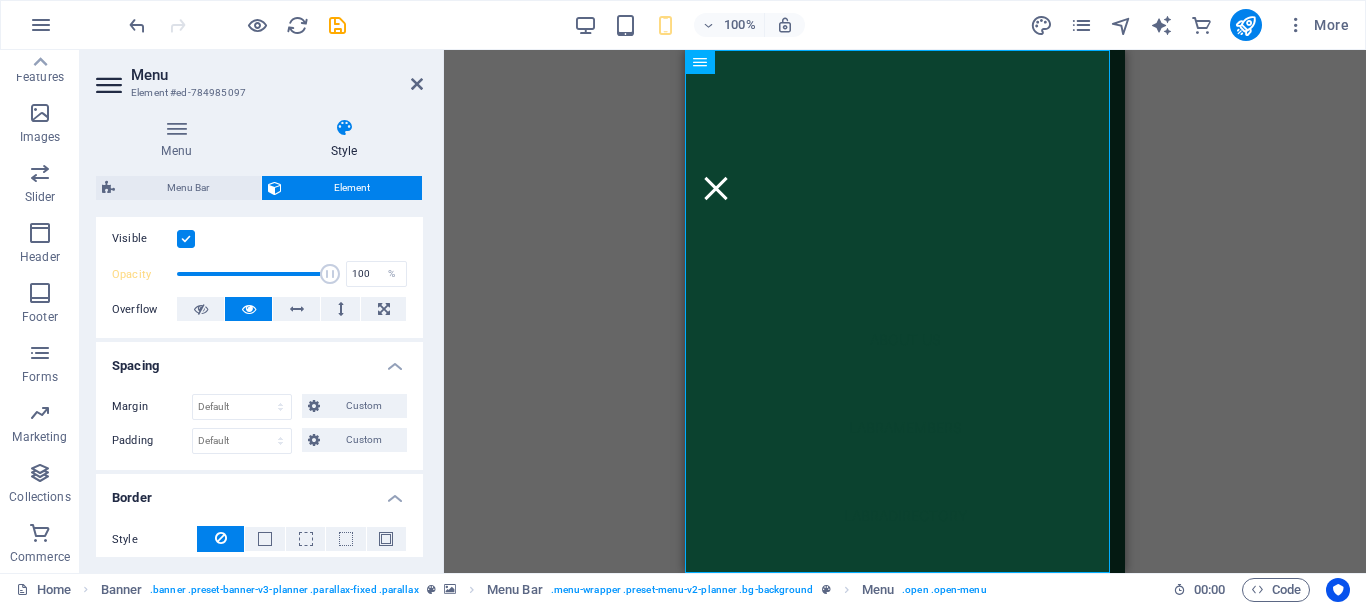 scroll, scrollTop: 0, scrollLeft: 0, axis: both 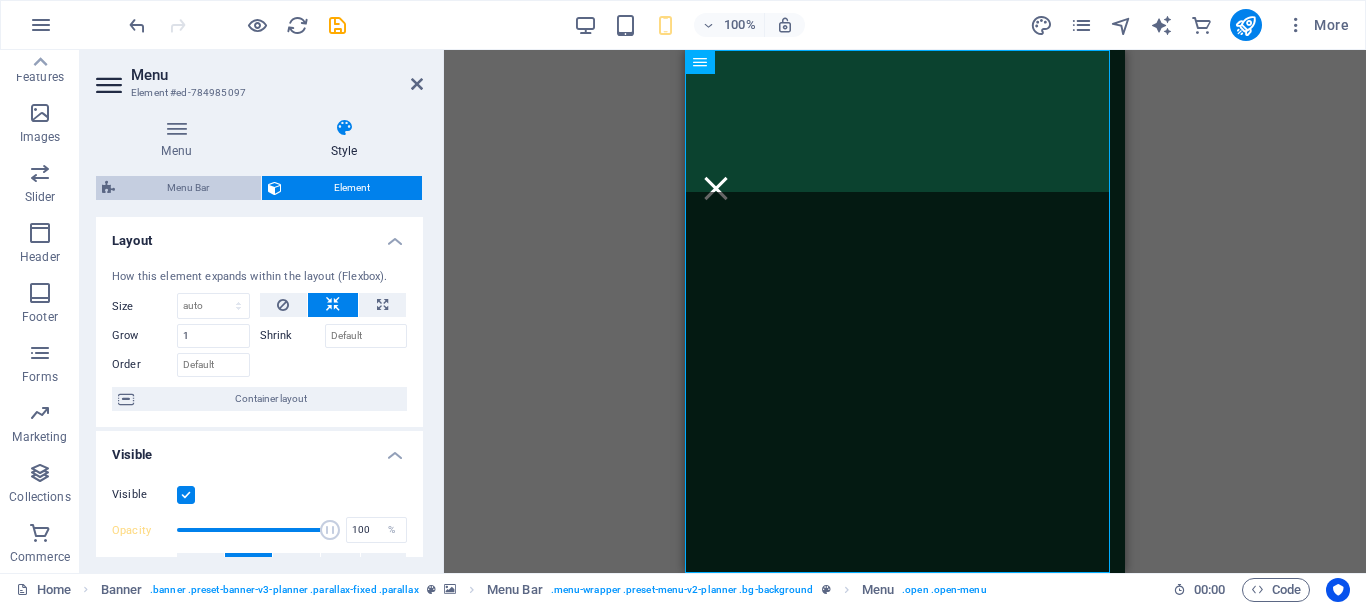 click on "Menu Bar" at bounding box center [188, 188] 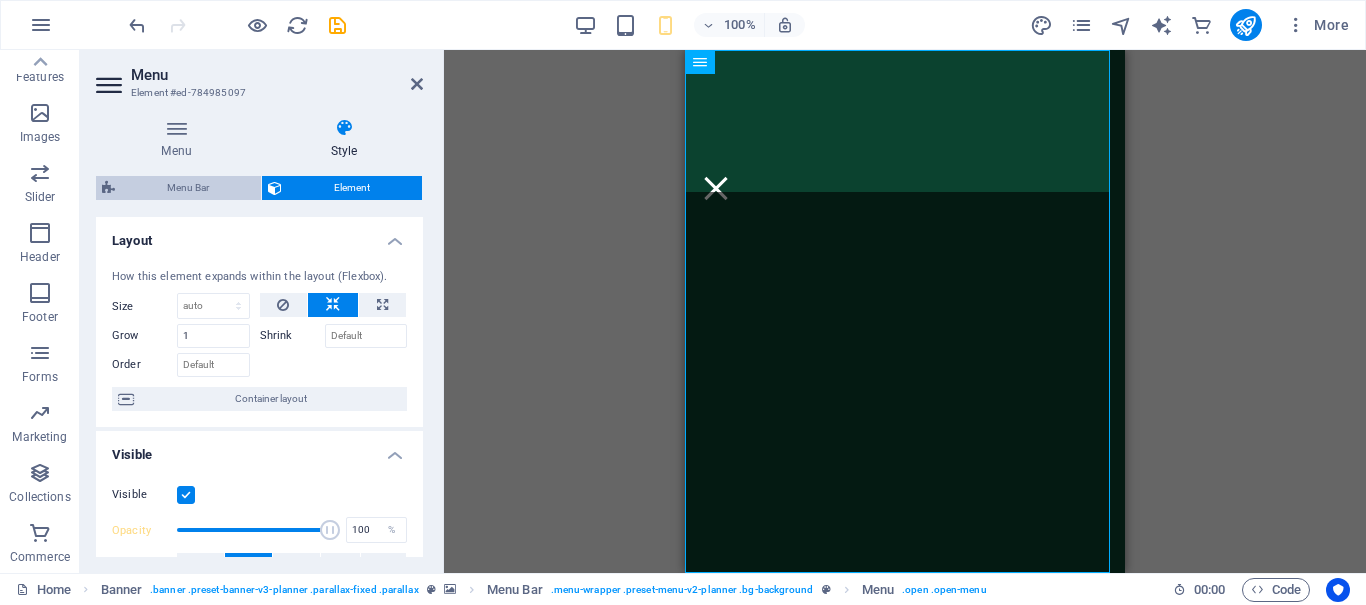 select on "px" 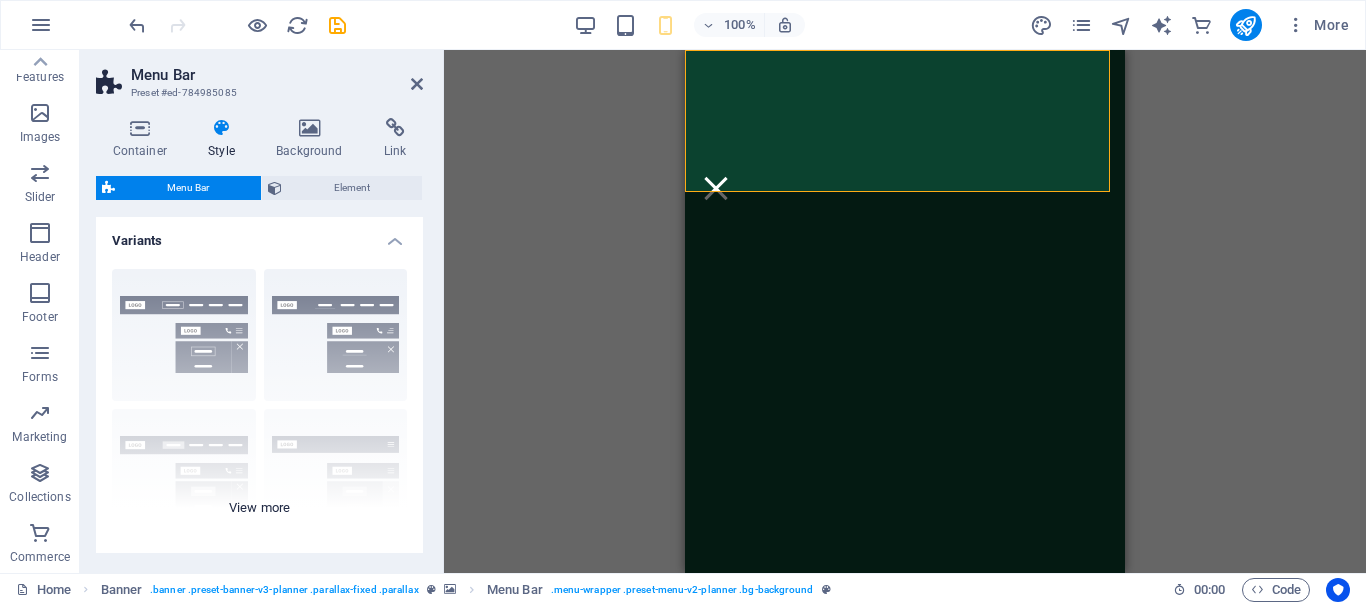 scroll, scrollTop: 200, scrollLeft: 0, axis: vertical 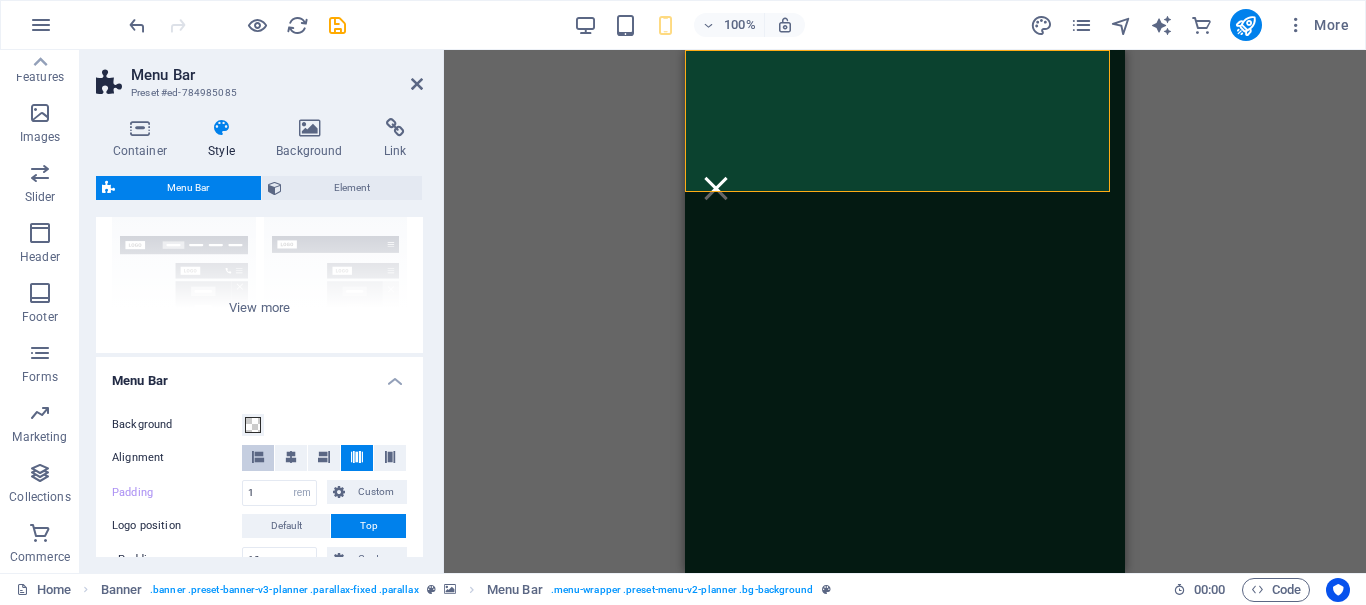 click at bounding box center [258, 457] 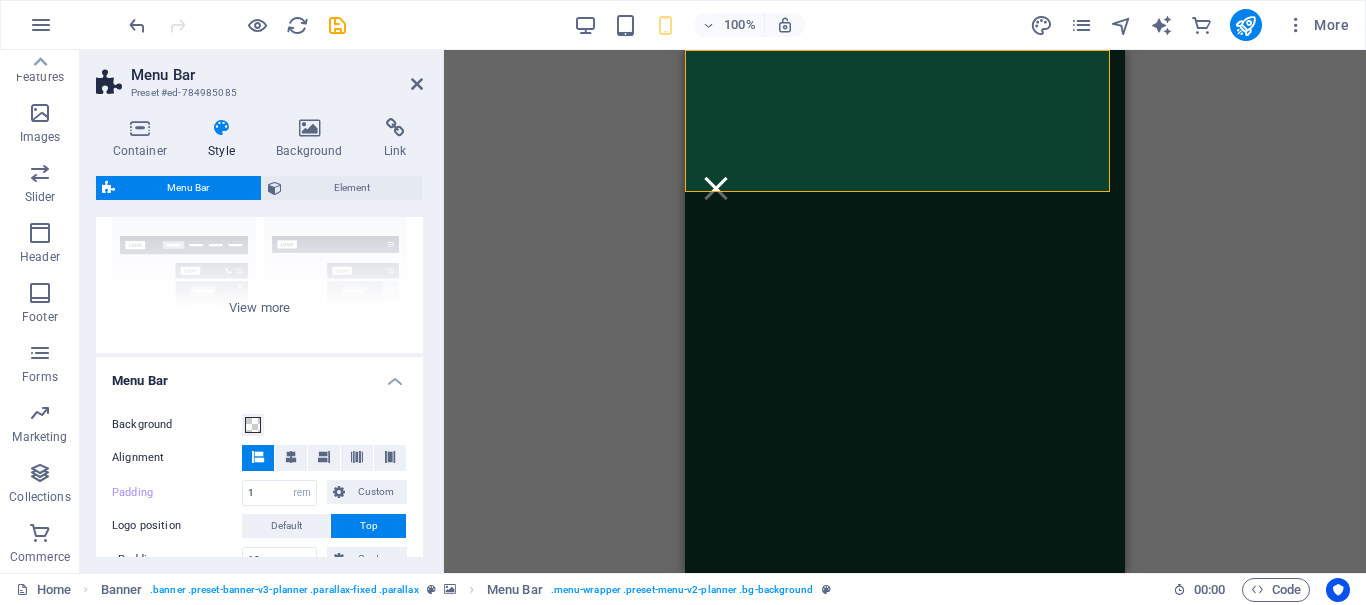 scroll, scrollTop: 400, scrollLeft: 0, axis: vertical 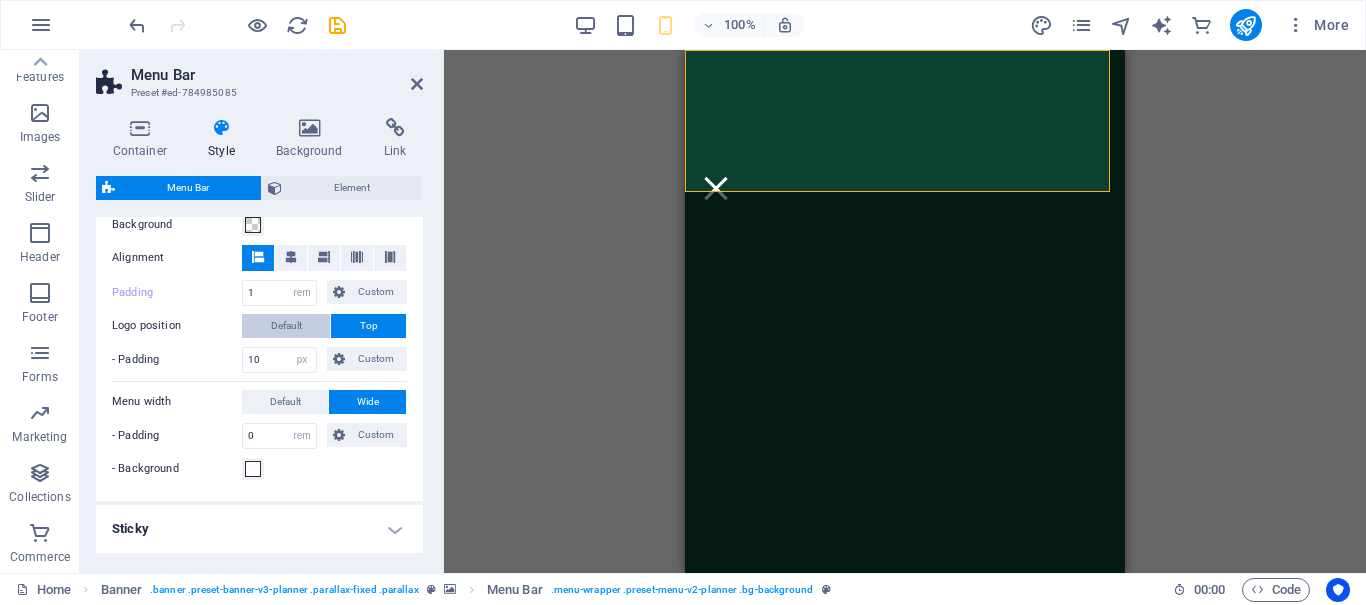 click on "Default" at bounding box center (286, 326) 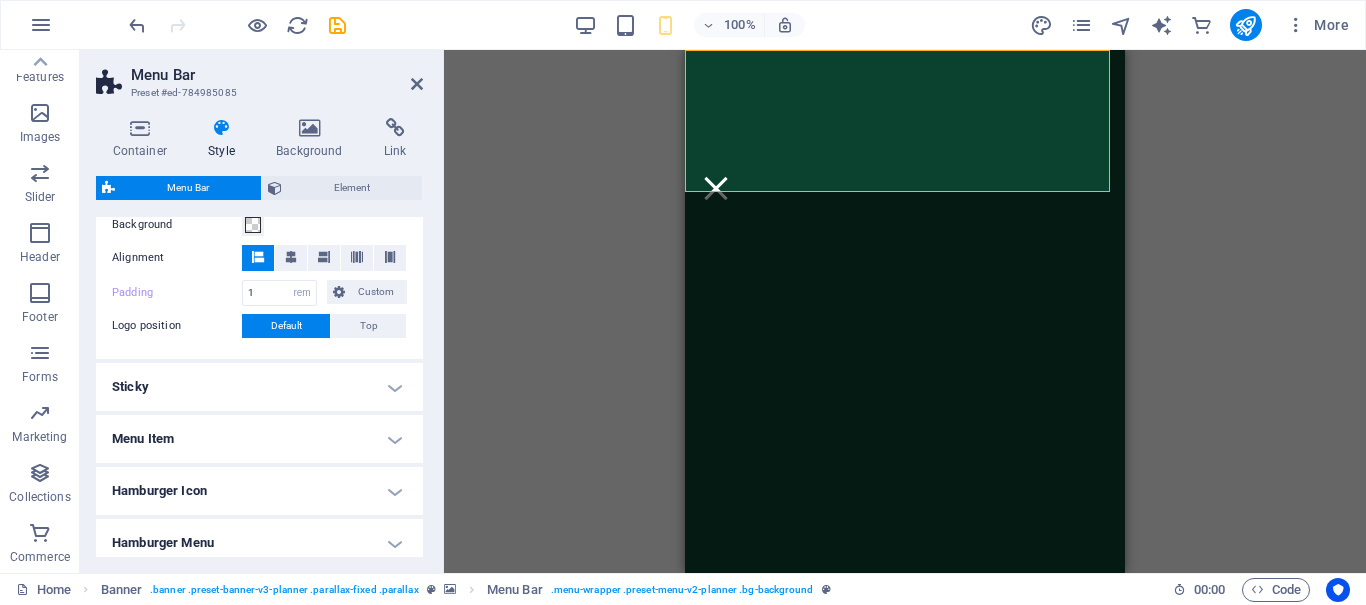 click on "Sticky" at bounding box center (259, 387) 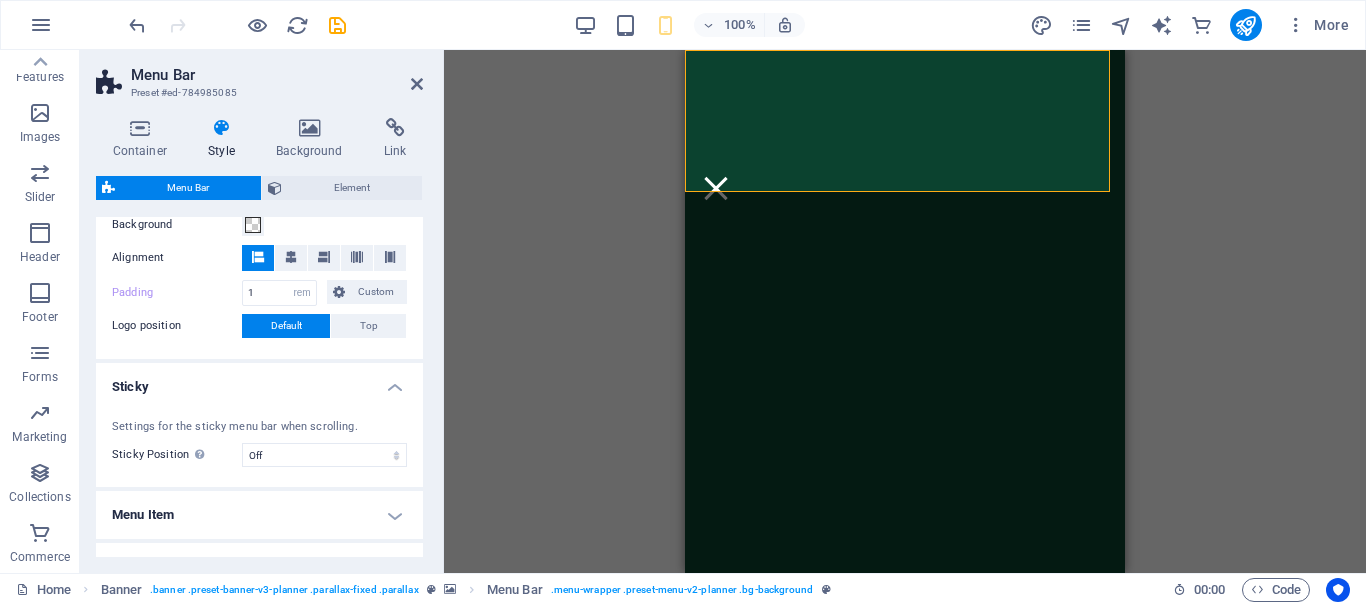 scroll, scrollTop: 500, scrollLeft: 0, axis: vertical 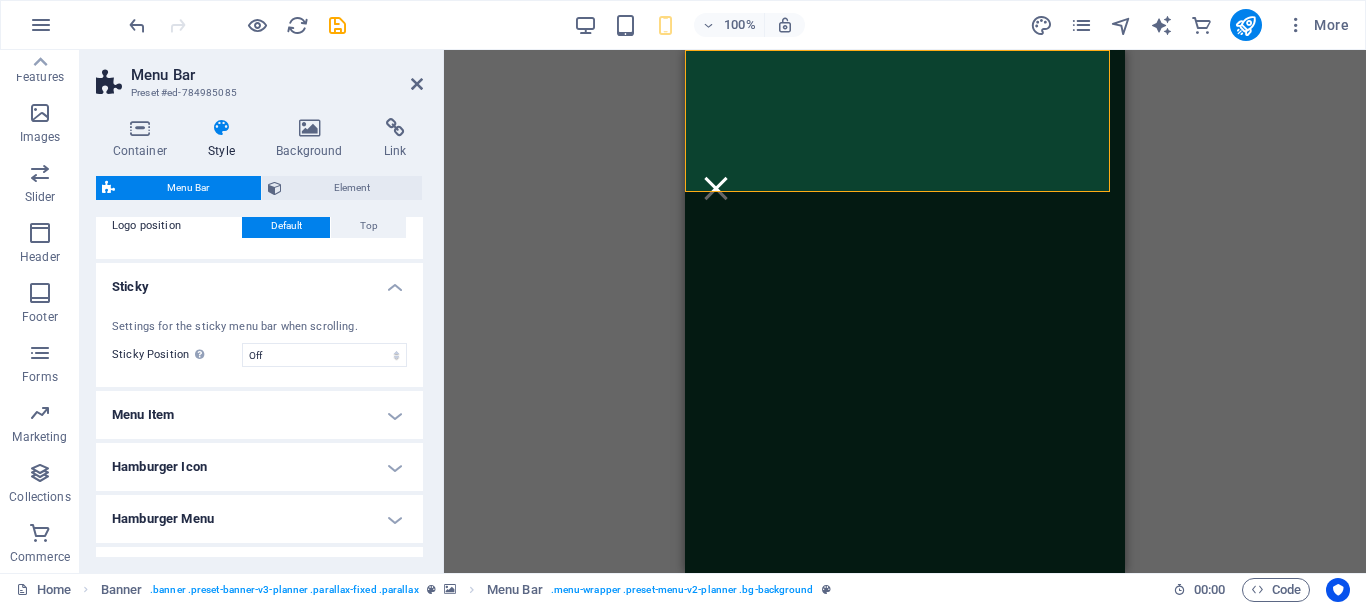 click on "Menu Item" at bounding box center [259, 415] 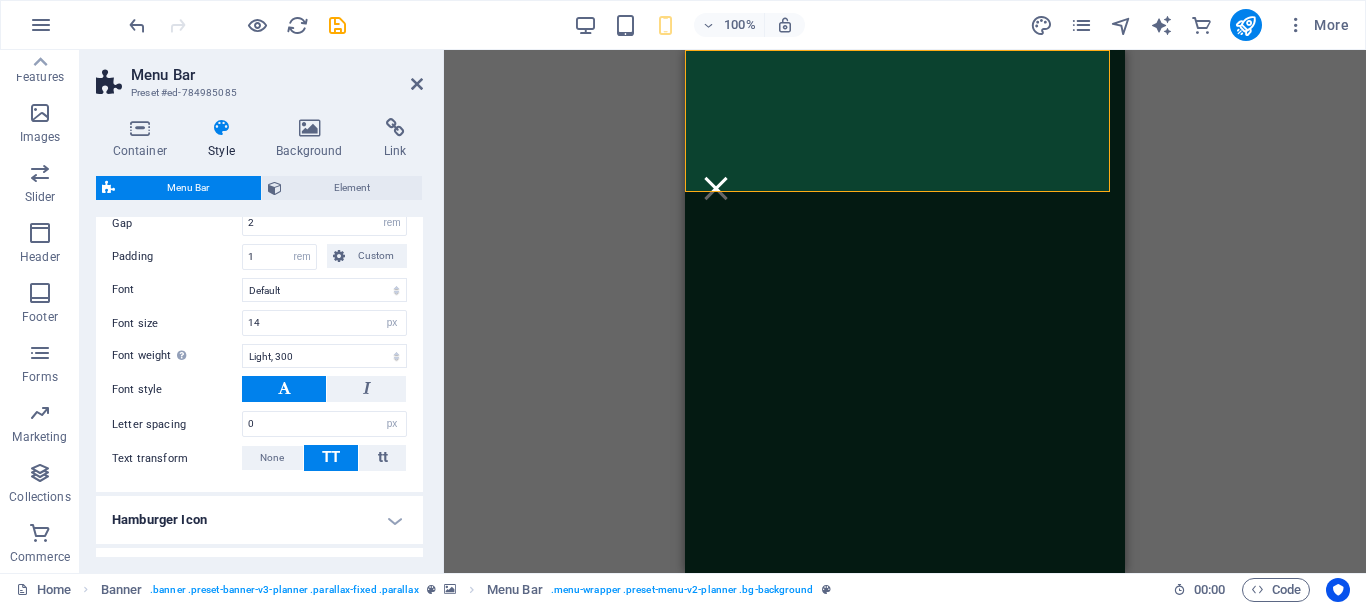 scroll, scrollTop: 1071, scrollLeft: 0, axis: vertical 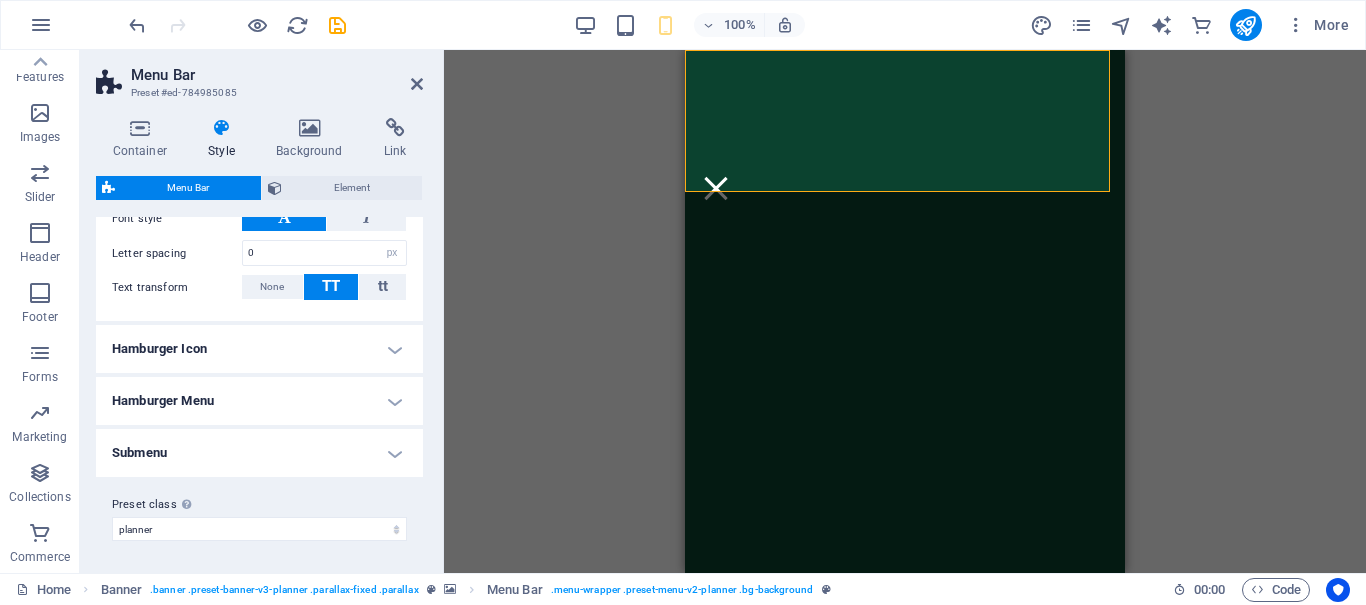 click on "Submenu" at bounding box center [259, 453] 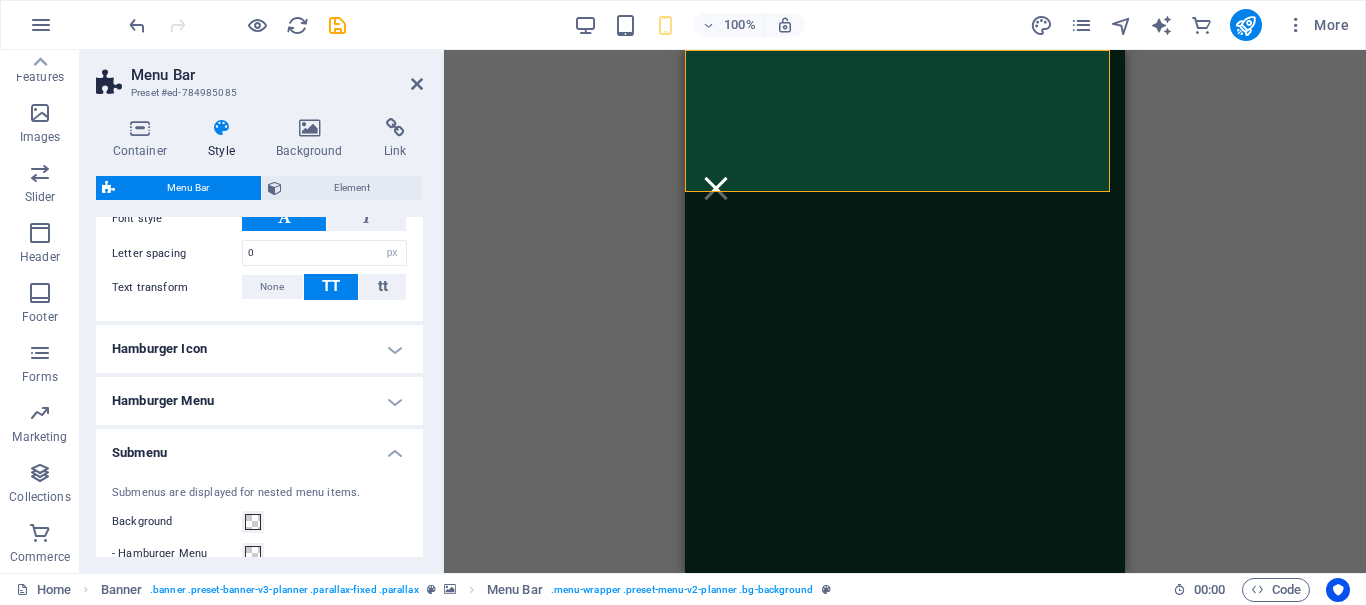 scroll, scrollTop: 1171, scrollLeft: 0, axis: vertical 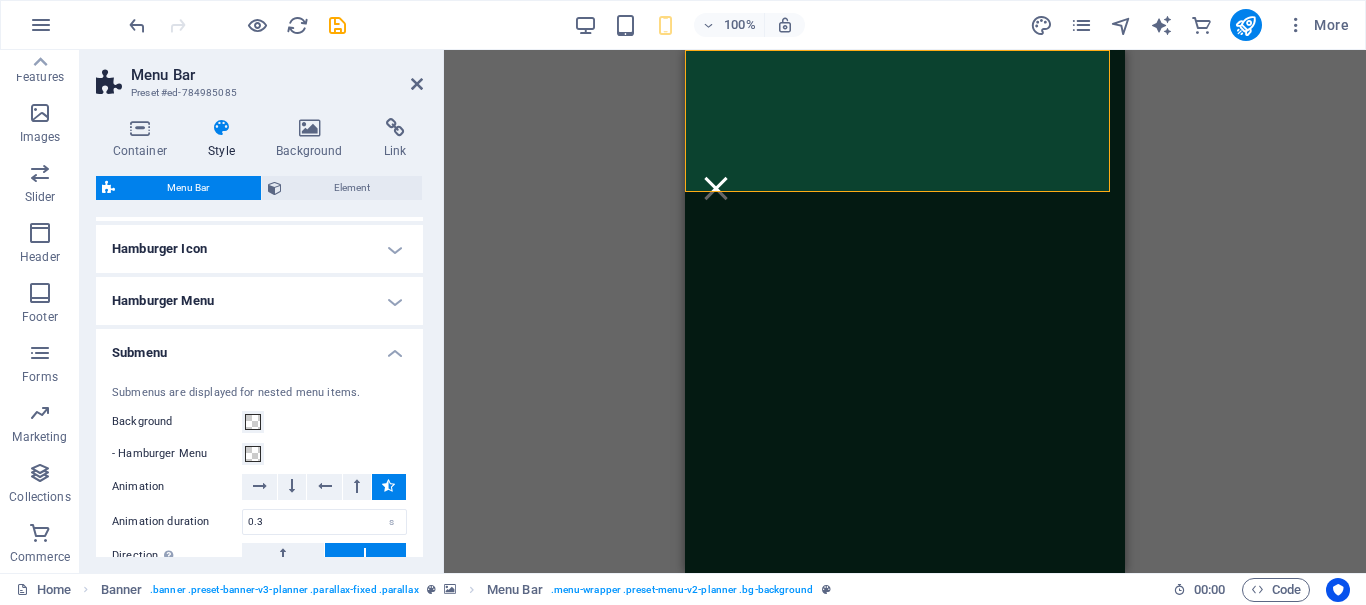 click on "Hamburger Menu" at bounding box center [259, 301] 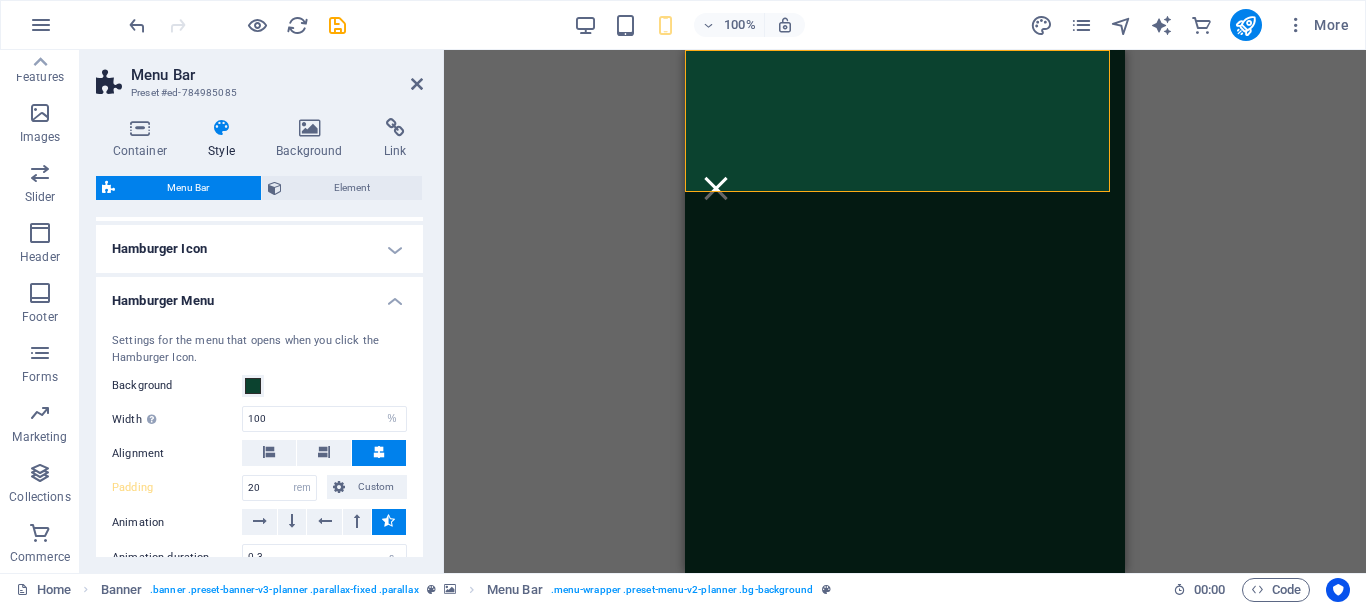 scroll, scrollTop: 1371, scrollLeft: 0, axis: vertical 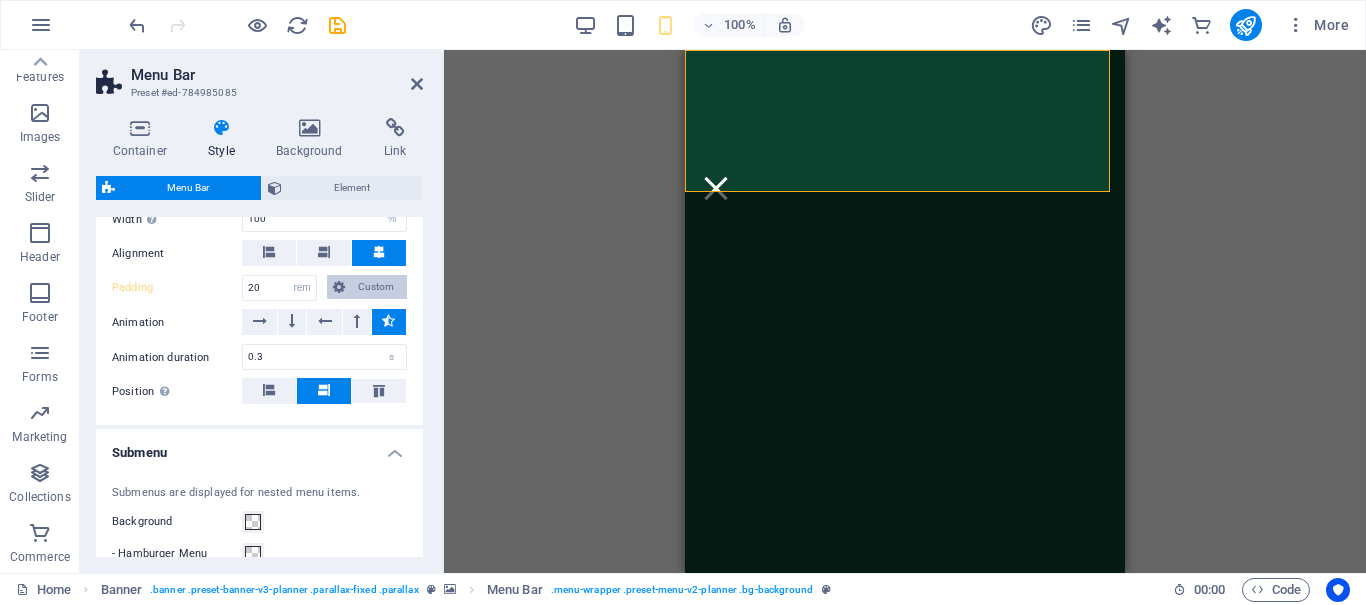 click on "Custom" at bounding box center [376, 287] 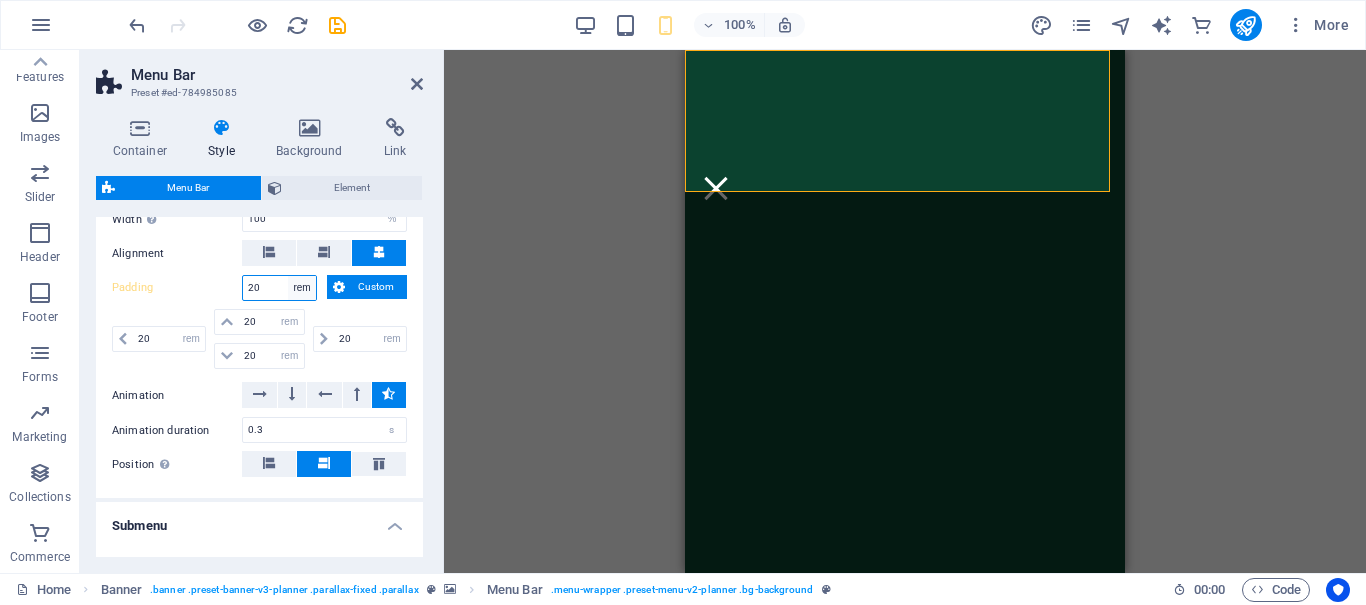 click on "px rem % vh vw Custom" at bounding box center [302, 288] 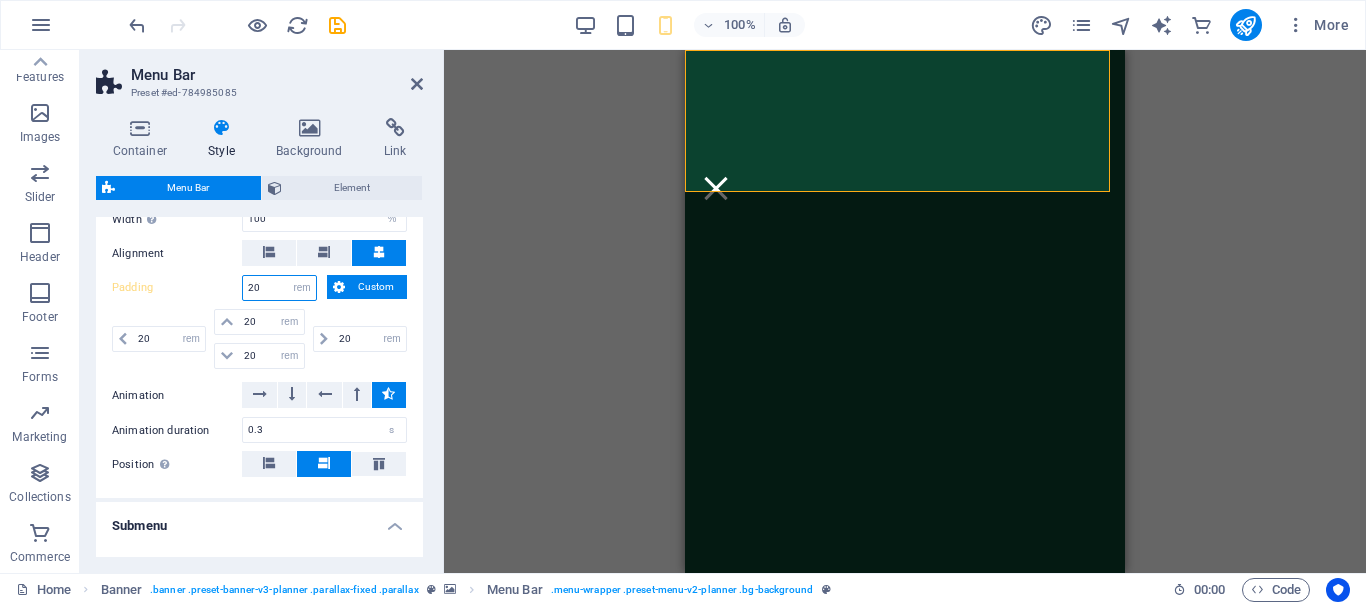 click on "20" at bounding box center [279, 288] 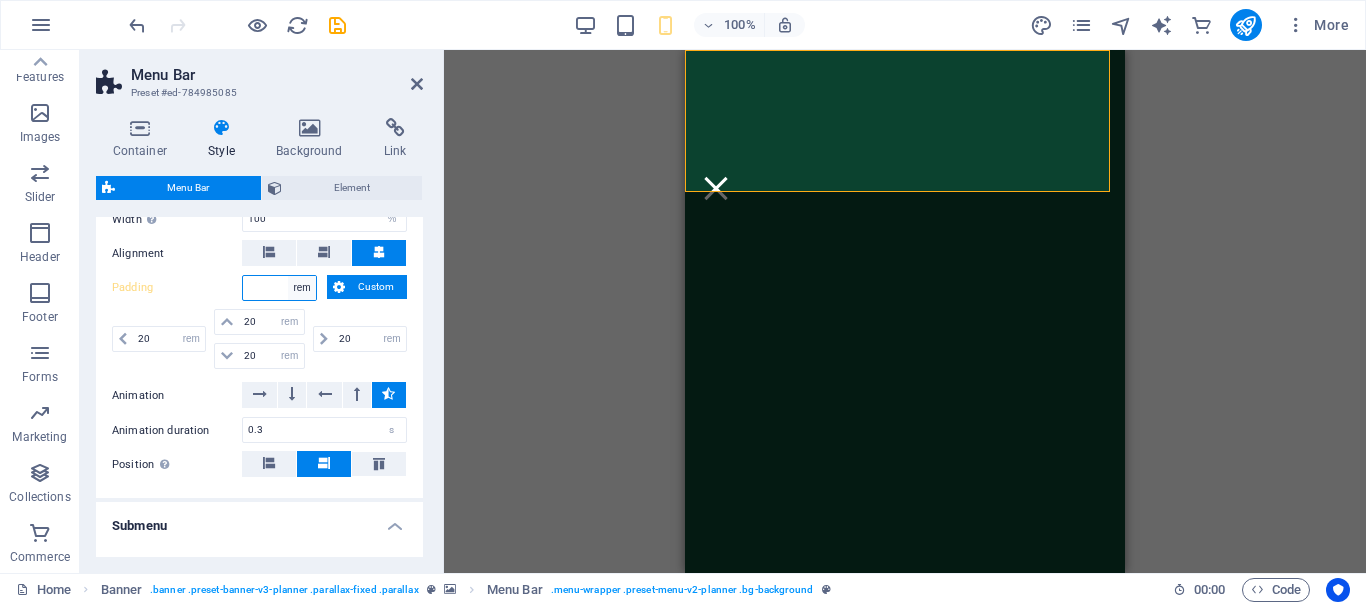 type 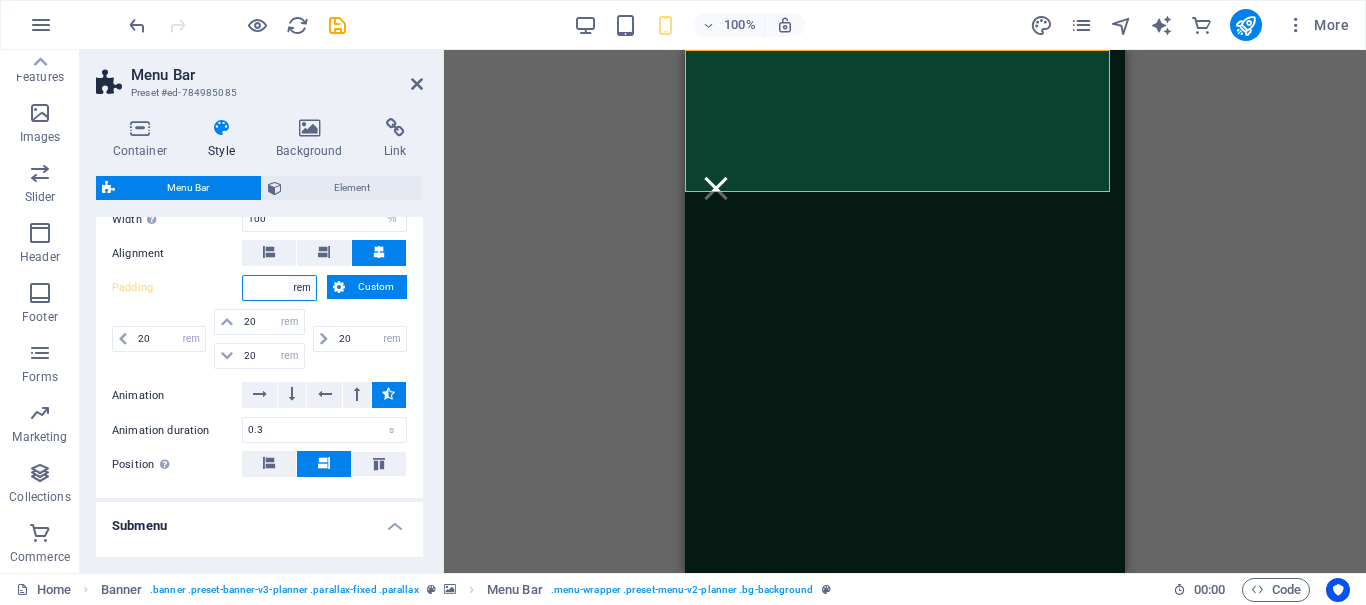 click on "px rem % vh vw Custom" at bounding box center (302, 288) 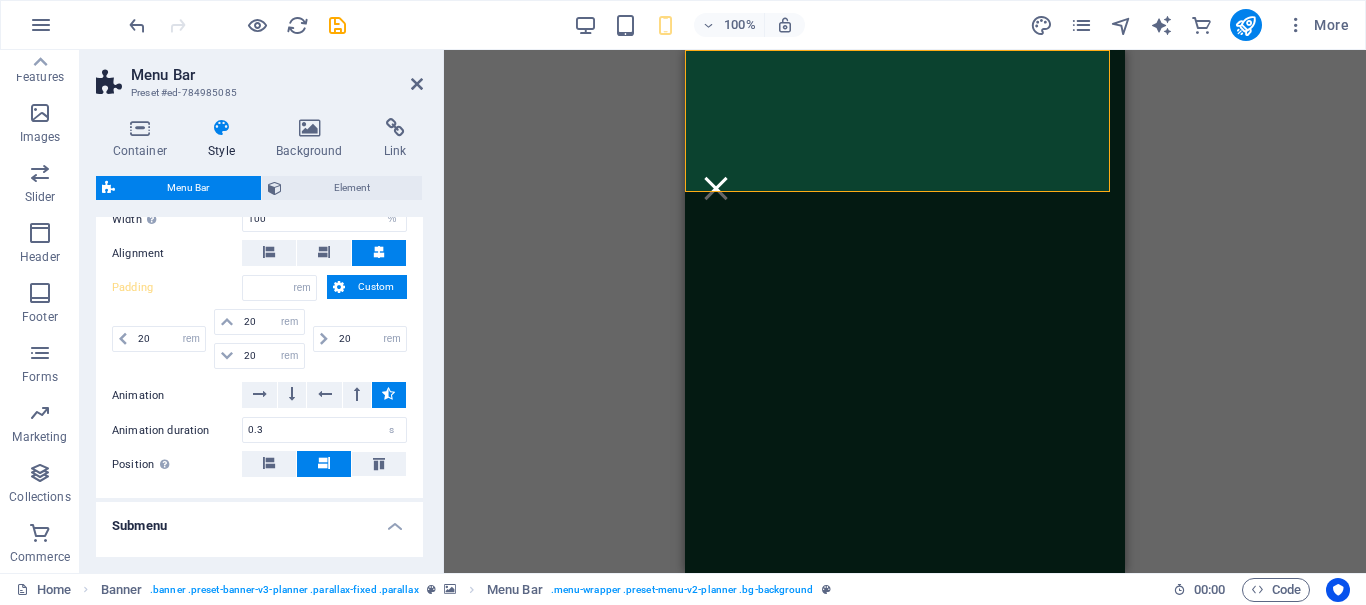 click on "Alignment" at bounding box center [259, 253] 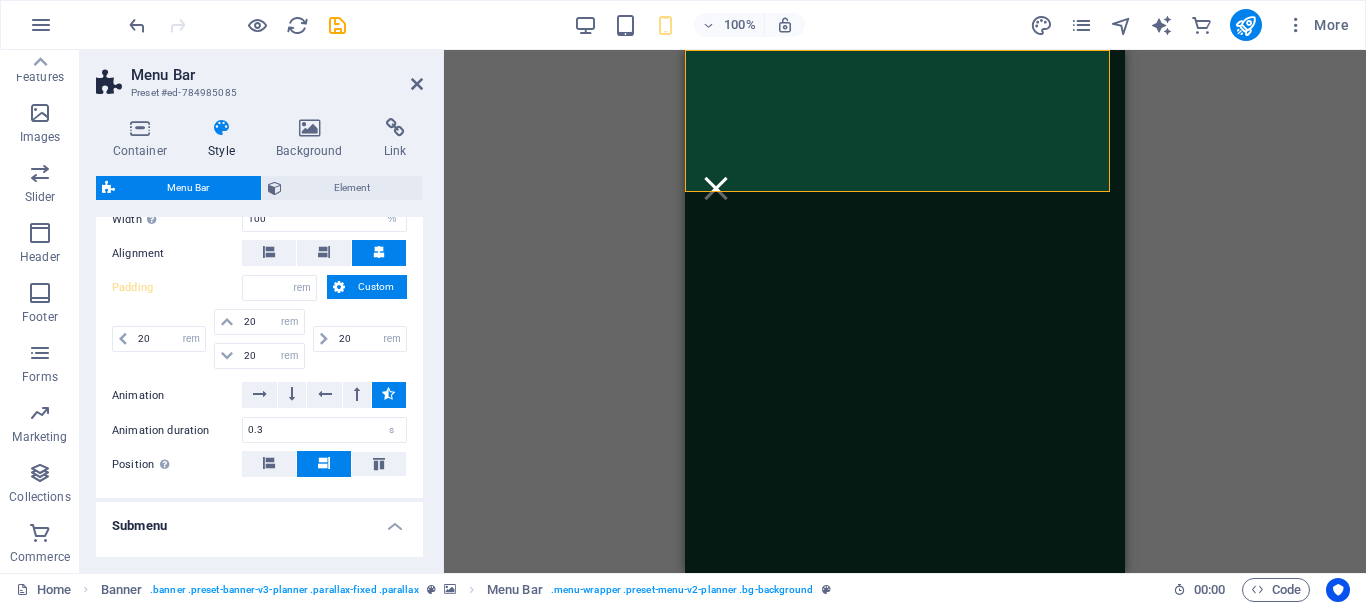 click on "Custom" at bounding box center [376, 287] 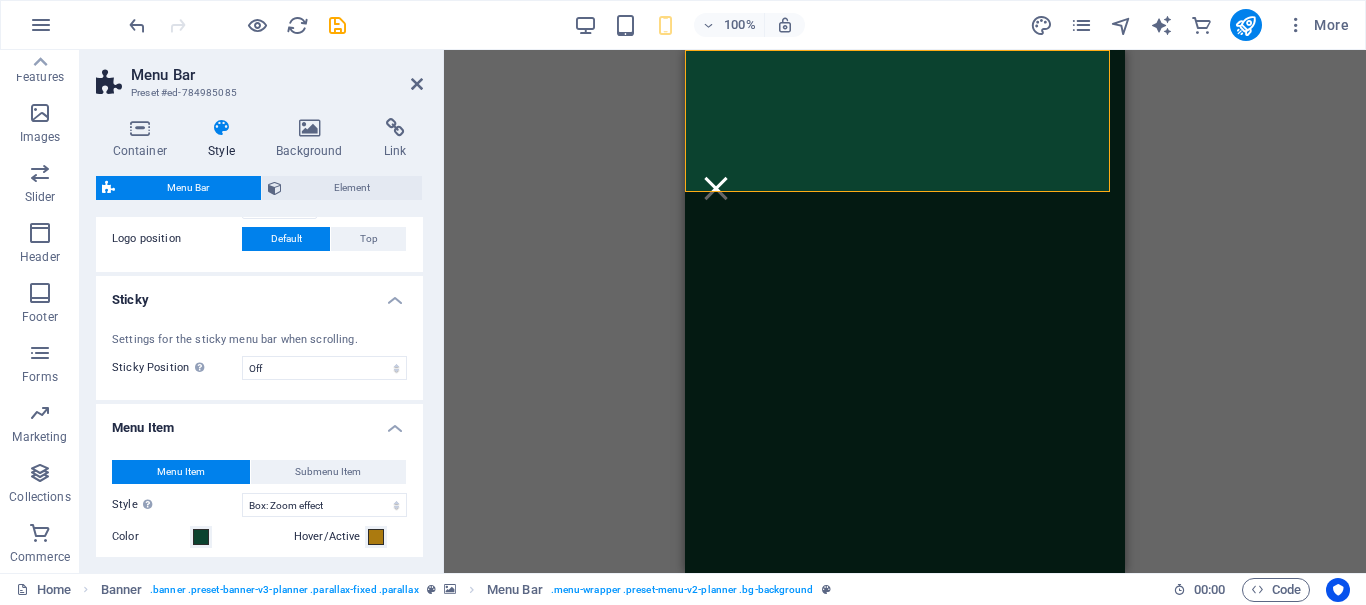 scroll, scrollTop: 0, scrollLeft: 0, axis: both 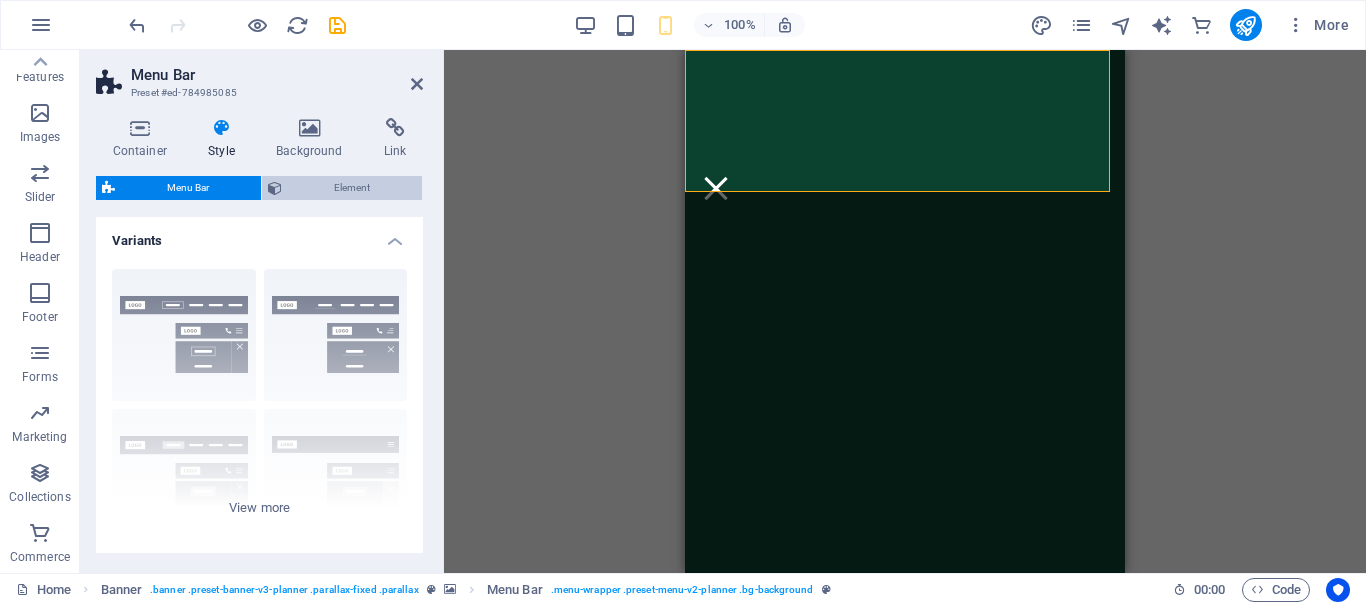click on "Element" at bounding box center (352, 188) 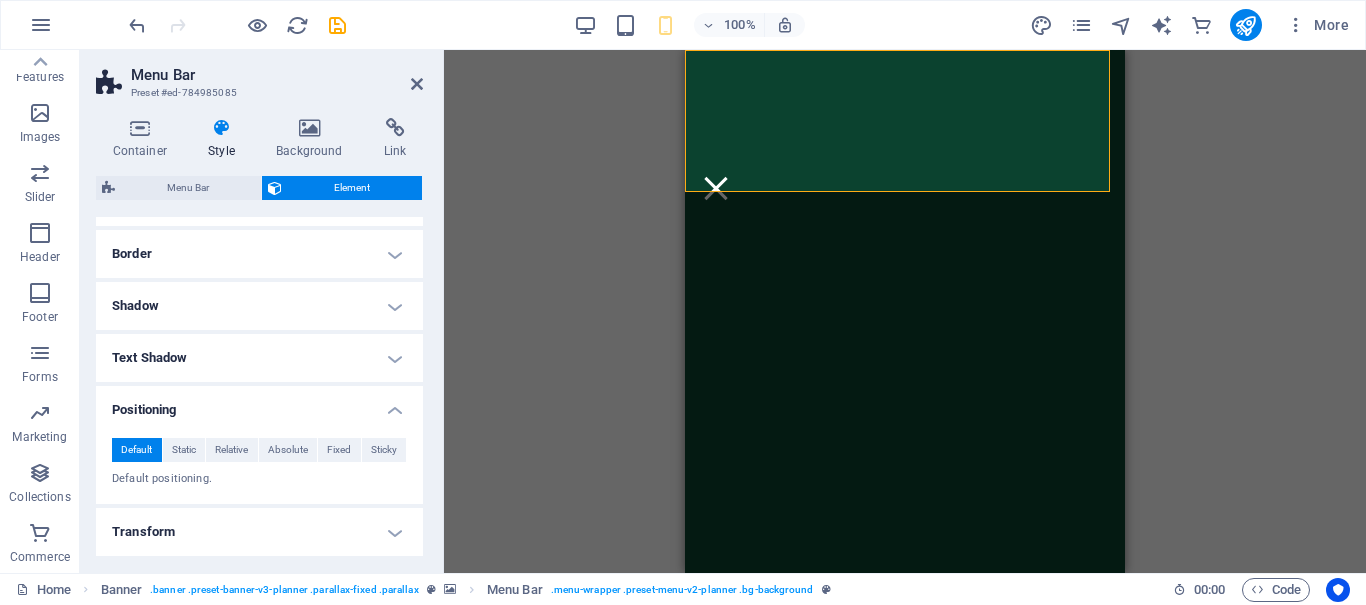 scroll, scrollTop: 655, scrollLeft: 0, axis: vertical 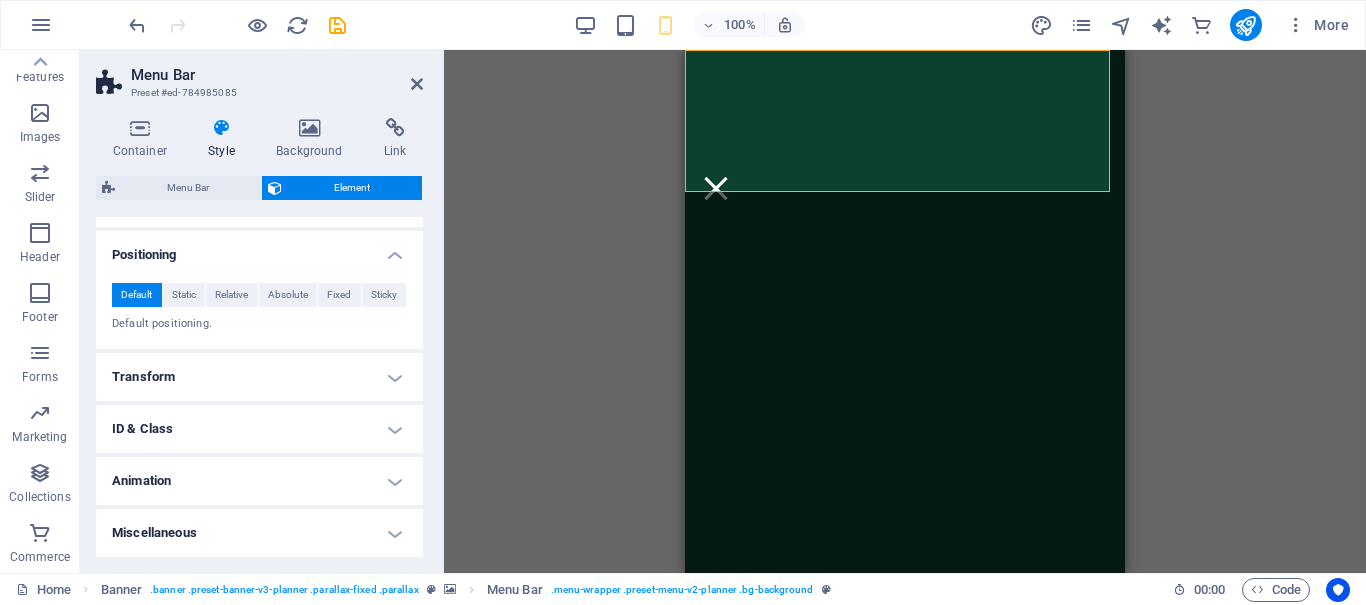 click on "Transform" at bounding box center [259, 377] 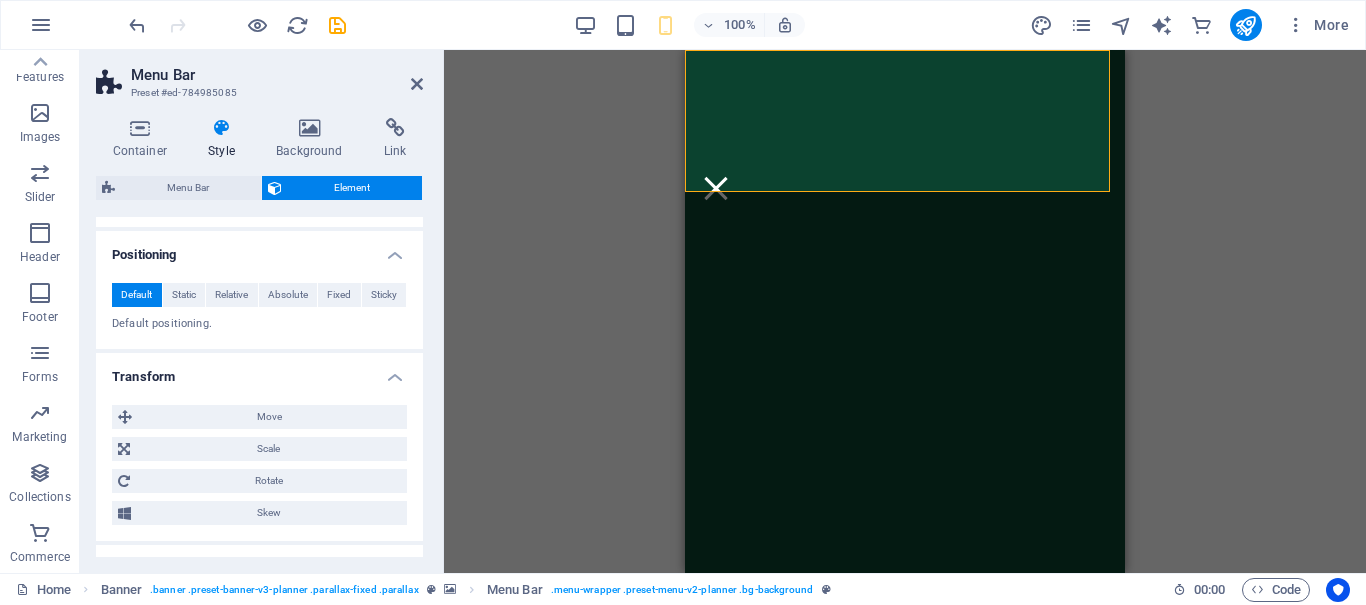 scroll, scrollTop: 795, scrollLeft: 0, axis: vertical 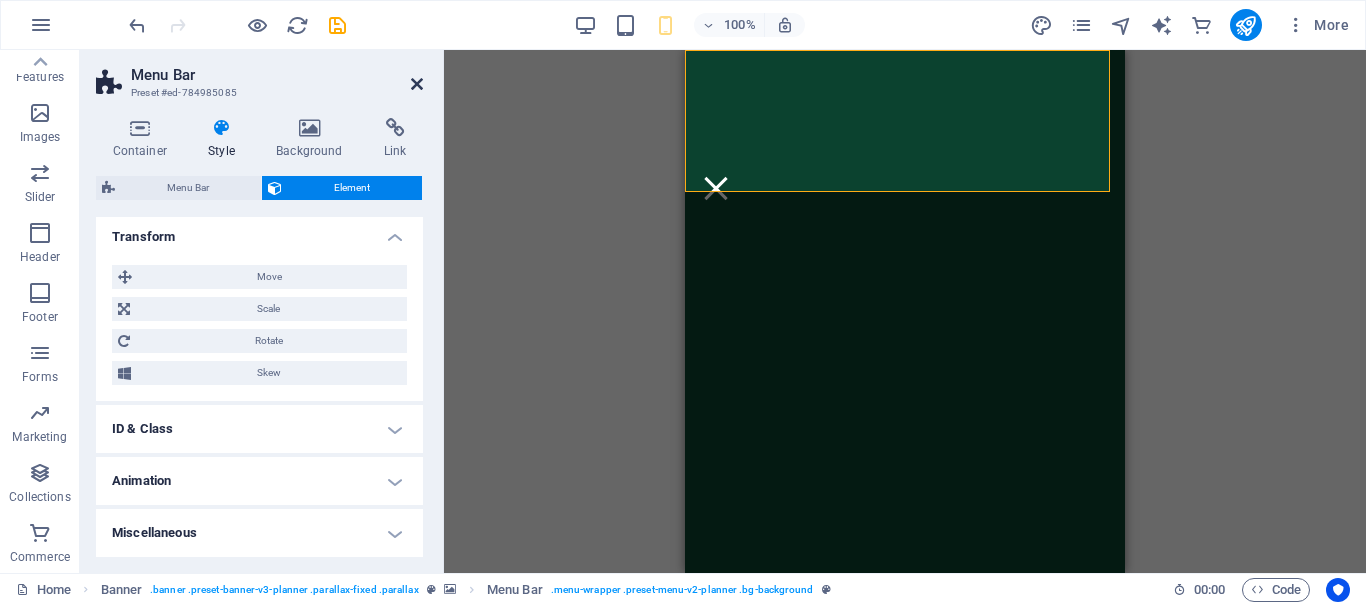 click at bounding box center (417, 84) 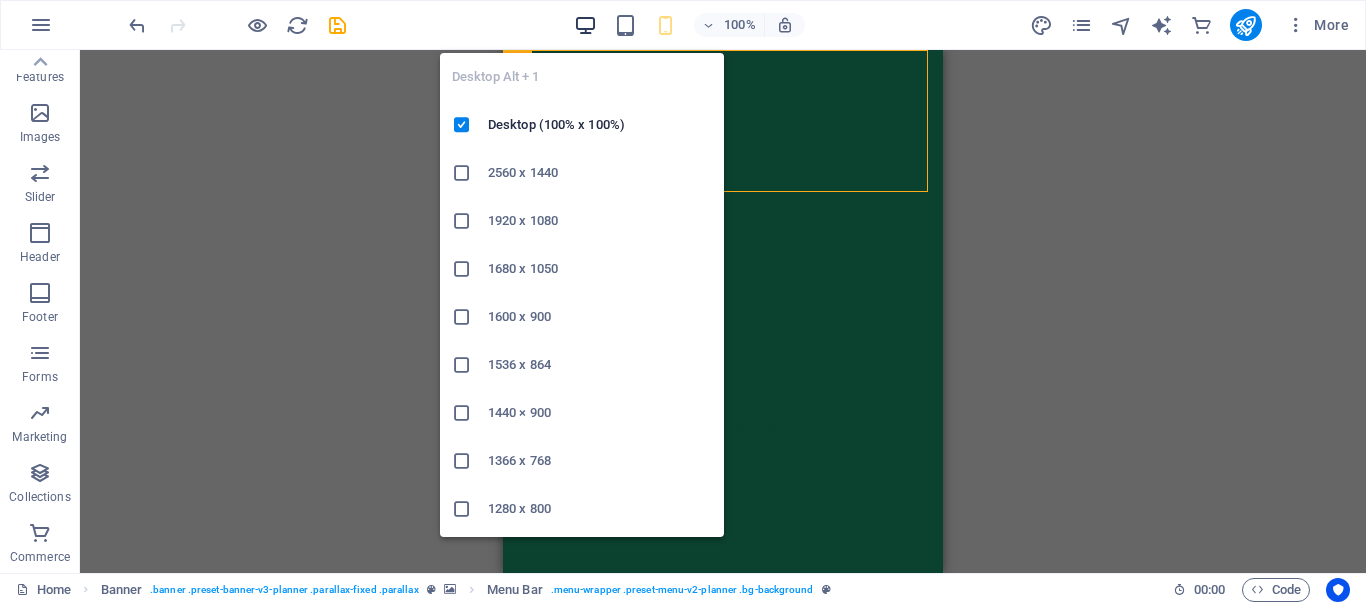click at bounding box center (585, 25) 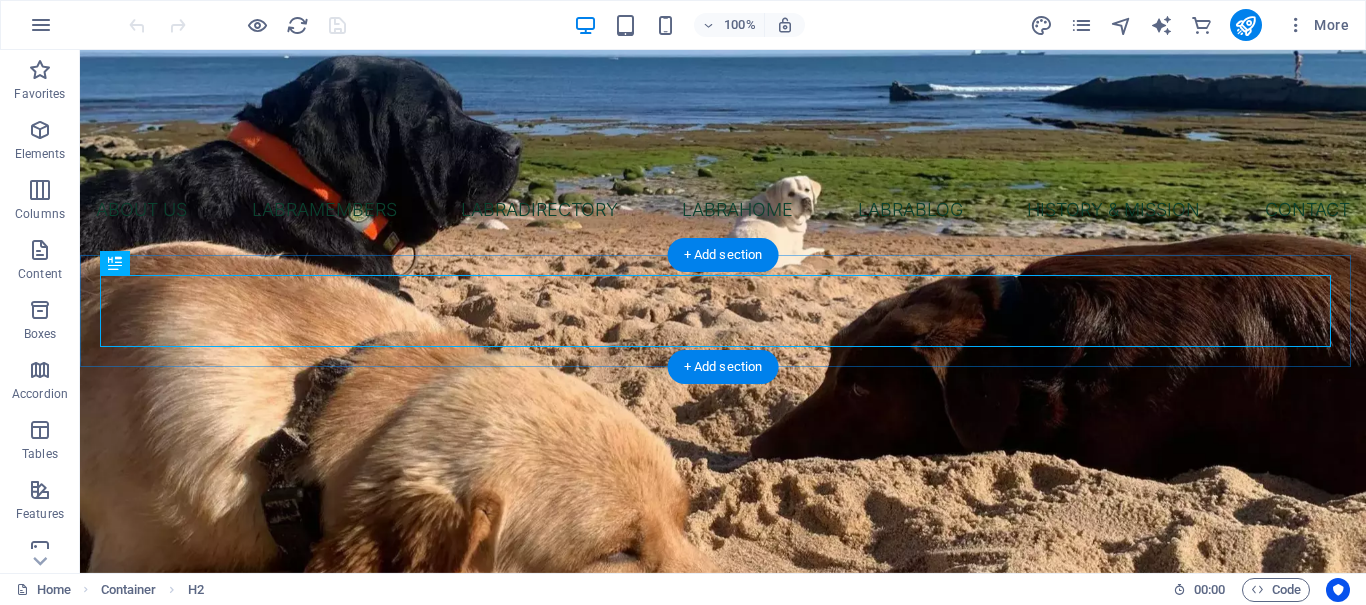 scroll, scrollTop: 495, scrollLeft: 0, axis: vertical 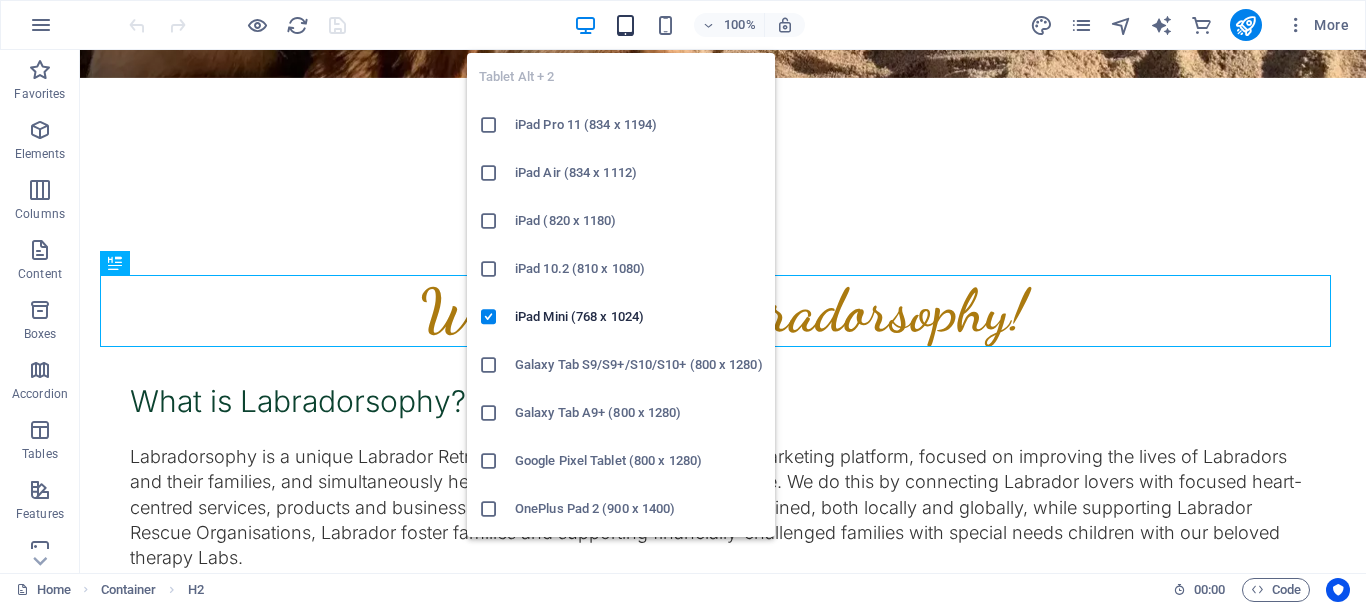 click at bounding box center [625, 25] 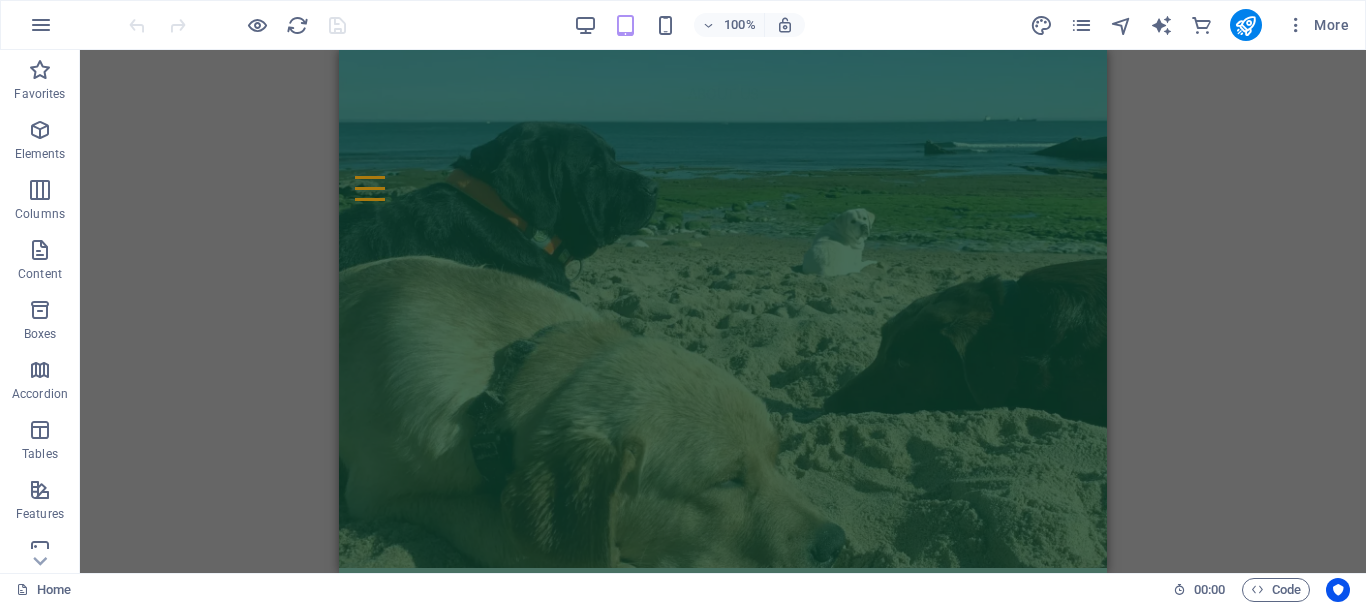scroll, scrollTop: 0, scrollLeft: 0, axis: both 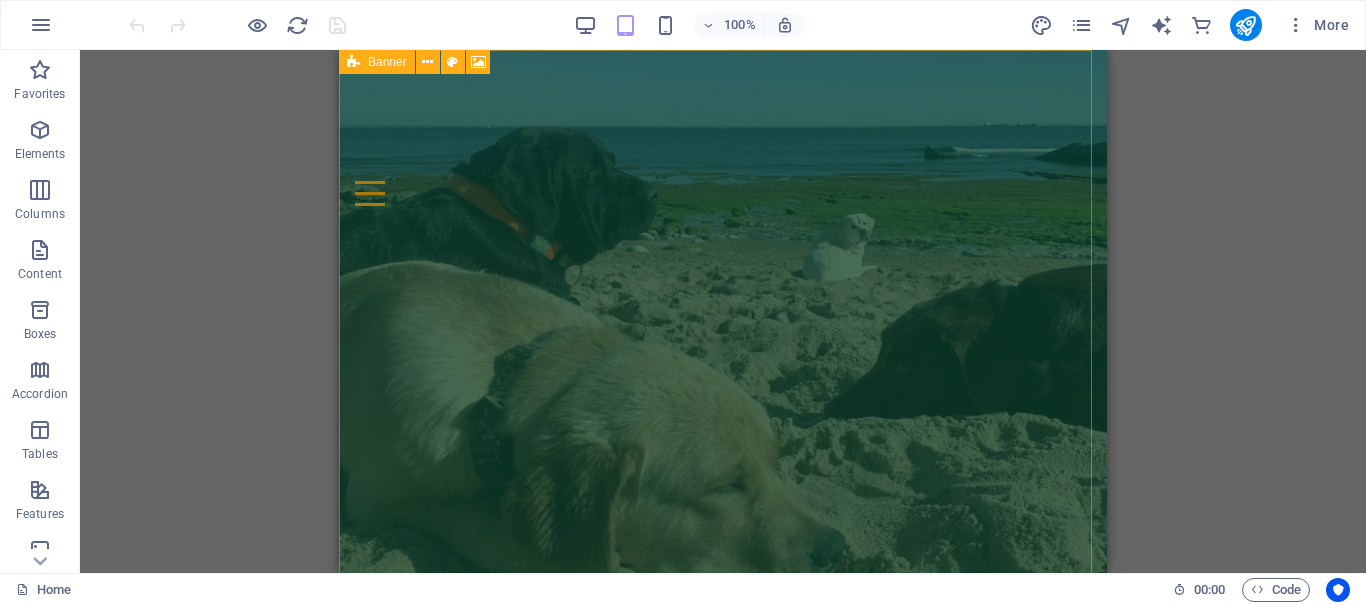 click on "Banner" at bounding box center (387, 62) 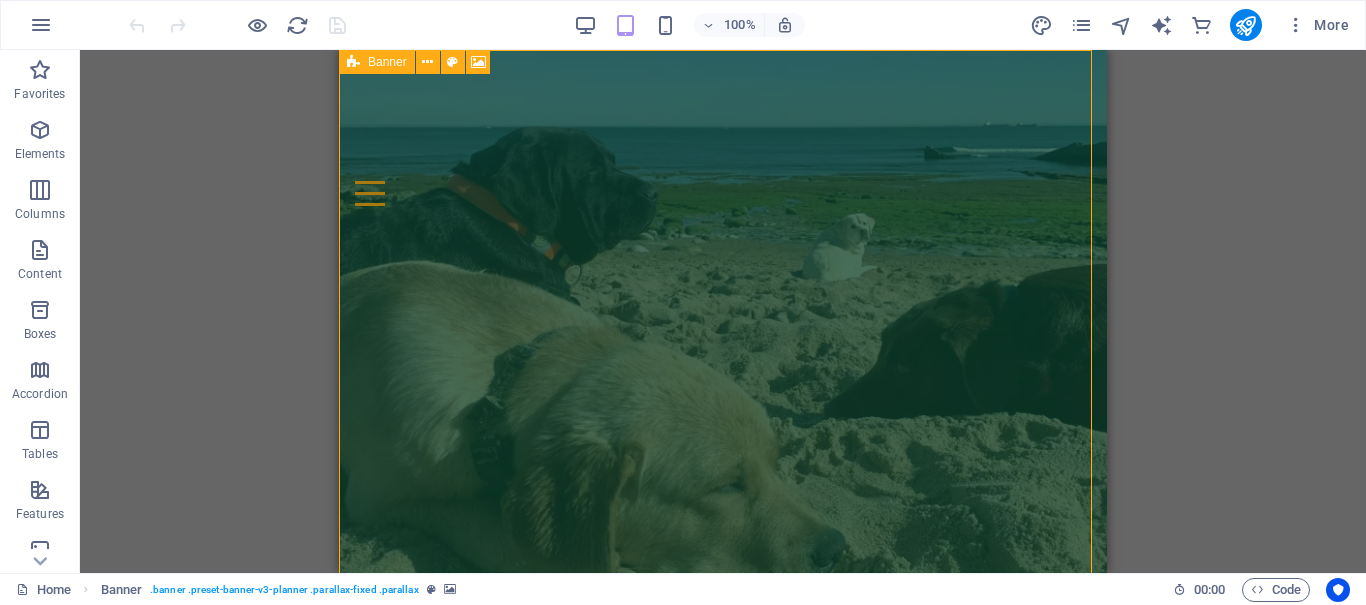 click on "Banner" at bounding box center (387, 62) 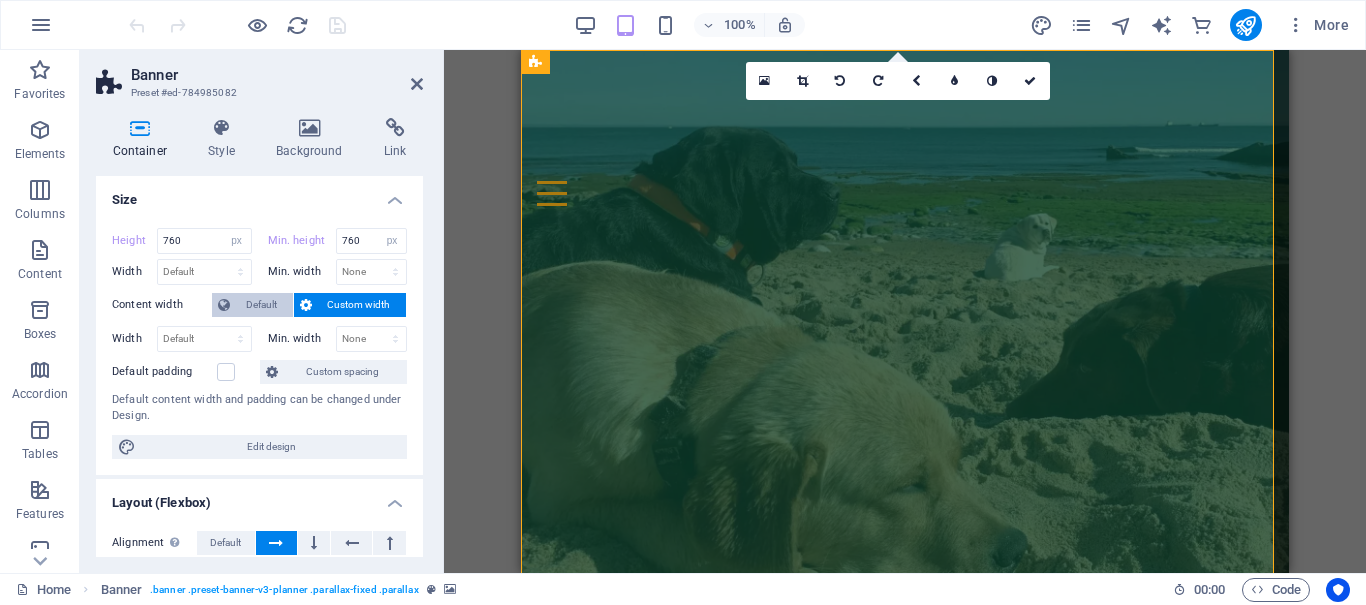 click on "Default" at bounding box center [261, 305] 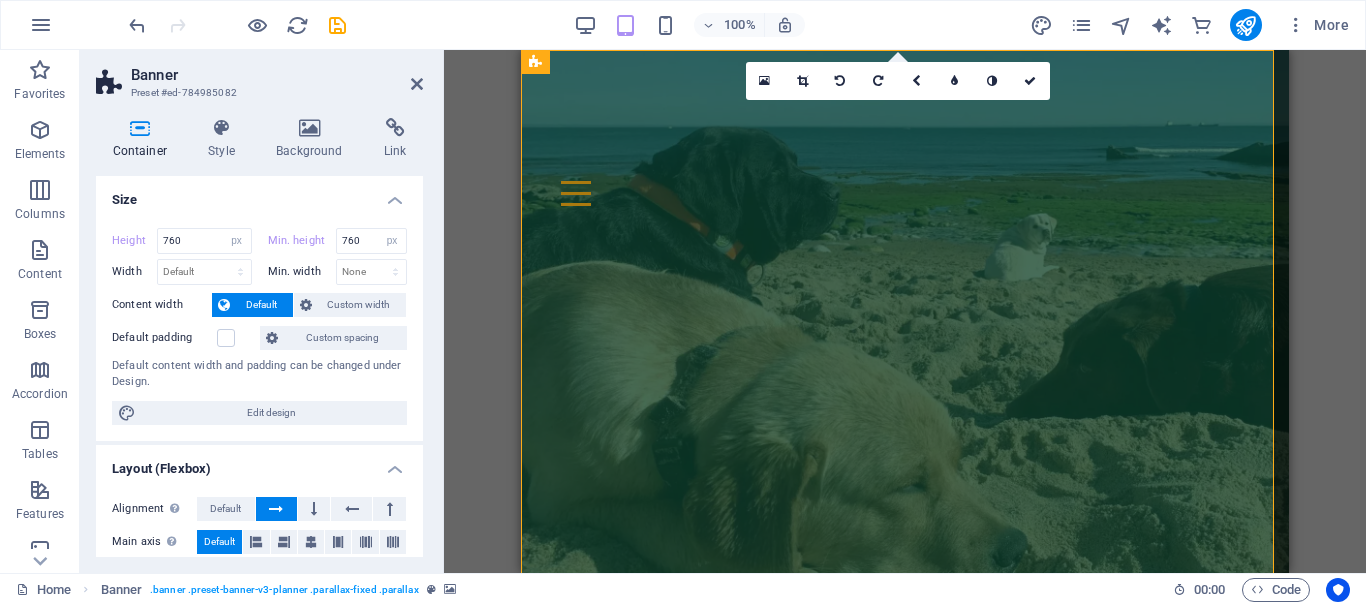 click on "Default" at bounding box center [261, 305] 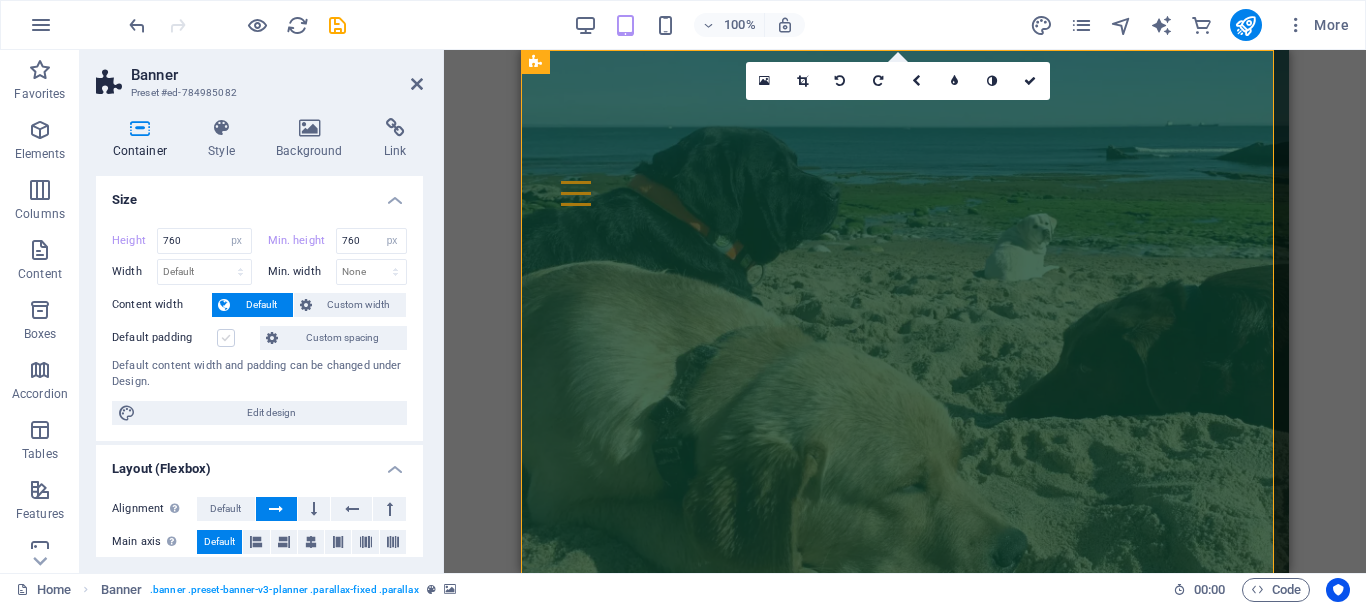 click at bounding box center [226, 338] 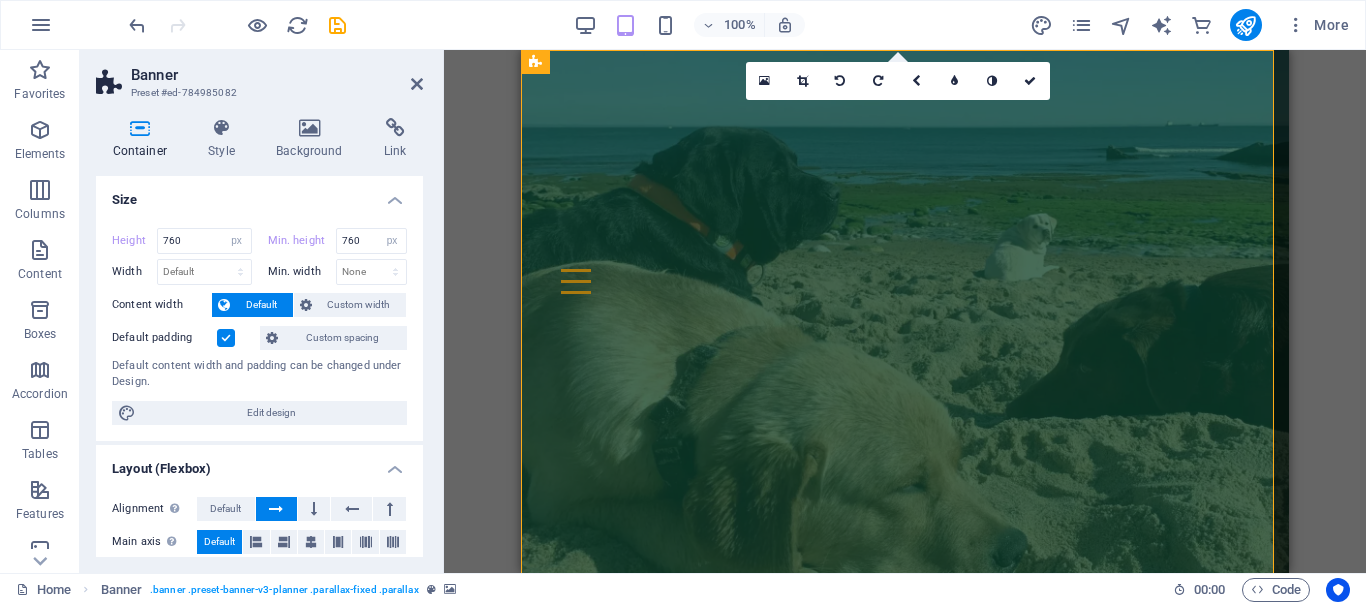 click at bounding box center (226, 338) 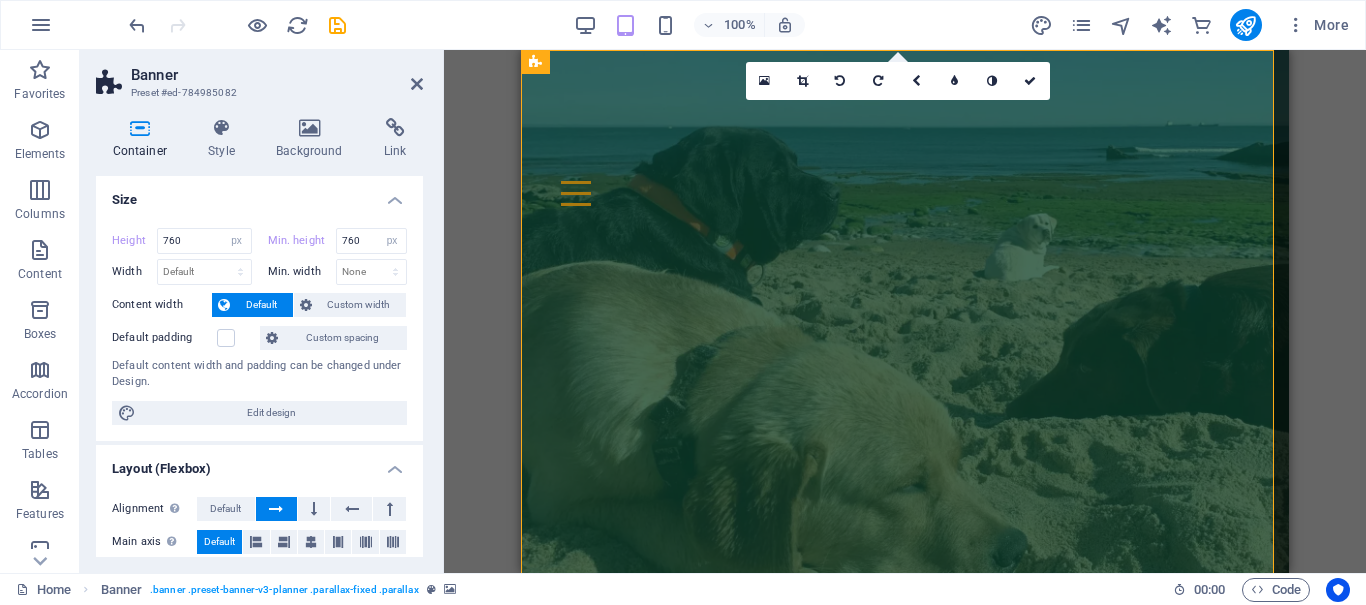click on "100% More" at bounding box center (683, 25) 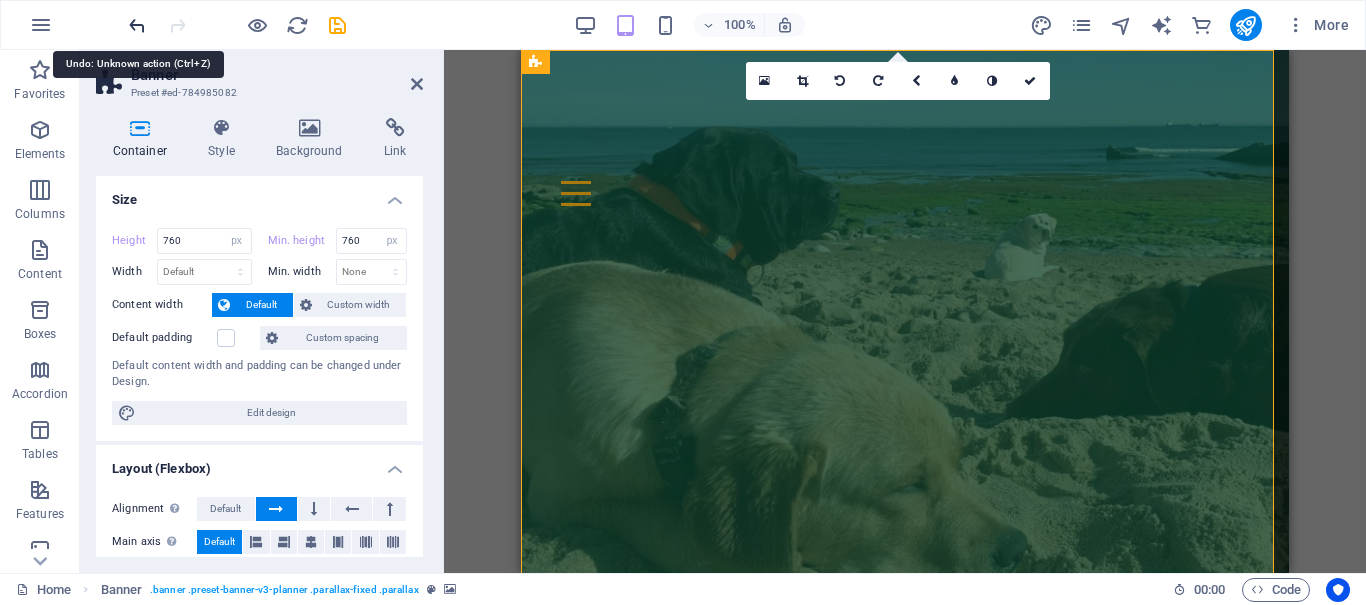 click at bounding box center (137, 25) 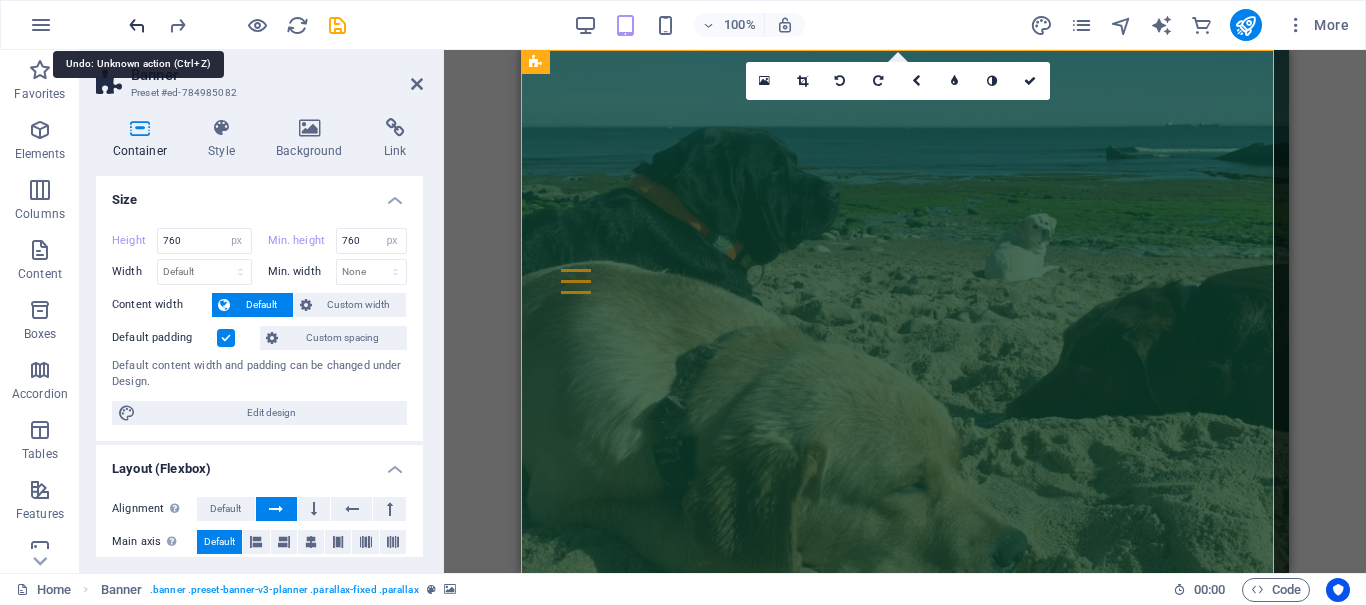 click at bounding box center [137, 25] 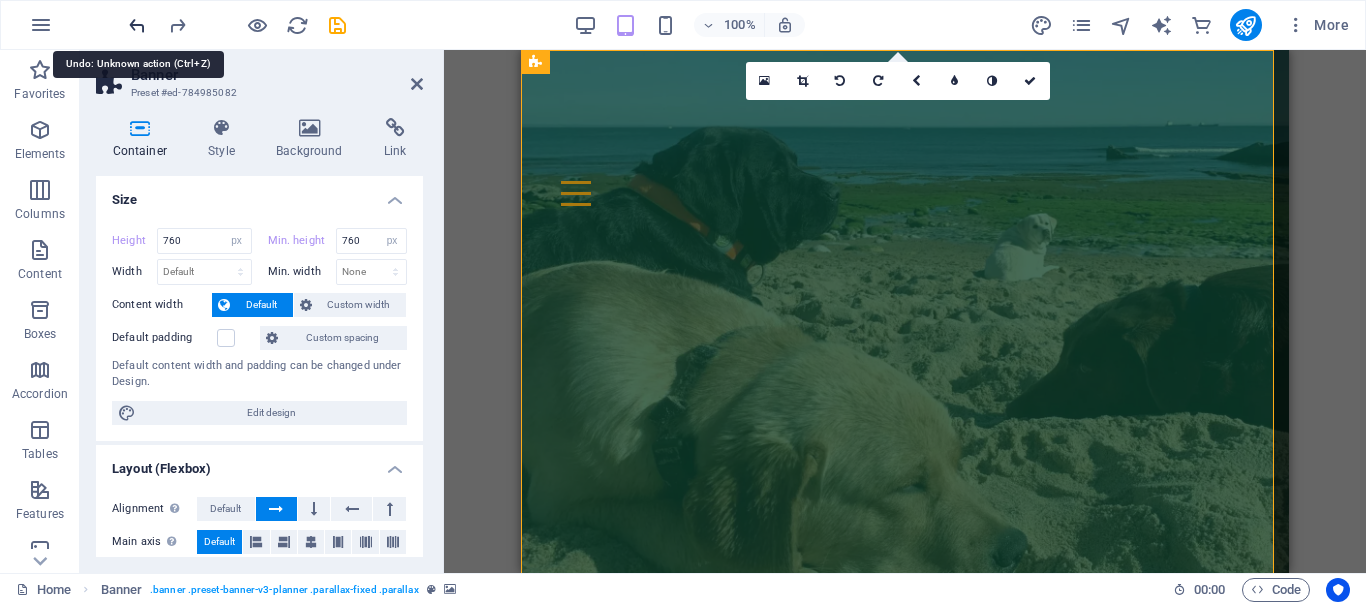 click at bounding box center (137, 25) 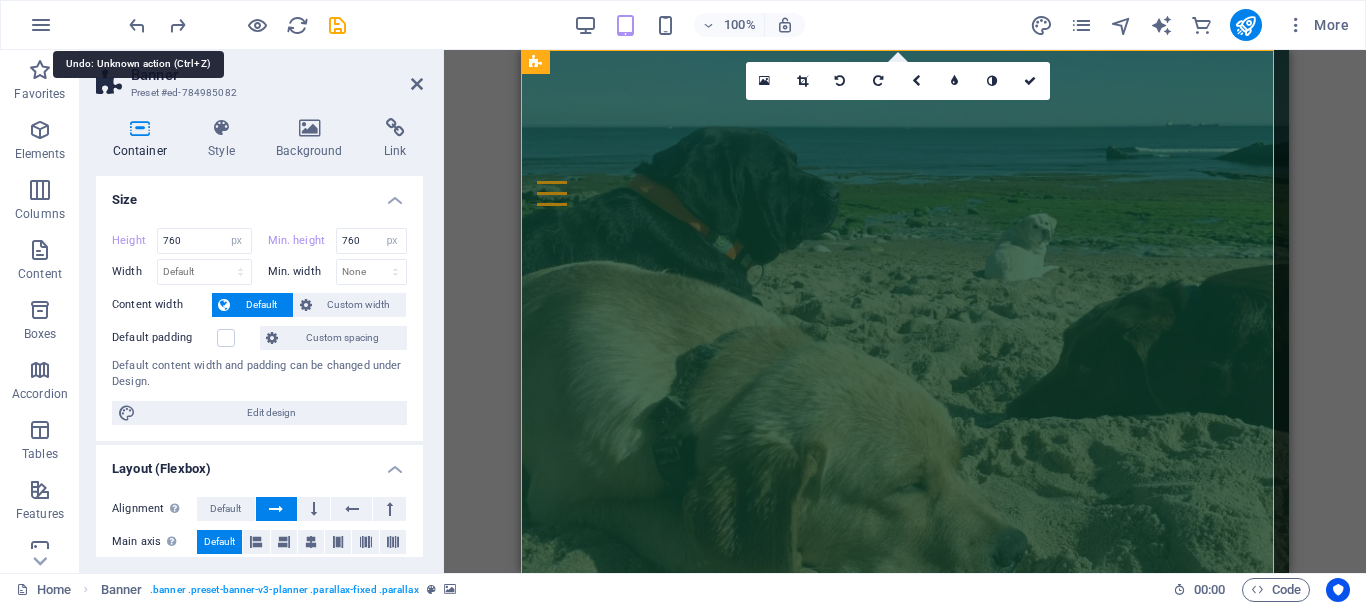 click at bounding box center [237, 25] 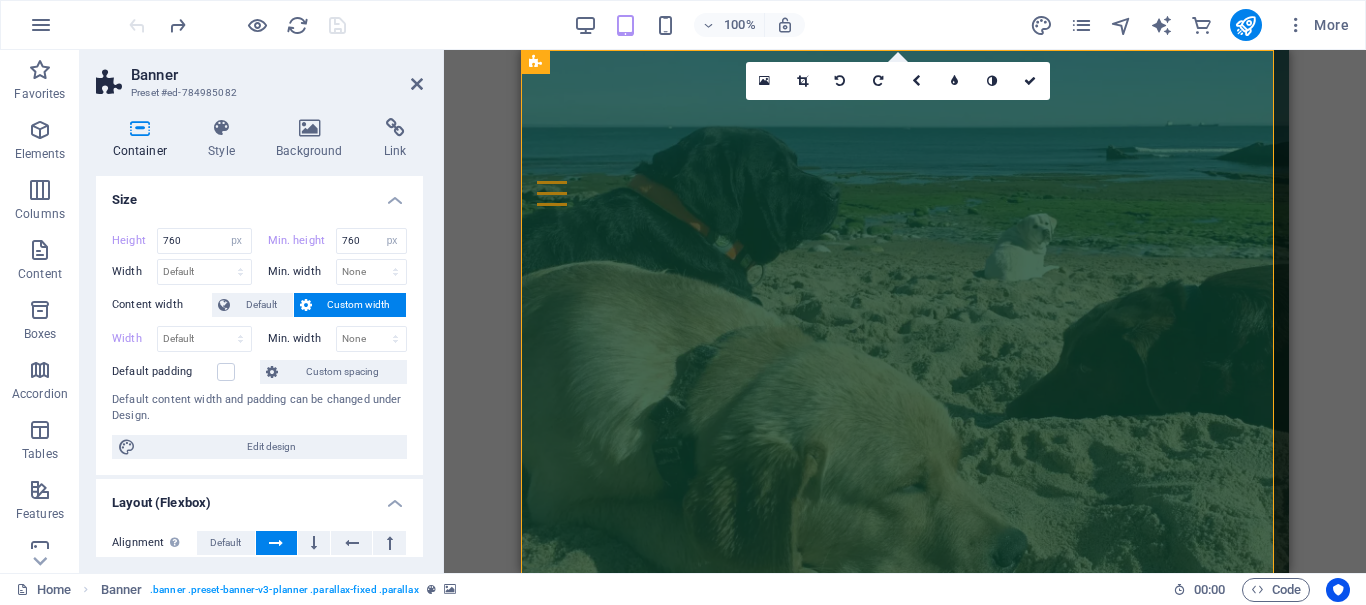 click at bounding box center (237, 25) 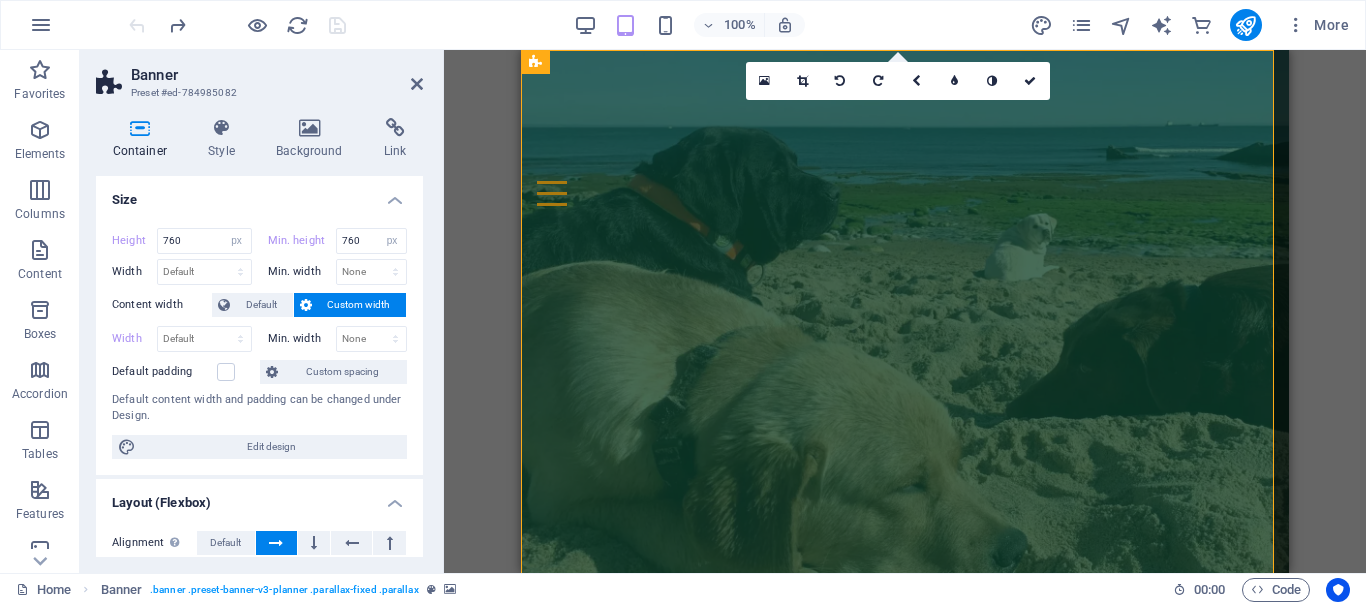 click at bounding box center (237, 25) 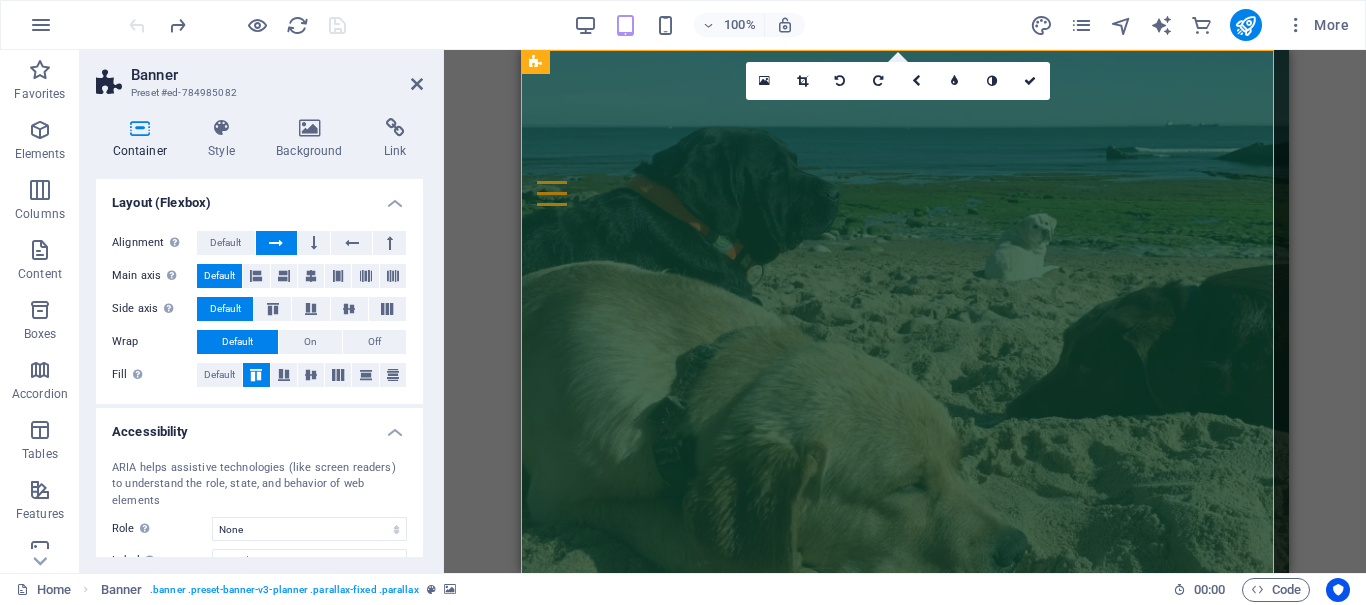 scroll, scrollTop: 412, scrollLeft: 0, axis: vertical 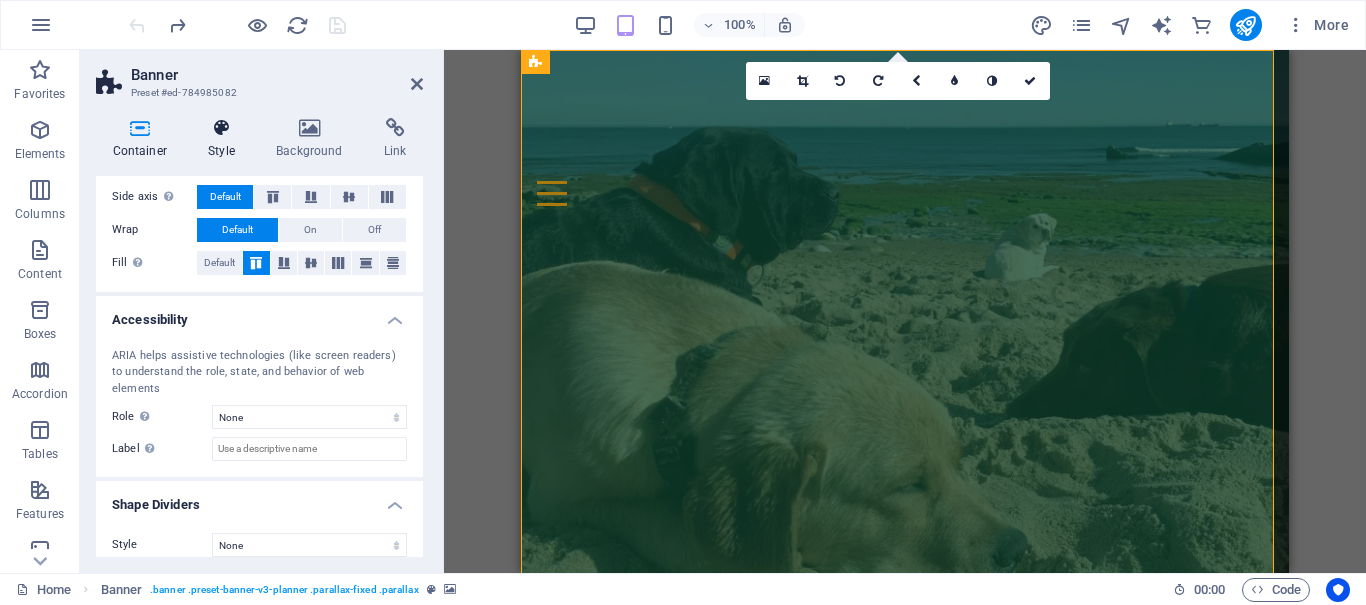 click at bounding box center (222, 128) 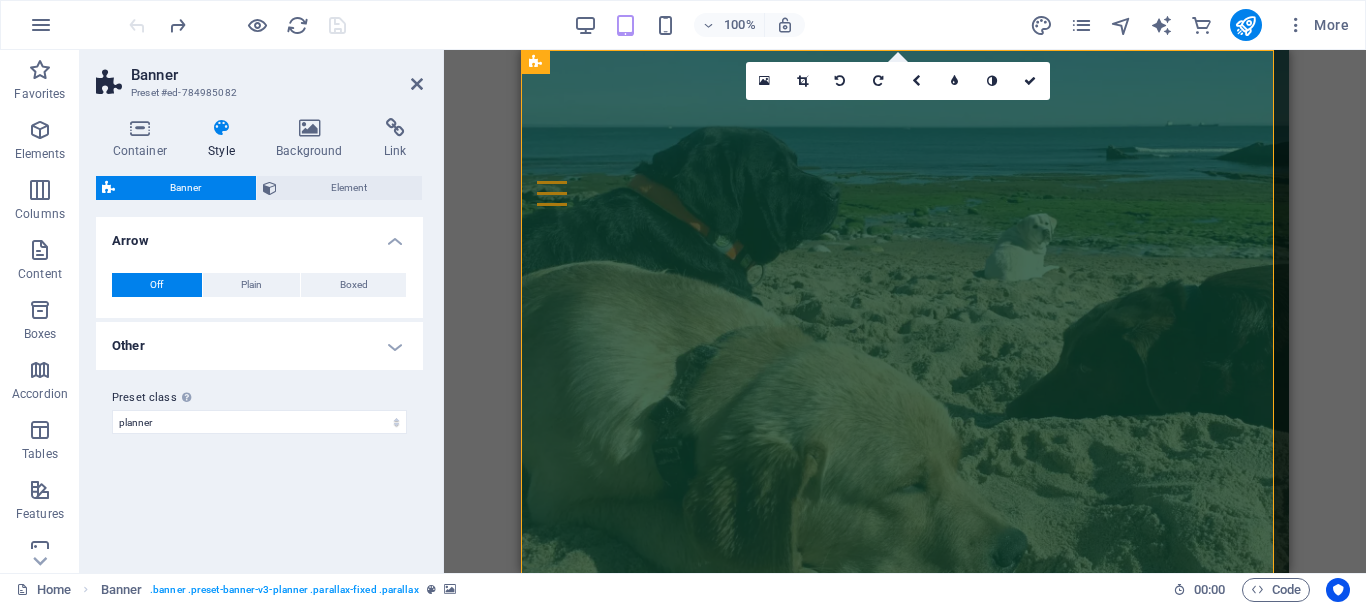 click on "Other" at bounding box center [259, 346] 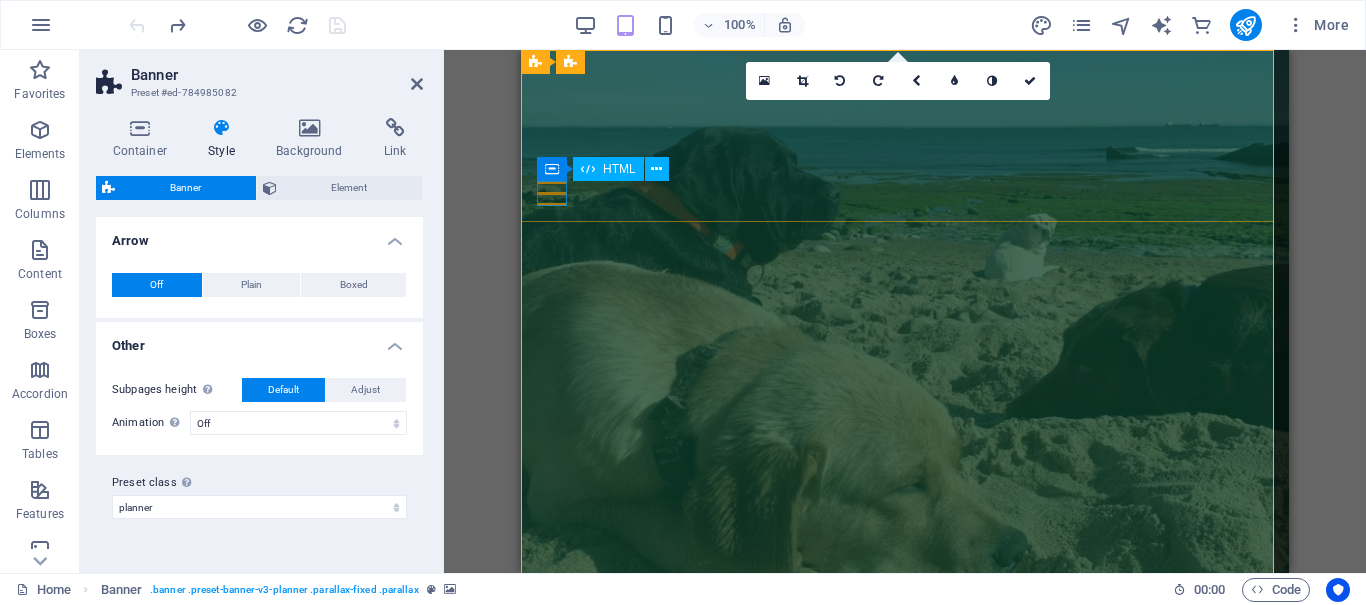 click at bounding box center [905, 193] 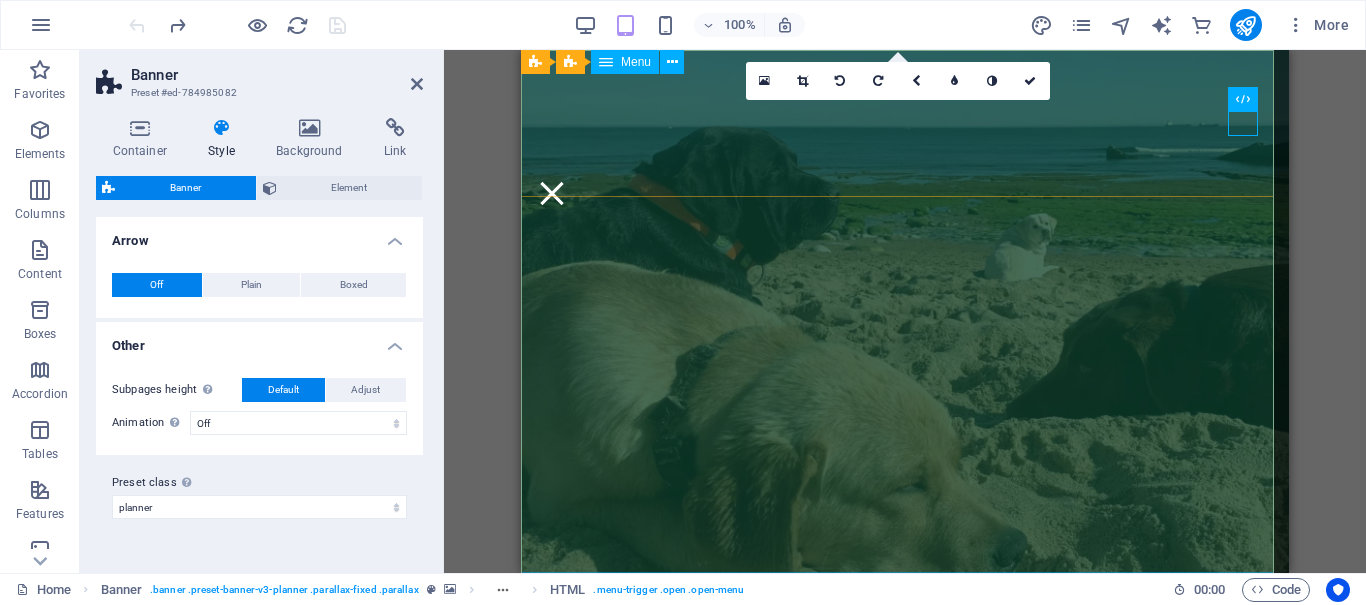 click on "About Us LabraMembers LabraDirectory Labrahome LabraBlog History & Mission Contact" at bounding box center (905, 311) 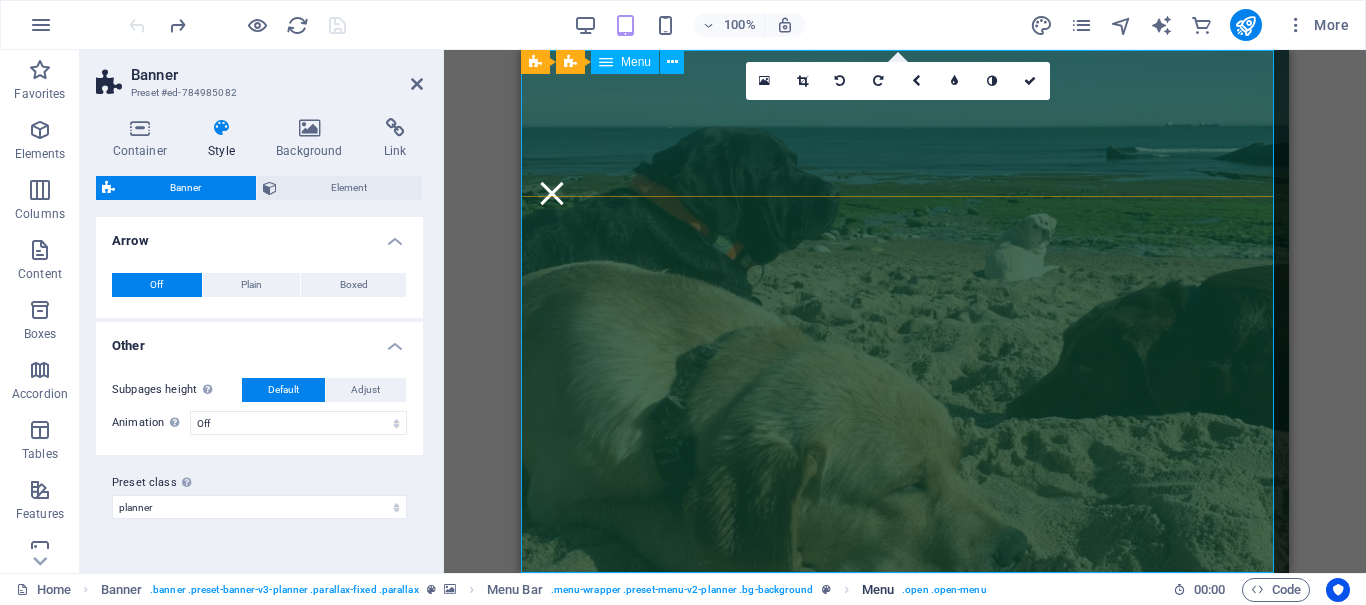 click on ". open .open-menu" at bounding box center (944, 590) 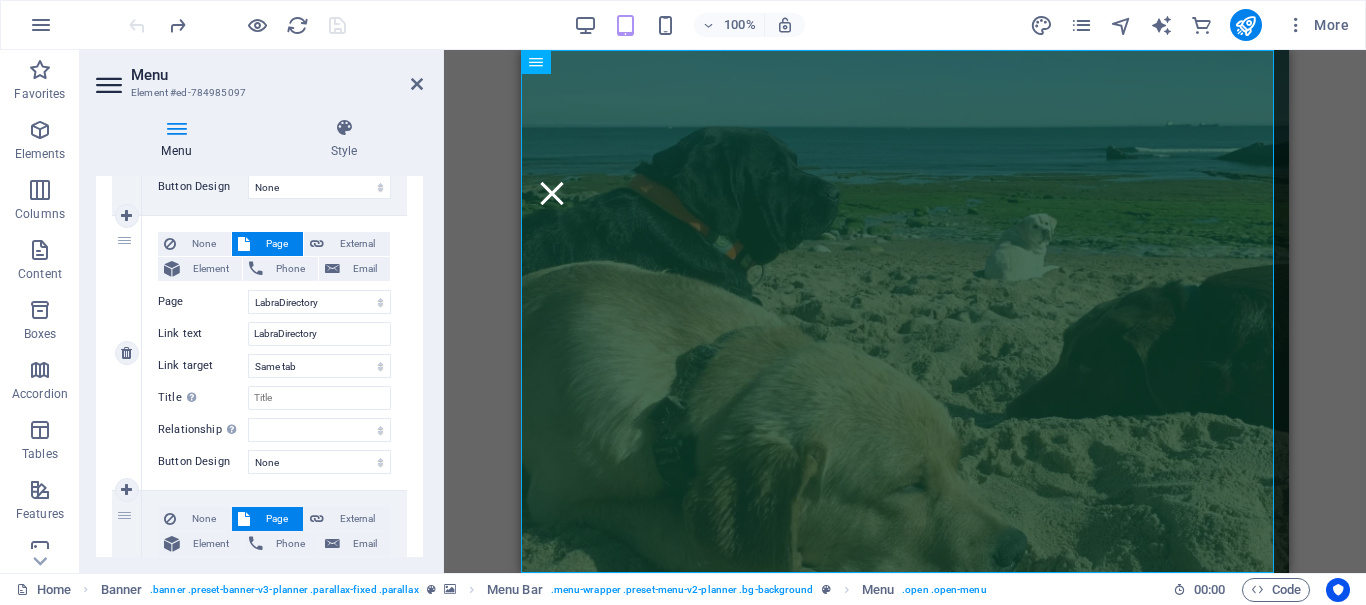 scroll, scrollTop: 900, scrollLeft: 0, axis: vertical 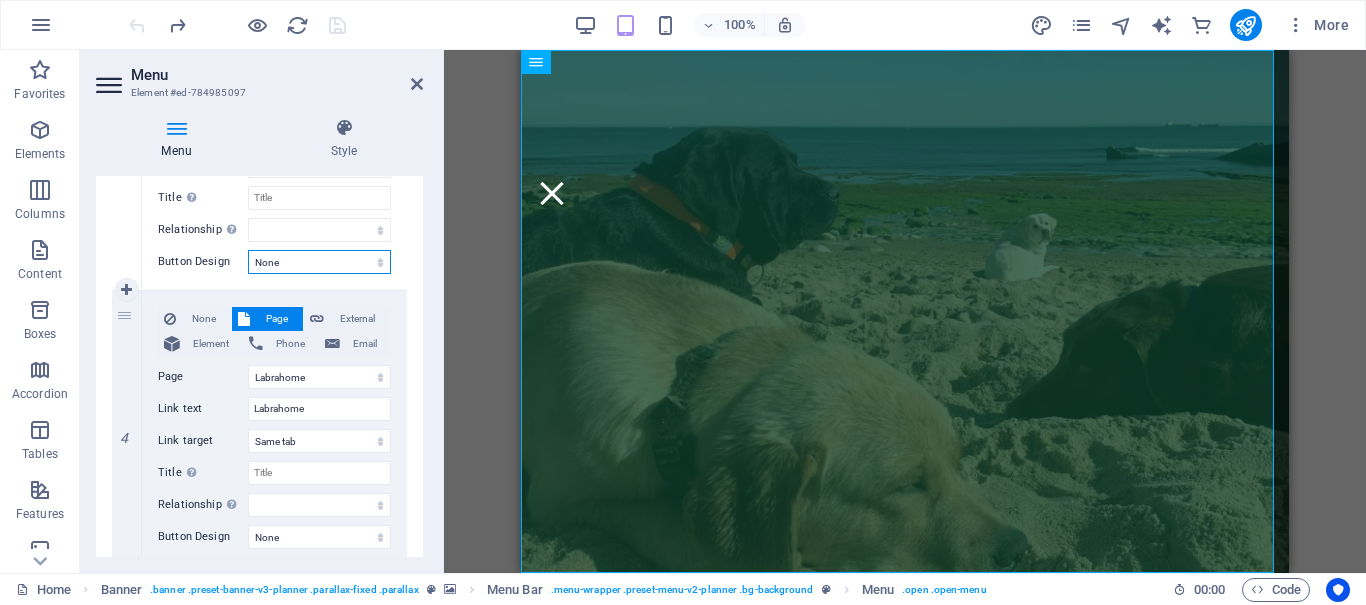 click on "None Default Primary Secondary" at bounding box center [319, 262] 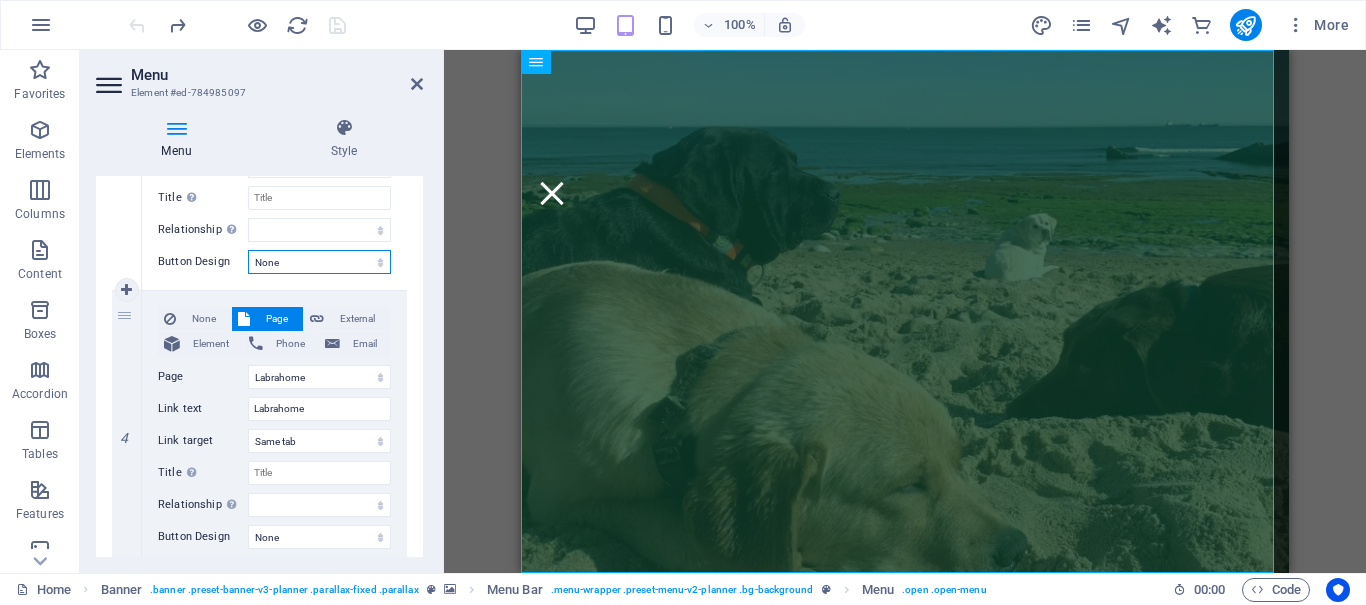 select on "default" 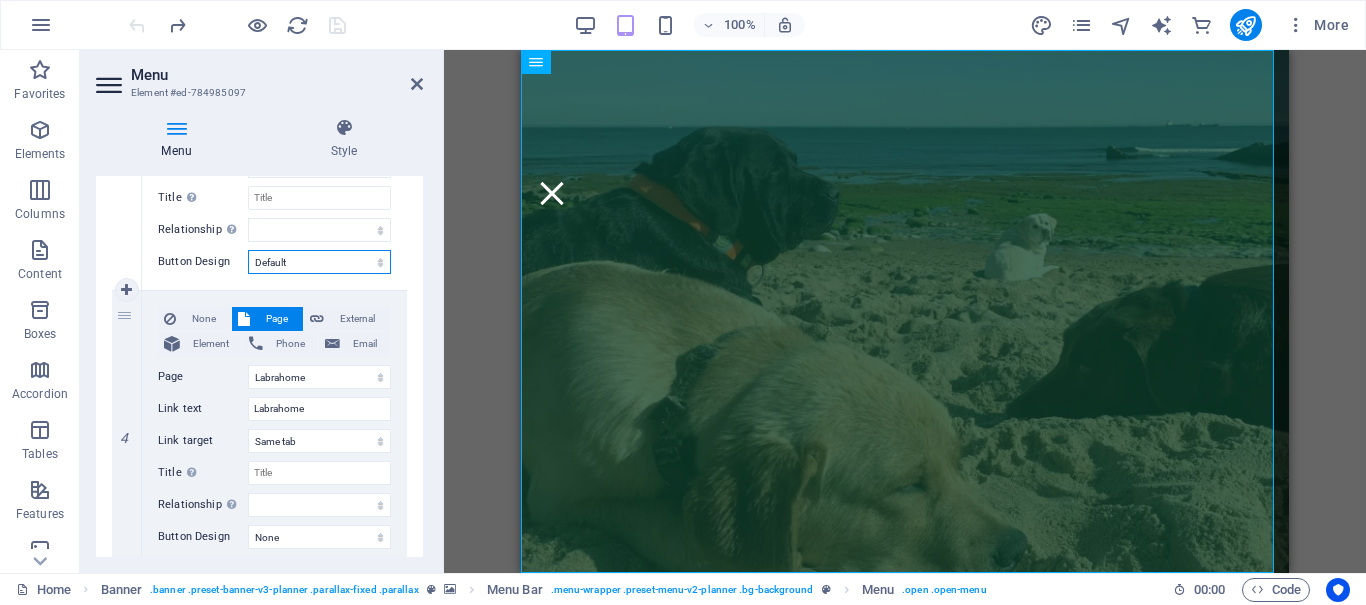 click on "None Default Primary Secondary" at bounding box center (319, 262) 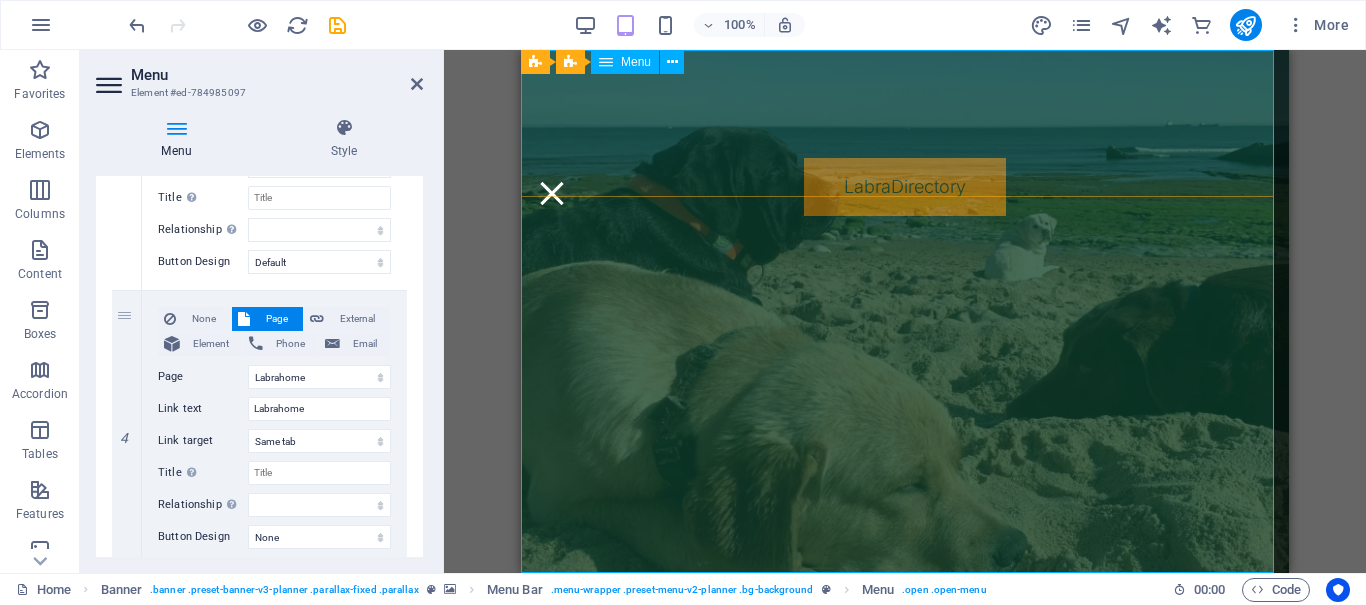 scroll, scrollTop: 0, scrollLeft: 0, axis: both 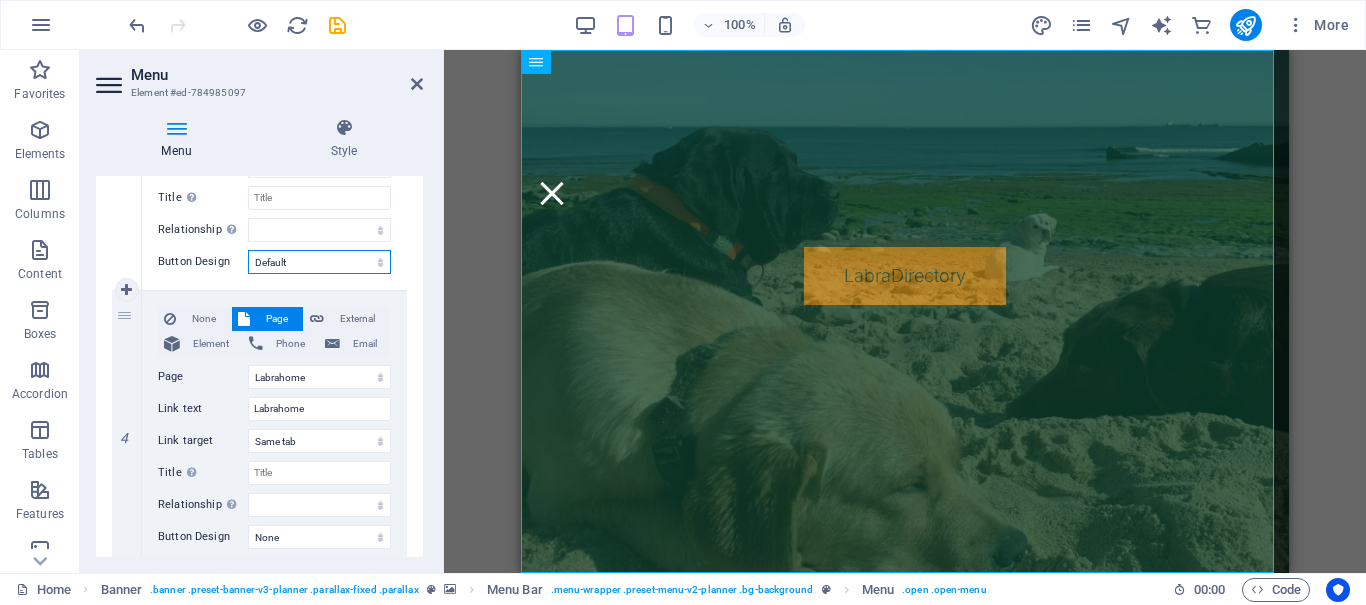 click on "None Default Primary Secondary" at bounding box center (319, 262) 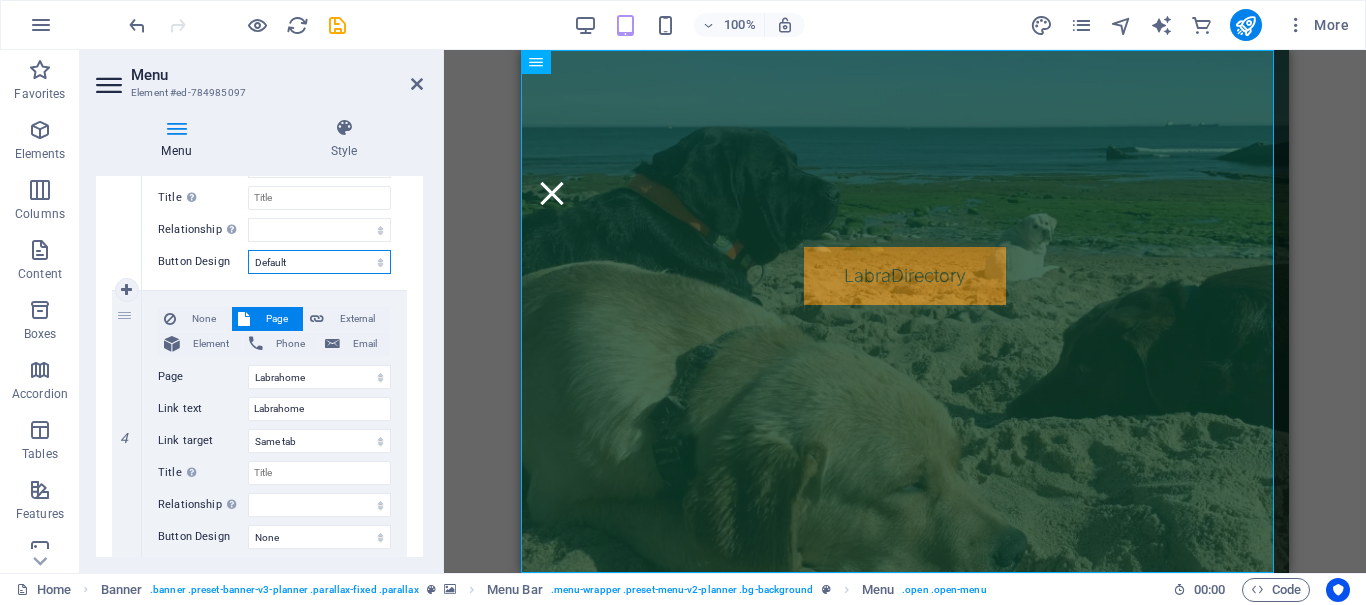 select on "primary" 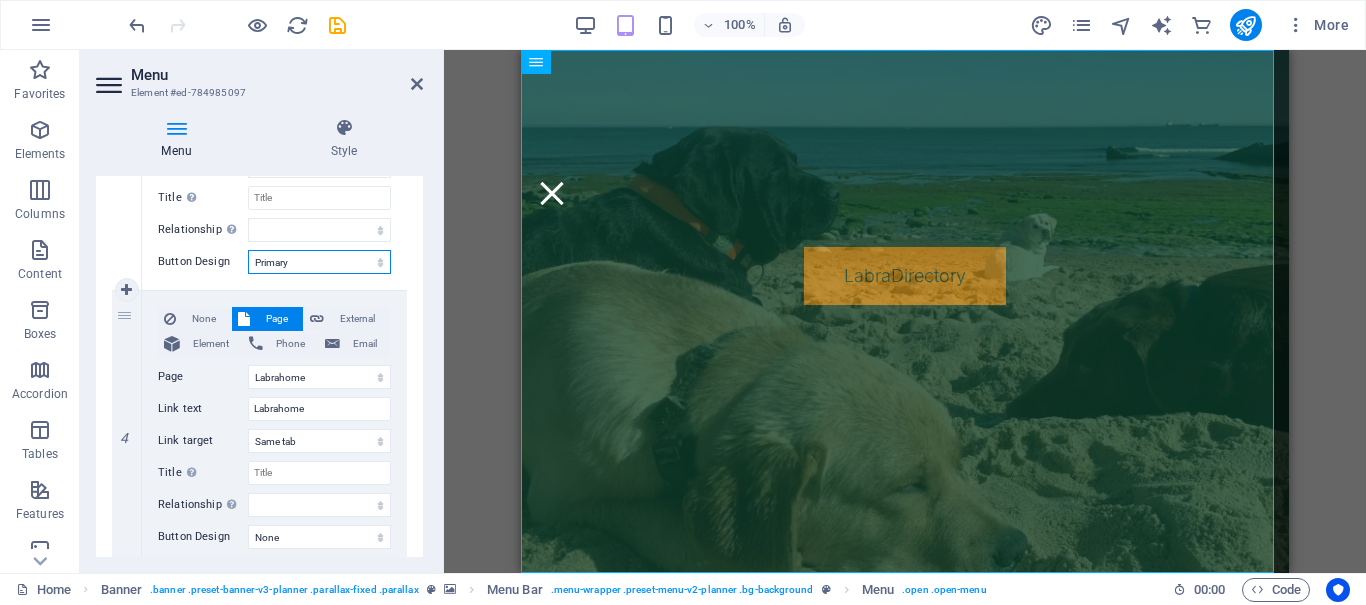 click on "None Default Primary Secondary" at bounding box center [319, 262] 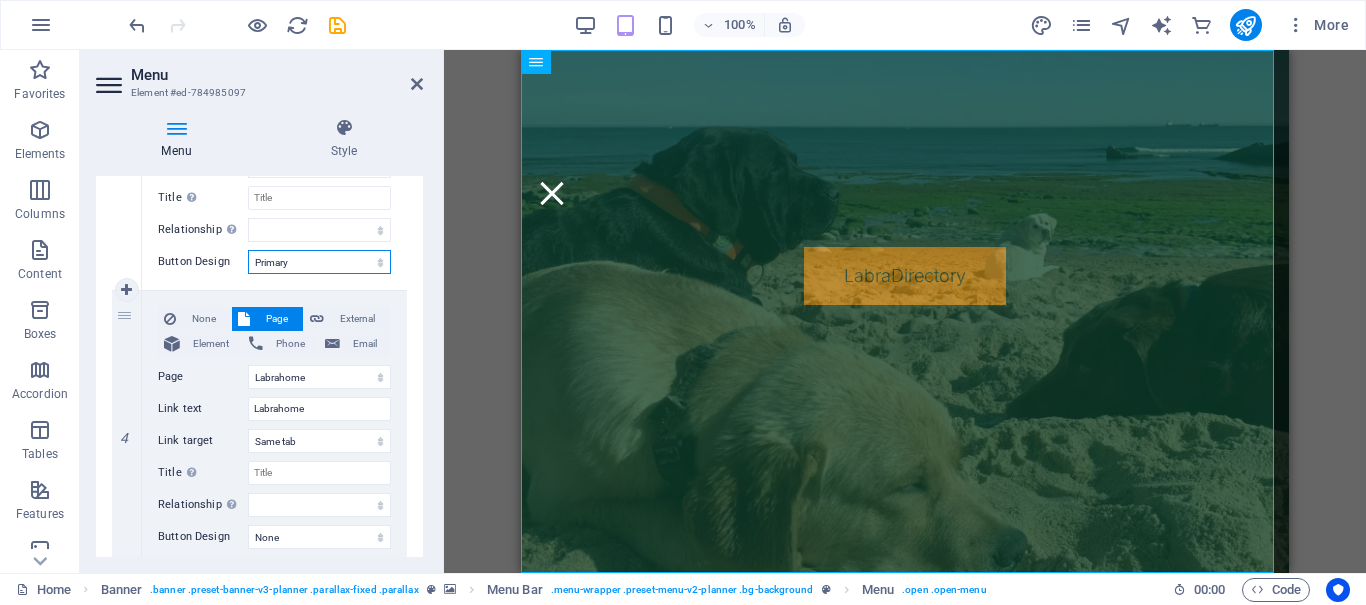 click on "None Default Primary Secondary" at bounding box center (319, 262) 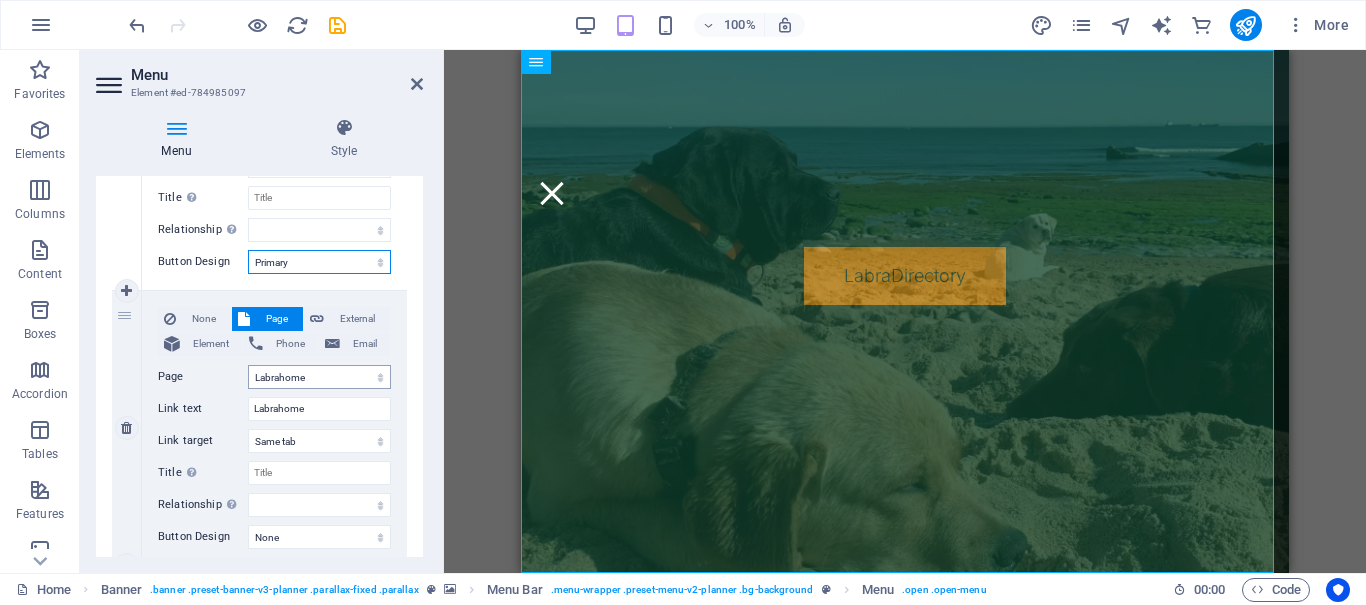 select on "secondary" 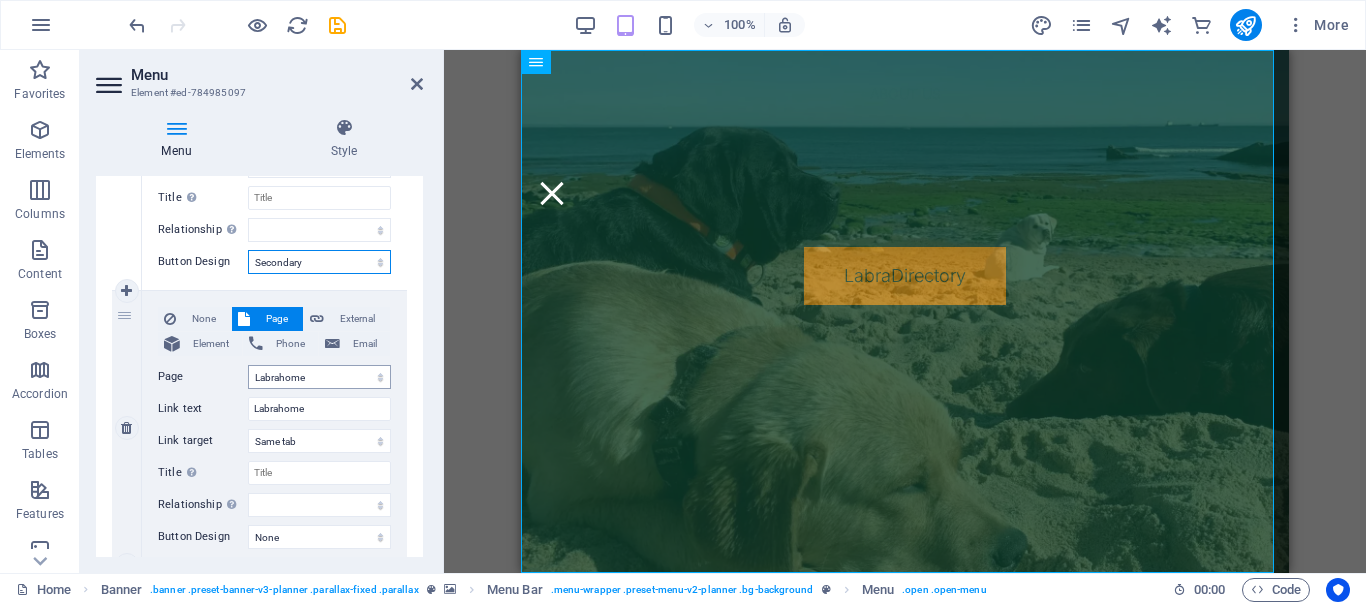 click on "None Default Primary Secondary" at bounding box center [319, 262] 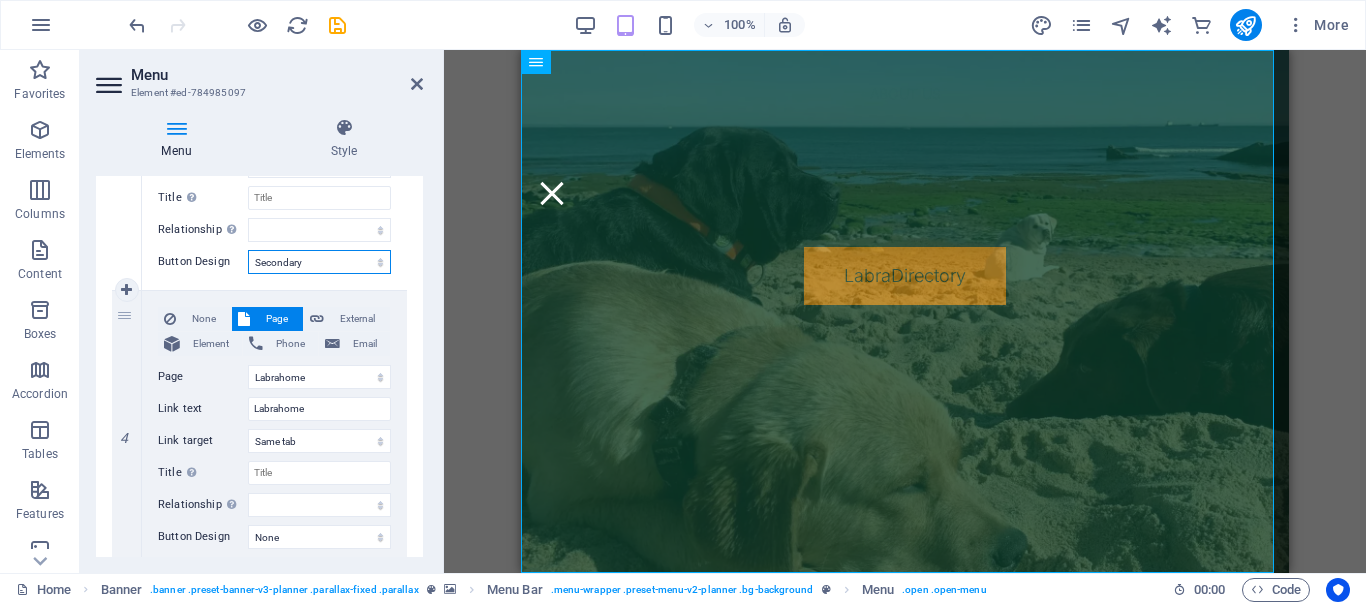 click on "None Default Primary Secondary" at bounding box center (319, 262) 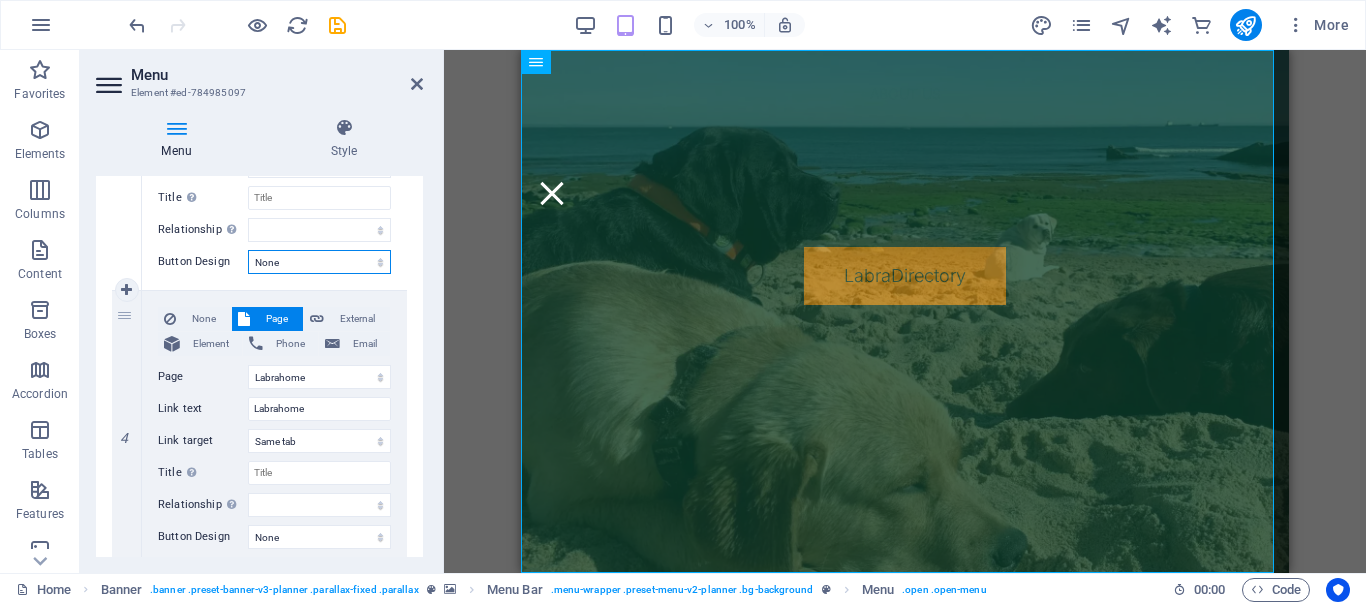 click on "None Default Primary Secondary" at bounding box center [319, 262] 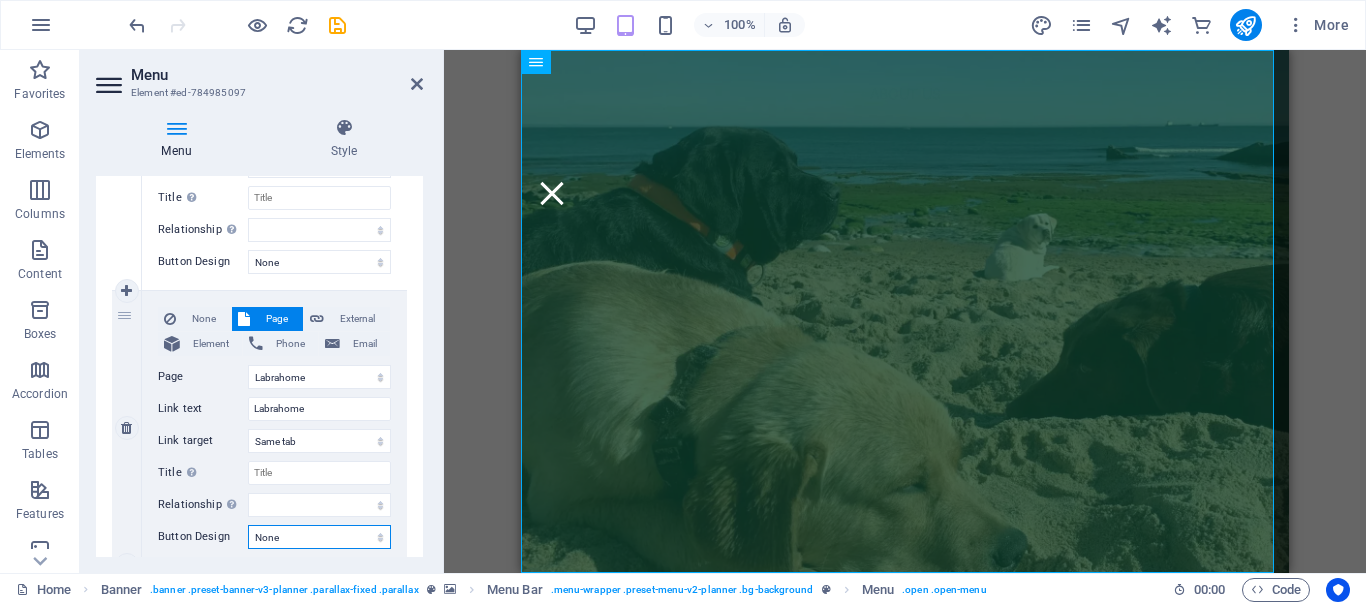 click on "None Default Primary Secondary" at bounding box center [319, 537] 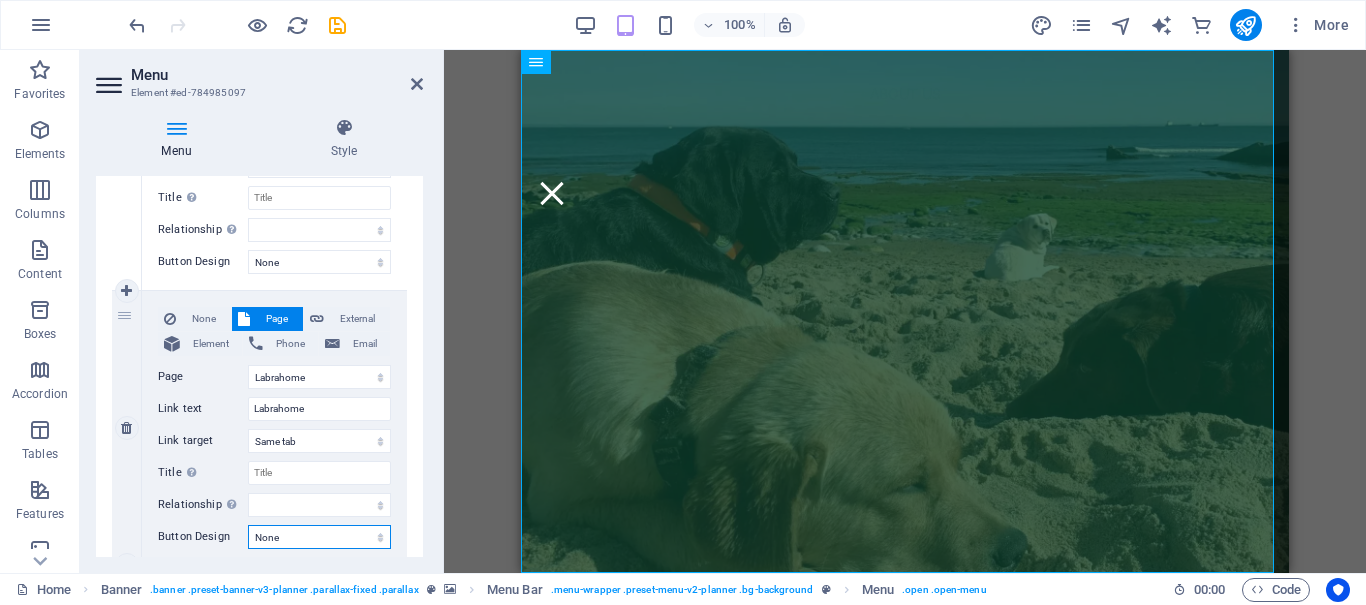 select on "default" 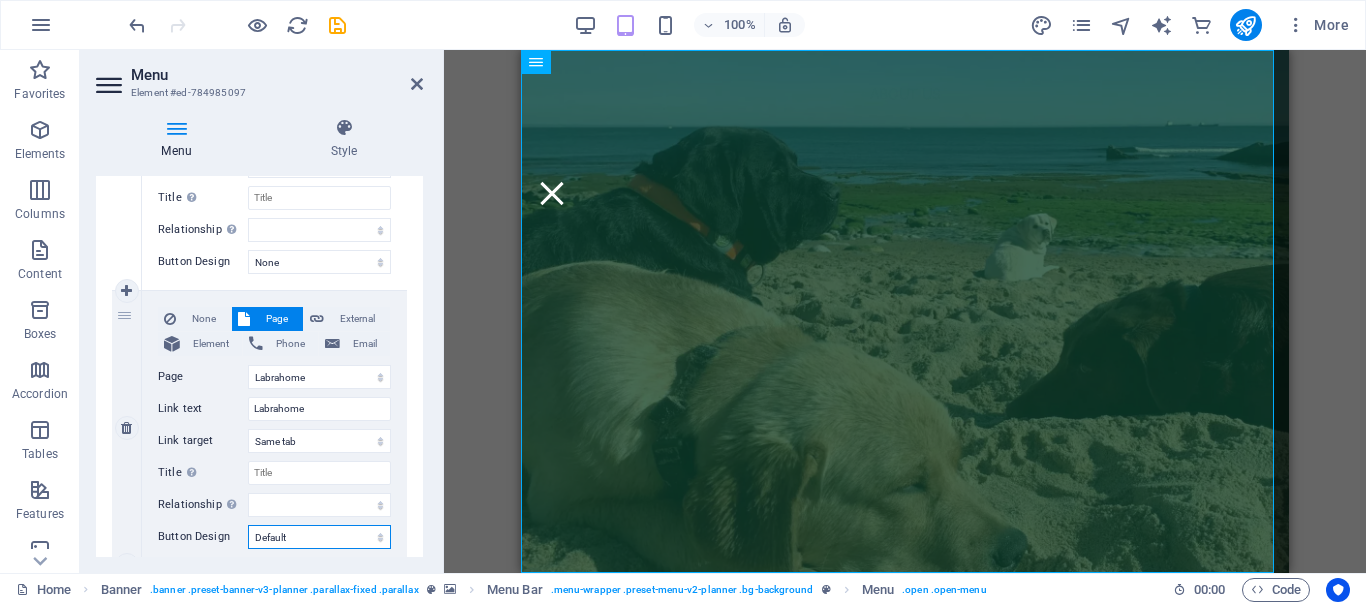 click on "None Default Primary Secondary" at bounding box center (319, 537) 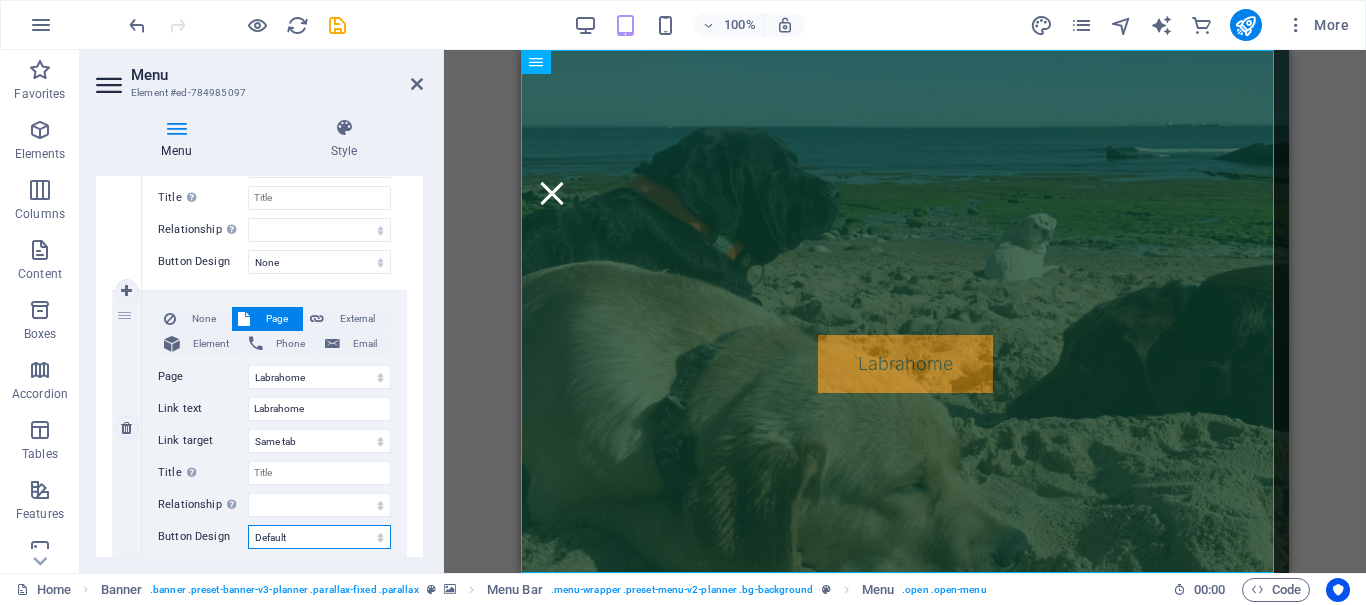 click on "None Default Primary Secondary" at bounding box center [319, 537] 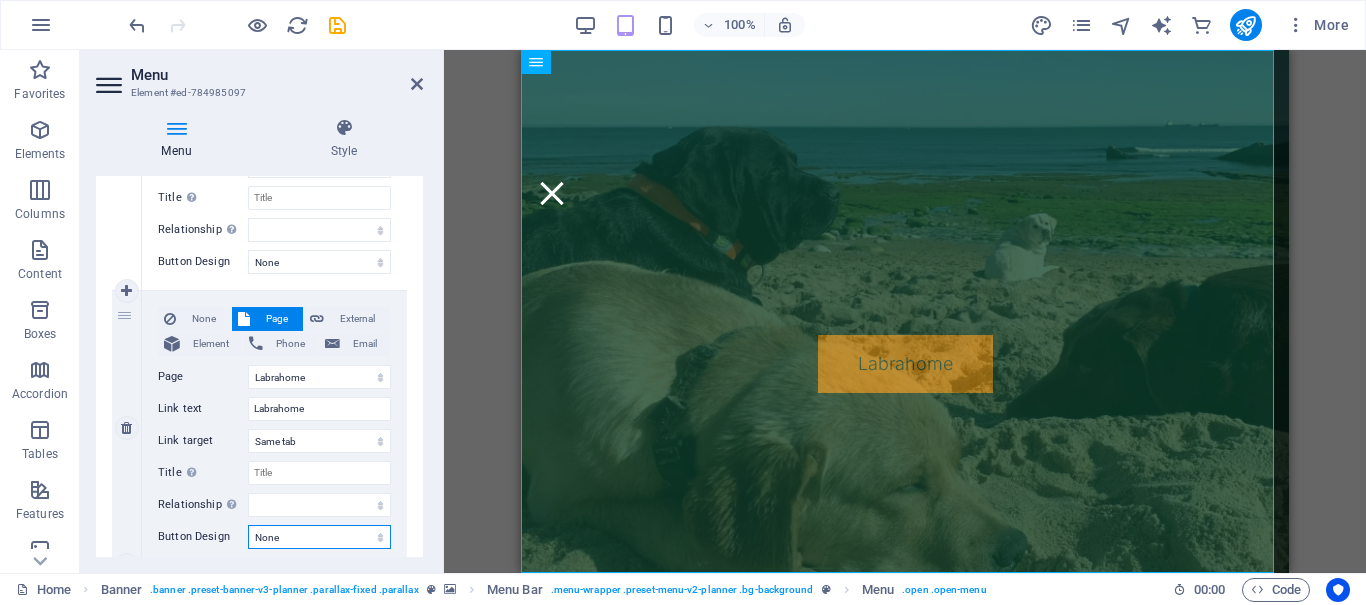 click on "None Default Primary Secondary" at bounding box center [319, 537] 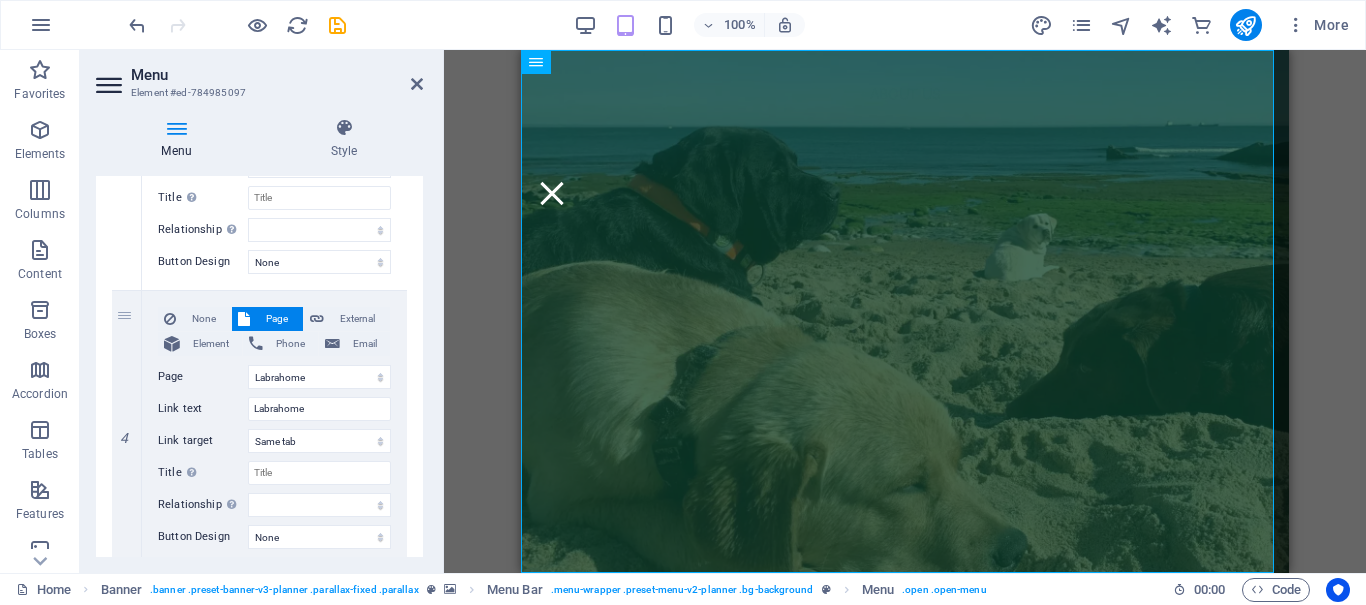click on "1 None Page External Element Phone Email Page Home About Us LabraMembers LabraDirectory Labracycle Labrahome LabraBlog History &amp; Mission Labratalk Contact Legal Notice Privacy Home (Copy) Element
URL /15209517 Phone Email Link text About Us Link target New tab Same tab Overlay Title Additional link description, should not be the same as the link text. The title is most often shown as a tooltip text when the mouse moves over the element. Leave empty if uncertain. Relationship Sets the  relationship of this link to the link target . For example, the value "nofollow" instructs search engines not to follow the link. Can be left empty. alternate author bookmark external help license next nofollow noreferrer noopener prev search tag Button Design None Default Primary Secondary 2 None Page External Element Phone Email Page Home About Us LabraMembers LabraDirectory Labracycle Labrahome LabraBlog History &amp; Mission Labratalk Contact Legal Notice Privacy Home (Copy) Element" at bounding box center (259, 428) 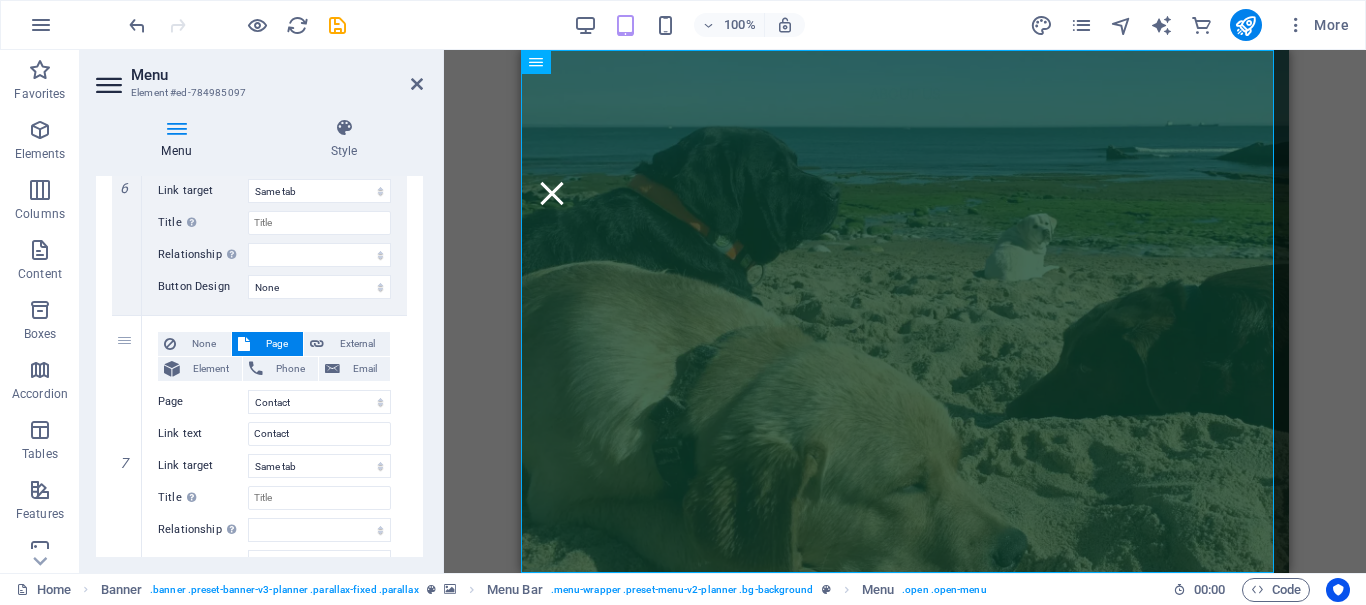 scroll, scrollTop: 1789, scrollLeft: 0, axis: vertical 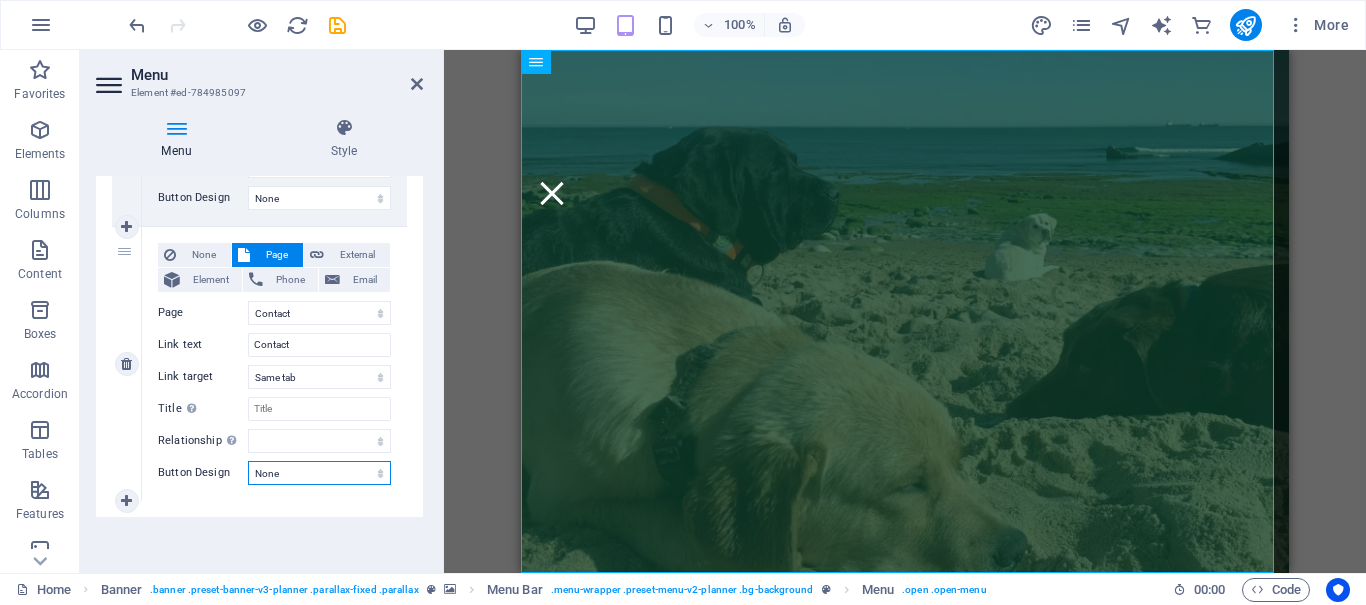 click on "None Default Primary Secondary" at bounding box center (319, 473) 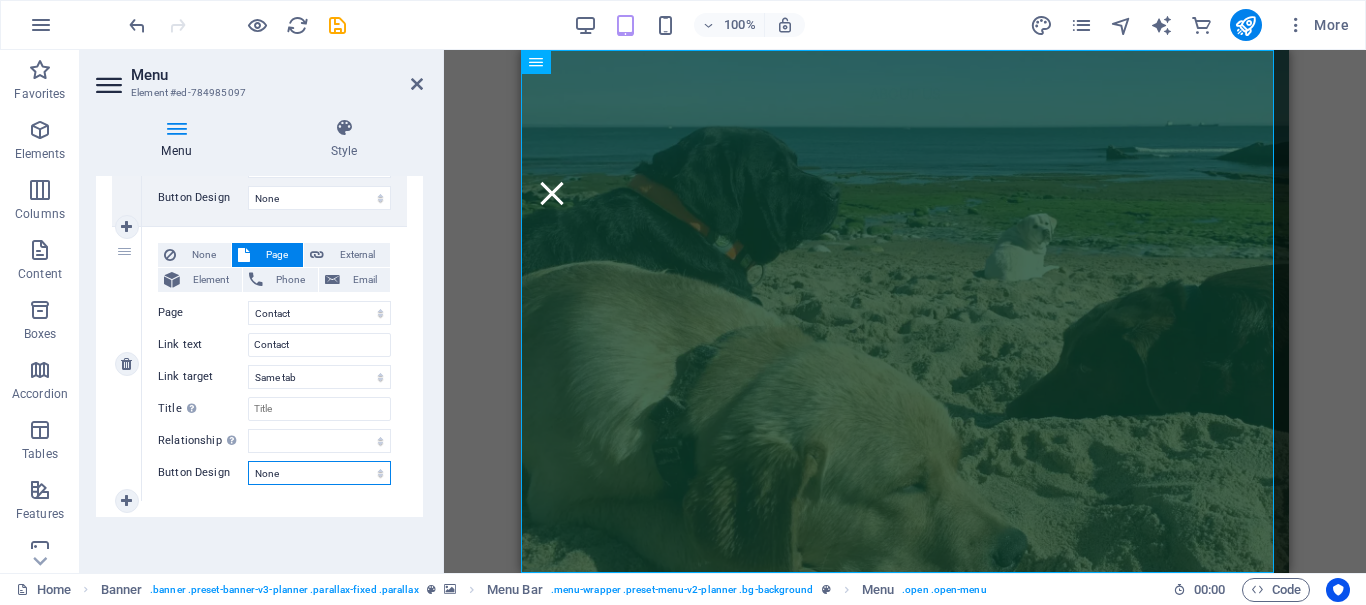 select on "default" 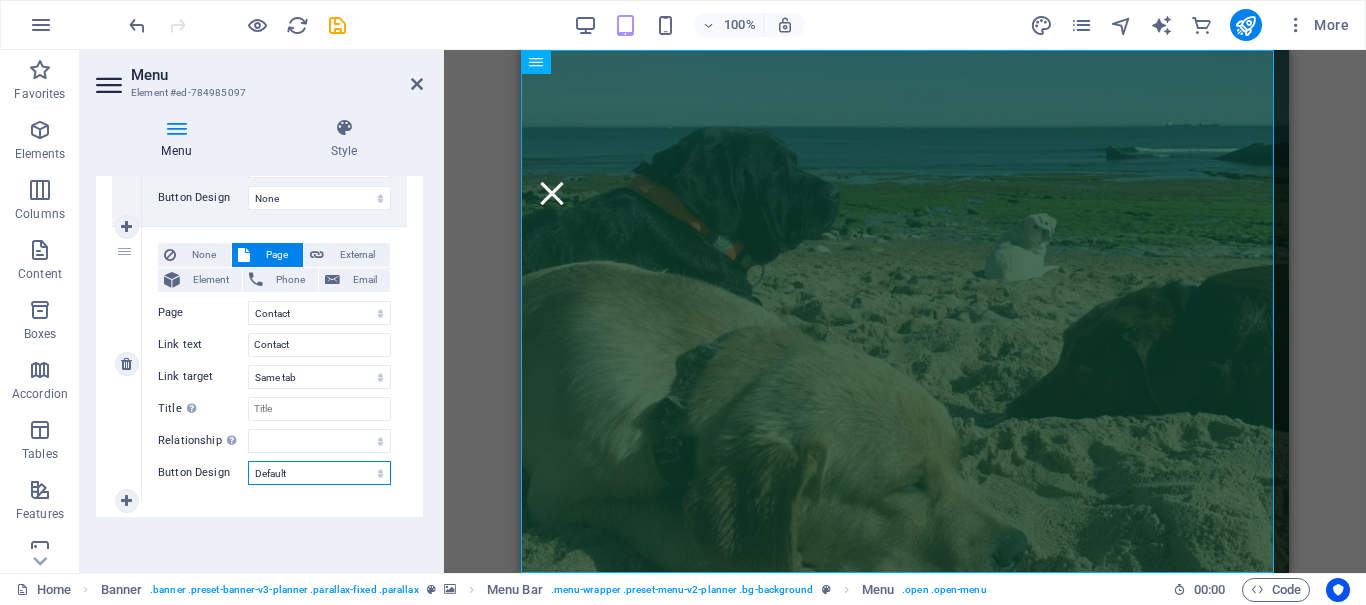 click on "None Default Primary Secondary" at bounding box center [319, 473] 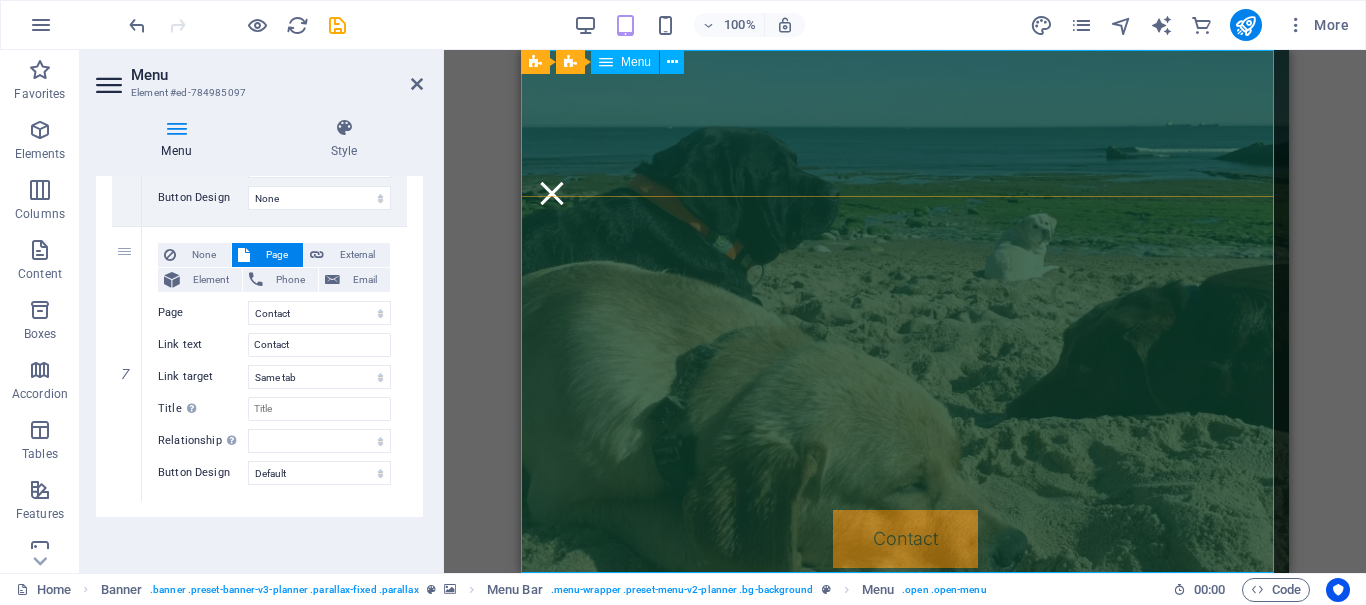 scroll, scrollTop: 0, scrollLeft: 0, axis: both 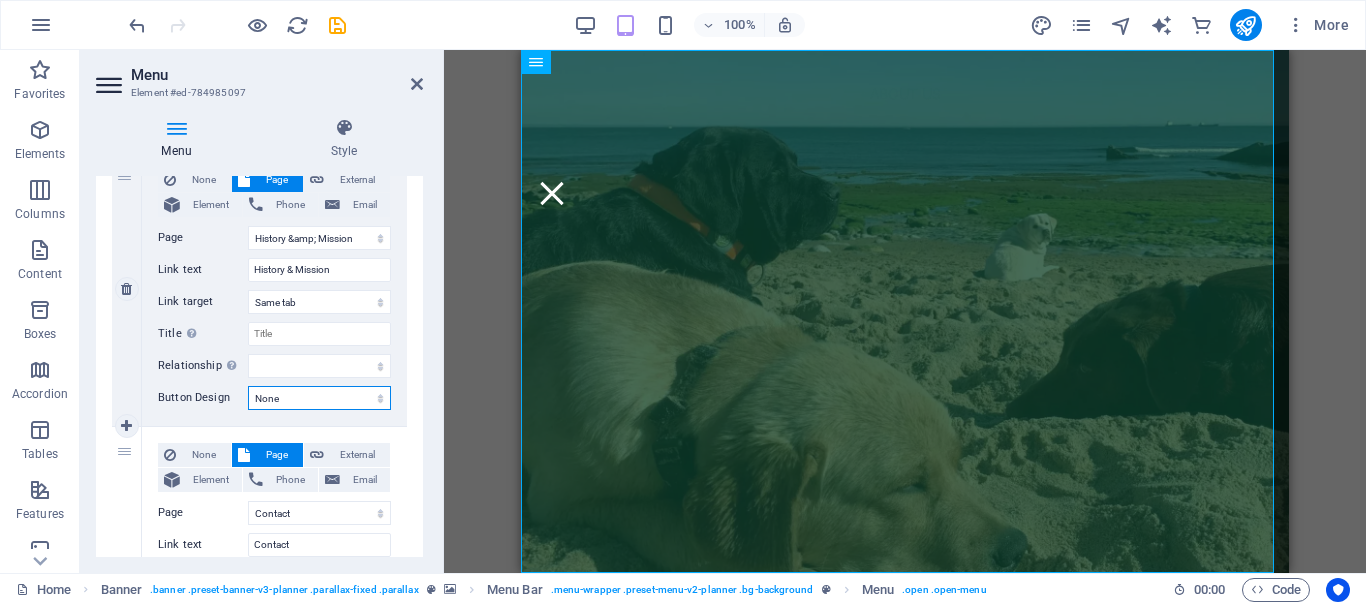click on "None Default Primary Secondary" at bounding box center (319, 398) 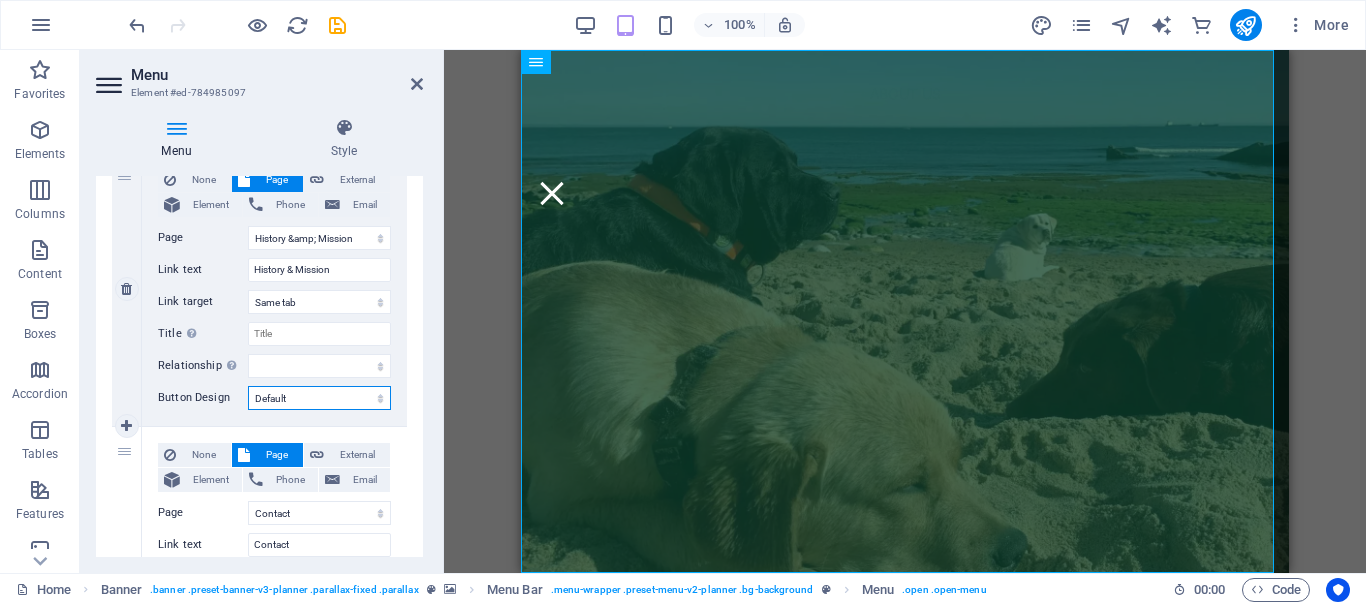 click on "None Default Primary Secondary" at bounding box center (319, 398) 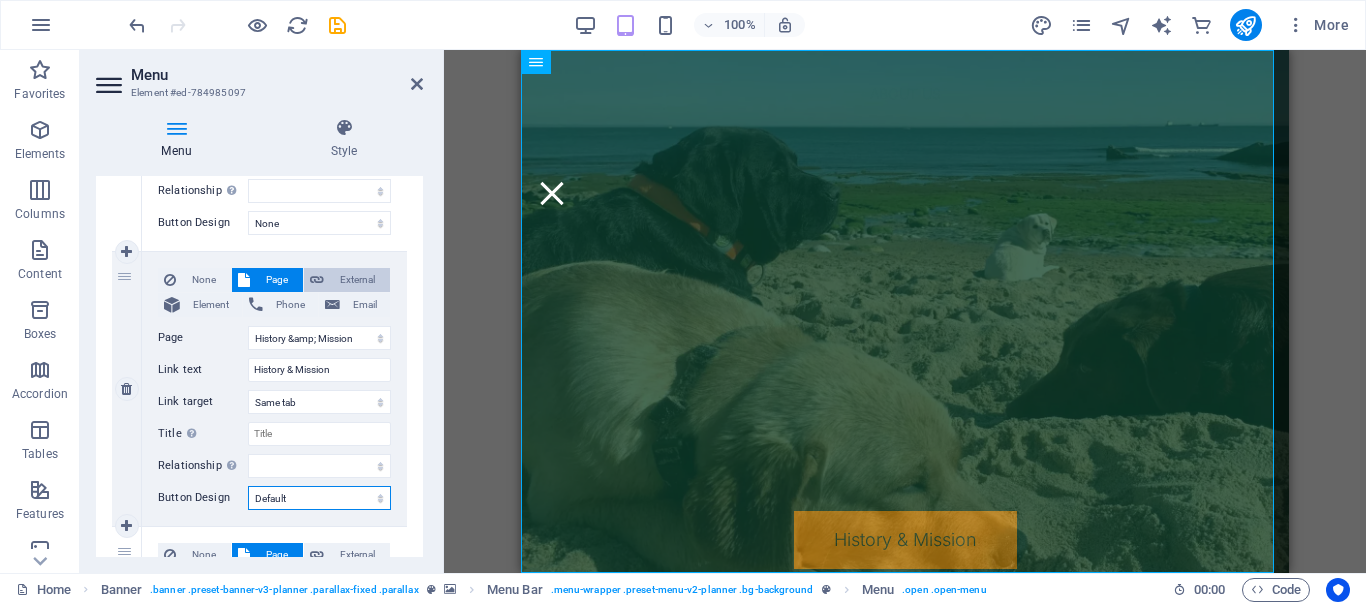 scroll, scrollTop: 1389, scrollLeft: 0, axis: vertical 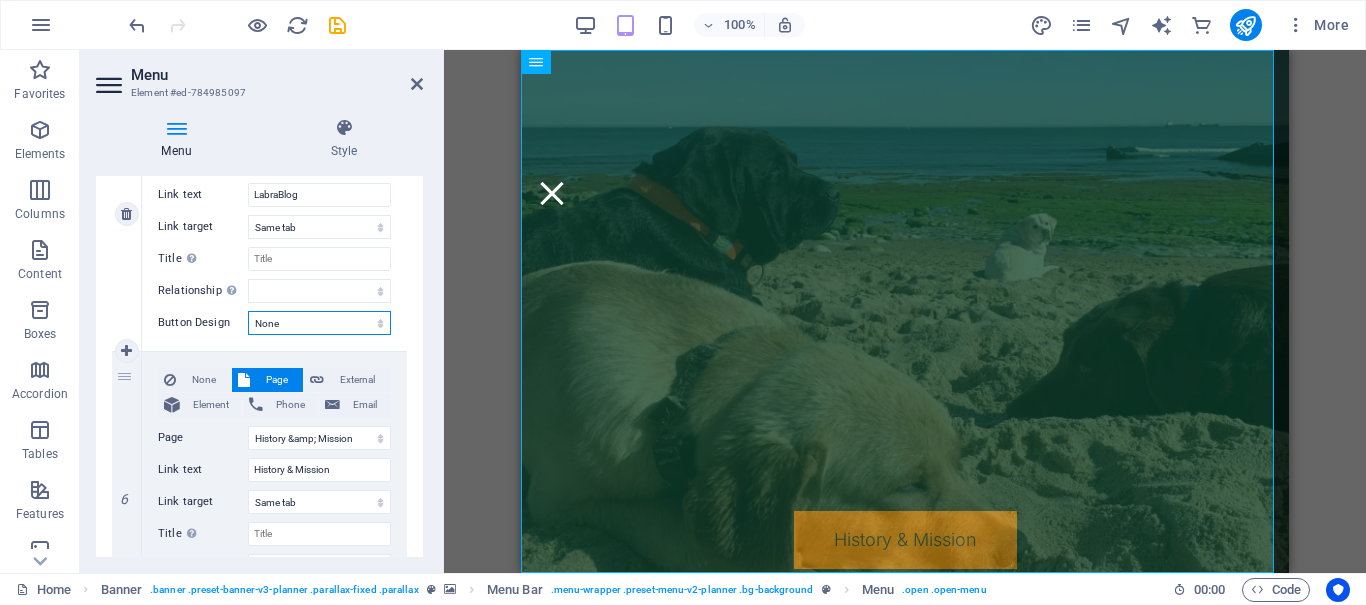 click on "None Default Primary Secondary" at bounding box center (319, 323) 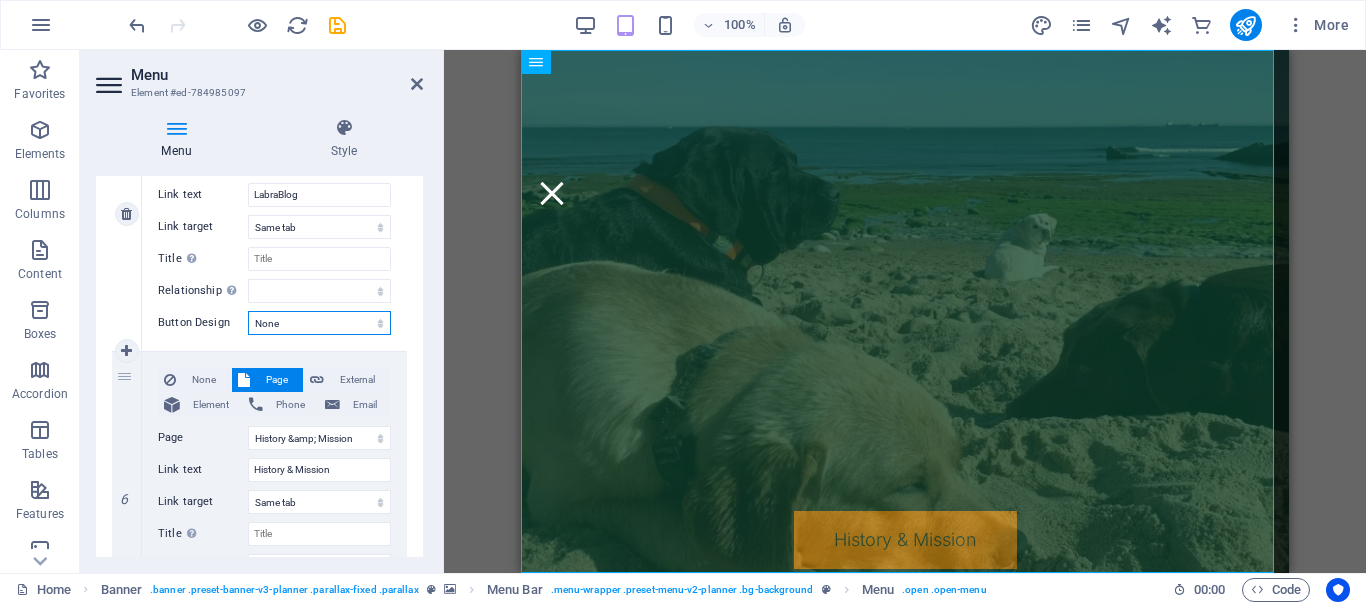 select on "default" 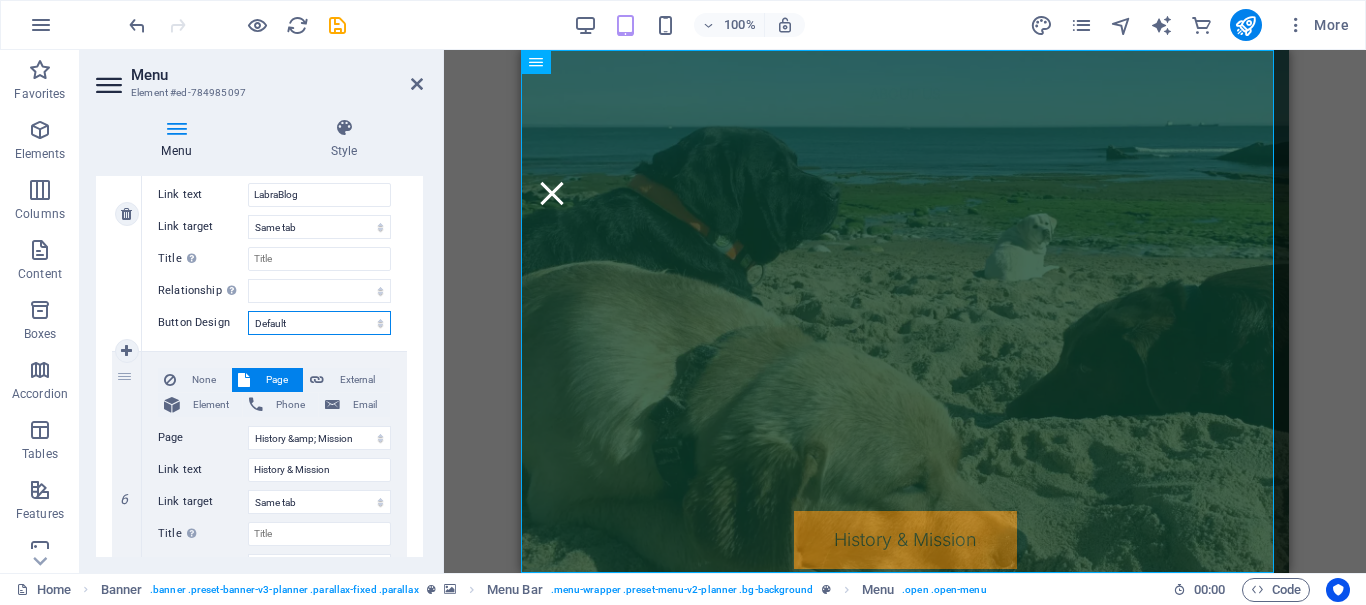 click on "None Default Primary Secondary" at bounding box center [319, 323] 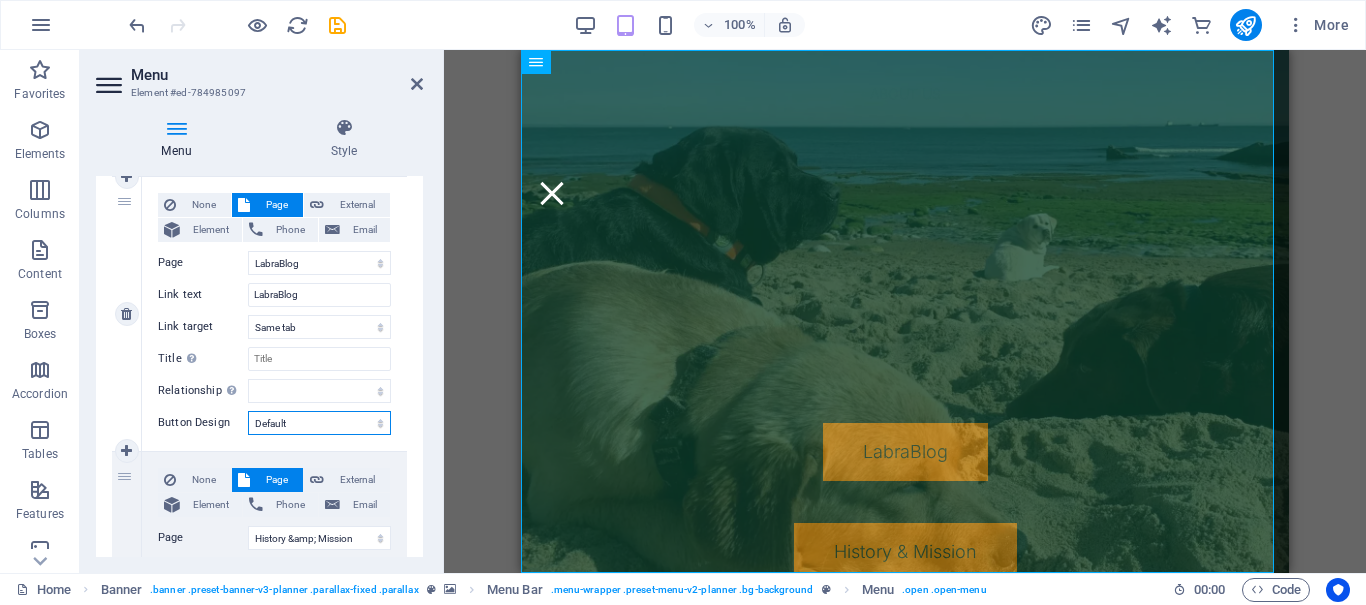 scroll, scrollTop: 1189, scrollLeft: 0, axis: vertical 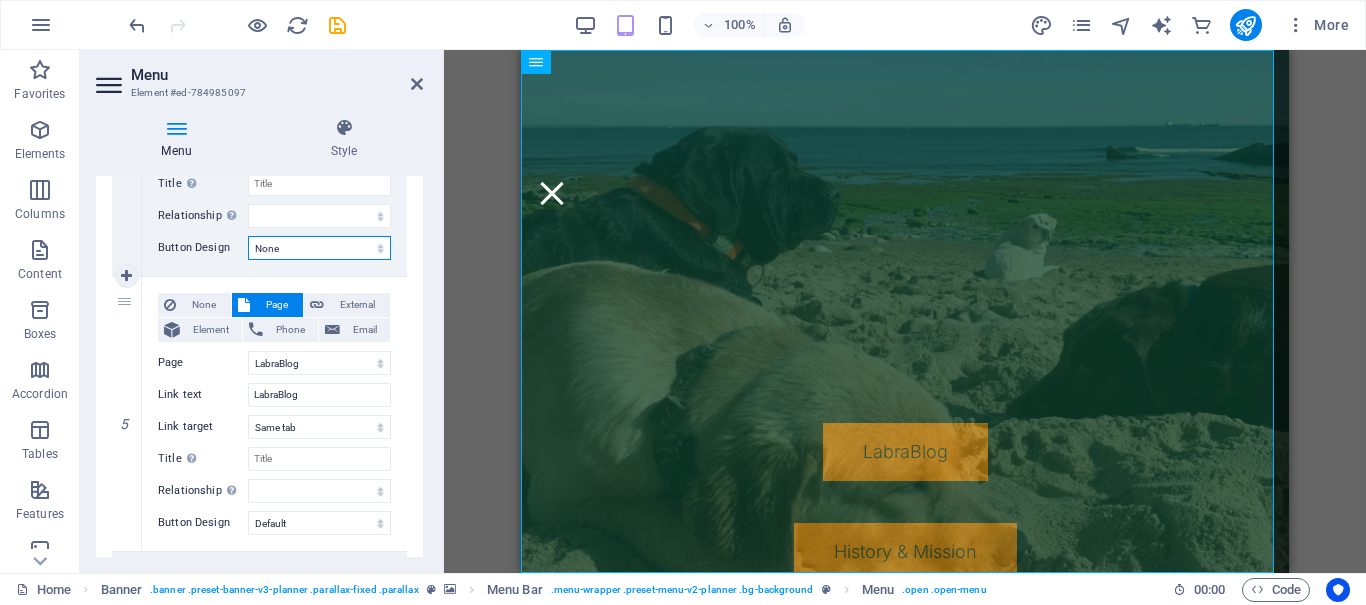 click on "None Default Primary Secondary" at bounding box center (319, 248) 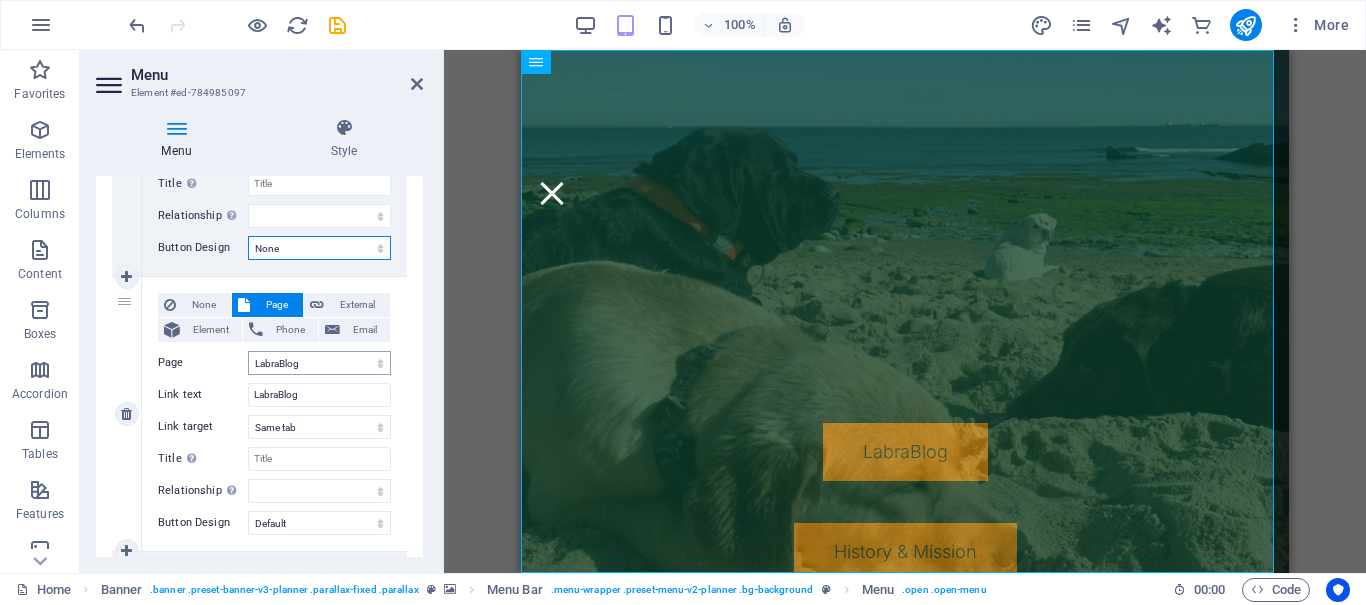 select on "default" 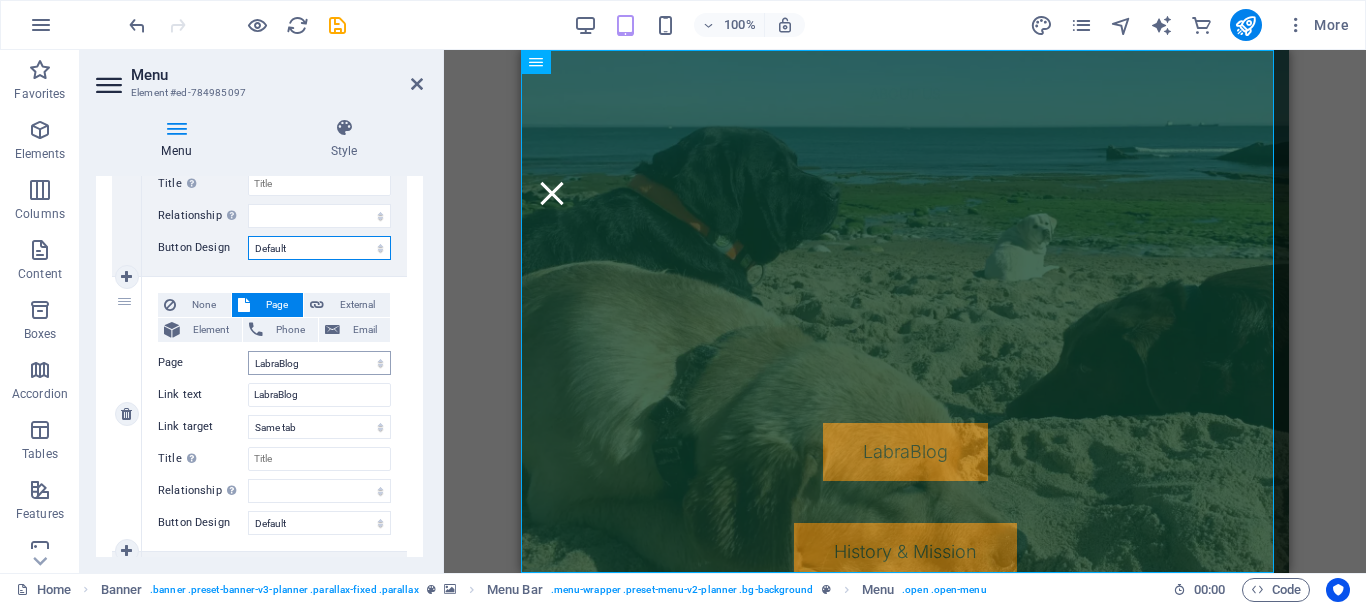 click on "None Default Primary Secondary" at bounding box center [319, 248] 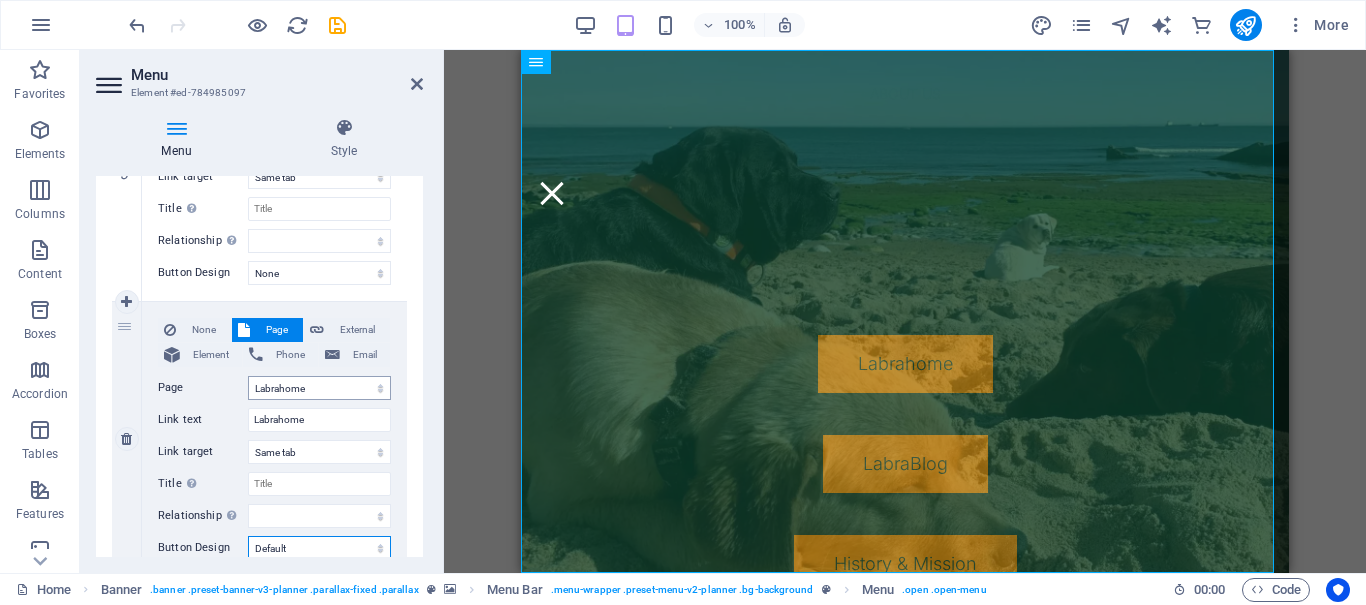 scroll, scrollTop: 789, scrollLeft: 0, axis: vertical 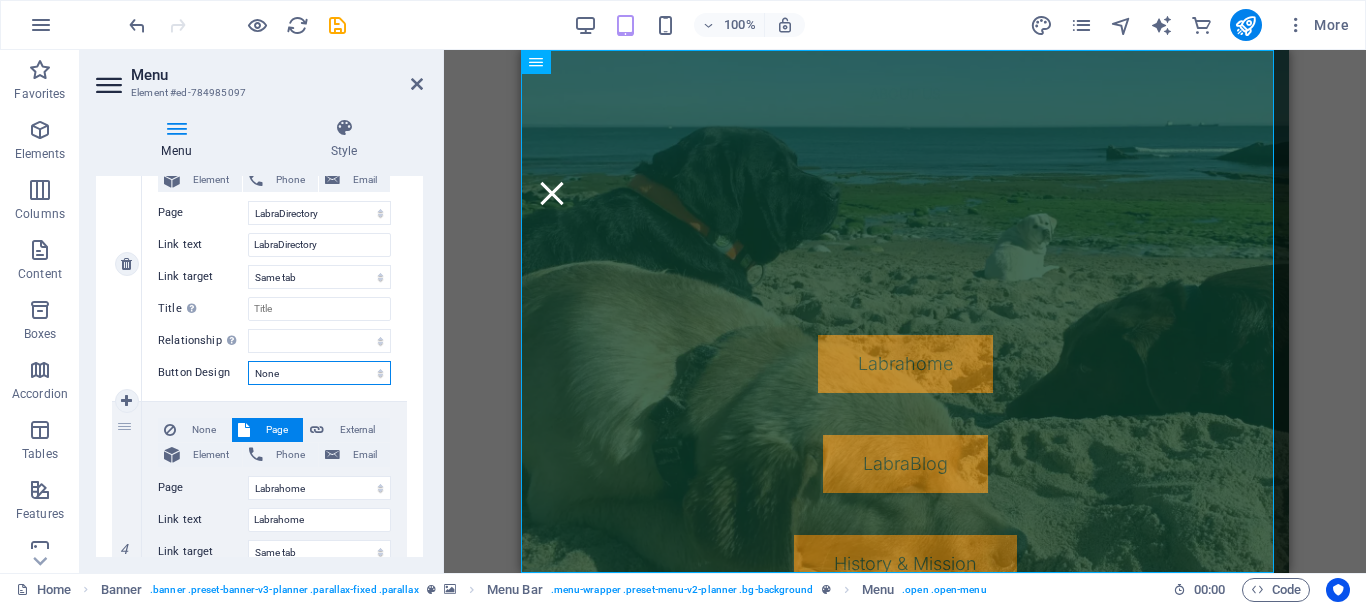click on "None Default Primary Secondary" at bounding box center (319, 373) 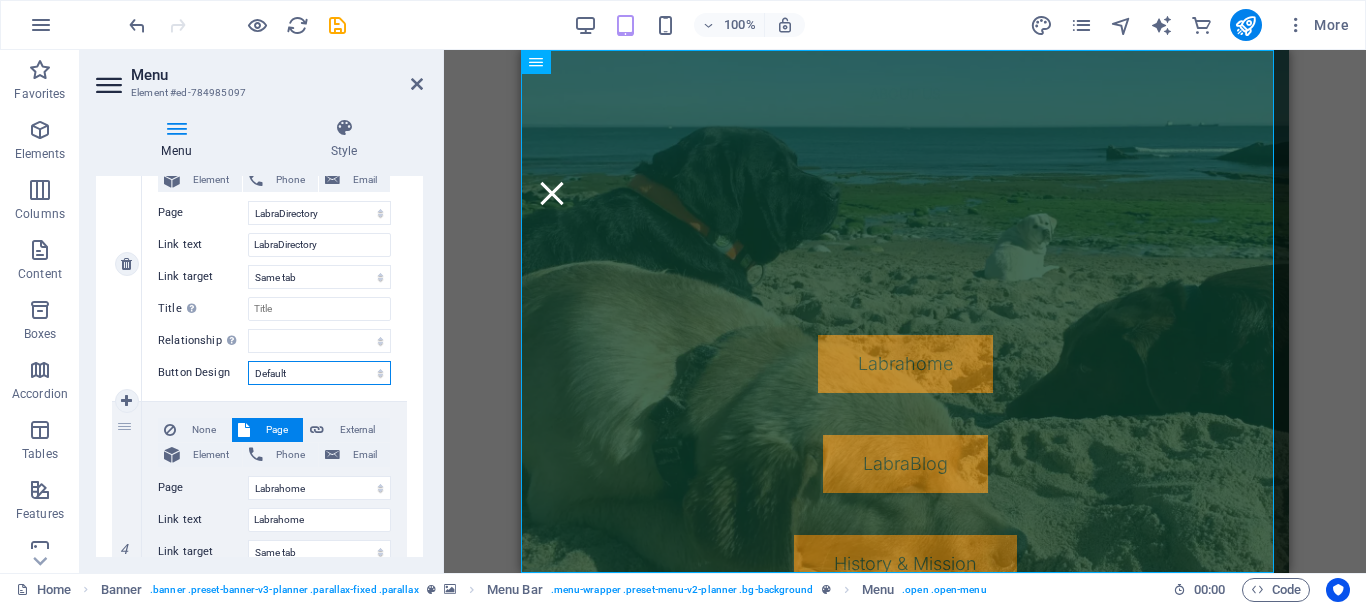 click on "None Default Primary Secondary" at bounding box center [319, 373] 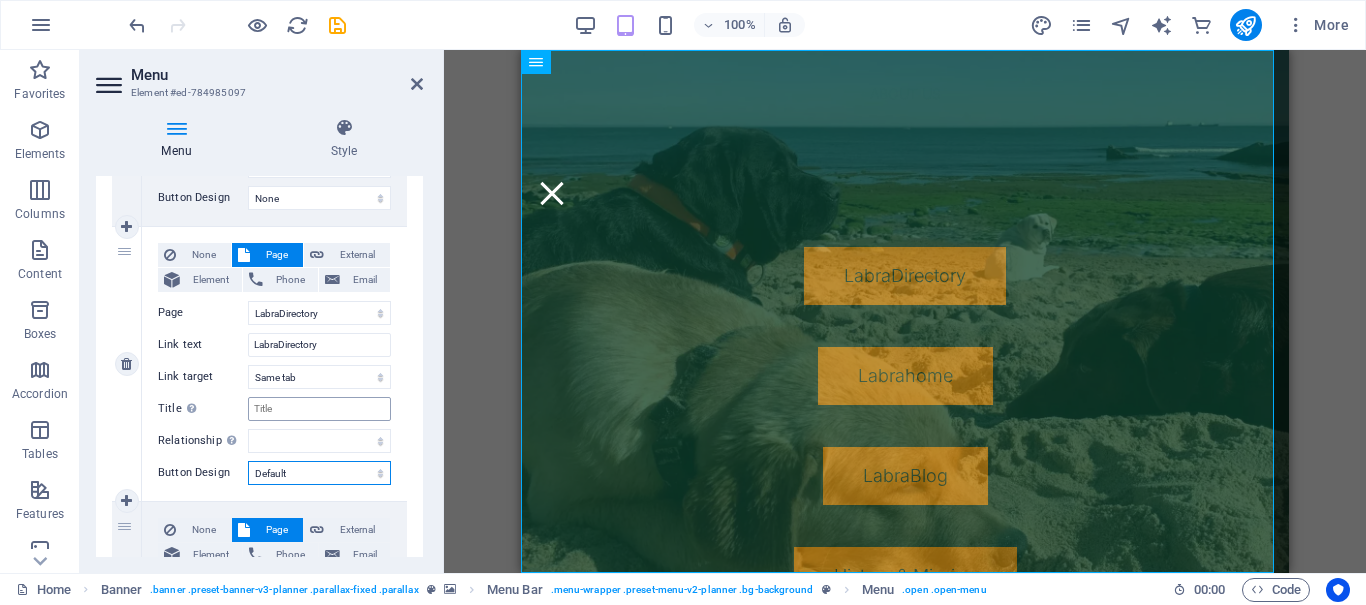 scroll, scrollTop: 489, scrollLeft: 0, axis: vertical 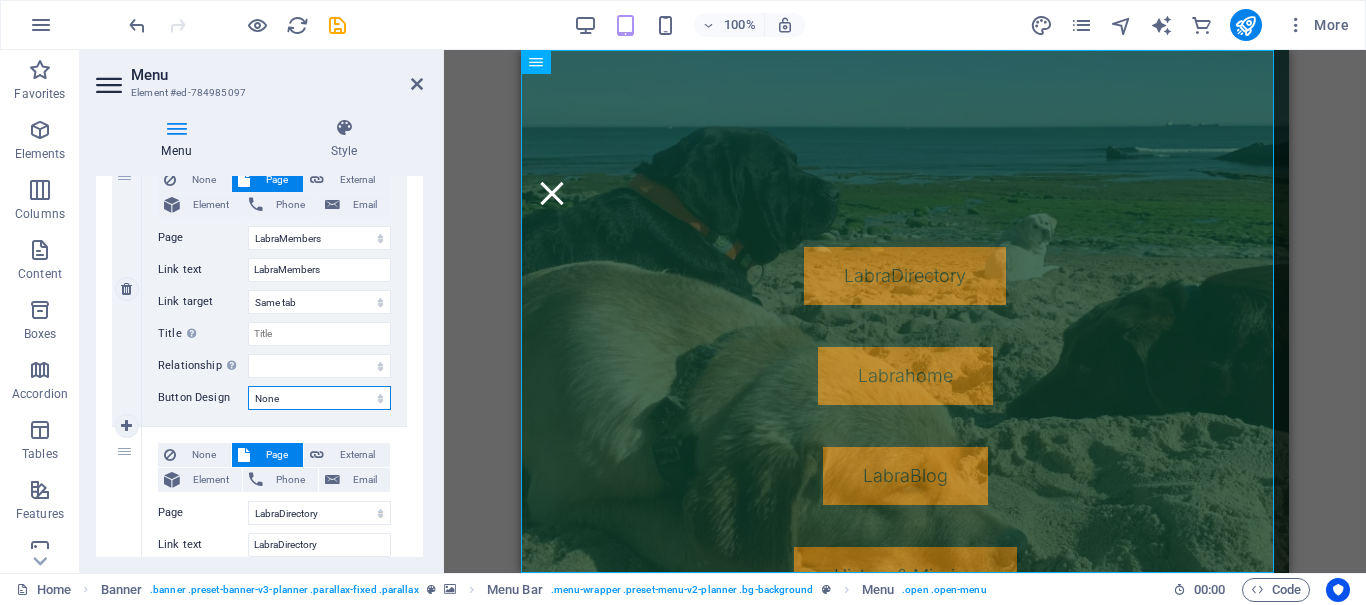click on "None Default Primary Secondary" at bounding box center (319, 398) 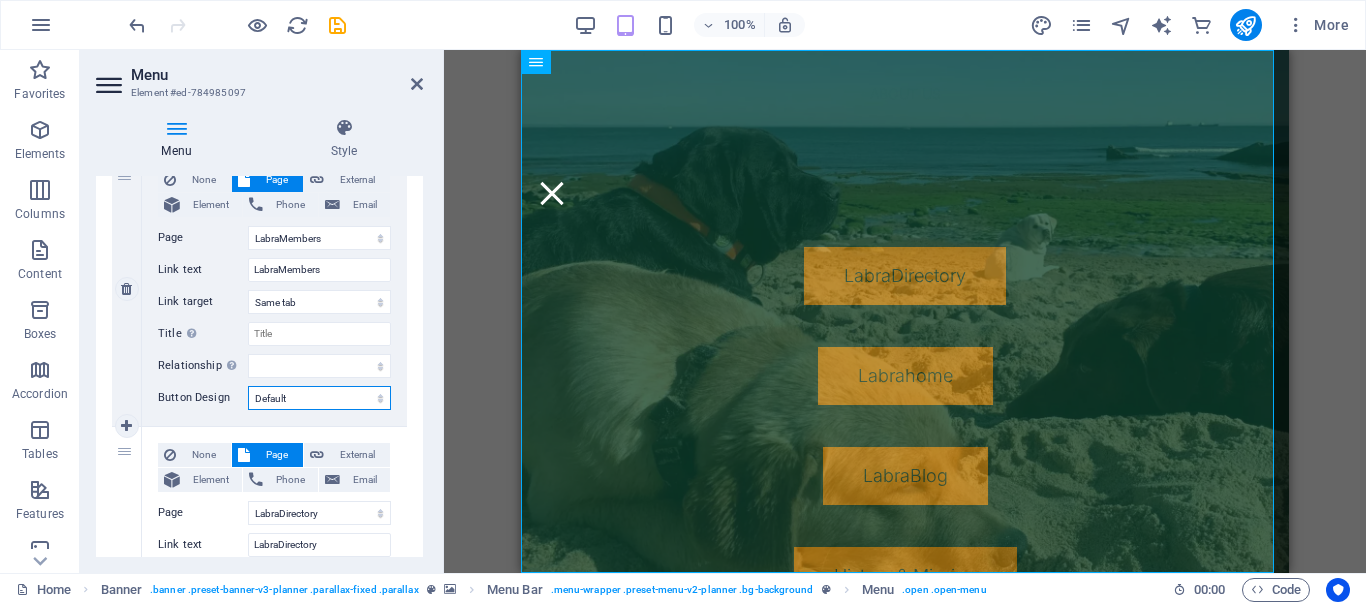 click on "None Default Primary Secondary" at bounding box center (319, 398) 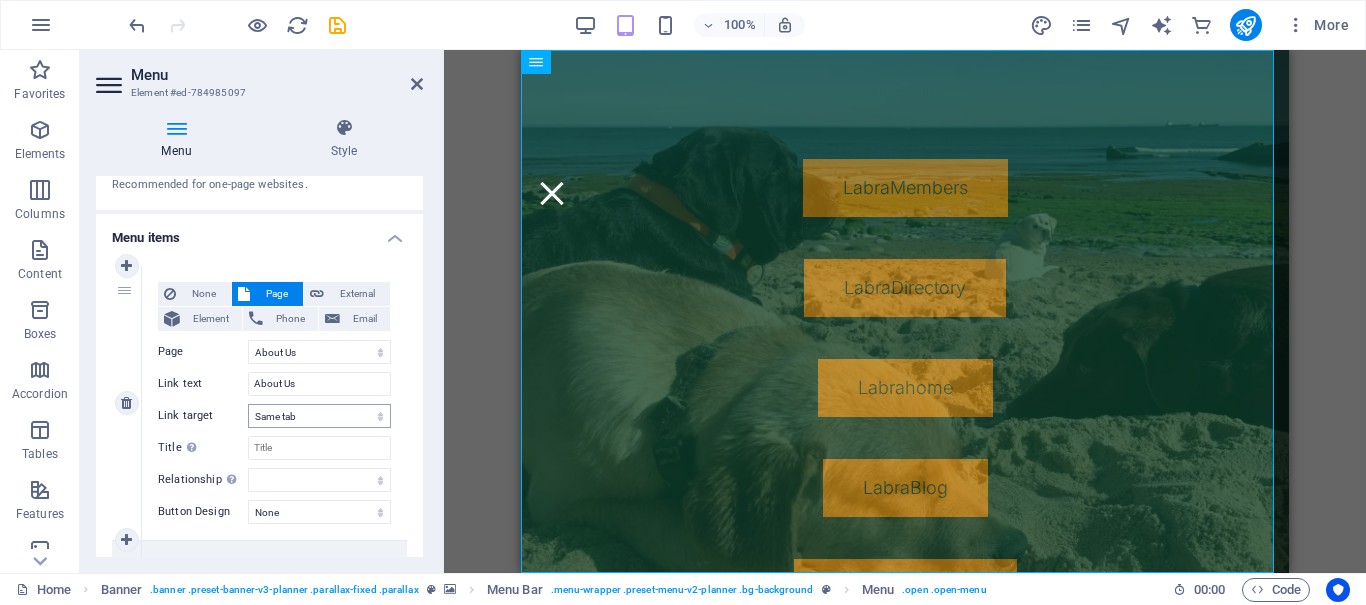 scroll, scrollTop: 200, scrollLeft: 0, axis: vertical 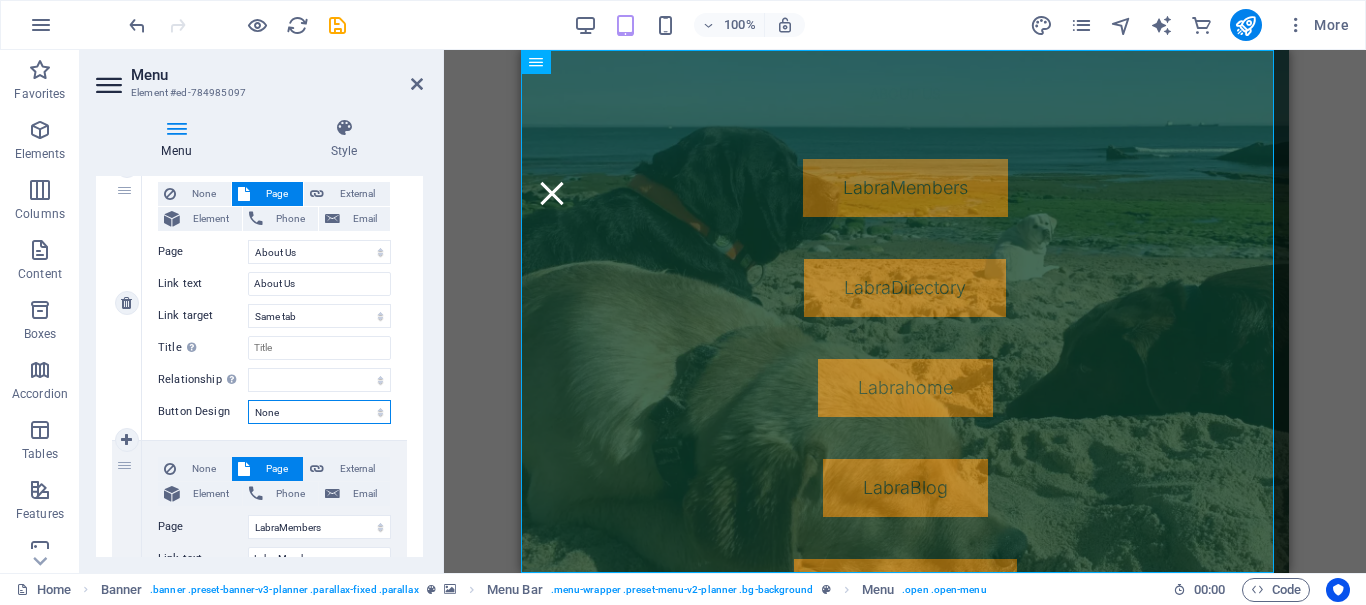 click on "None Default Primary Secondary" at bounding box center [319, 412] 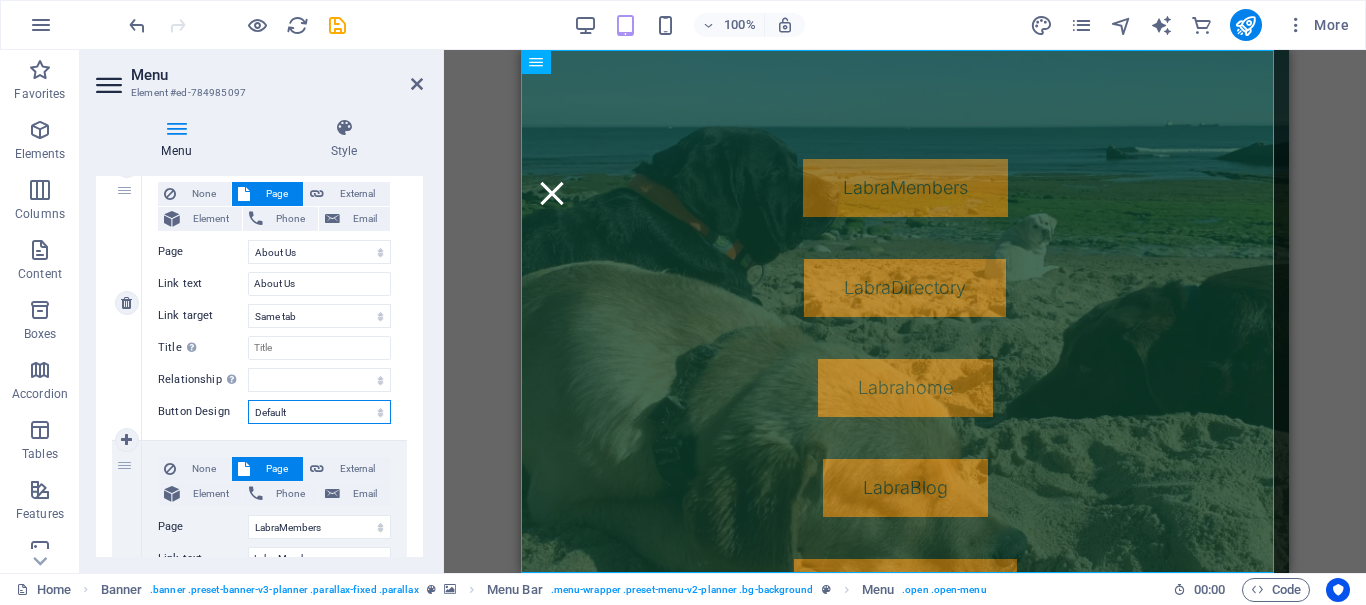 click on "None Default Primary Secondary" at bounding box center (319, 412) 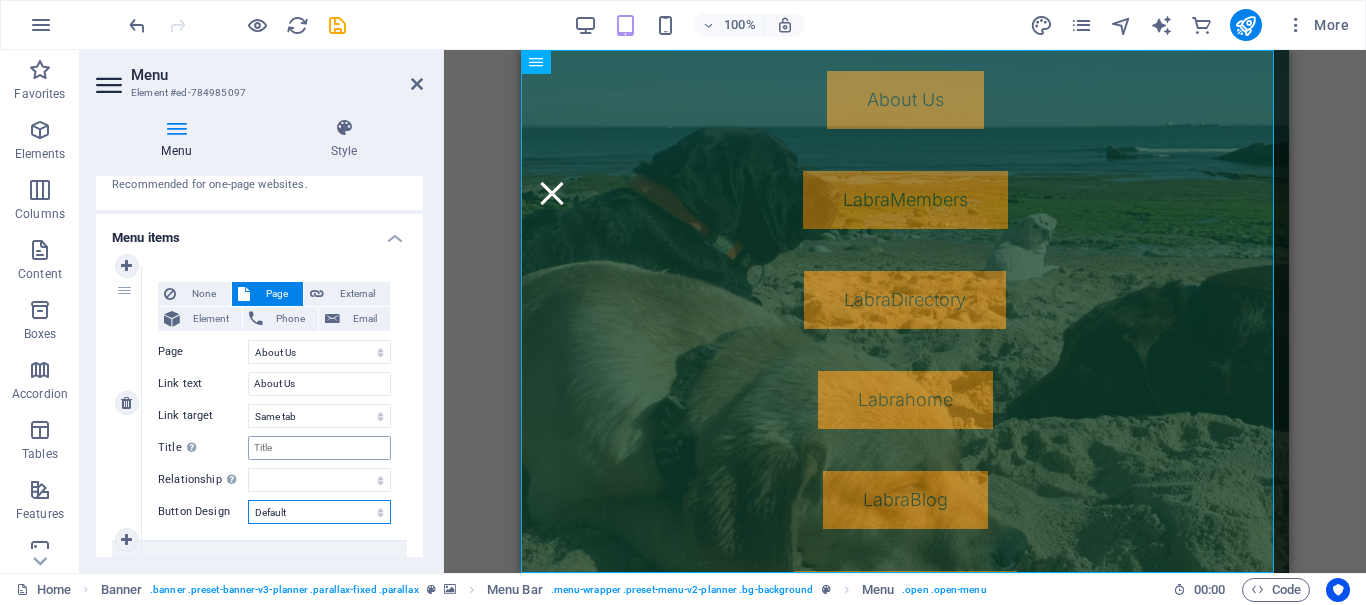 scroll, scrollTop: 0, scrollLeft: 0, axis: both 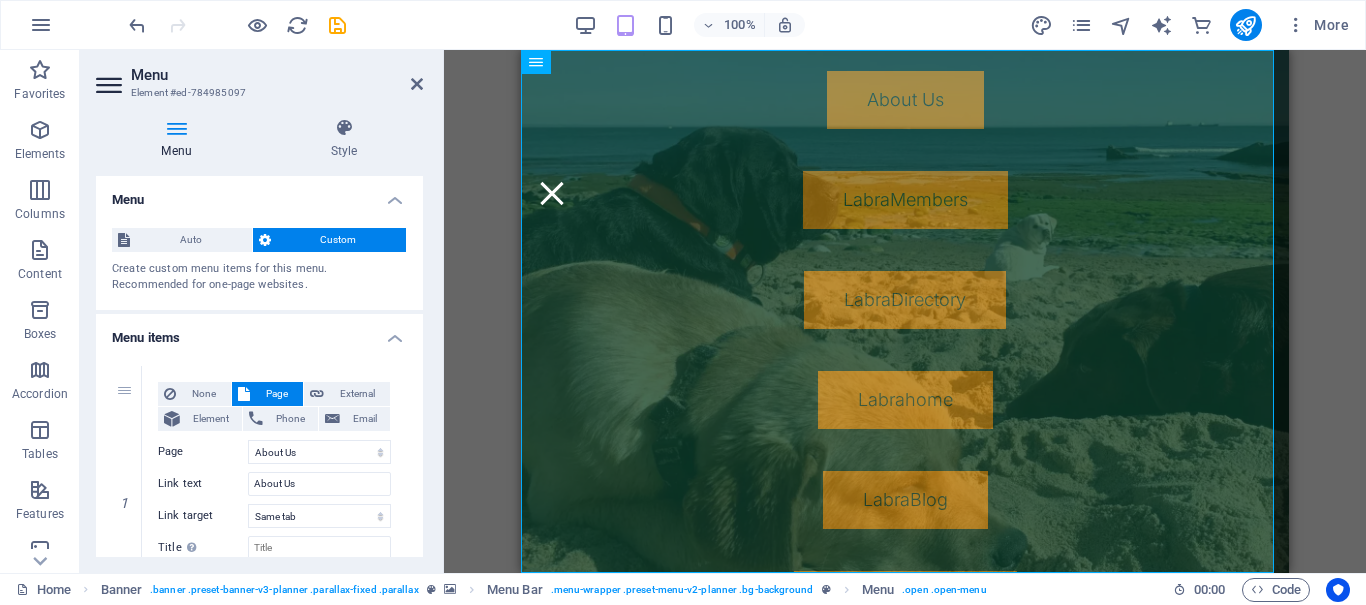 click on "Custom" at bounding box center [339, 240] 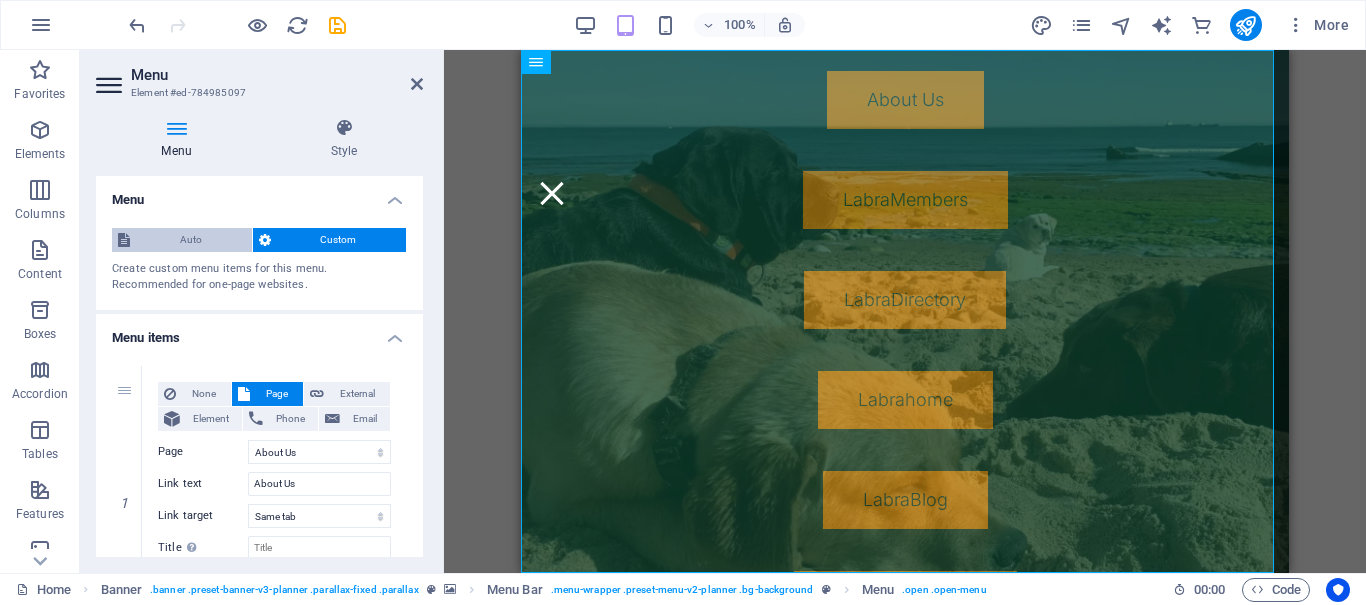 click on "Auto" at bounding box center (191, 240) 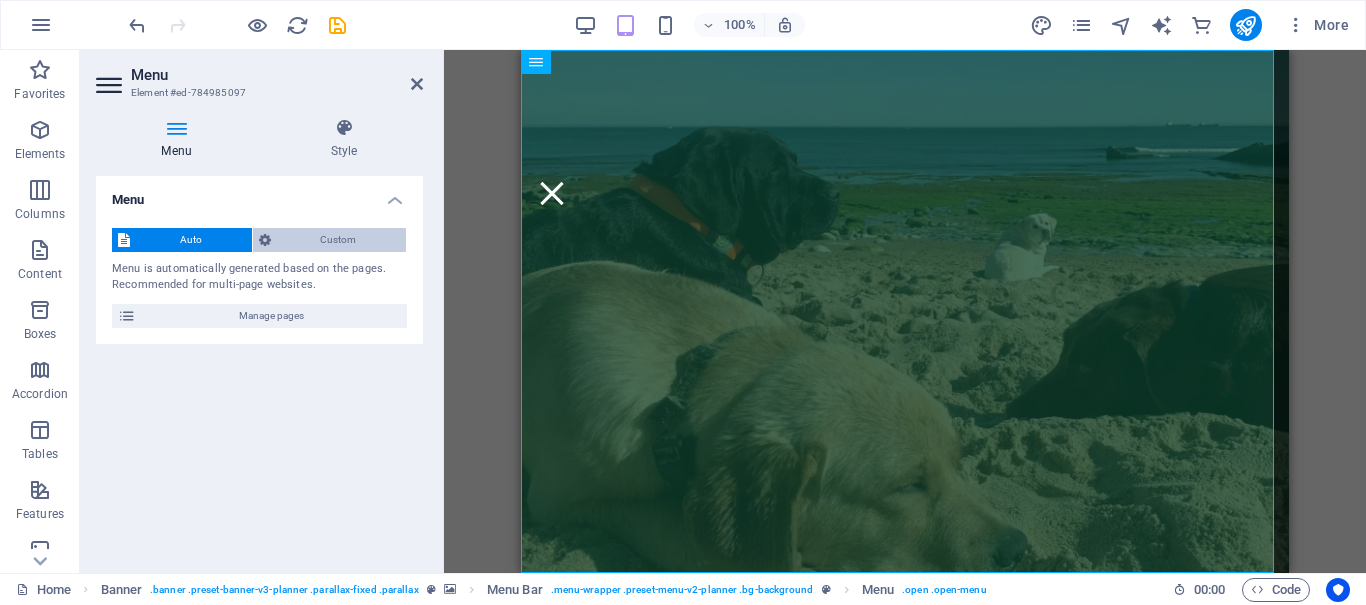 click on "Custom" at bounding box center [339, 240] 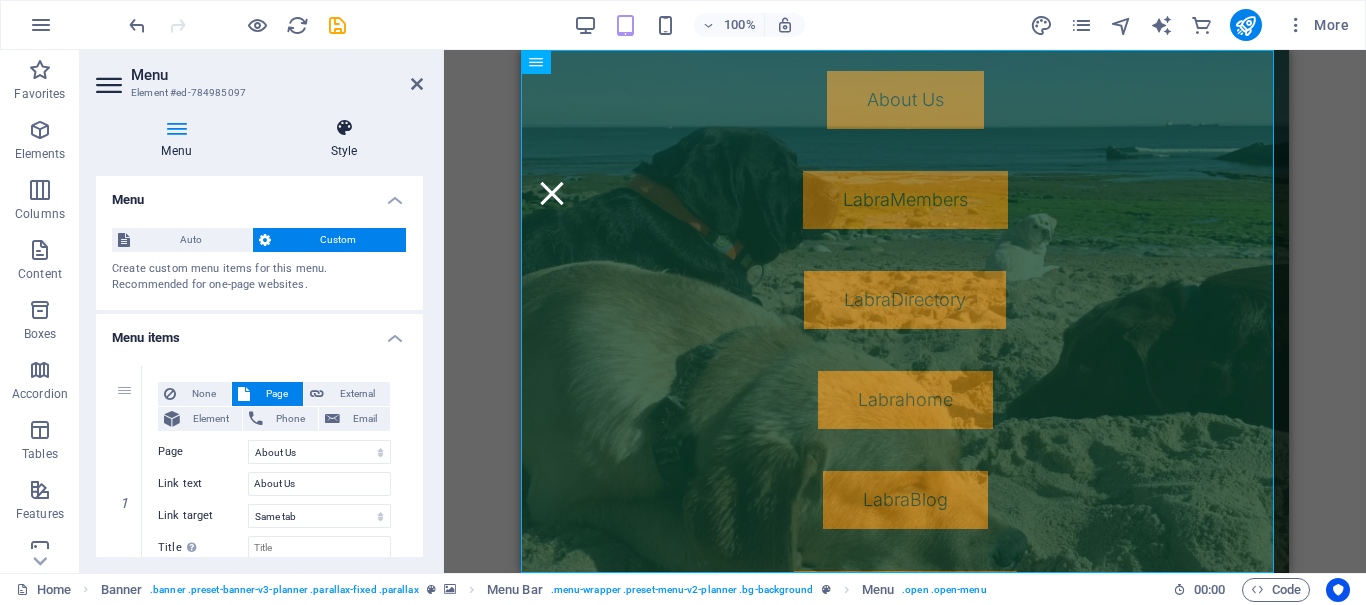 click at bounding box center [344, 128] 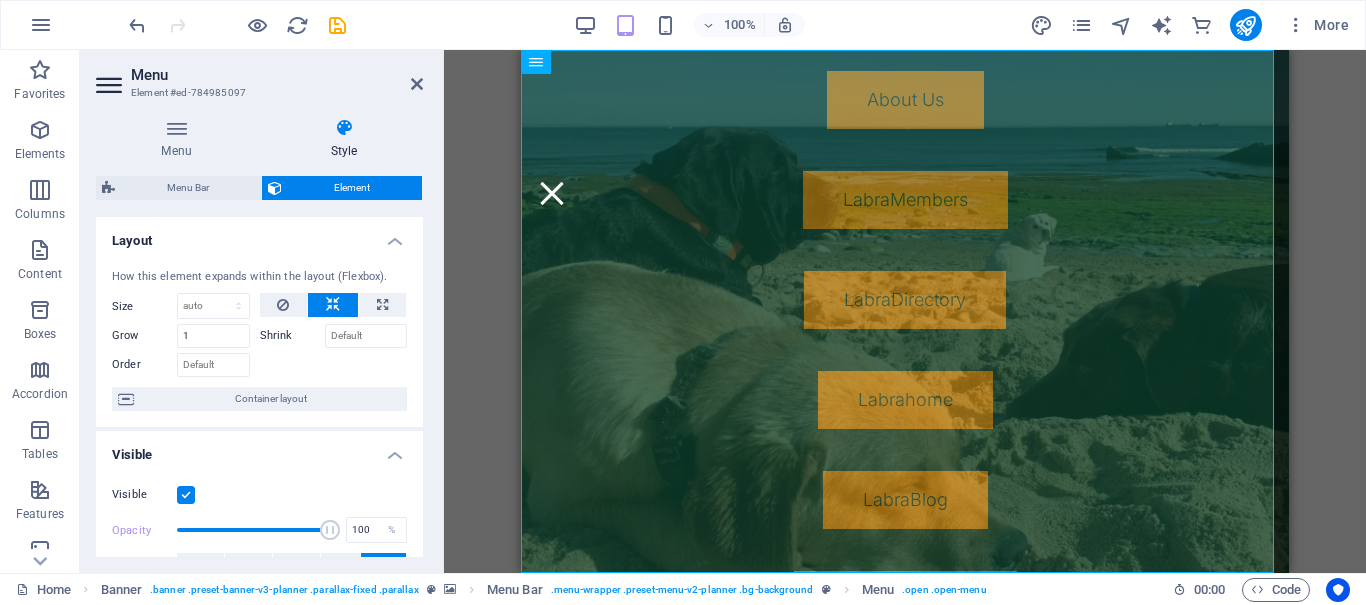 drag, startPoint x: 323, startPoint y: 547, endPoint x: 360, endPoint y: 548, distance: 37.01351 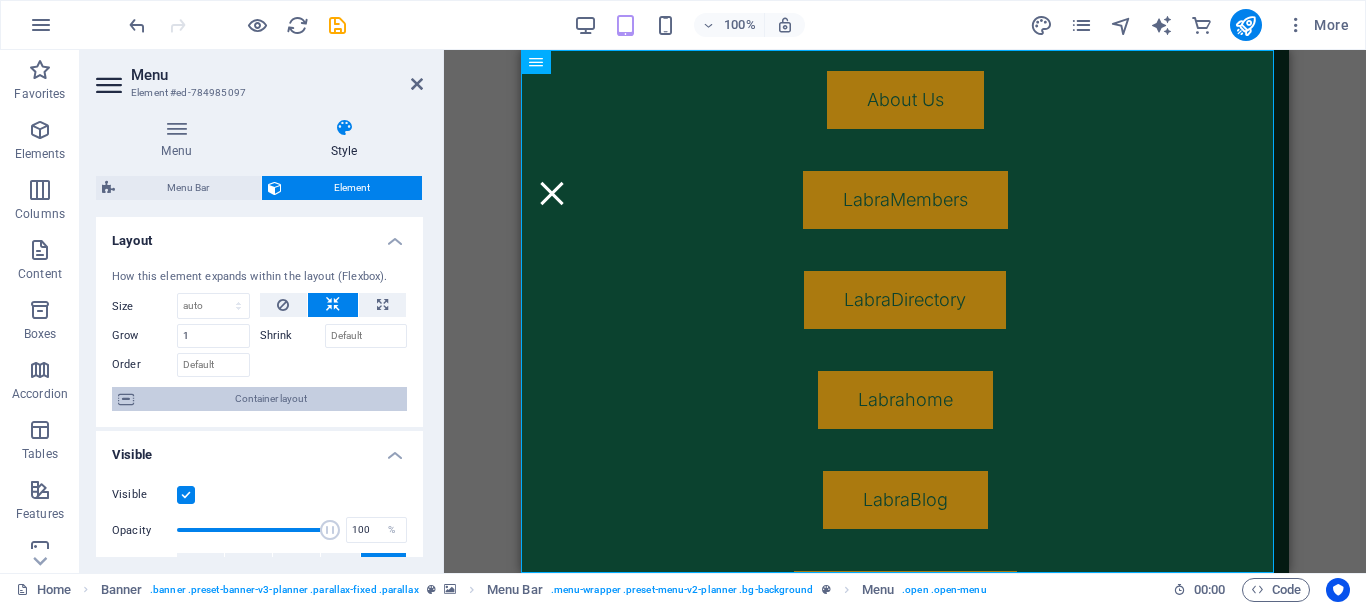 scroll, scrollTop: 100, scrollLeft: 0, axis: vertical 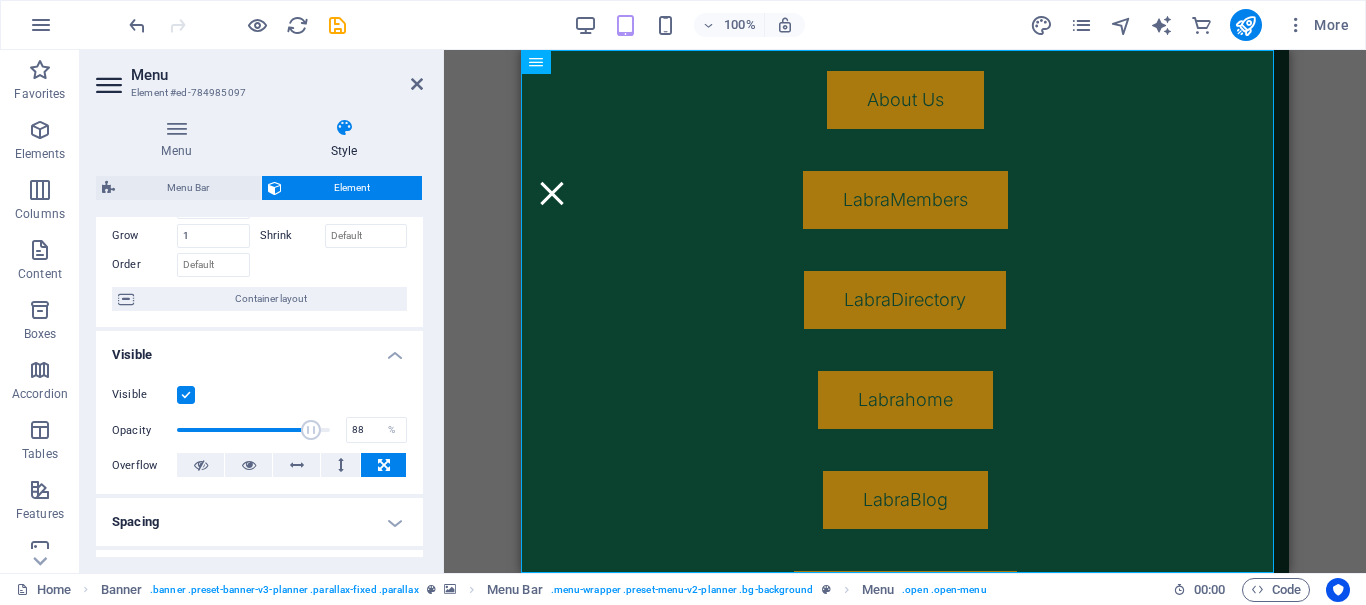 drag, startPoint x: 320, startPoint y: 425, endPoint x: 308, endPoint y: 421, distance: 12.649111 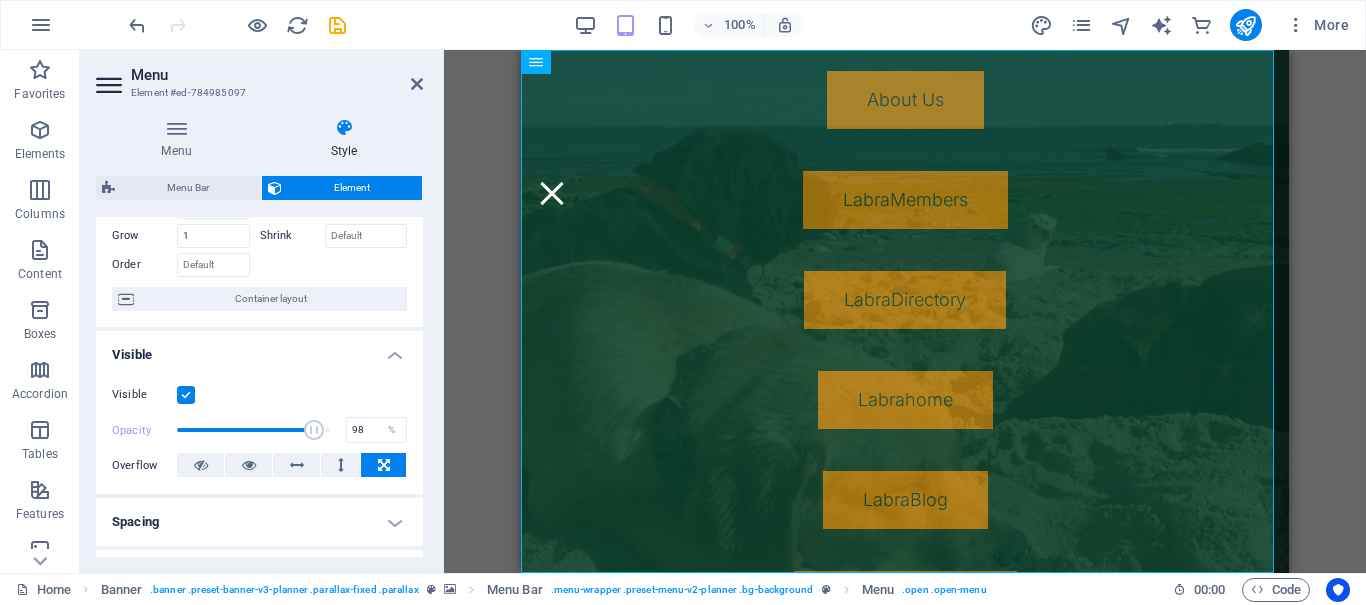 type on "100" 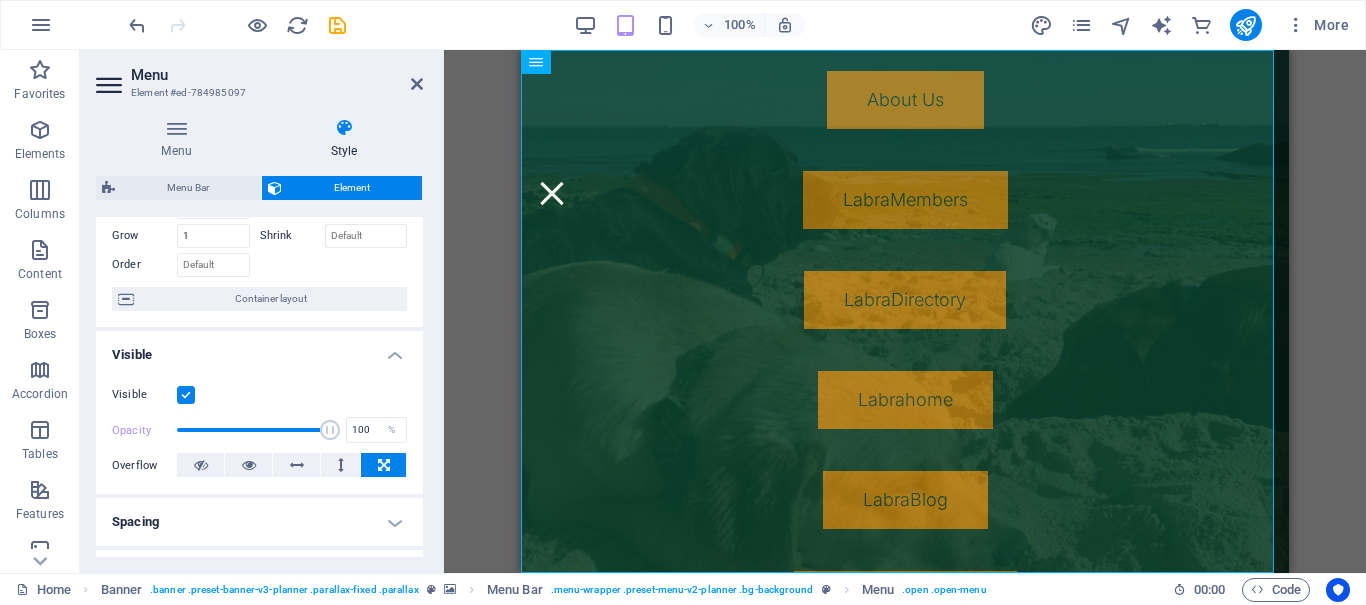 drag, startPoint x: 308, startPoint y: 421, endPoint x: 347, endPoint y: 444, distance: 45.276924 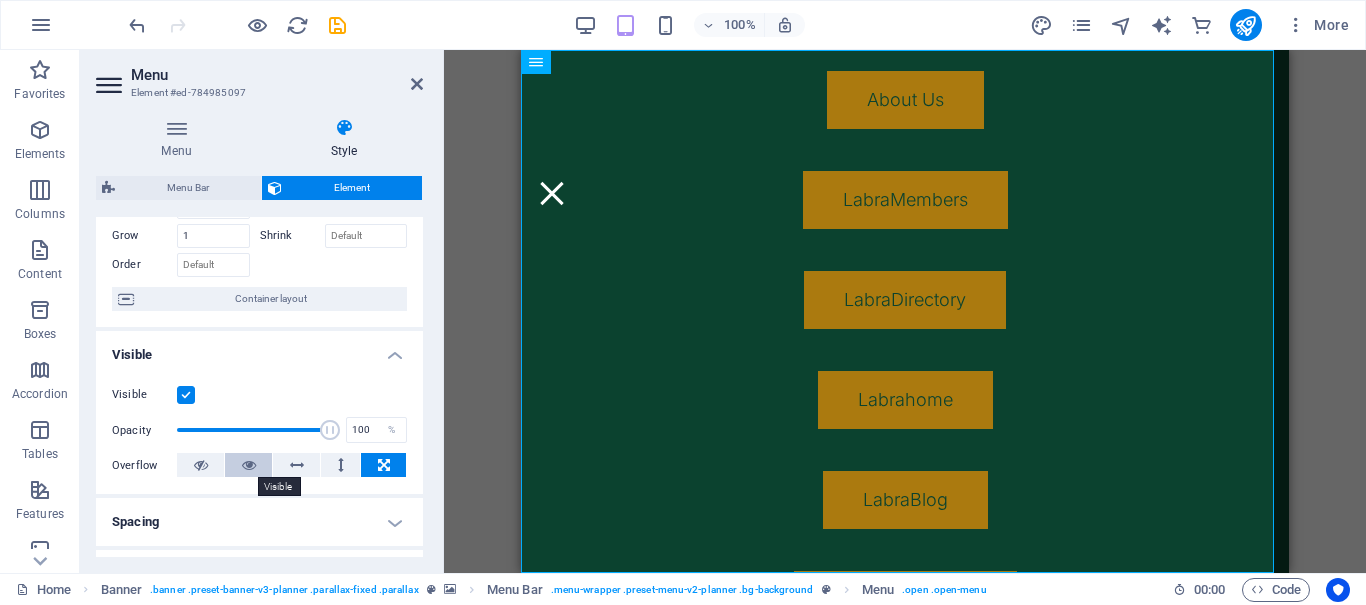 click at bounding box center [249, 465] 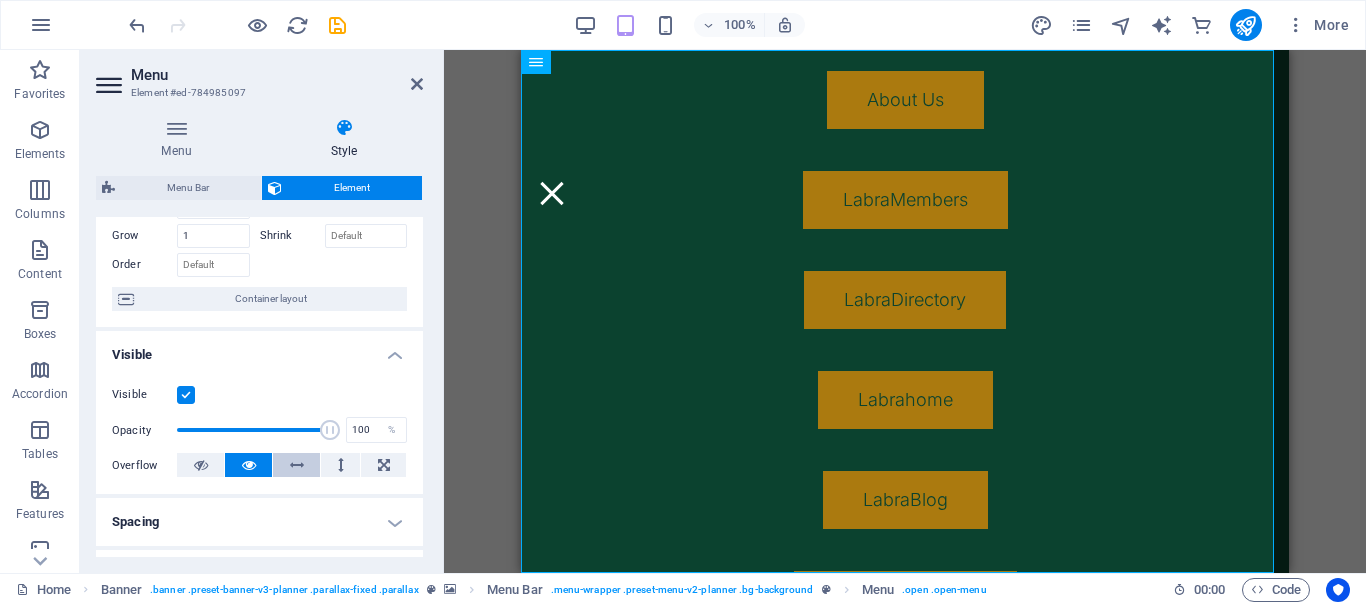 click at bounding box center [297, 465] 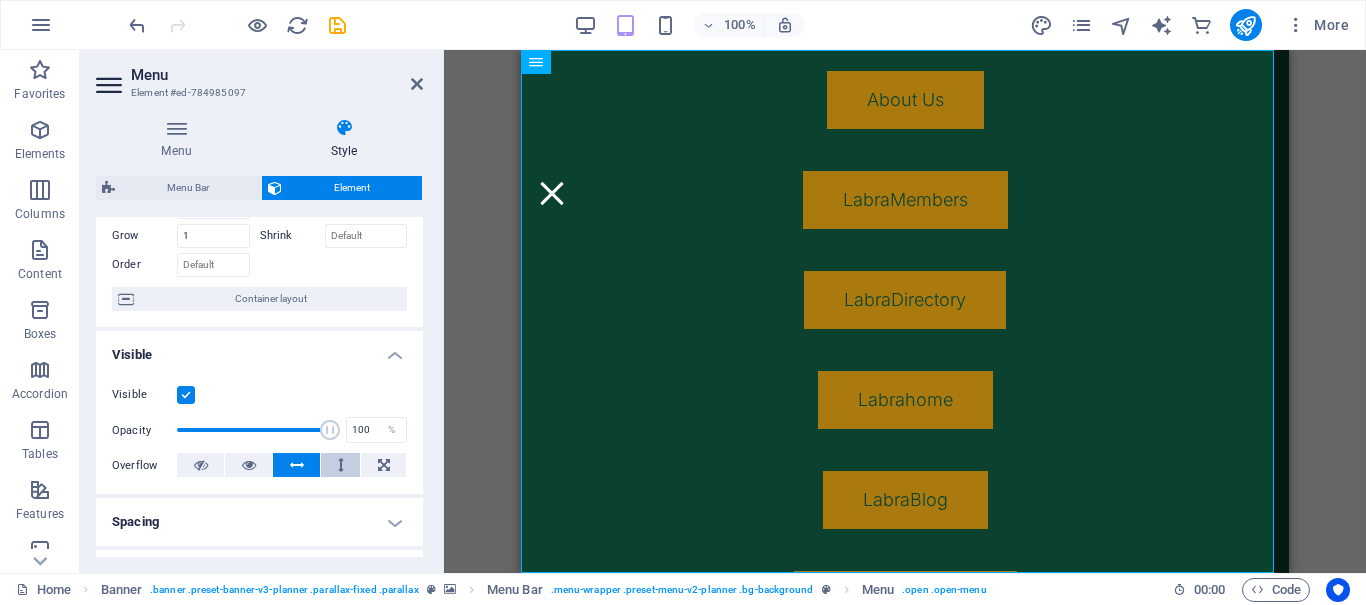 click at bounding box center (341, 465) 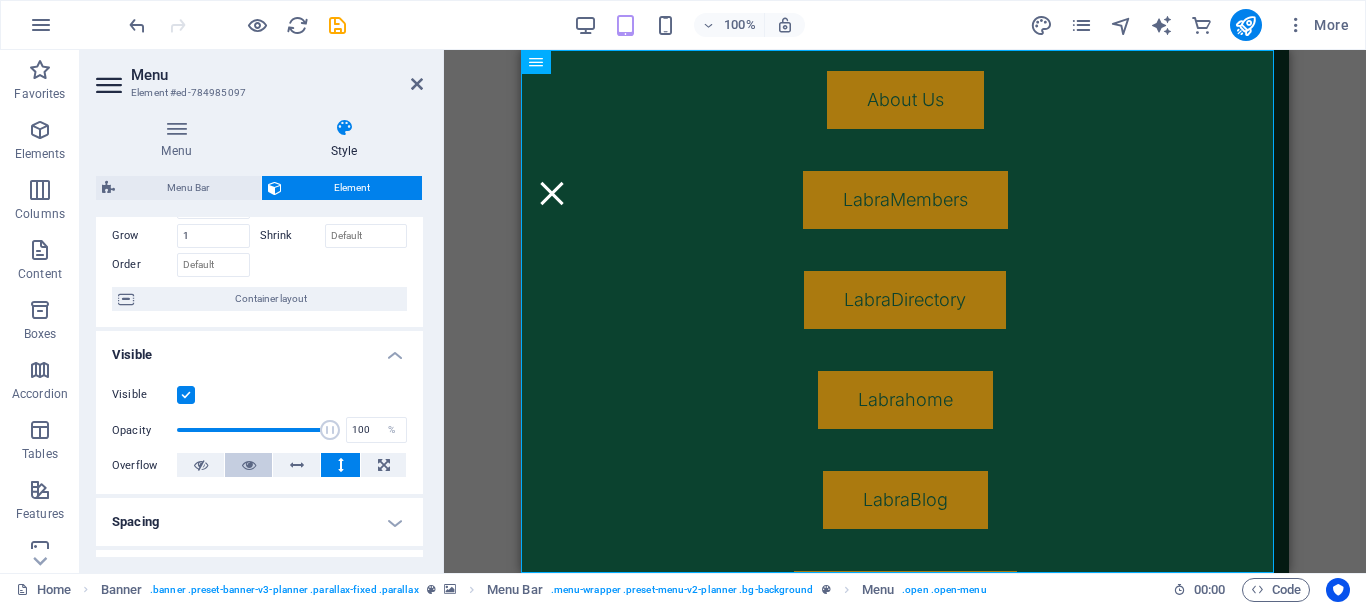 click at bounding box center [249, 465] 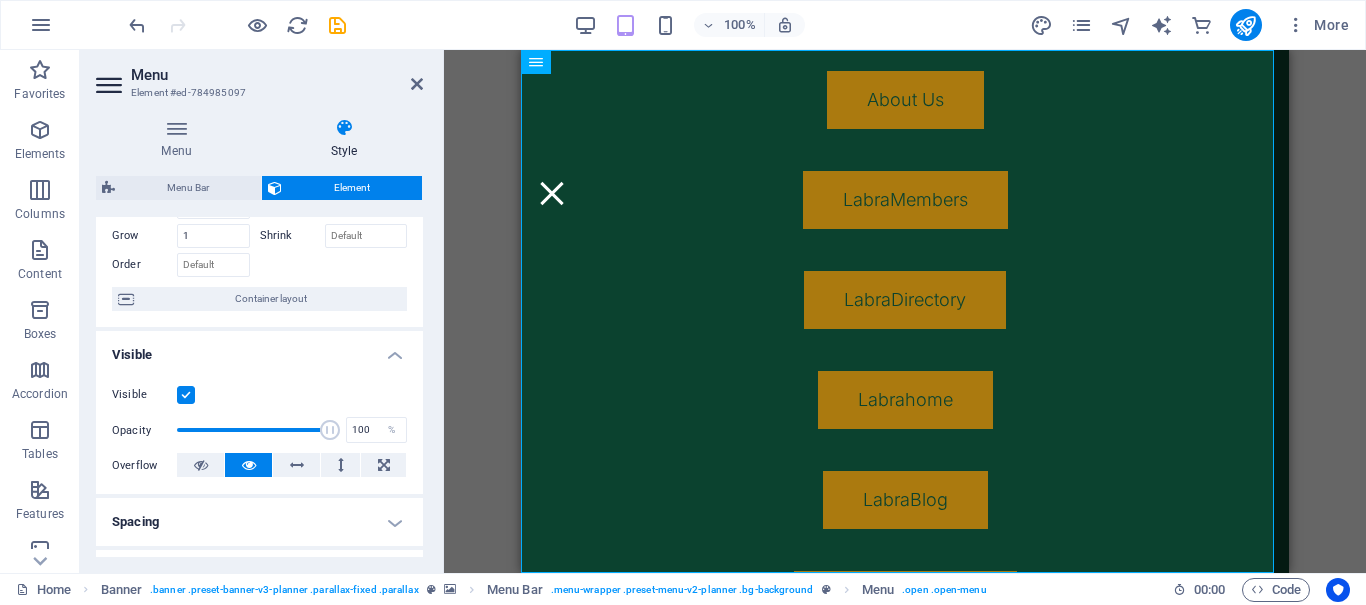 scroll, scrollTop: 300, scrollLeft: 0, axis: vertical 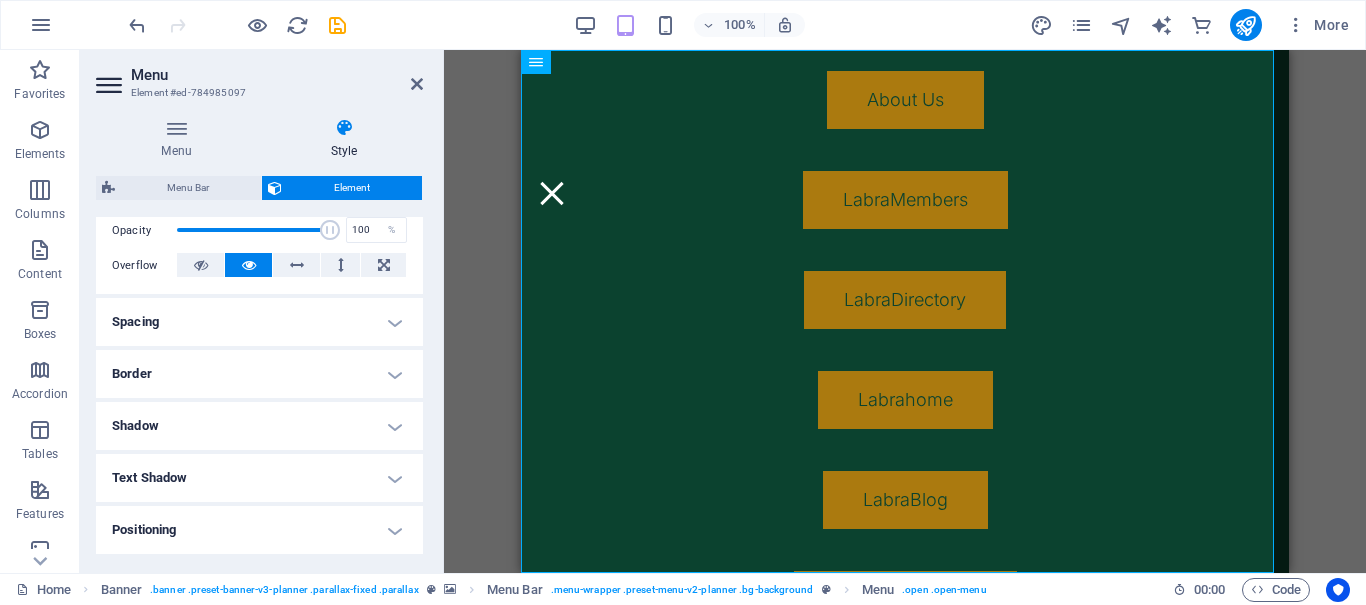 click on "Spacing" at bounding box center (259, 322) 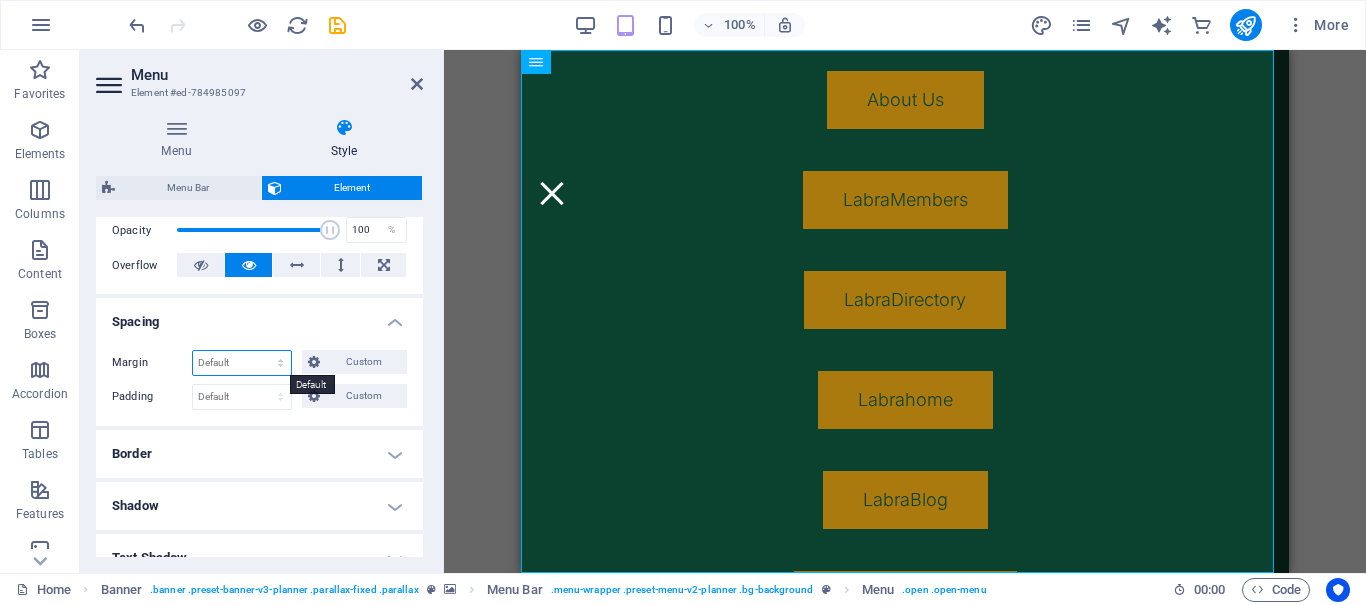 click on "Default auto px % rem vw vh Custom" at bounding box center [242, 363] 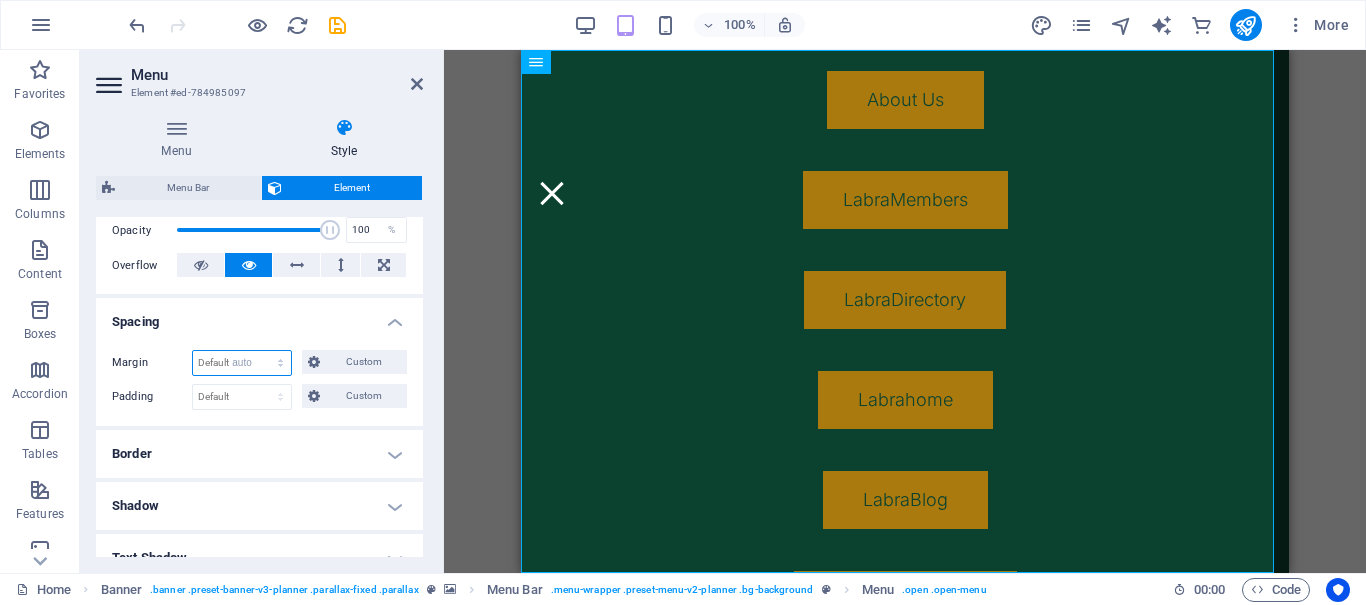 click on "Default auto px % rem vw vh Custom" at bounding box center [242, 363] 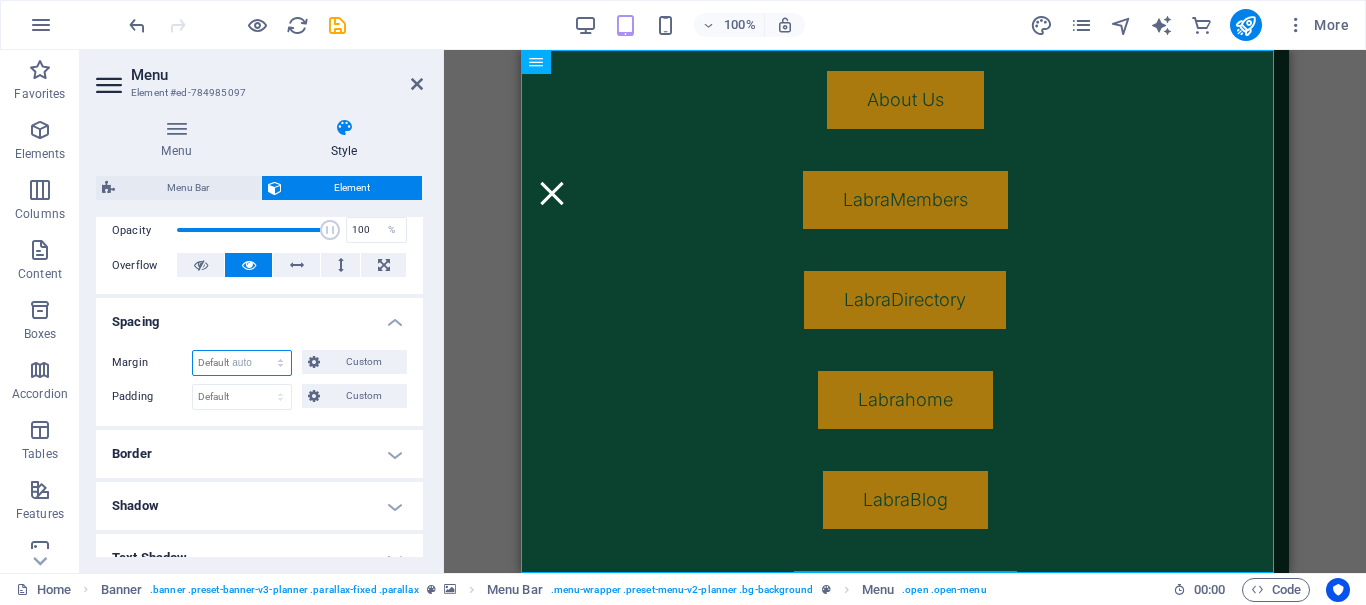 select on "DISABLED_OPTION_VALUE" 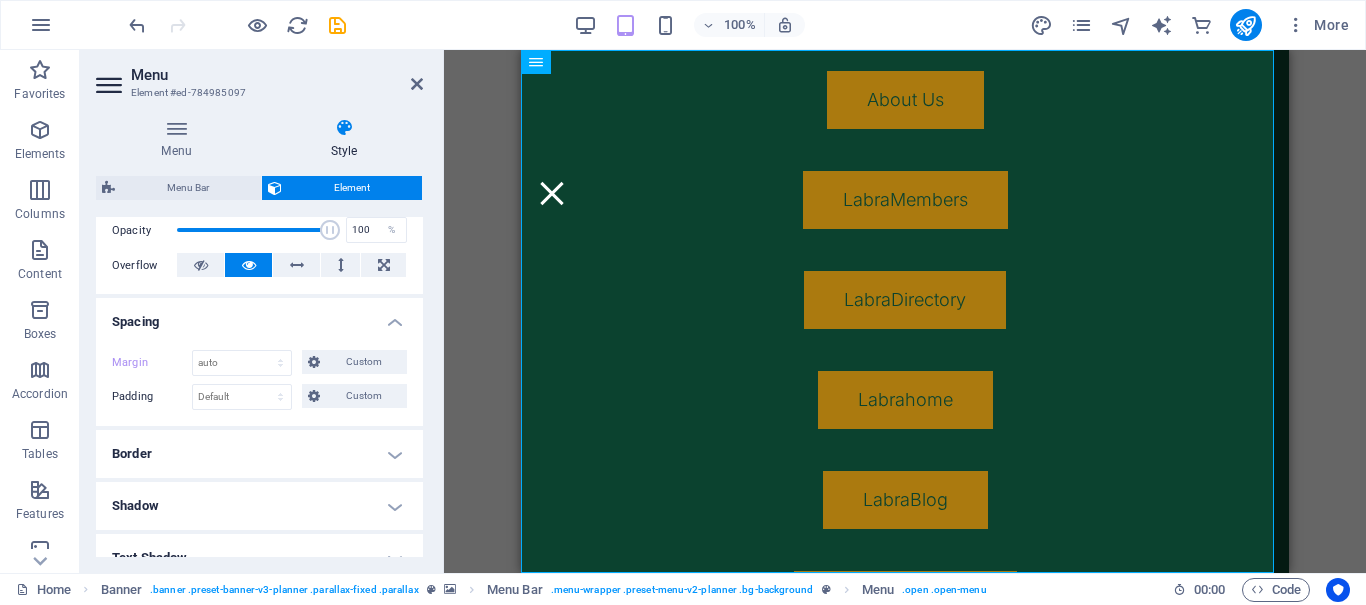 click on "Spacing" at bounding box center [259, 316] 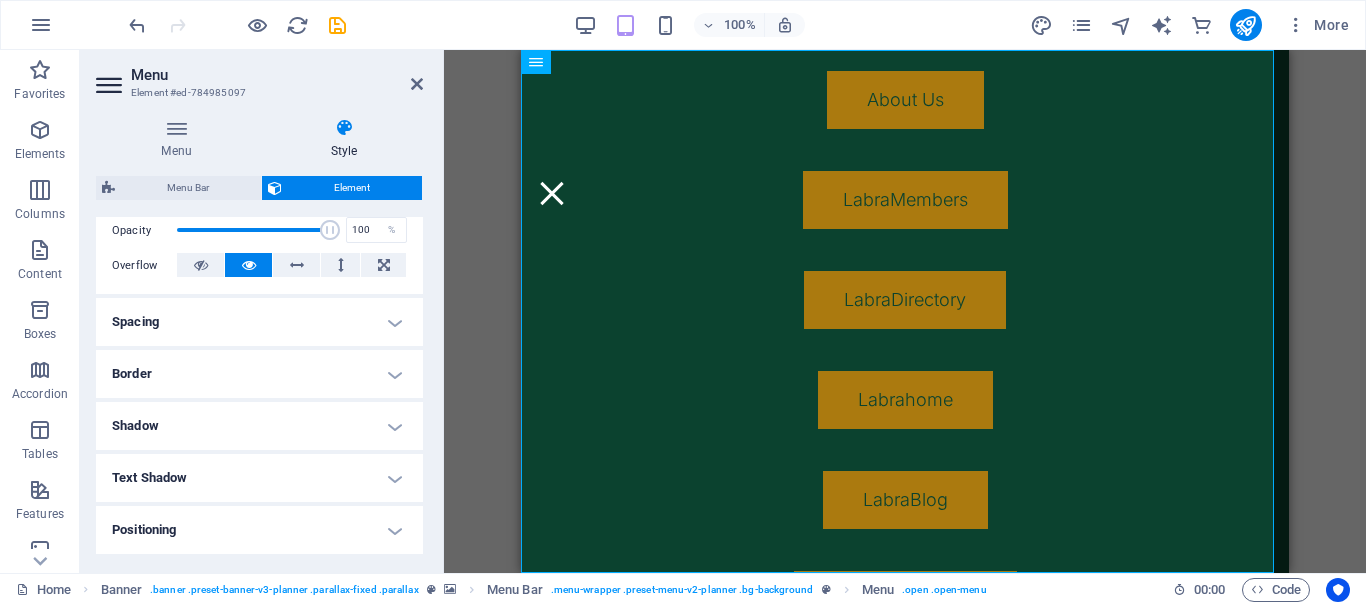 click on "Border" at bounding box center [259, 374] 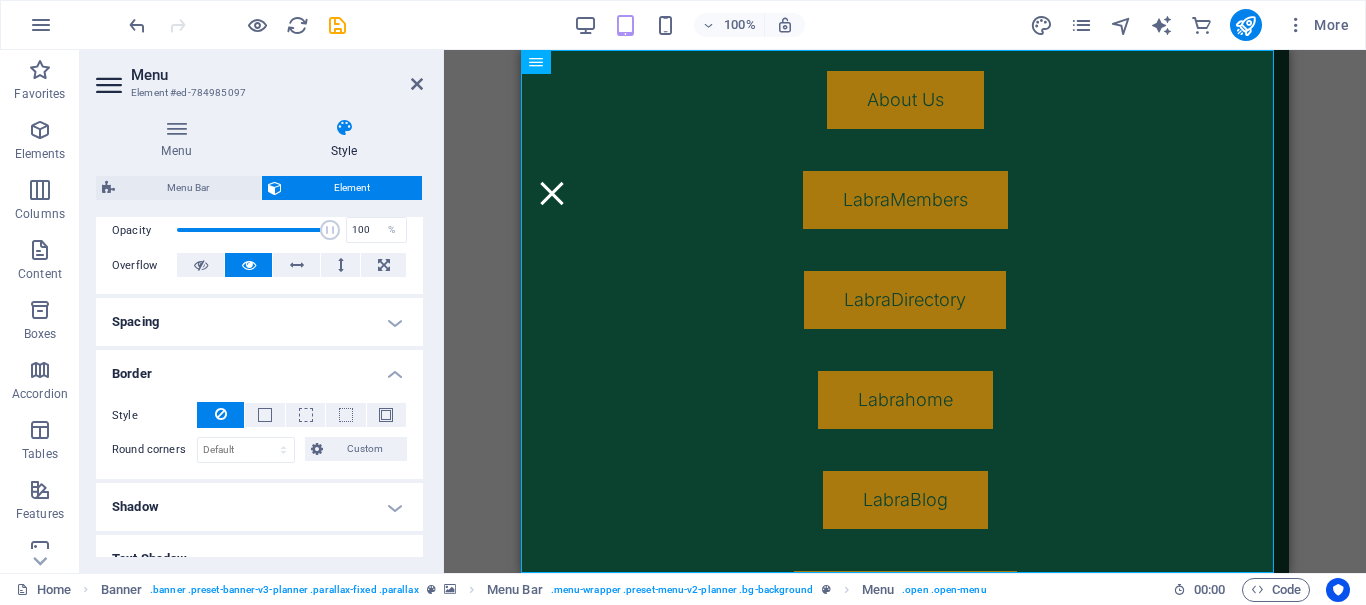 click on "Border" at bounding box center [259, 368] 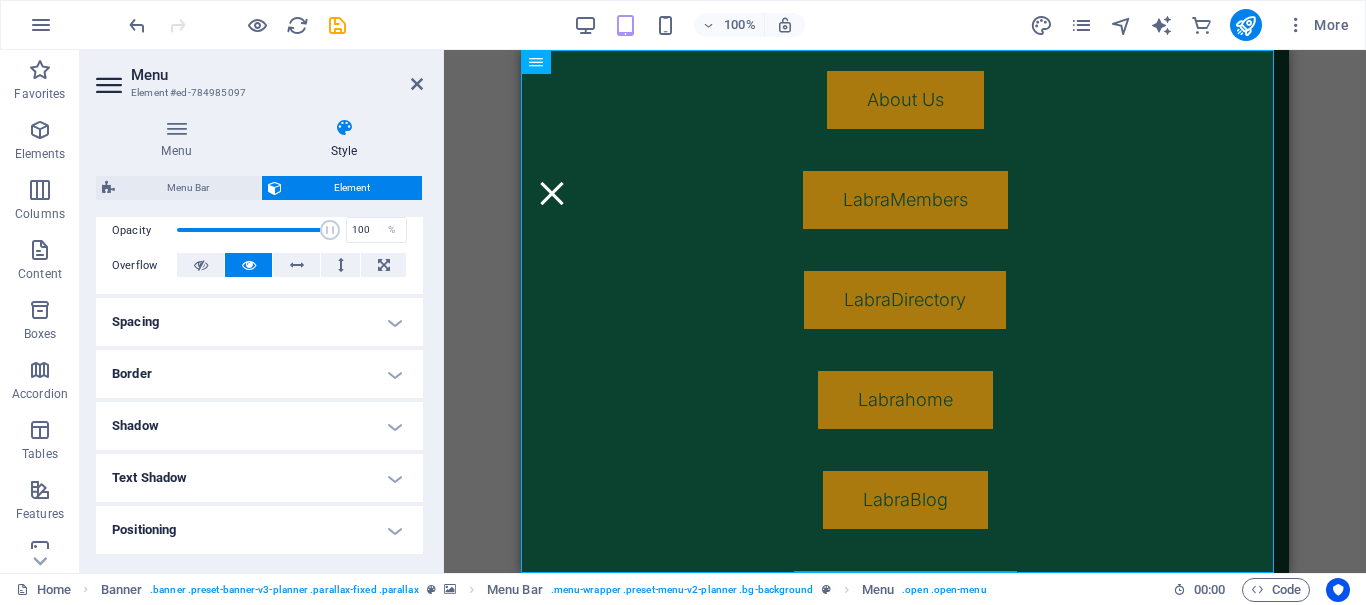 click on "Shadow" at bounding box center [259, 426] 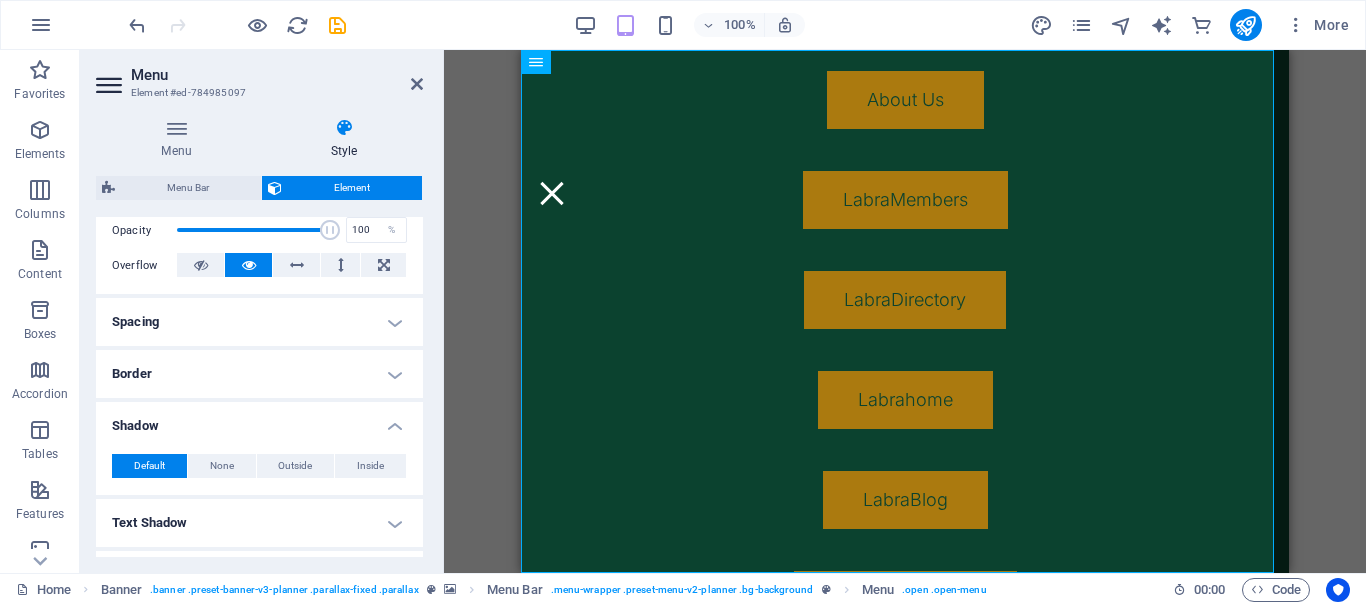 click on "Shadow" at bounding box center (259, 420) 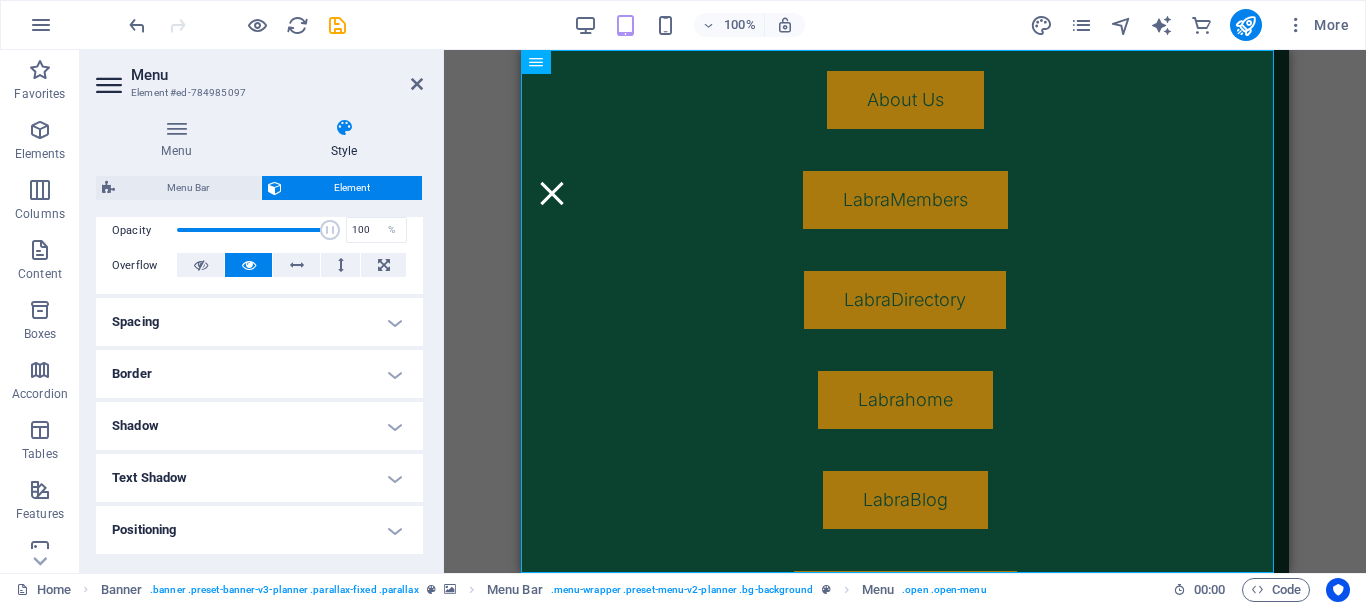 scroll, scrollTop: 500, scrollLeft: 0, axis: vertical 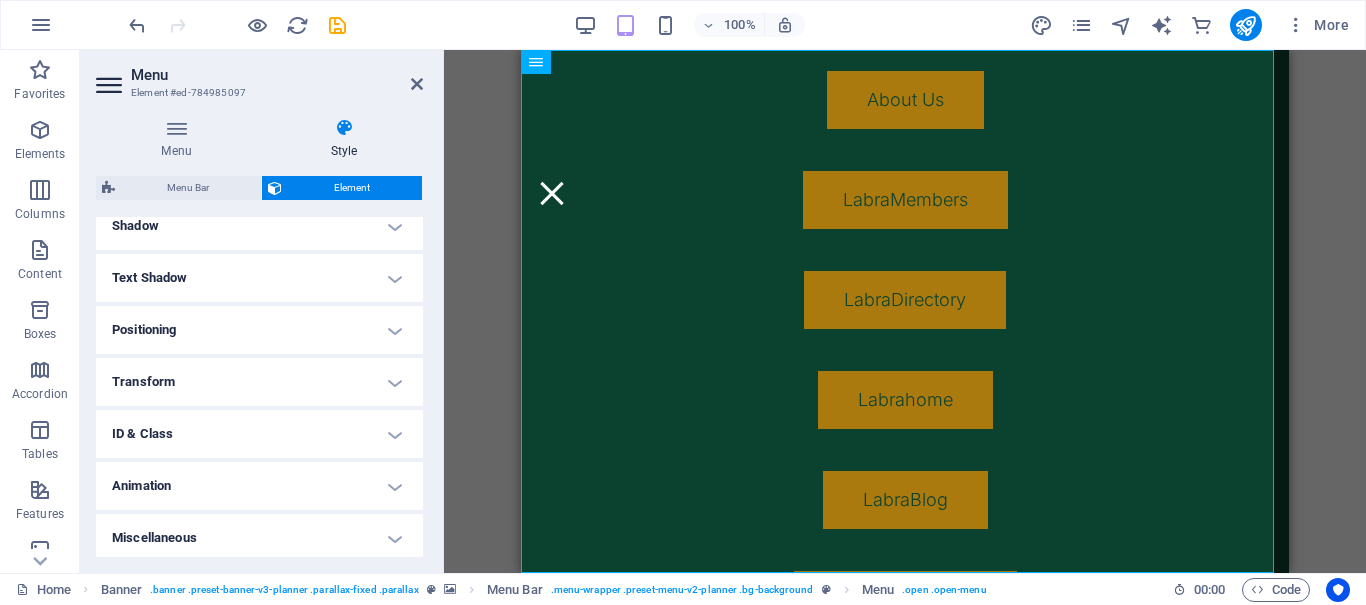 click on "Transform" at bounding box center (259, 382) 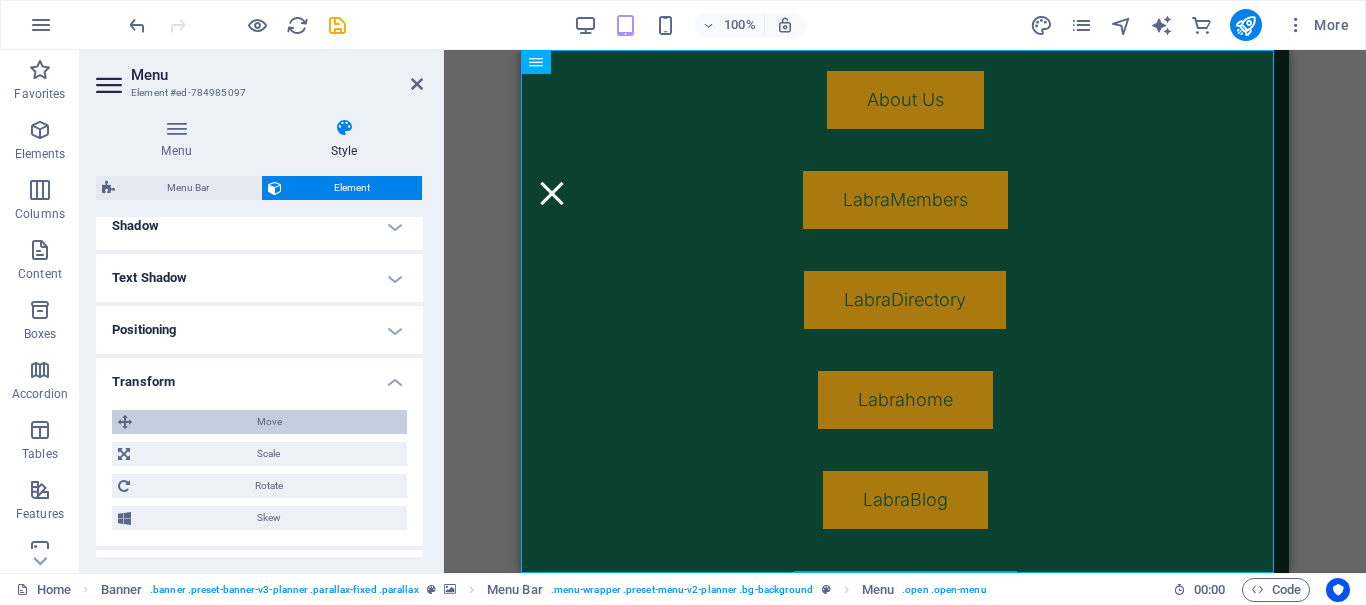 click on "Move" at bounding box center [269, 422] 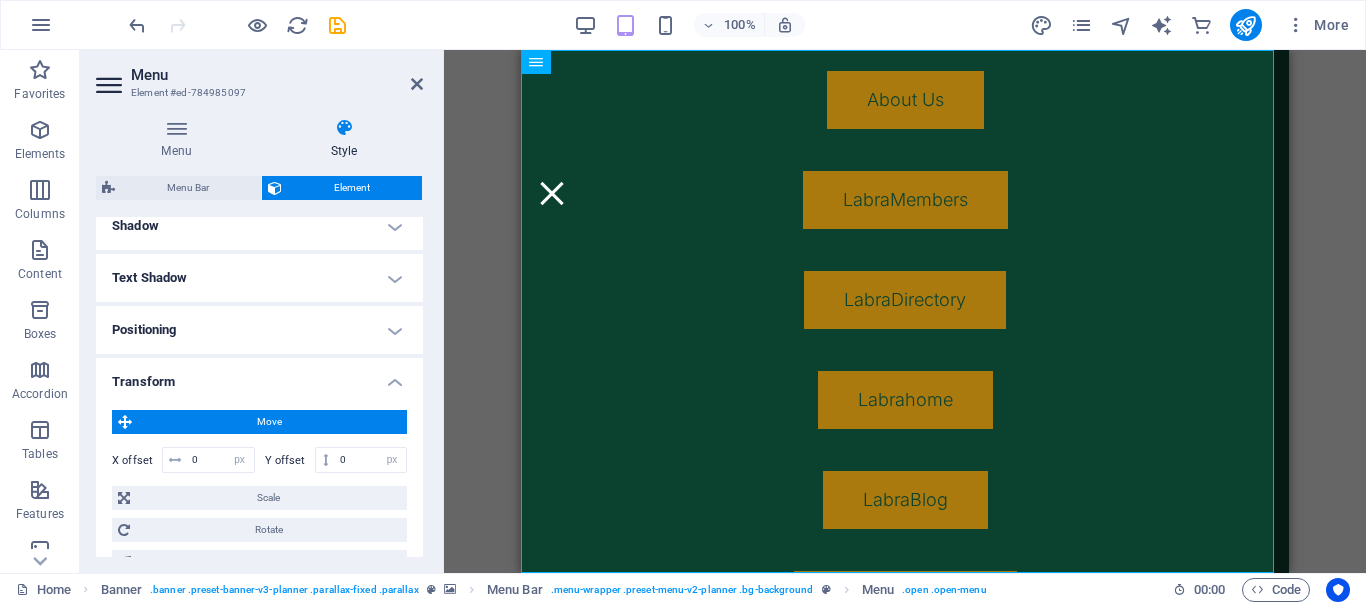 click on "Move" at bounding box center (269, 422) 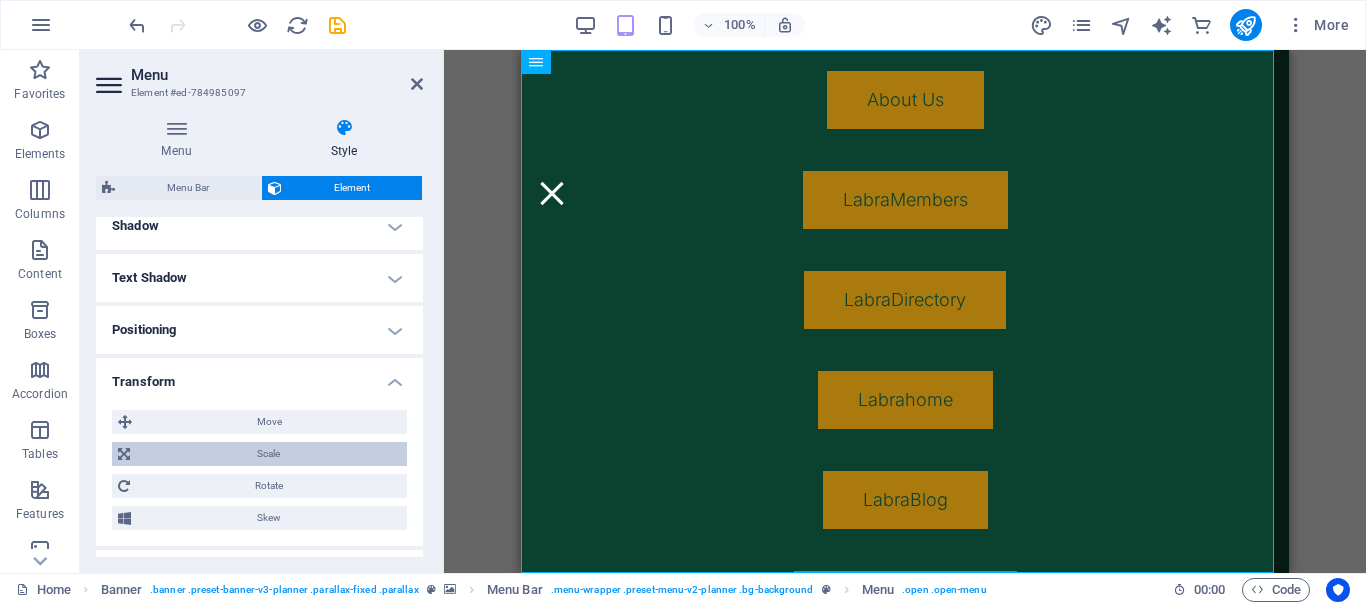 click on "Scale" at bounding box center [268, 454] 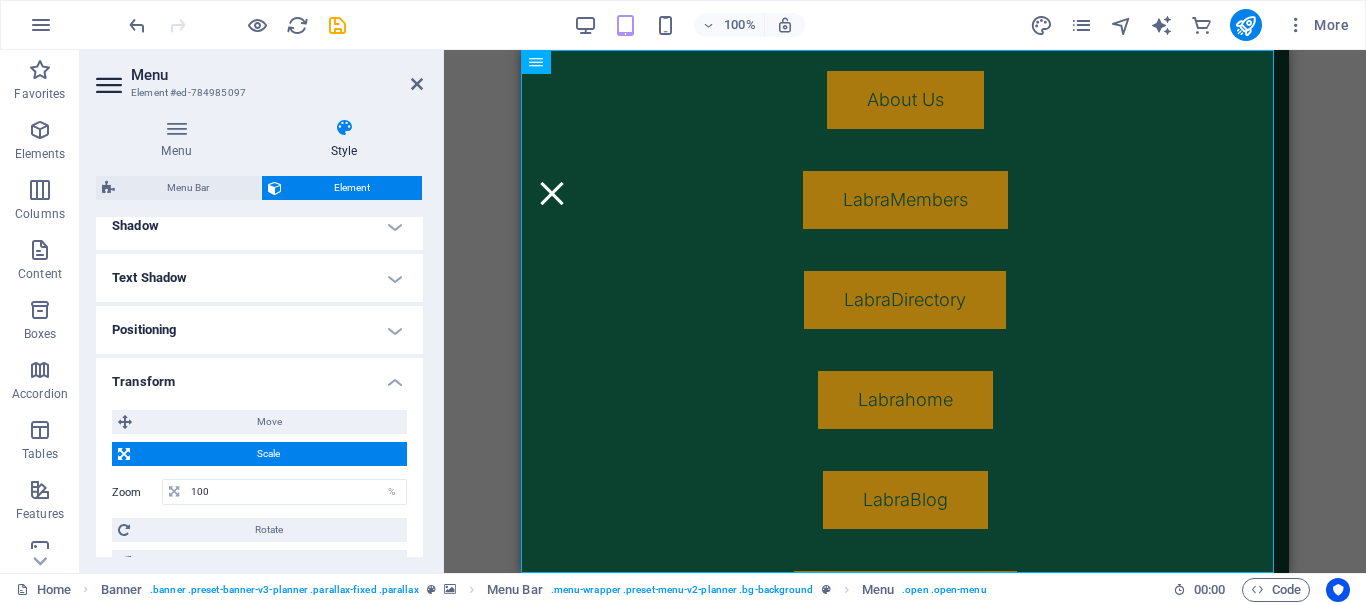 click on "Scale" at bounding box center [268, 454] 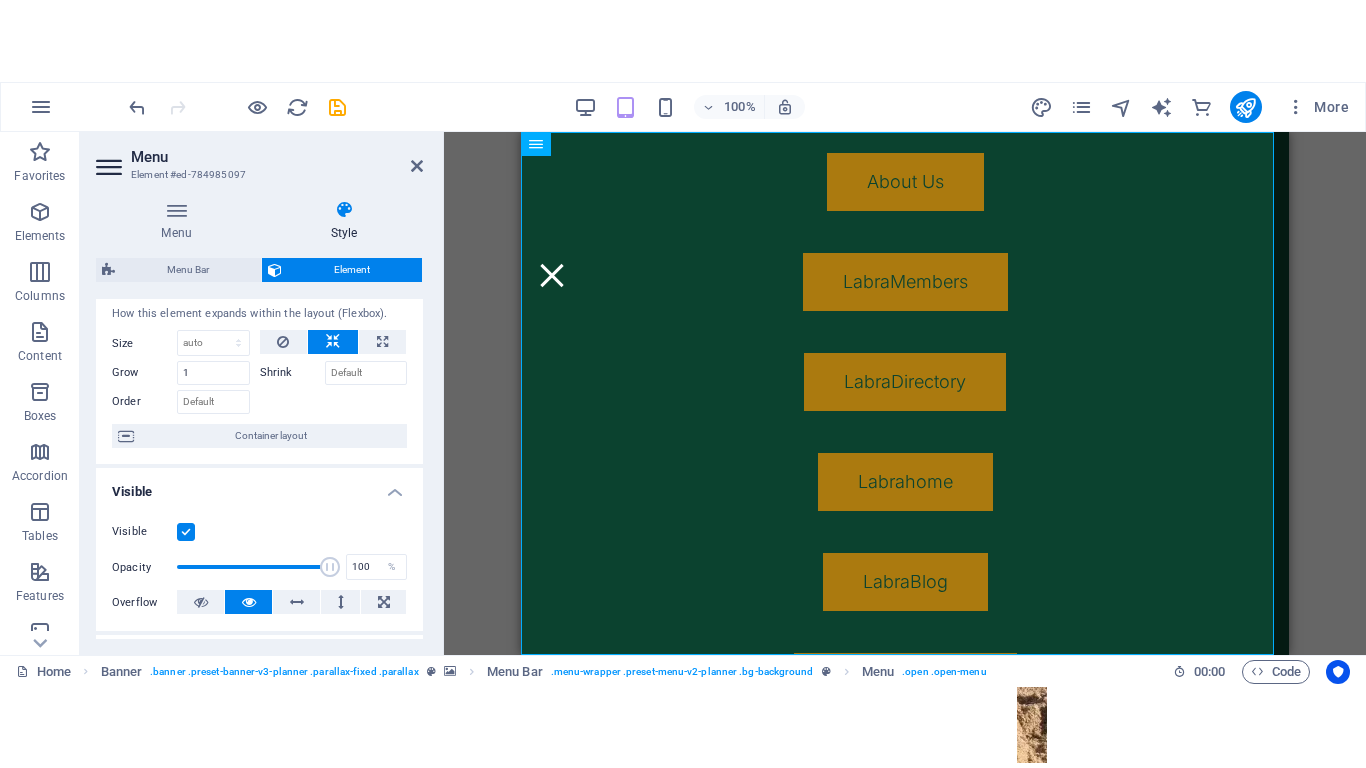 scroll, scrollTop: 0, scrollLeft: 0, axis: both 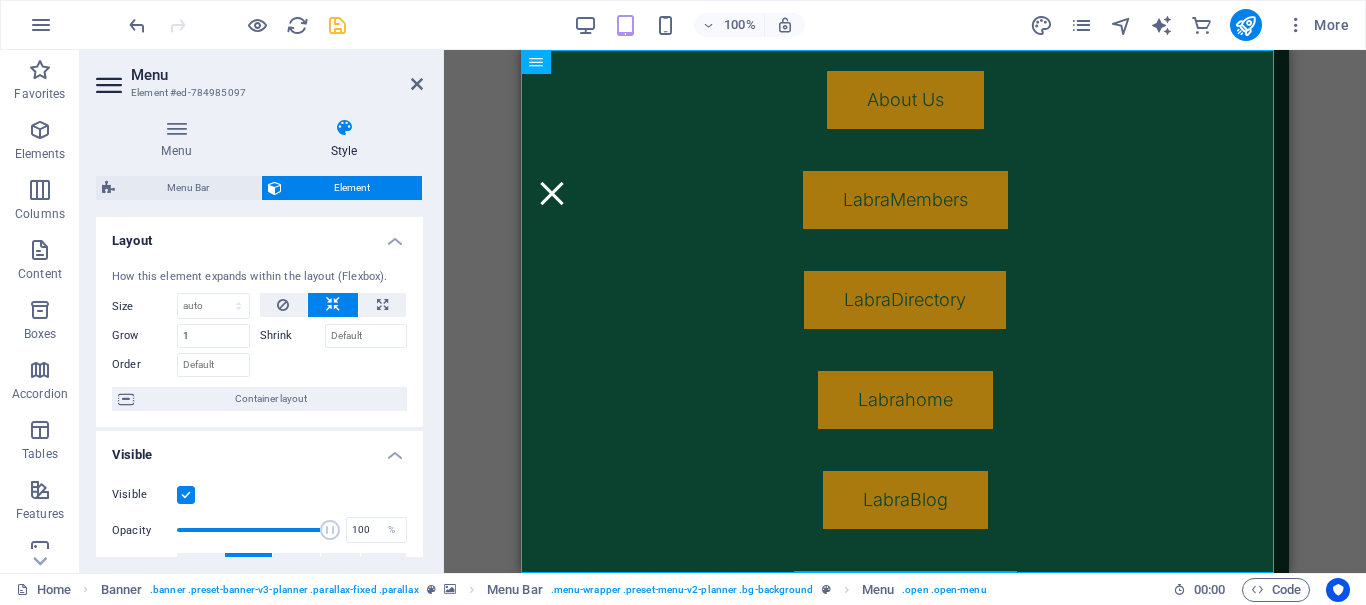 click at bounding box center (337, 25) 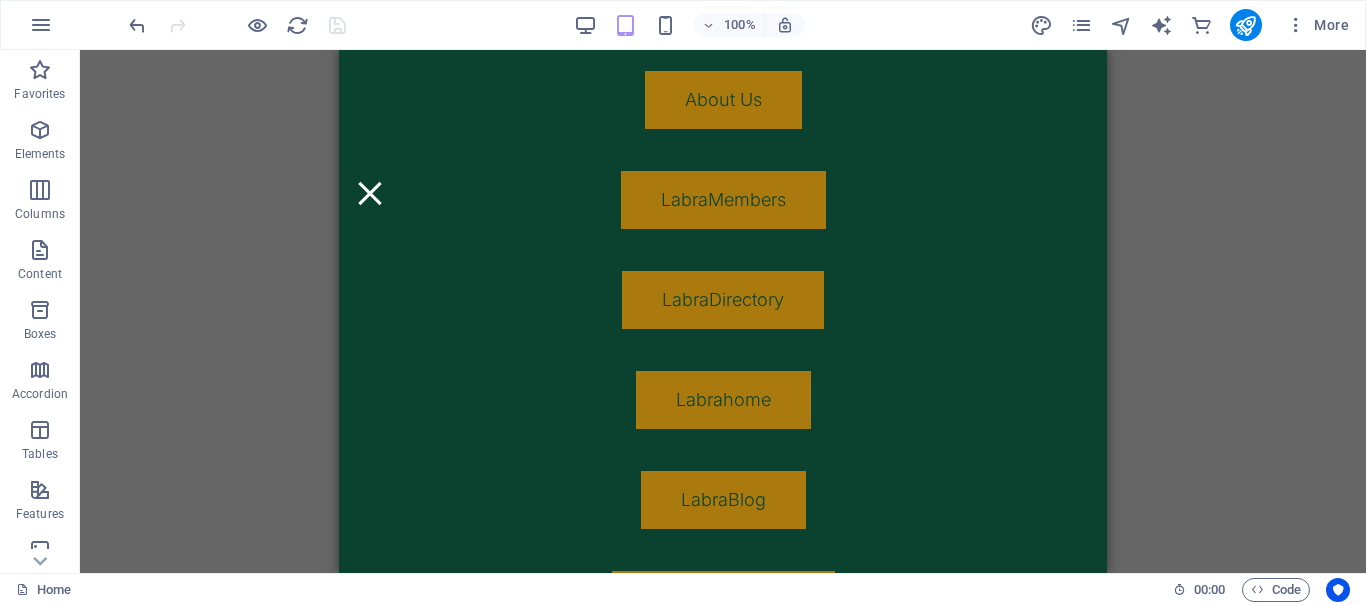 click on "100%" at bounding box center (689, 25) 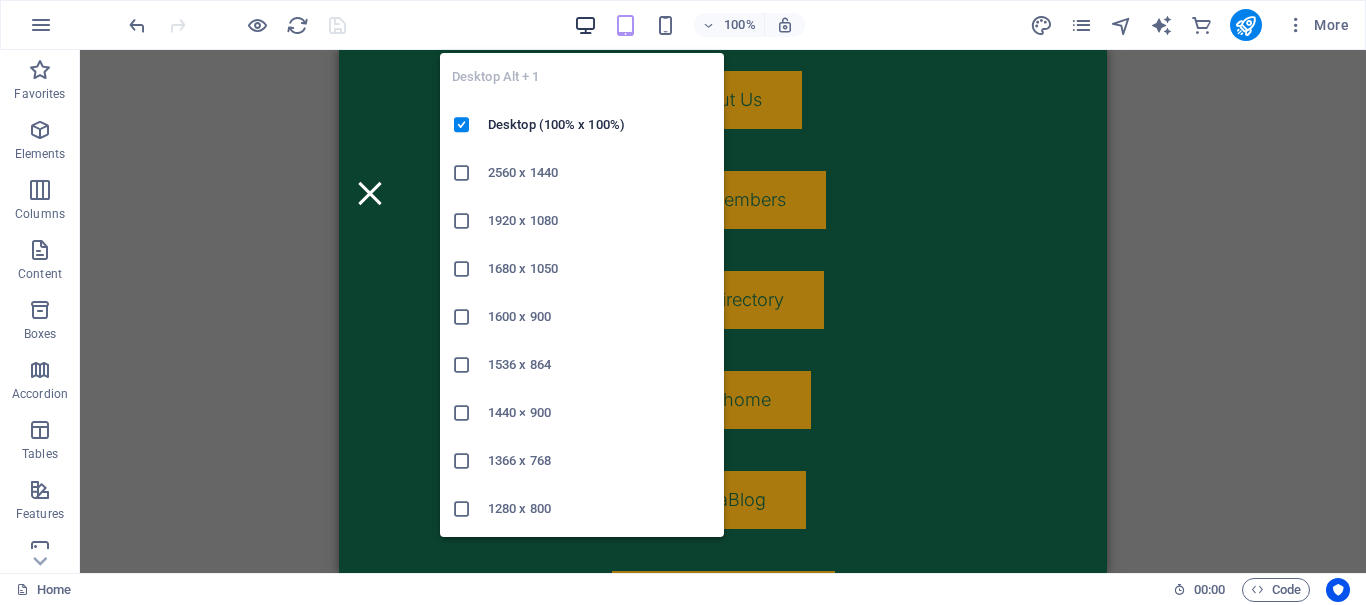 click at bounding box center (585, 25) 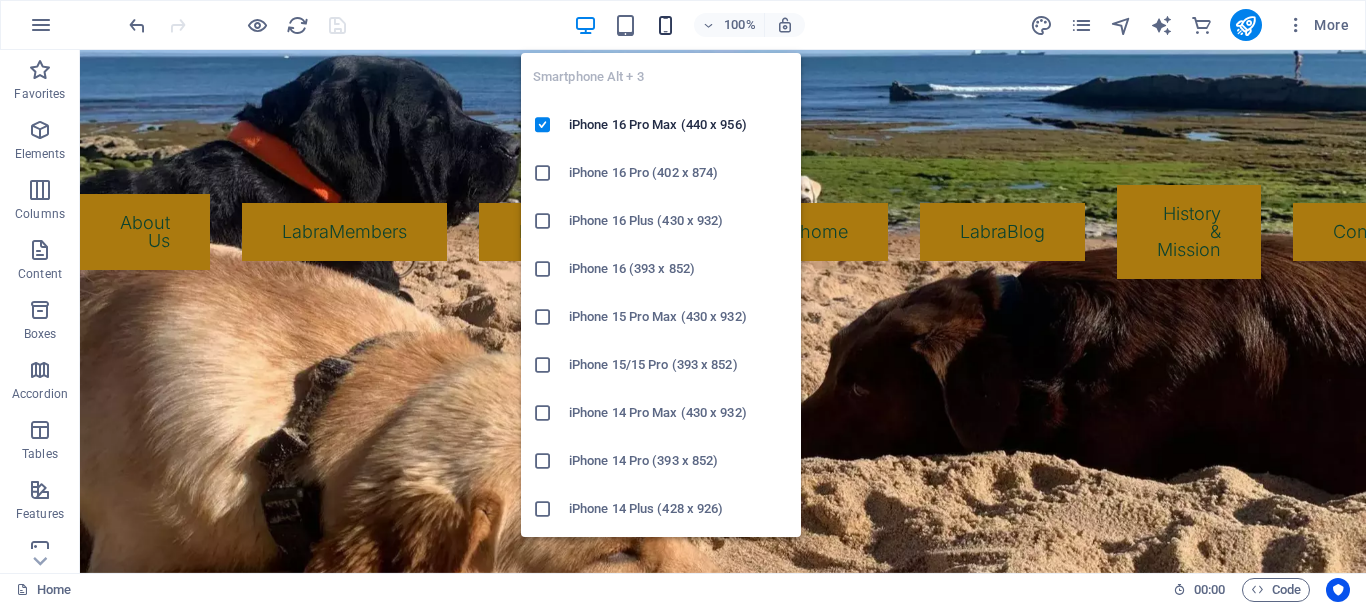 click at bounding box center (665, 25) 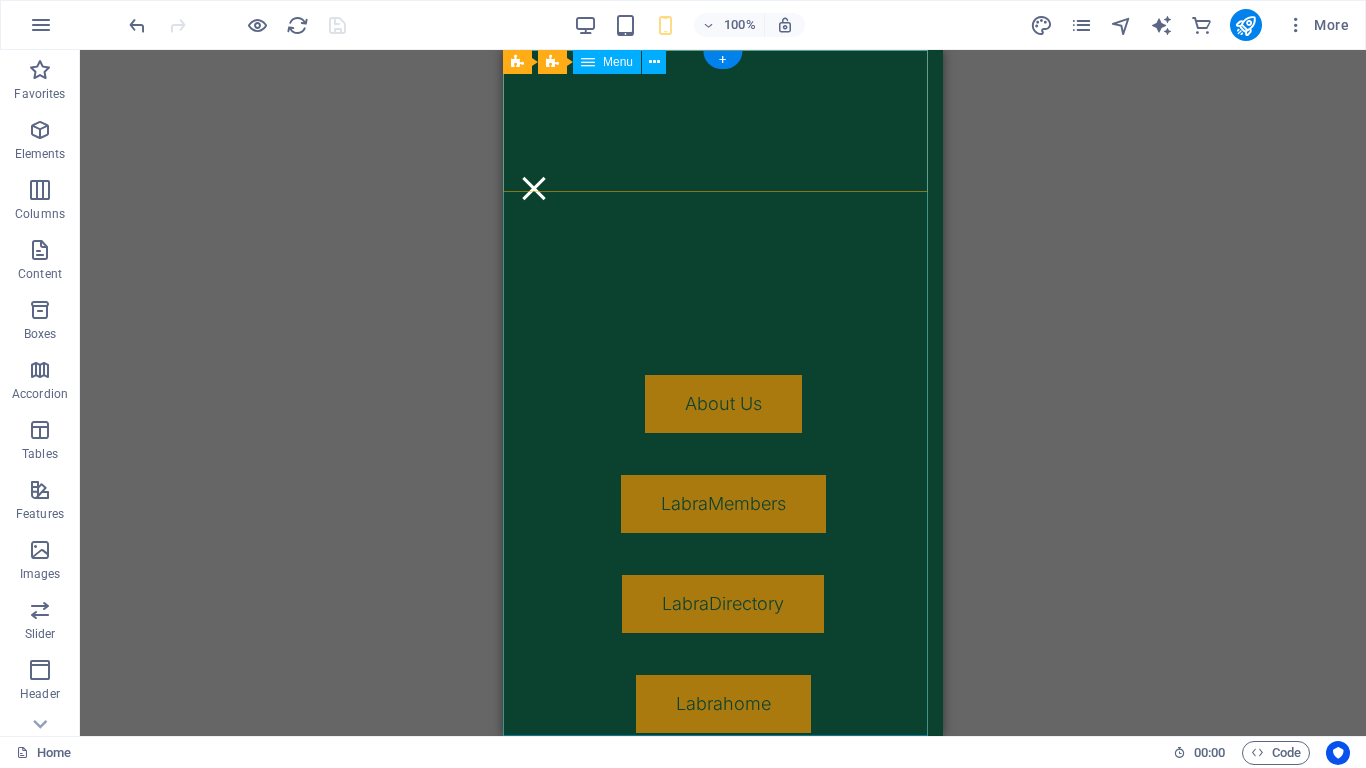 type 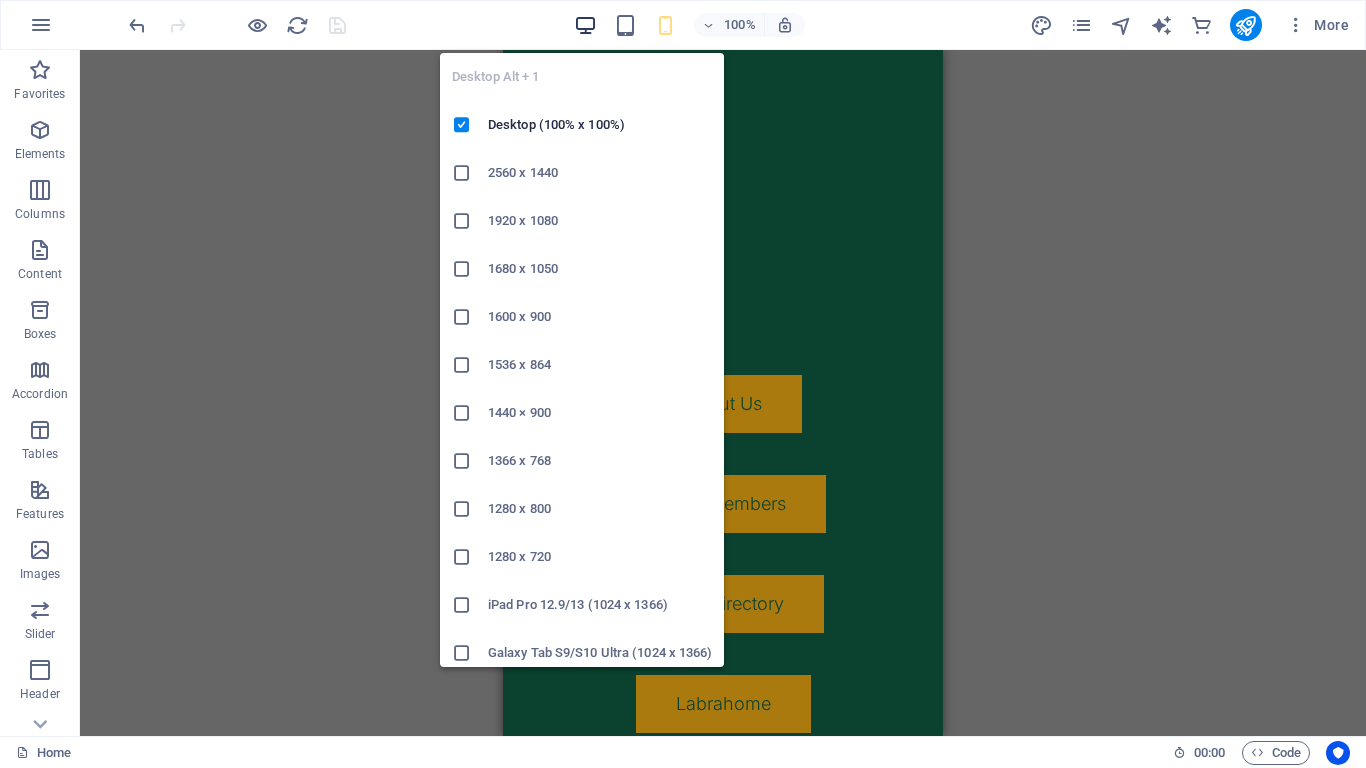 click at bounding box center (585, 25) 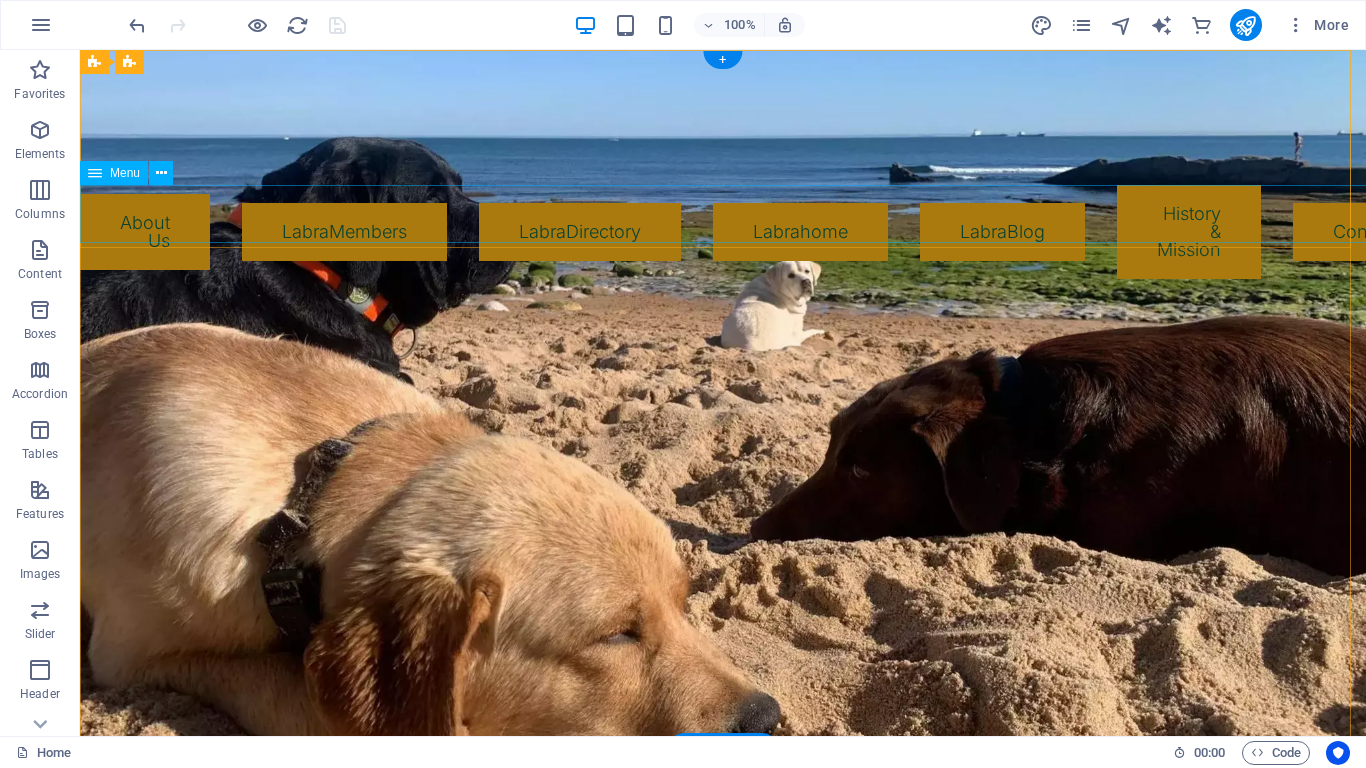 type 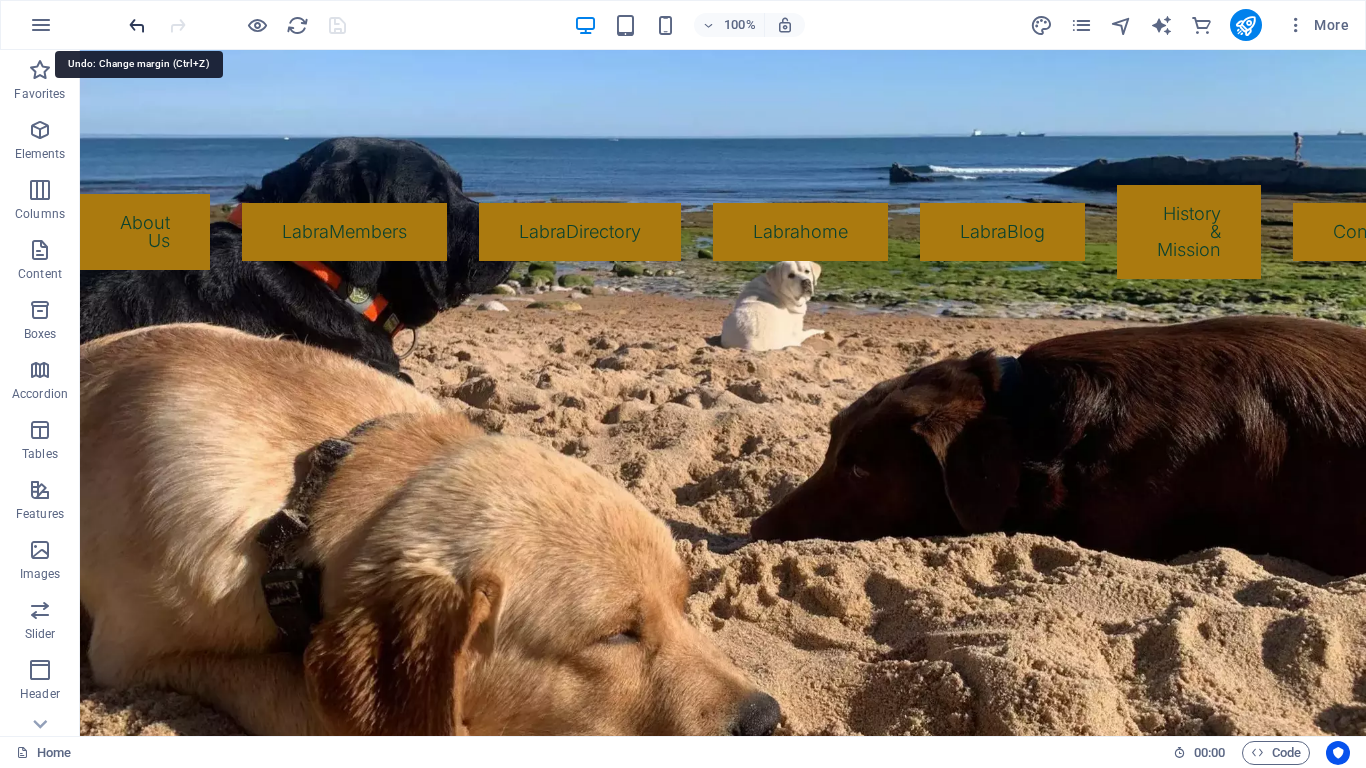 click at bounding box center (137, 25) 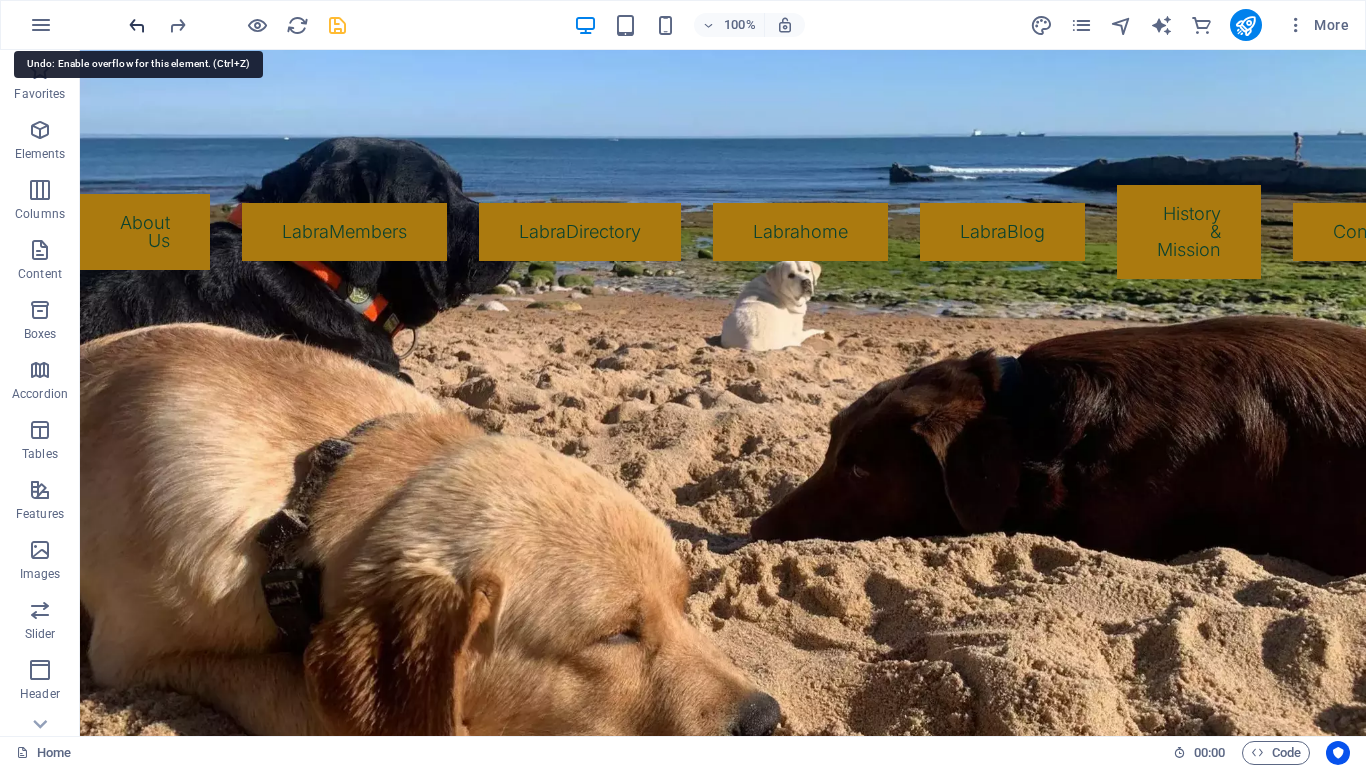 click at bounding box center [137, 25] 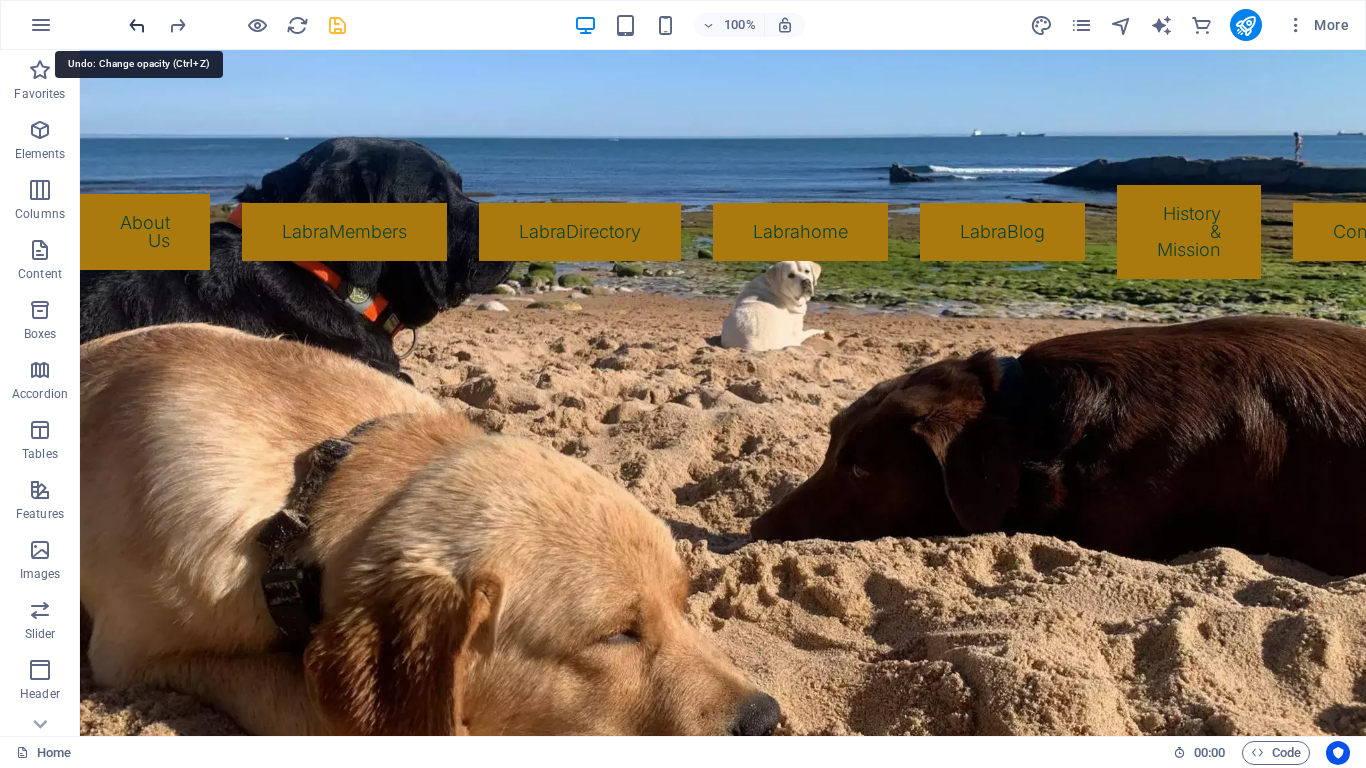 click at bounding box center (137, 25) 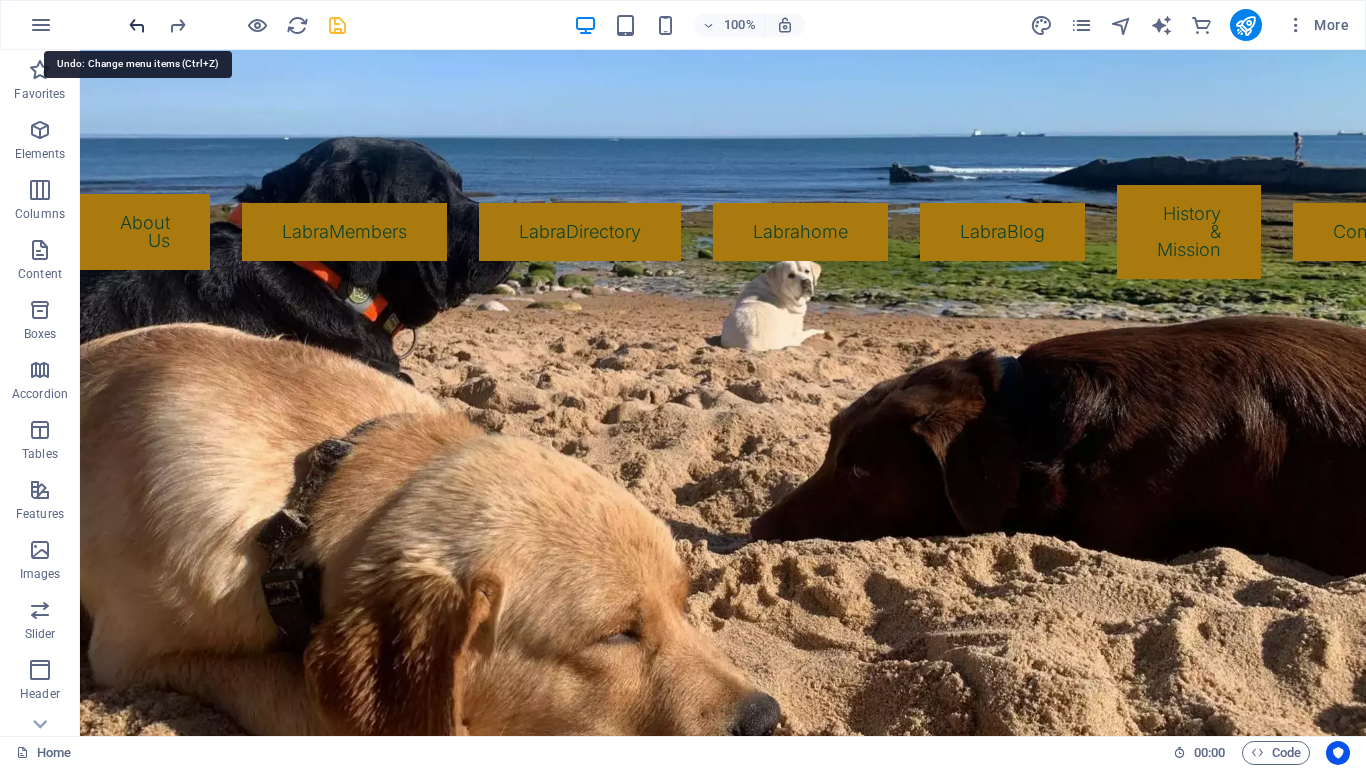 click at bounding box center [137, 25] 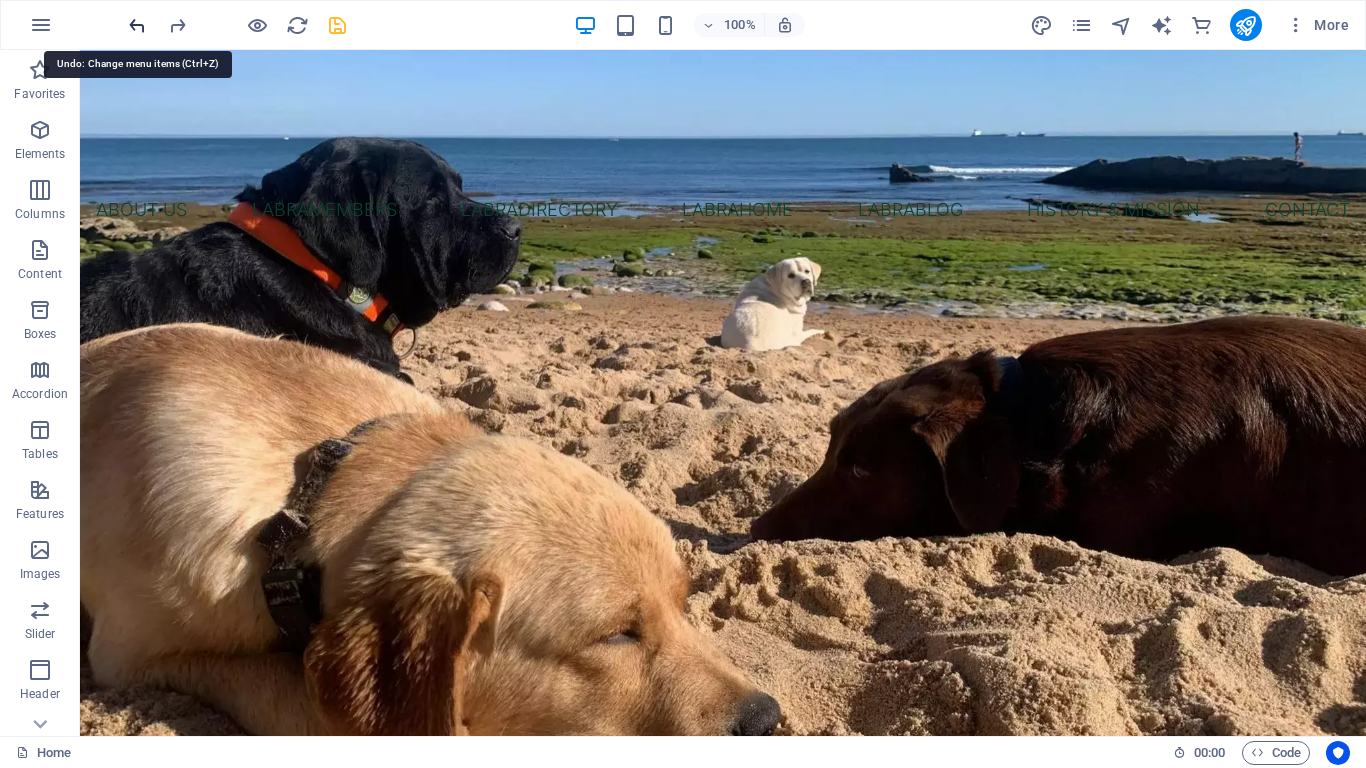 click at bounding box center (137, 25) 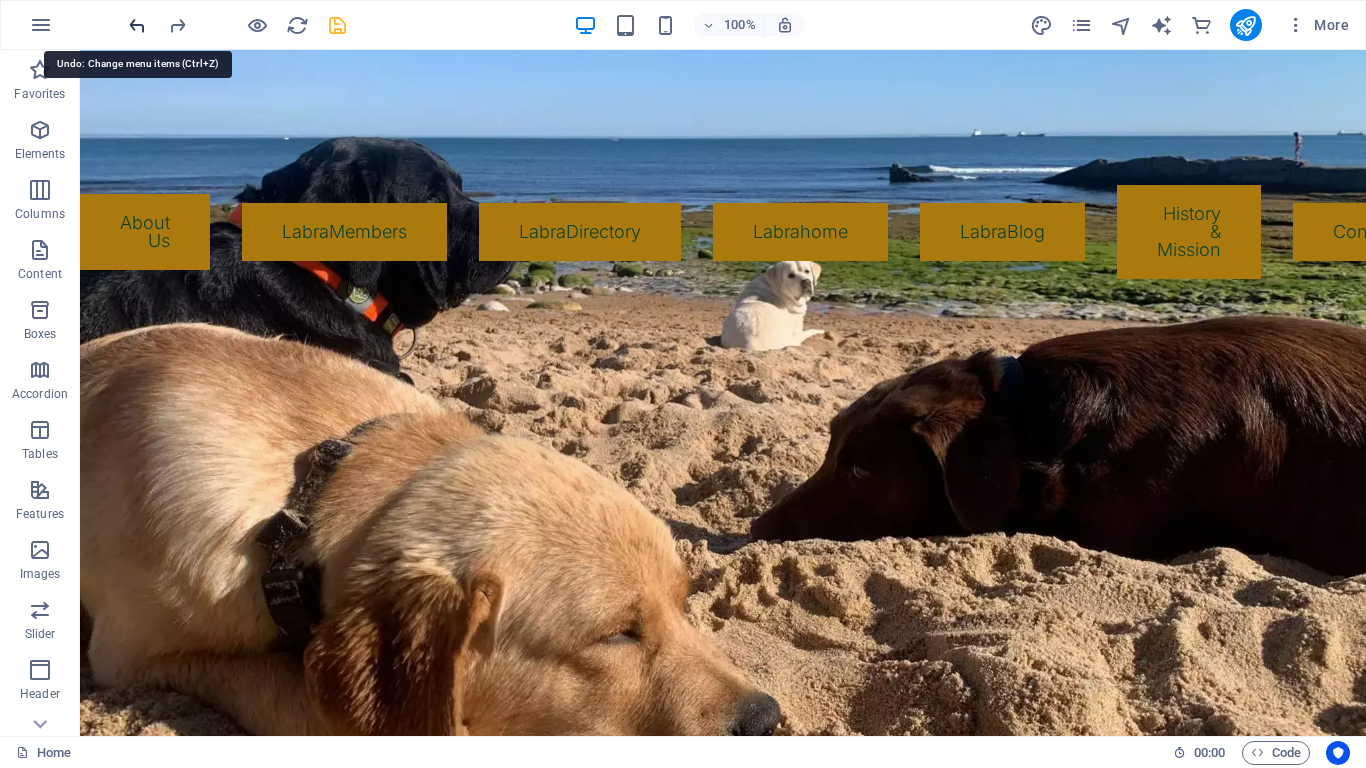 click at bounding box center [137, 25] 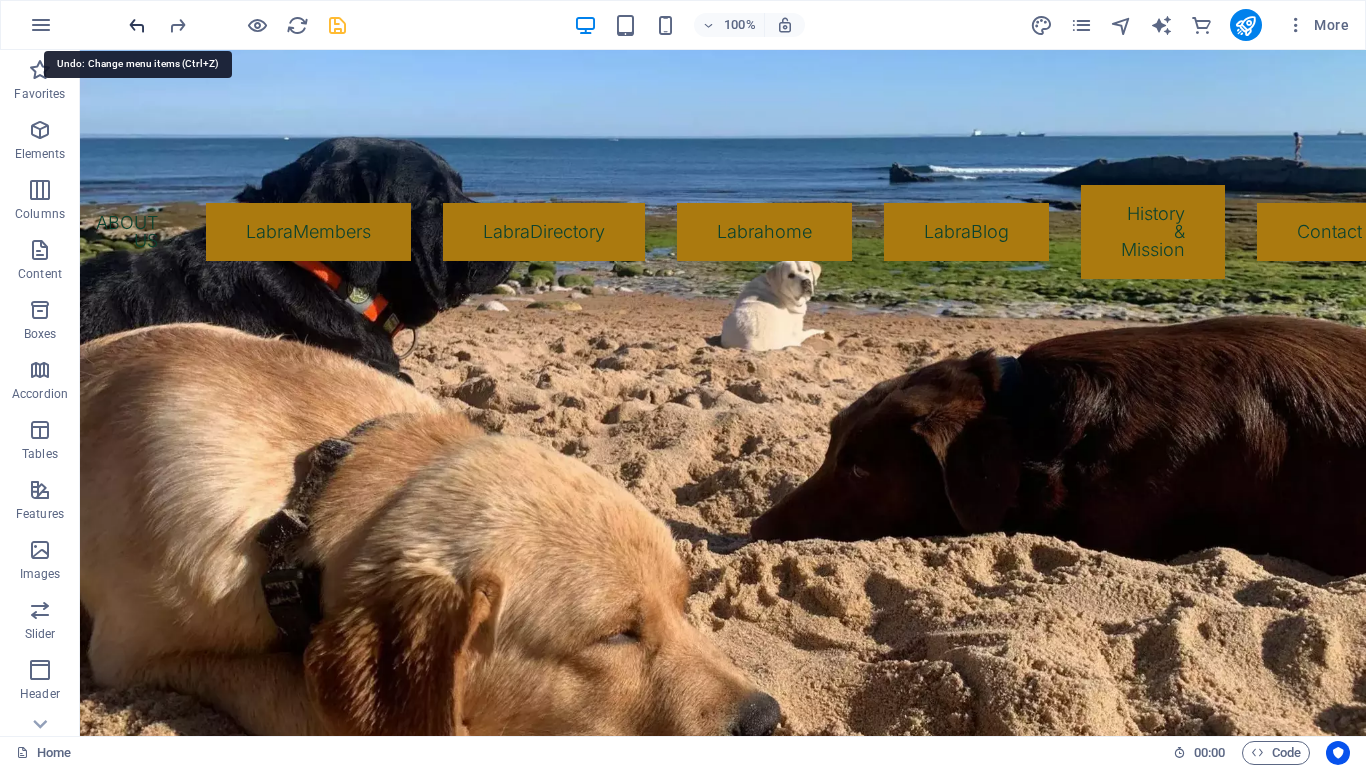 click at bounding box center [137, 25] 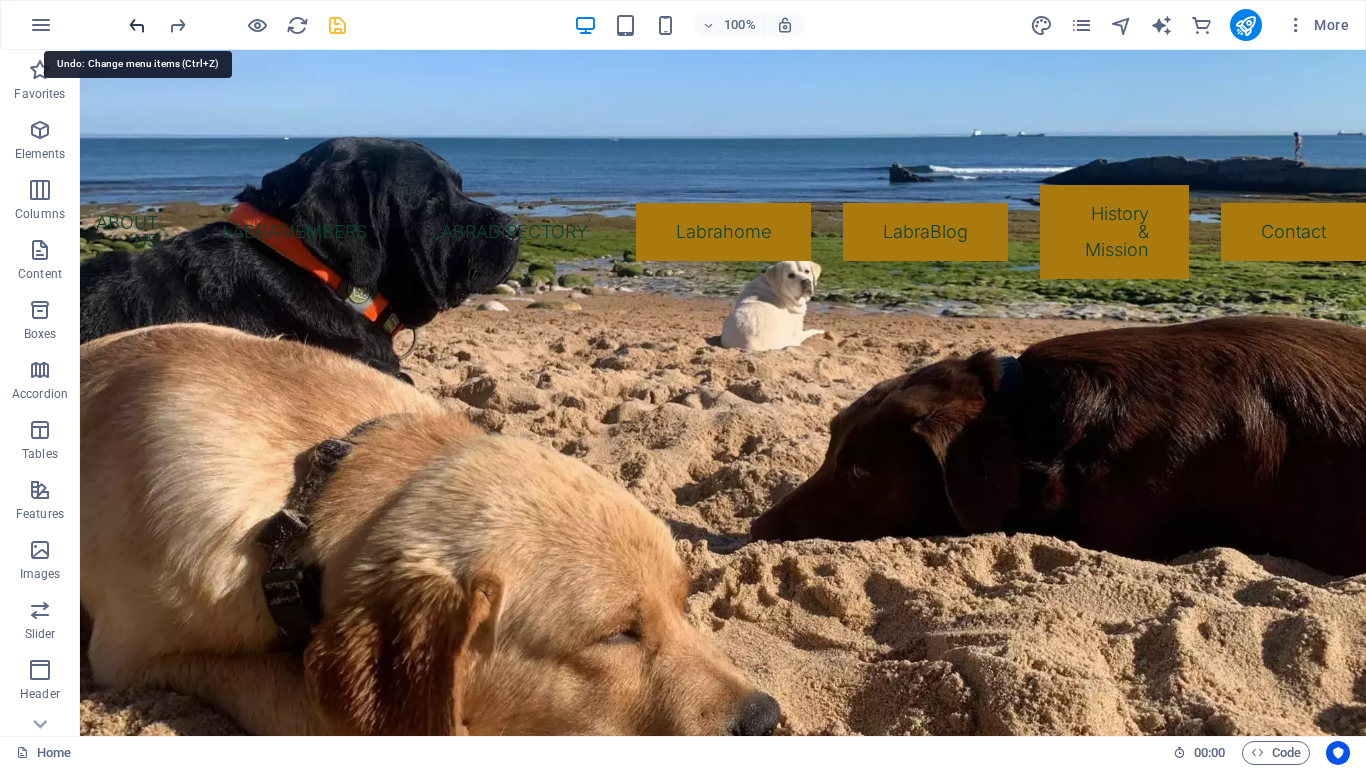 click at bounding box center (137, 25) 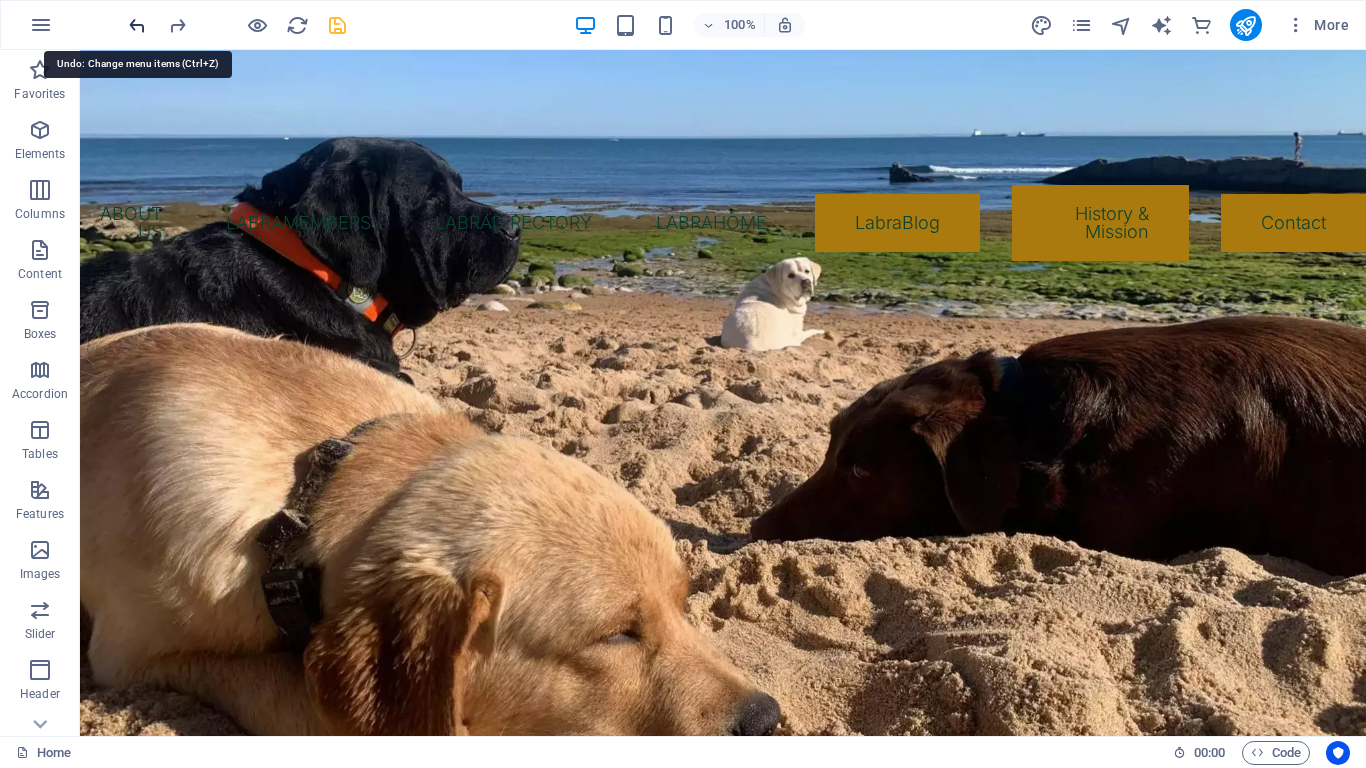 click at bounding box center (137, 25) 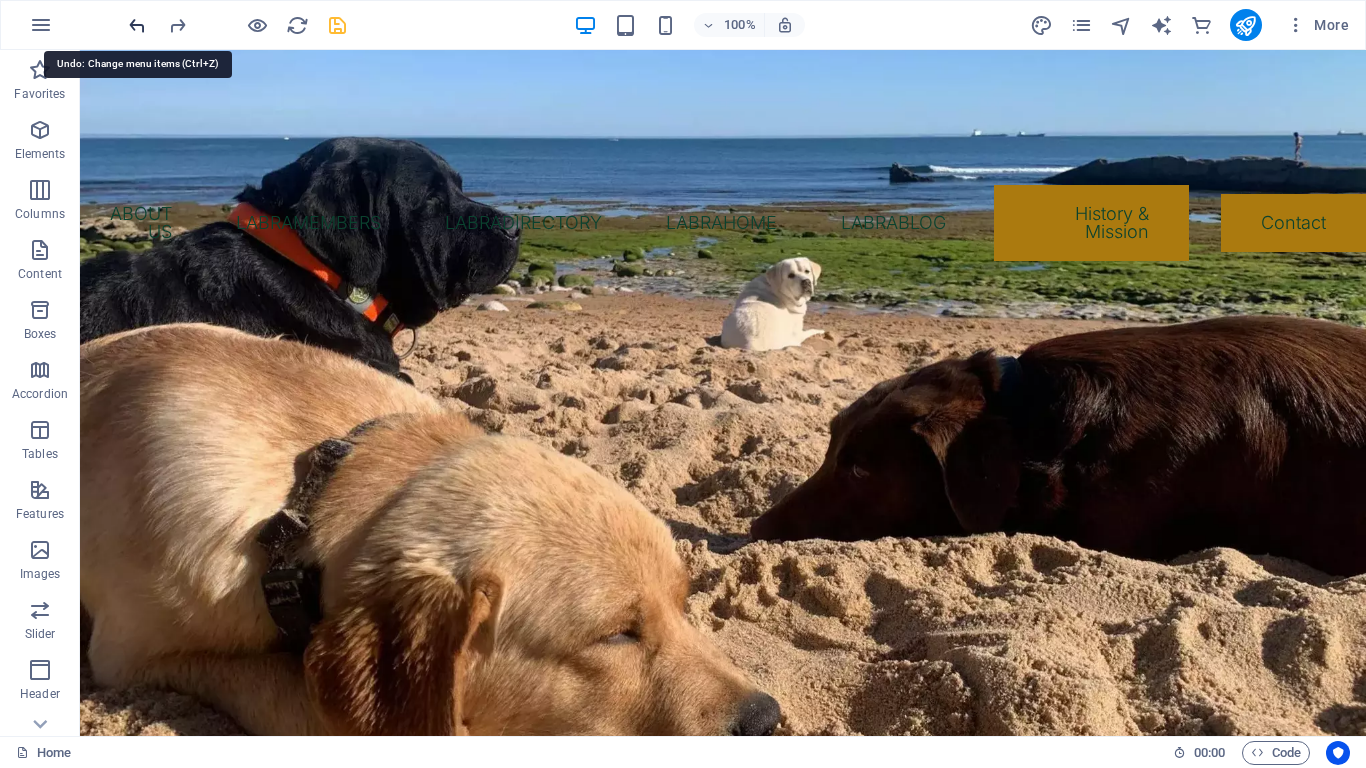 click at bounding box center (137, 25) 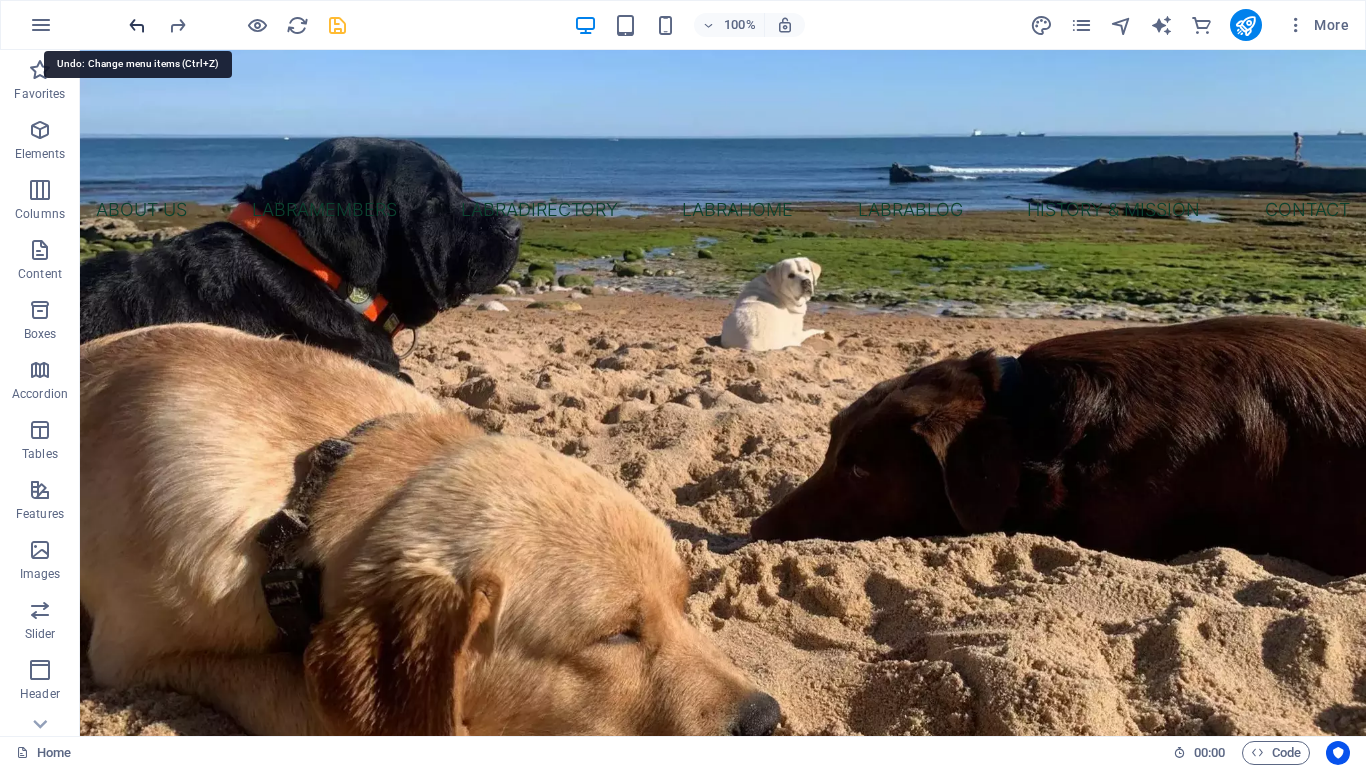 click at bounding box center [137, 25] 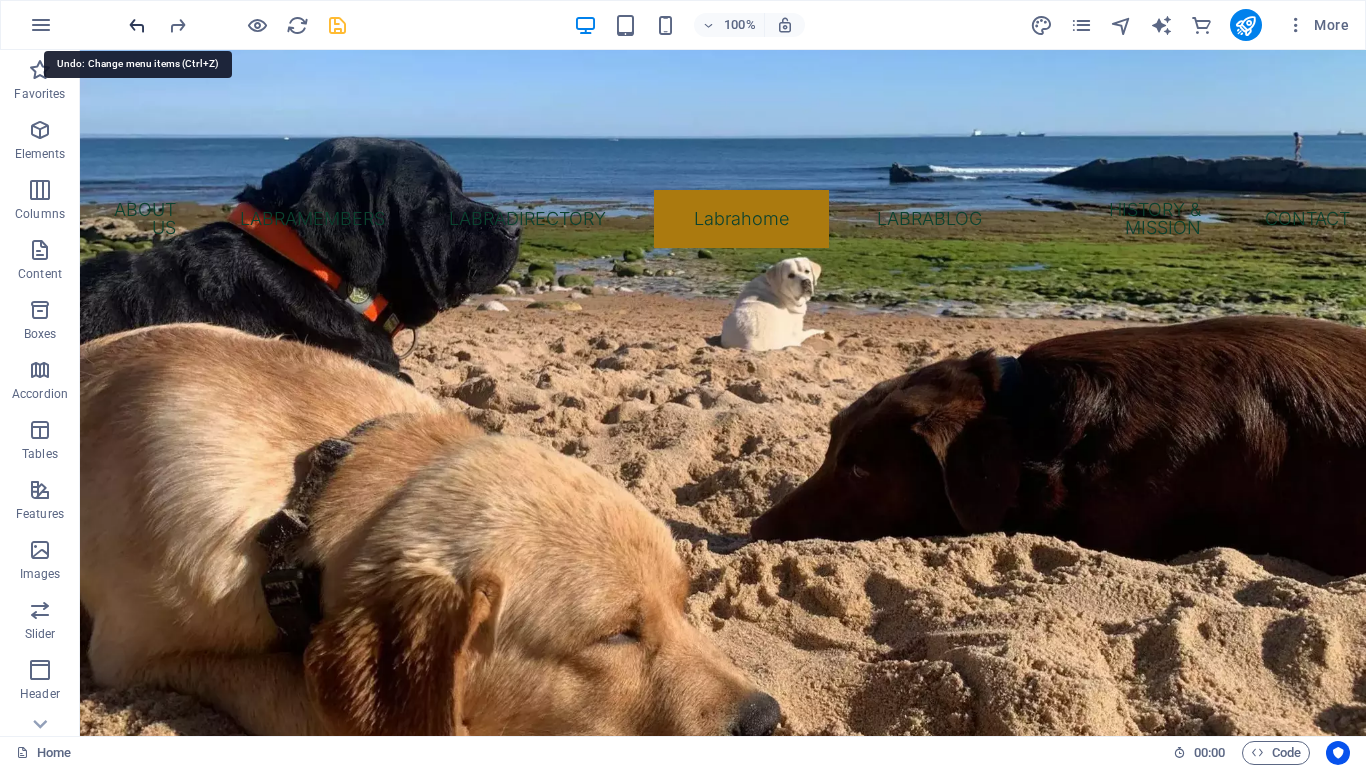 click at bounding box center (137, 25) 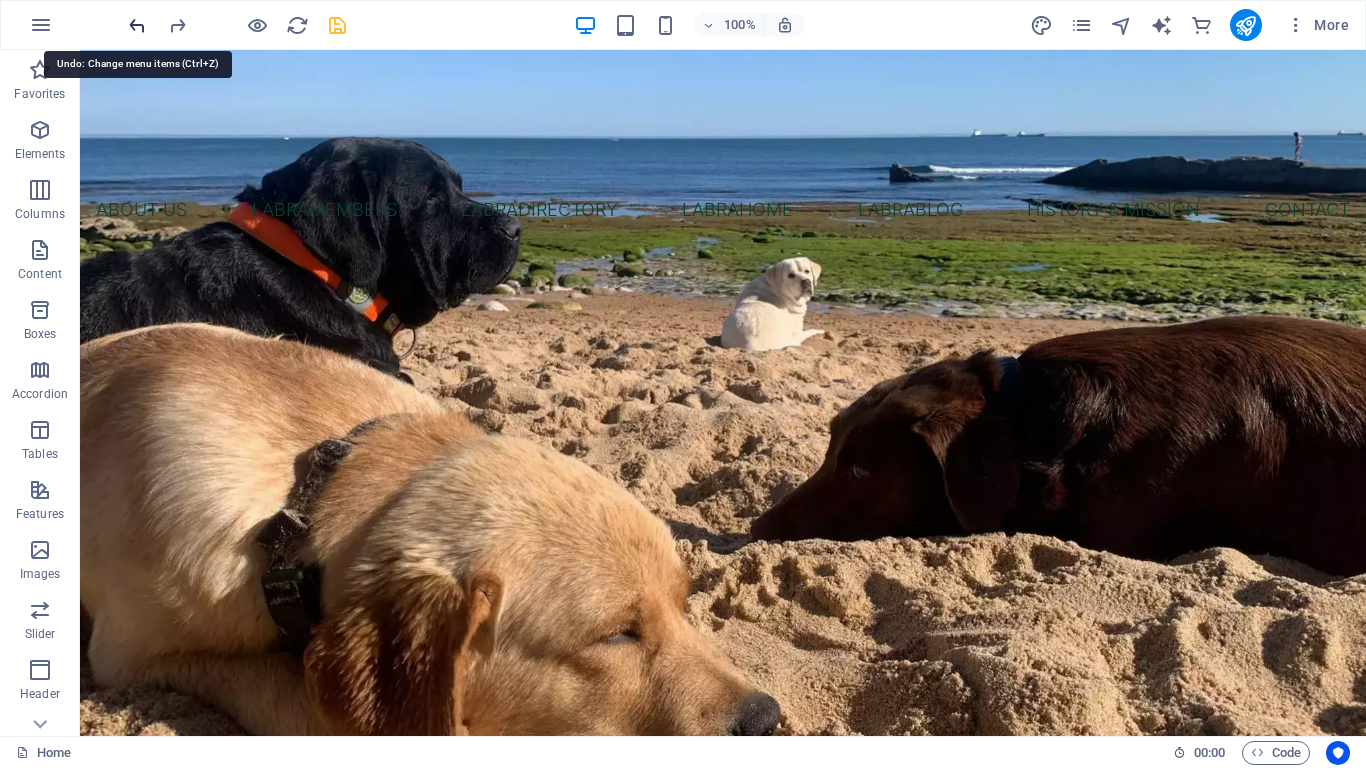 click at bounding box center [137, 25] 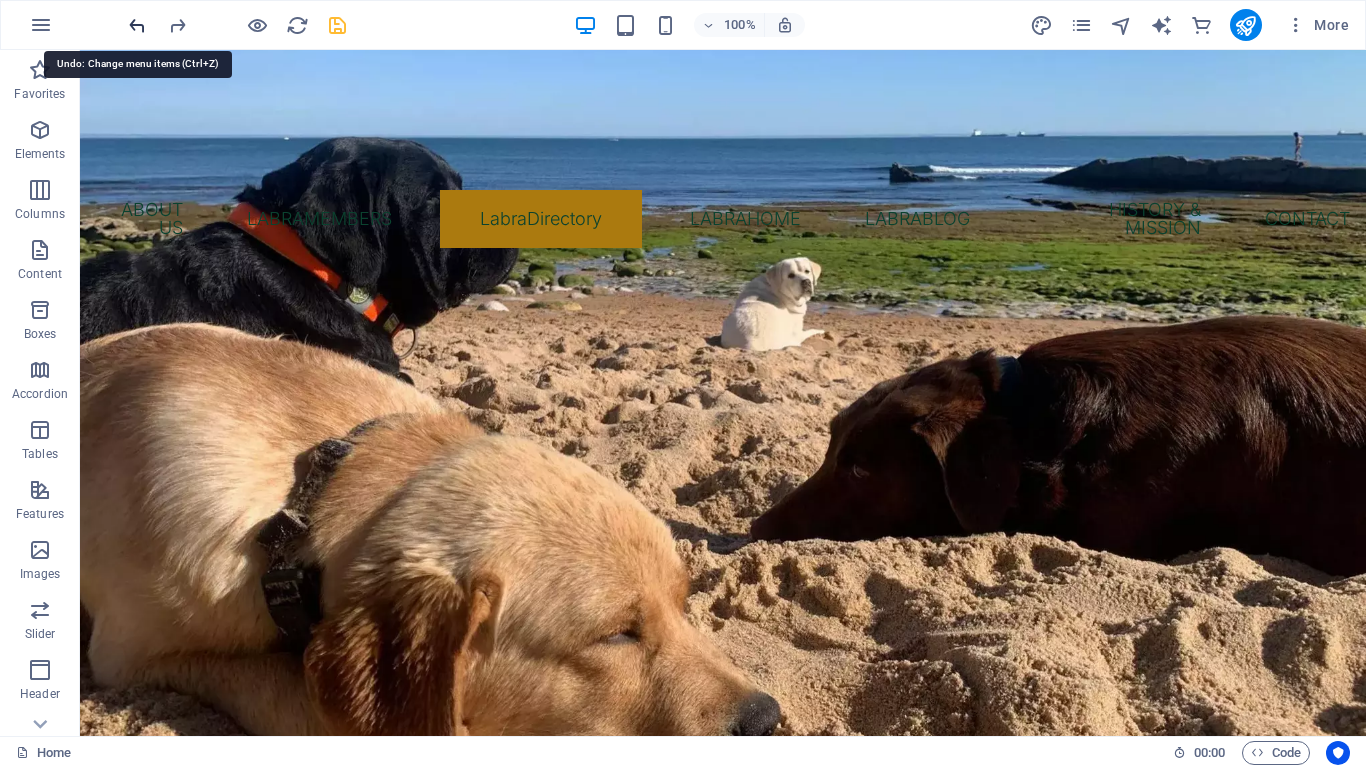 click at bounding box center [137, 25] 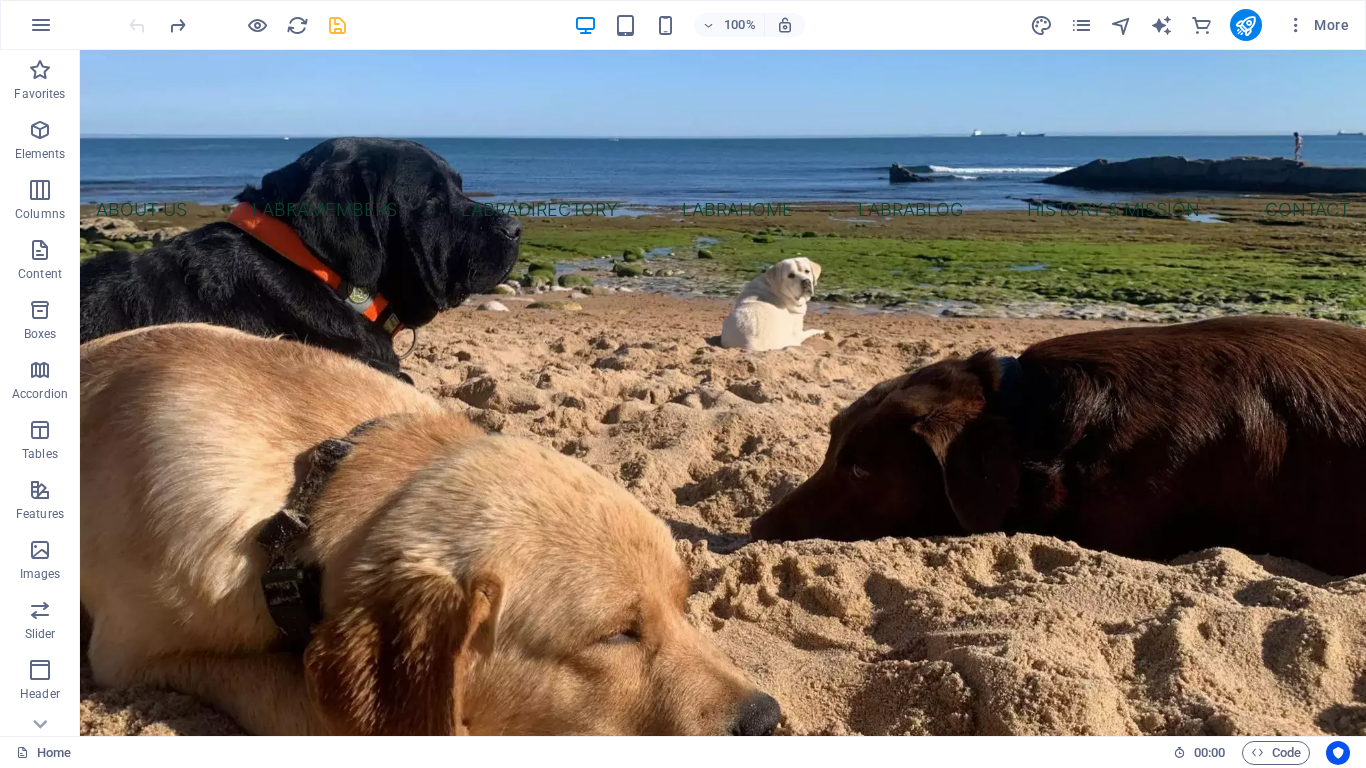 click at bounding box center (237, 25) 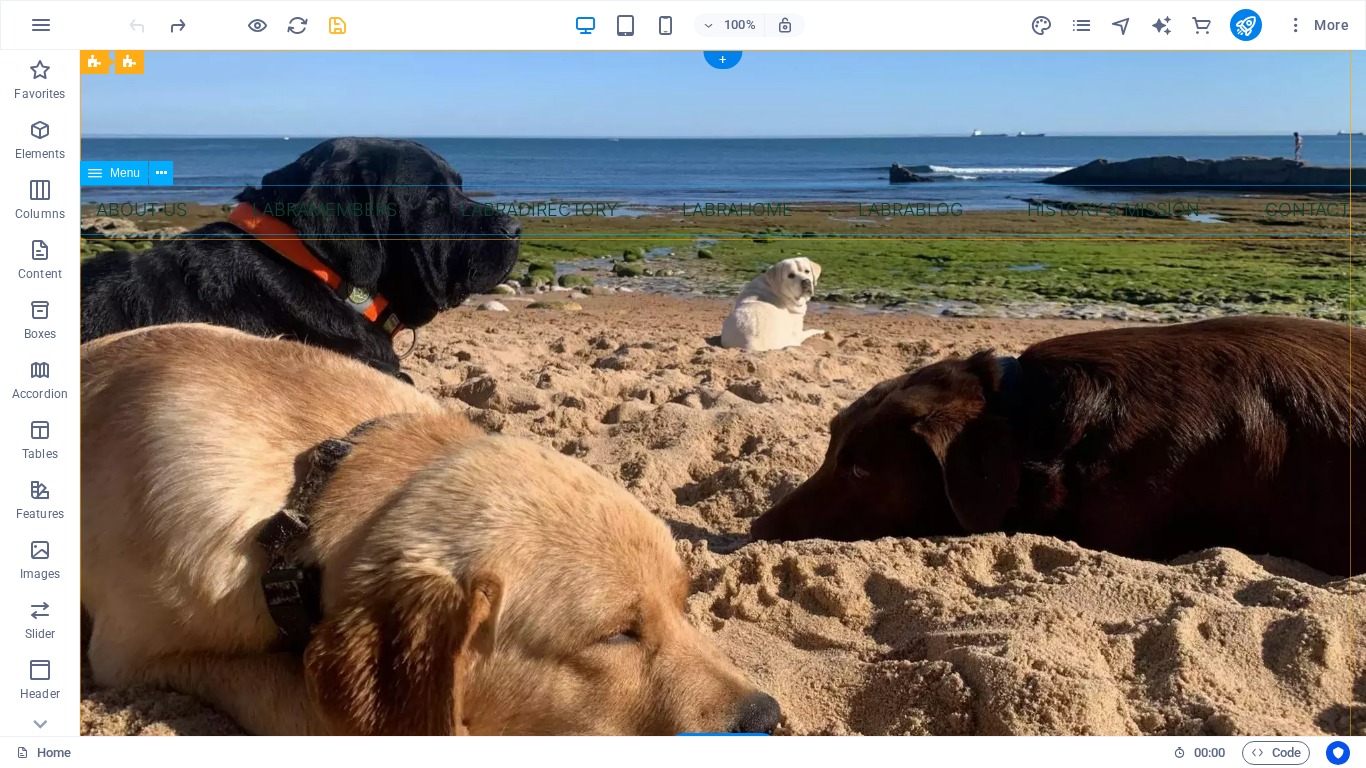 click on "About Us LabraMembers LabraDirectory Labrahome LabraBlog History & Mission Contact" at bounding box center [723, 210] 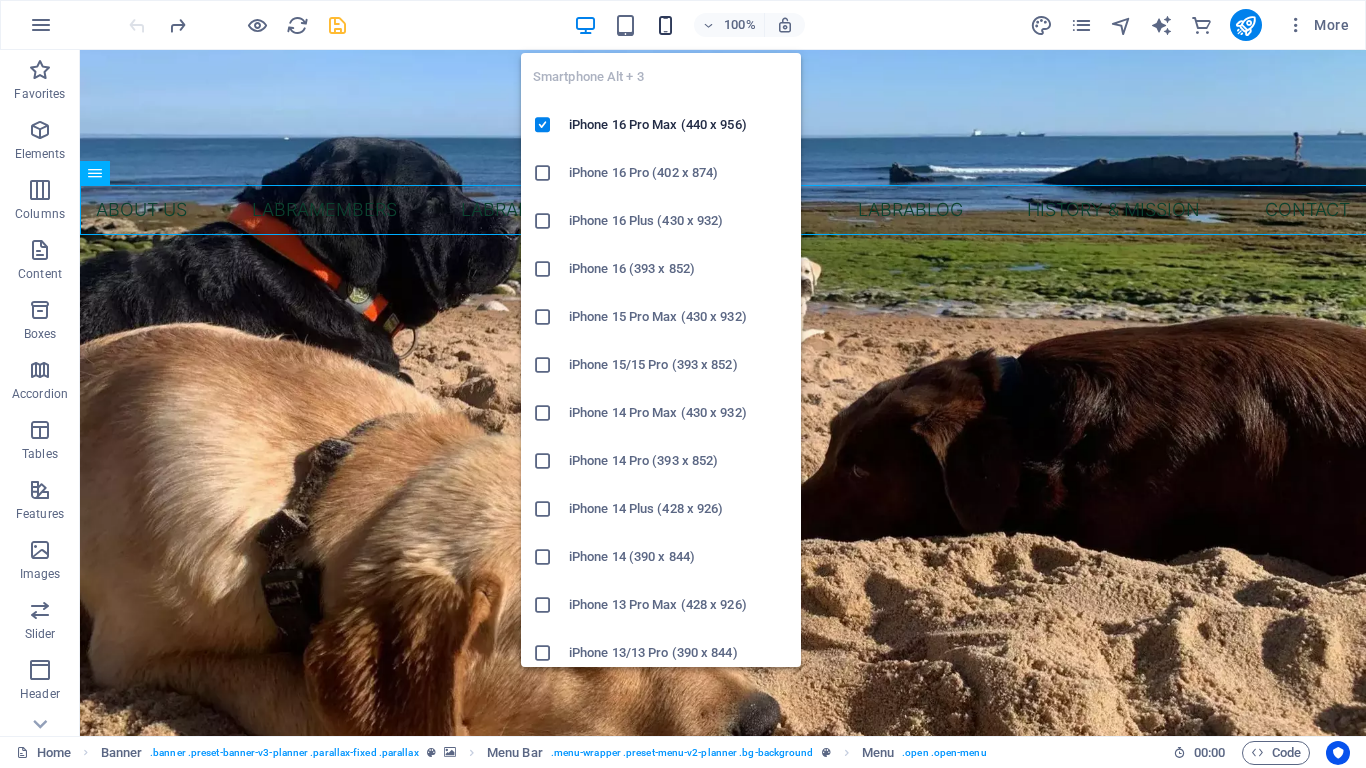 click at bounding box center [665, 25] 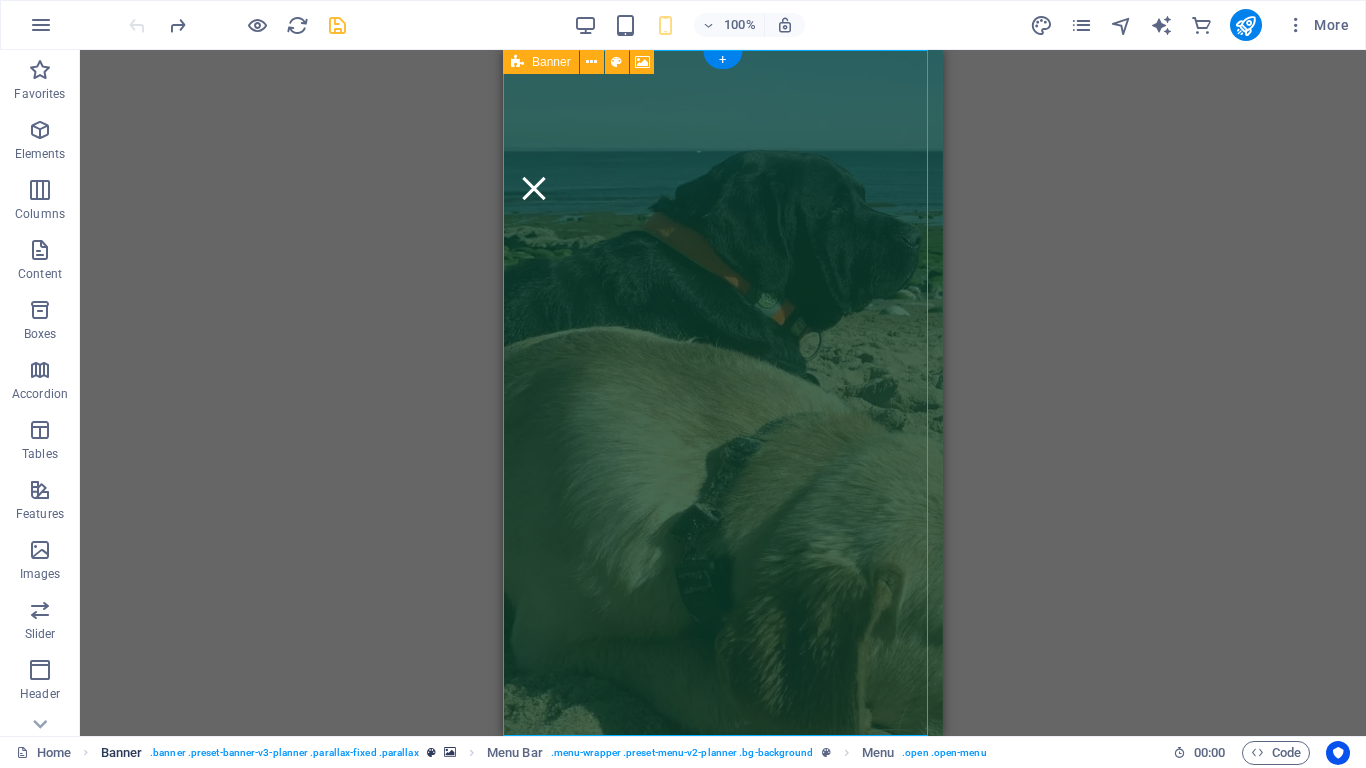 click on ". banner .preset-banner-v3-planner .parallax-fixed .parallax" at bounding box center [284, 753] 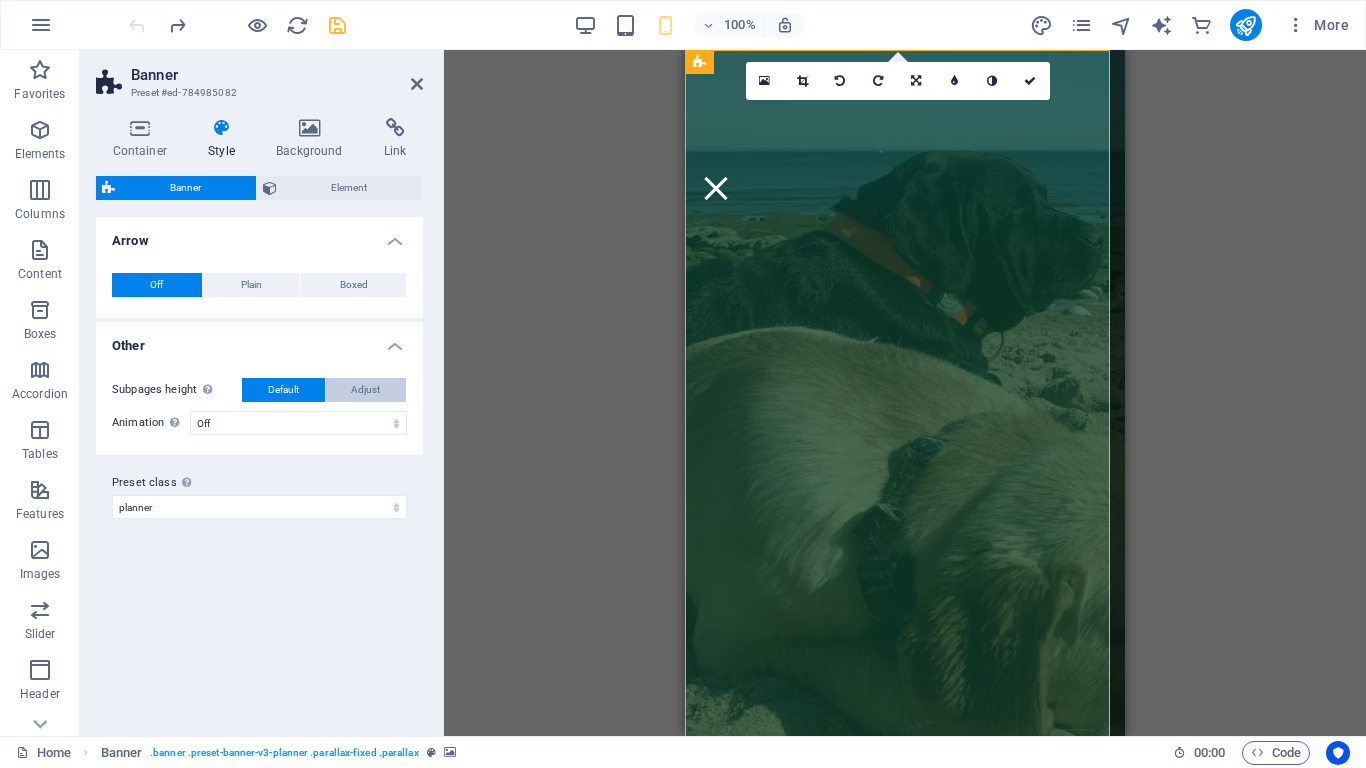 click on "Adjust" at bounding box center [365, 390] 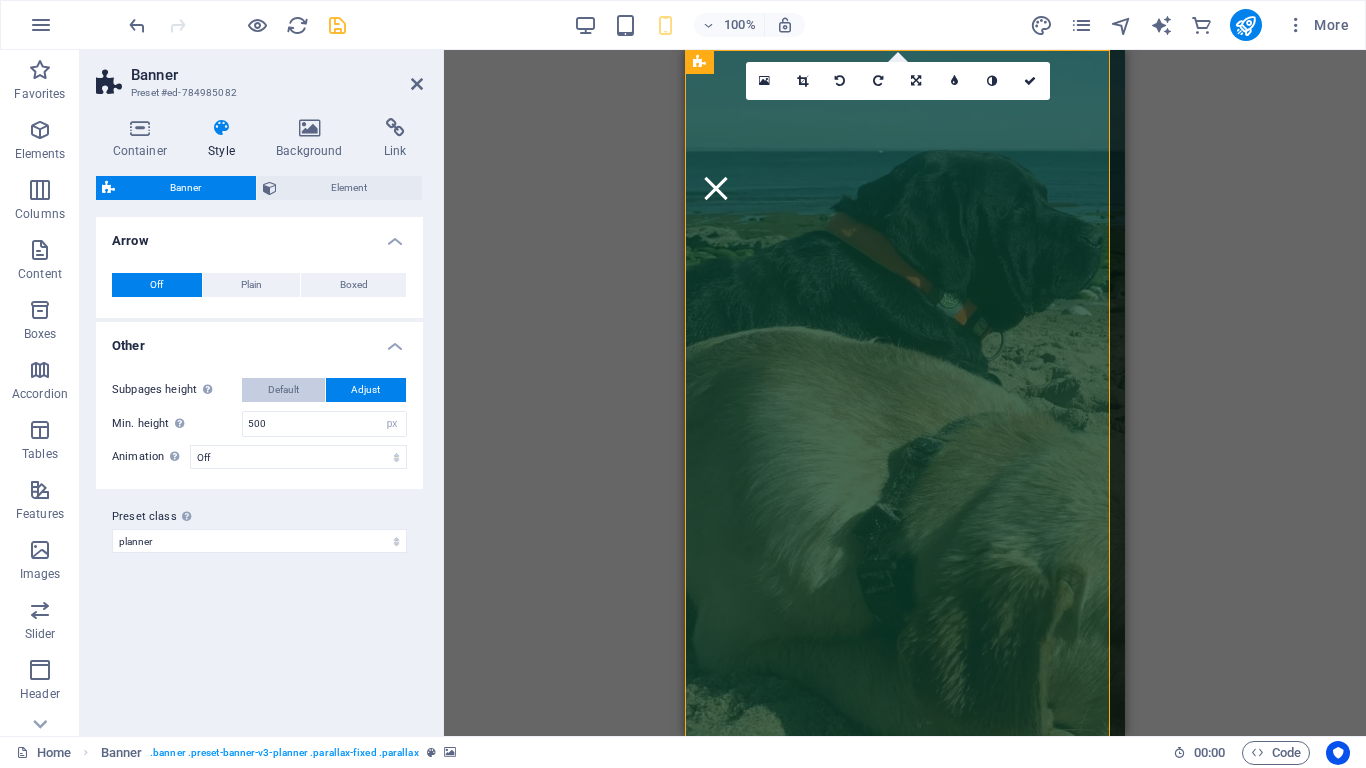 click on "Default" at bounding box center (283, 390) 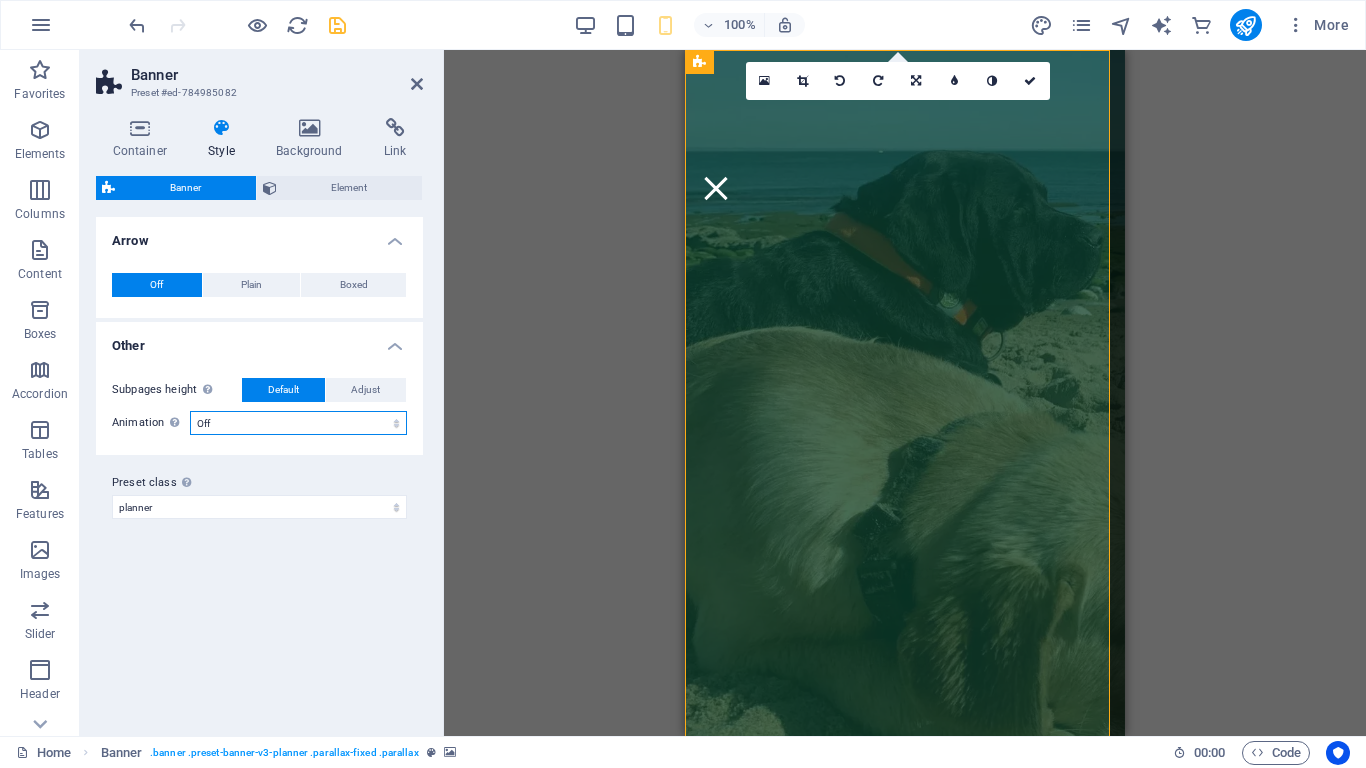 click on "Off Zoom: in & out Slide: left to right Slide: up to down" at bounding box center [298, 423] 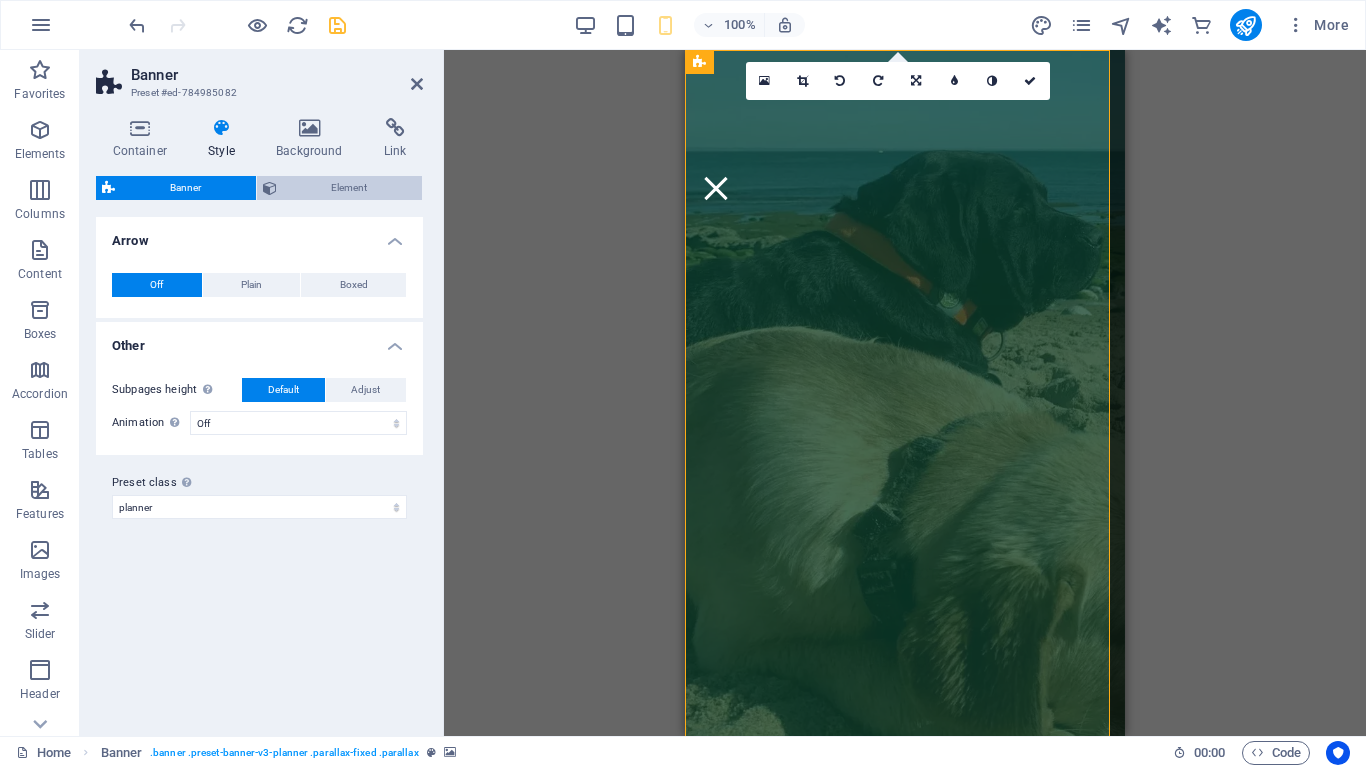 click on "Element" at bounding box center [350, 188] 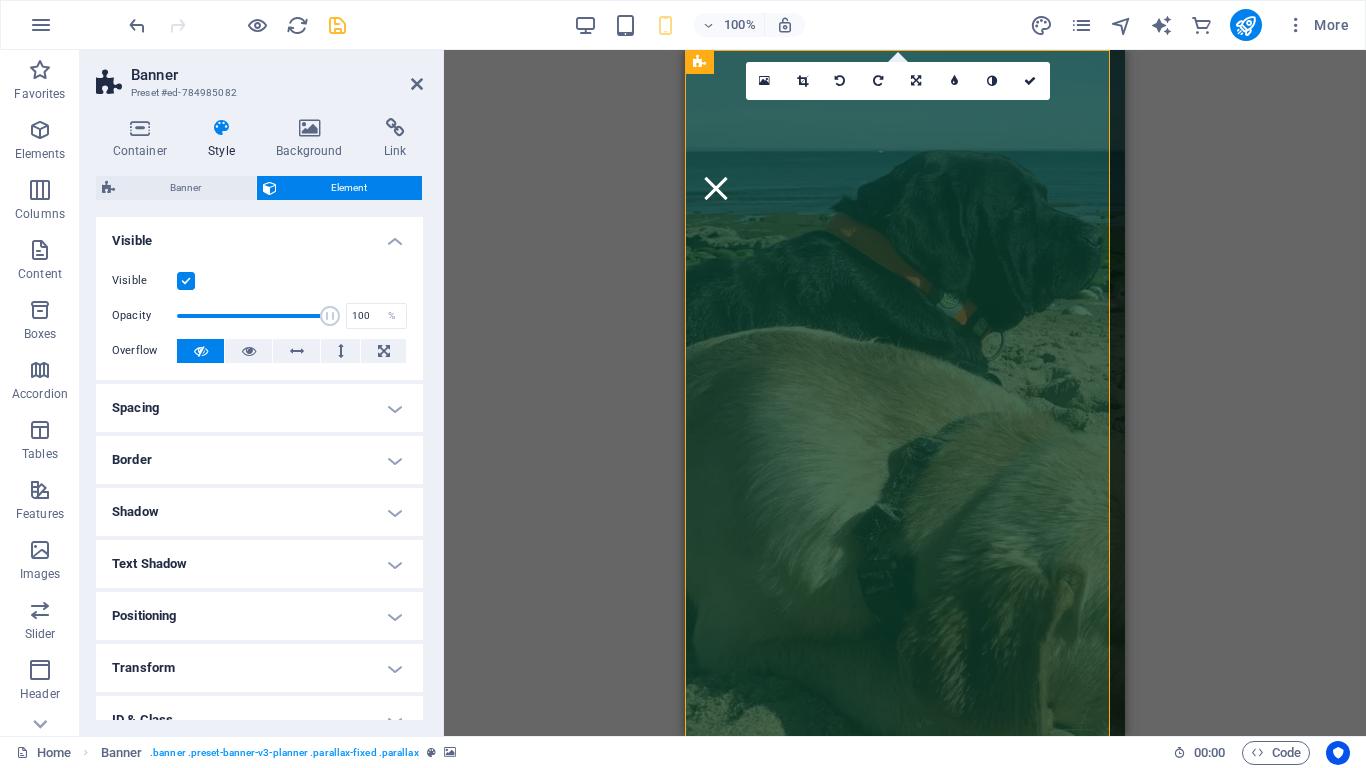 click on "Visible" at bounding box center (259, 281) 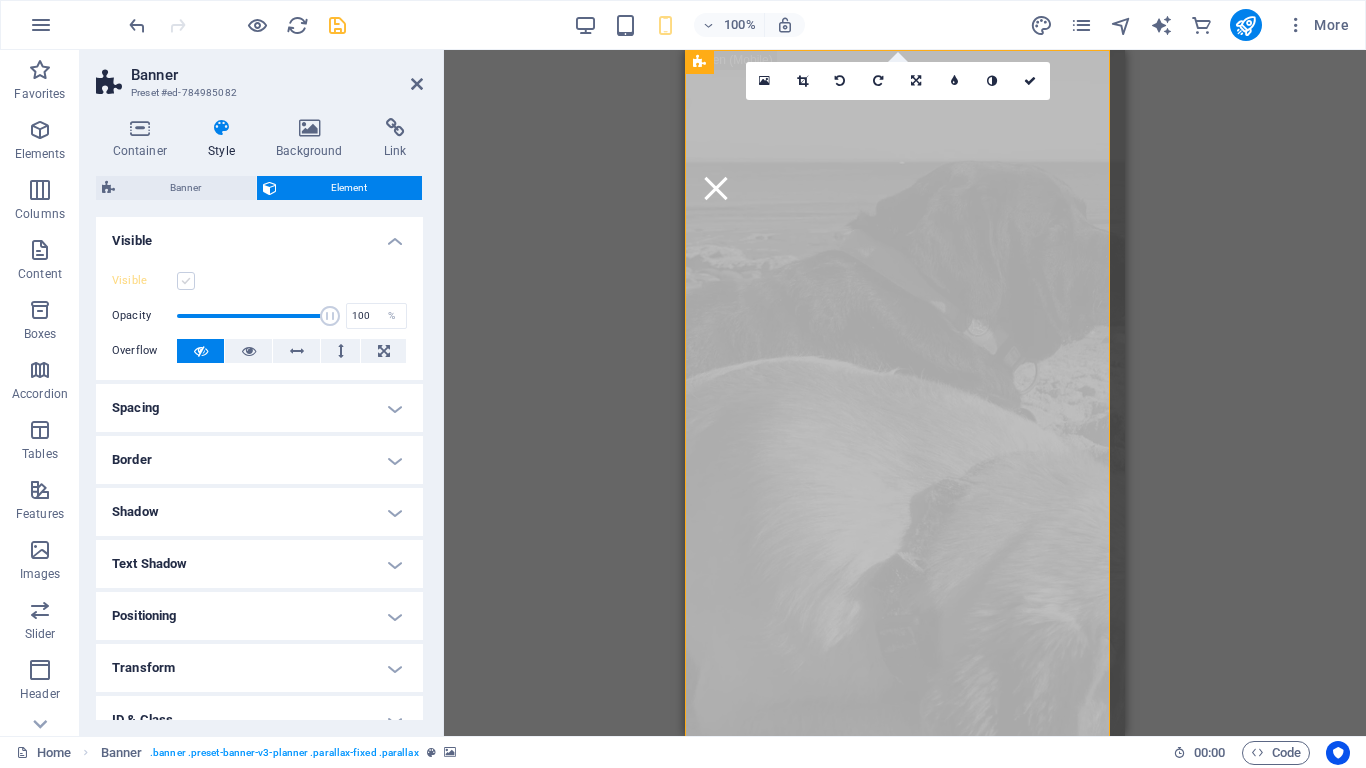 click at bounding box center [186, 281] 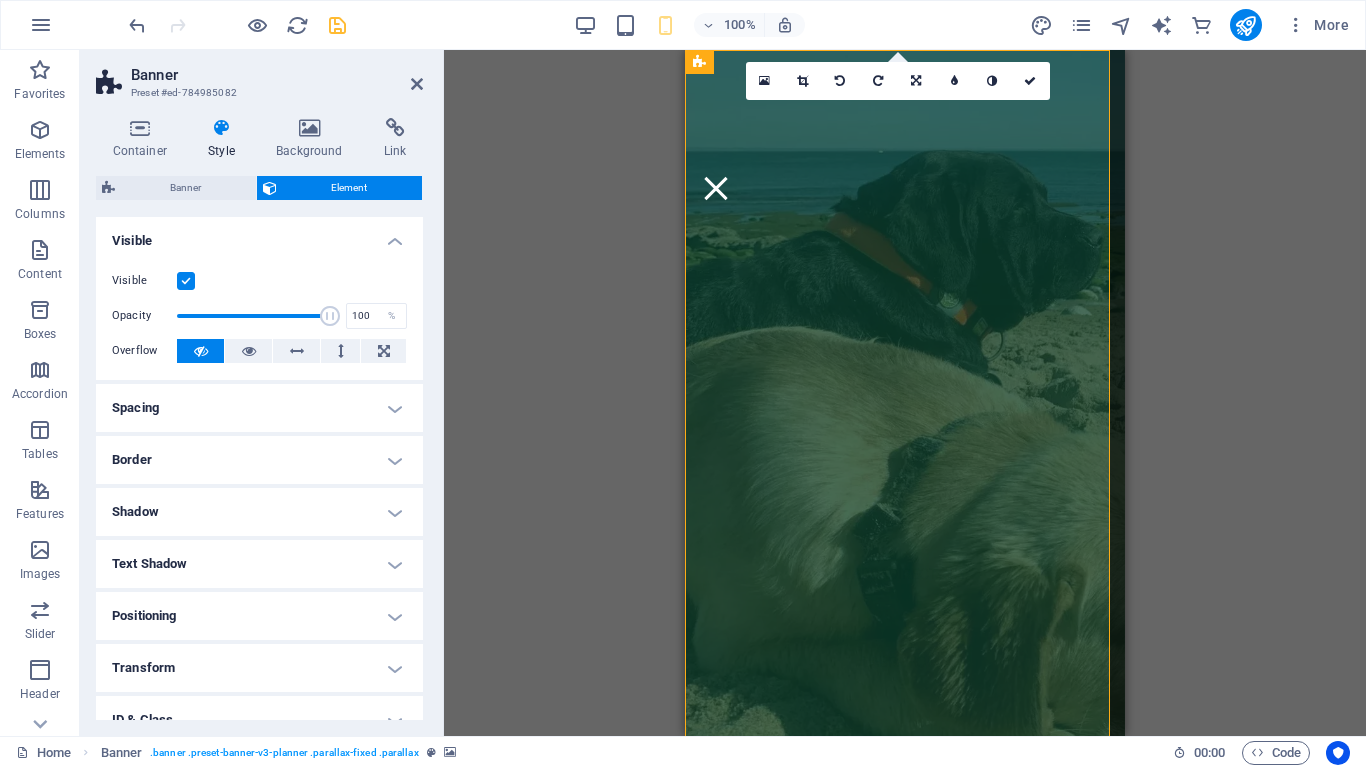 click at bounding box center (186, 281) 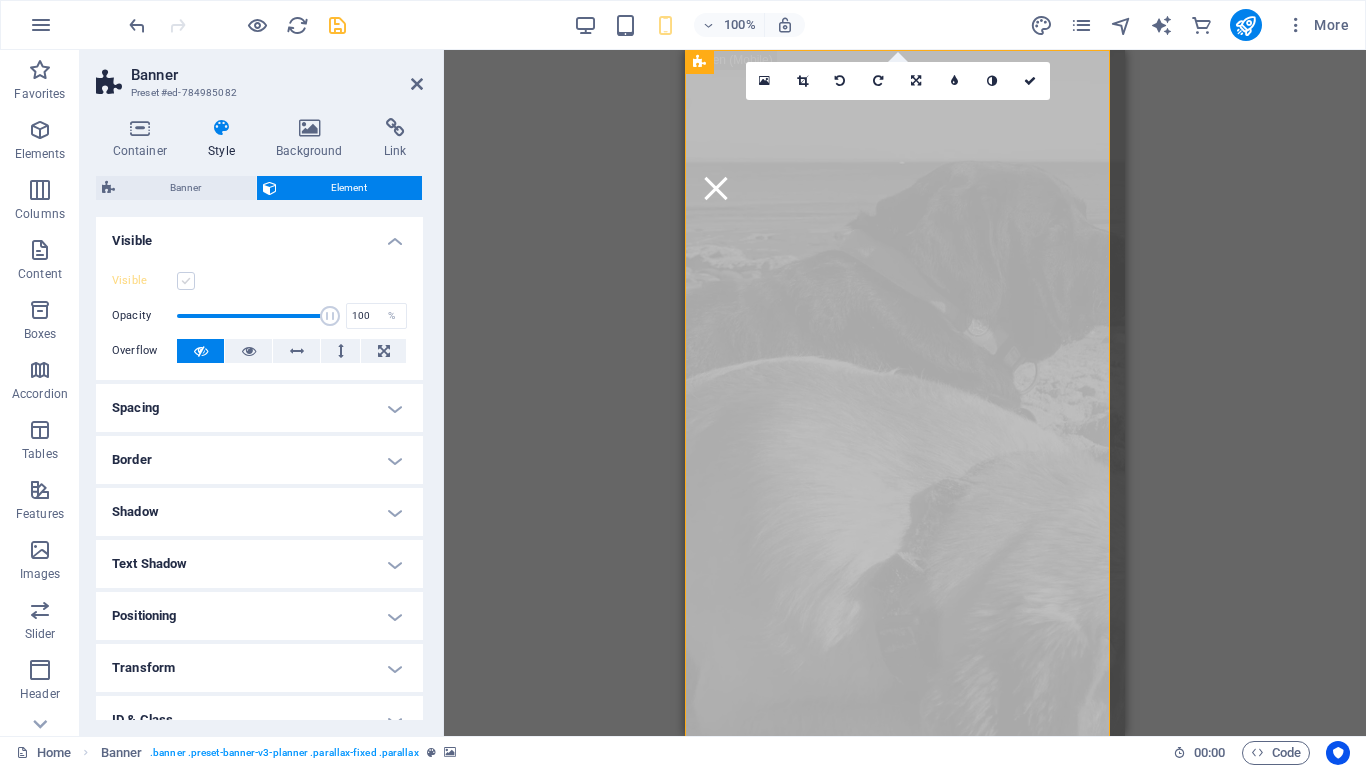 click at bounding box center (186, 281) 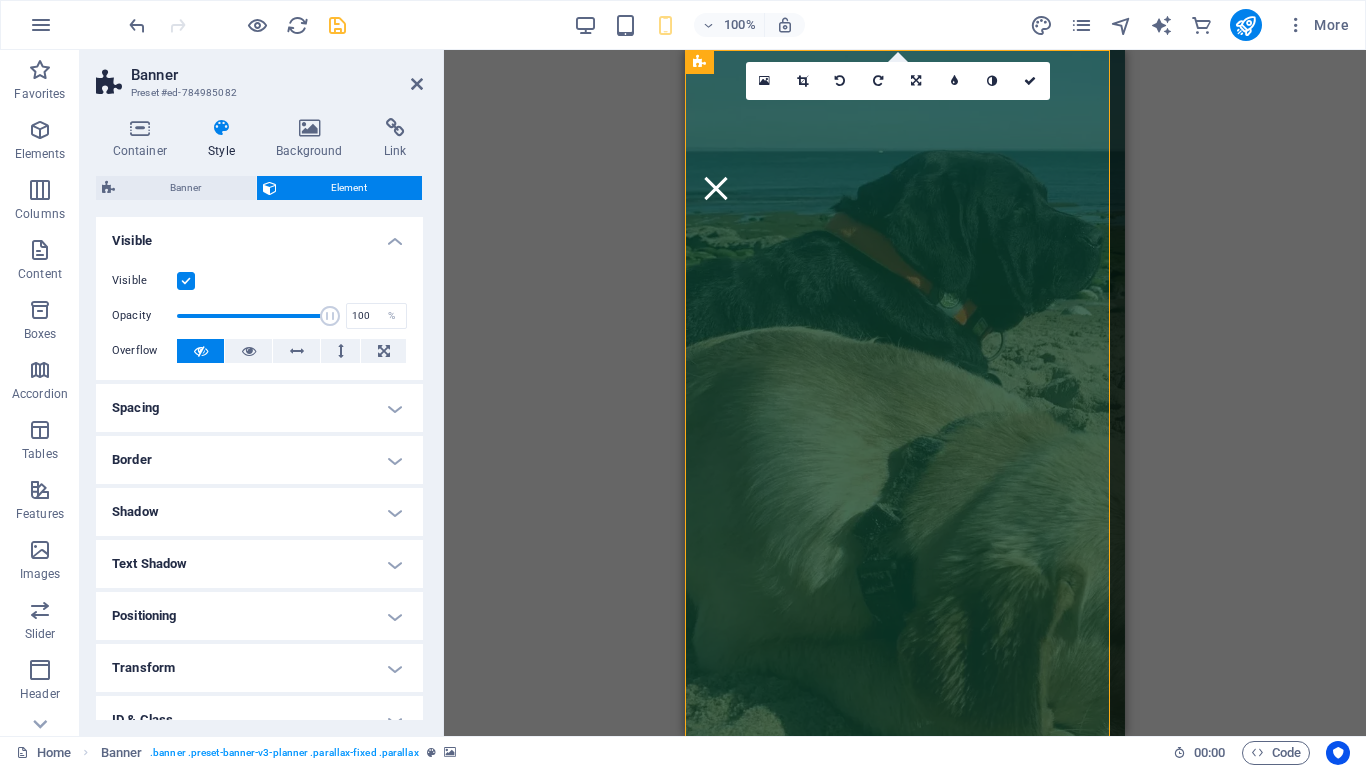 click on "Spacing" at bounding box center (259, 408) 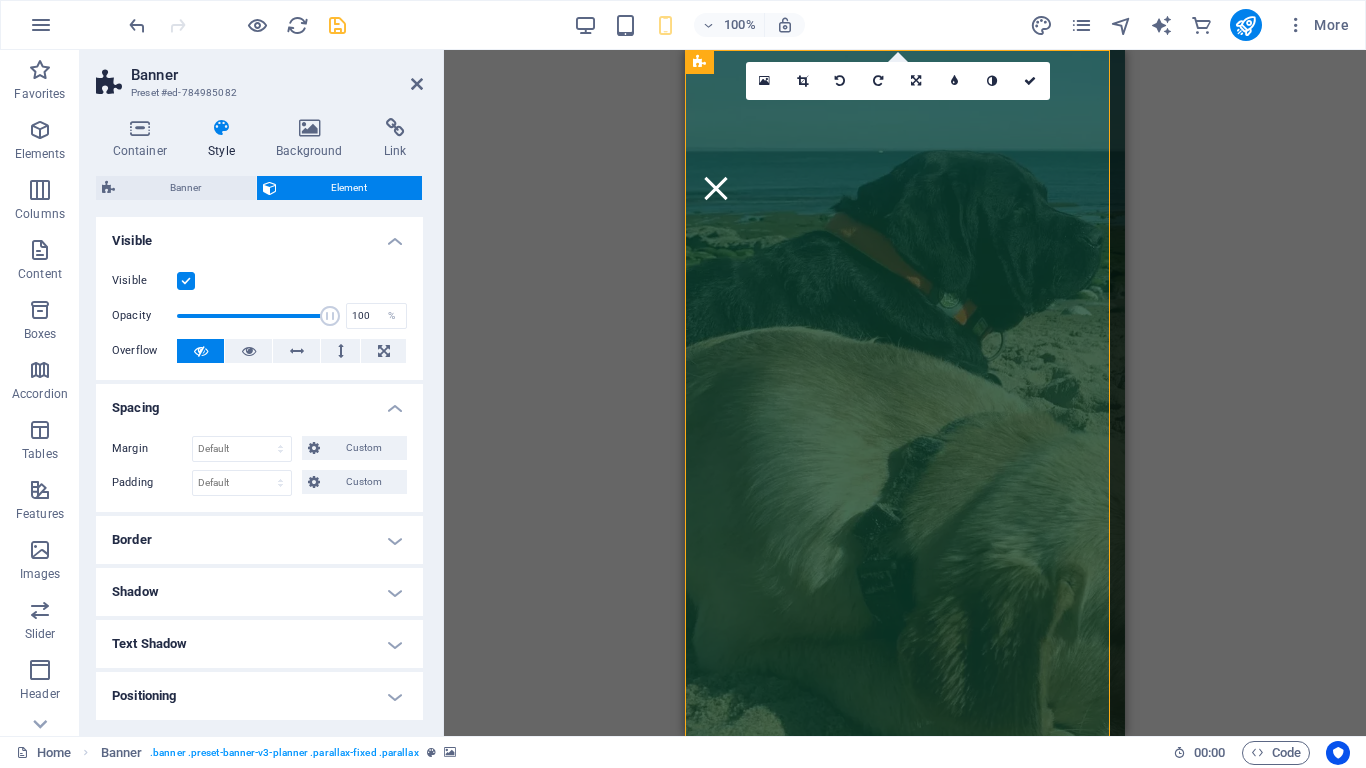 click on "Border" at bounding box center [259, 540] 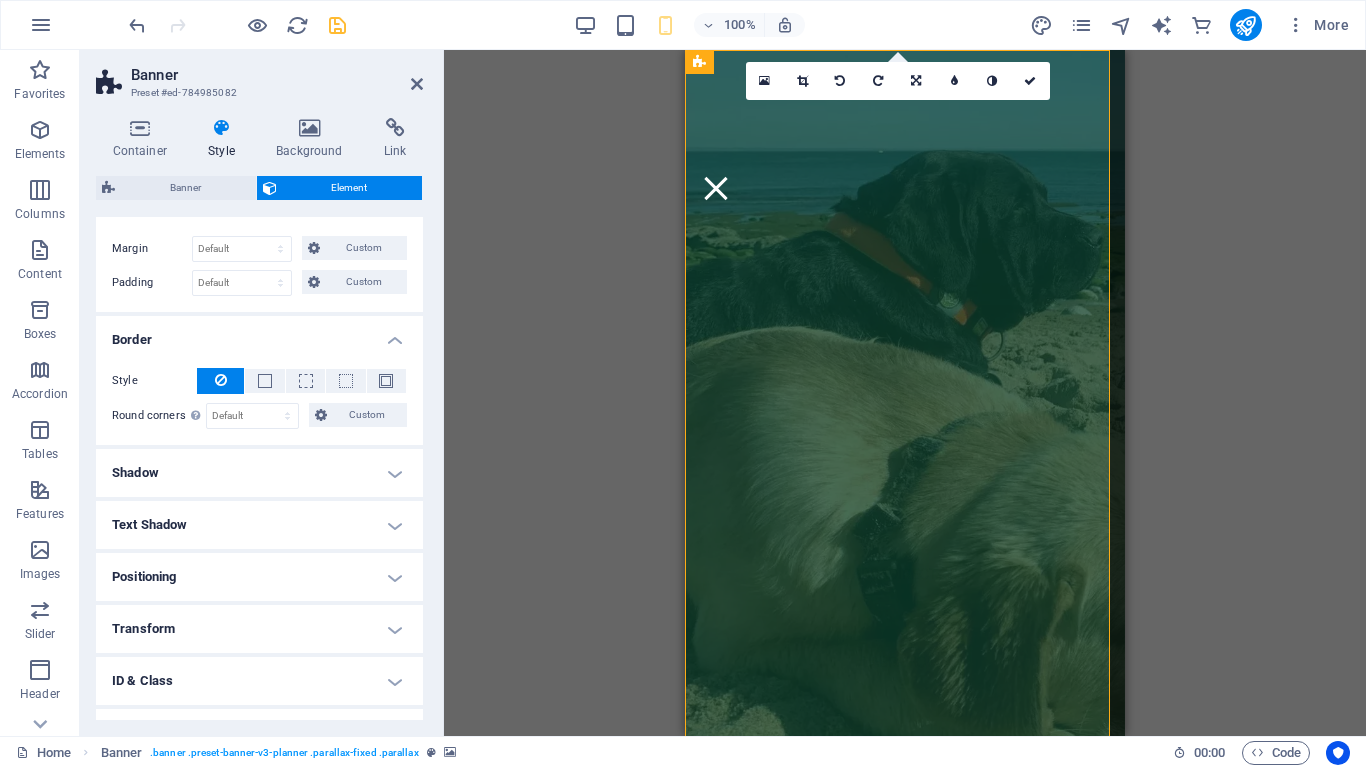 scroll, scrollTop: 289, scrollLeft: 0, axis: vertical 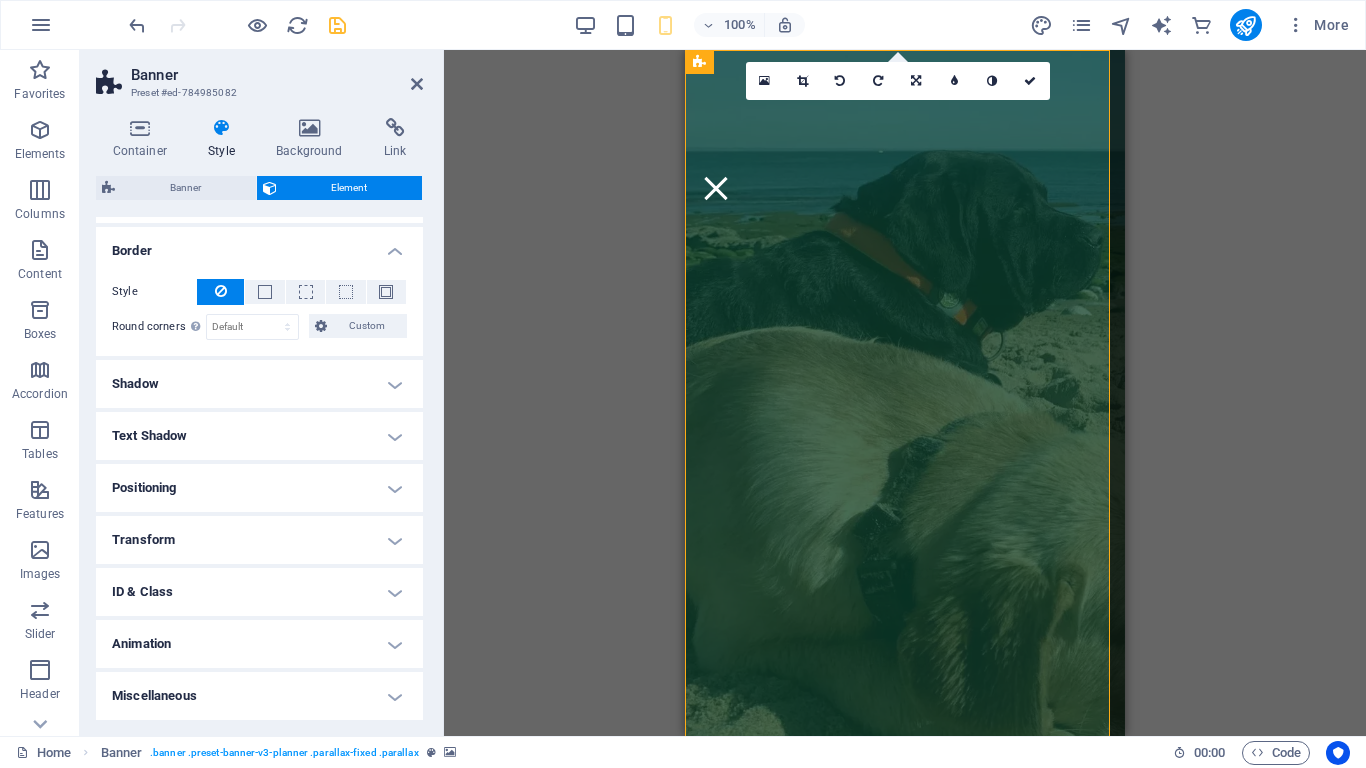 click on "Positioning" at bounding box center [259, 488] 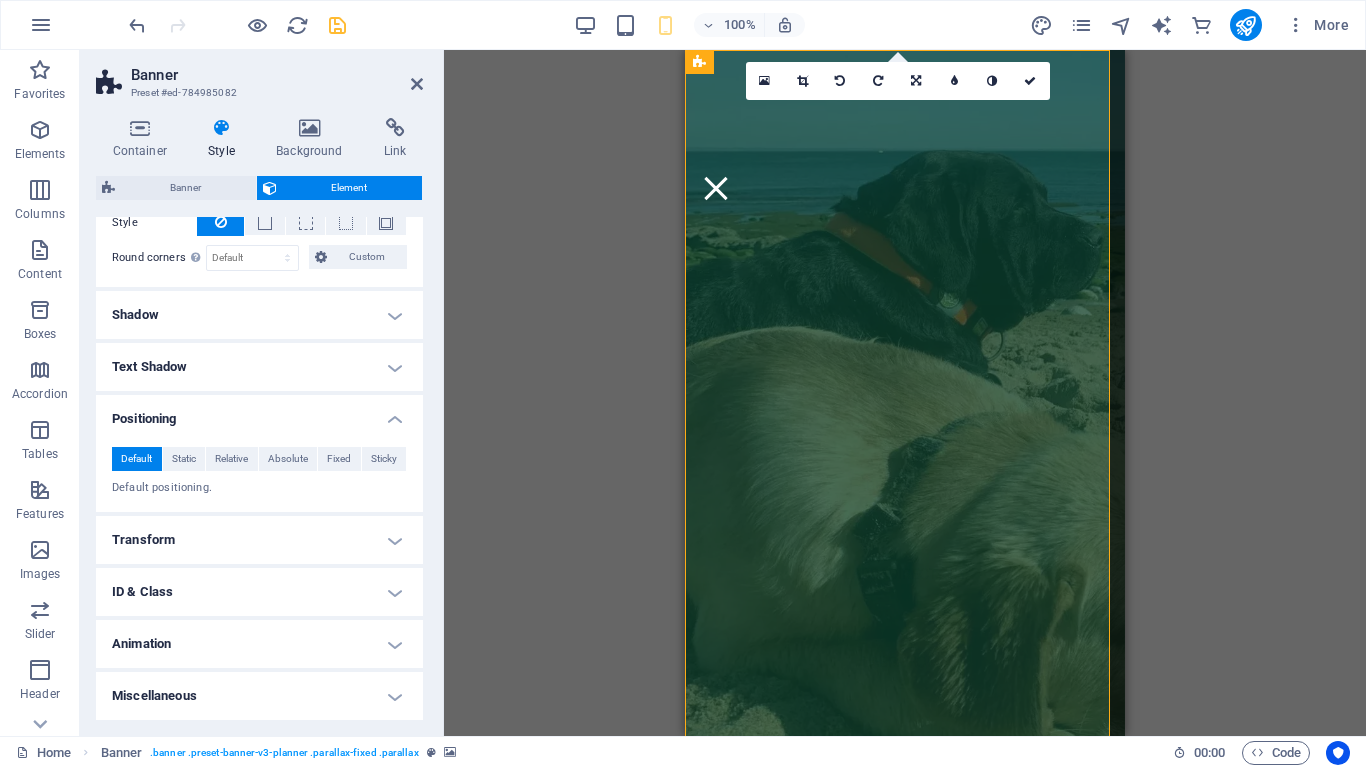 scroll, scrollTop: 0, scrollLeft: 0, axis: both 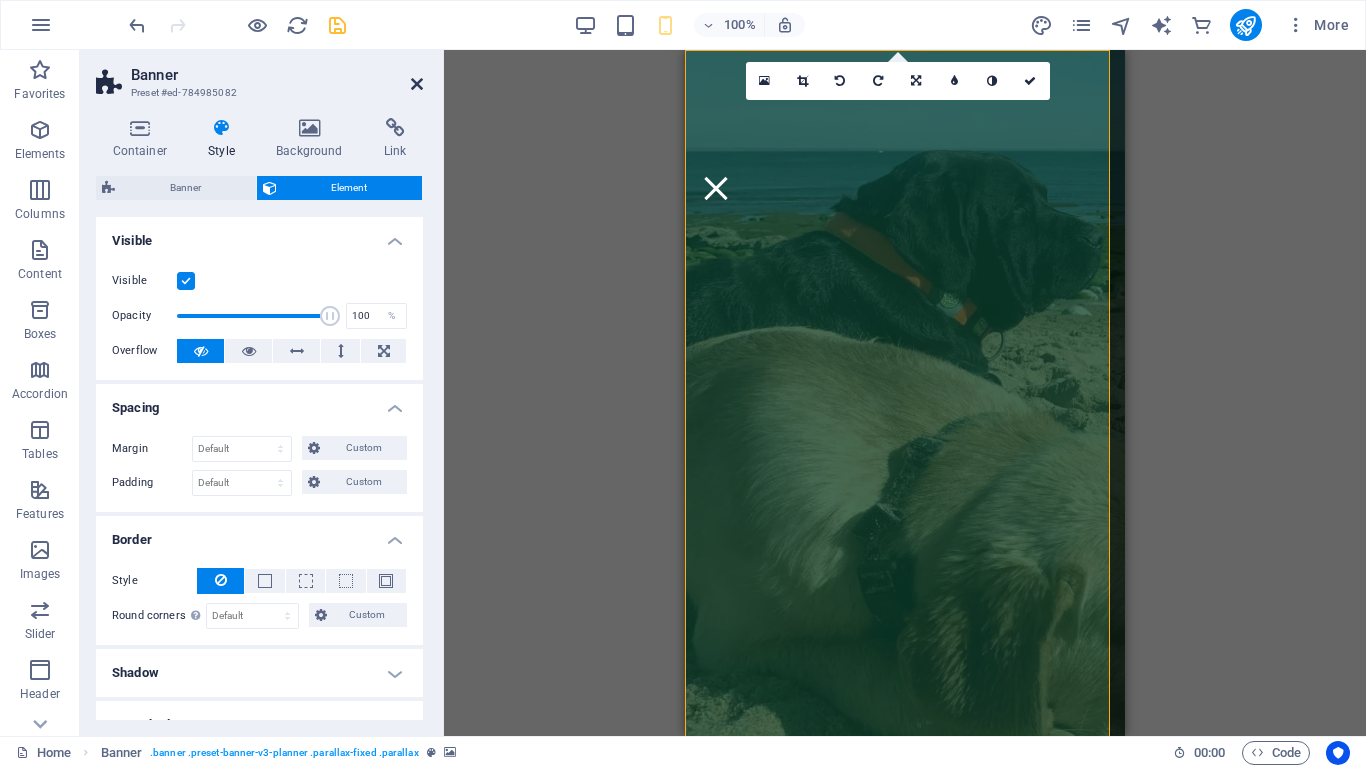 click at bounding box center [417, 84] 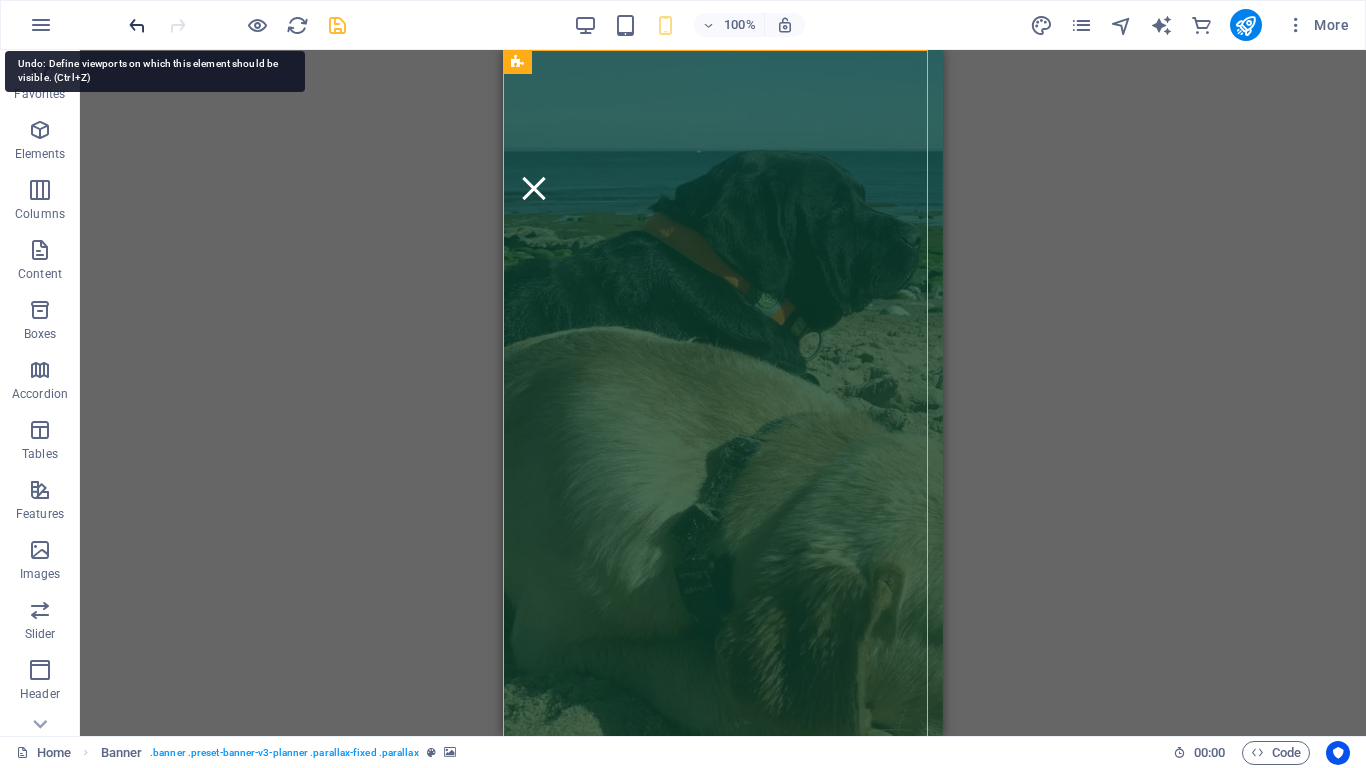 click at bounding box center [137, 25] 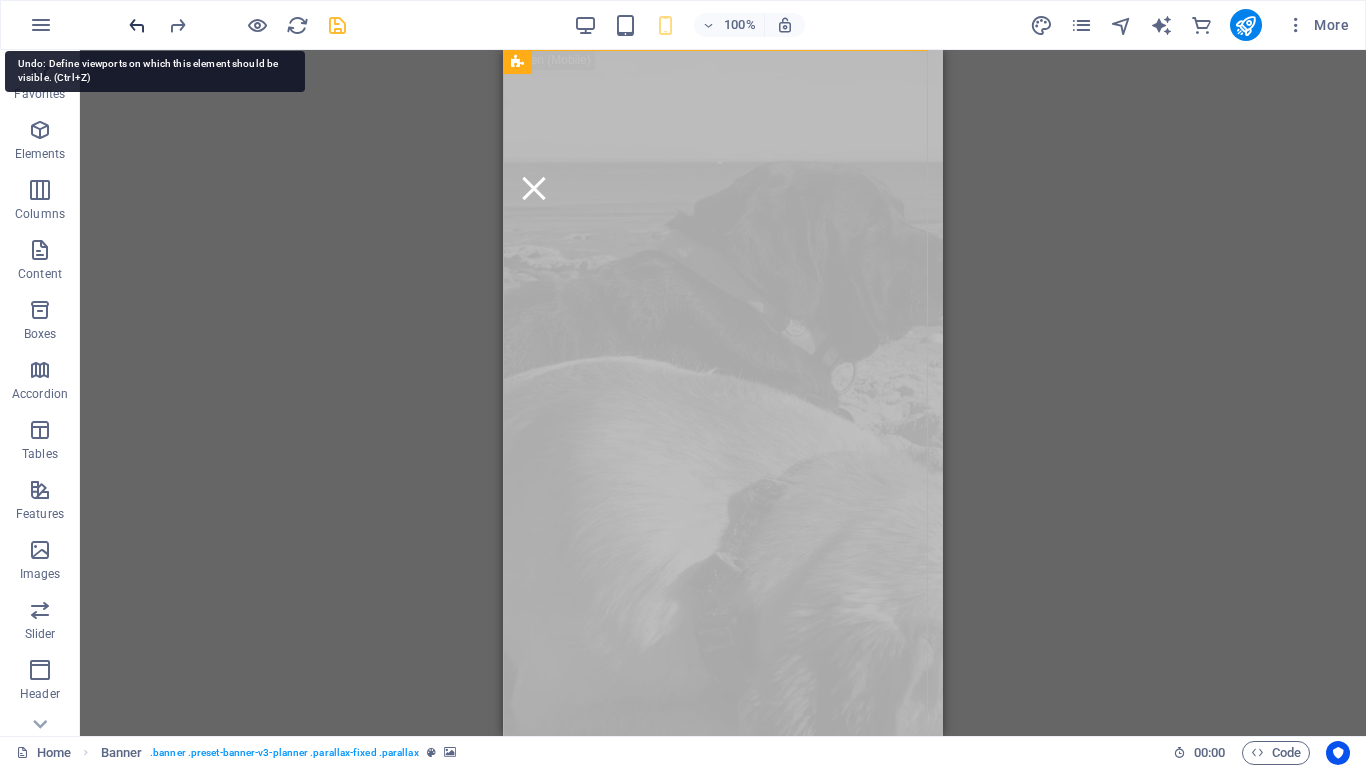 click at bounding box center [137, 25] 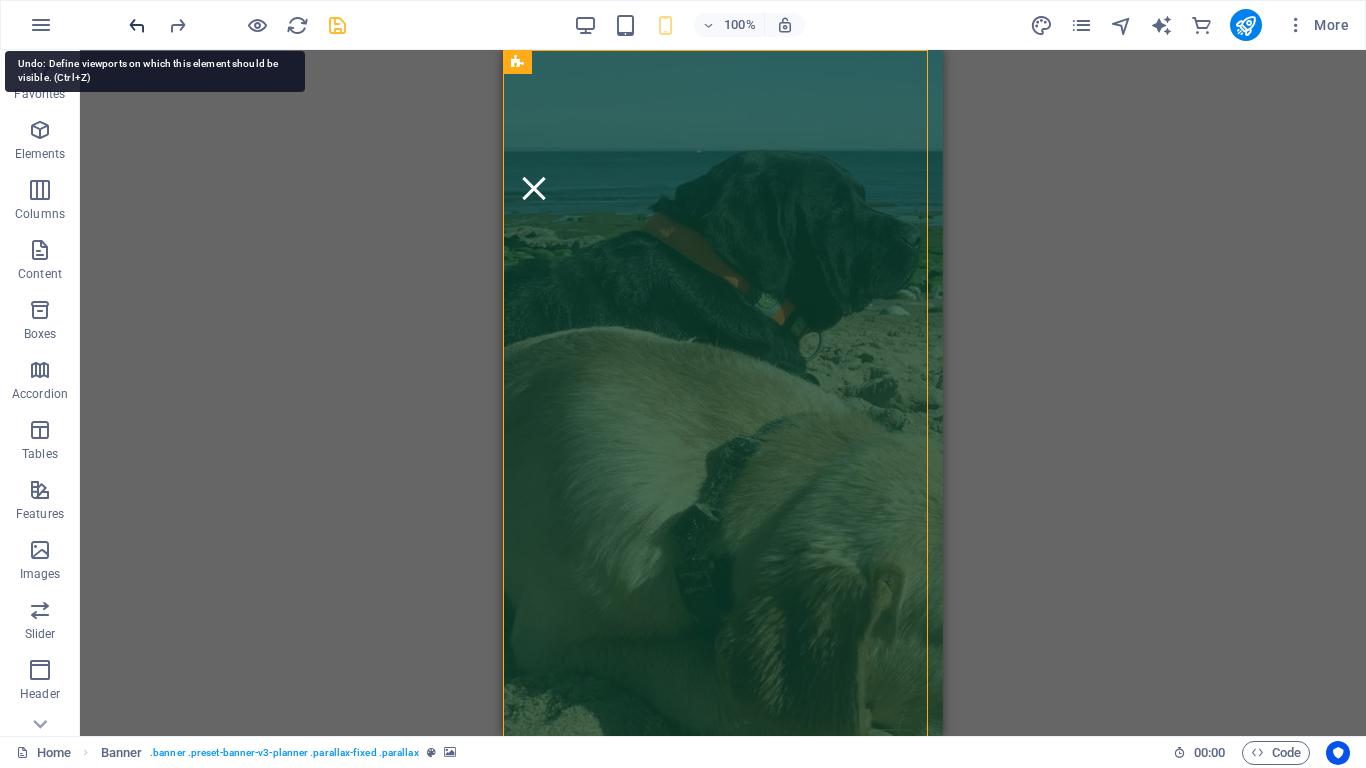 click at bounding box center [137, 25] 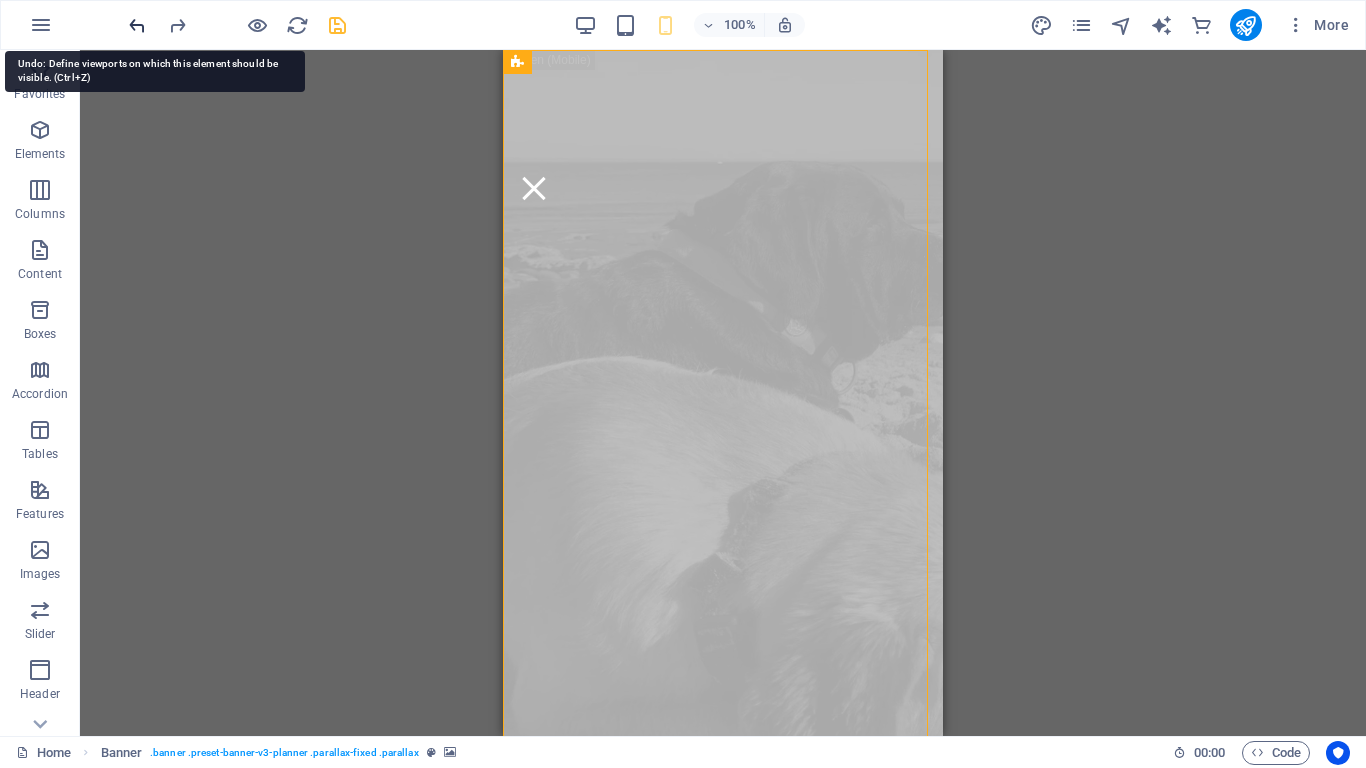 click at bounding box center [137, 25] 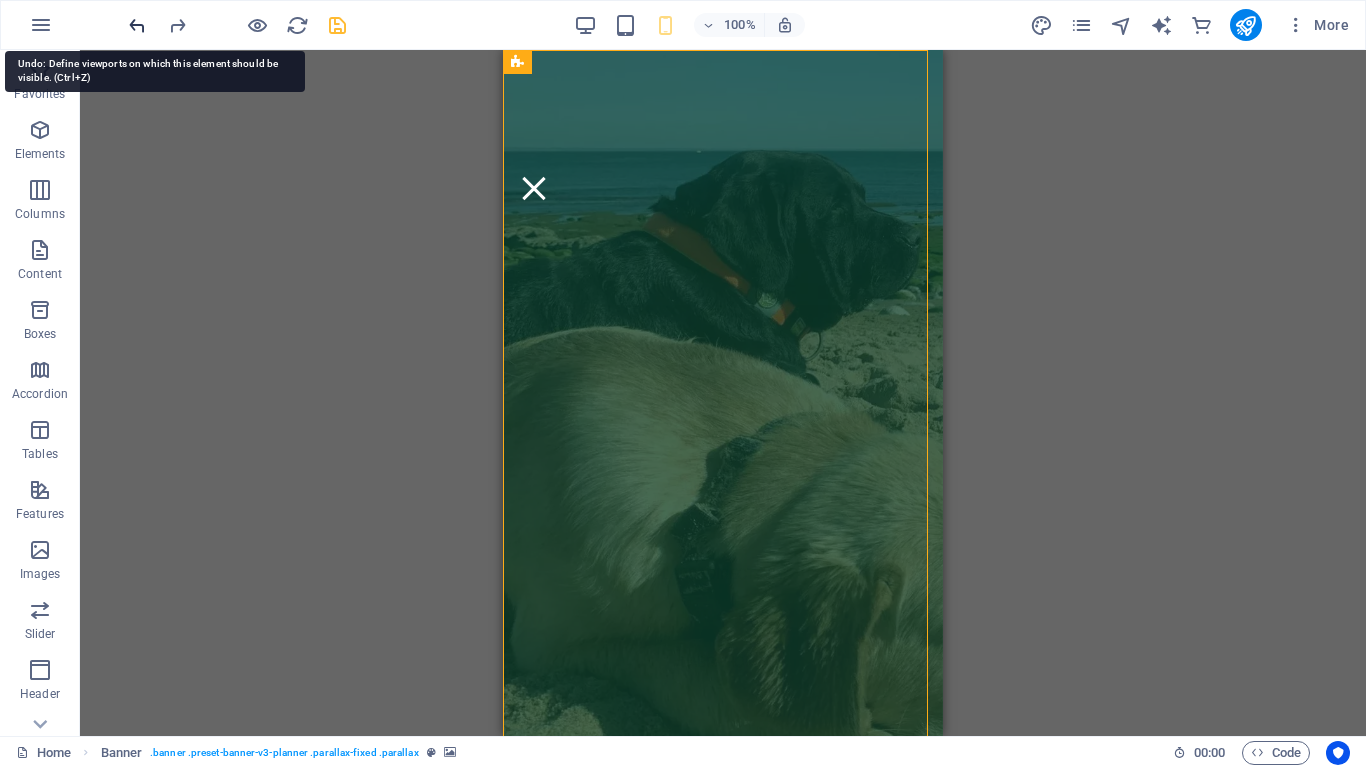 click at bounding box center (137, 25) 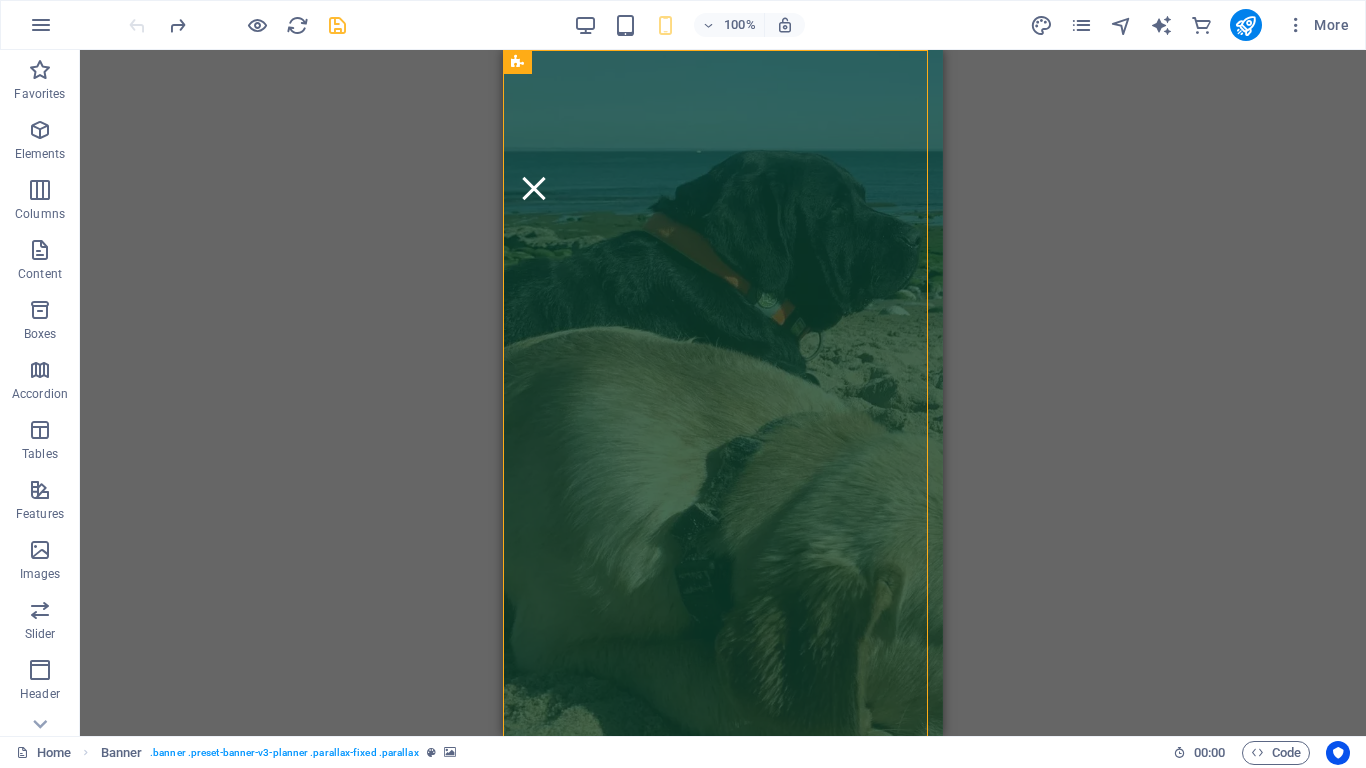 click at bounding box center [237, 25] 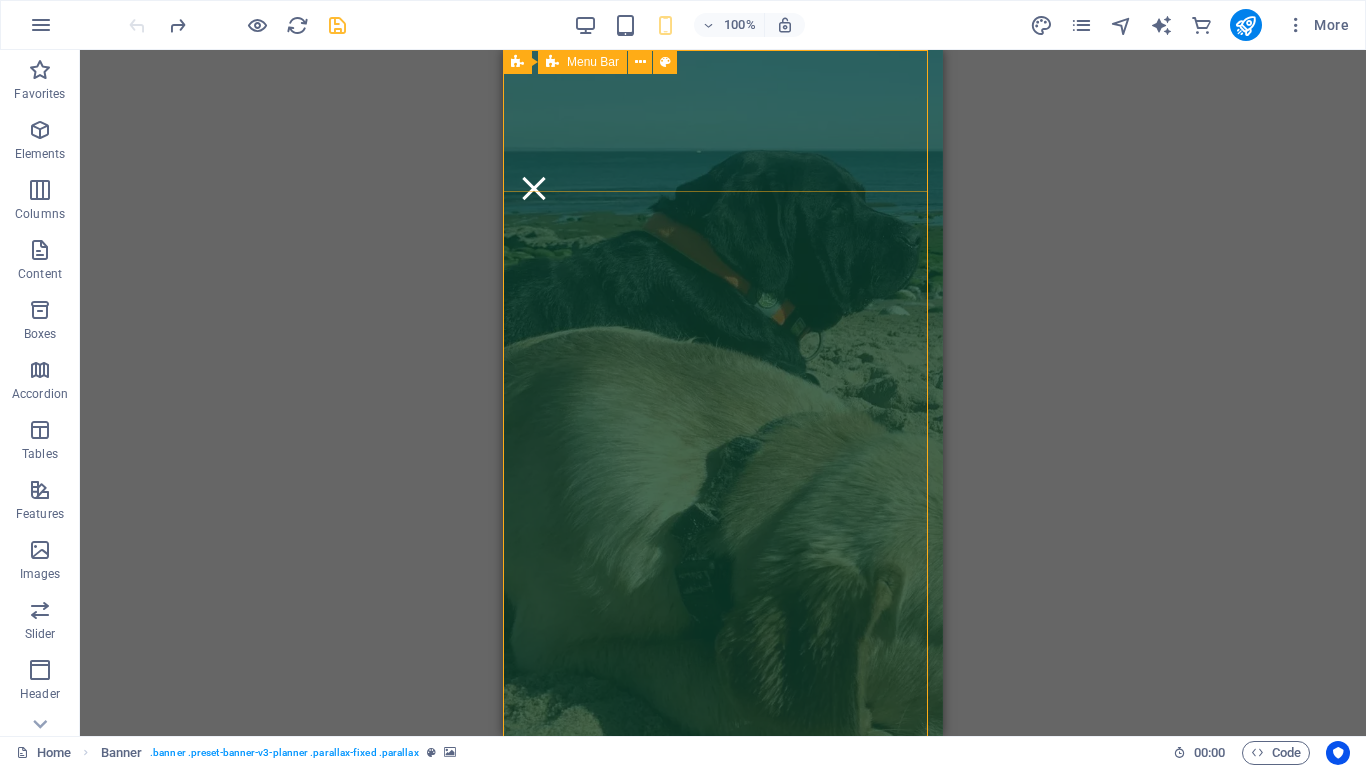click on "Menu Bar" at bounding box center (593, 62) 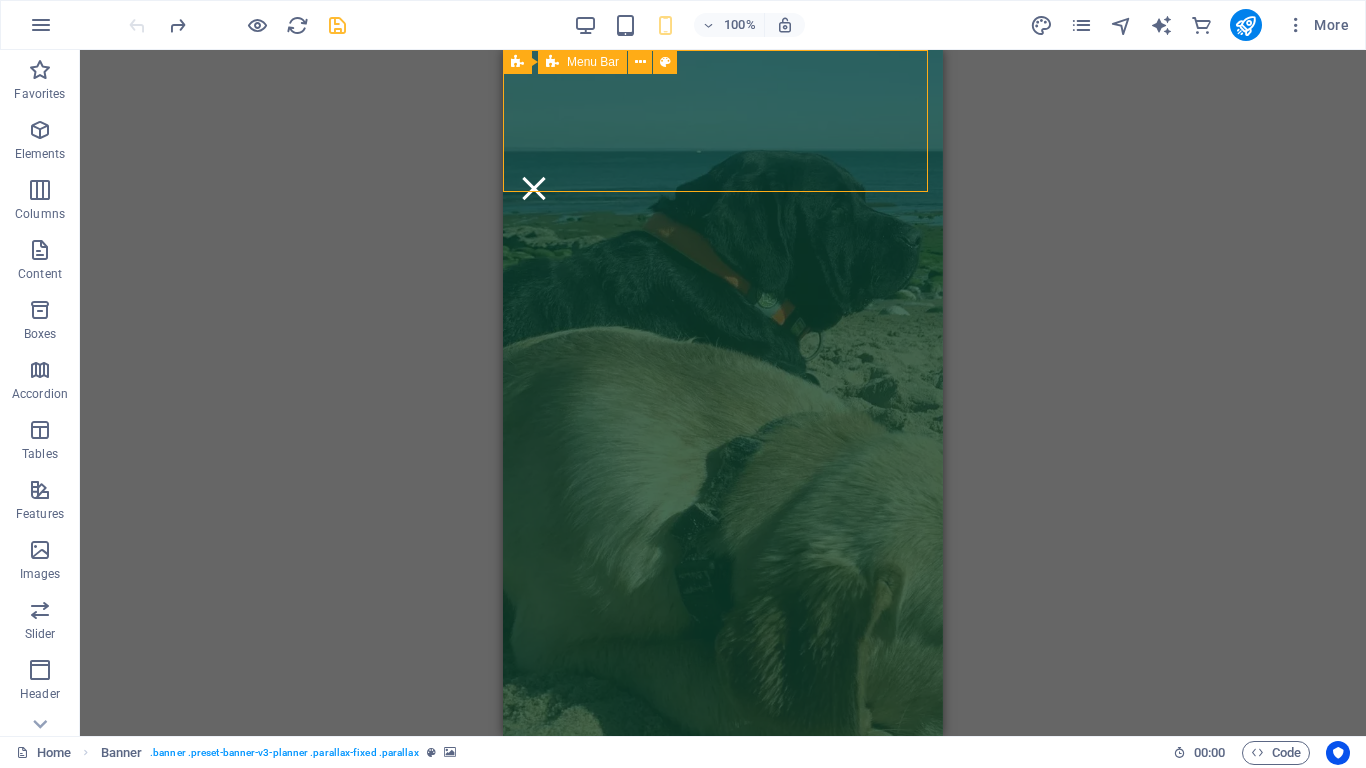 click on "Menu Bar" at bounding box center [593, 62] 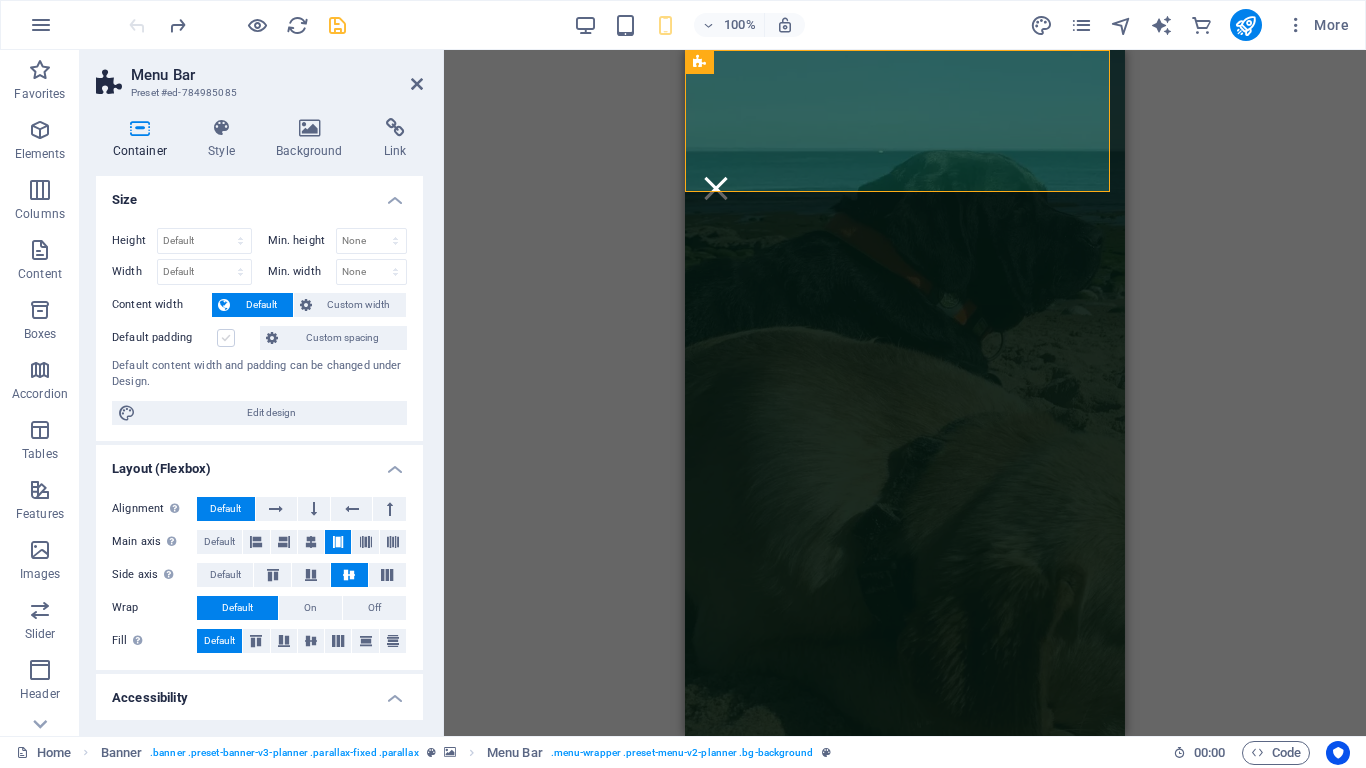 click at bounding box center (226, 338) 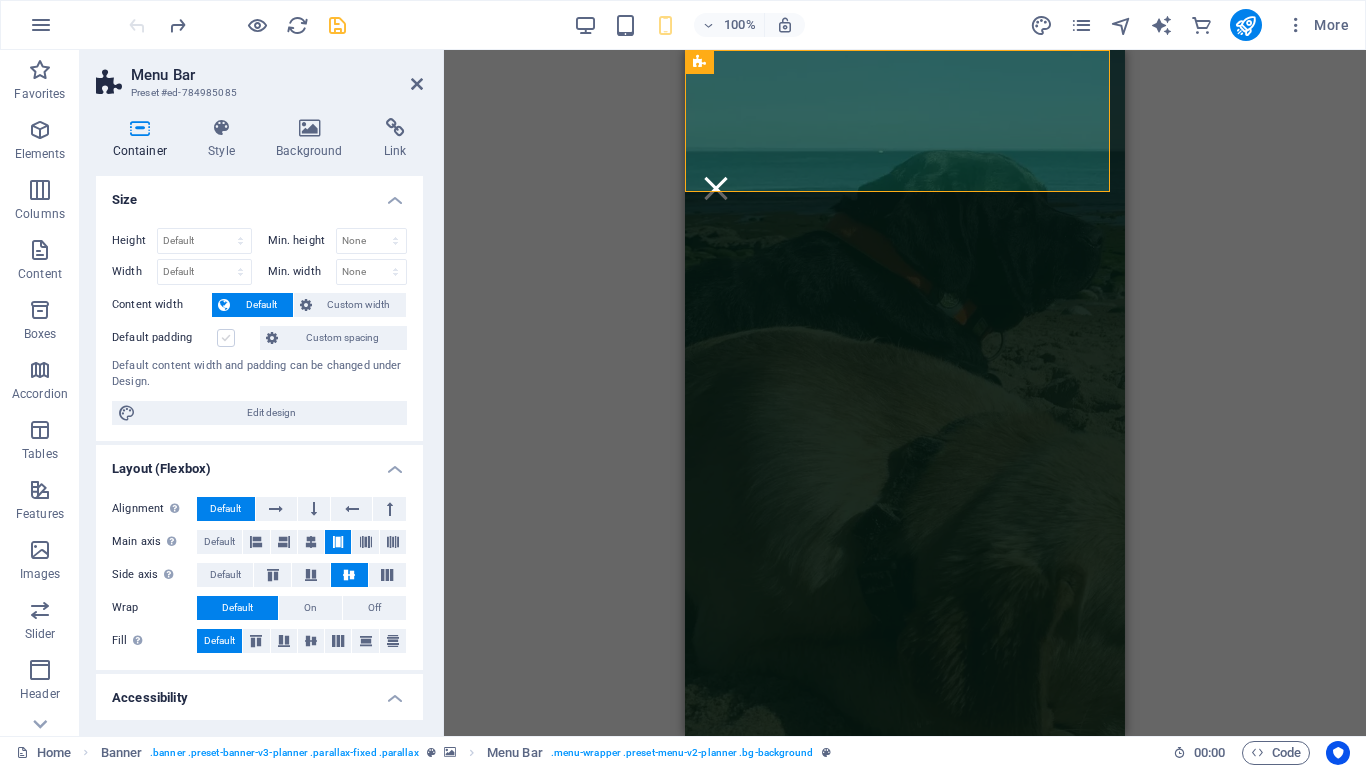 click on "Default padding" at bounding box center (0, 0) 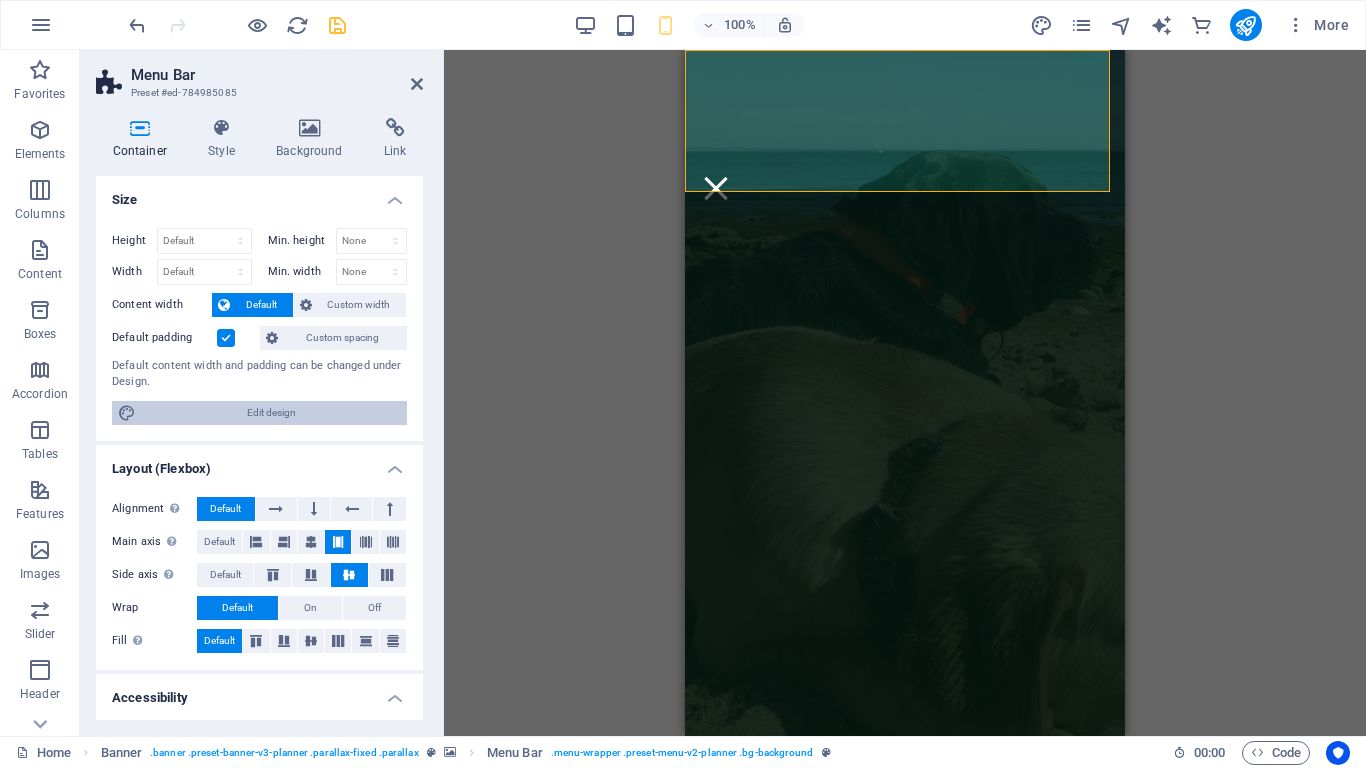 click on "Edit design" at bounding box center [271, 413] 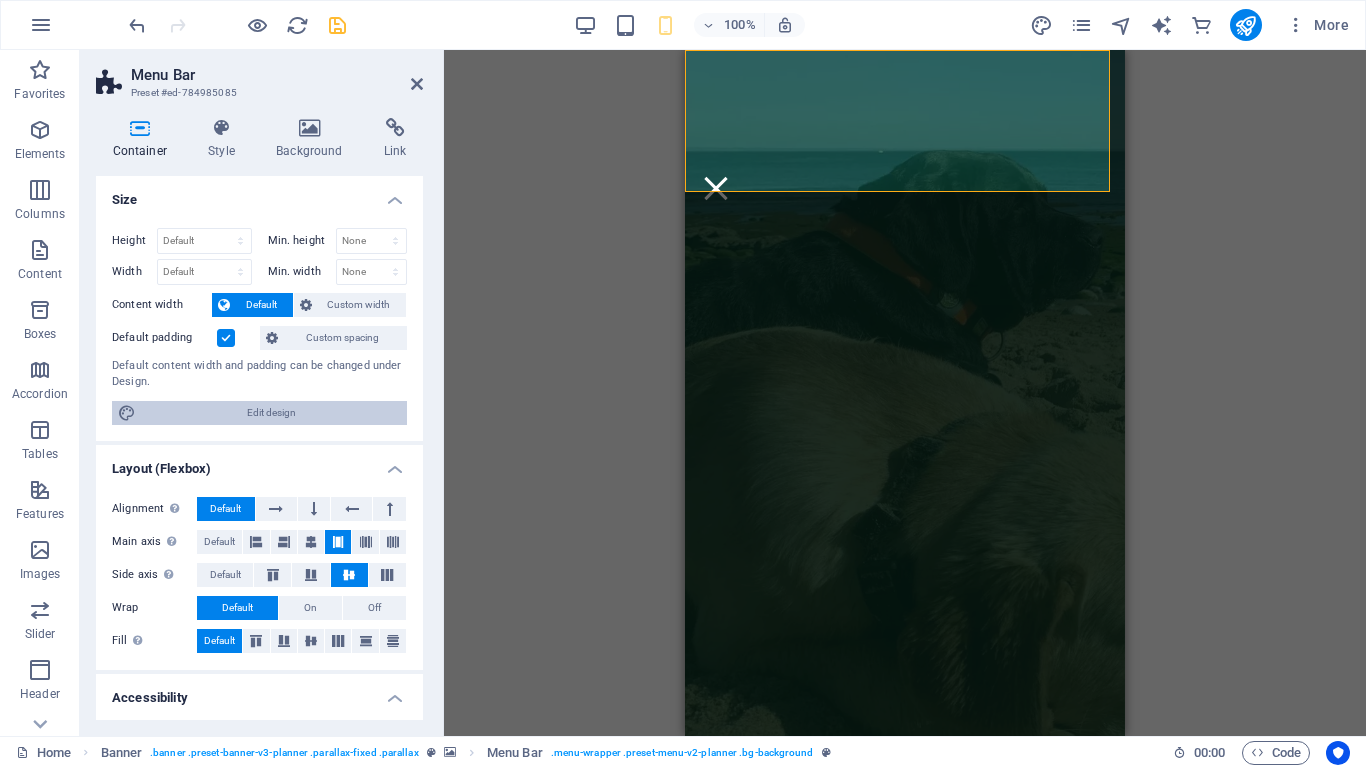 select on "rem" 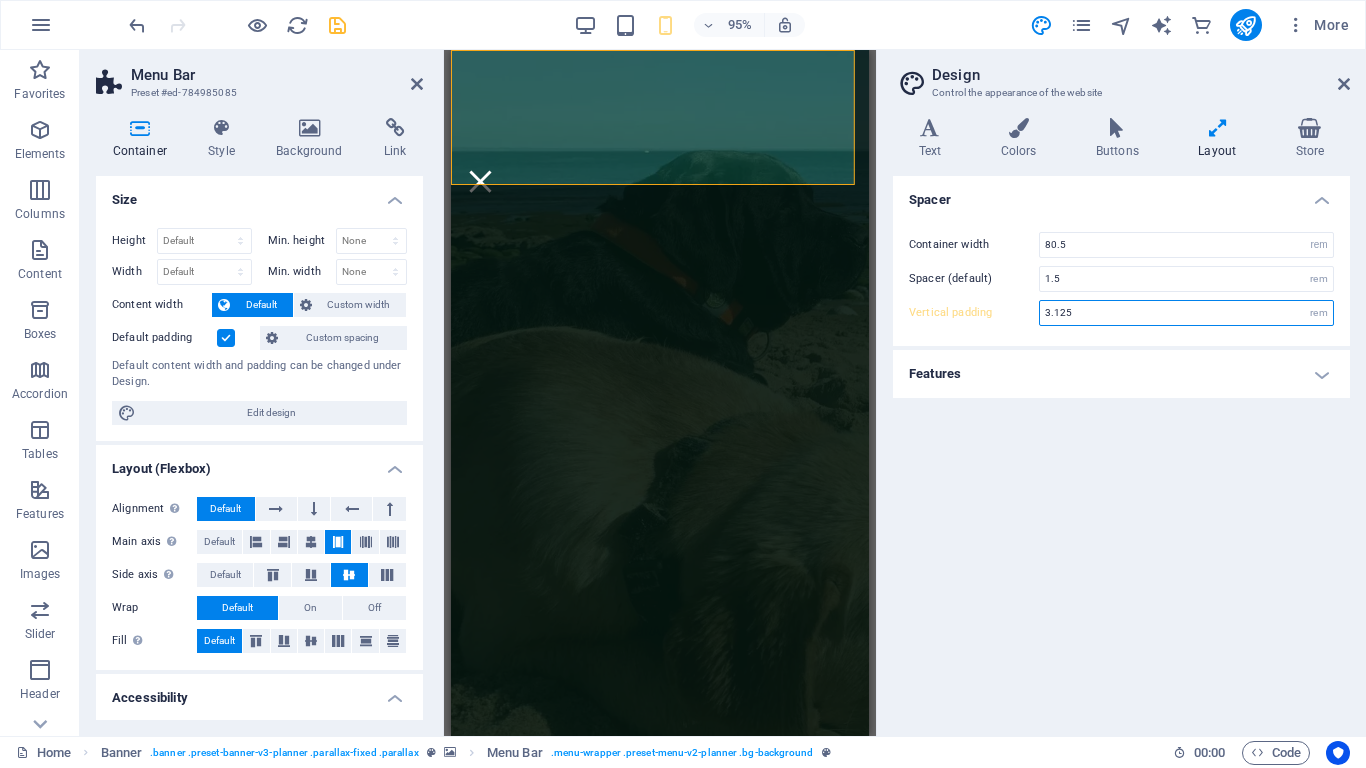 click on "3.125" at bounding box center [1186, 313] 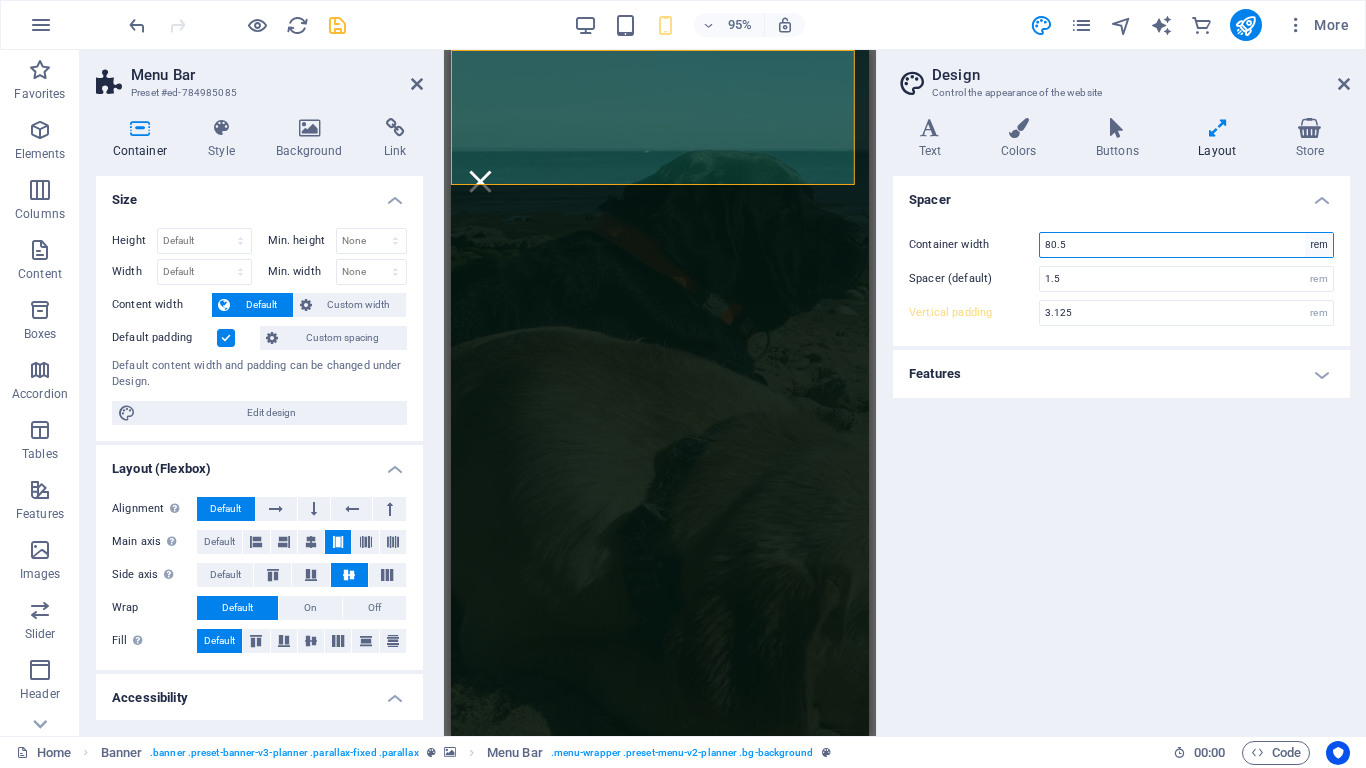 click on "rem px" at bounding box center (1319, 245) 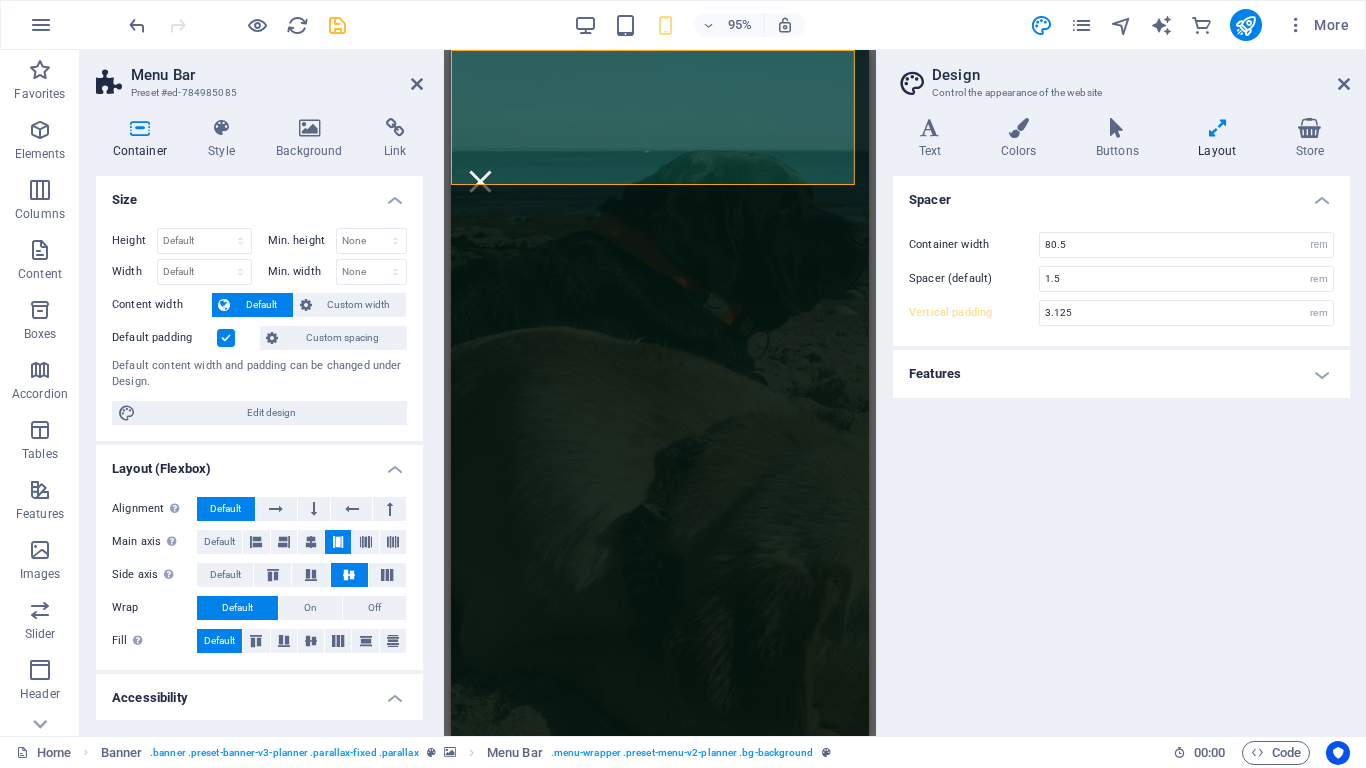 click on "Features" at bounding box center [1121, 374] 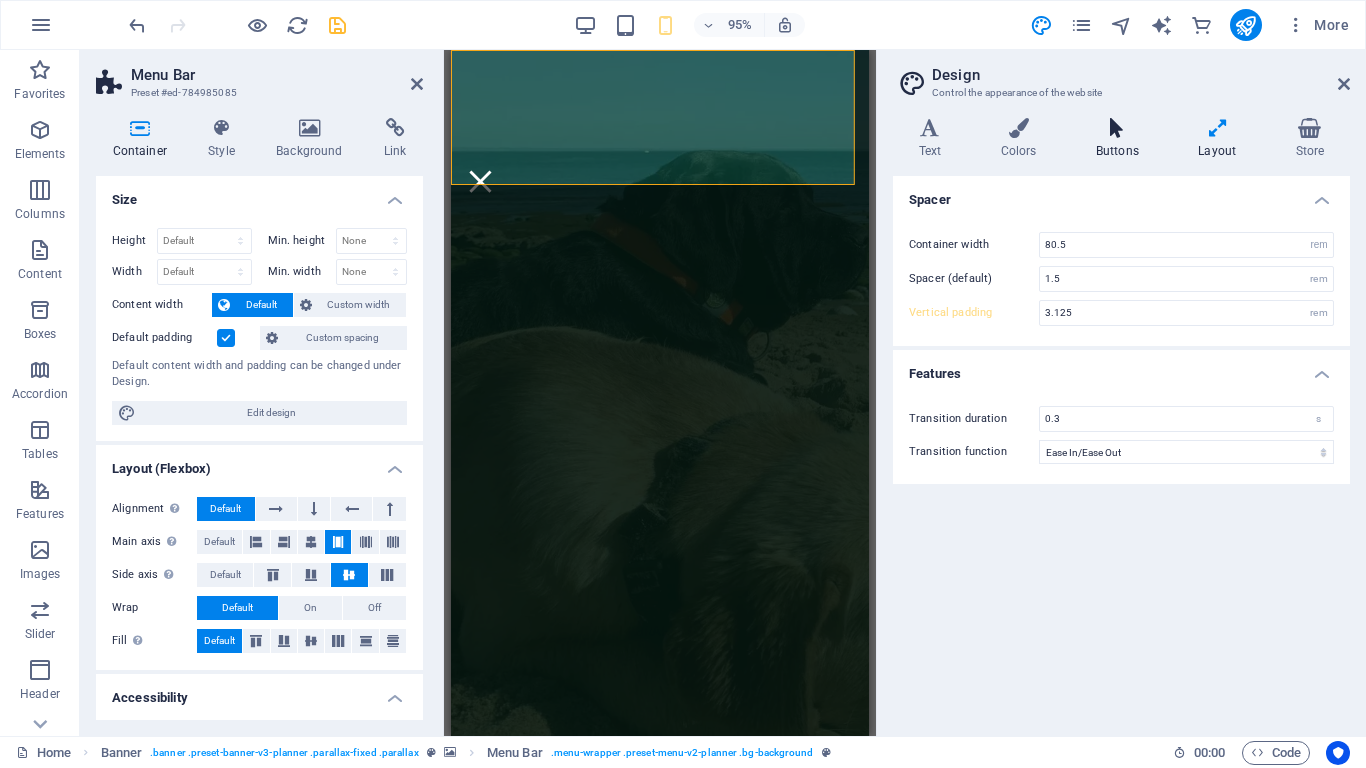 click at bounding box center (1117, 128) 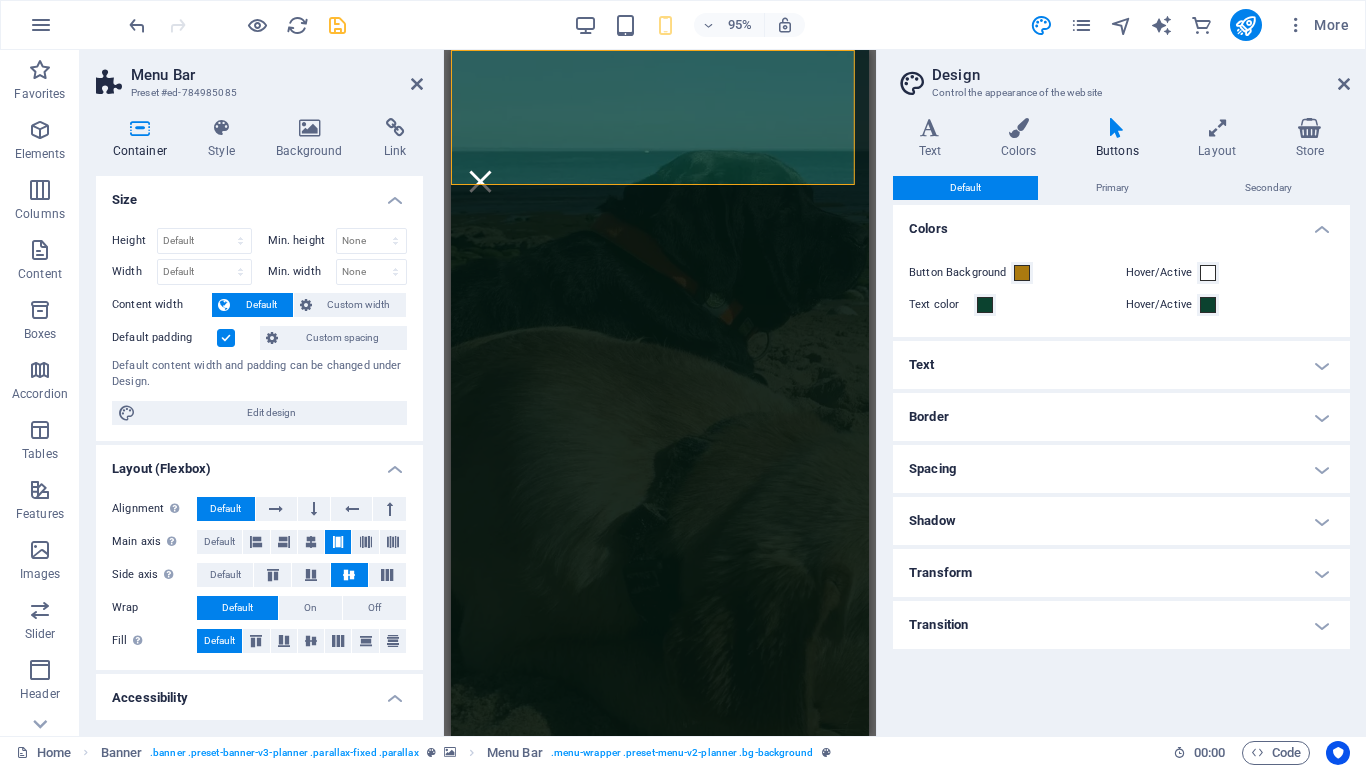 click on "Spacing" at bounding box center [1121, 469] 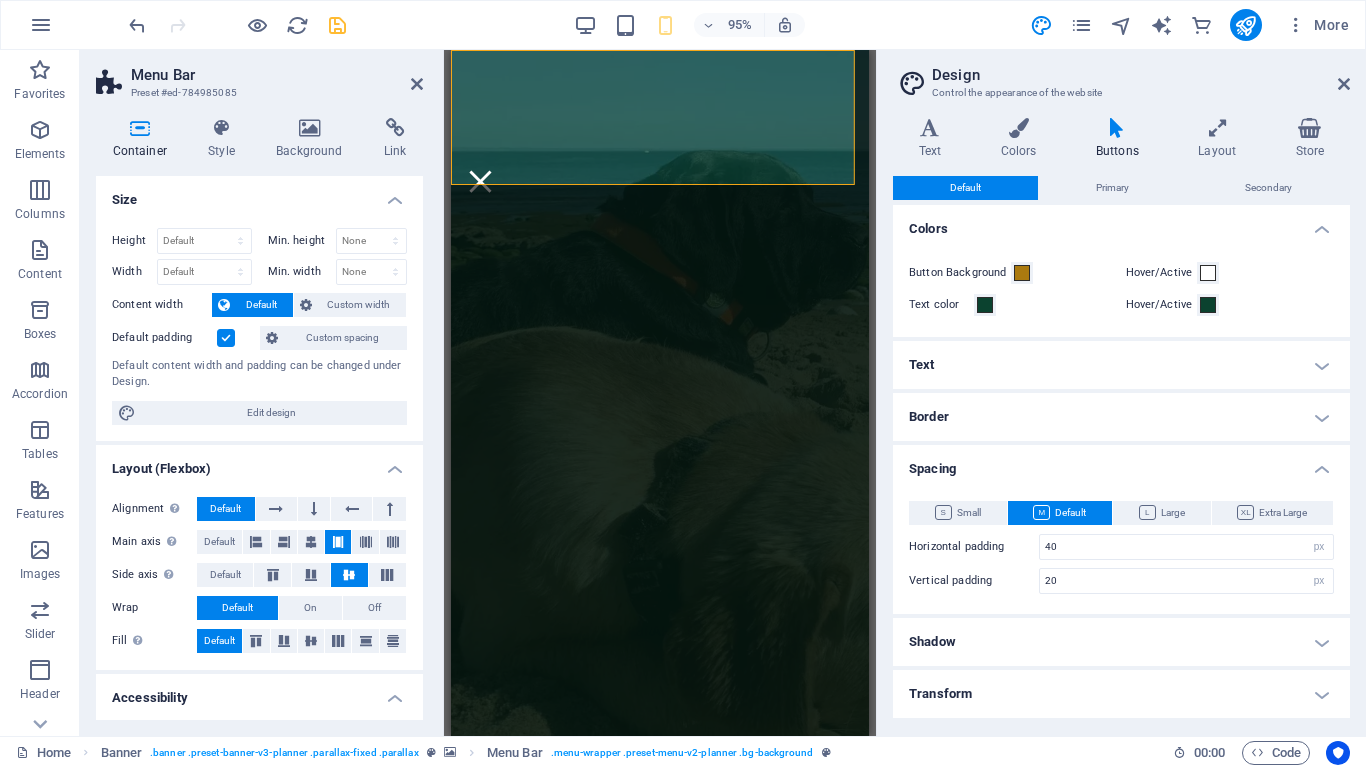 click on "Spacing" at bounding box center (1121, 463) 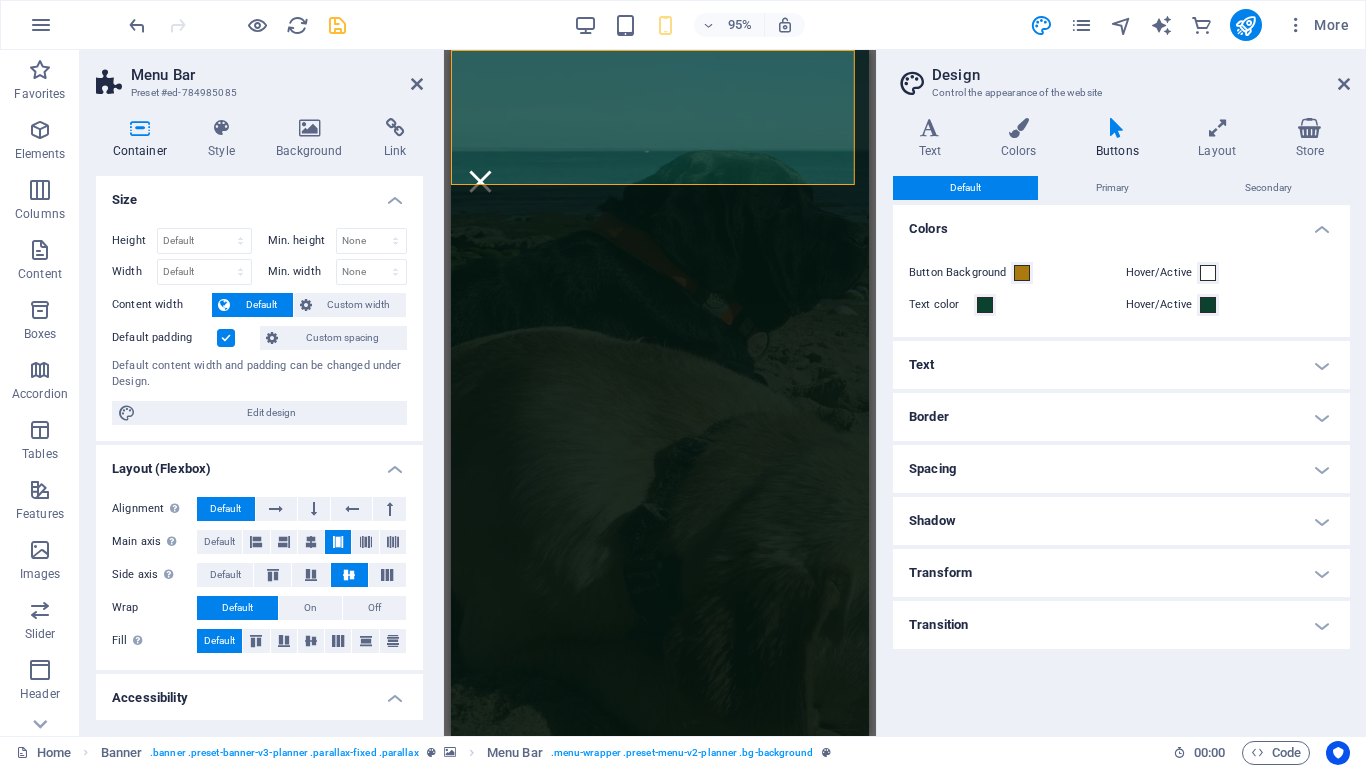 click on "Transform" at bounding box center [1121, 573] 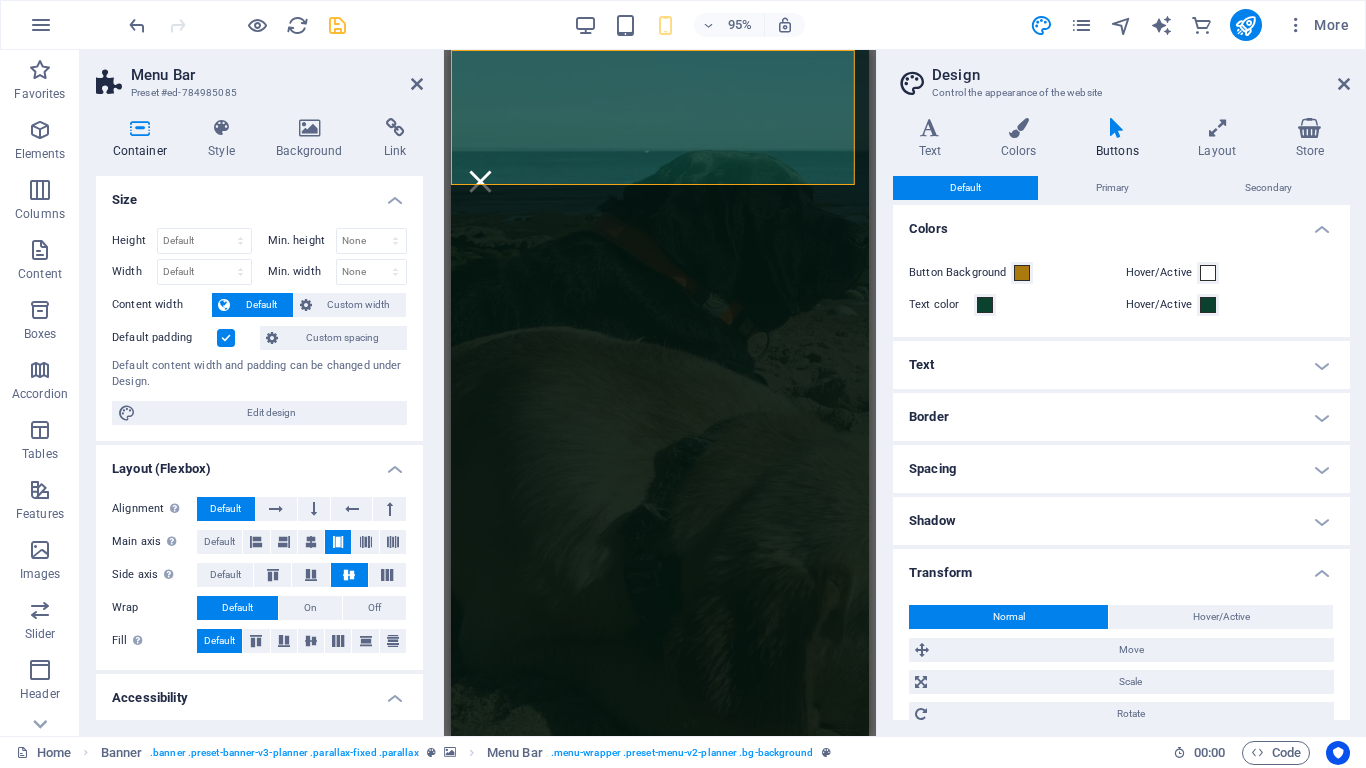 click on "Transform" at bounding box center (1121, 567) 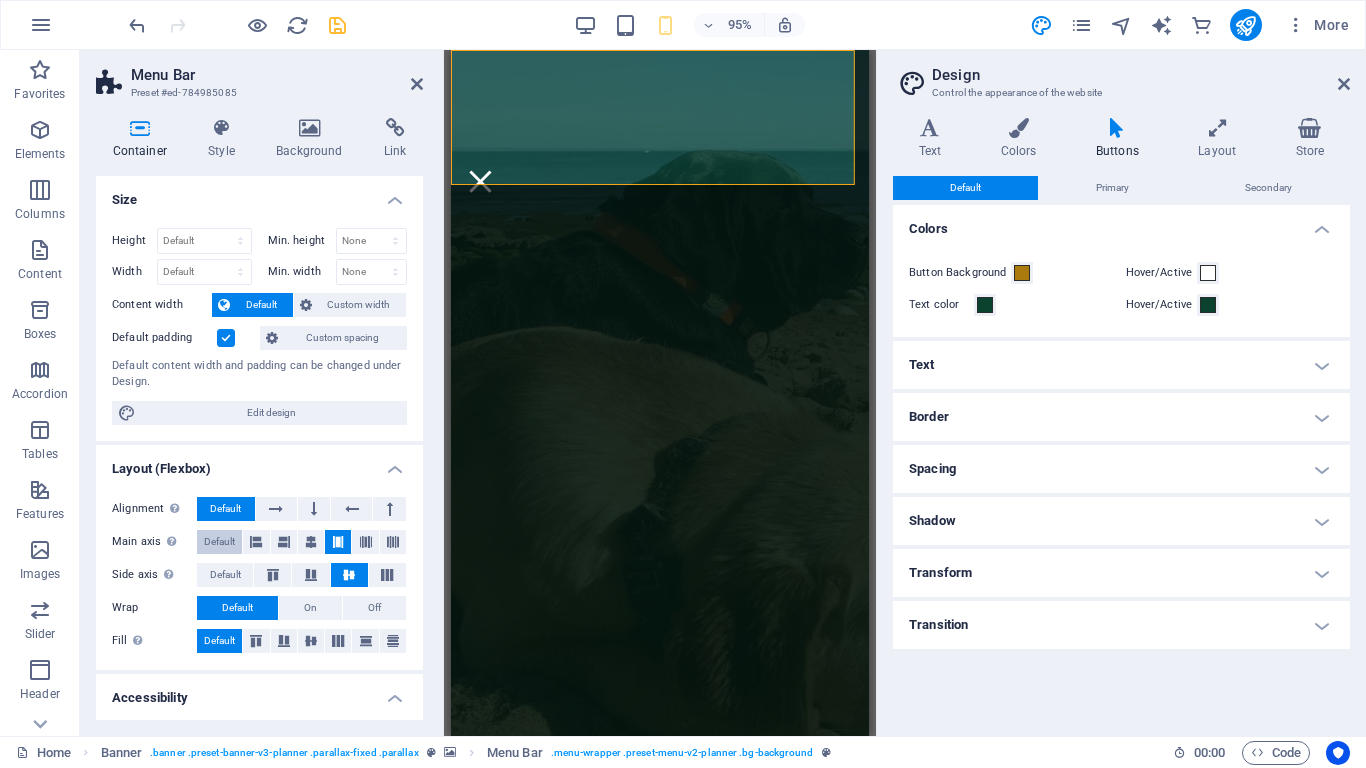 click on "Default" at bounding box center (219, 542) 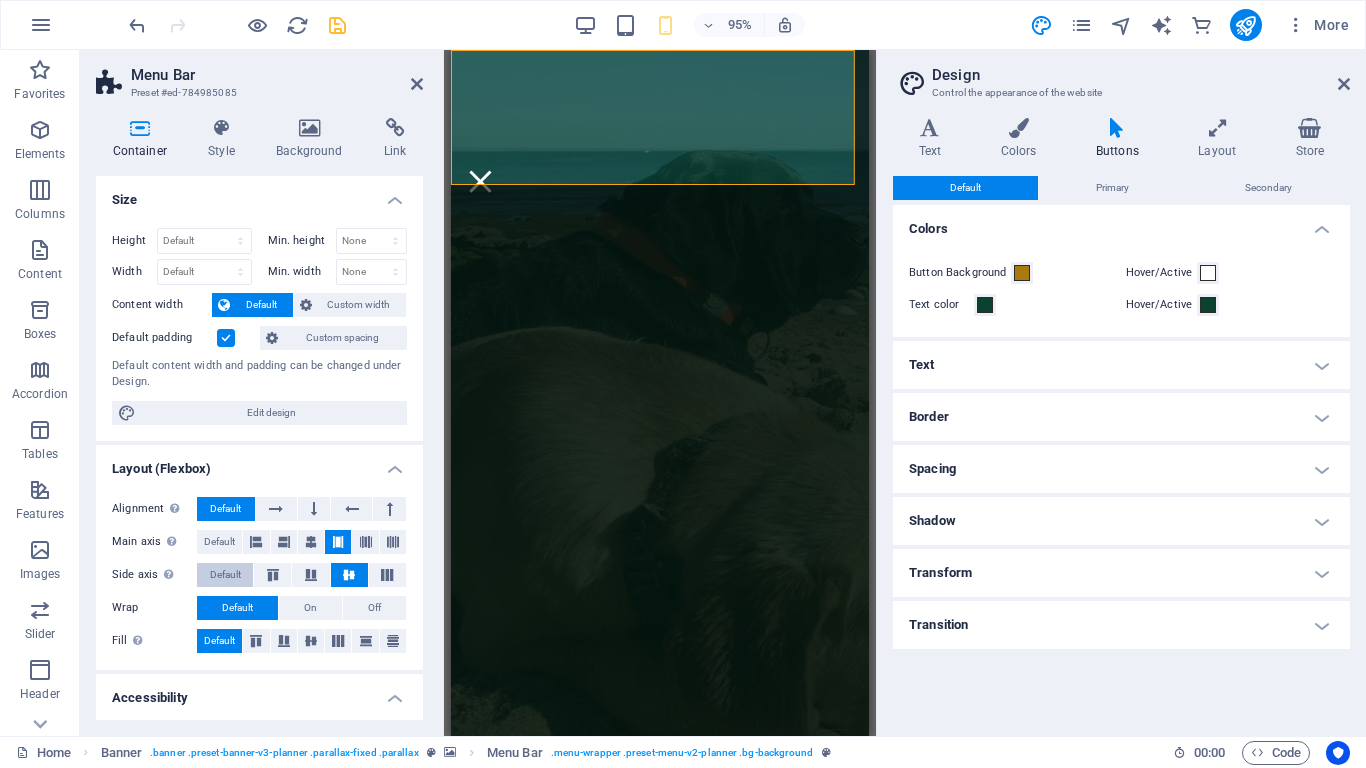 click on "Default" at bounding box center (225, 575) 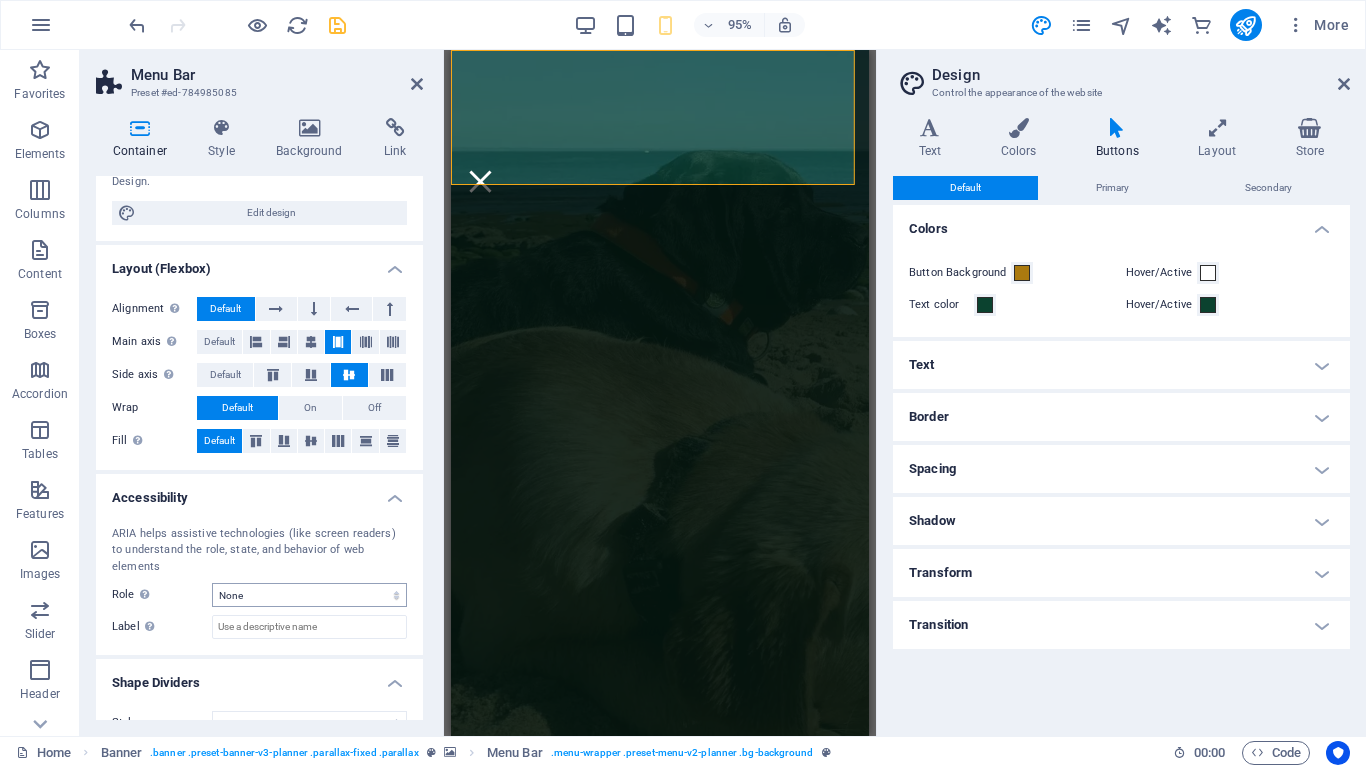 scroll, scrollTop: 215, scrollLeft: 0, axis: vertical 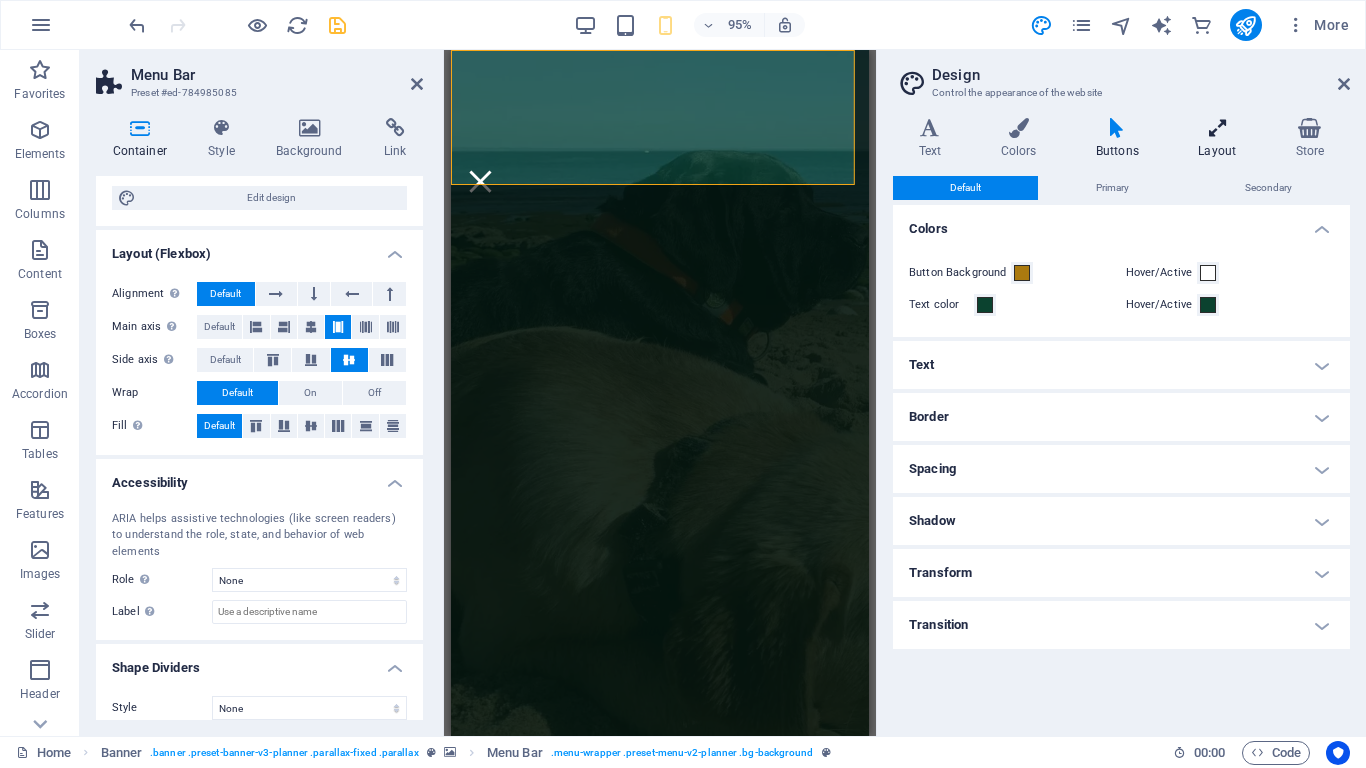 click on "Layout" at bounding box center [1221, 139] 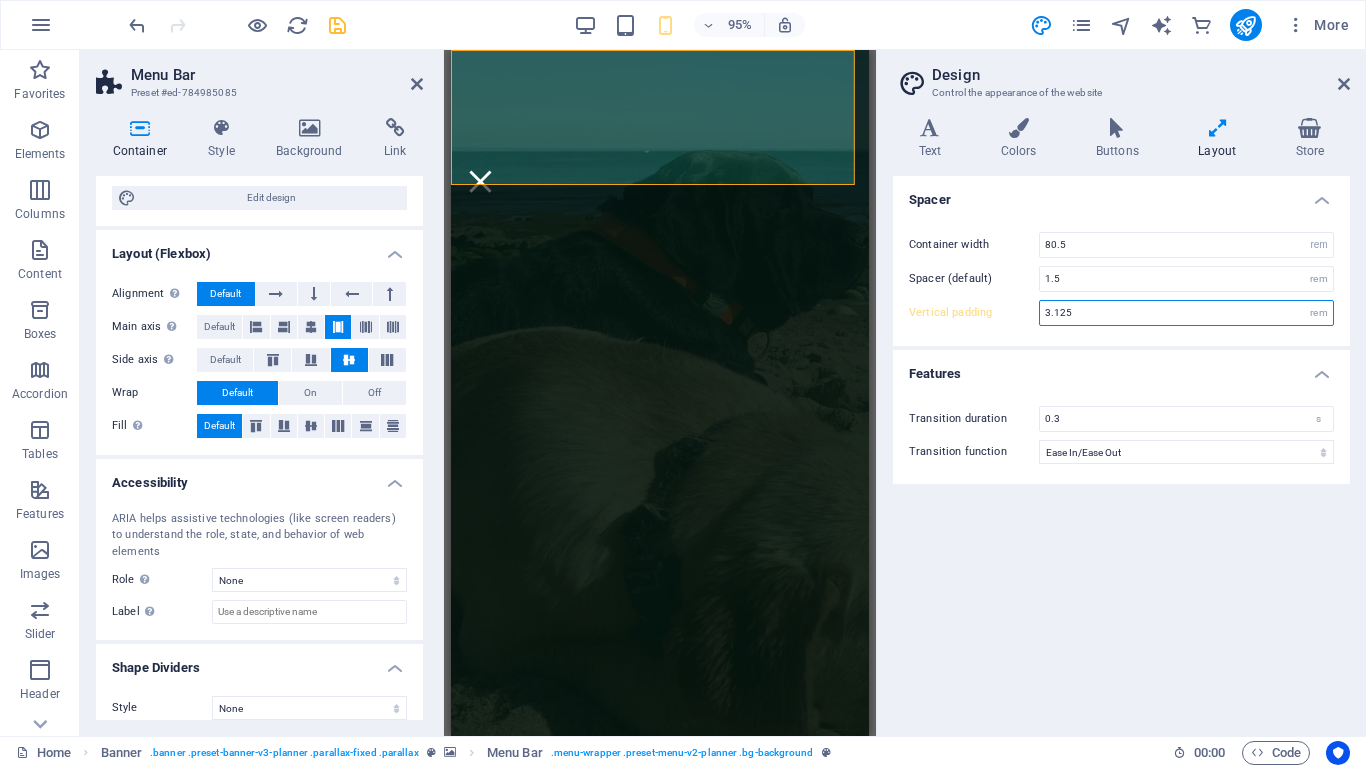 click on "3.125" at bounding box center [1186, 313] 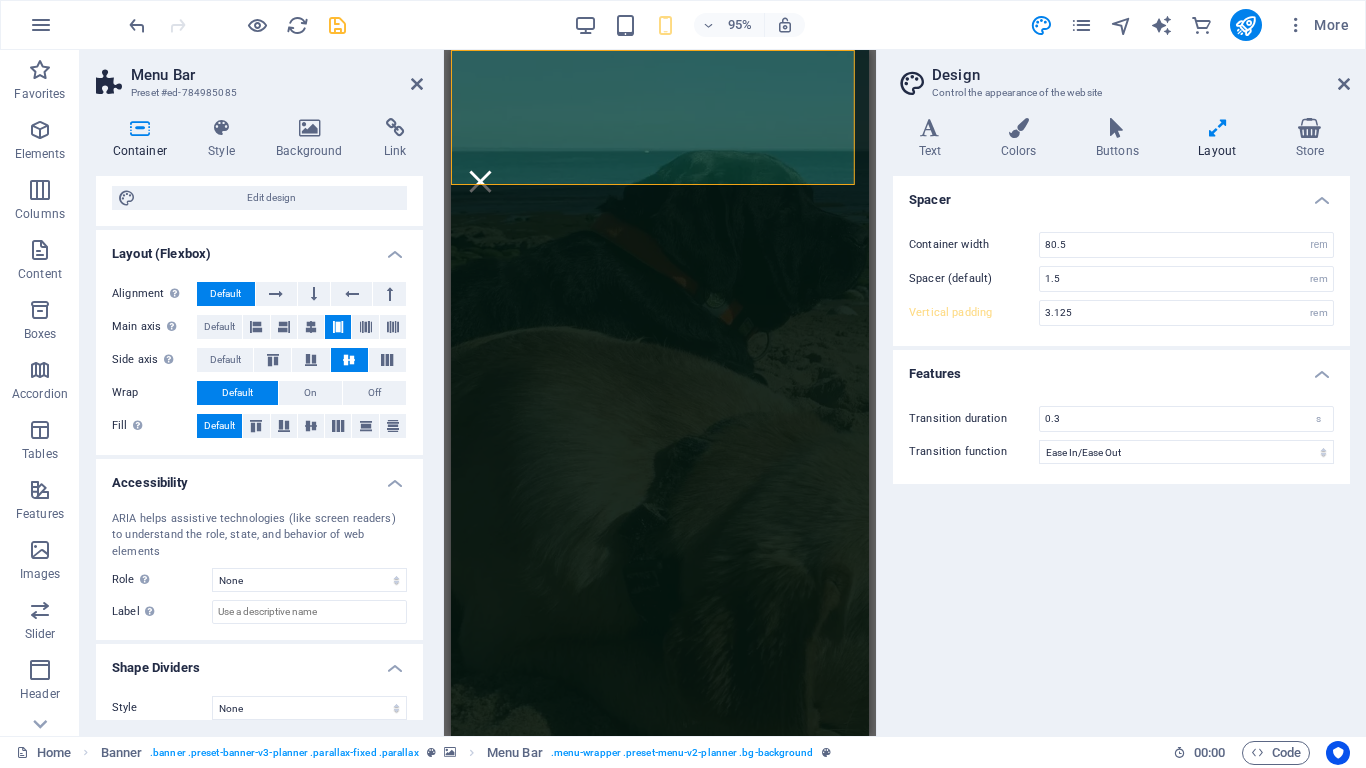 click on "Design Control the appearance of the website Variants  Text  Colors  Buttons  Layout  Store Text Standard Bold Links Font color Font Inter Font size 14 rem px Line height 1.4 Font weight To display the font weight correctly, it may need to be enabled.  Manage Fonts Thin, 100 Extra-light, 200 Light, 300 Regular, 400 Medium, 500 Semi-bold, 600 Bold, 700 Extra-bold, 800 Black, 900 Letter spacing 0 rem px Font style Text transform Tt TT tt Text align Font weight To display the font weight correctly, it may need to be enabled.  Manage Fonts Thin, 100 Extra-light, 200 Light, 300 Regular, 400 Medium, 500 Semi-bold, 600 Bold, 700 Extra-bold, 800 Black, 900 Default Hover / Active Font color Font color Decoration None Decoration None Transition duration 0.3 s Transition function Ease Ease In Ease Out Ease In/Ease Out Linear Headlines All H1 / Textlogo H2 H3 H4 H5 H6 Font color Font Dancing Script Line height 1.2 Font weight To display the font weight correctly, it may need to be enabled.  Manage Fonts Thin, 100 0 rem 0" at bounding box center [1121, 393] 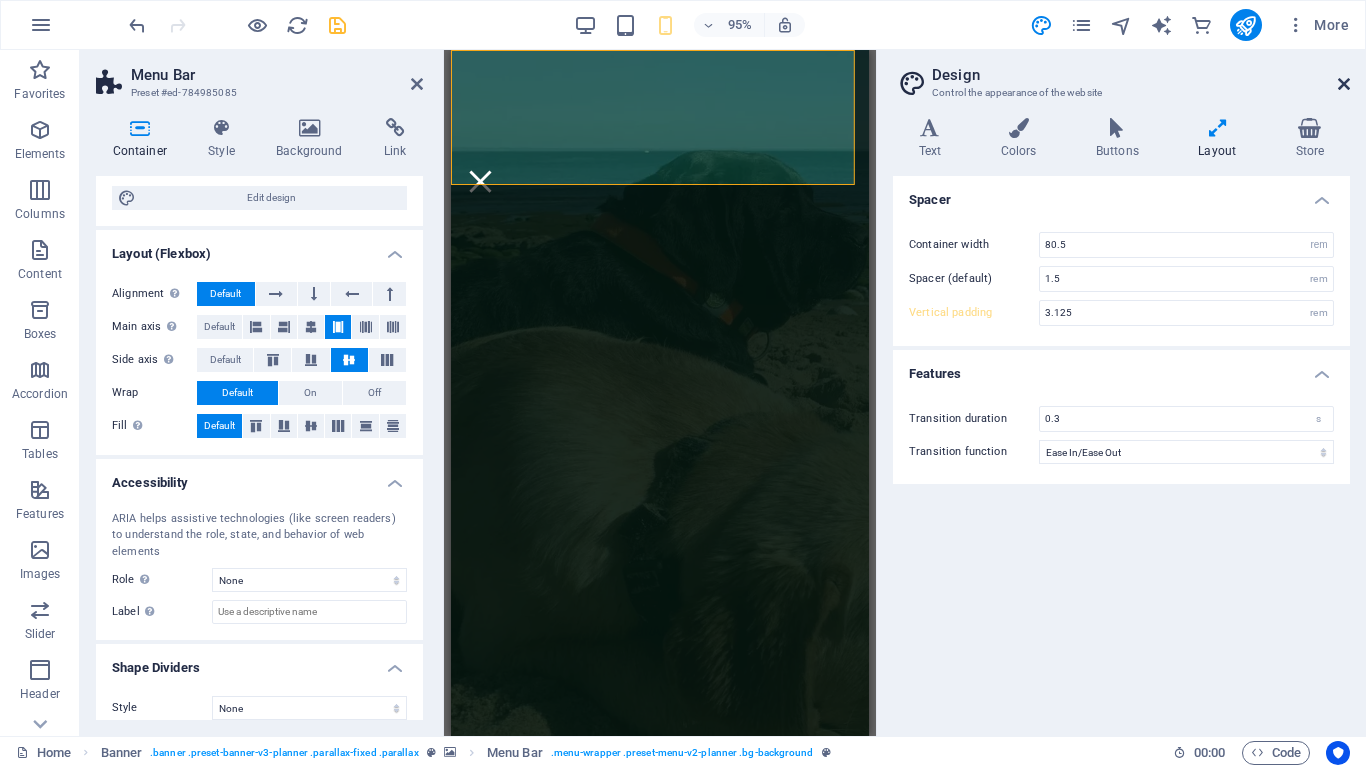 click at bounding box center [1344, 84] 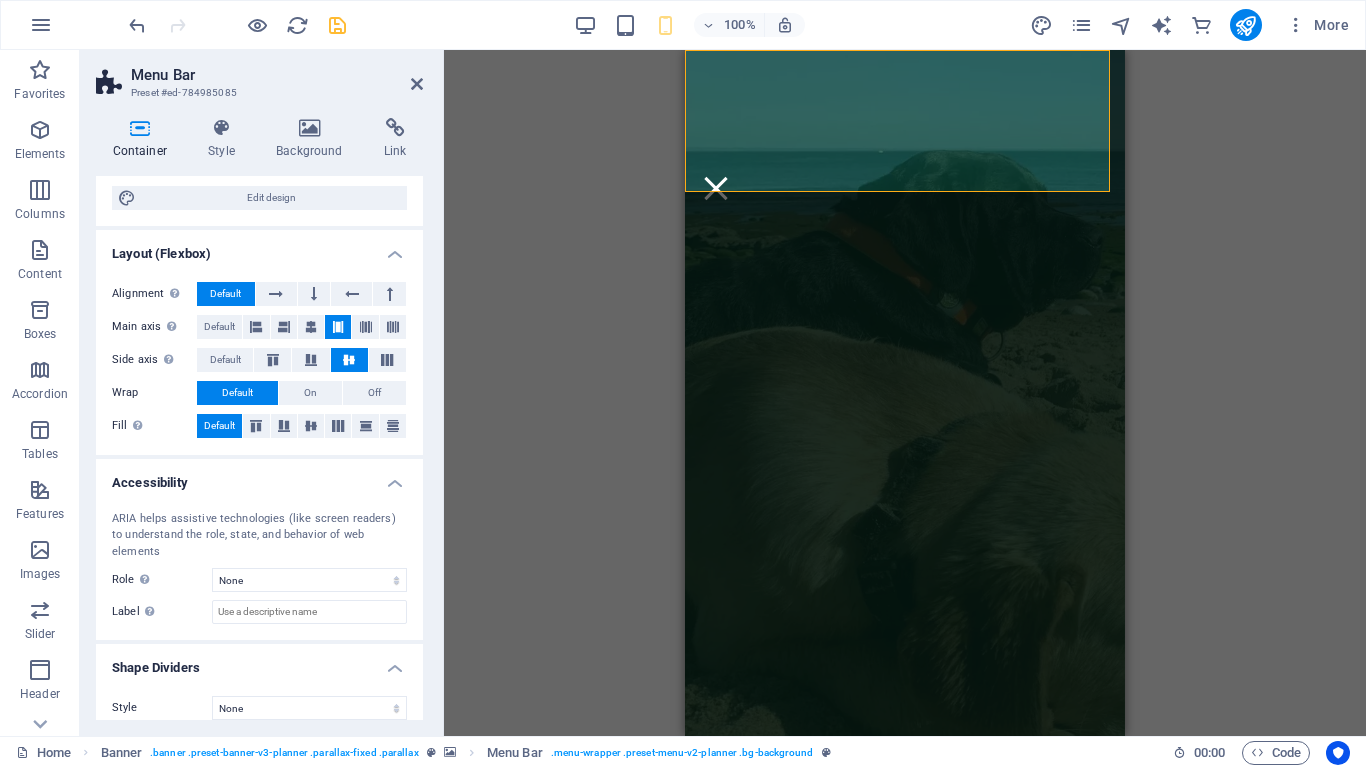 scroll, scrollTop: 0, scrollLeft: 0, axis: both 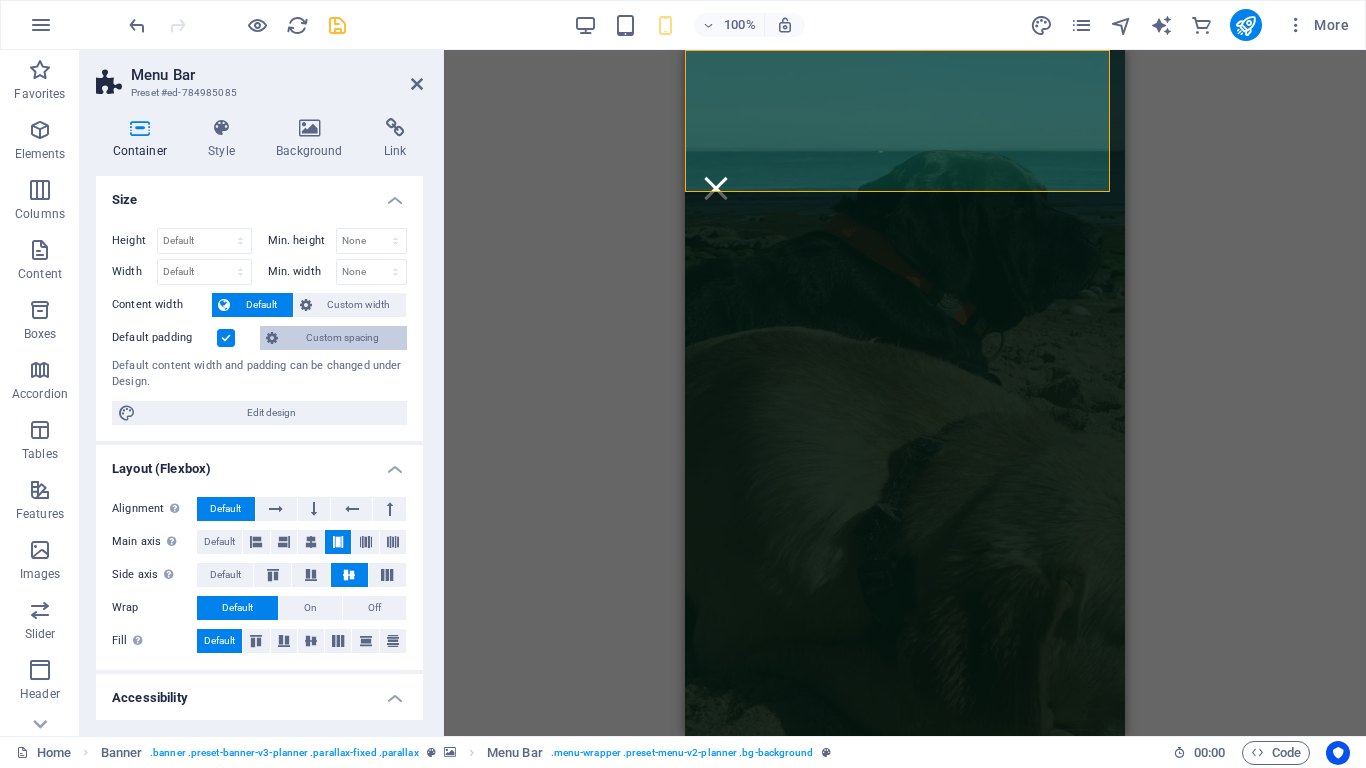 click on "Custom spacing" at bounding box center (342, 338) 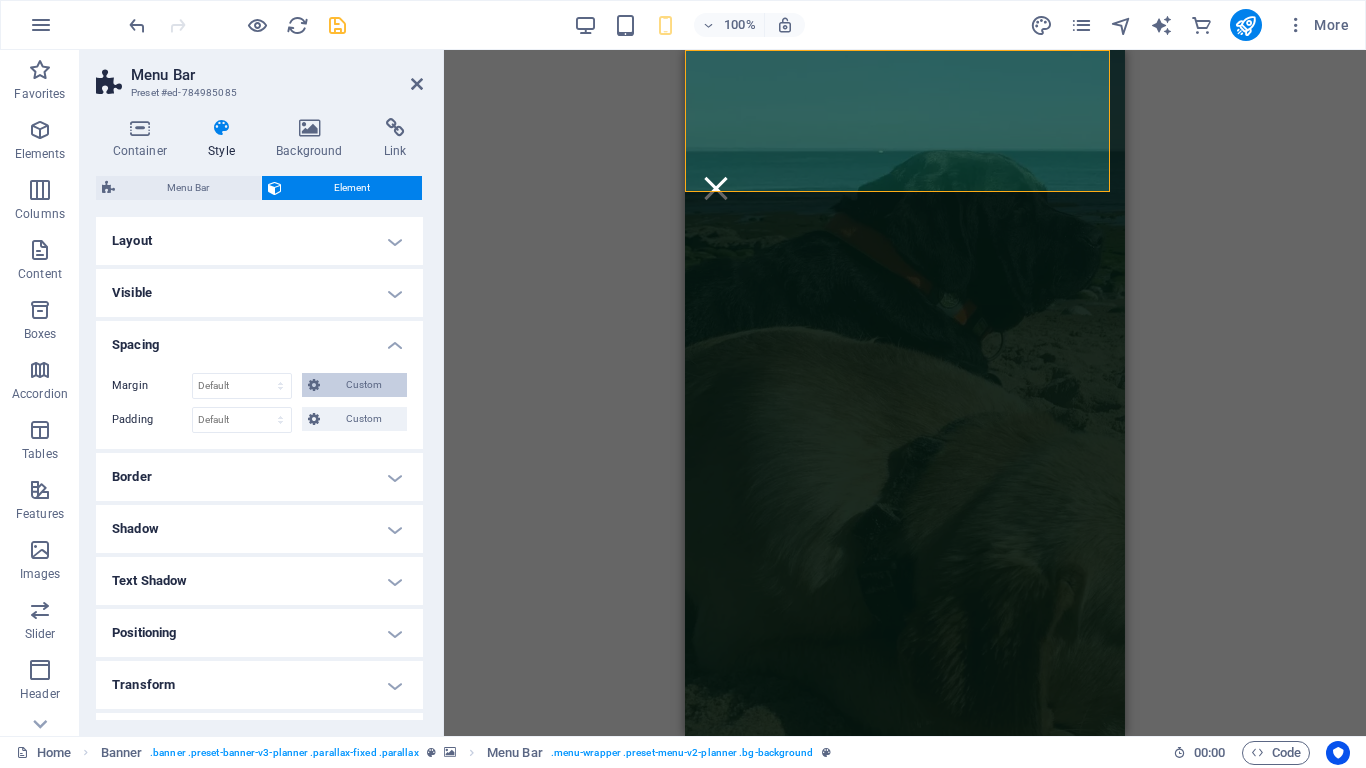 click on "Custom" at bounding box center (363, 385) 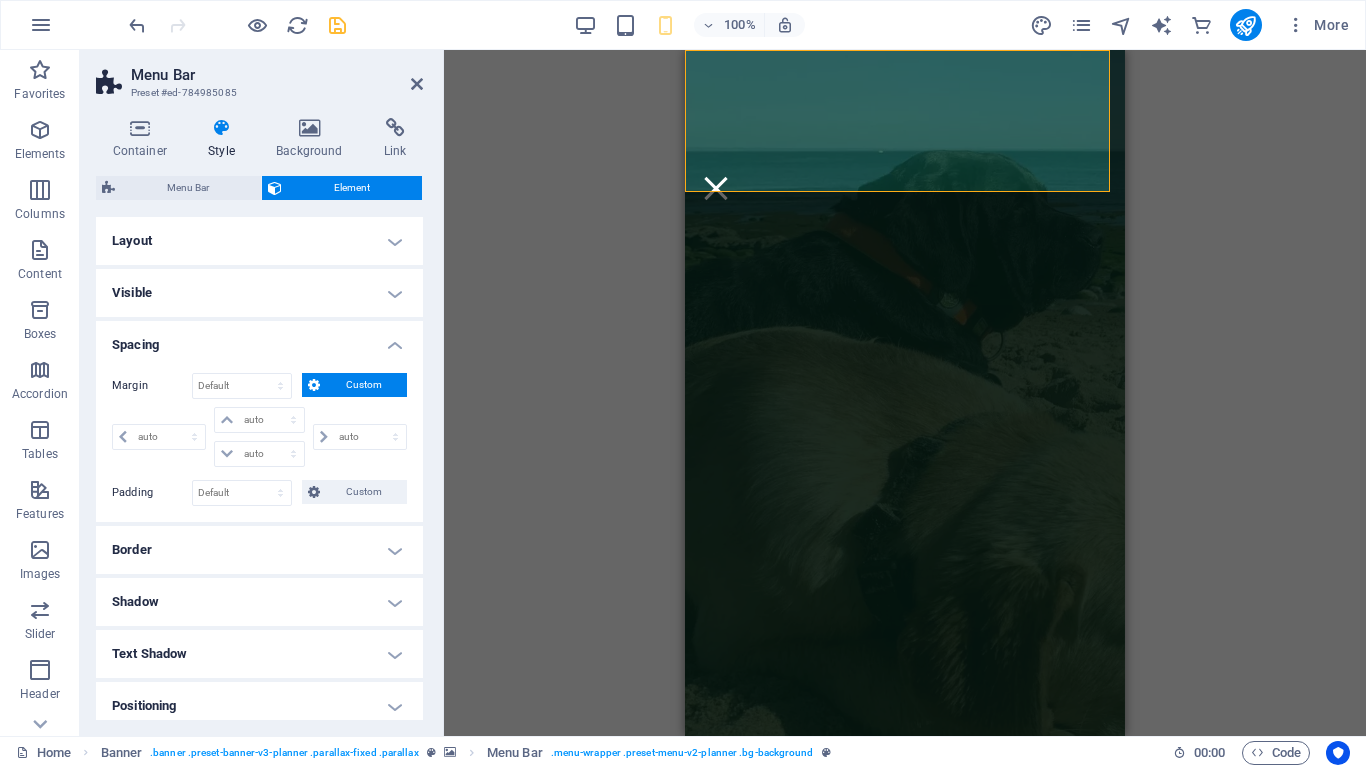 click on "Custom" at bounding box center [363, 385] 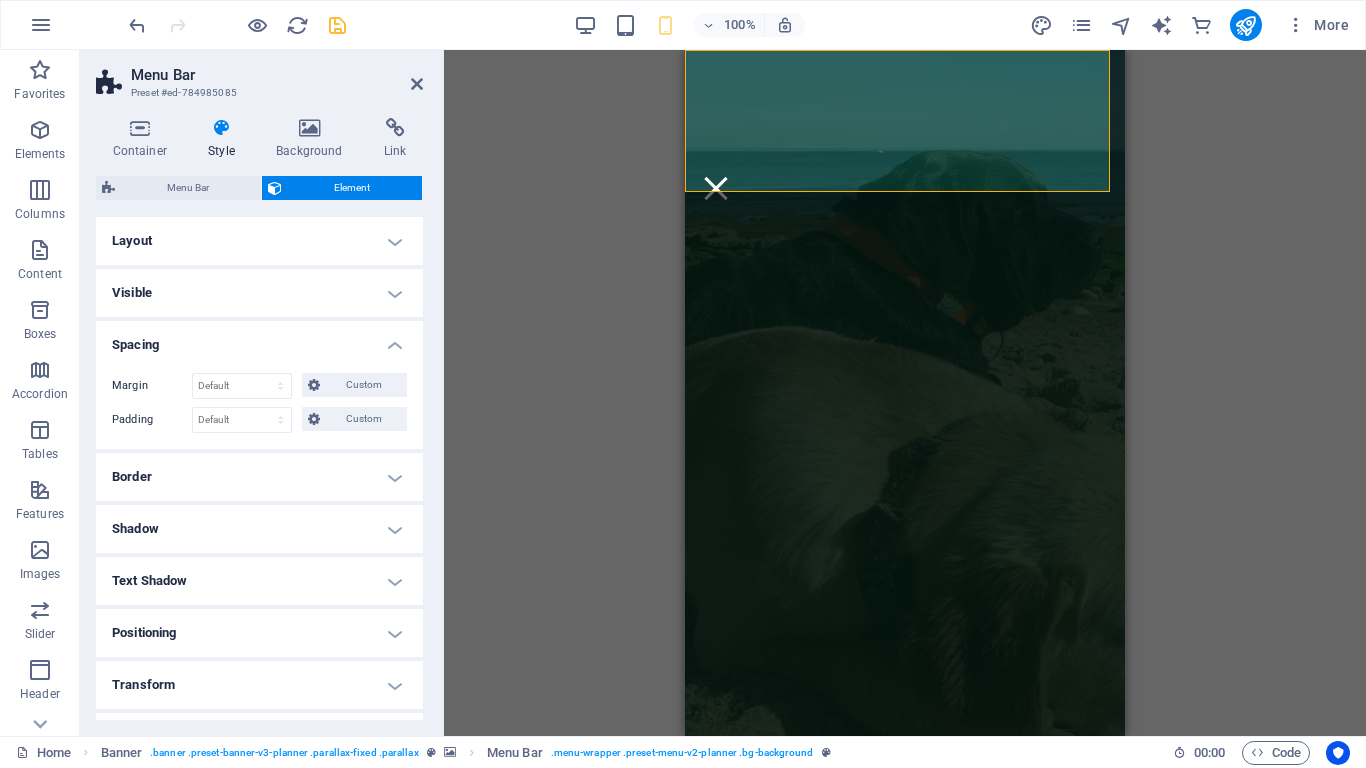 click on "Spacing" at bounding box center [259, 339] 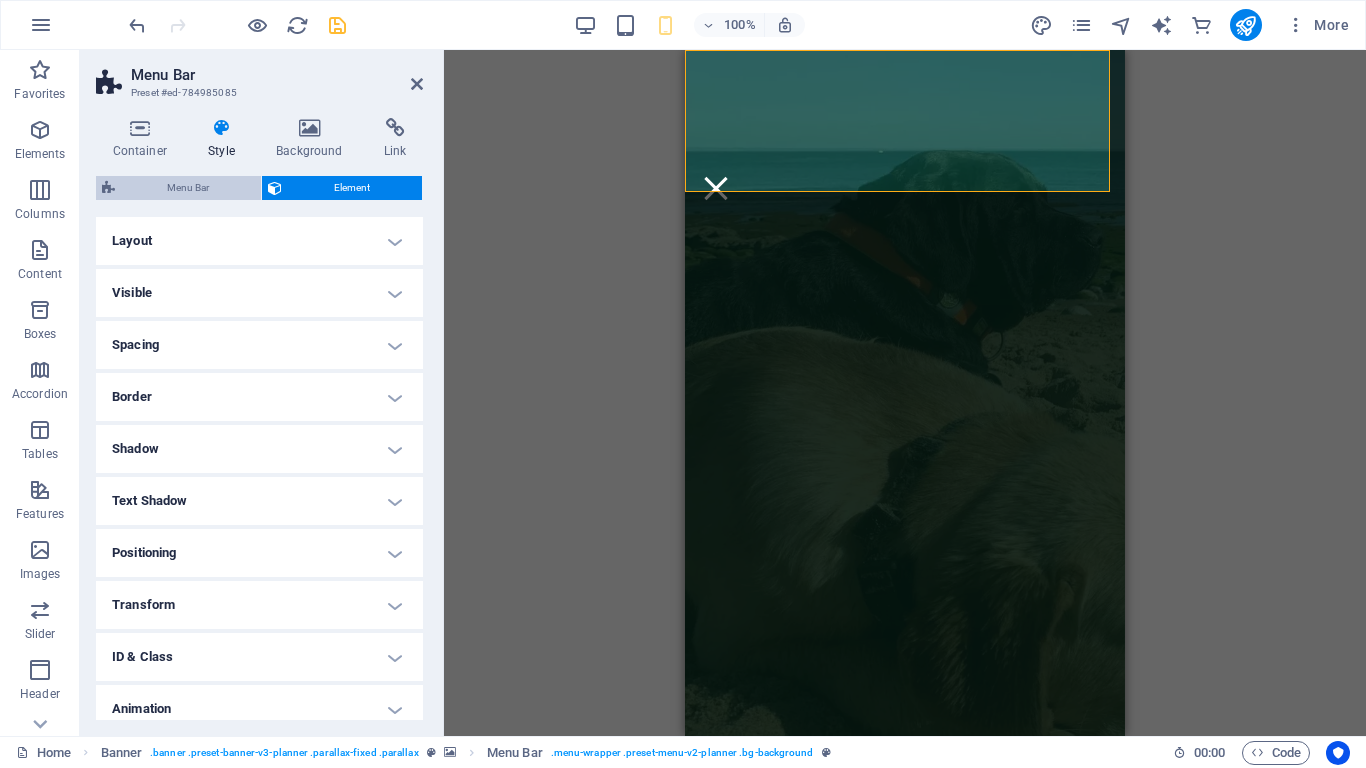click on "Menu Bar" at bounding box center [188, 188] 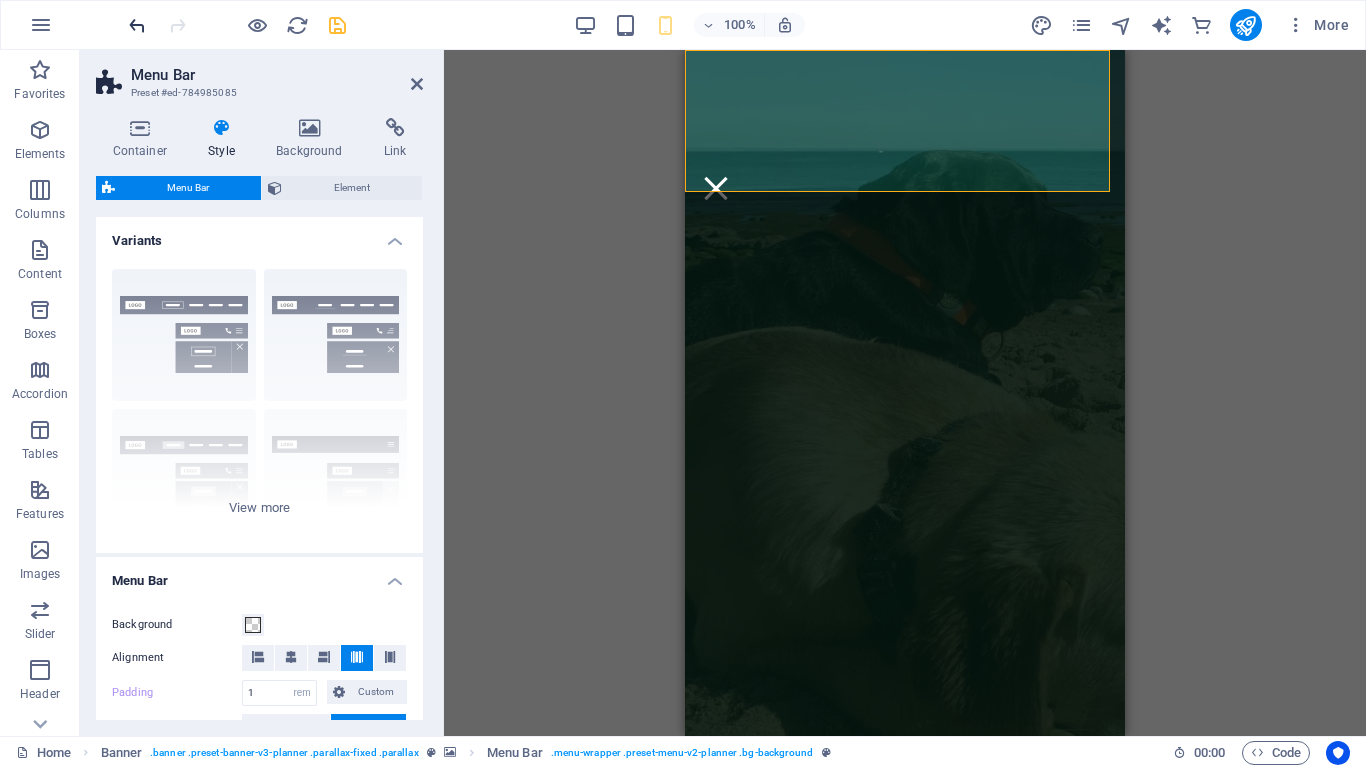 click at bounding box center [137, 25] 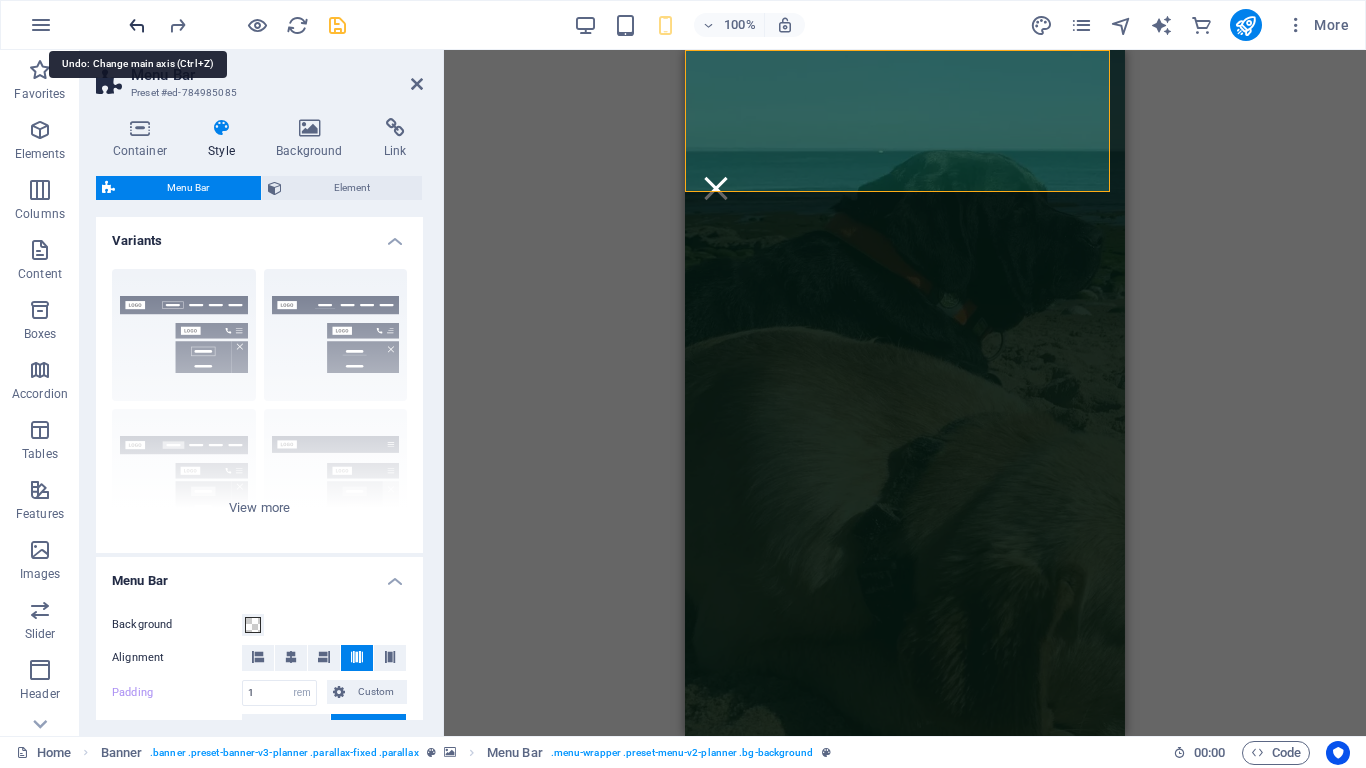 click at bounding box center [137, 25] 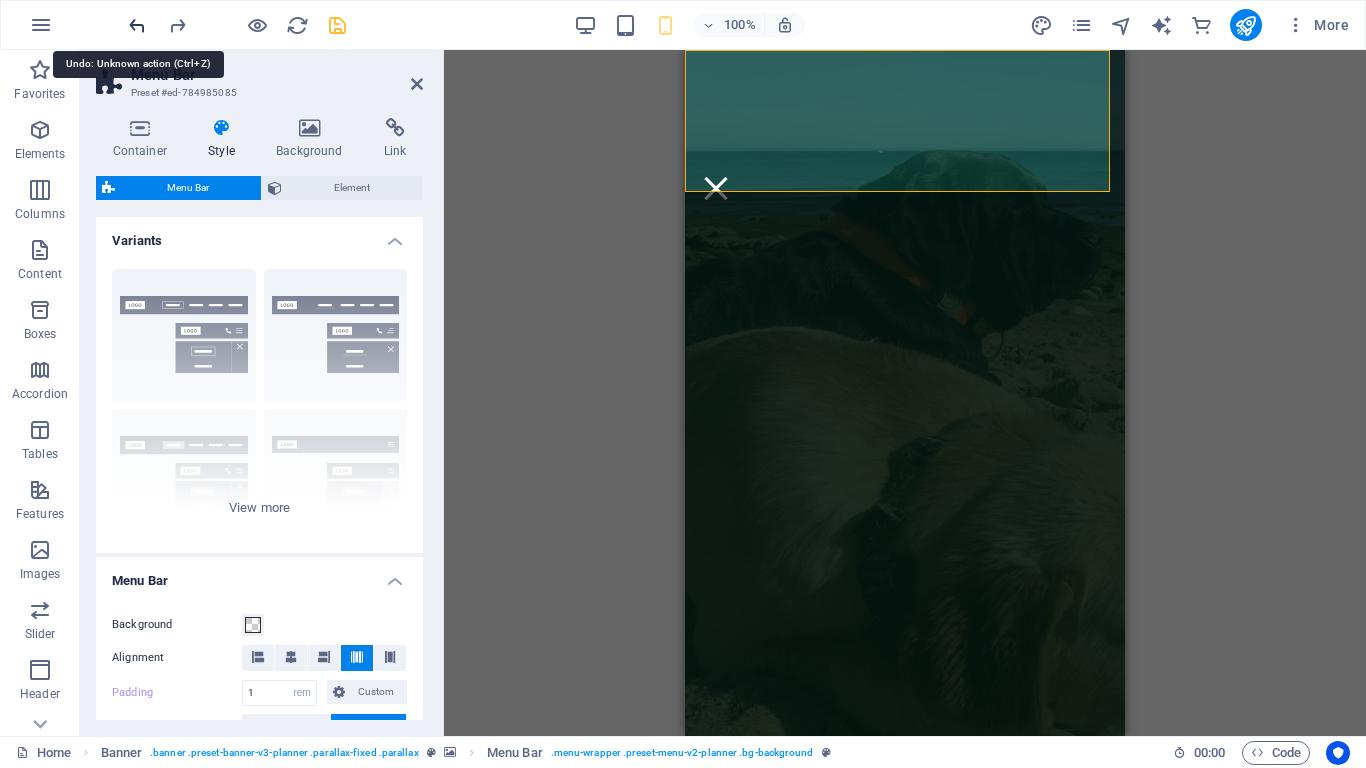 click at bounding box center [137, 25] 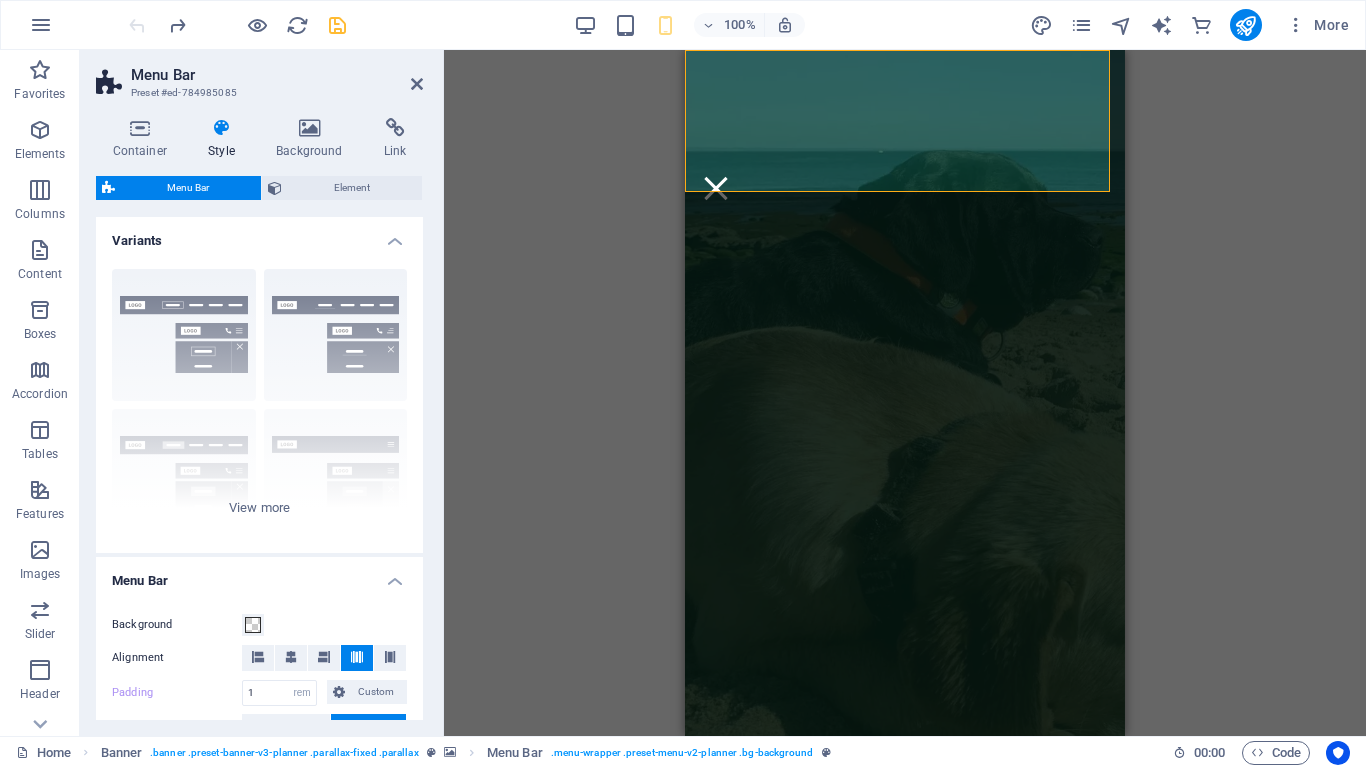 click at bounding box center (237, 25) 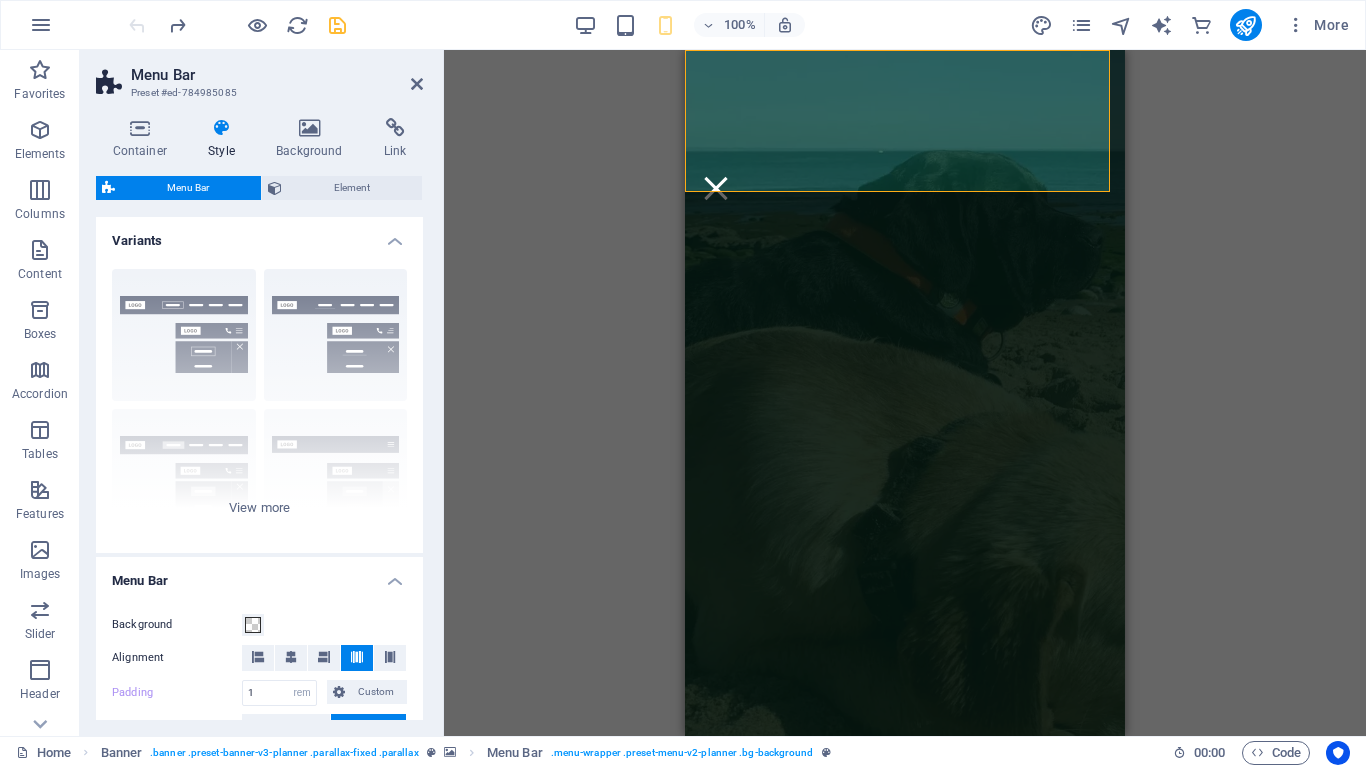 click at bounding box center [237, 25] 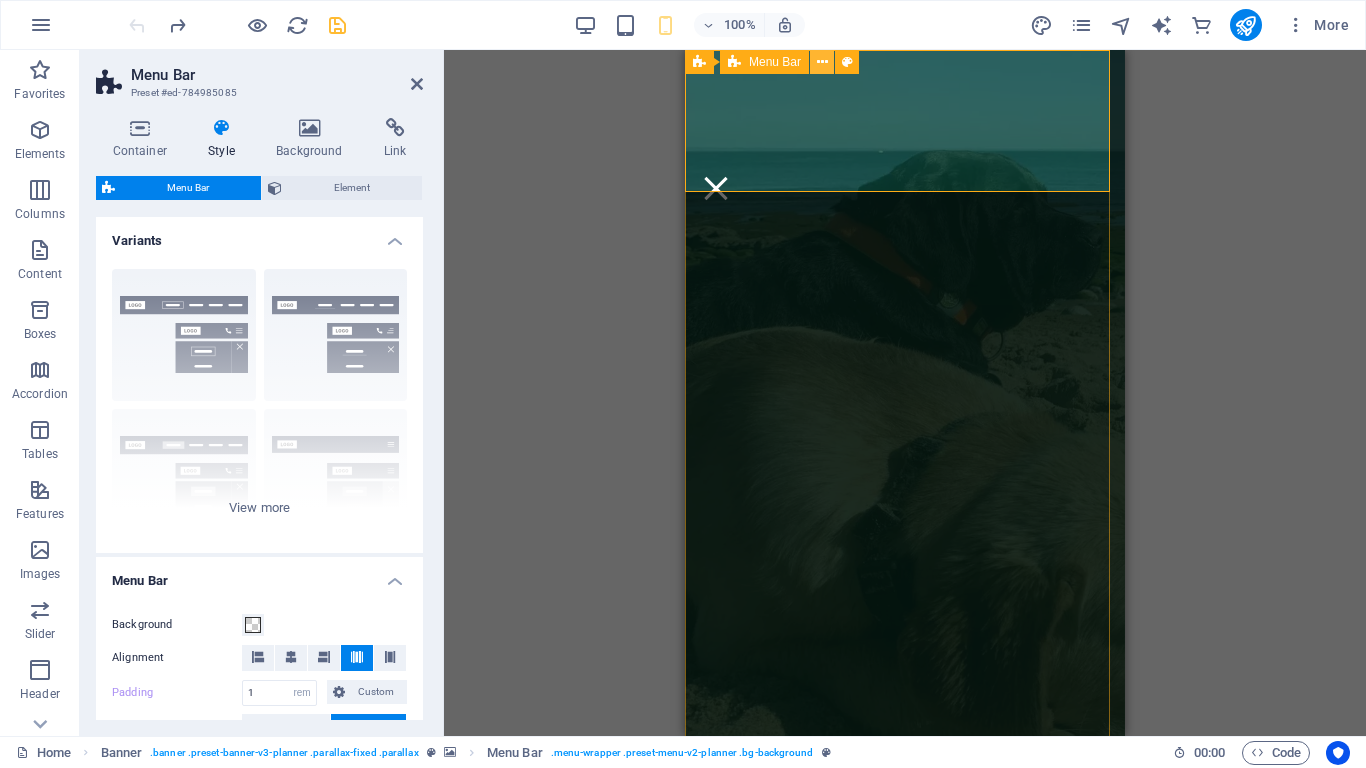 click at bounding box center (822, 62) 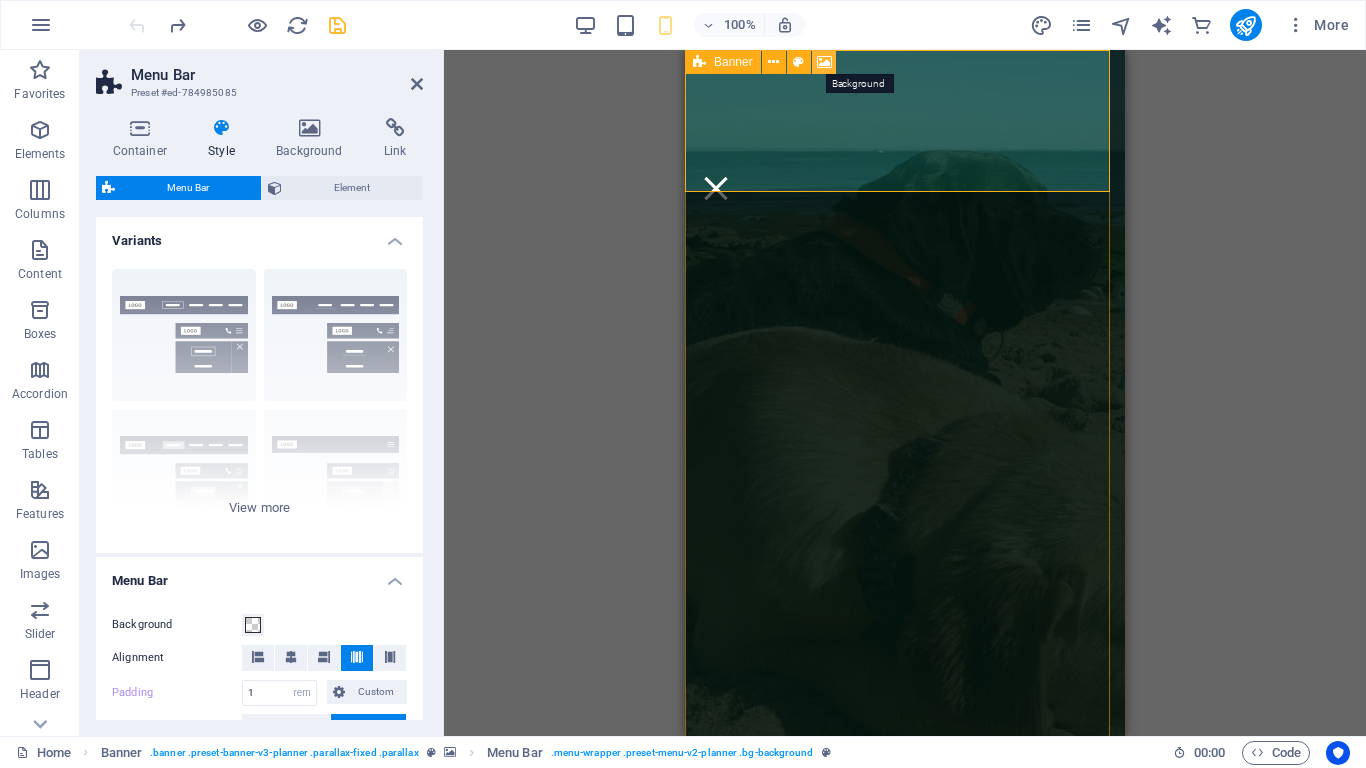 click at bounding box center (824, 62) 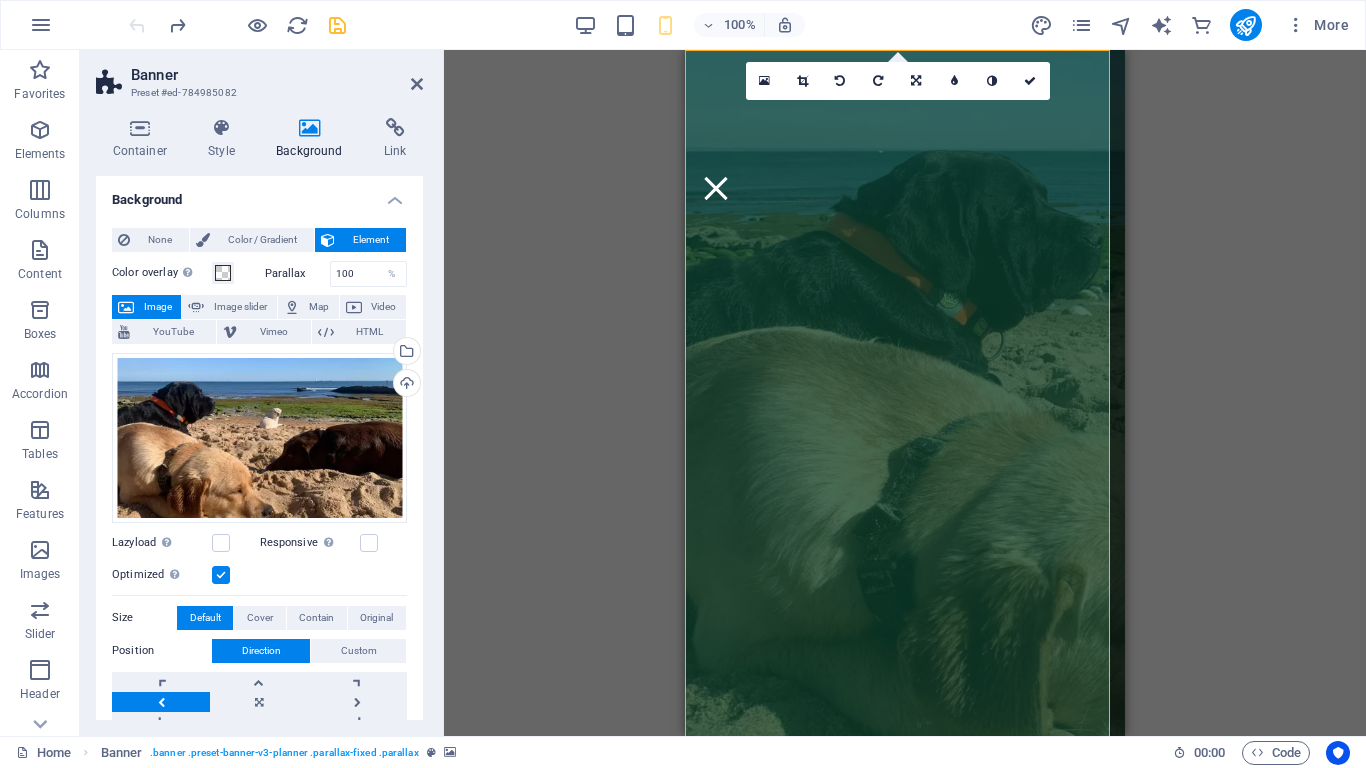 scroll, scrollTop: 200, scrollLeft: 0, axis: vertical 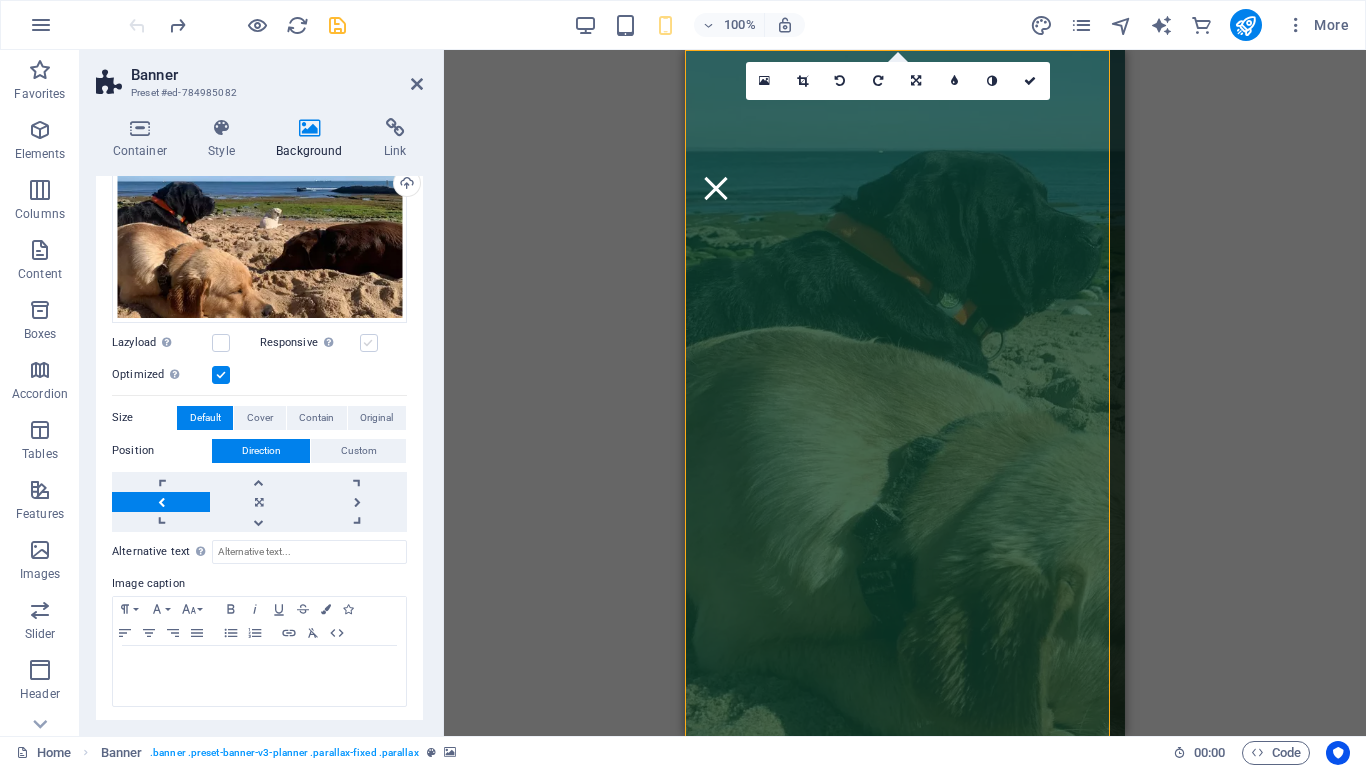 click at bounding box center [369, 343] 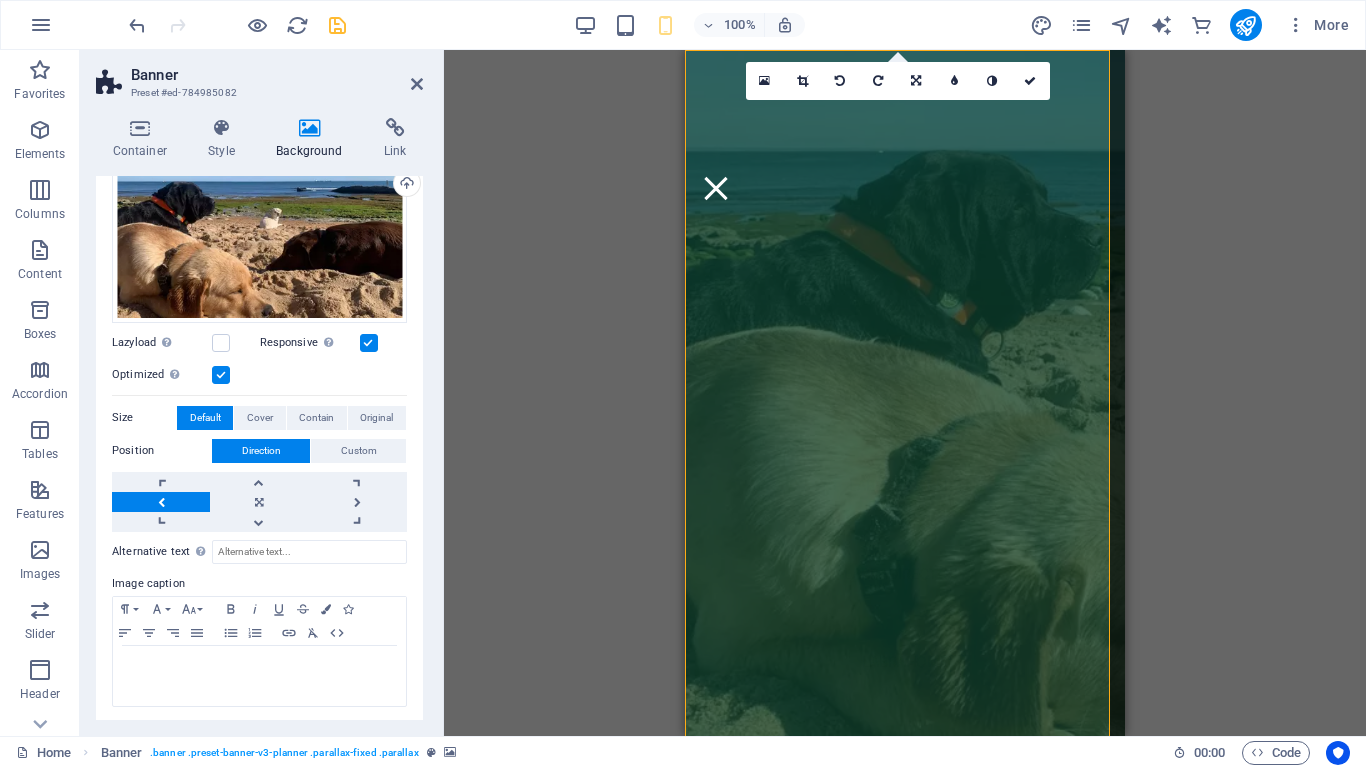 click at bounding box center (369, 343) 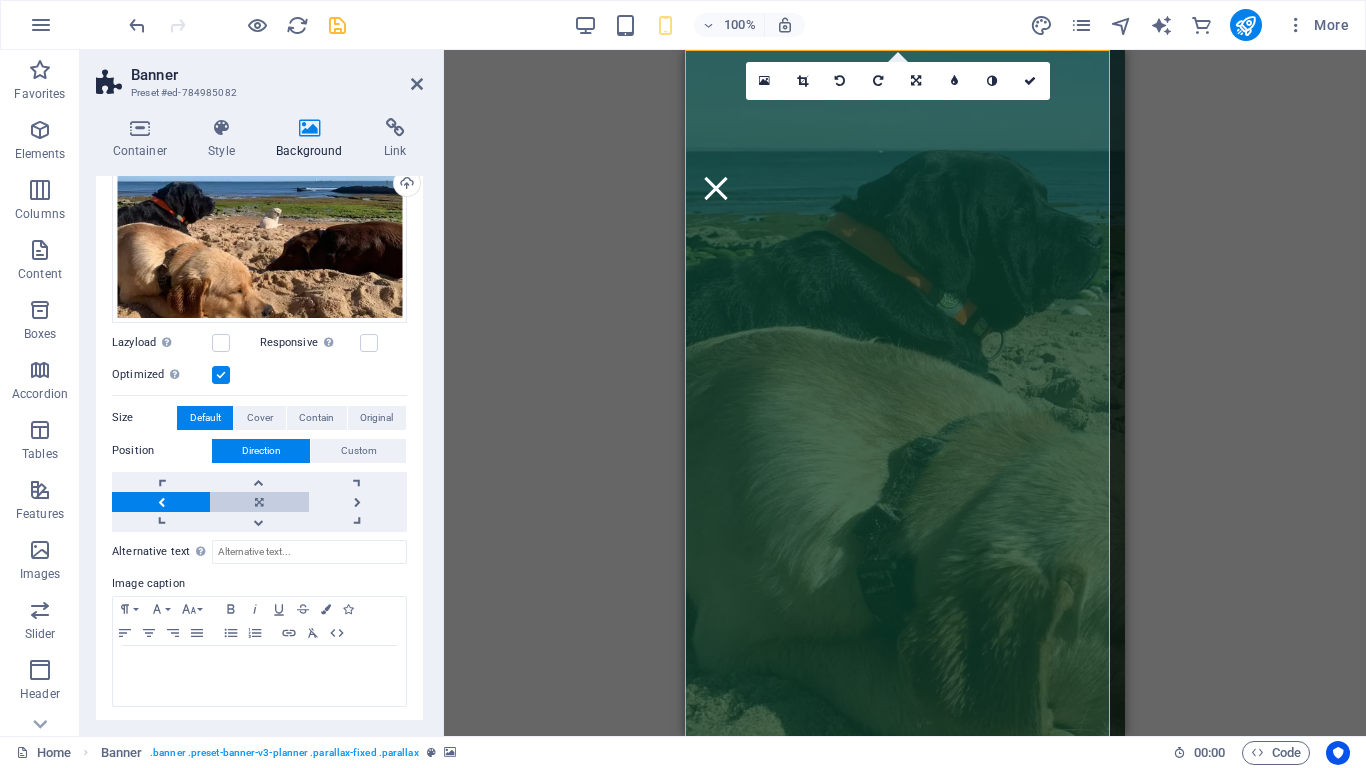 click at bounding box center [259, 502] 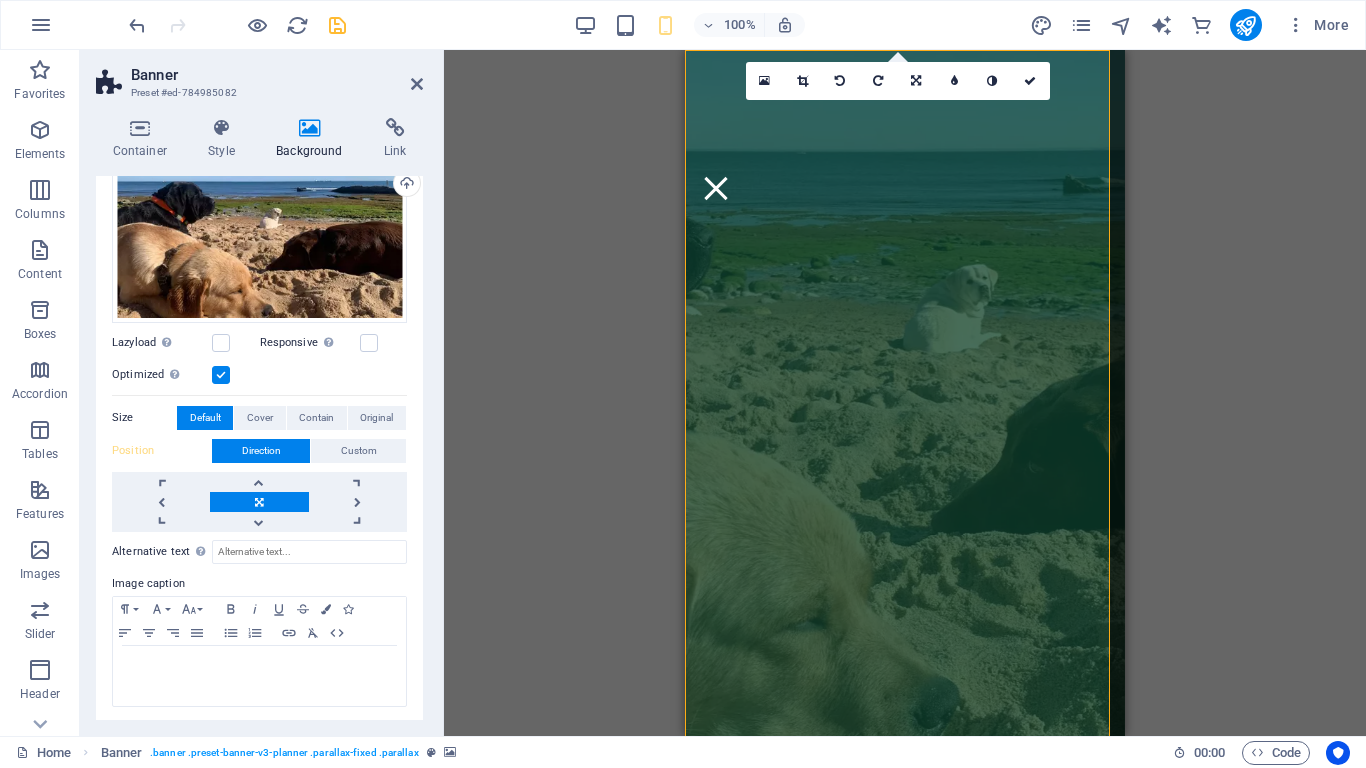 click at bounding box center [259, 502] 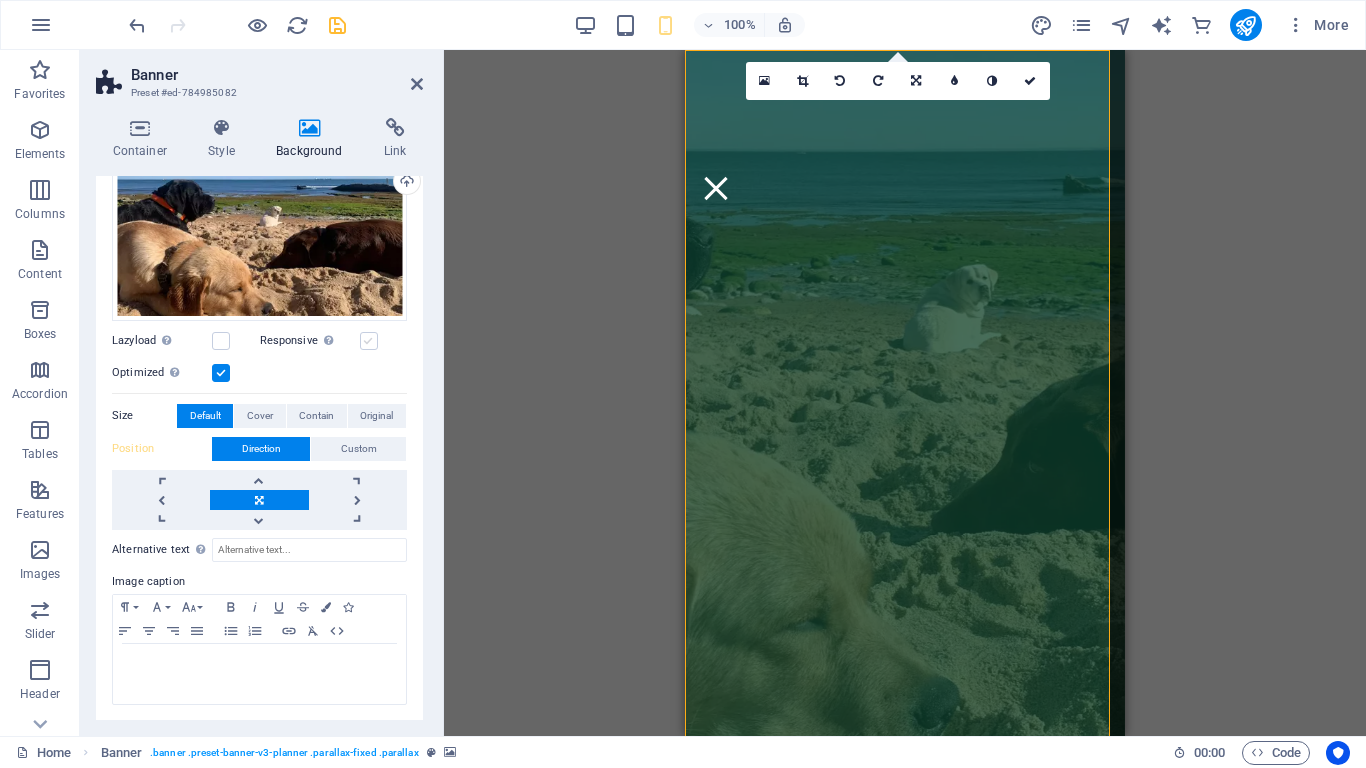 click at bounding box center (369, 341) 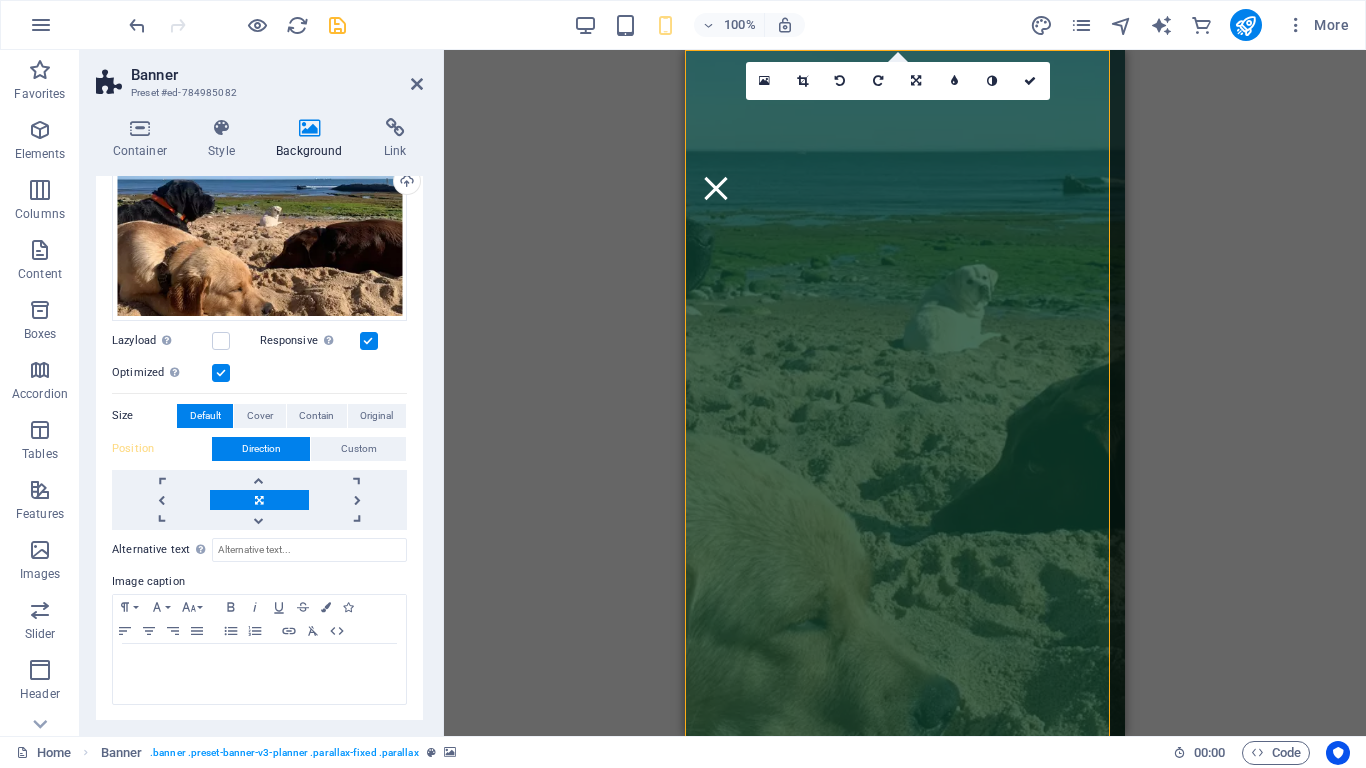 scroll, scrollTop: 0, scrollLeft: 0, axis: both 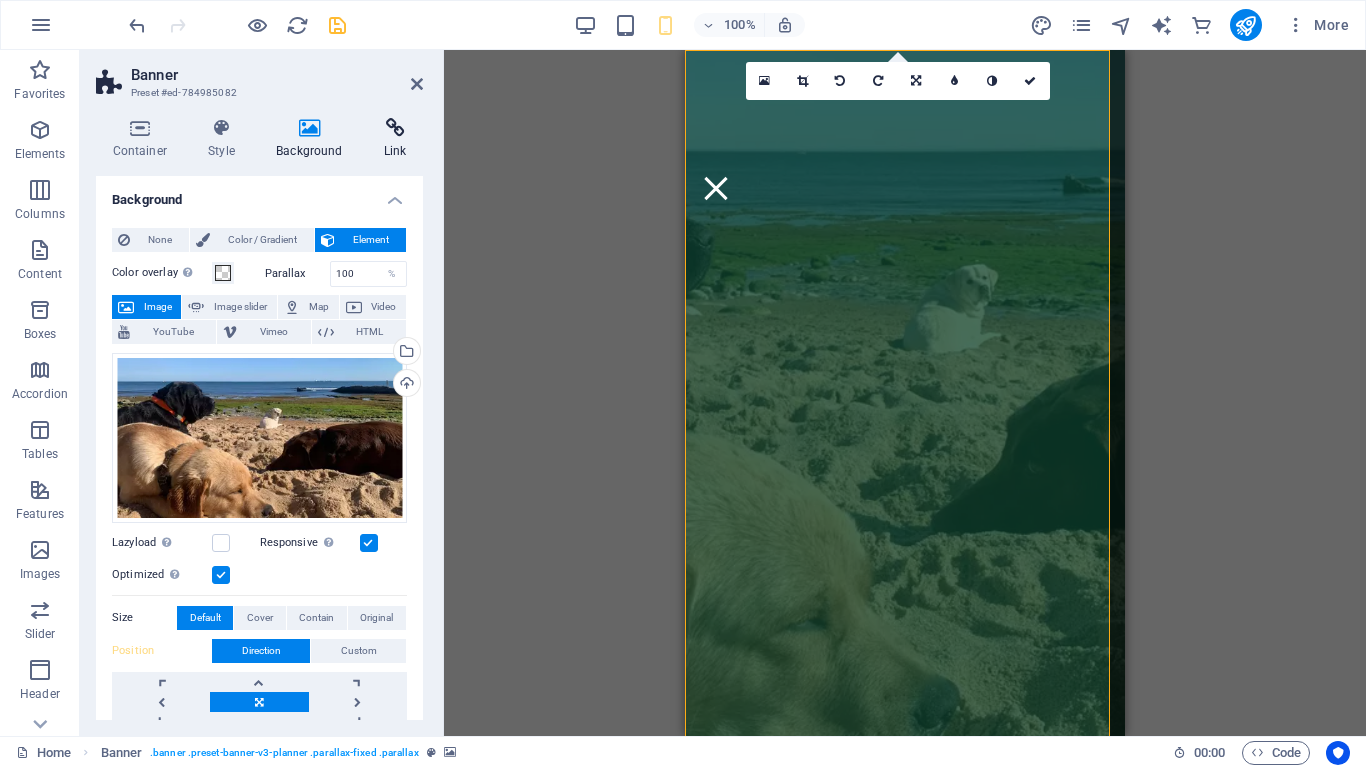 click on "Link" at bounding box center [395, 139] 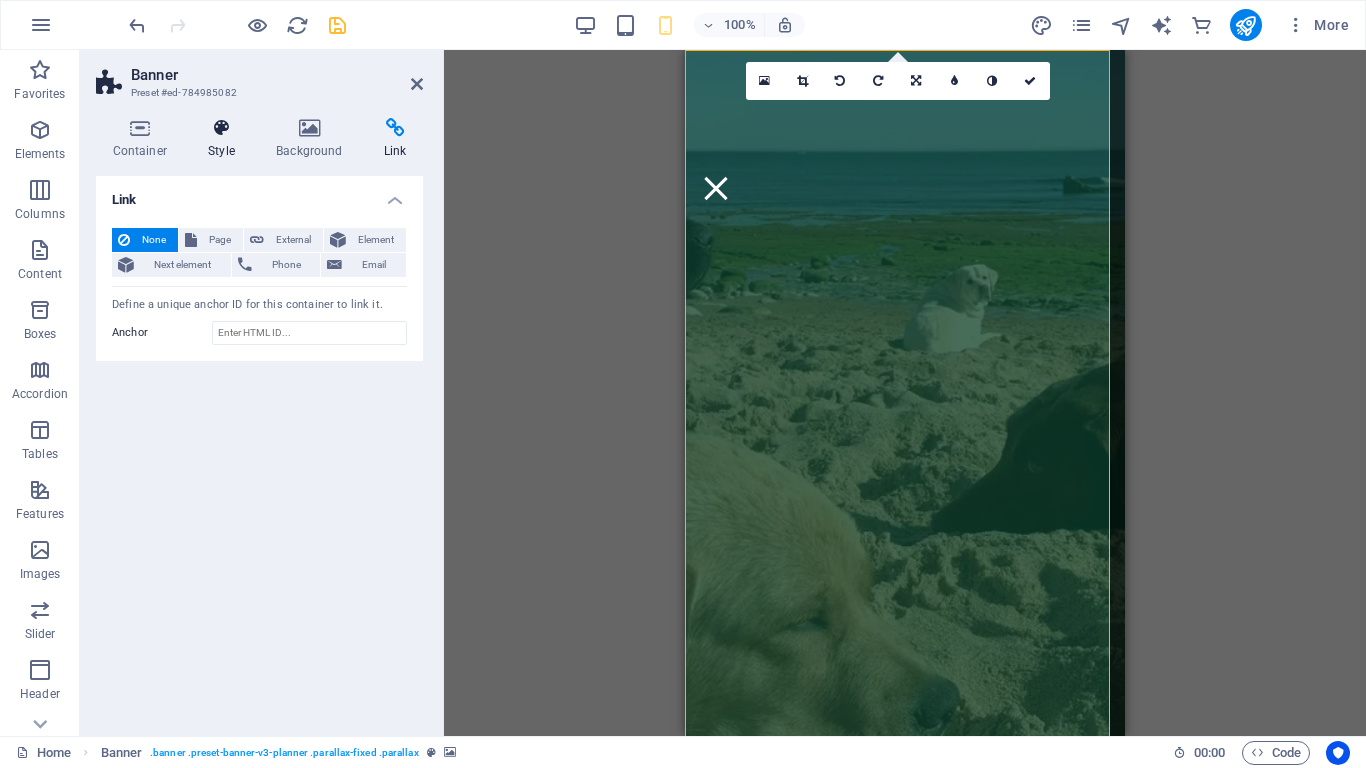 click on "Style" at bounding box center (226, 139) 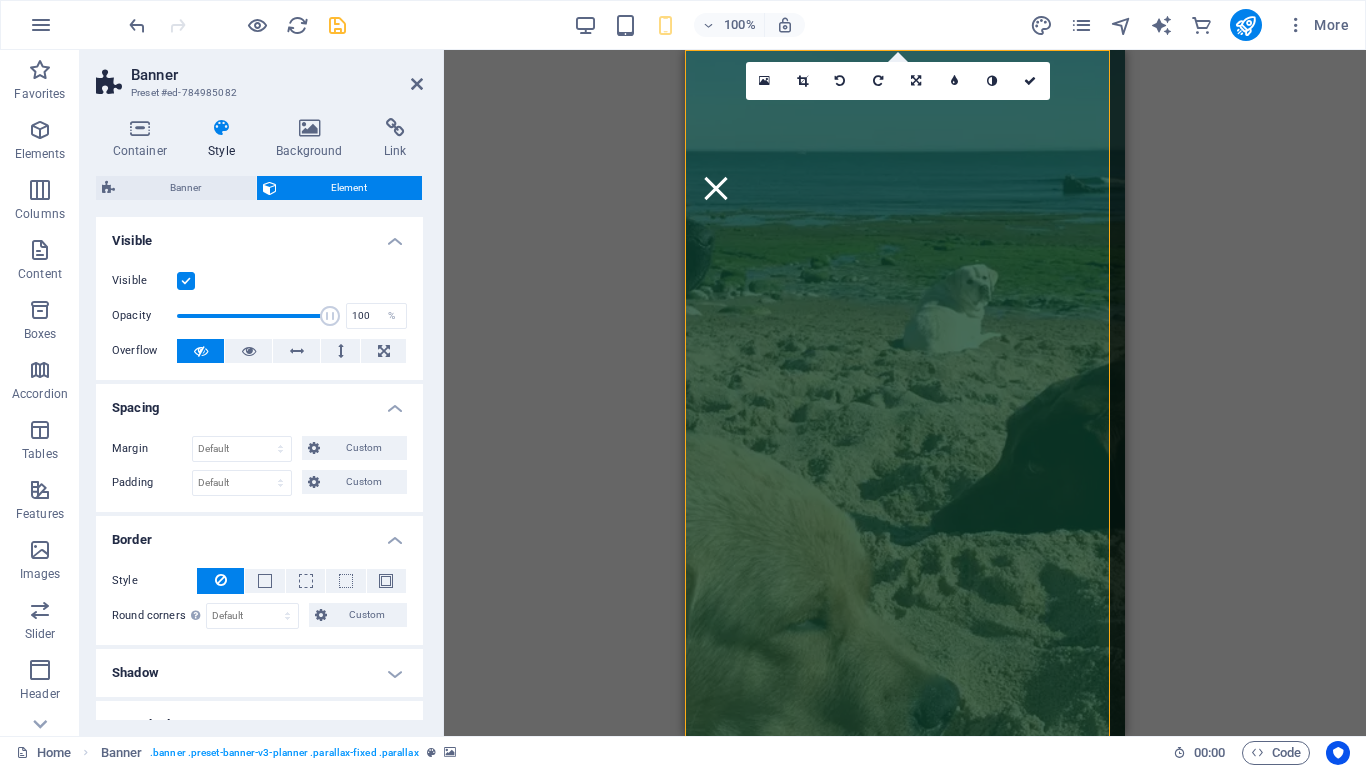 click at bounding box center (186, 281) 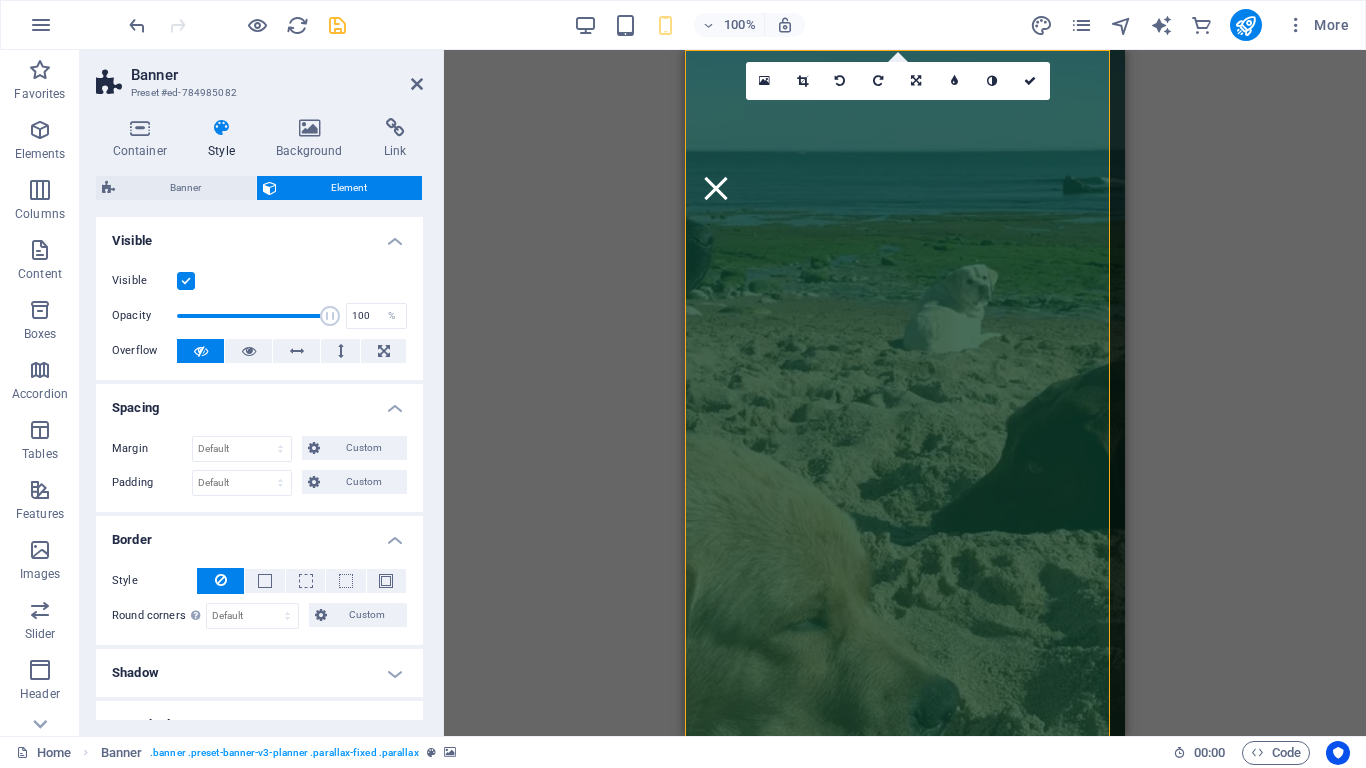 click on "Visible" at bounding box center (0, 0) 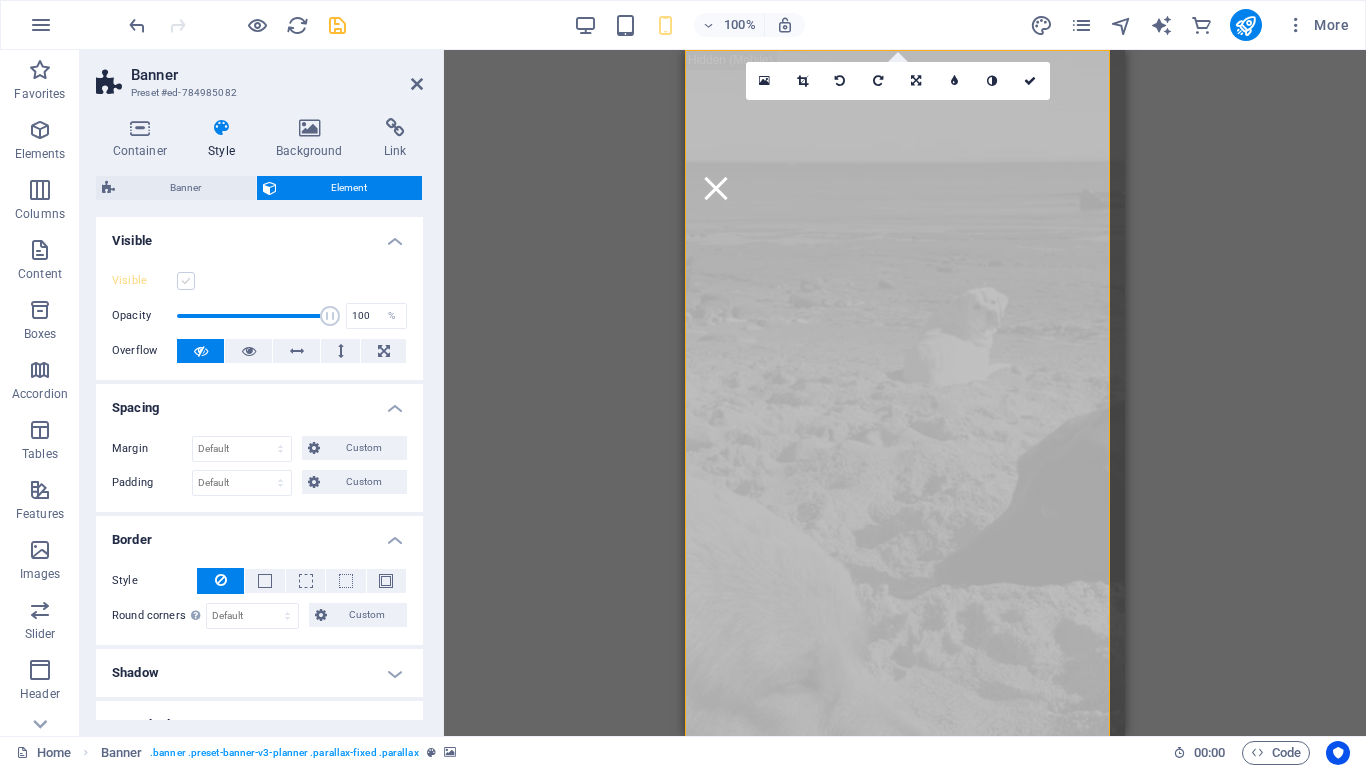 click at bounding box center [186, 281] 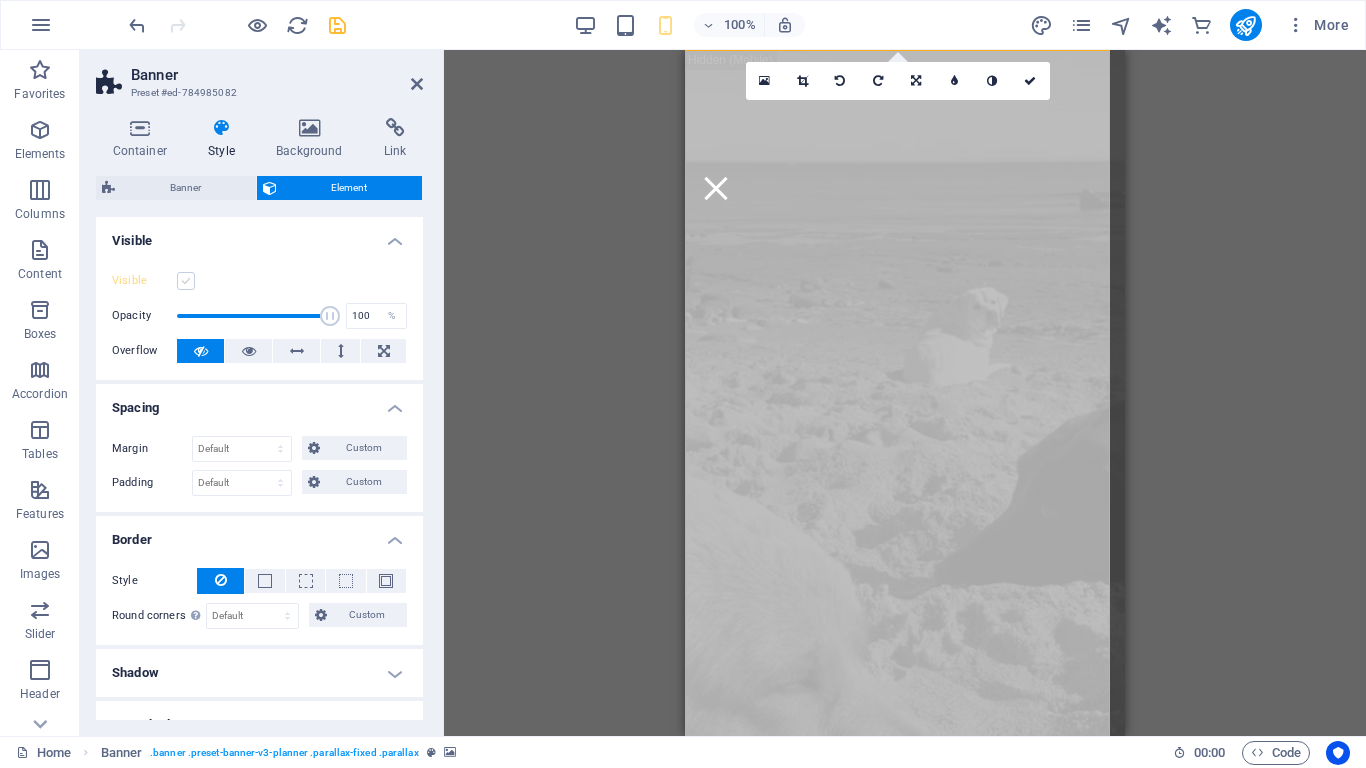 click on "Visible" at bounding box center (0, 0) 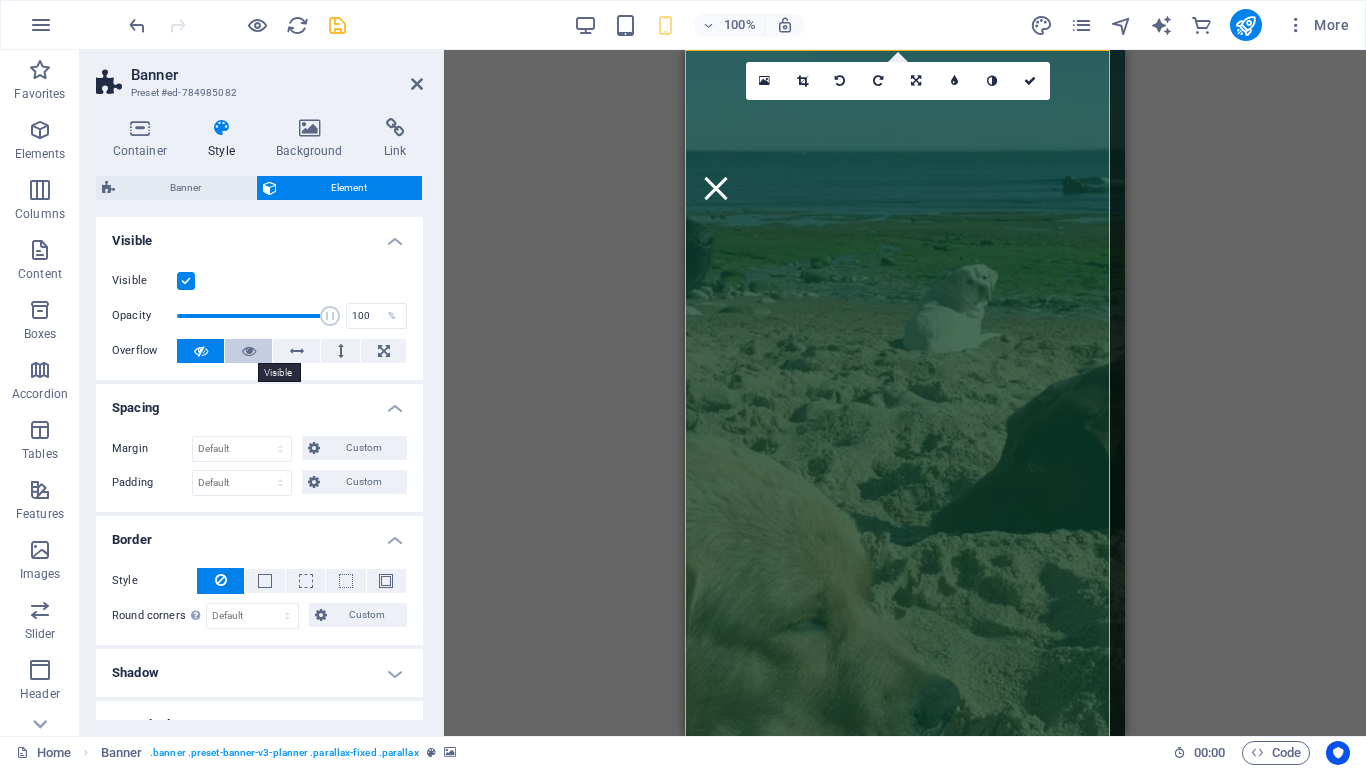 click at bounding box center (249, 351) 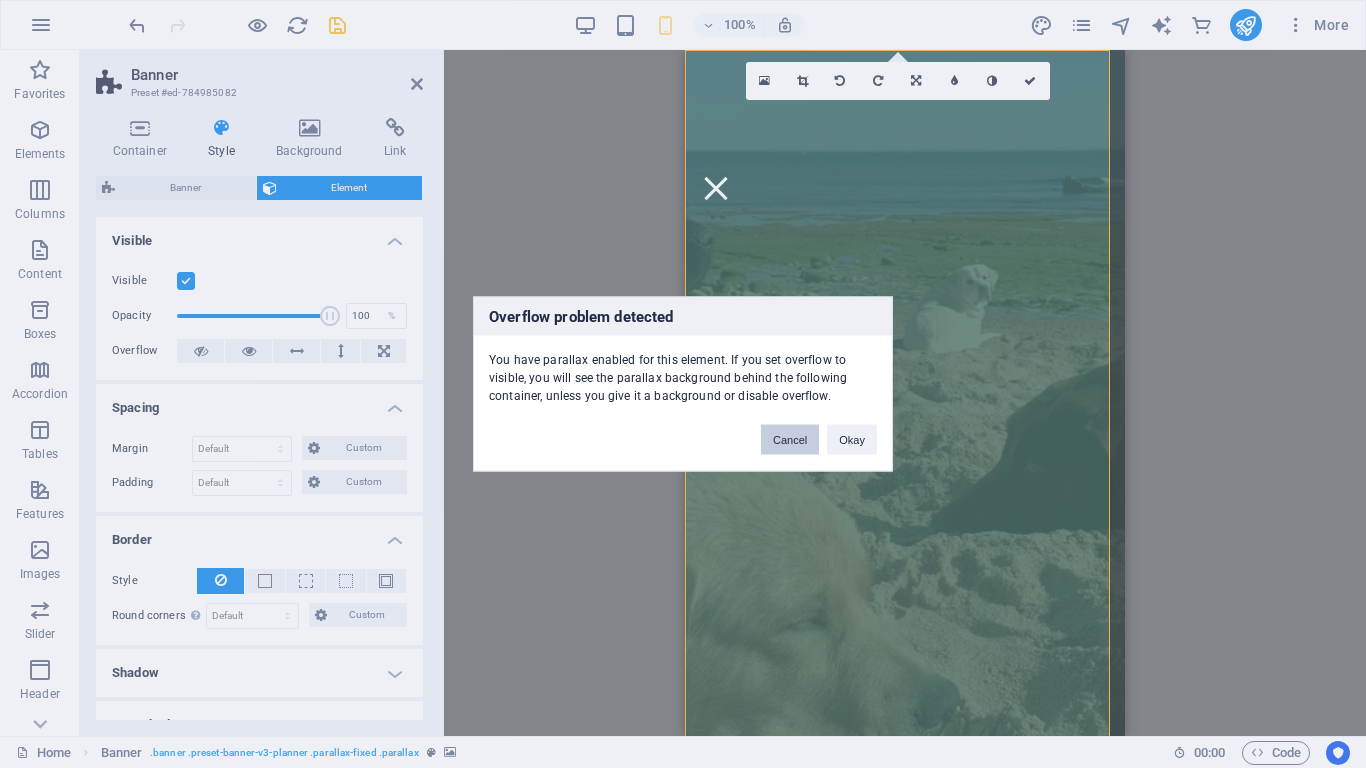 click on "Cancel" at bounding box center (790, 440) 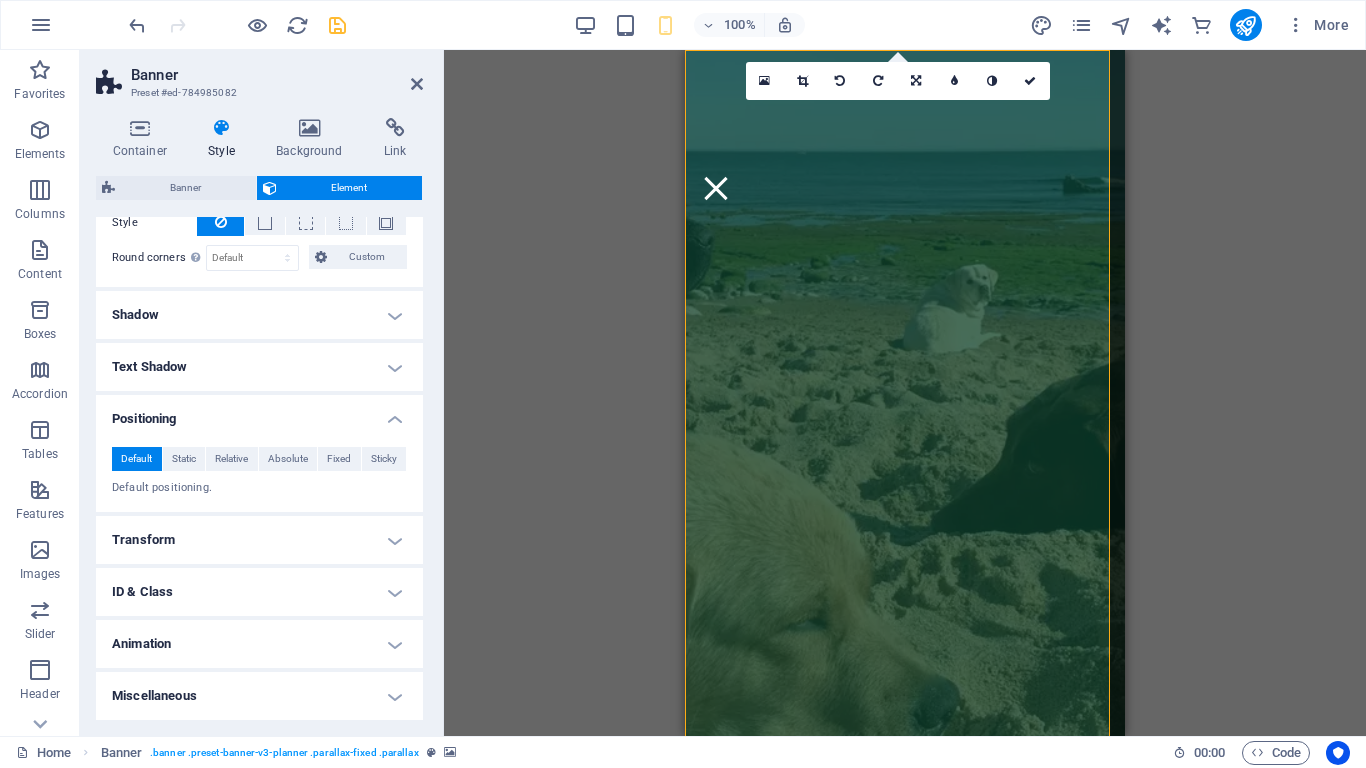 scroll, scrollTop: 0, scrollLeft: 0, axis: both 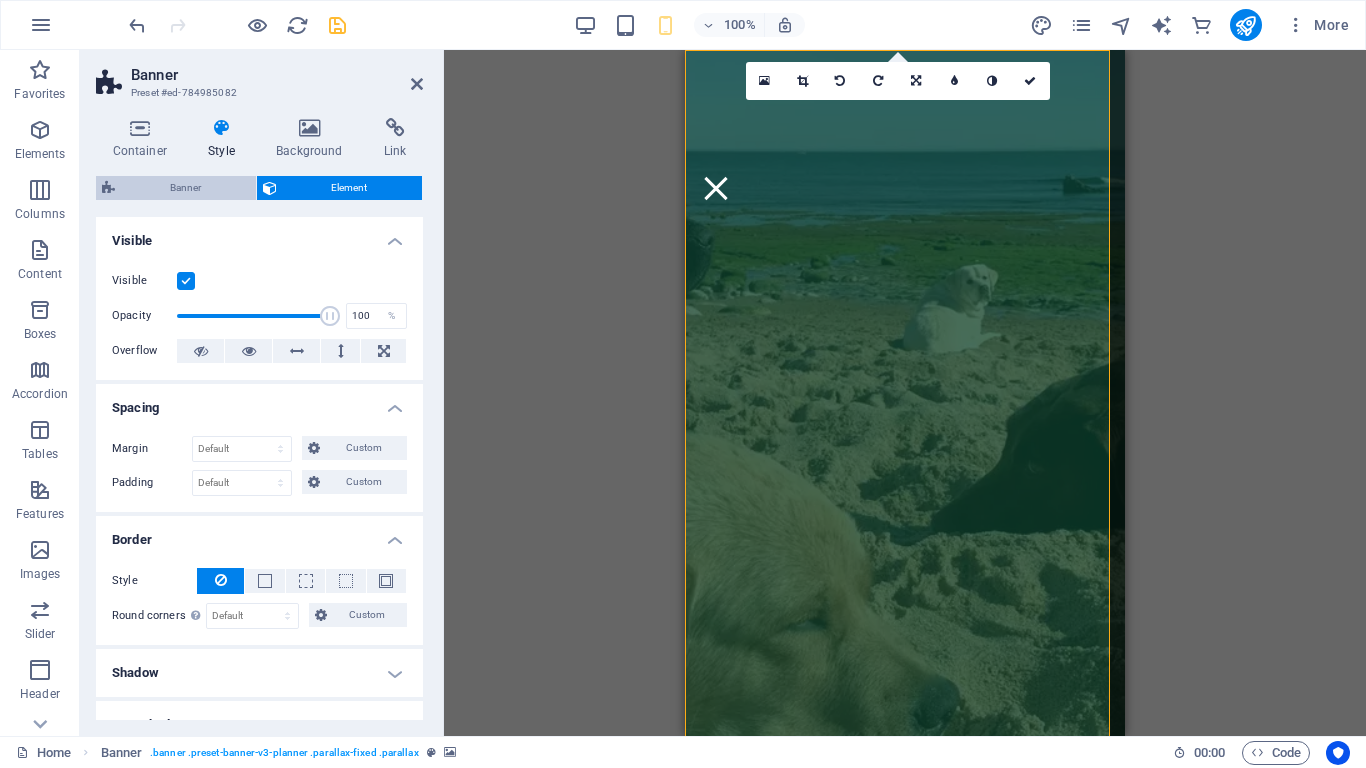 click on "Banner" at bounding box center (185, 188) 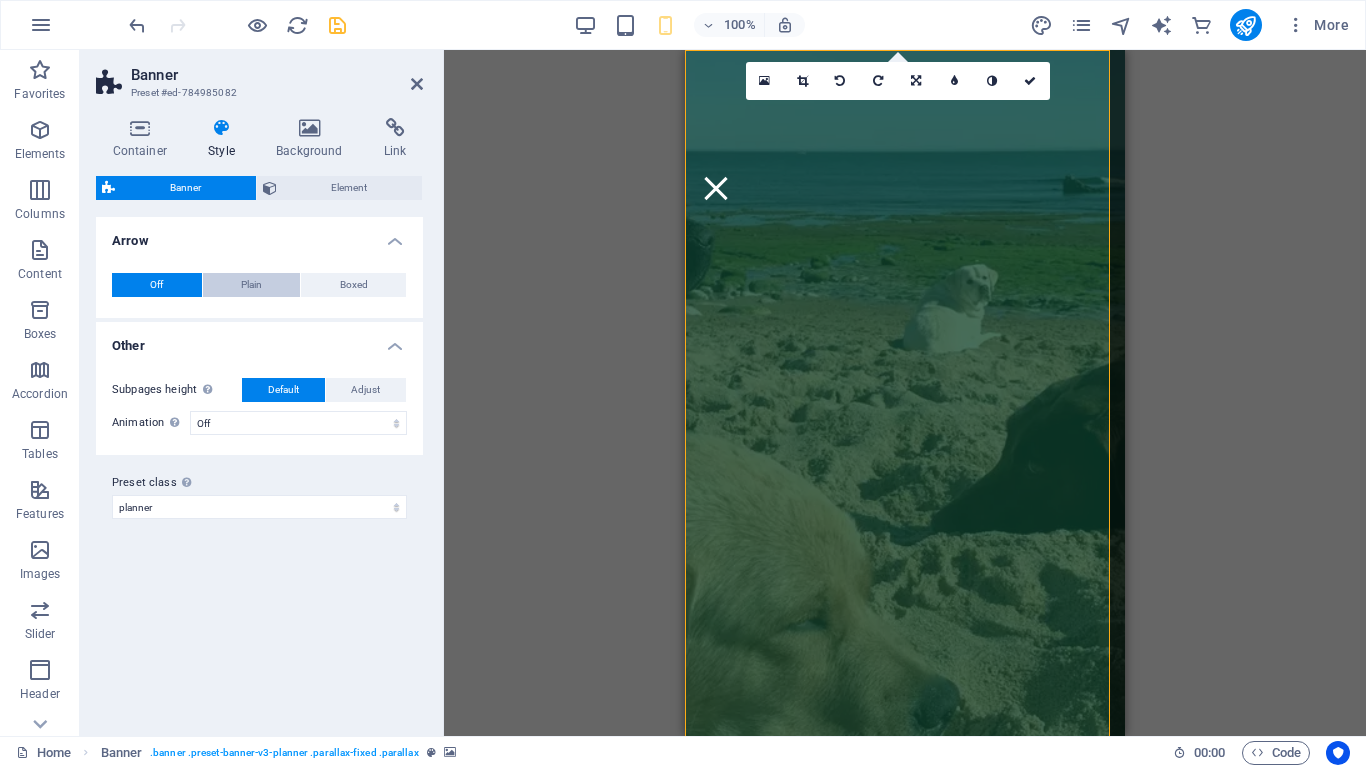 click on "Plain" at bounding box center [251, 285] 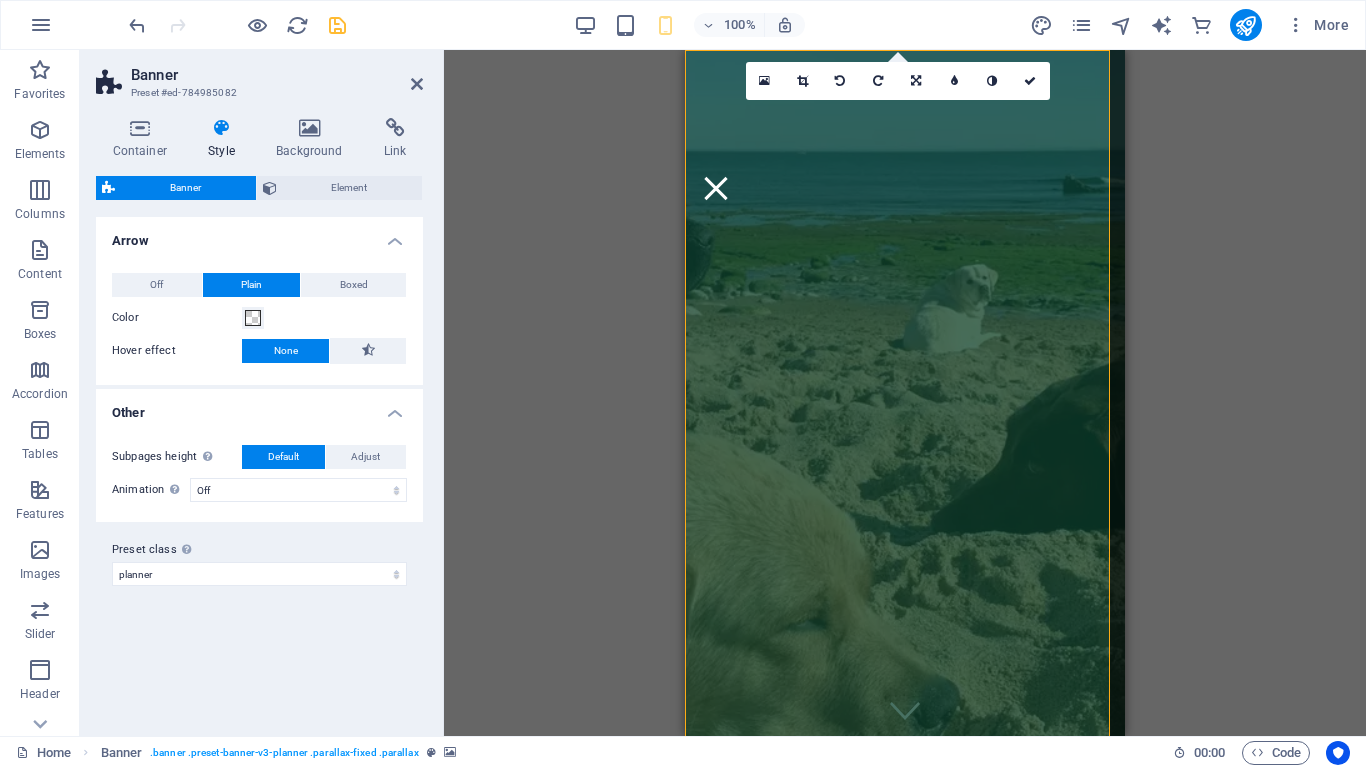 click on "Off Plain Boxed Color Hover effect None Background Padding 1 px rem % vh vw Custom Custom 1 px rem % vh vw 1 px rem % vh vw 1 px rem % vh vw 1 px rem % vh vw Border style None              - Width 1 px rem vh vw Custom Custom 1 px rem vh vw 1 px rem vh vw 1 px rem vh vw 1 px rem vh vw  - Color Round corners 0 px rem % vh vw Custom Custom 0 px rem % vh vw 0 px rem % vh vw 0 px rem % vh vw 0 px rem % vh vw Shadows None Outside Inside Color X offset 0 px rem vh vw Y offset 0 px rem vh vw Blur 0 px rem % vh vw Spread 0 px rem vh vw" at bounding box center [259, 319] 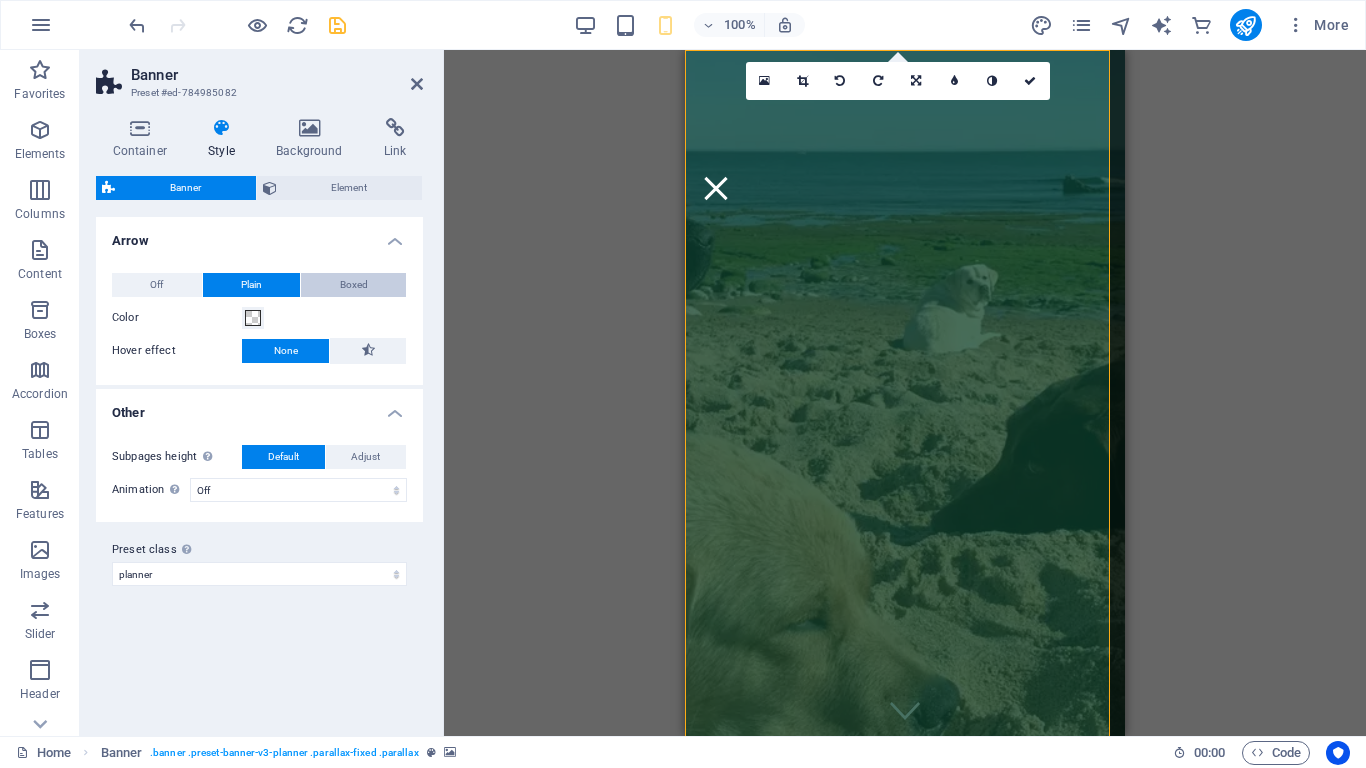 click on "Boxed" at bounding box center (354, 285) 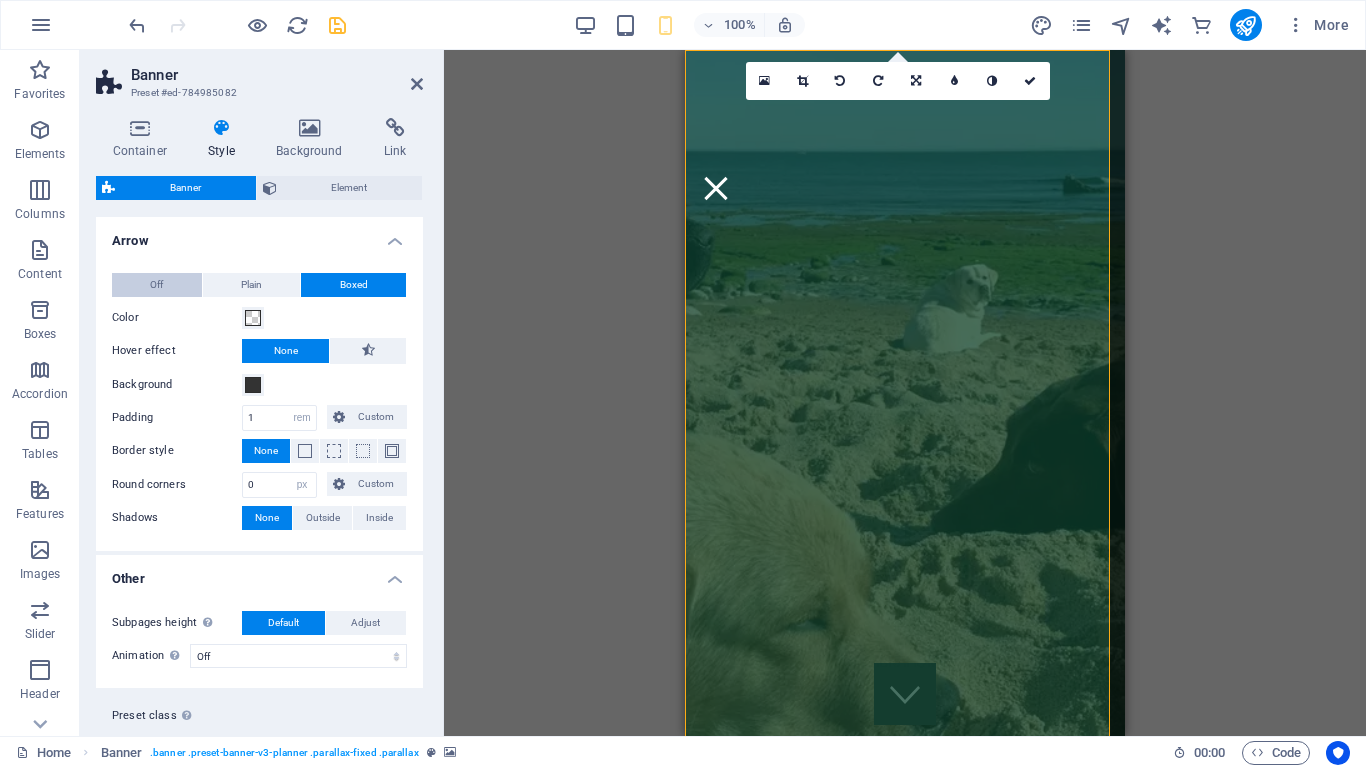 click on "Off" at bounding box center [156, 285] 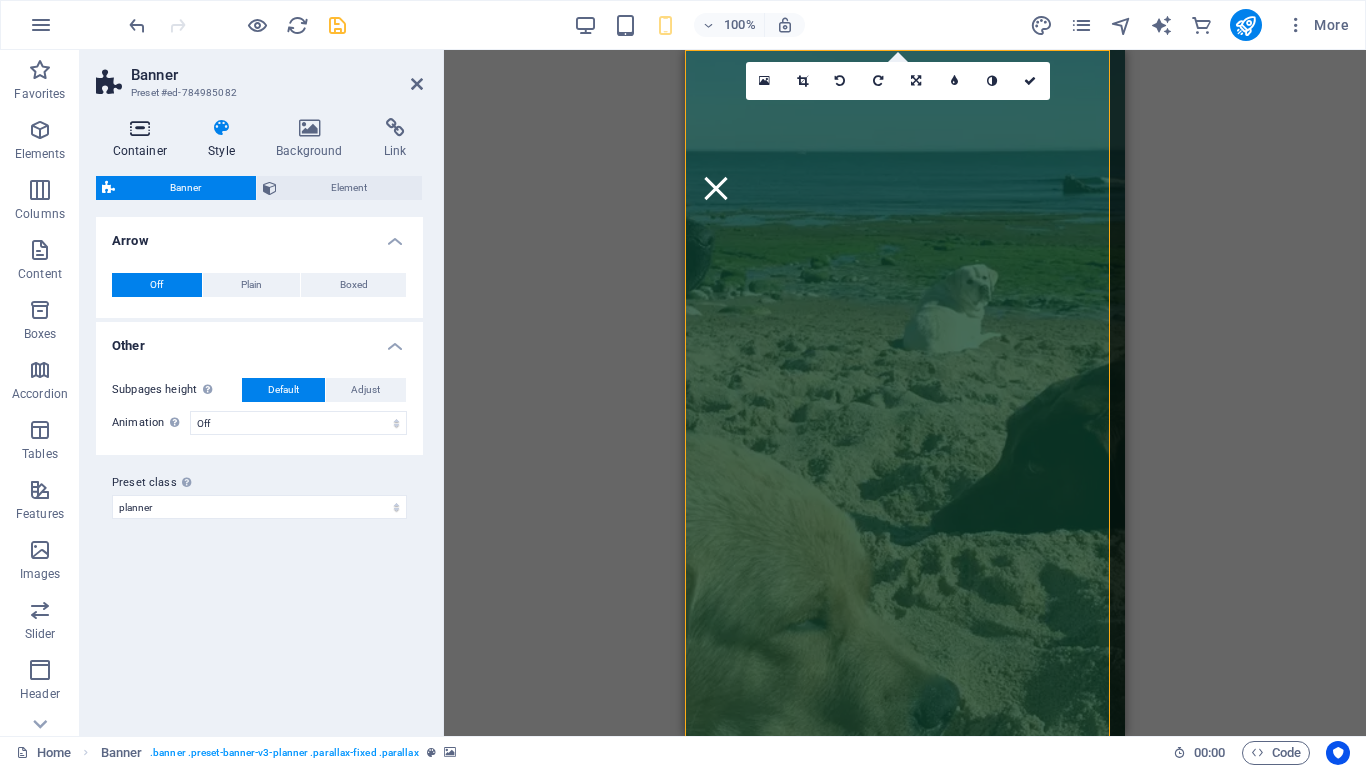 click on "Container" at bounding box center (144, 139) 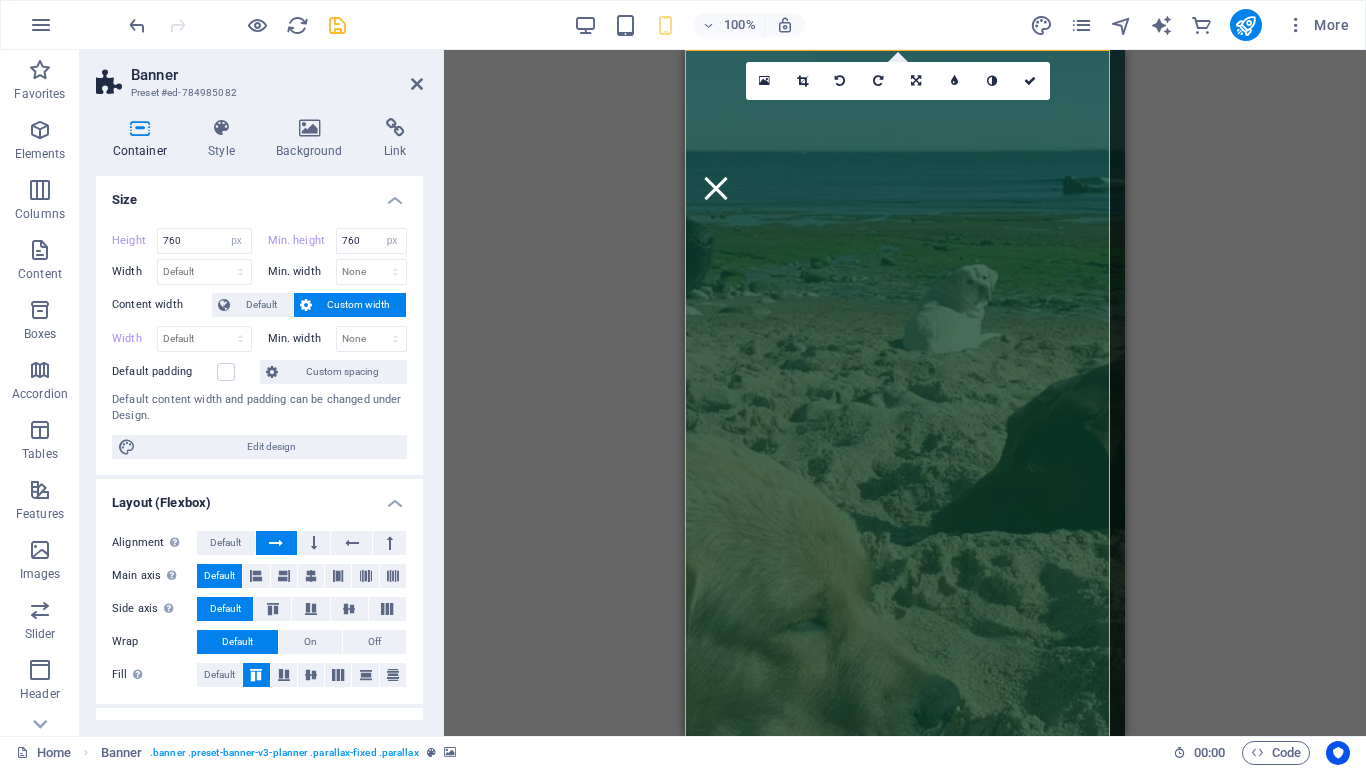 click on "Height 760 Default px rem % vh vw Min. height 760 None px rem % vh vw Width Default px rem % em vh vw Min. width None px rem % vh vw Content width Default Custom width Width Default px rem % em vh vw Min. width None px rem % vh vw Default padding Custom spacing Default content width and padding can be changed under Design. Edit design" at bounding box center (259, 343) 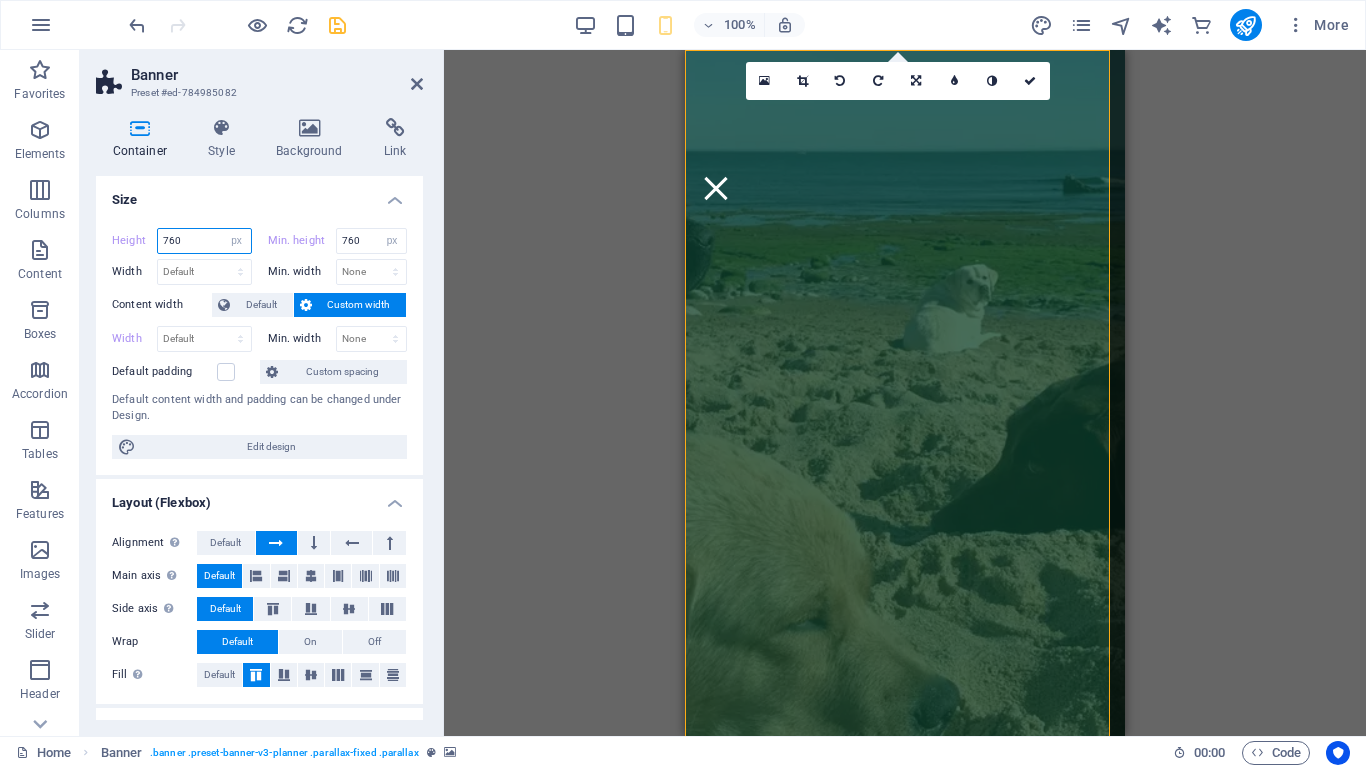click on "760" at bounding box center [204, 241] 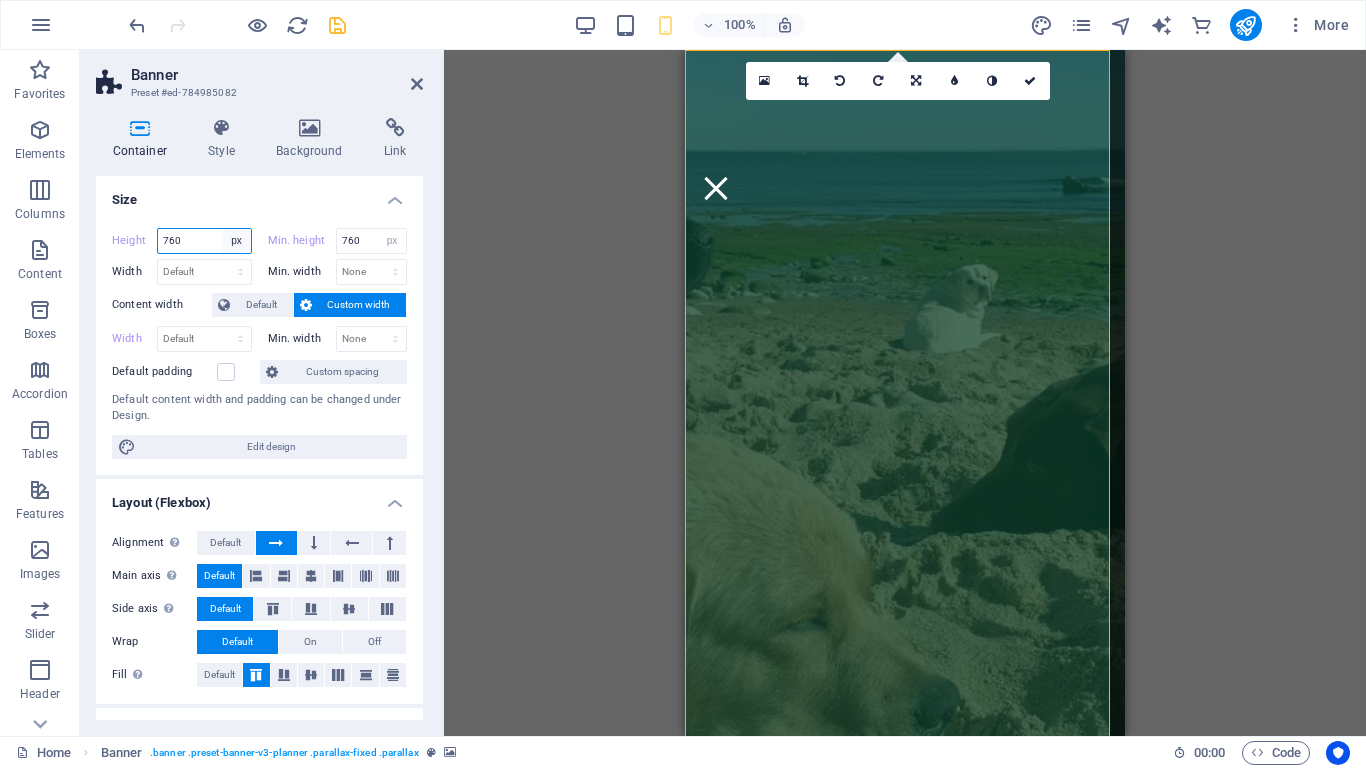 click on "Default px rem % vh vw" at bounding box center (237, 241) 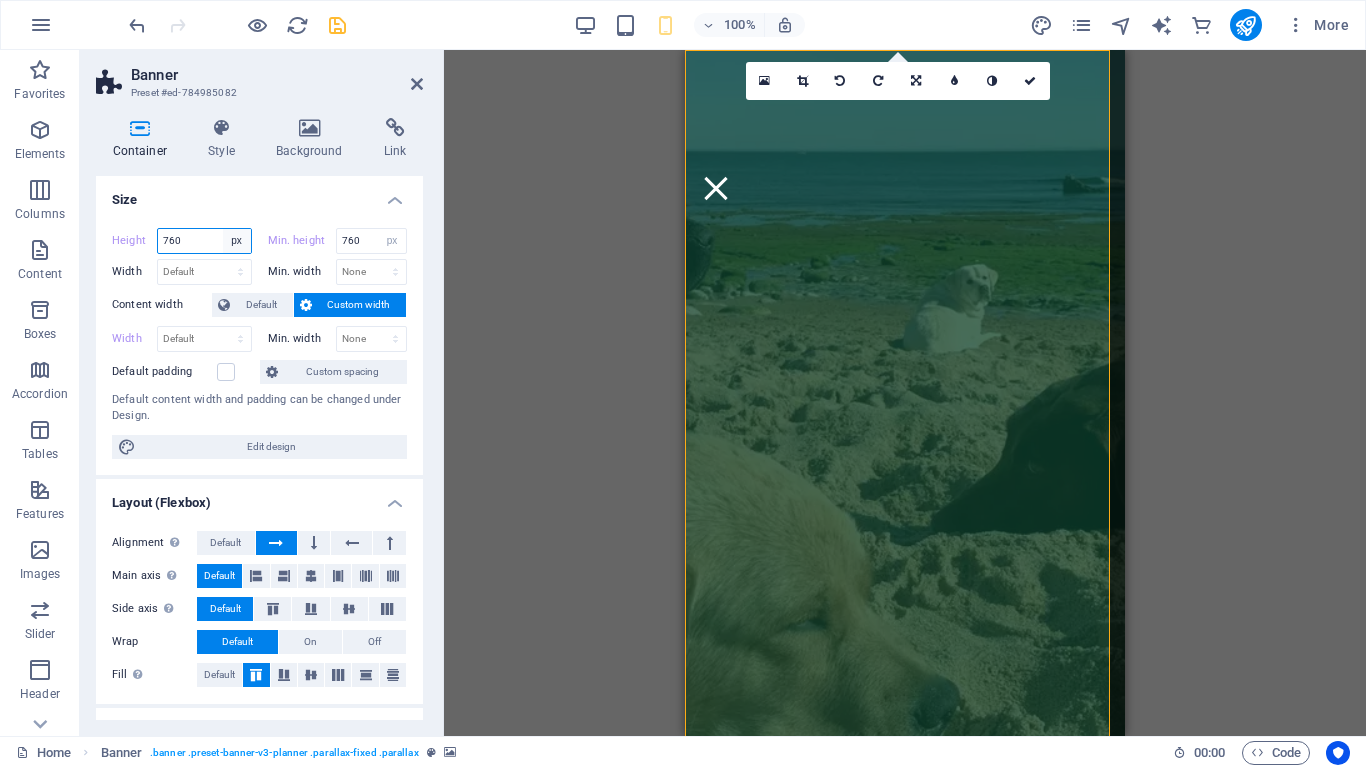 select on "default" 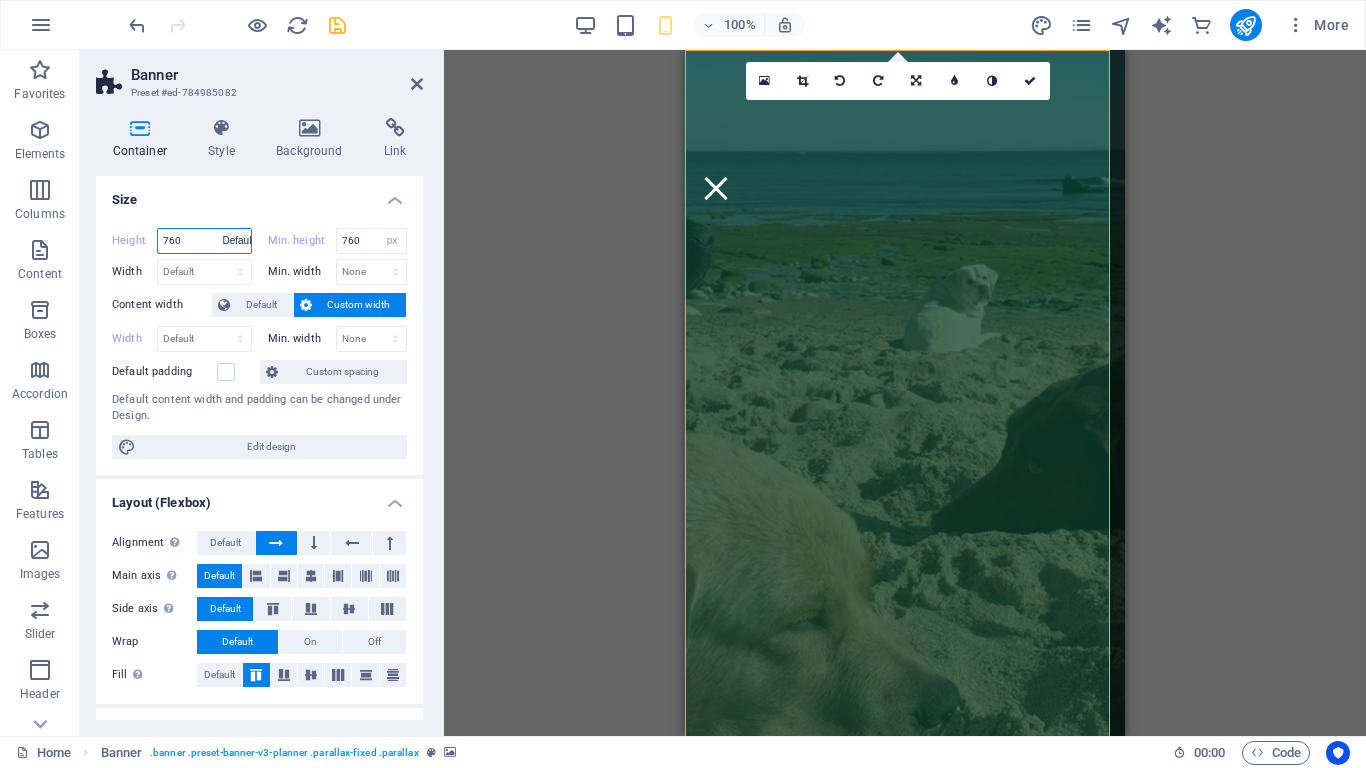click on "Default px rem % vh vw" at bounding box center [237, 241] 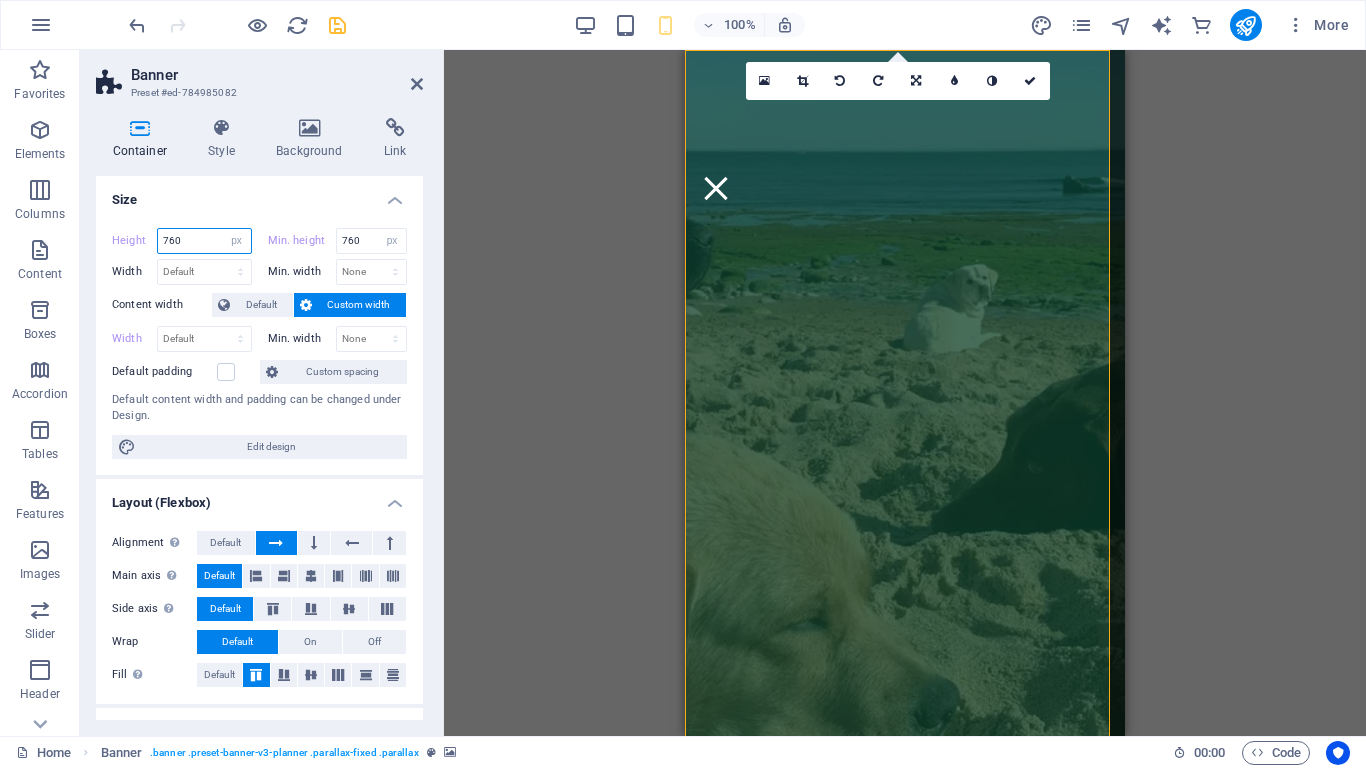 click on "760" at bounding box center (204, 241) 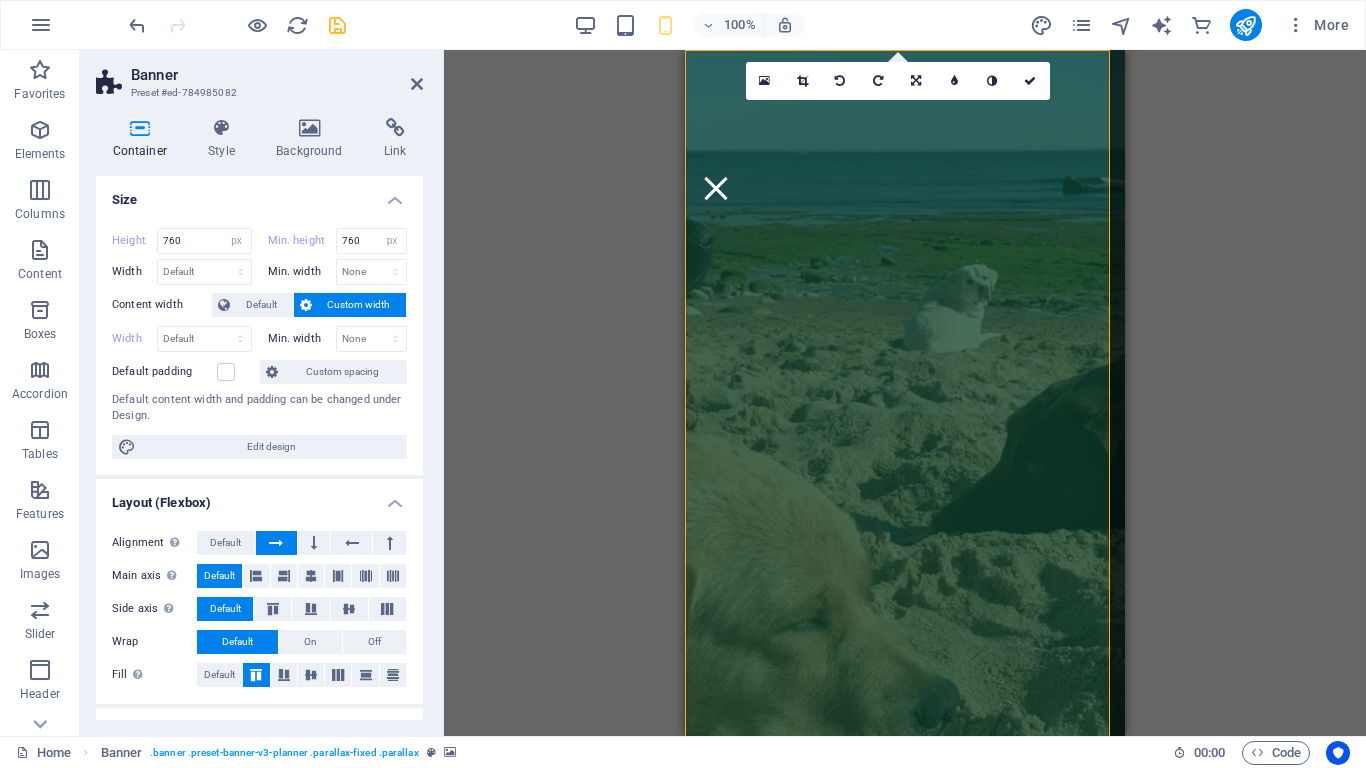 click on "Height 760 Default px rem % vh vw Min. height 760 None px rem % vh vw Width Default px rem % em vh vw Min. width None px rem % vh vw Content width Default Custom width Width Default px rem % em vh vw Min. width None px rem % vh vw Default padding Custom spacing Default content width and padding can be changed under Design. Edit design" at bounding box center (259, 343) 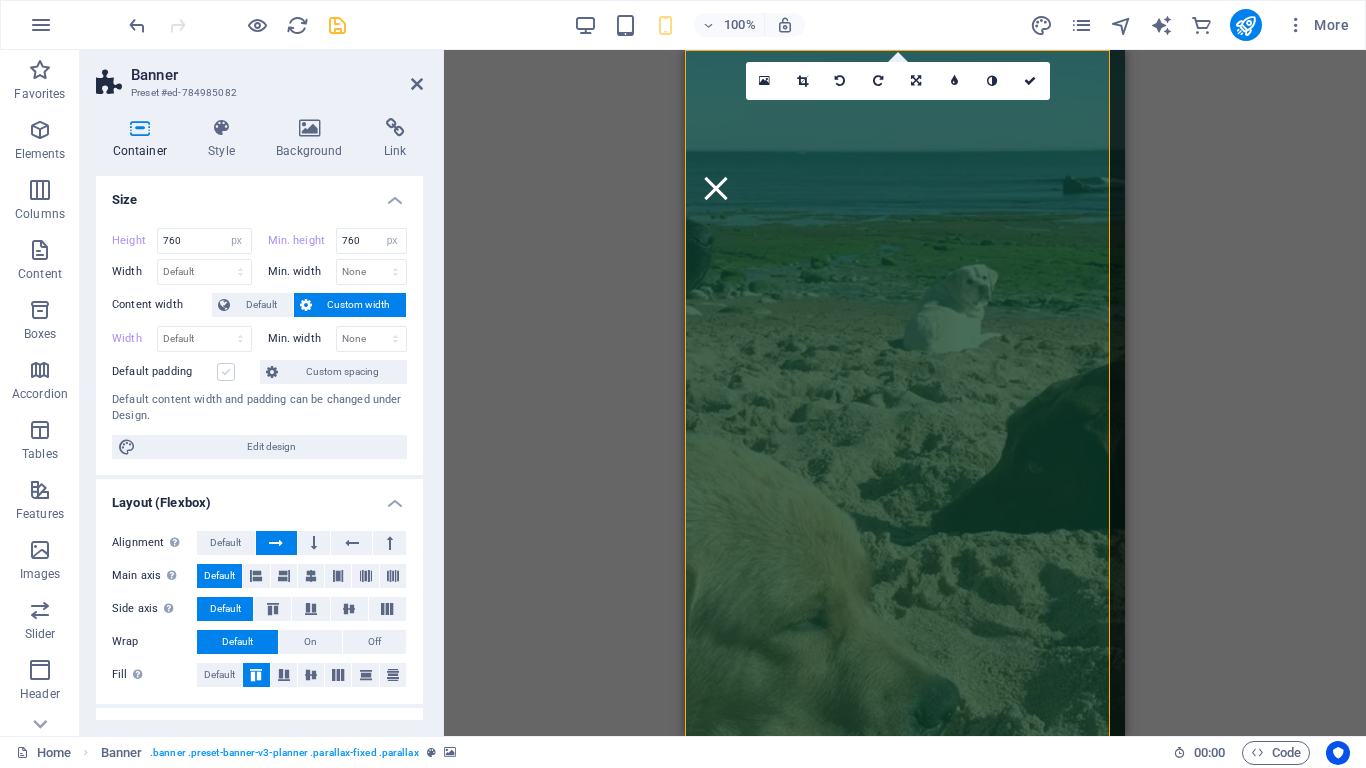 click at bounding box center (226, 372) 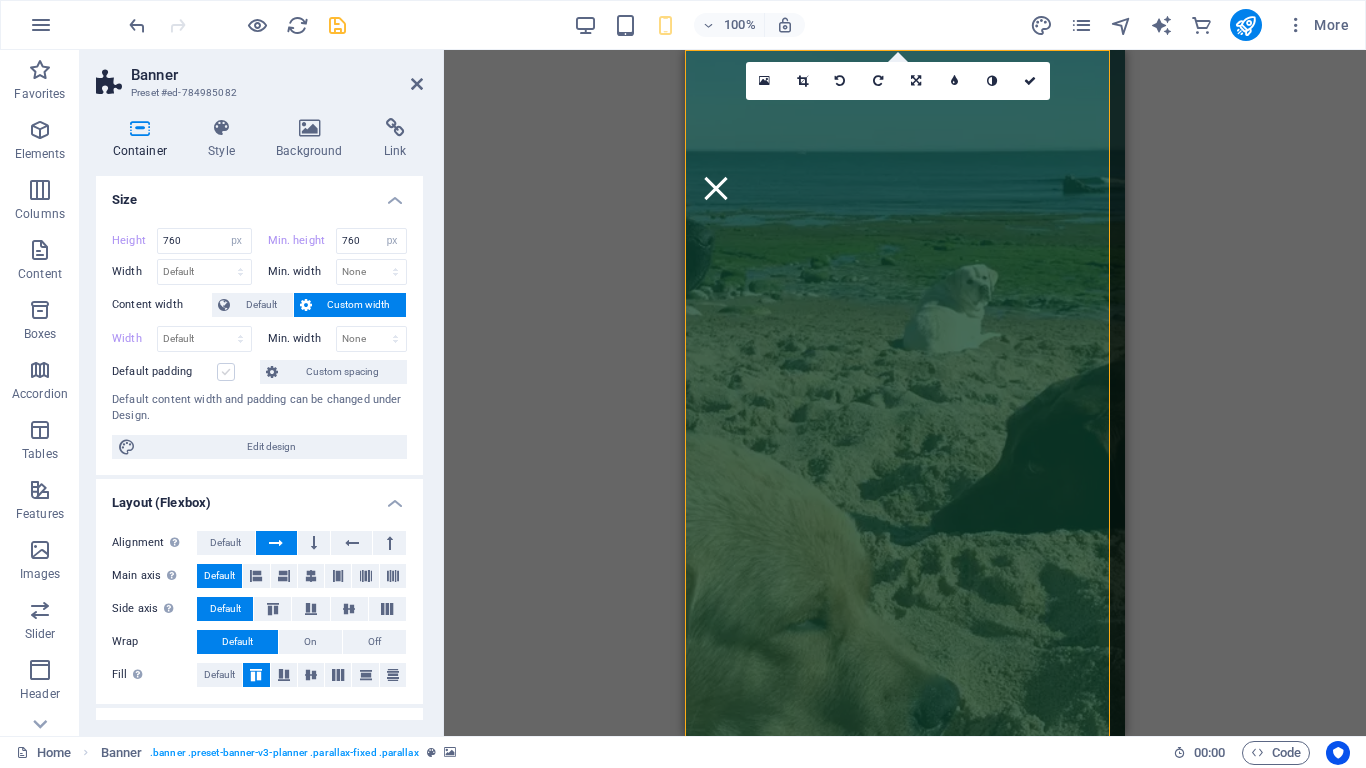 click on "Default padding" at bounding box center (0, 0) 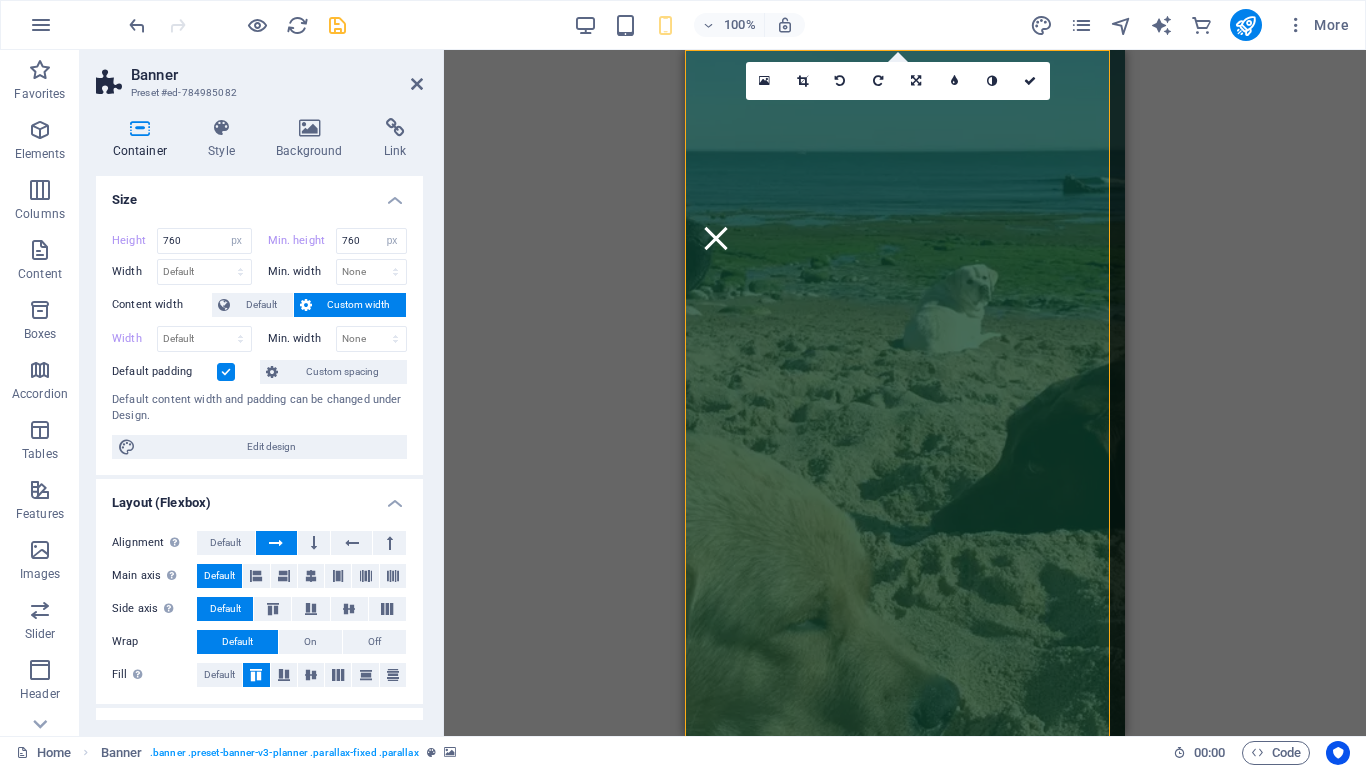 click at bounding box center (226, 372) 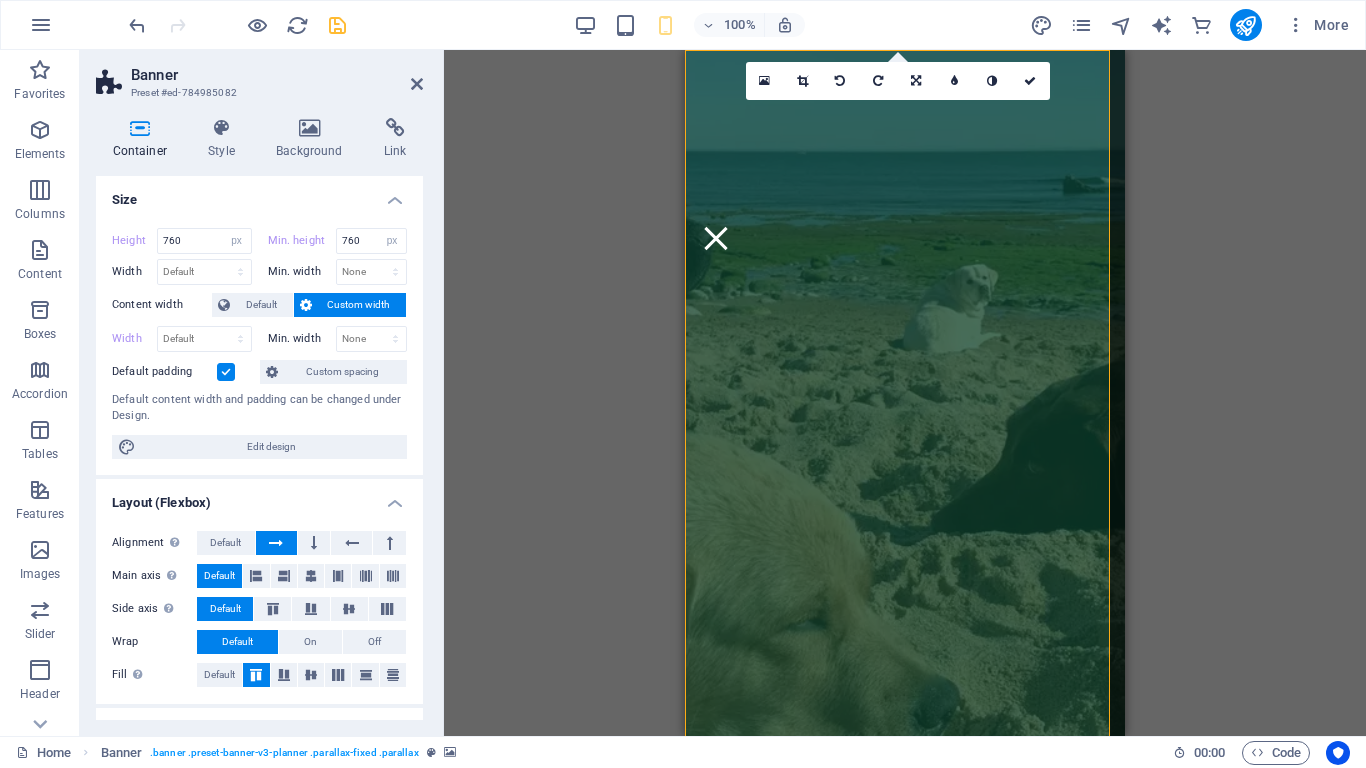 click on "Default padding" at bounding box center [0, 0] 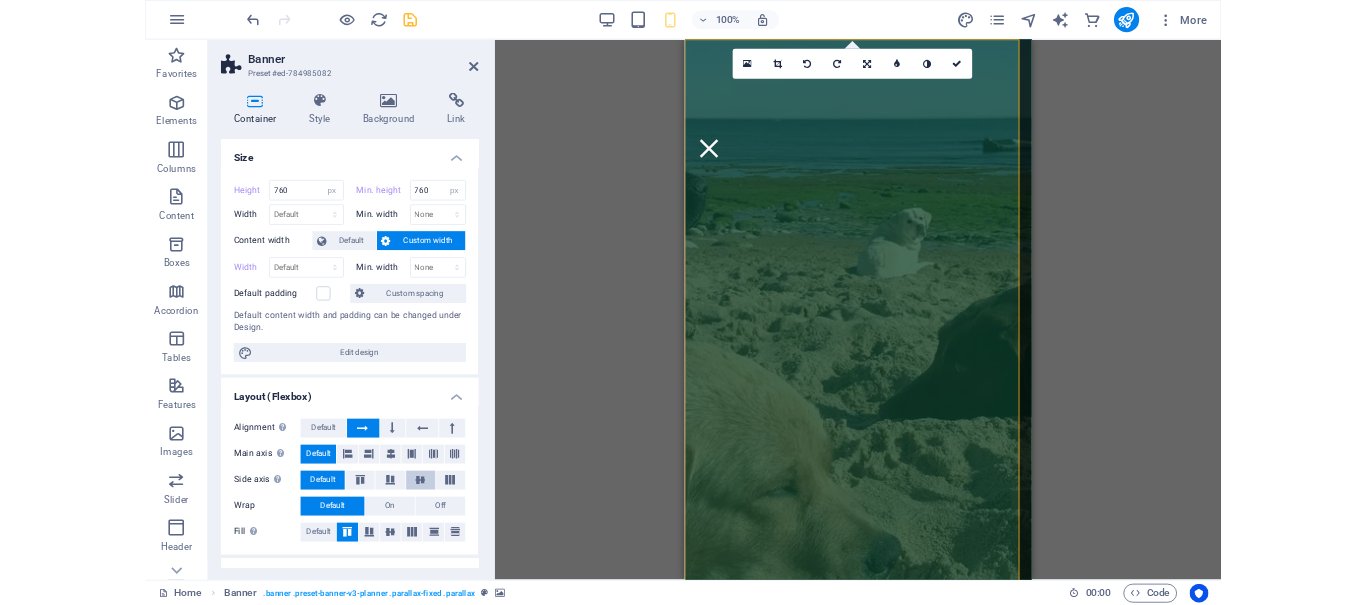 scroll, scrollTop: 249, scrollLeft: 0, axis: vertical 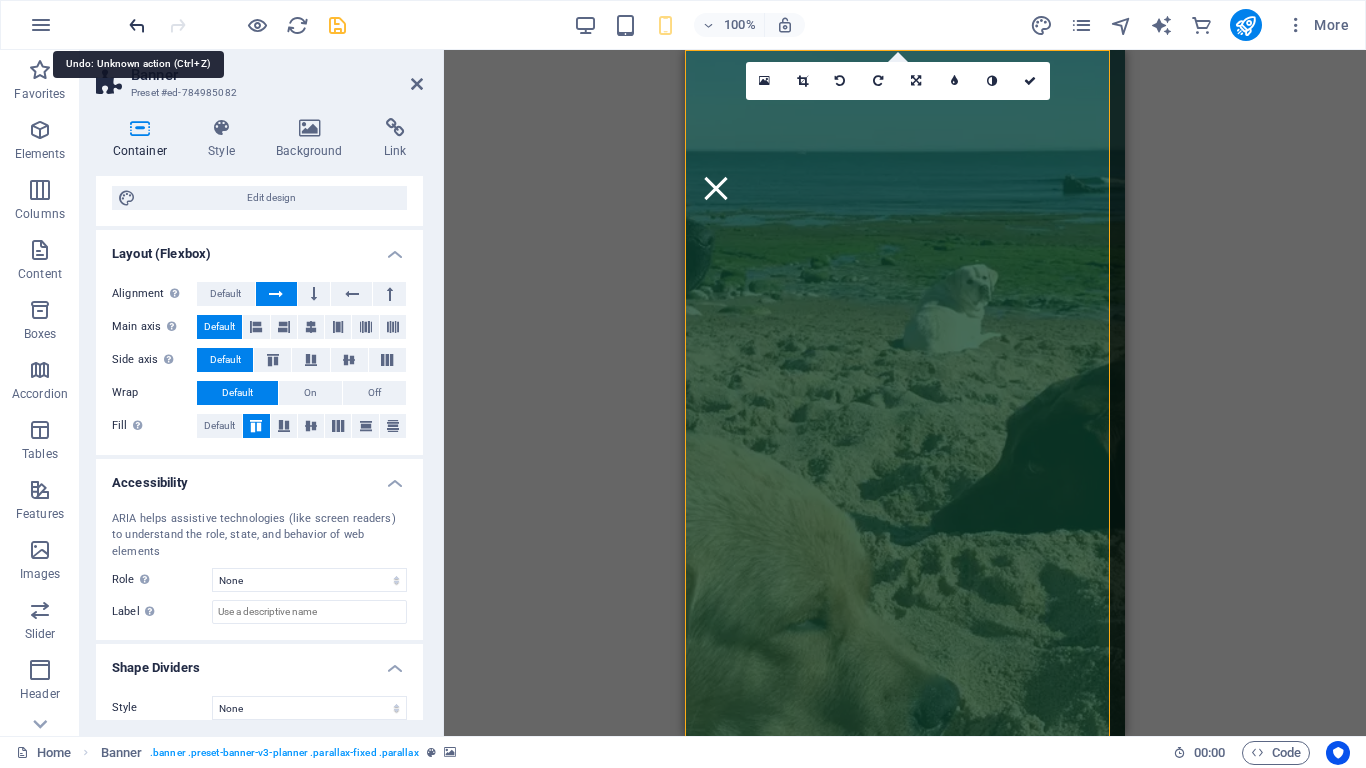click at bounding box center [137, 25] 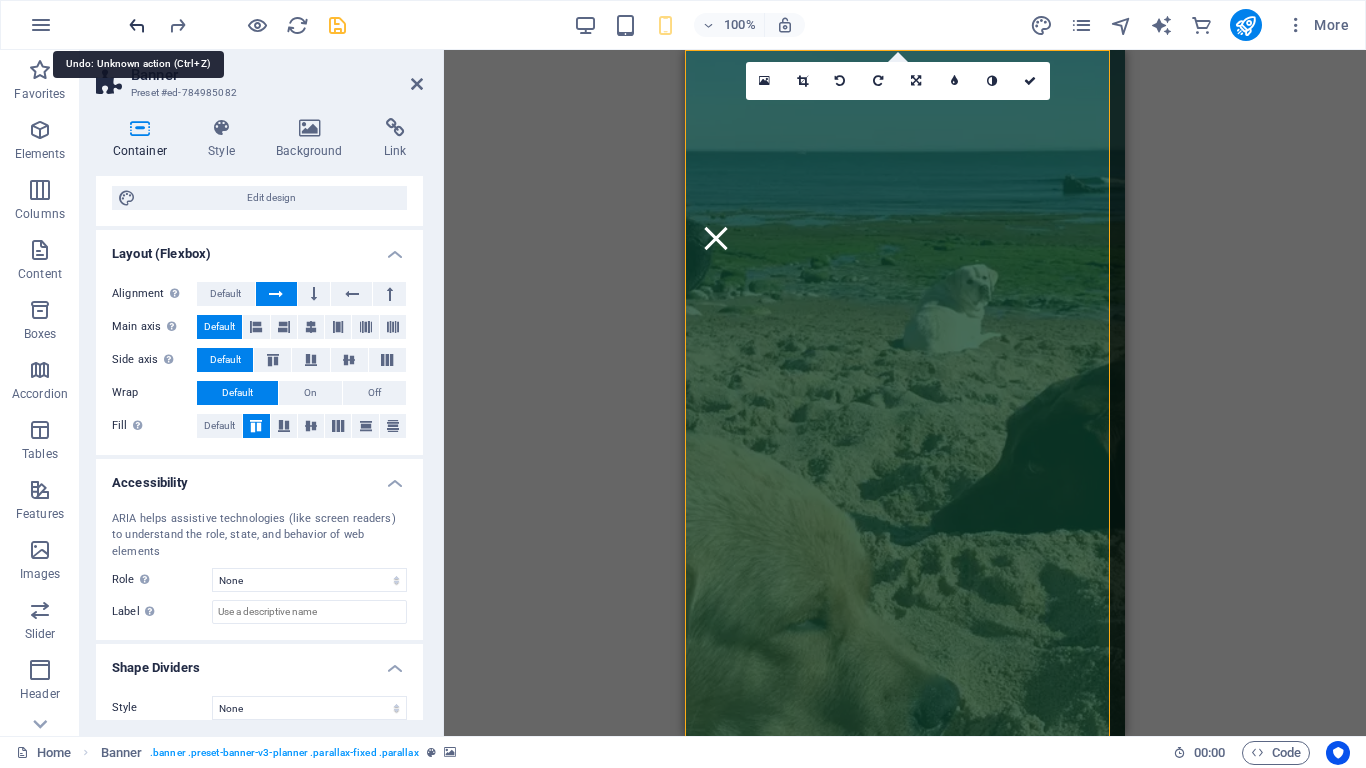click at bounding box center [137, 25] 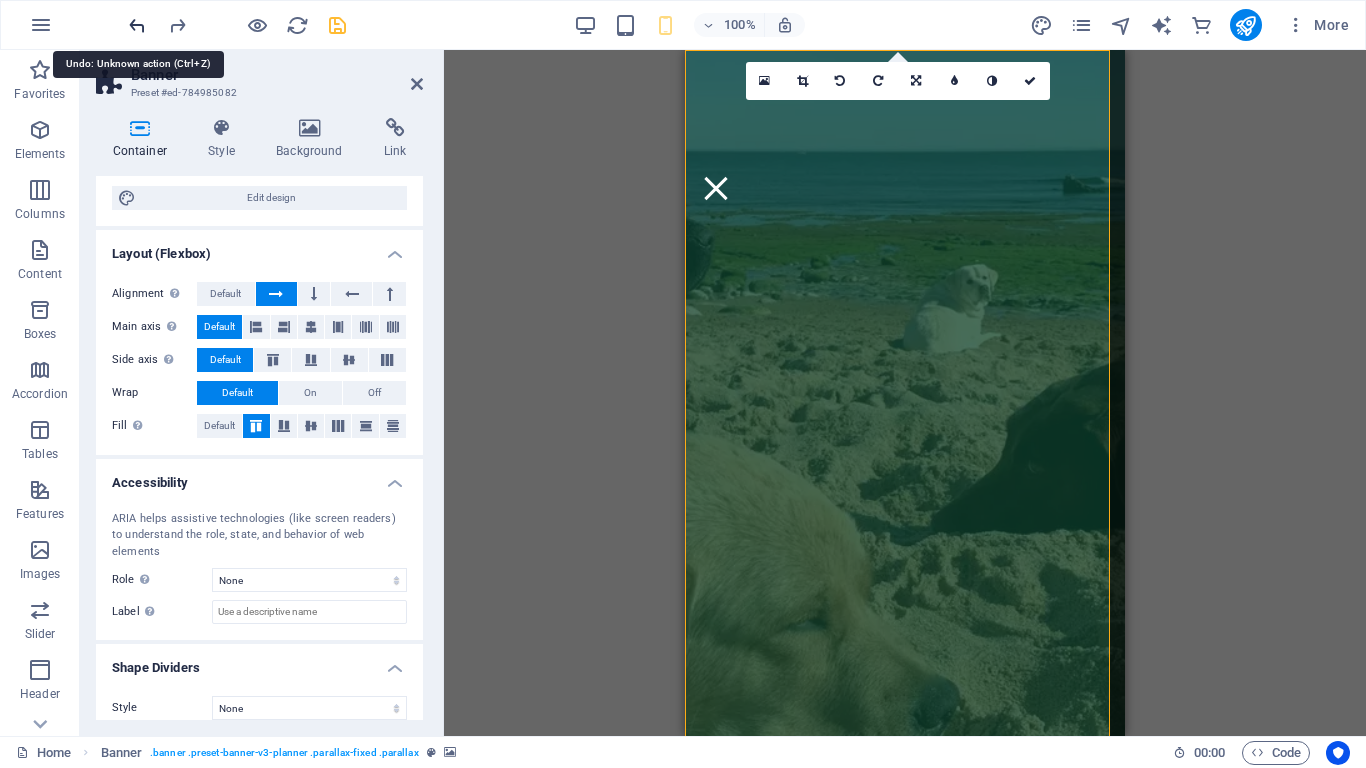 click at bounding box center (137, 25) 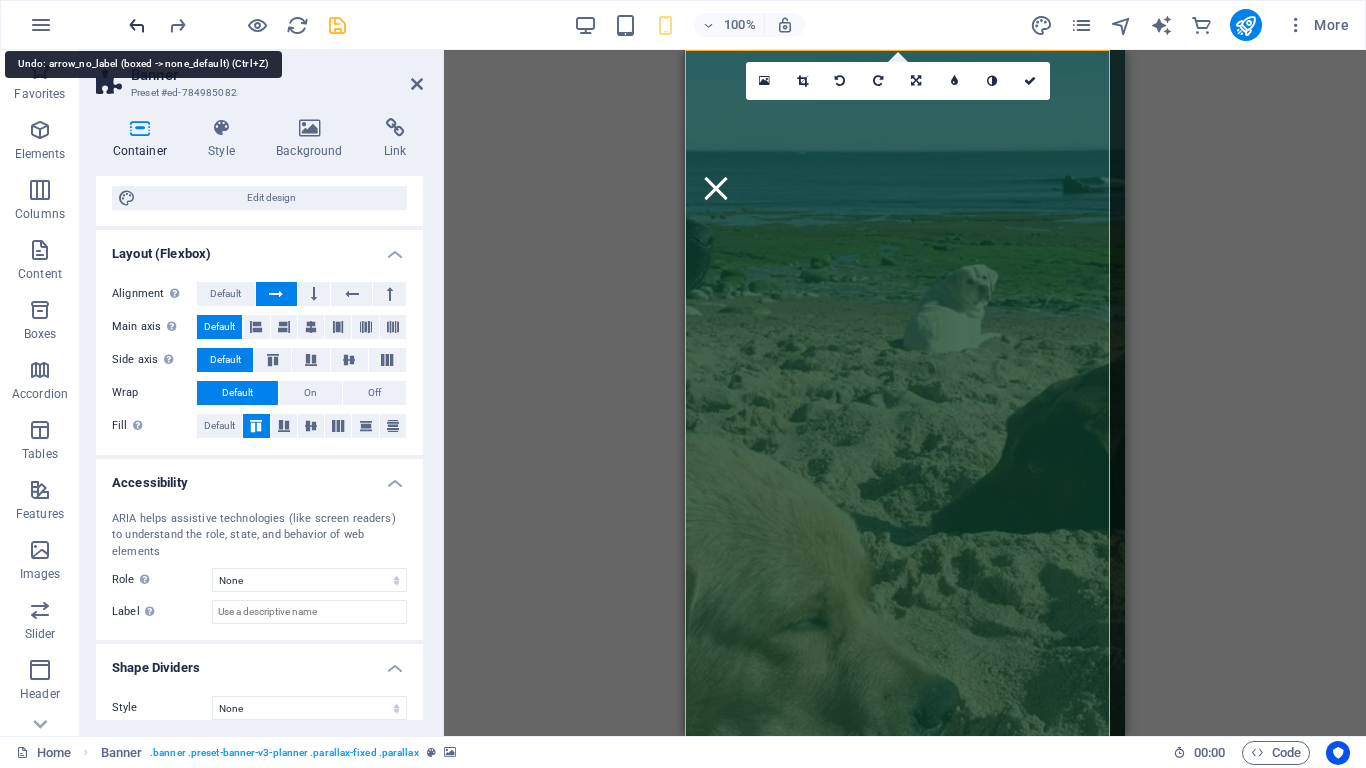 click at bounding box center (137, 25) 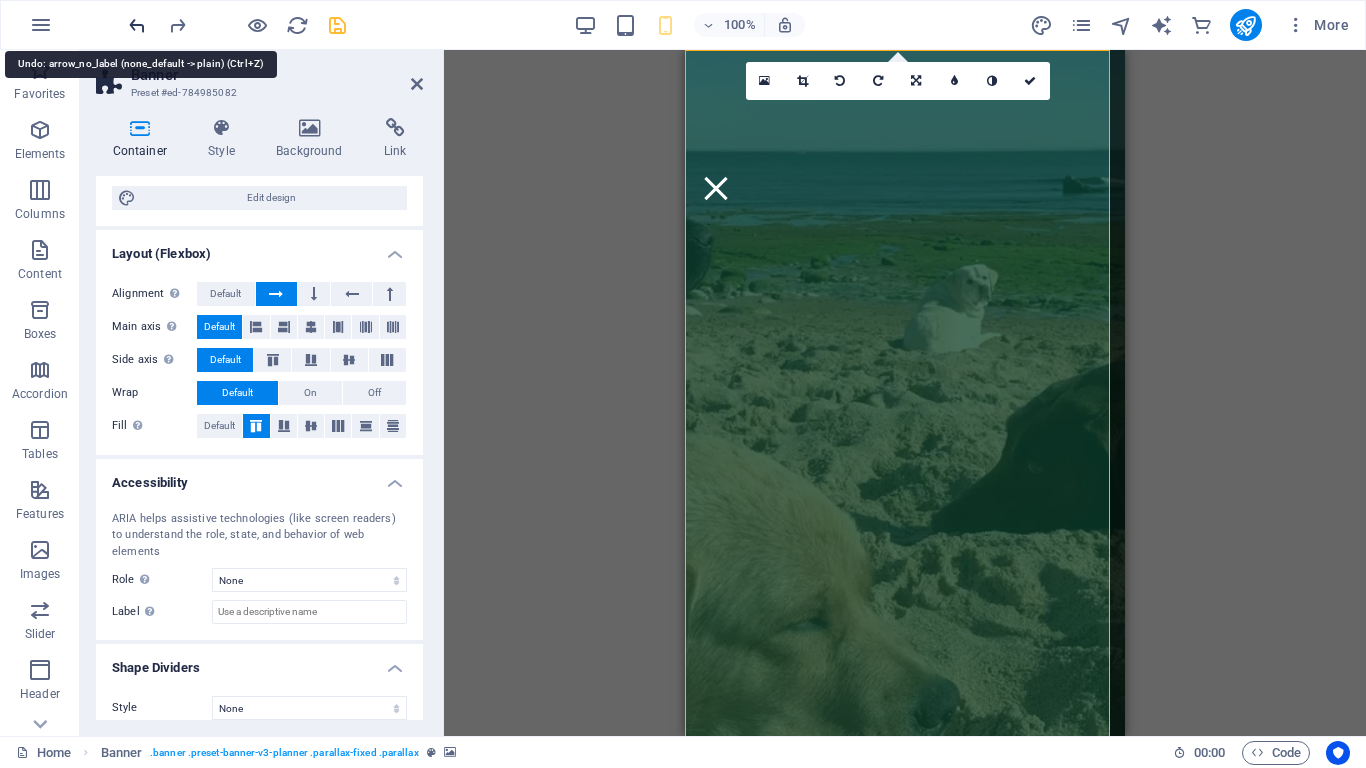 click at bounding box center (137, 25) 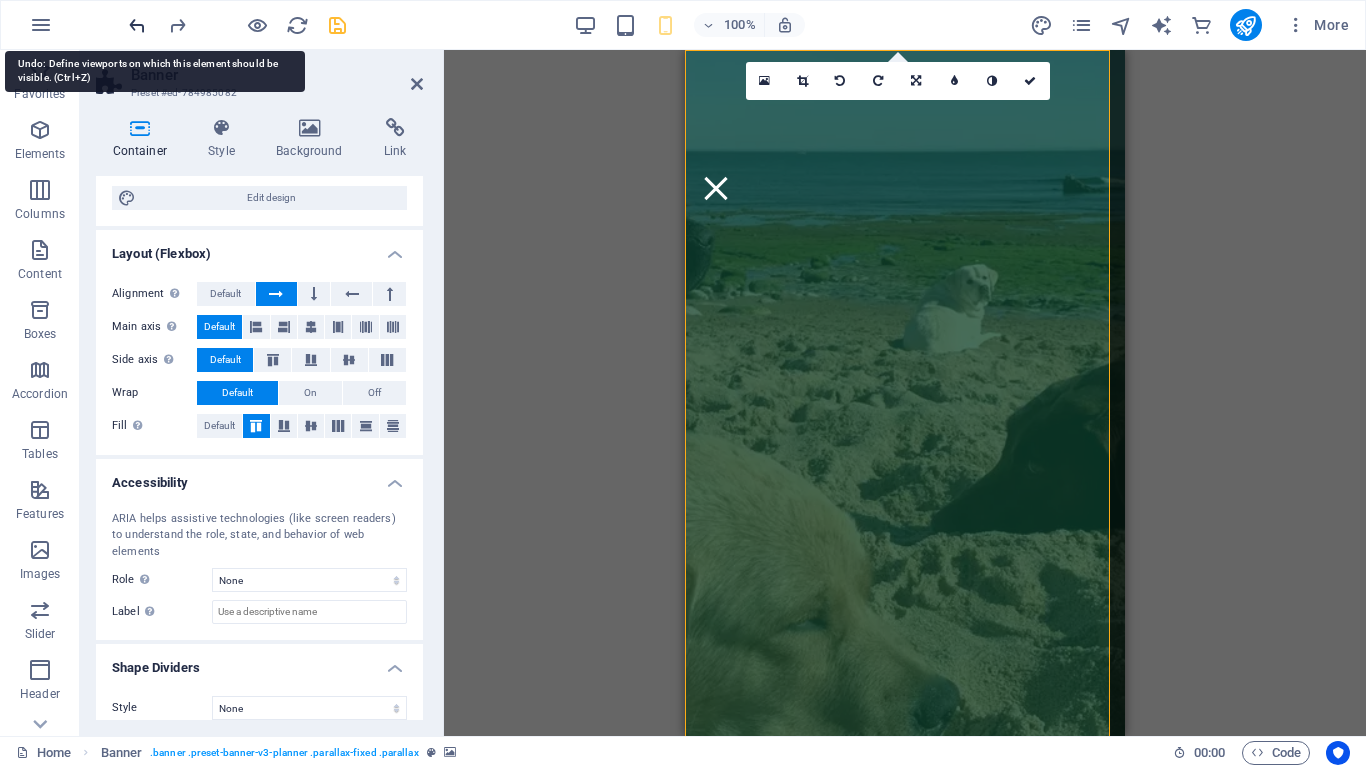 click at bounding box center [137, 25] 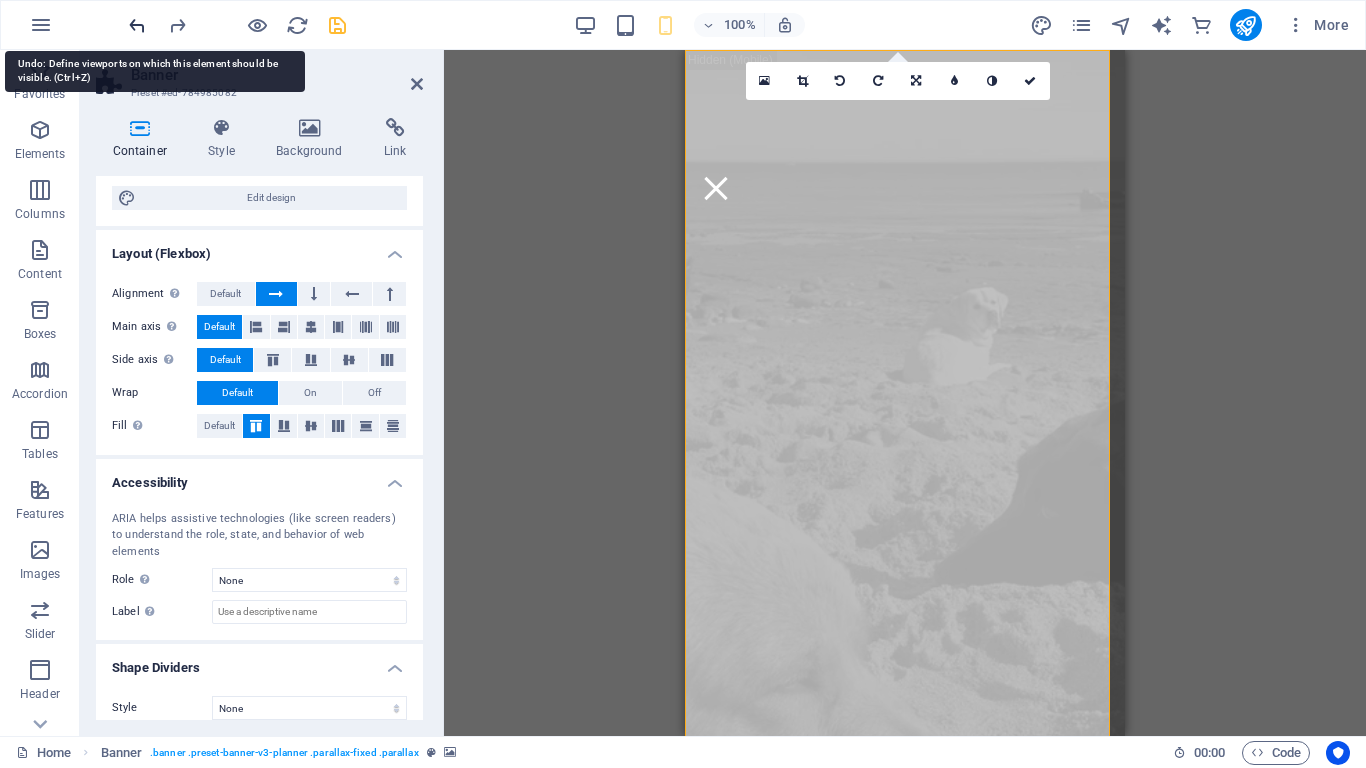 click at bounding box center [137, 25] 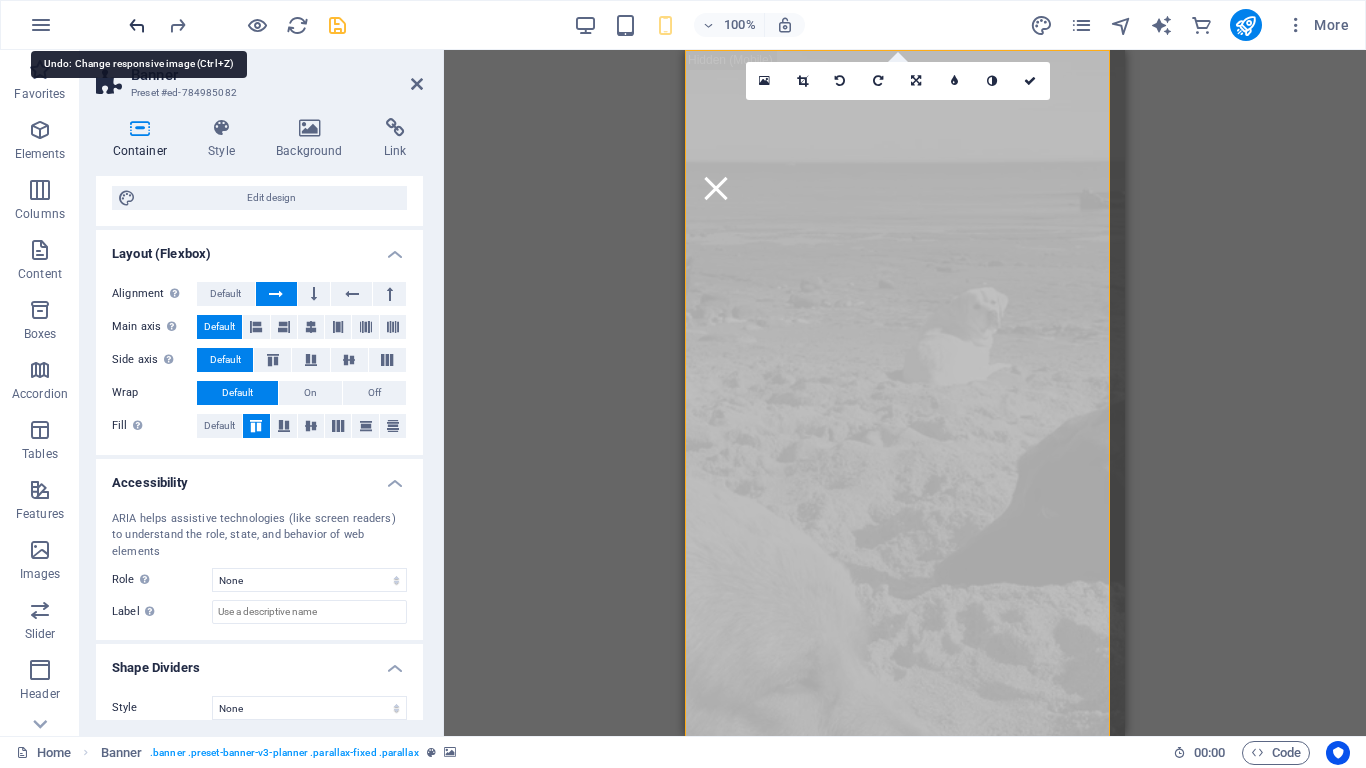 click at bounding box center [137, 25] 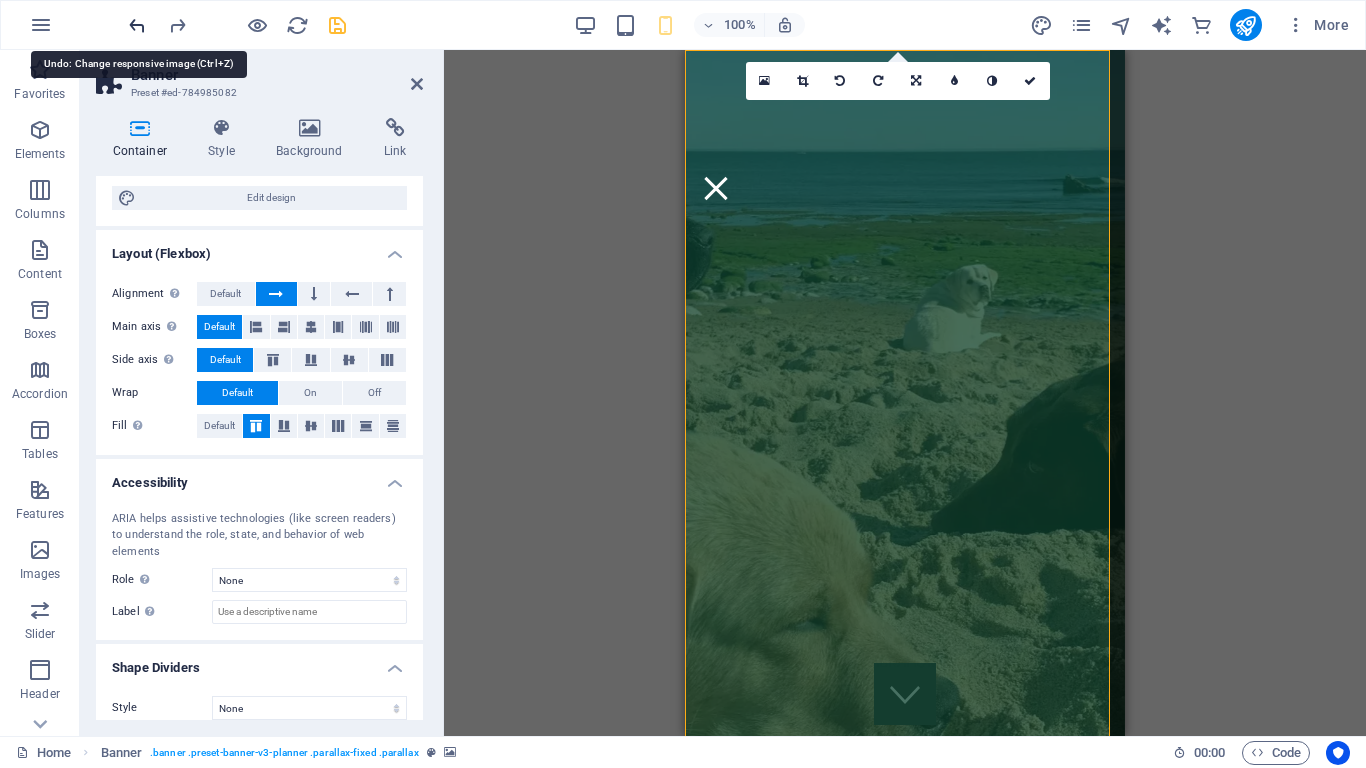 click at bounding box center (137, 25) 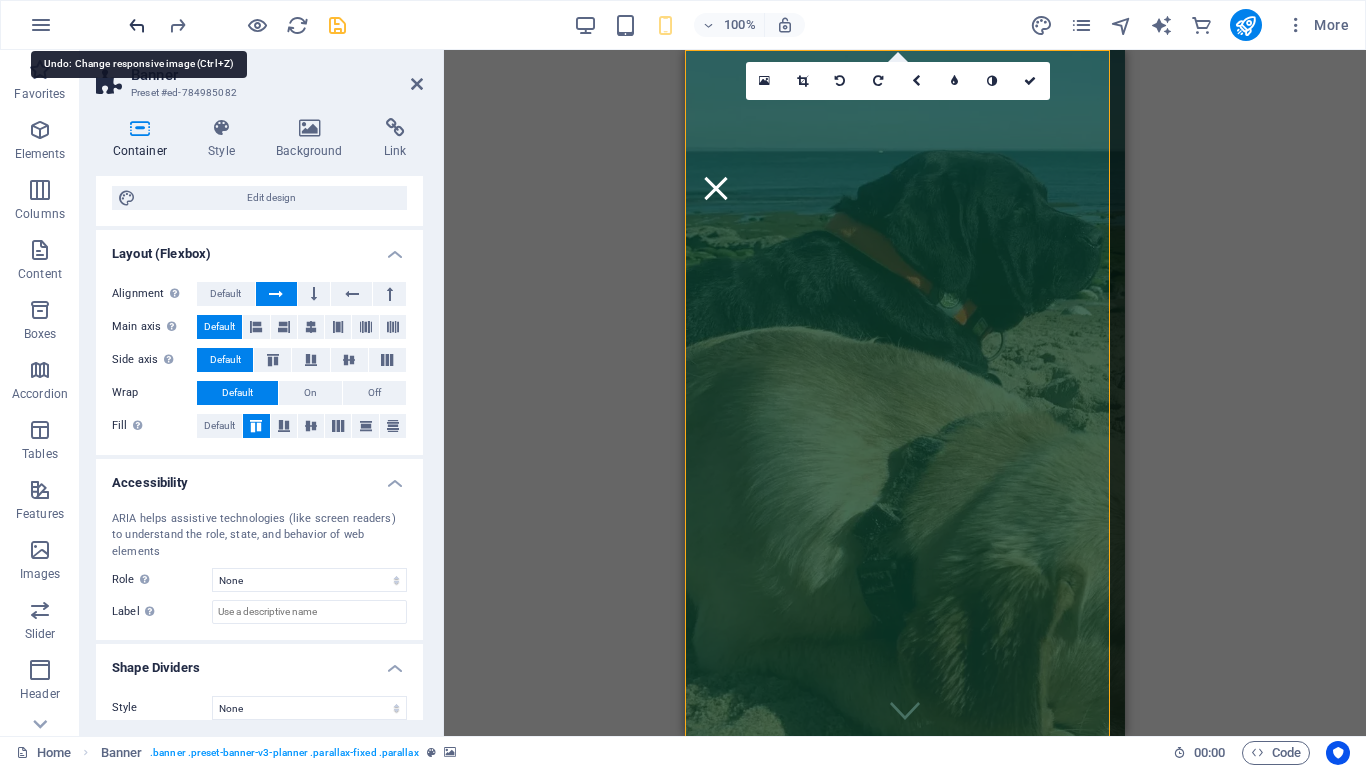 click at bounding box center [137, 25] 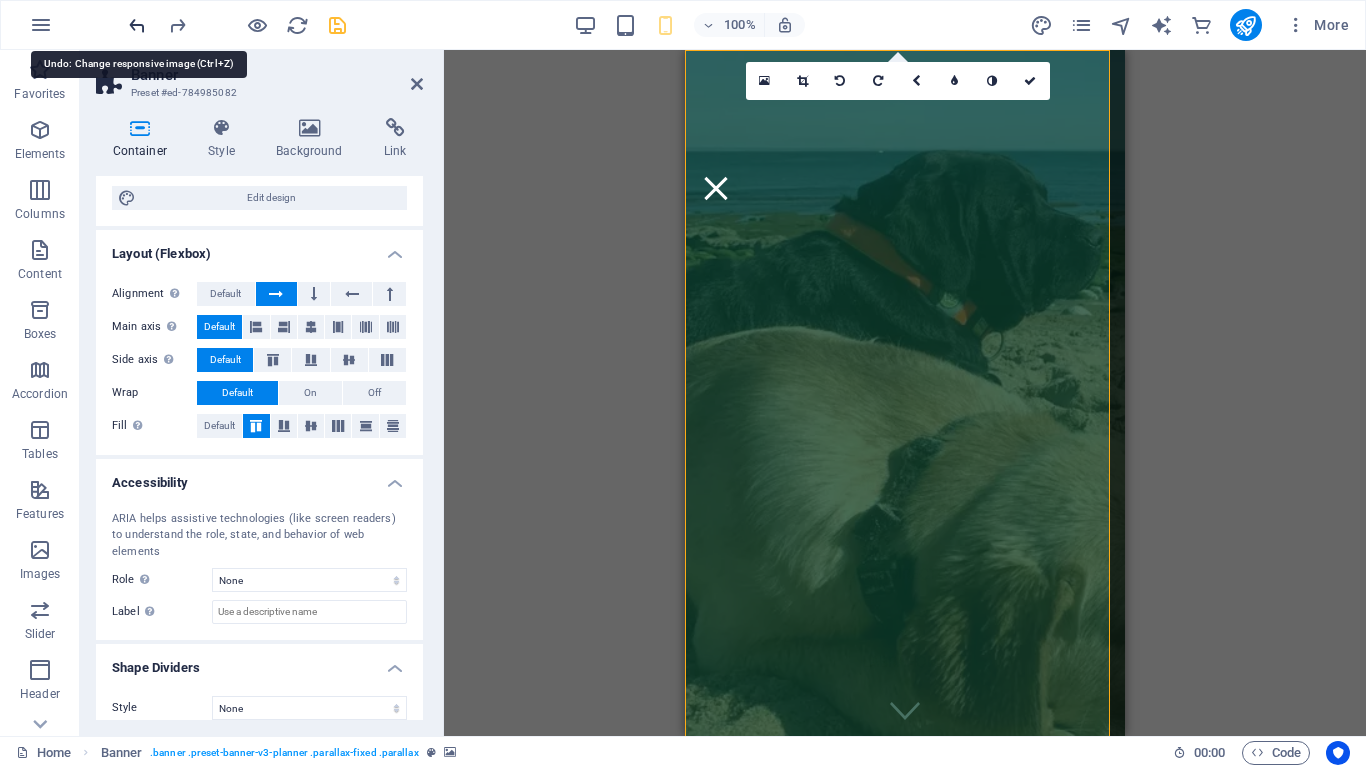 click at bounding box center (137, 25) 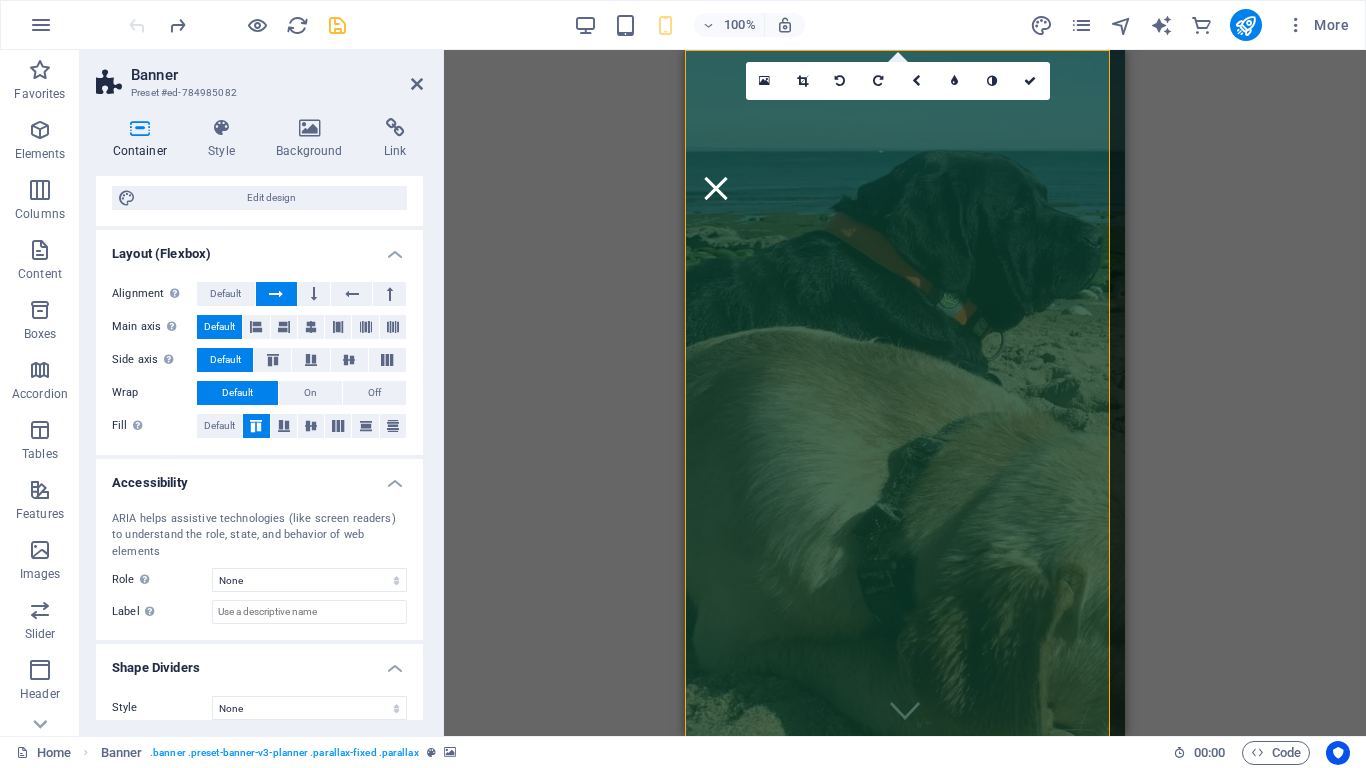 click at bounding box center [237, 25] 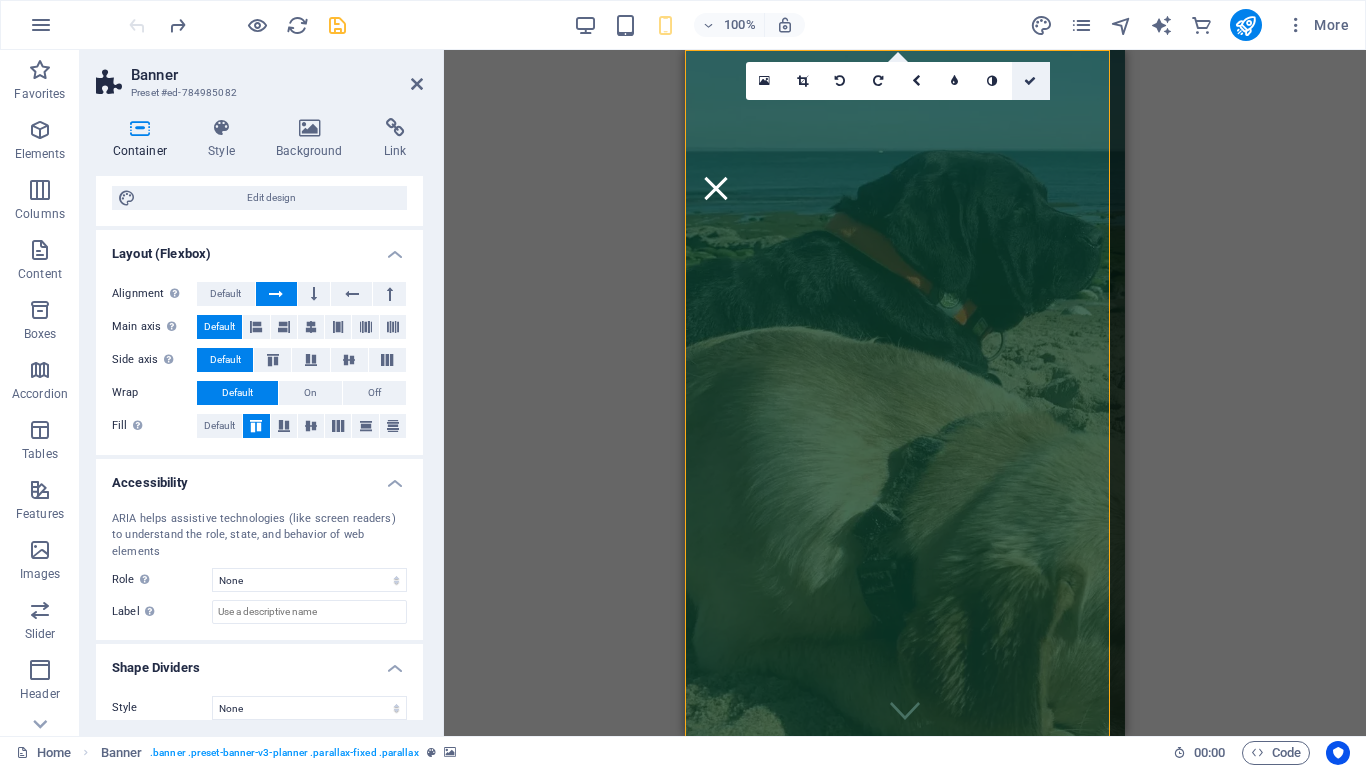click at bounding box center [1031, 81] 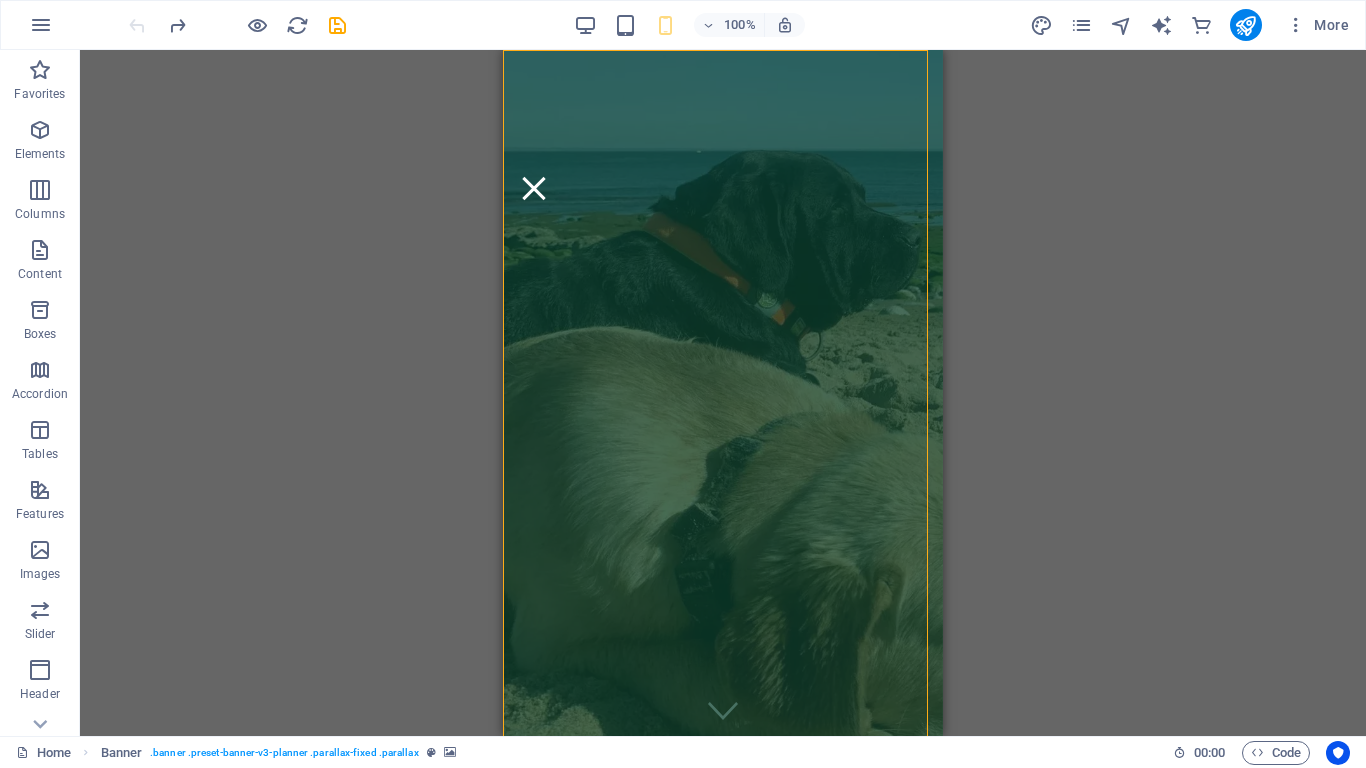 drag, startPoint x: 331, startPoint y: 23, endPoint x: 379, endPoint y: 0, distance: 53.225933 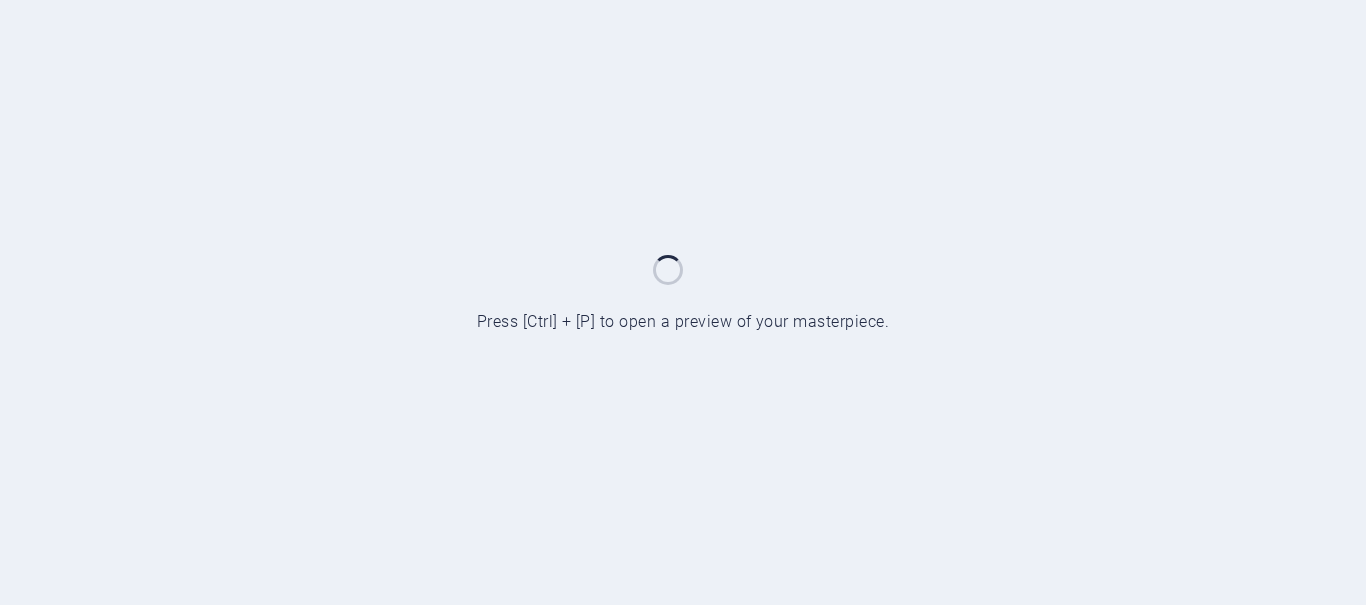 scroll, scrollTop: 0, scrollLeft: 0, axis: both 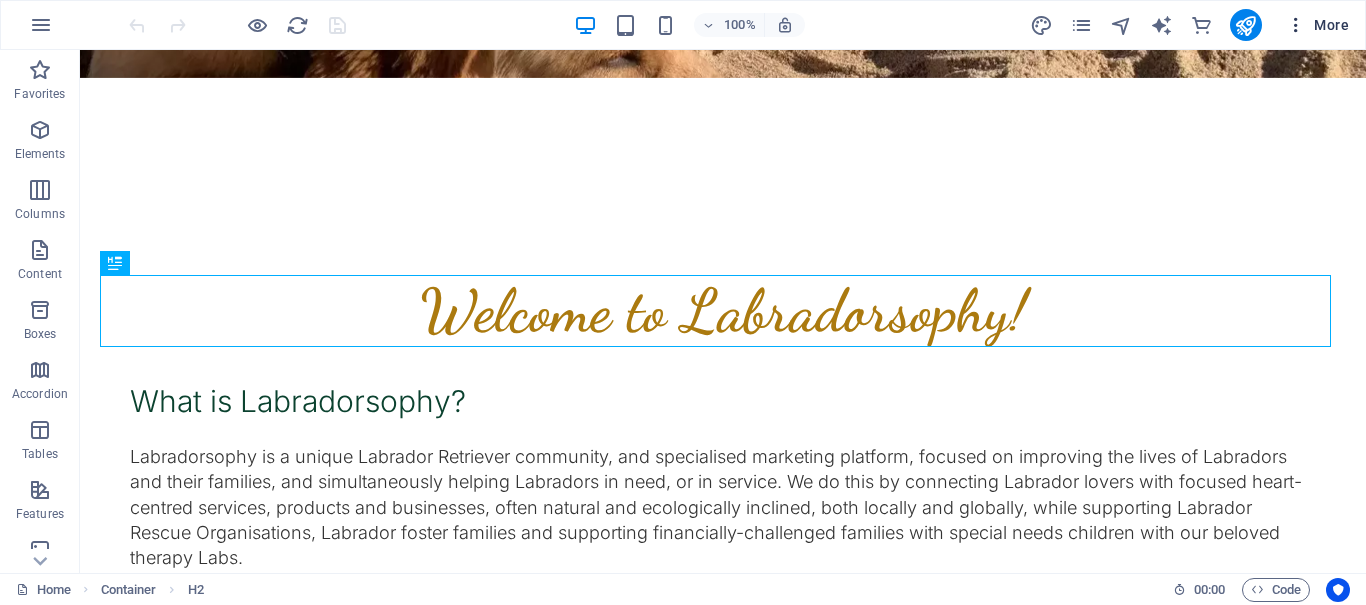 click at bounding box center (1296, 25) 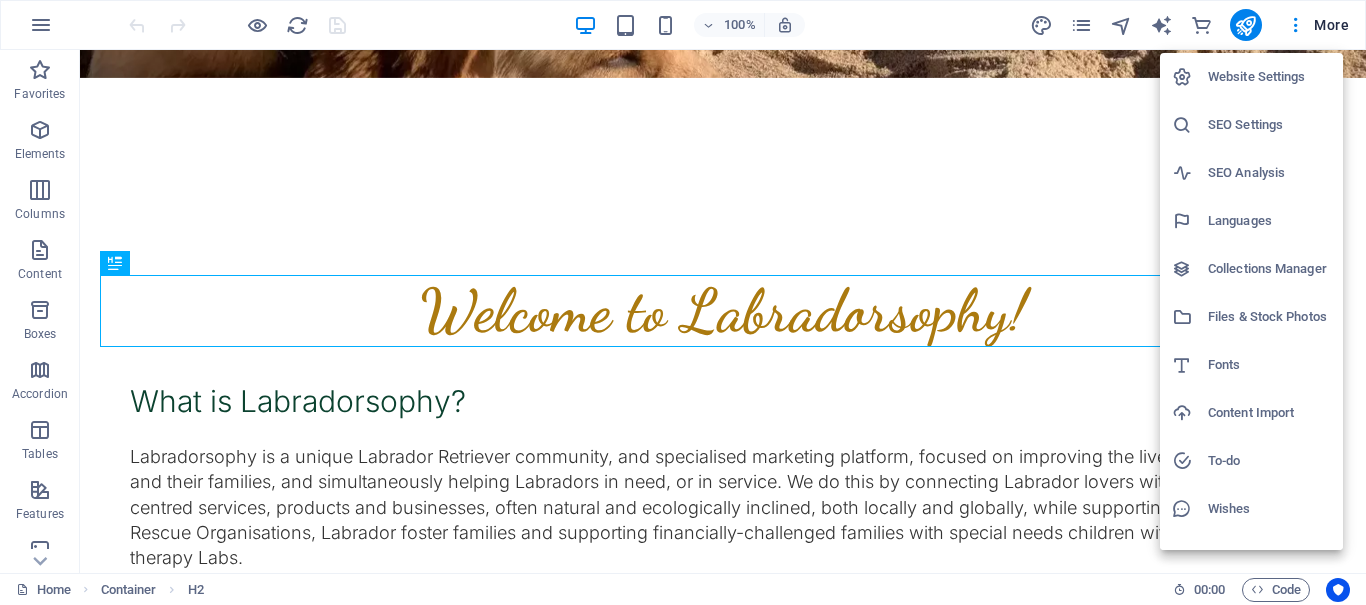 click on "Website Settings" at bounding box center [1269, 77] 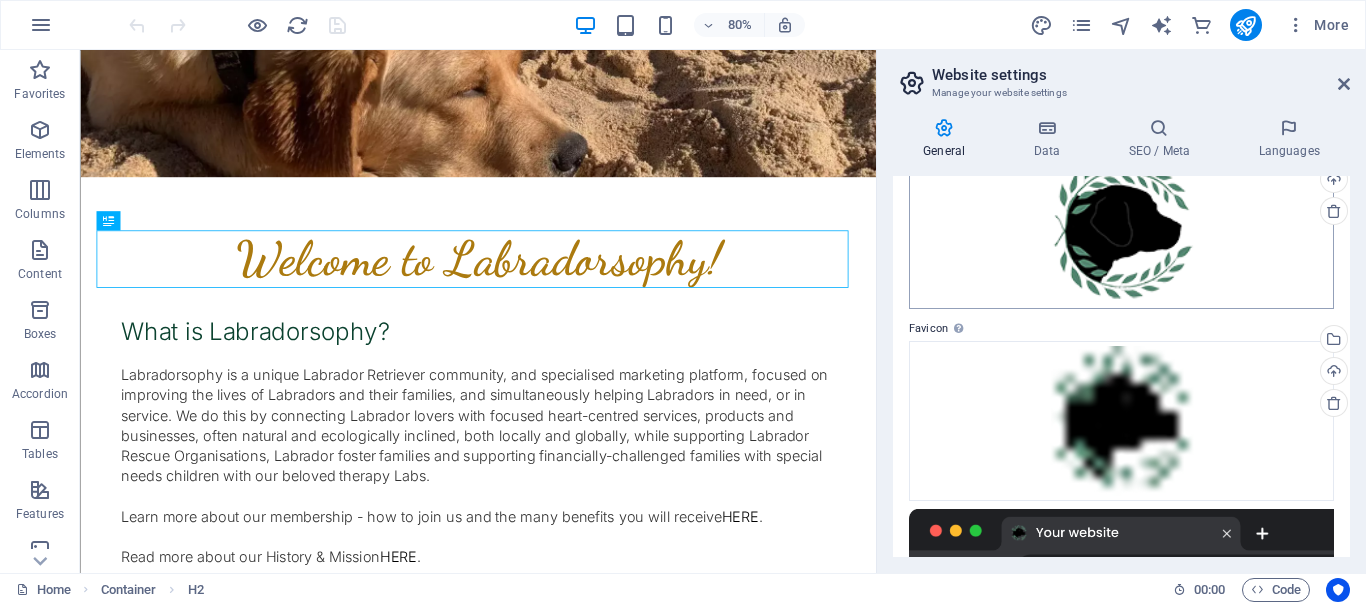 scroll, scrollTop: 0, scrollLeft: 0, axis: both 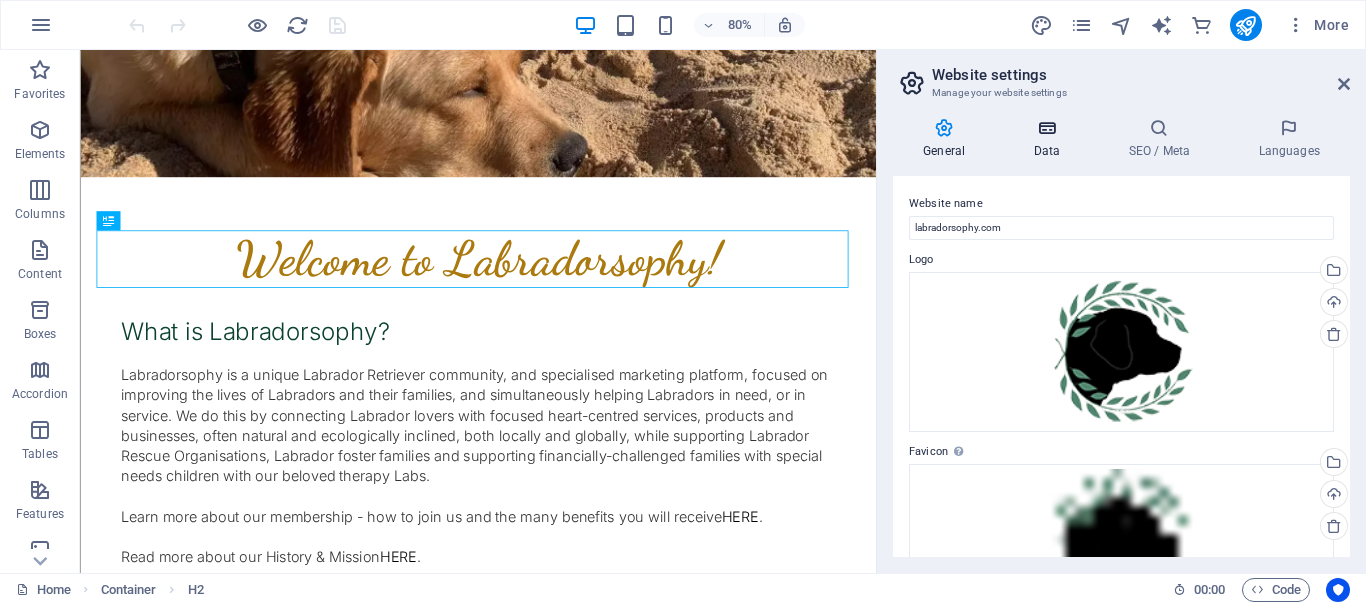 click at bounding box center (1046, 128) 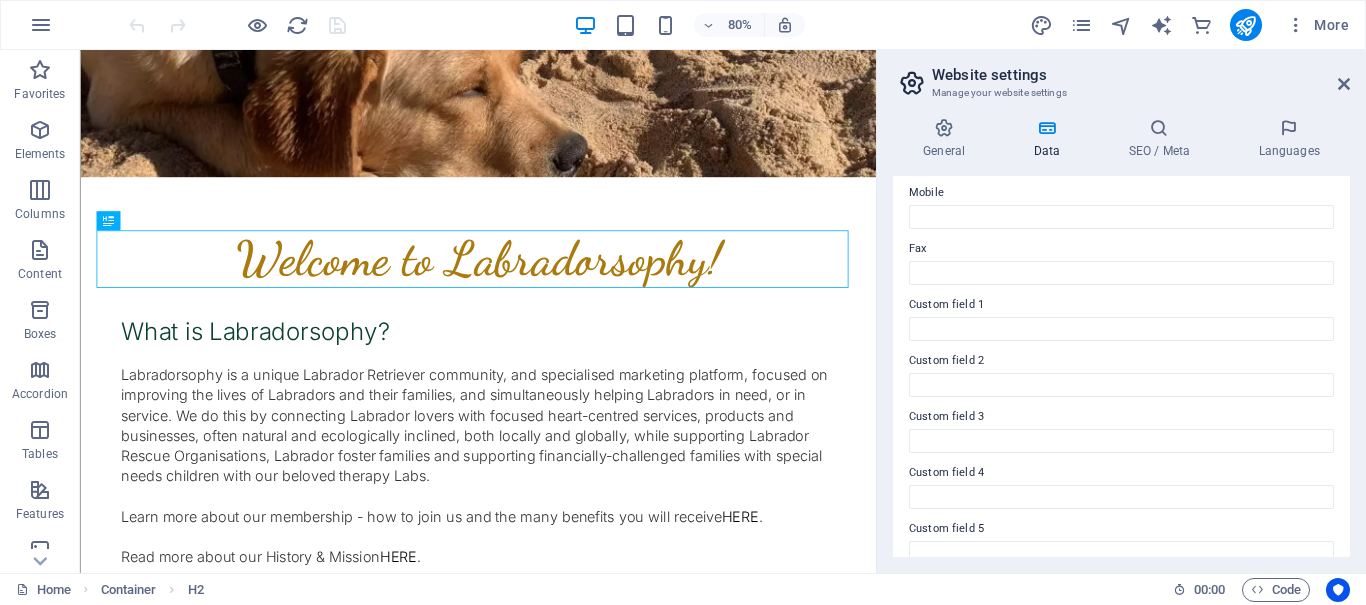 scroll, scrollTop: 580, scrollLeft: 0, axis: vertical 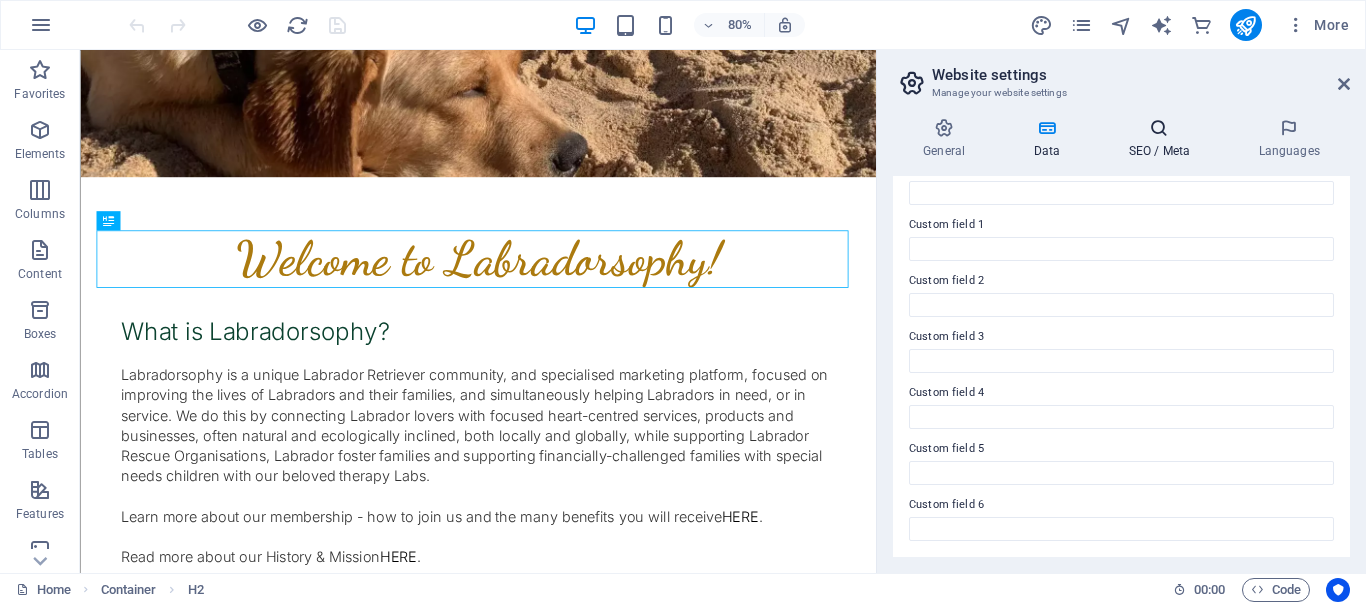click at bounding box center (1159, 128) 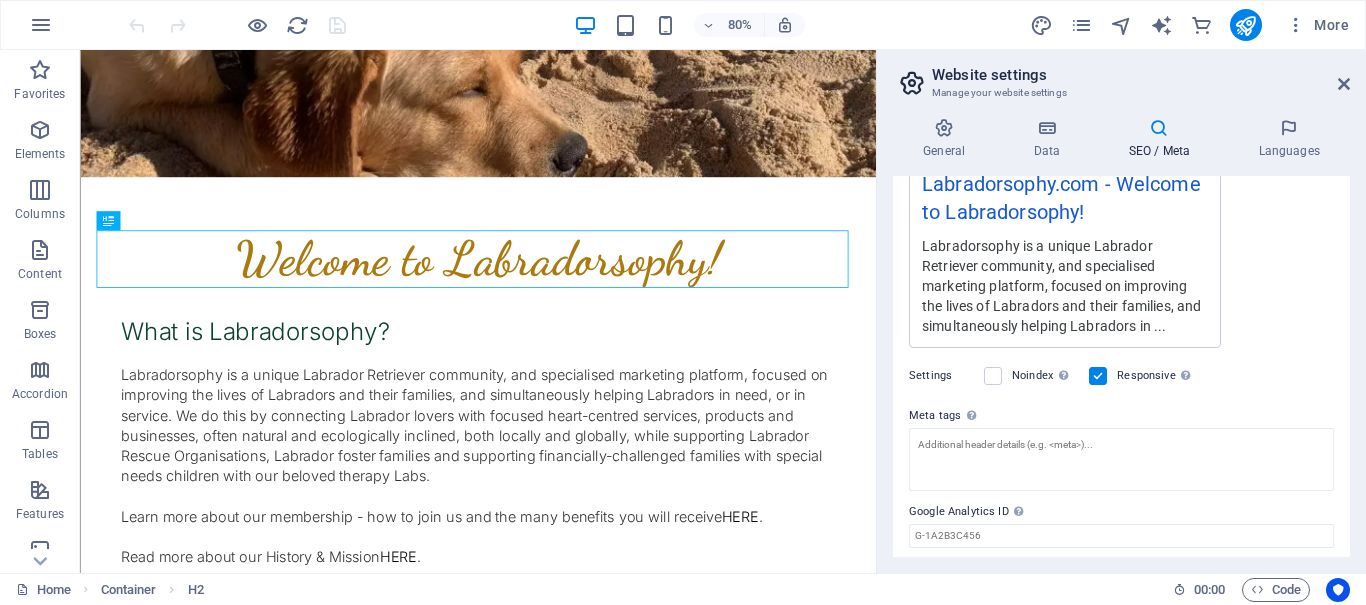 scroll, scrollTop: 463, scrollLeft: 0, axis: vertical 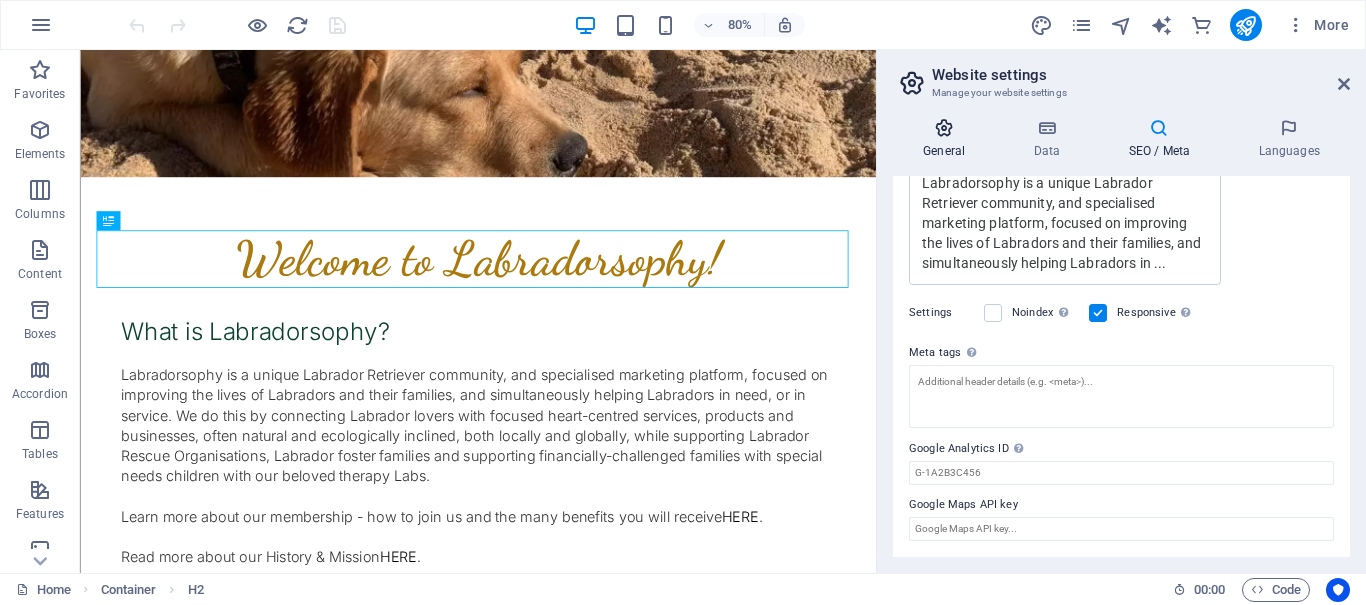 click at bounding box center (944, 128) 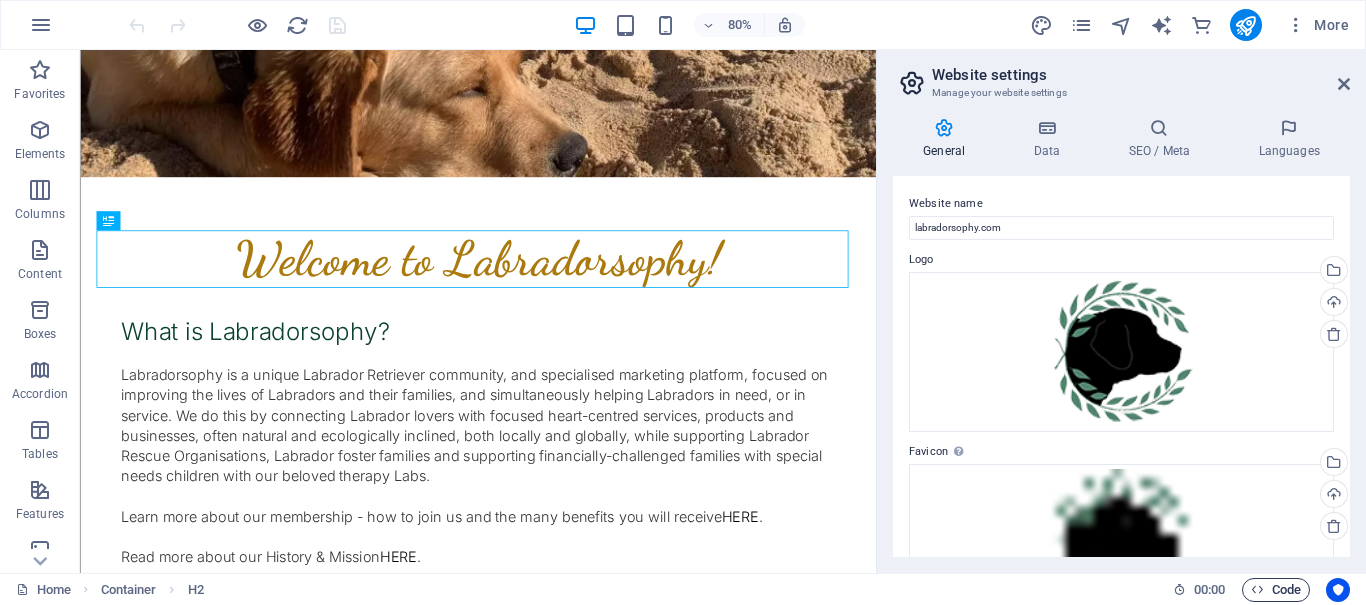 click on "Code" at bounding box center [1276, 590] 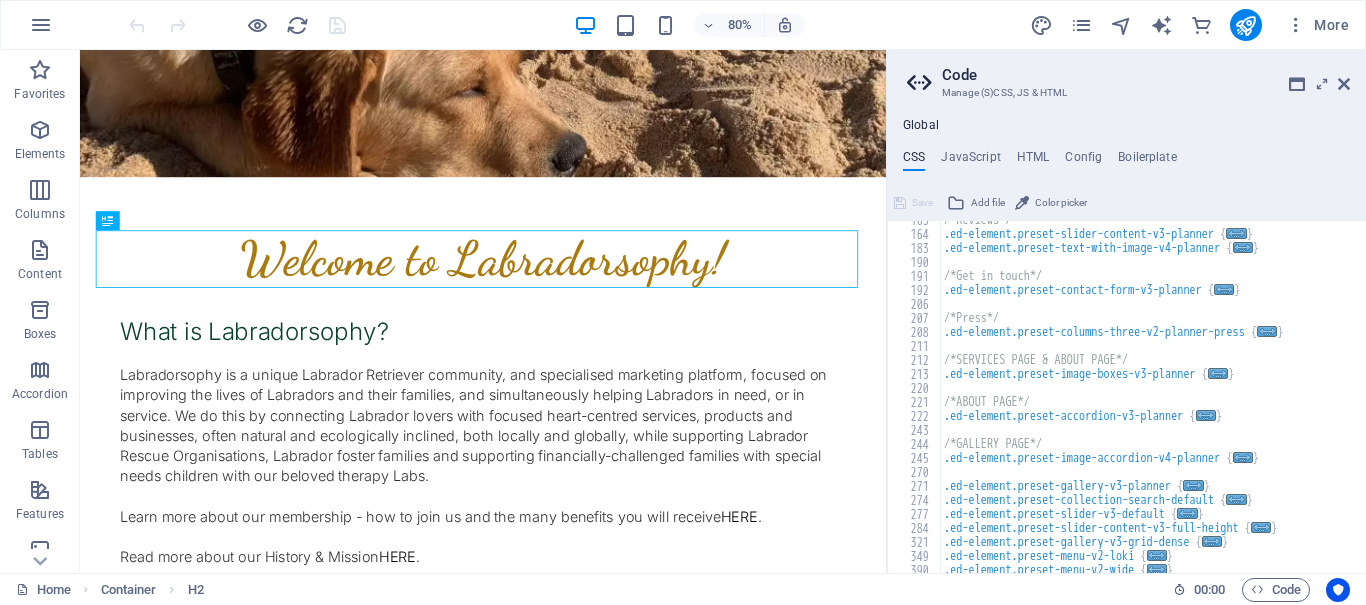 scroll, scrollTop: 474, scrollLeft: 0, axis: vertical 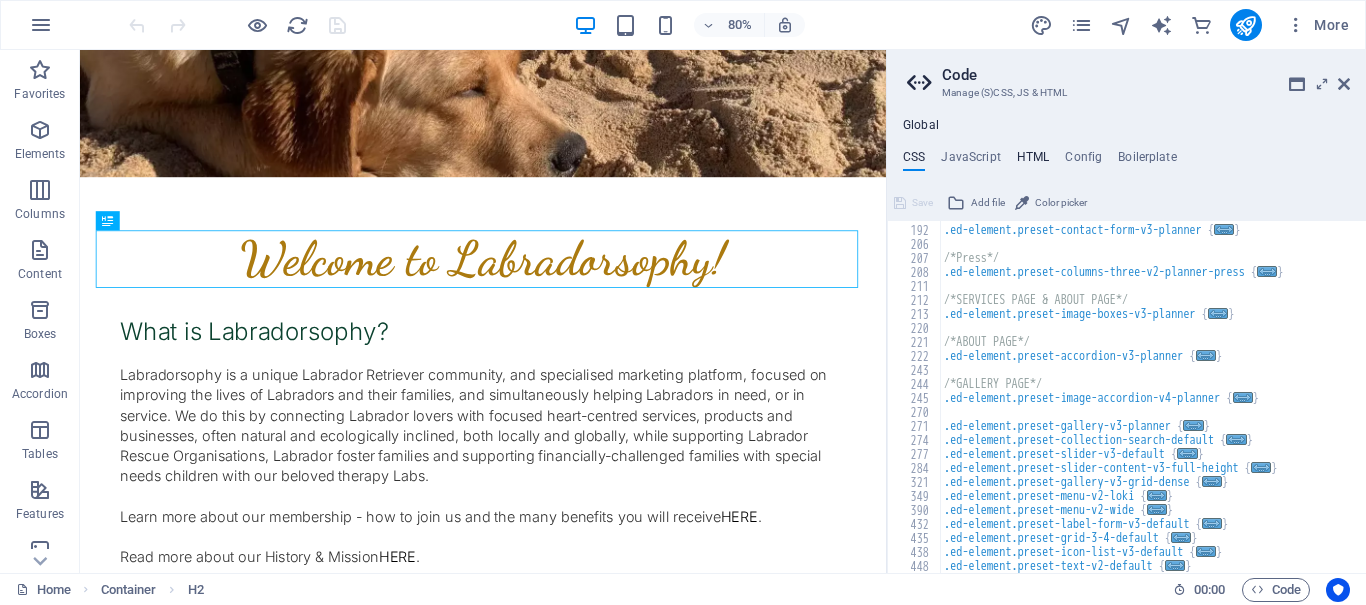 click on "HTML" at bounding box center (1033, 161) 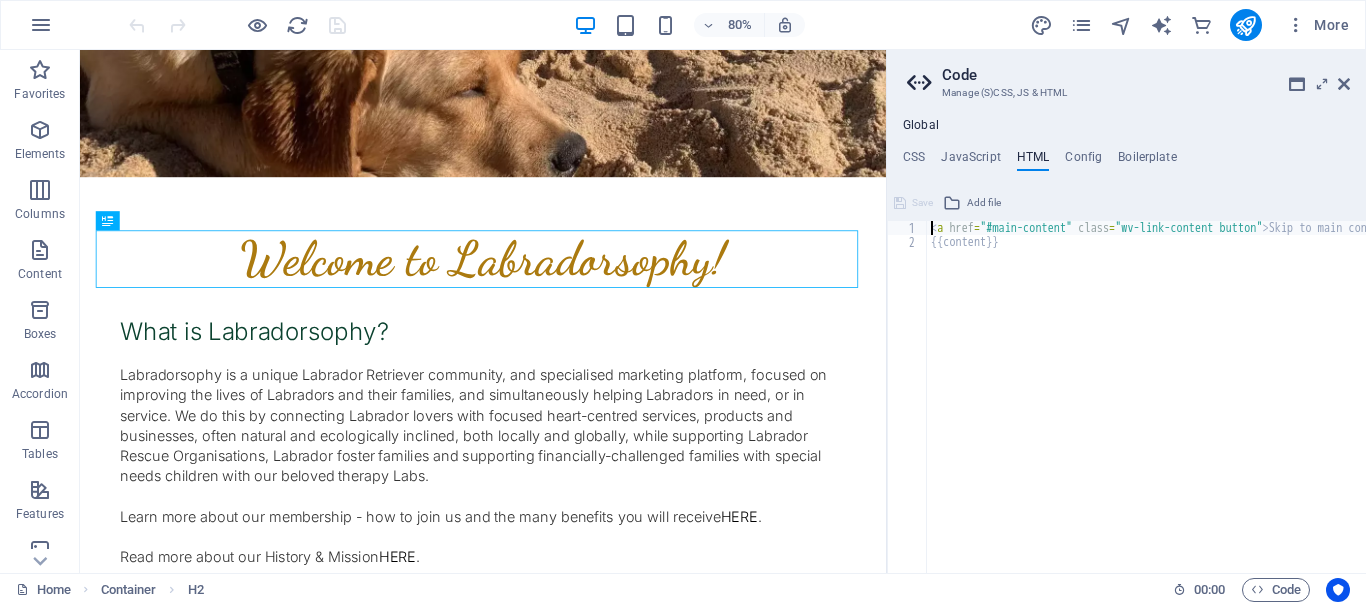 type on "<a href="#main-content" class="wv-link-content button">Skip to main content</a>" 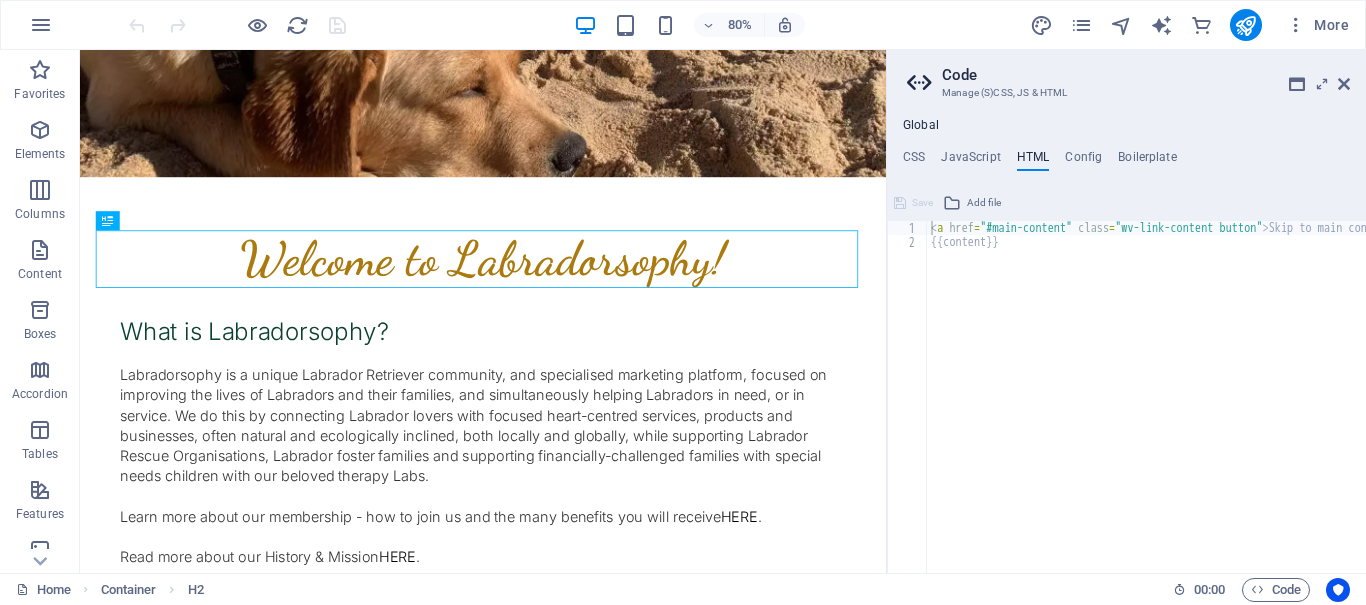 drag, startPoint x: 1147, startPoint y: 573, endPoint x: 1361, endPoint y: 609, distance: 217.00691 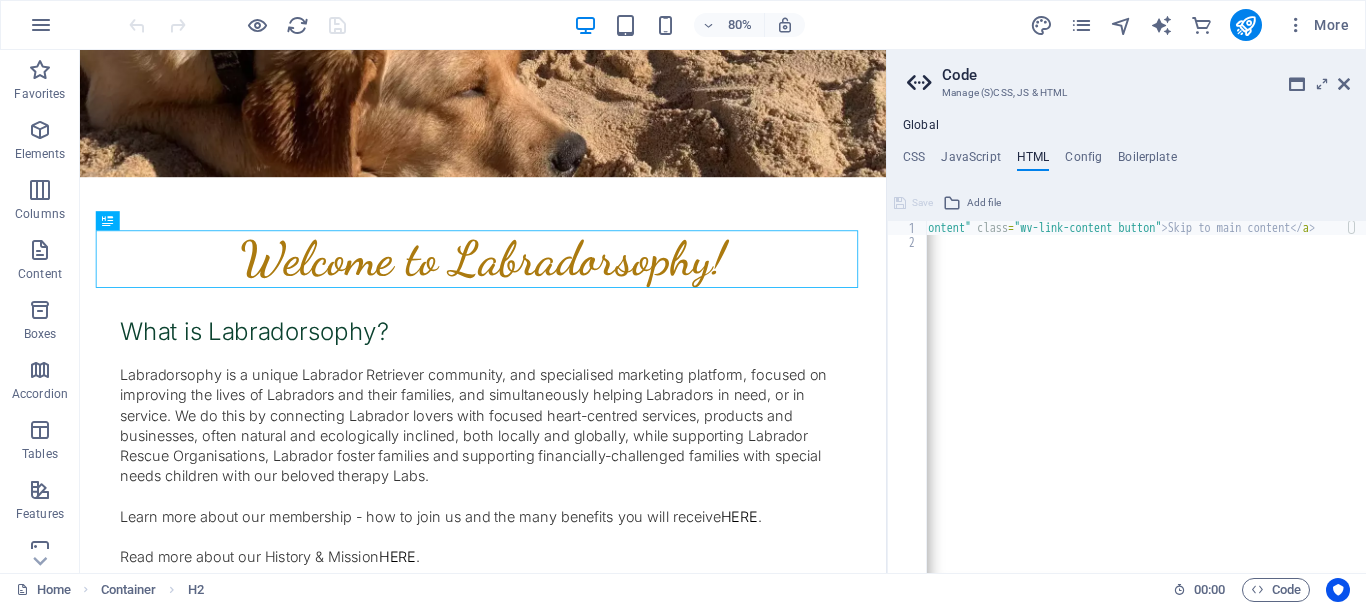 scroll, scrollTop: 0, scrollLeft: 0, axis: both 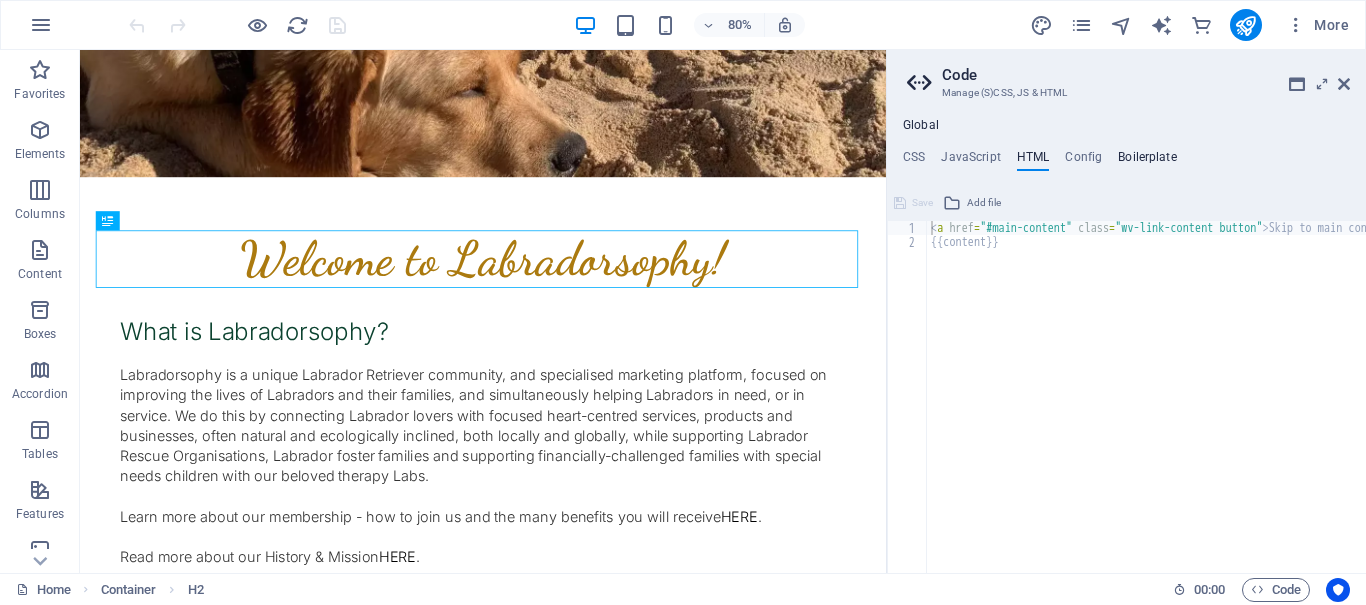 click on "Boilerplate" at bounding box center [1147, 161] 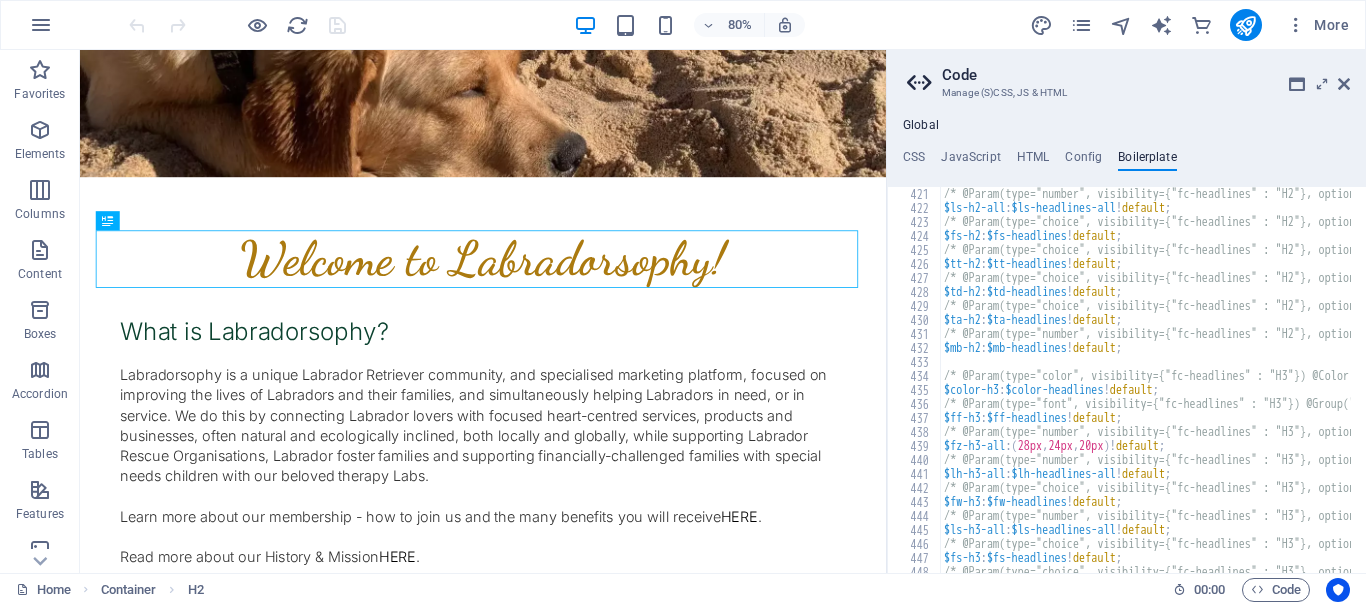 scroll, scrollTop: 3370, scrollLeft: 0, axis: vertical 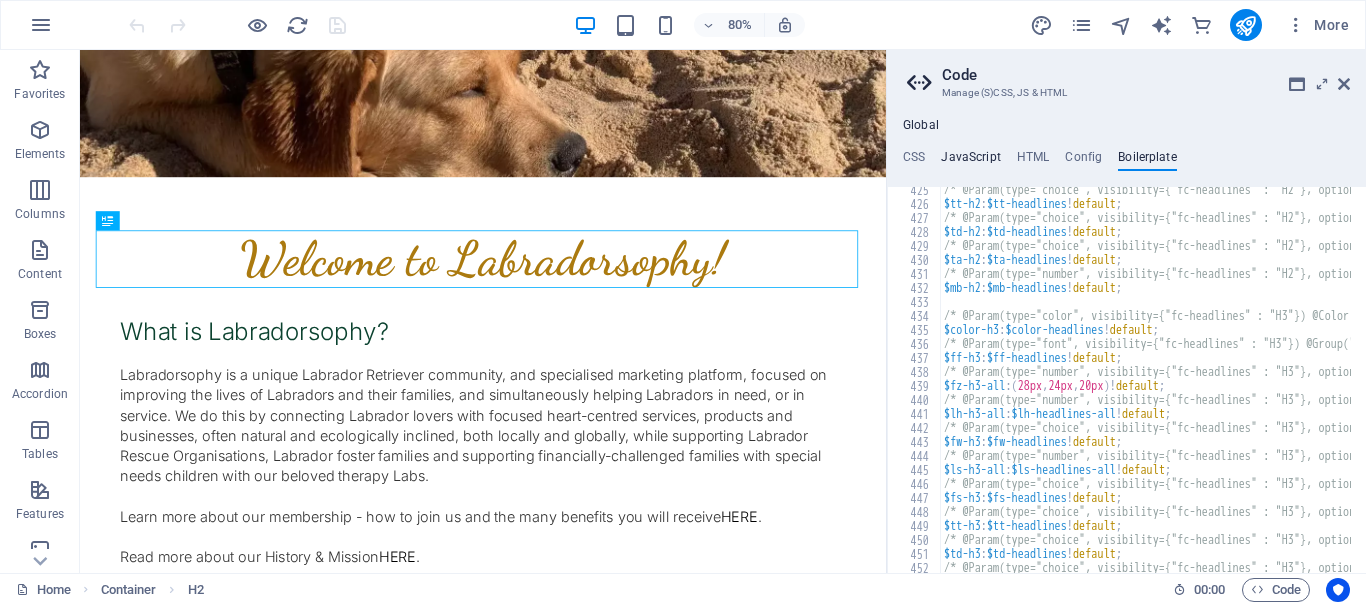 click on "JavaScript" at bounding box center [970, 161] 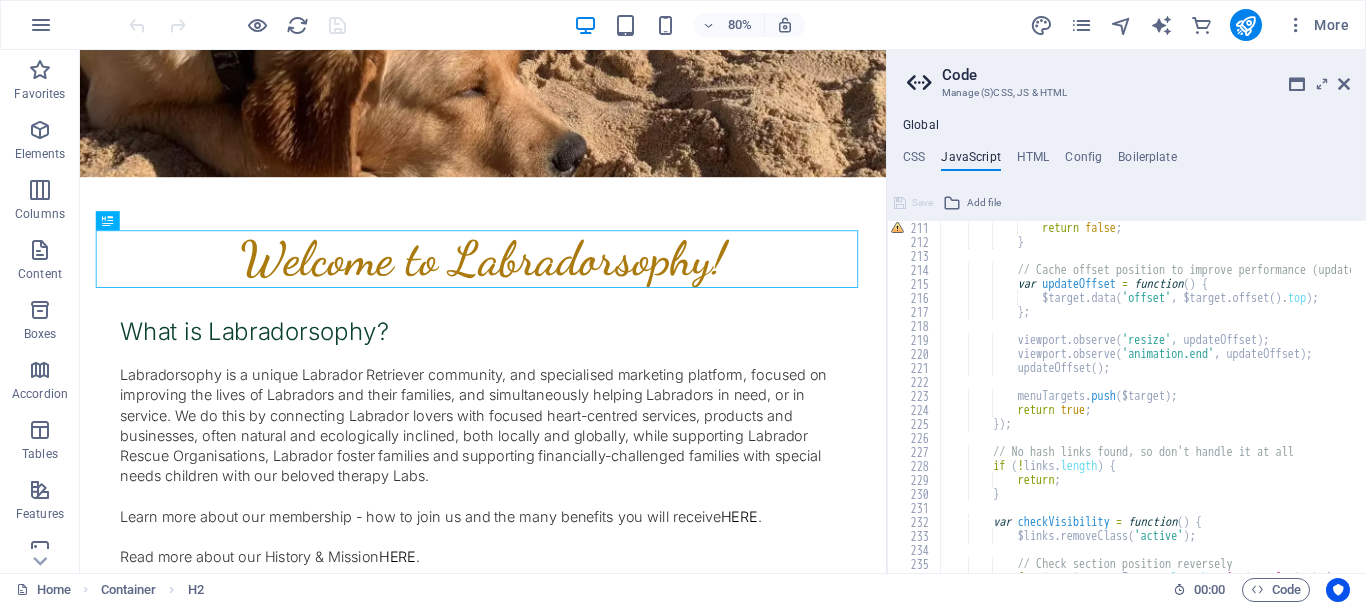 scroll, scrollTop: 3060, scrollLeft: 0, axis: vertical 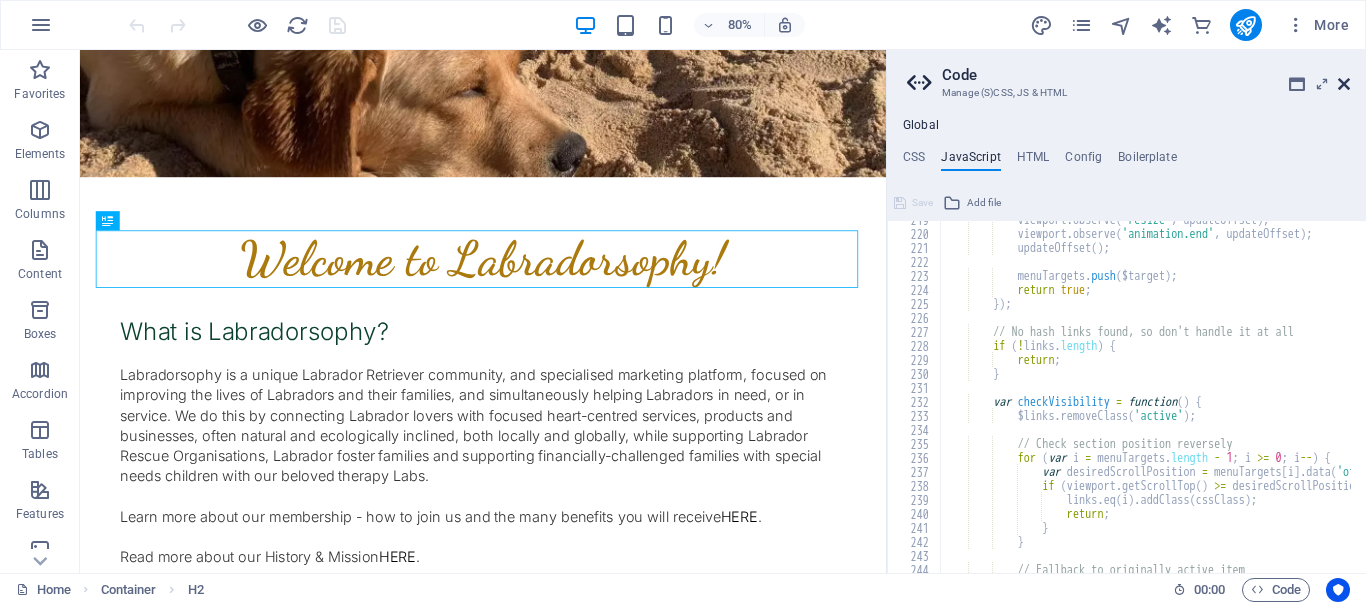 click at bounding box center (1344, 84) 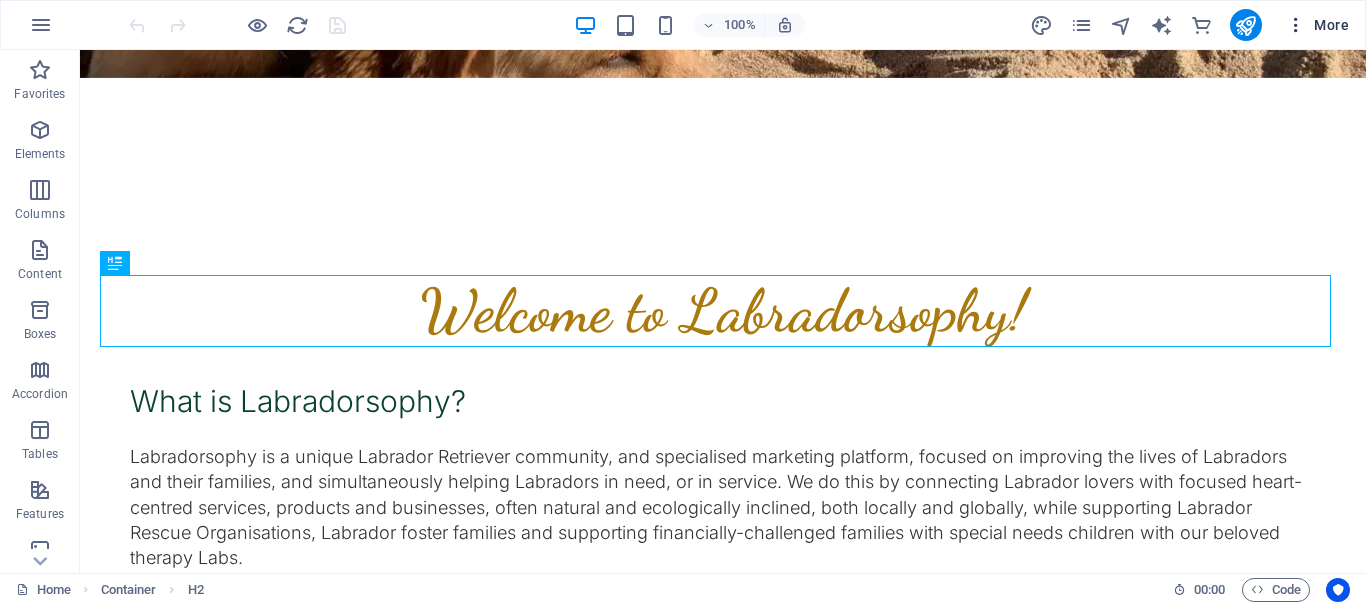 click on "More" at bounding box center (1317, 25) 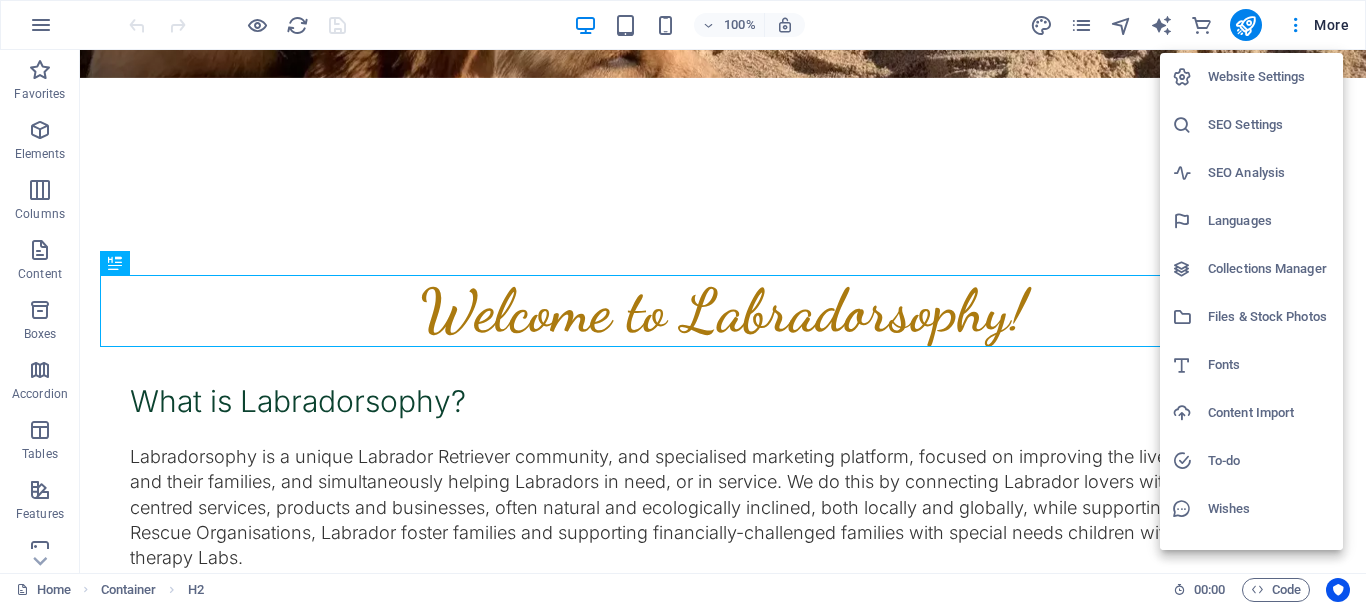 click on "Content Import" at bounding box center (1269, 413) 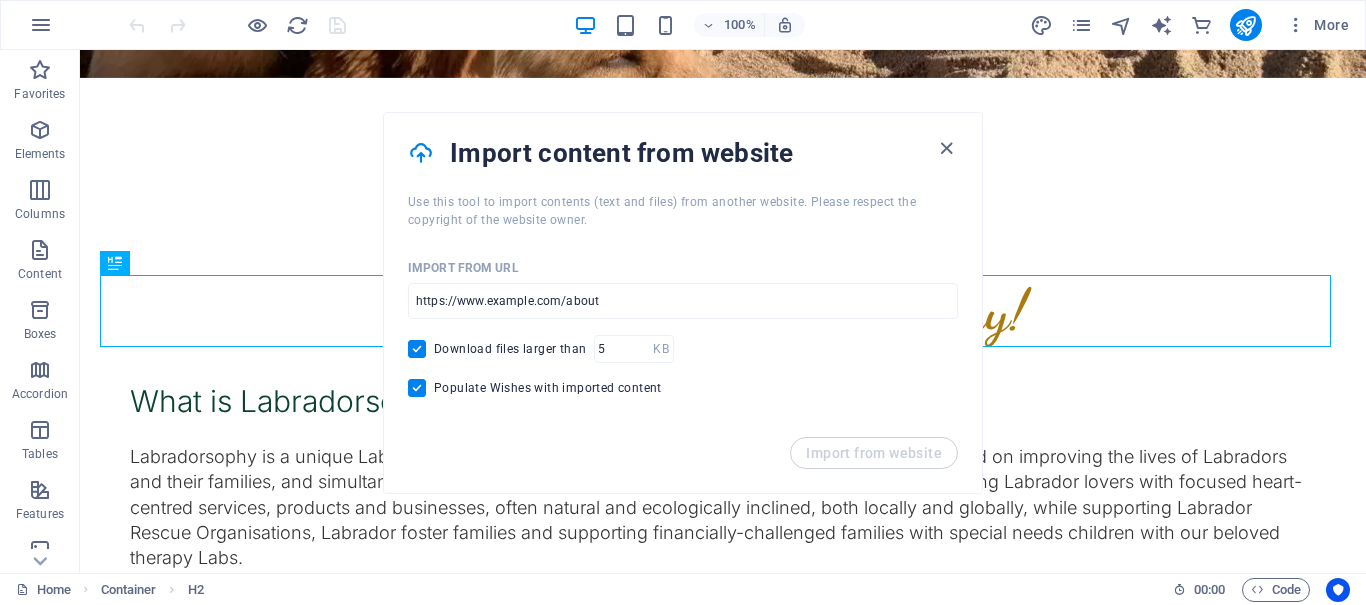 drag, startPoint x: 951, startPoint y: 144, endPoint x: 981, endPoint y: 139, distance: 30.413813 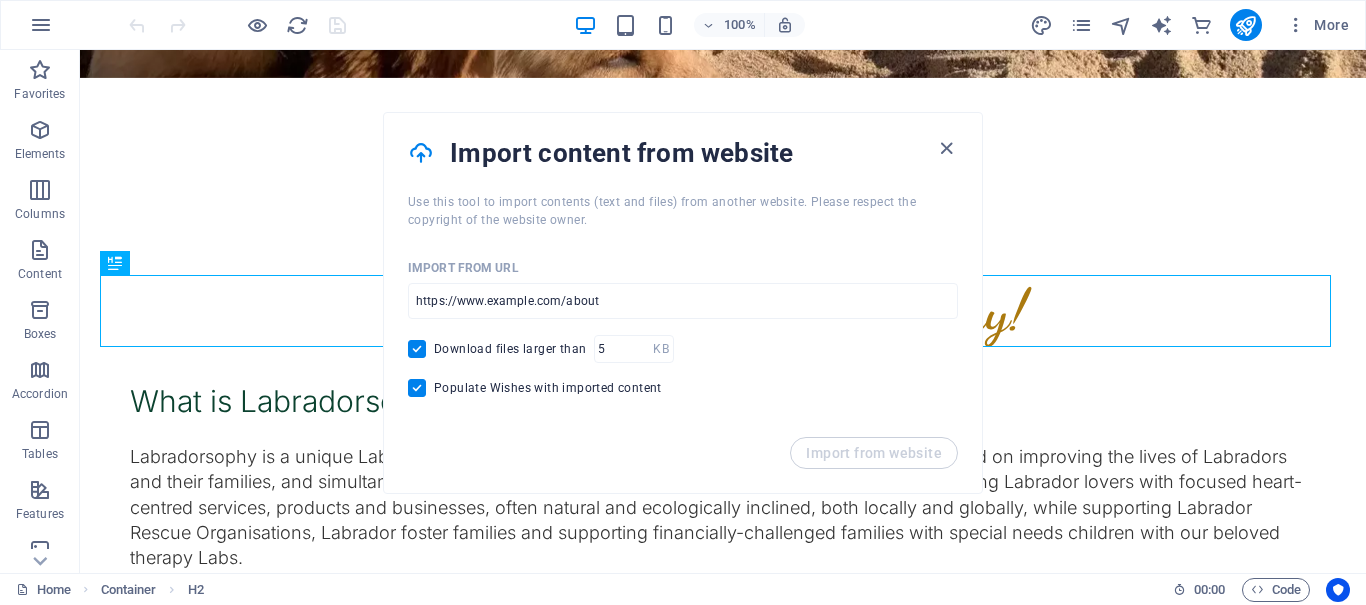 click at bounding box center (946, 148) 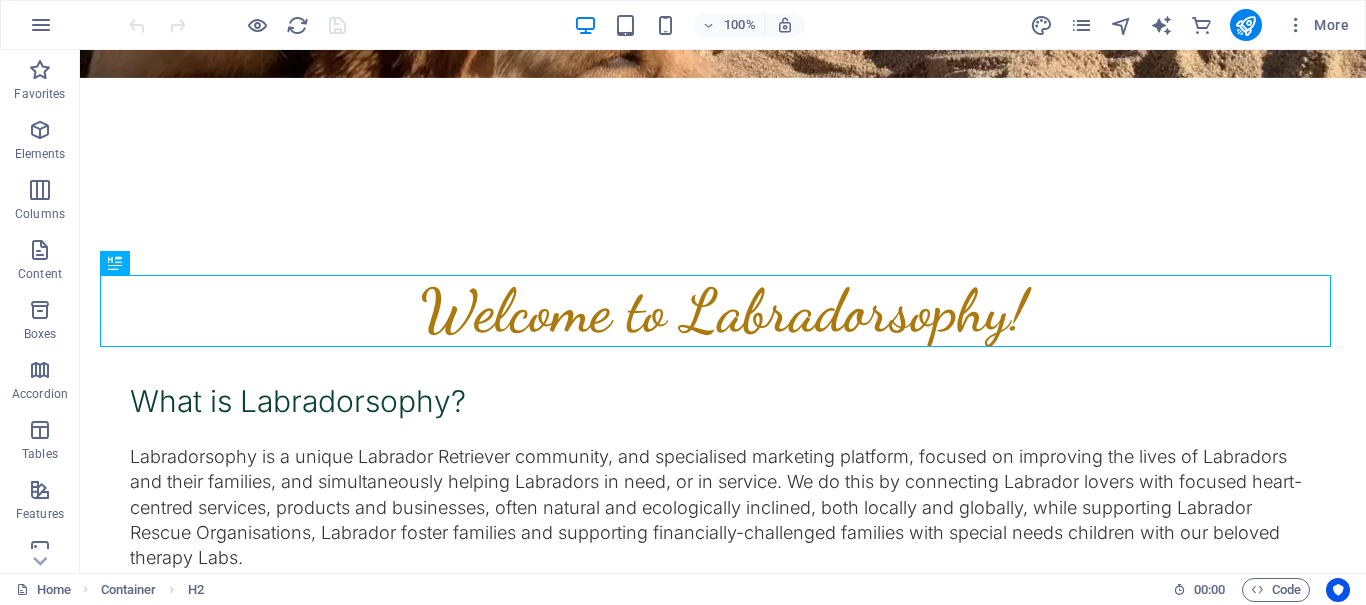 click on "100% More" at bounding box center (683, 25) 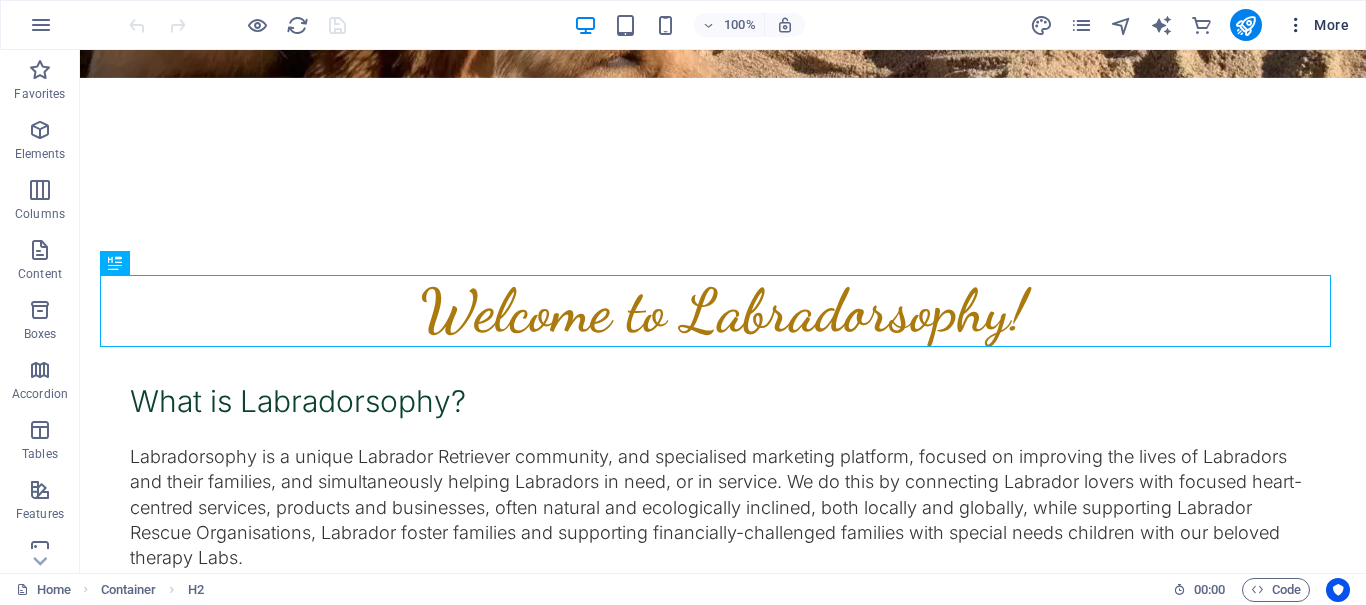 click on "More" at bounding box center [1317, 25] 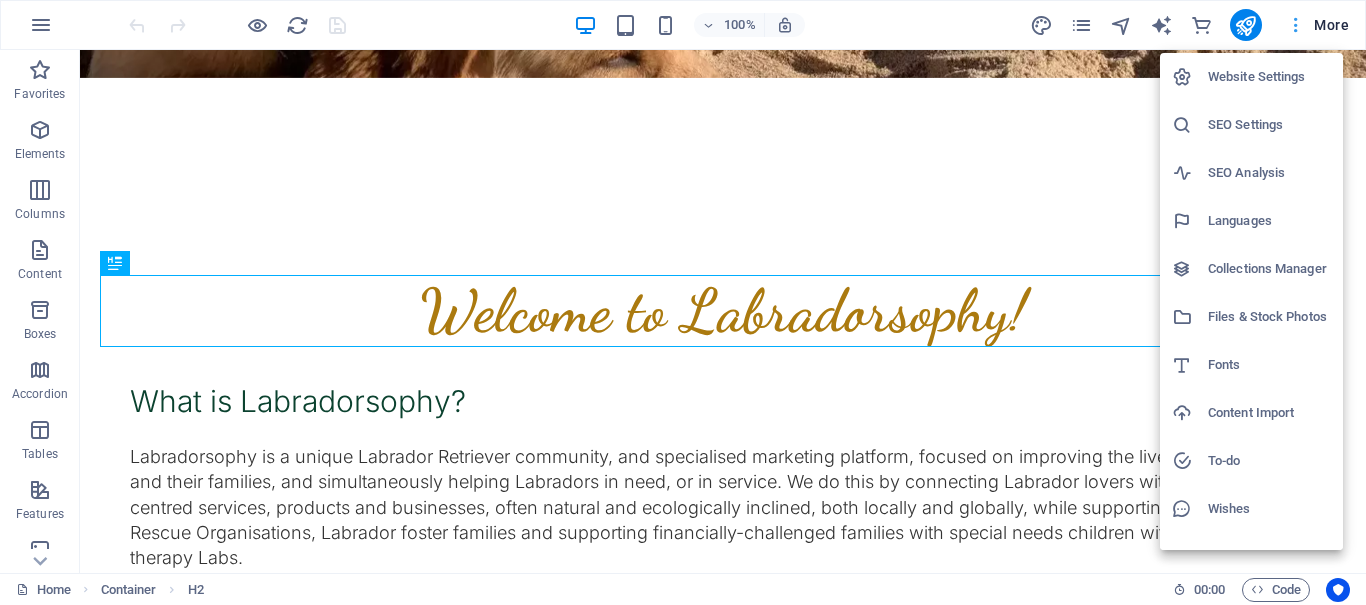 click at bounding box center [683, 302] 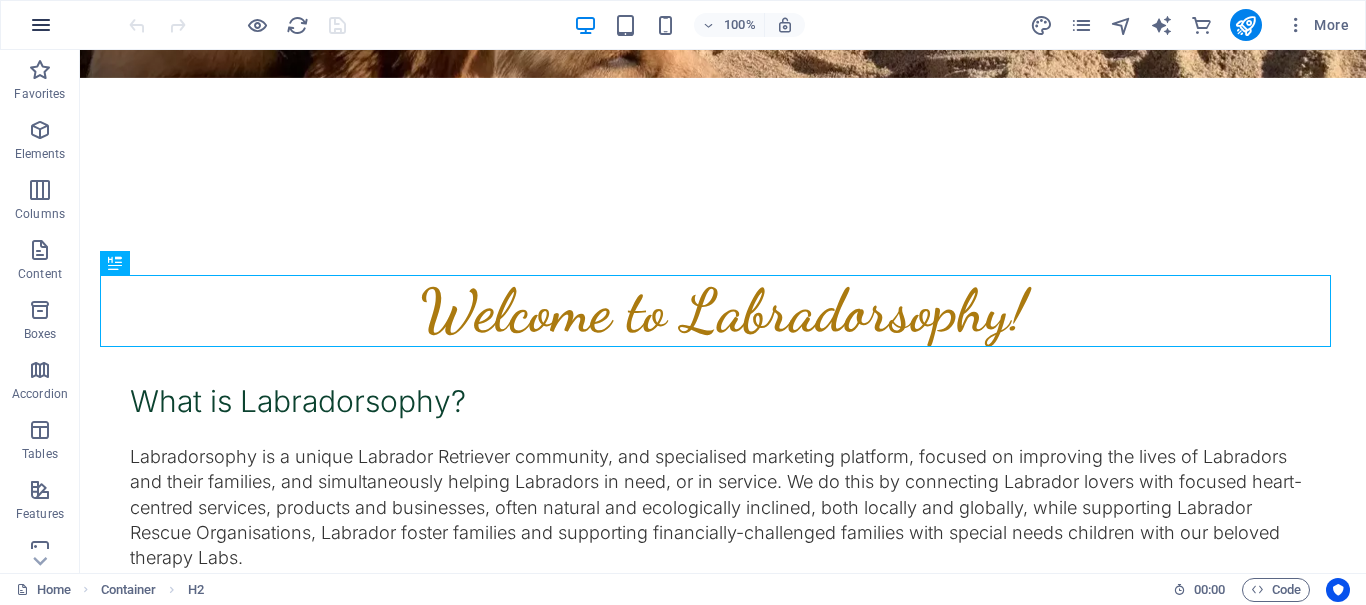 click at bounding box center (41, 25) 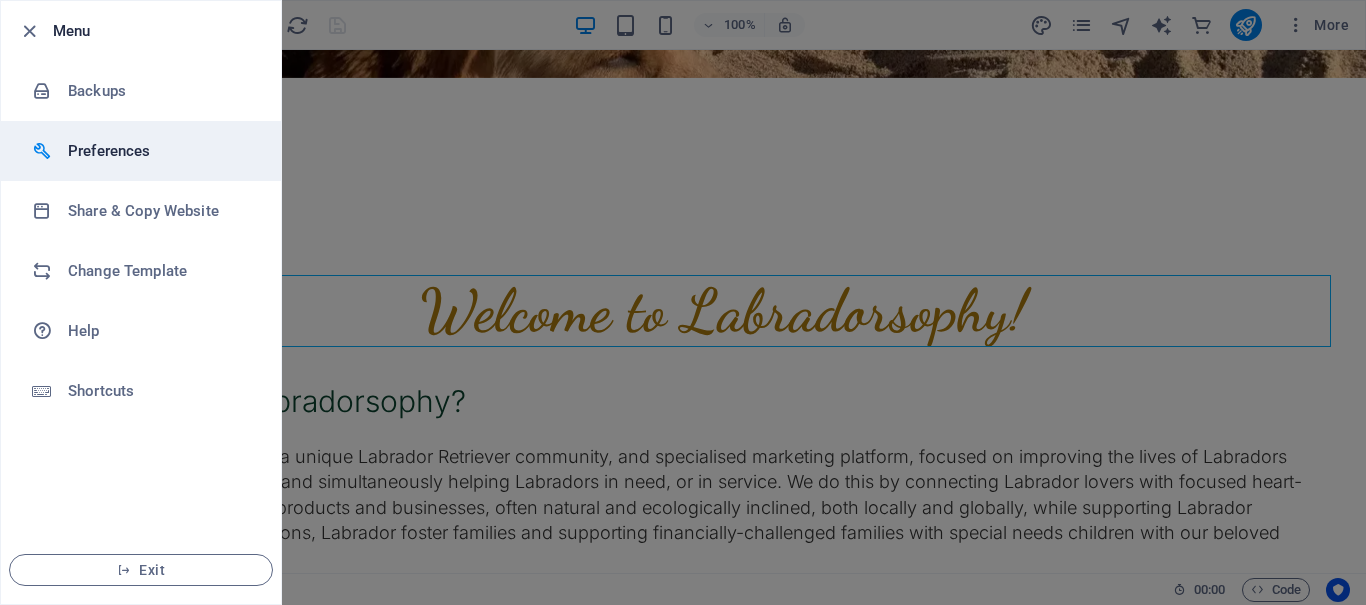 click on "Preferences" at bounding box center (141, 151) 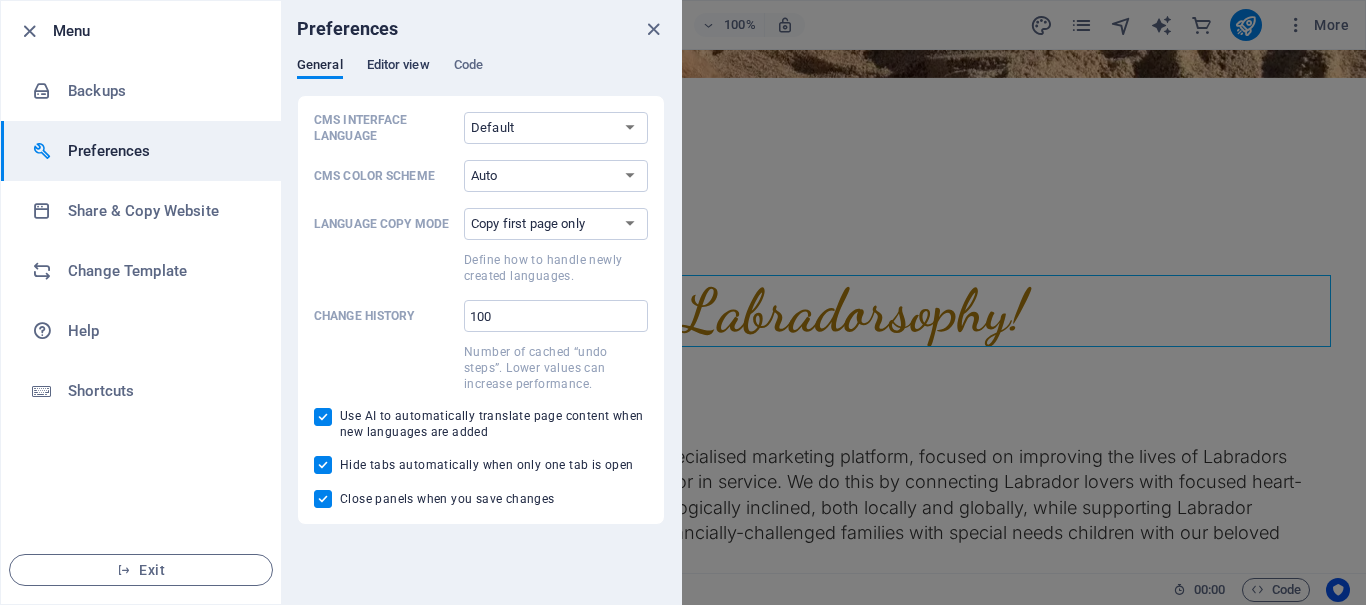 click on "Editor view" at bounding box center [398, 67] 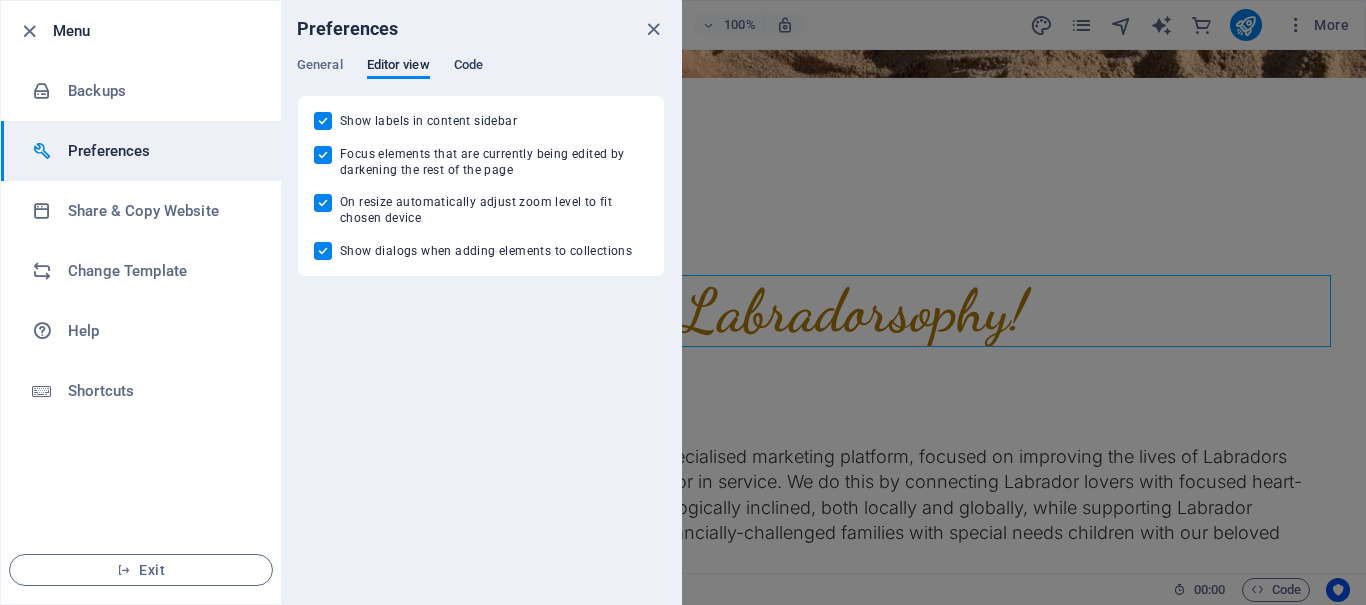 click on "Code" at bounding box center [468, 67] 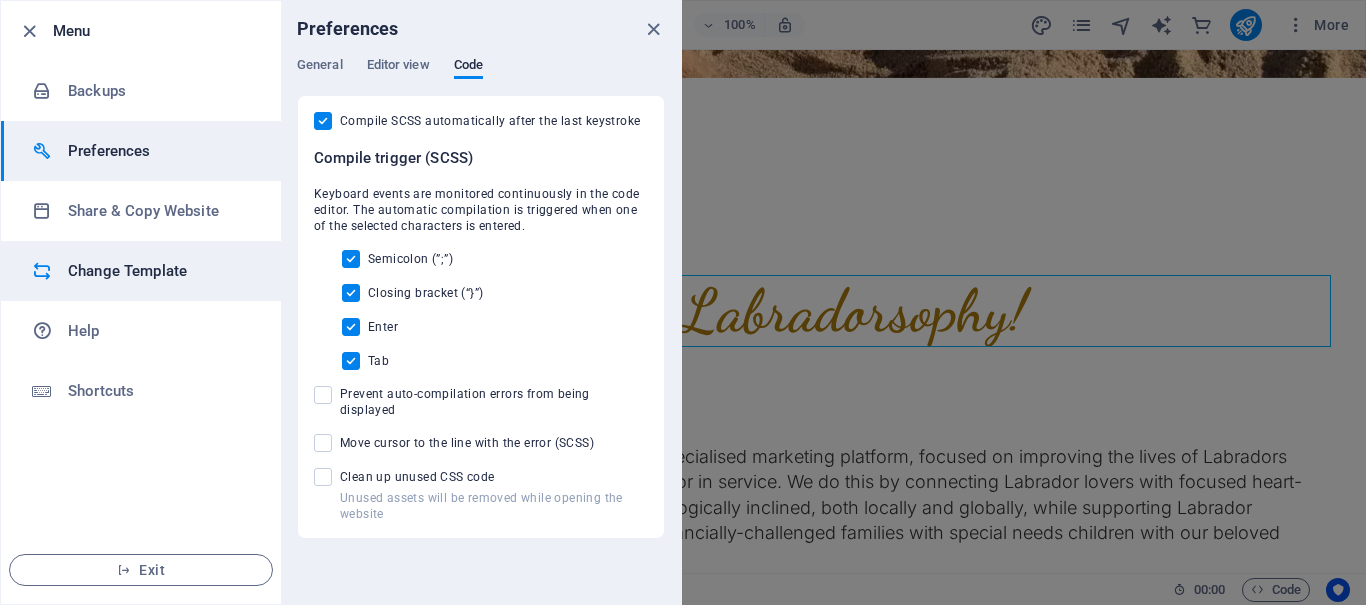 click on "Change Template" at bounding box center [141, 271] 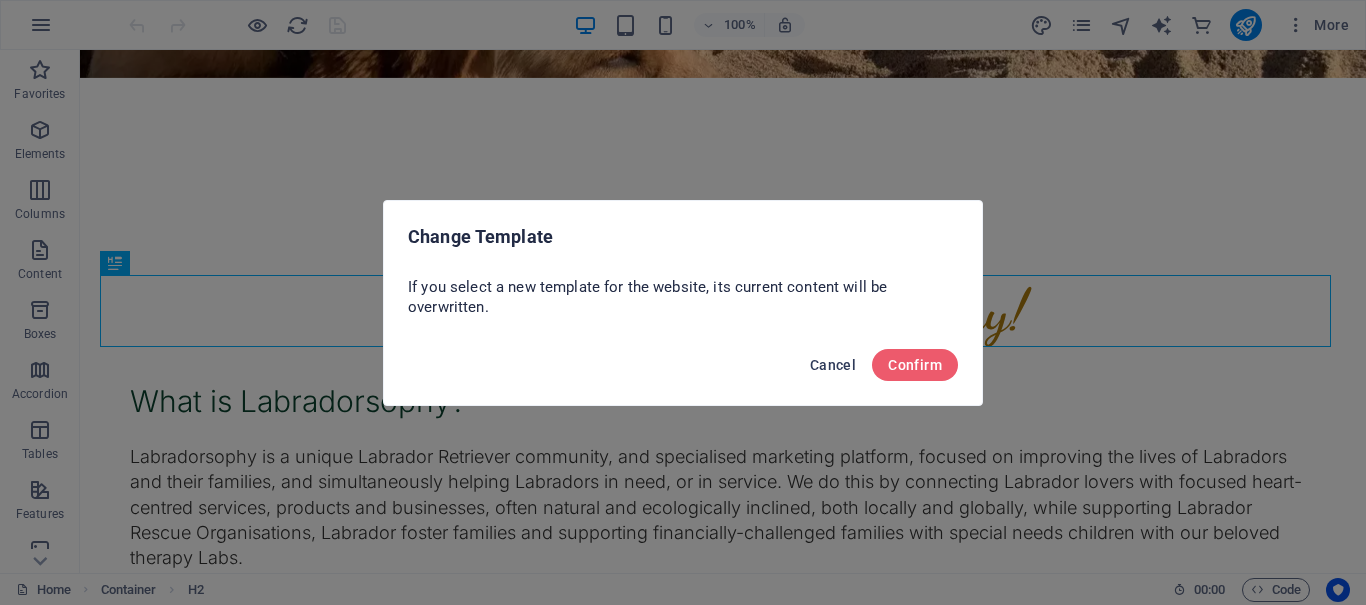 click on "Cancel" at bounding box center (833, 365) 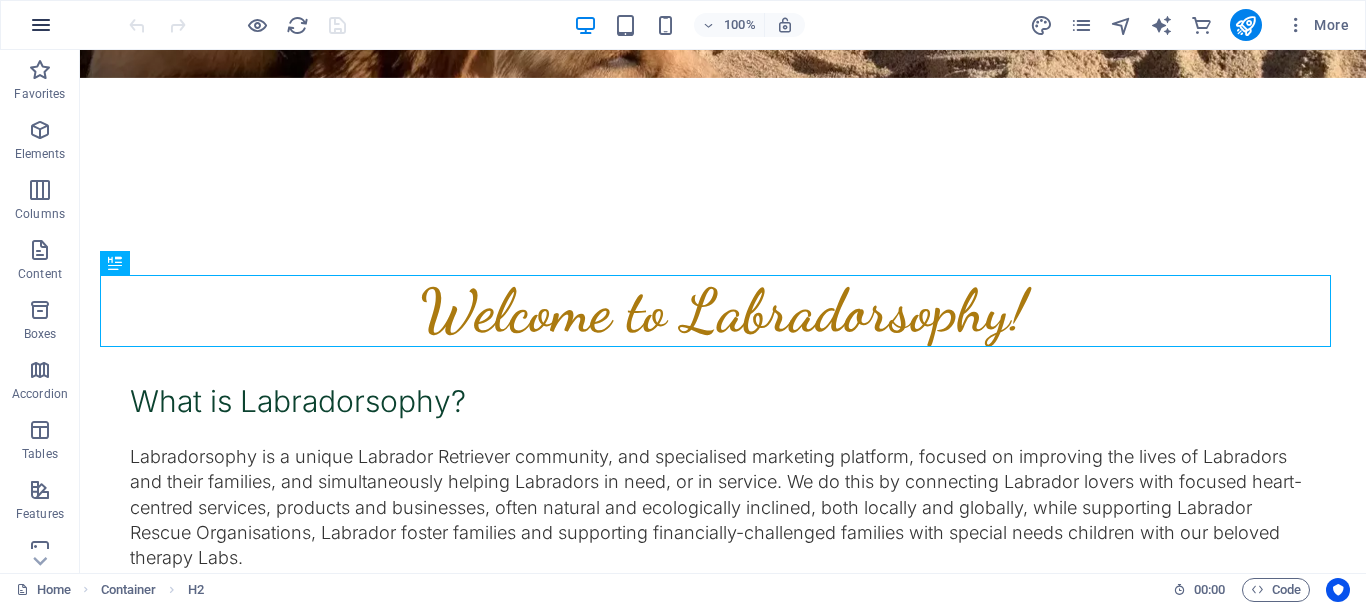 click at bounding box center (41, 25) 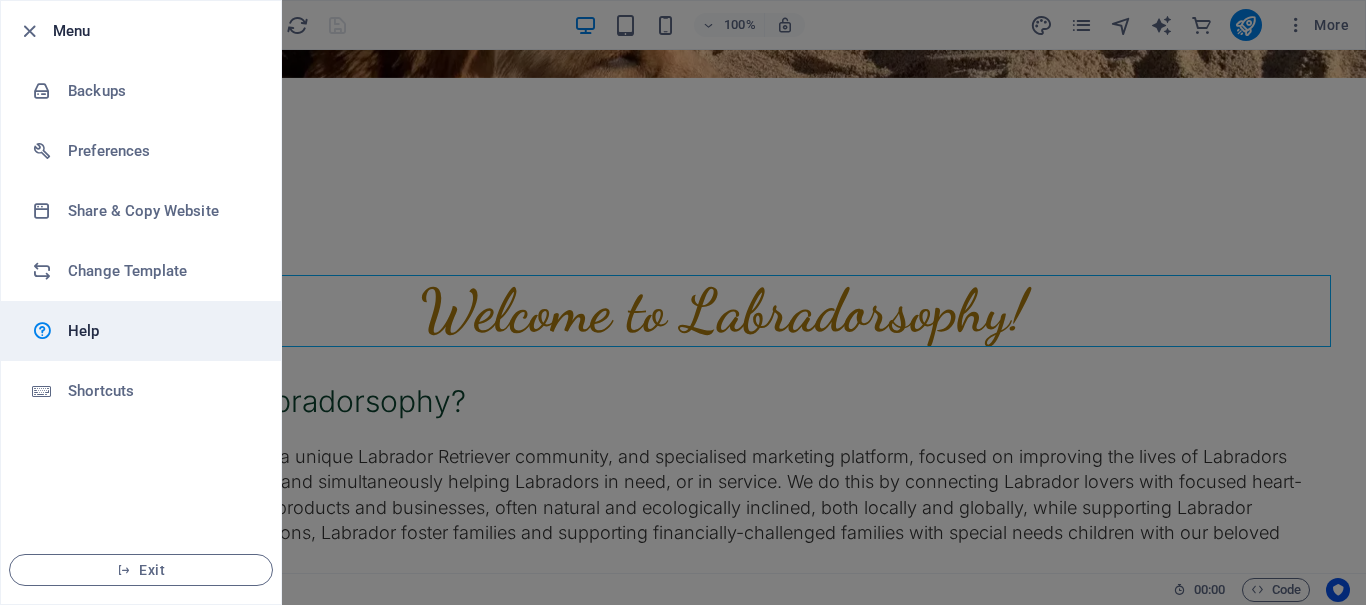 click on "Help" at bounding box center (160, 331) 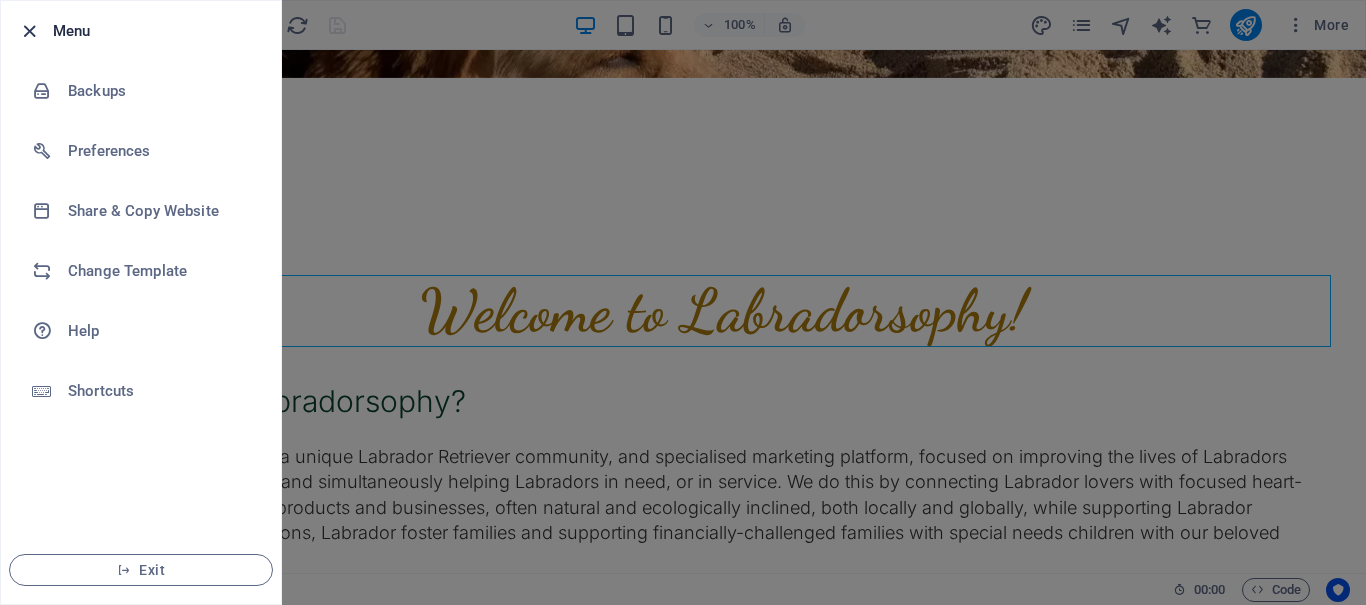 click at bounding box center [29, 31] 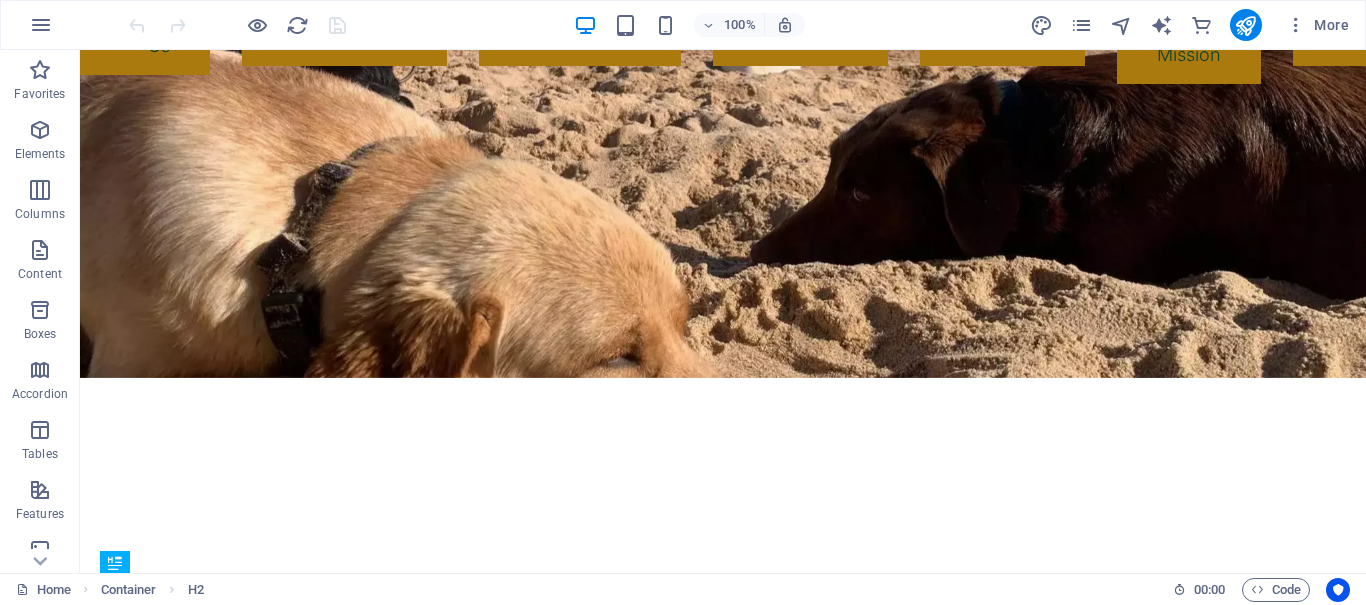 scroll, scrollTop: 0, scrollLeft: 0, axis: both 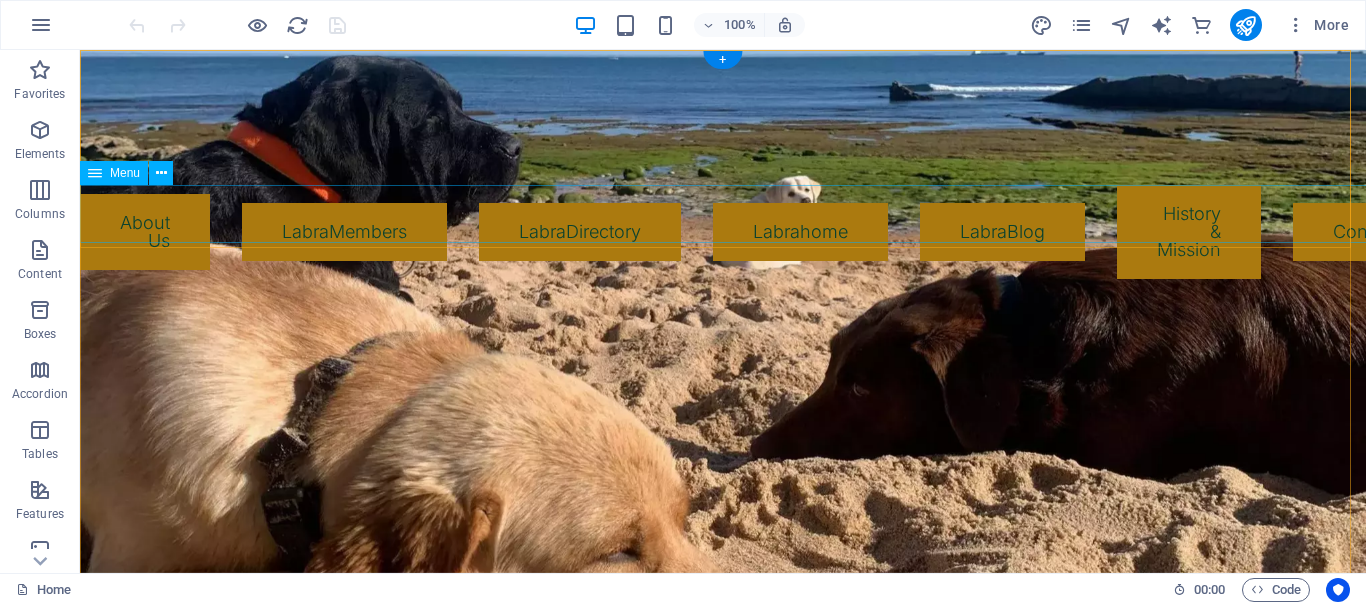 click on "About Us LabraMembers LabraDirectory Labrahome LabraBlog History & Mission Contact" at bounding box center [723, 232] 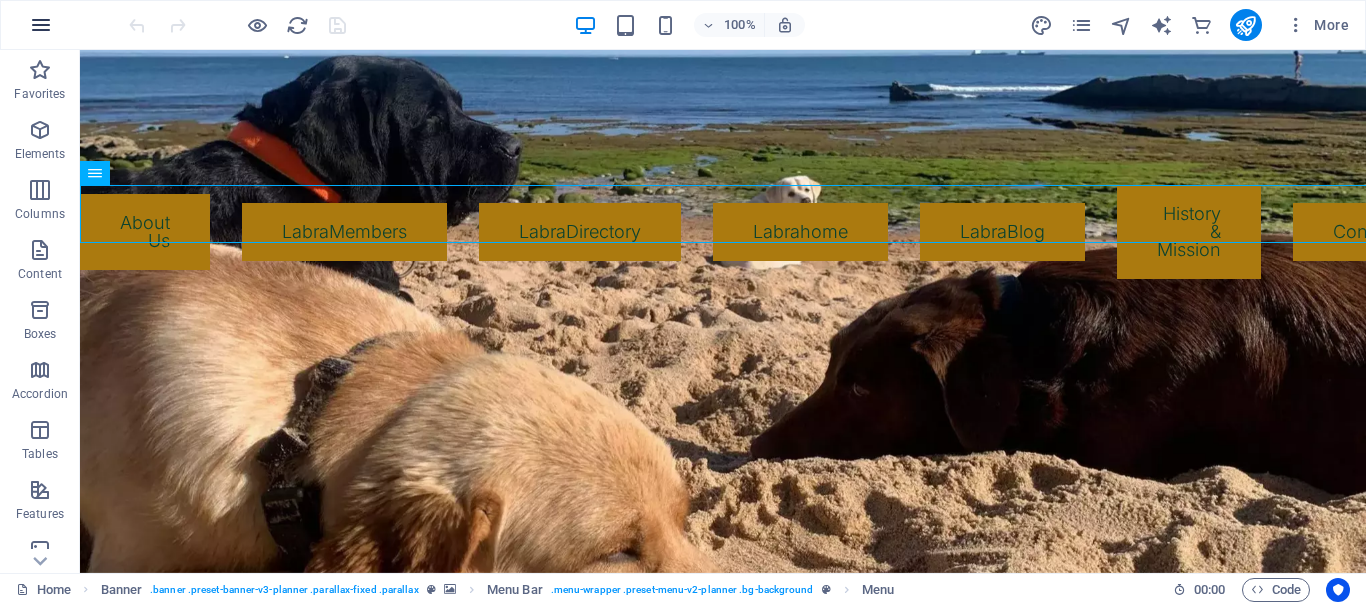 click at bounding box center (41, 25) 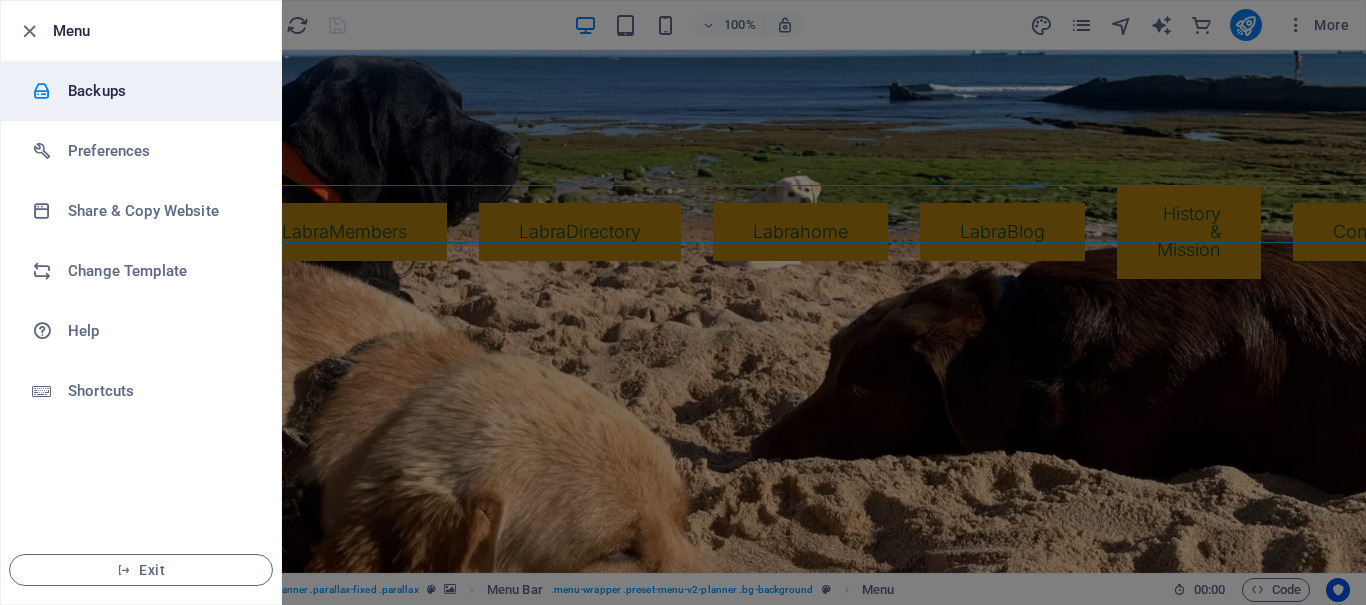 click on "Backups" at bounding box center (160, 91) 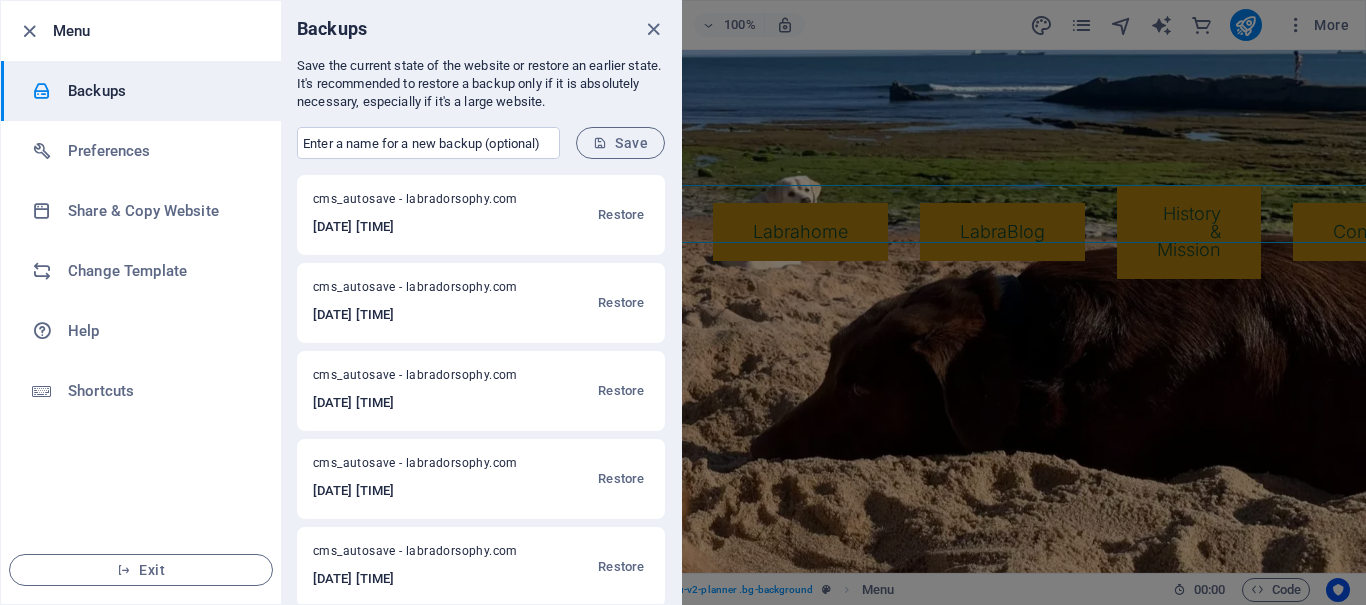 click on "2025-08-04 21:23:10" at bounding box center (424, 315) 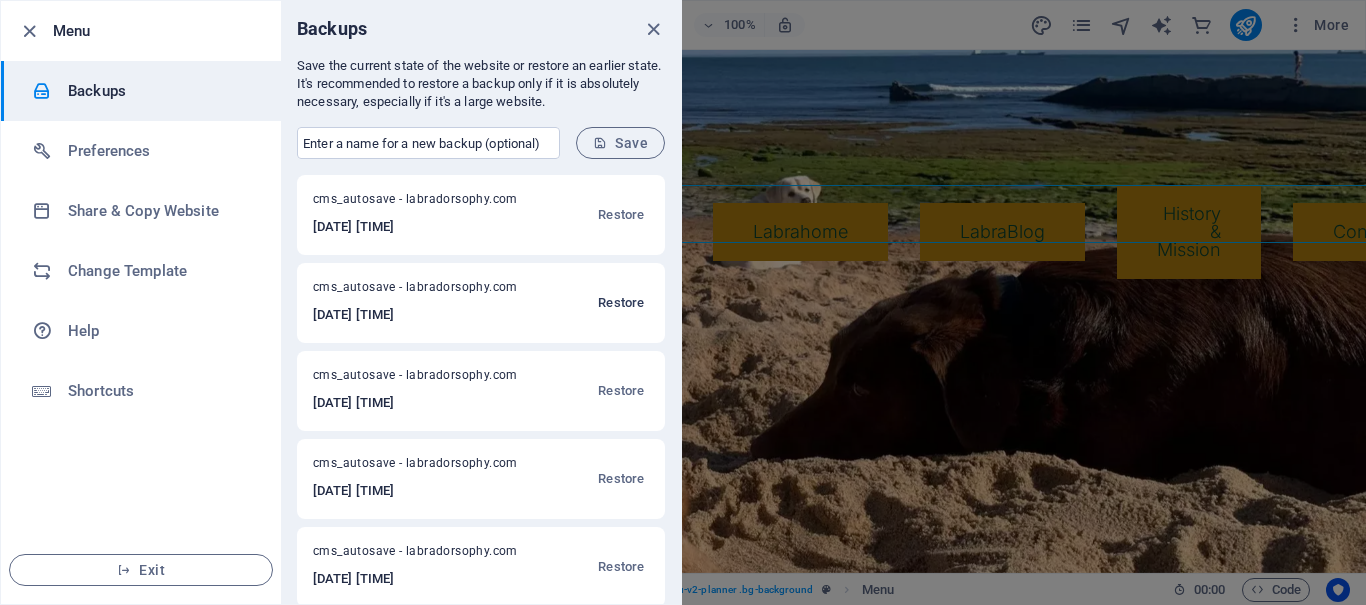 click on "Restore" at bounding box center [621, 303] 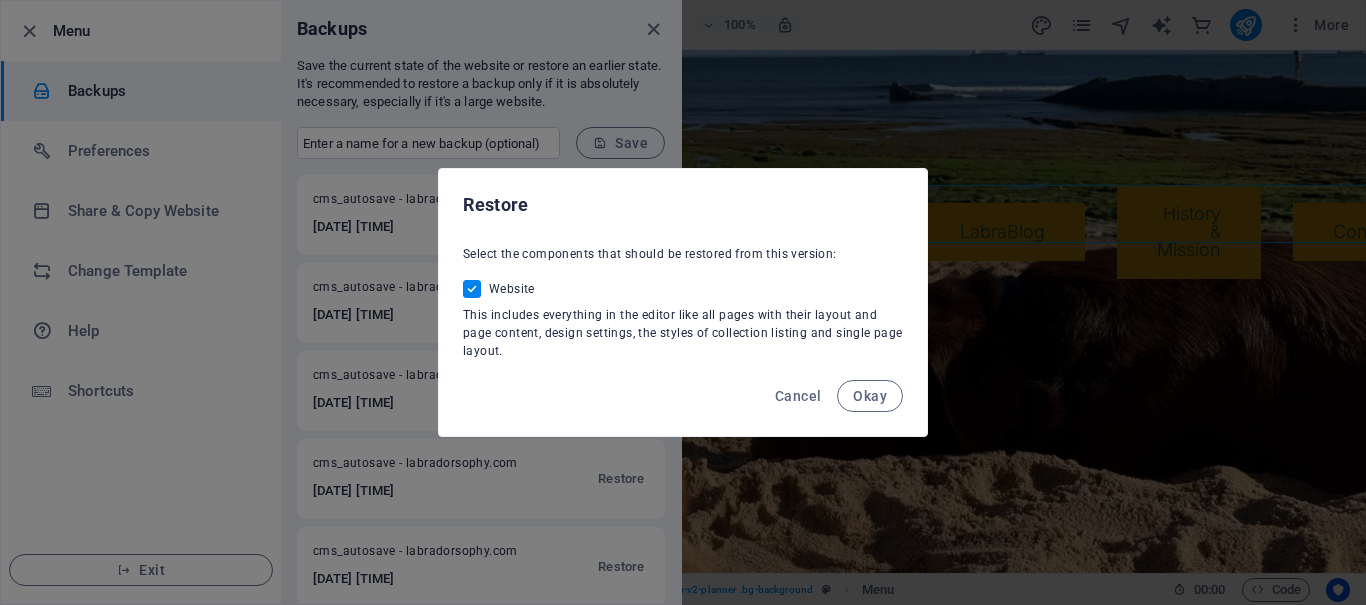 click on "Okay" at bounding box center (870, 396) 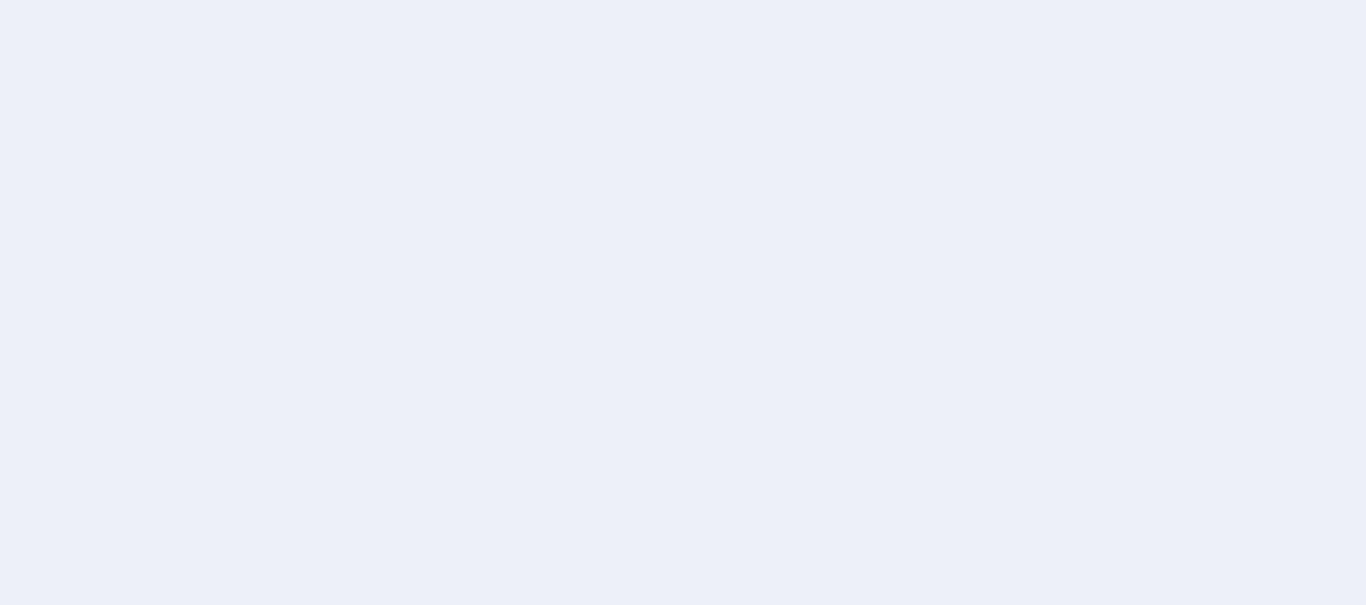 scroll, scrollTop: 0, scrollLeft: 0, axis: both 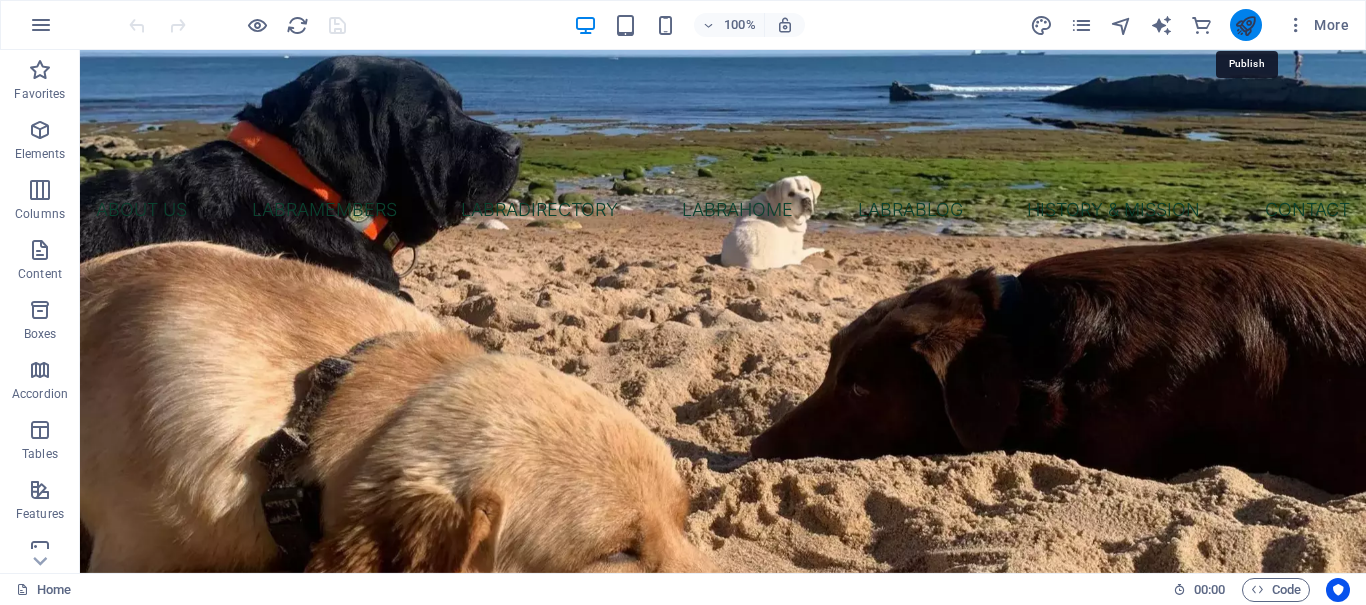 click at bounding box center (1245, 25) 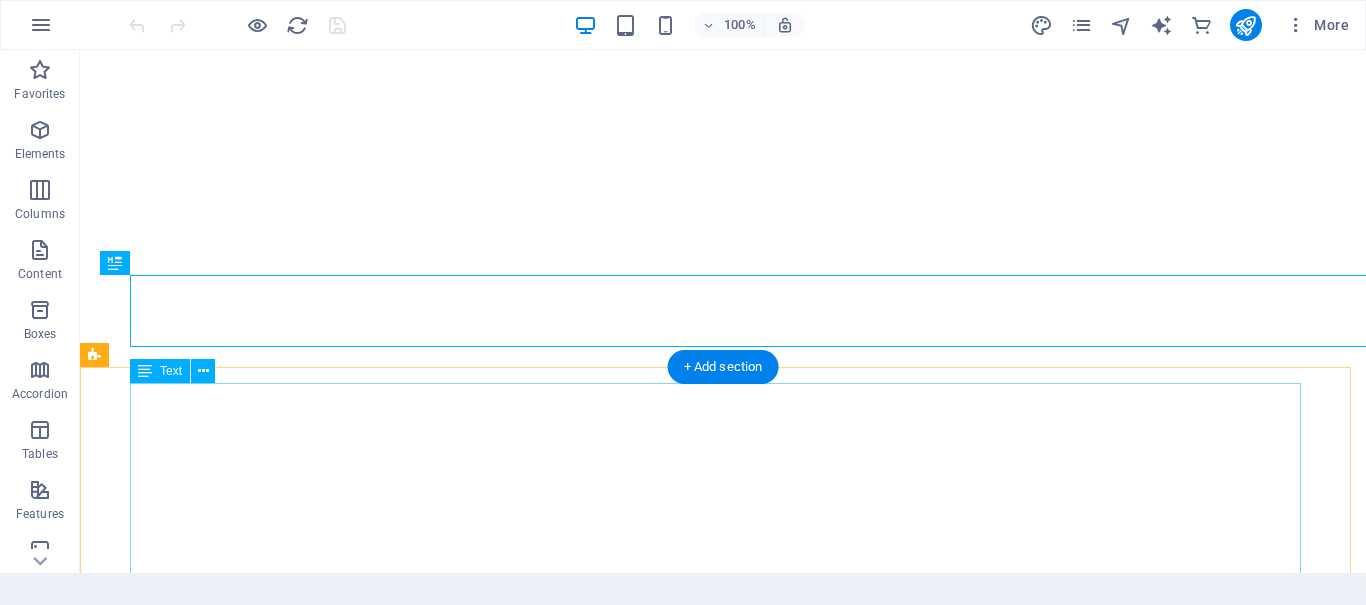 scroll, scrollTop: 0, scrollLeft: 0, axis: both 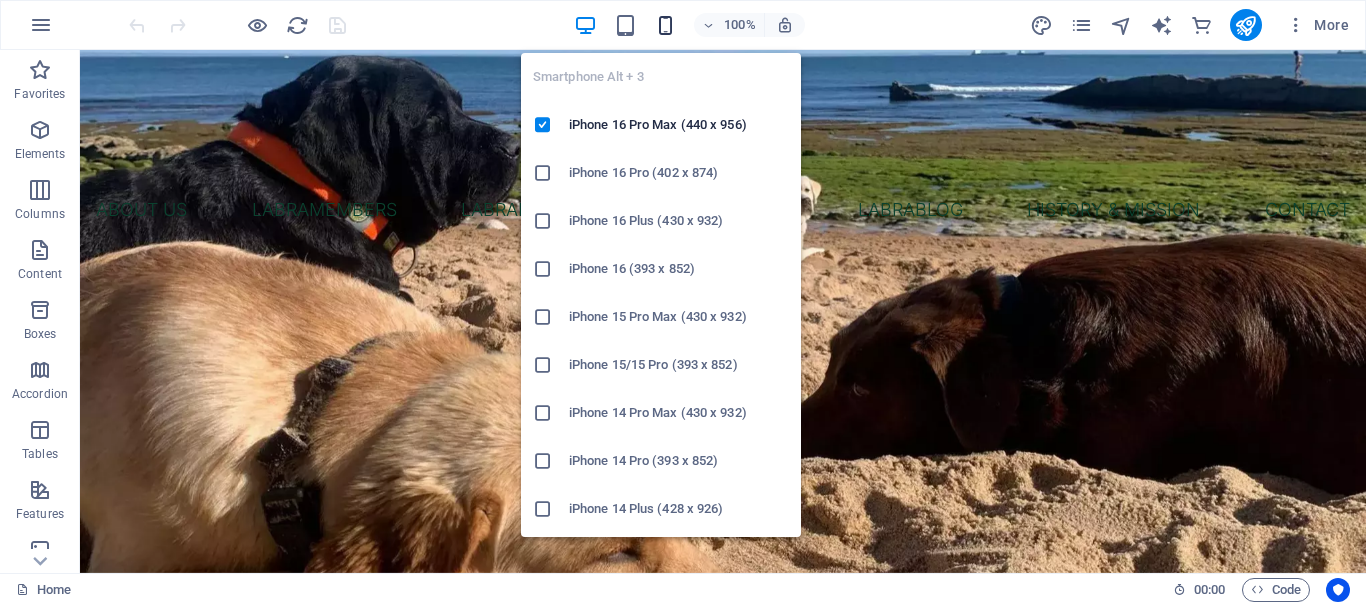 click at bounding box center (665, 25) 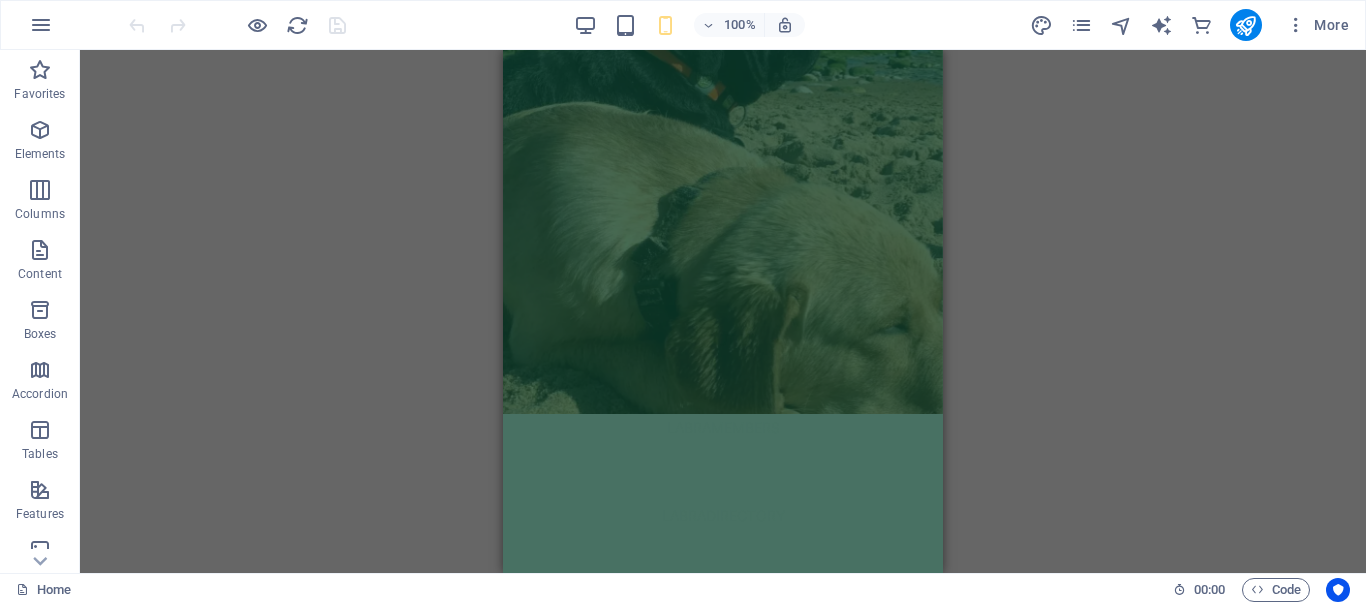 scroll, scrollTop: 0, scrollLeft: 0, axis: both 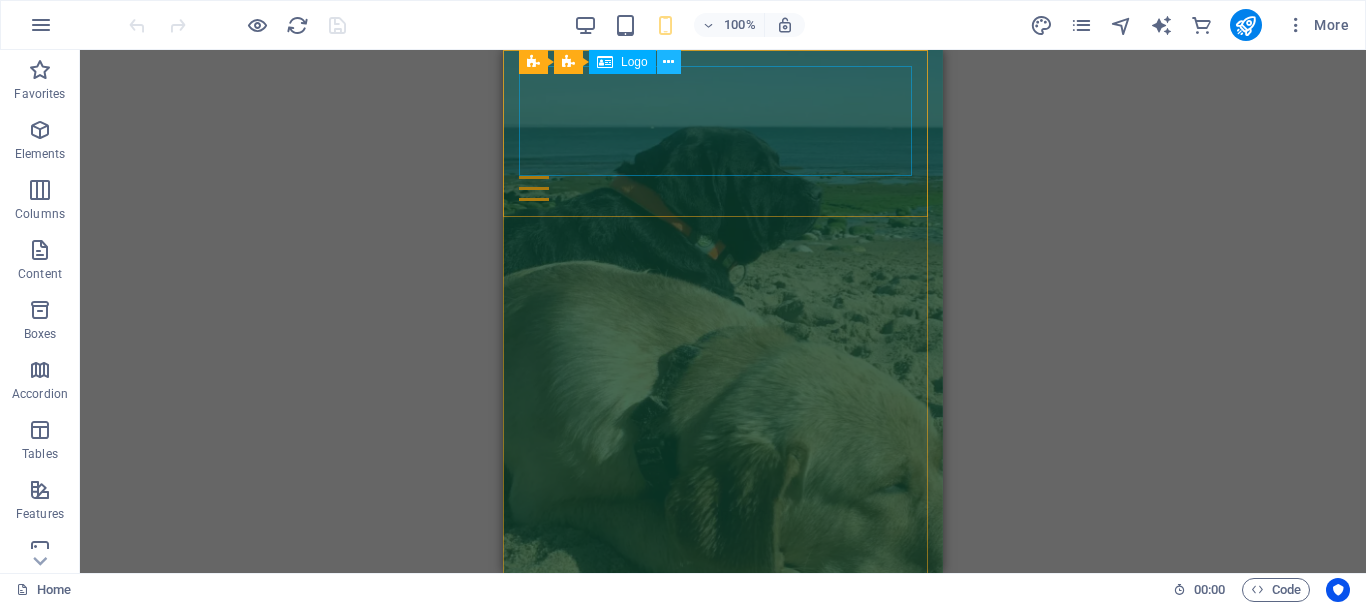 click at bounding box center [668, 62] 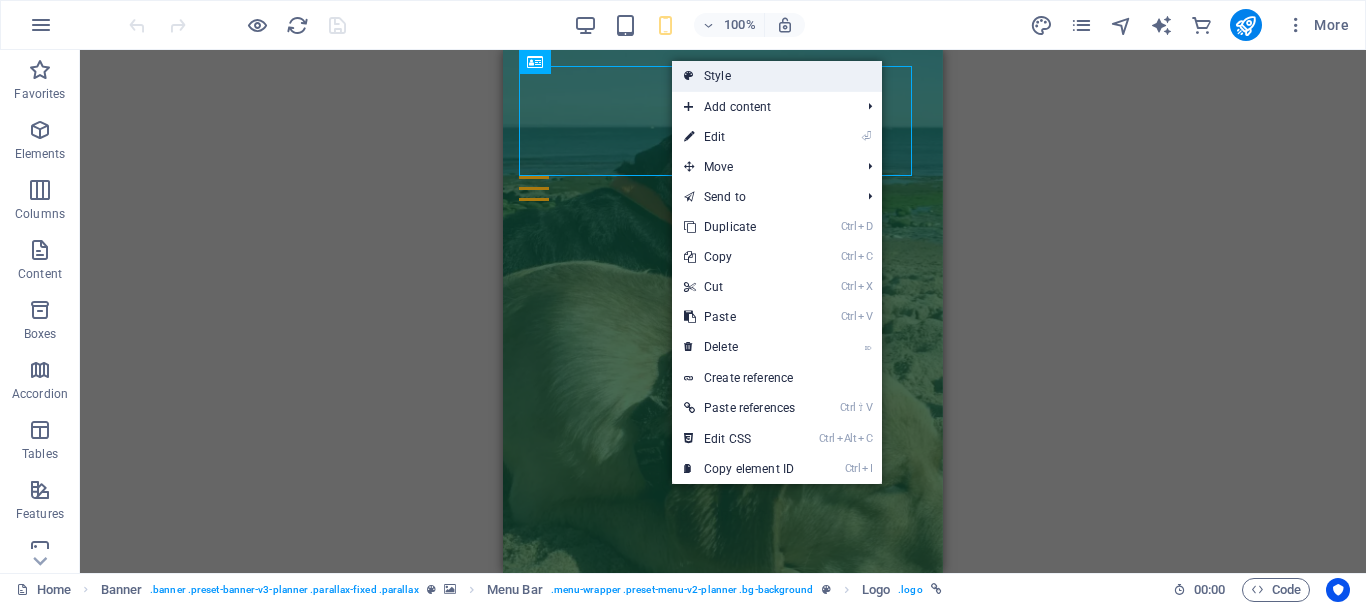 click on "Style" at bounding box center (777, 76) 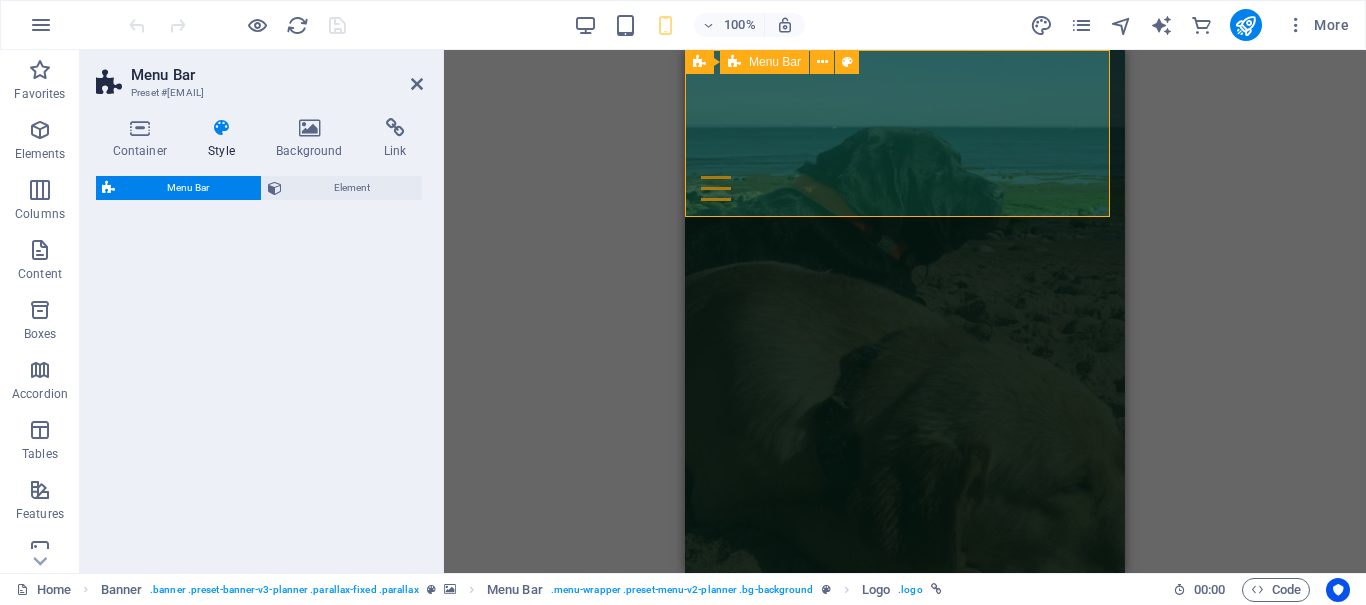 select on "rem" 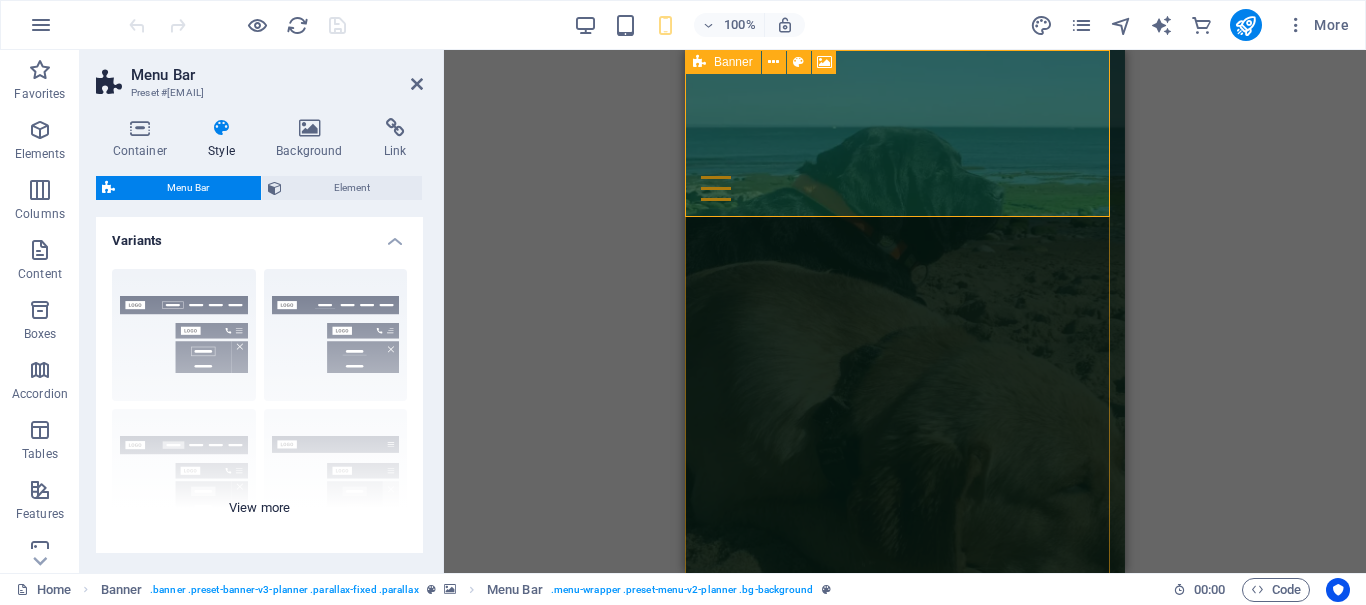 scroll, scrollTop: 100, scrollLeft: 0, axis: vertical 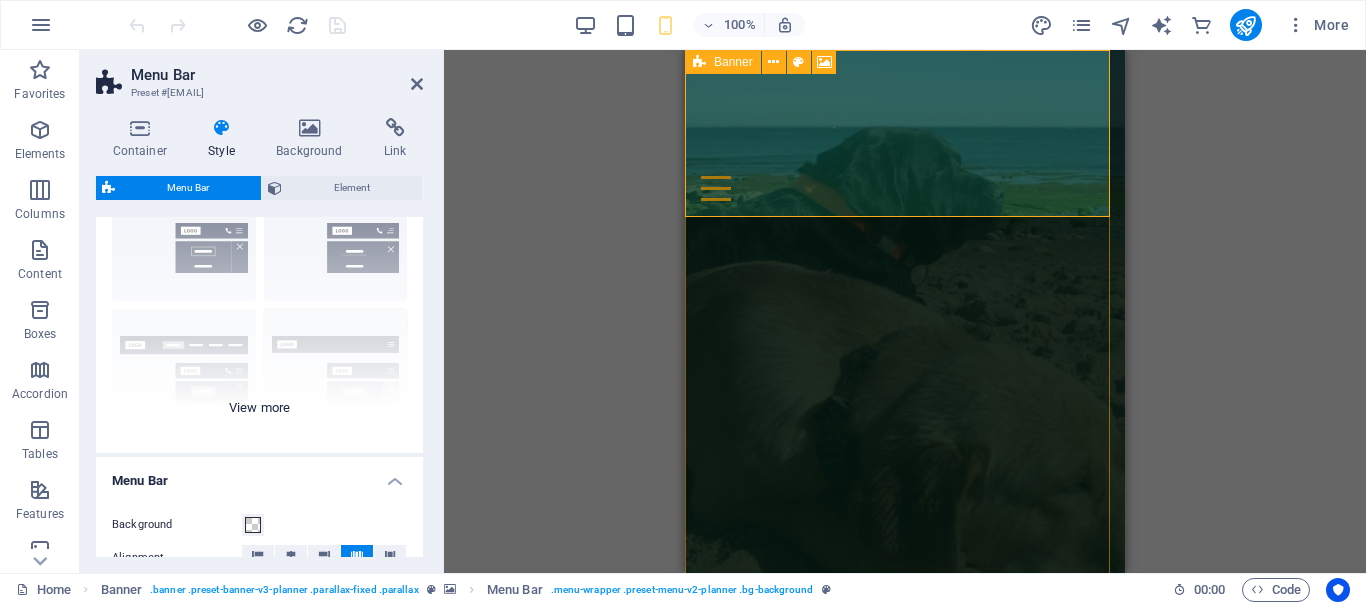 click on "Border Centered Default Fixed Loki Trigger Wide XXL" at bounding box center [259, 303] 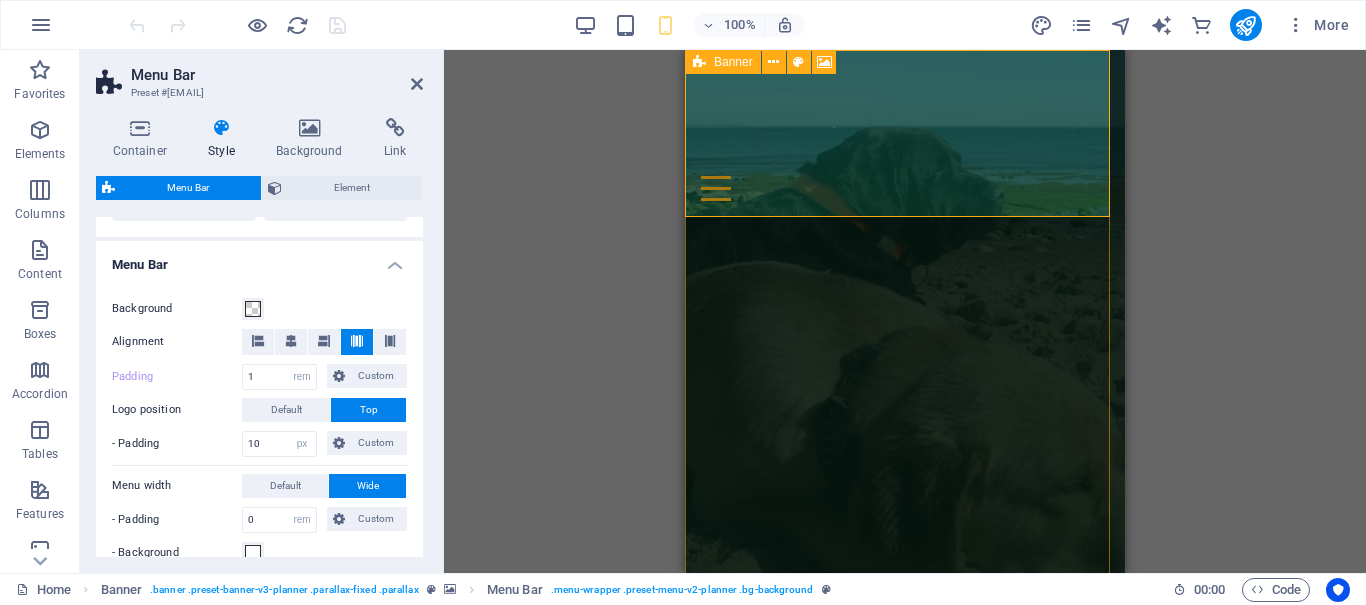 scroll, scrollTop: 700, scrollLeft: 0, axis: vertical 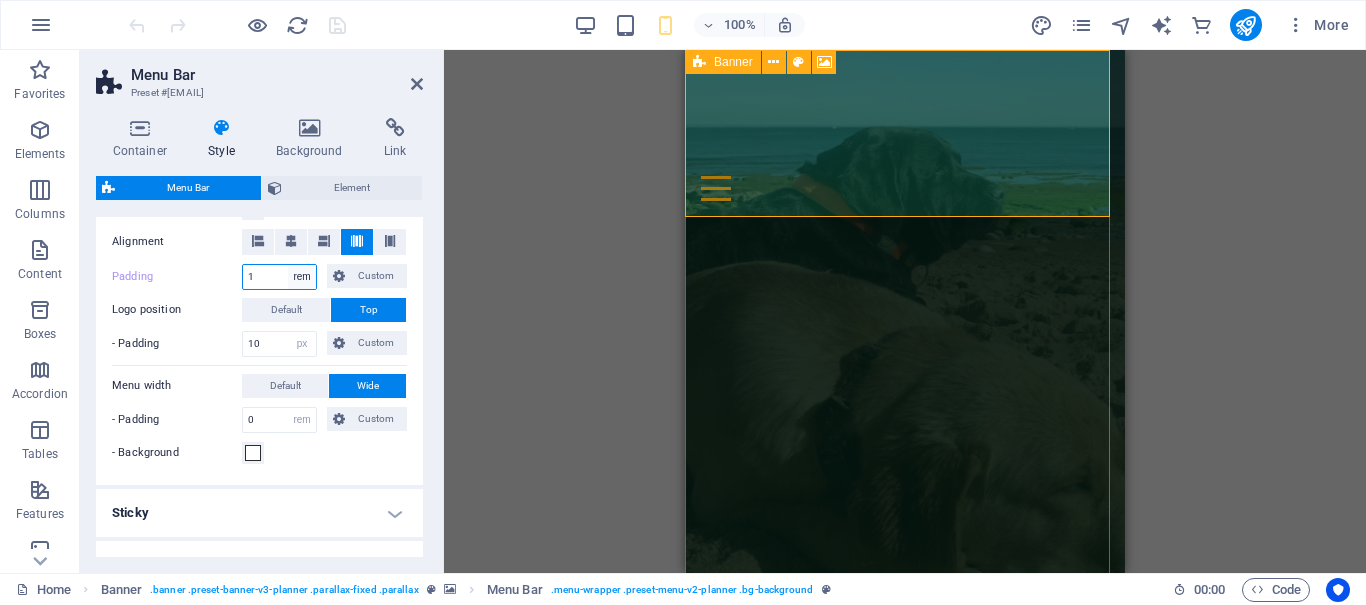 click on "px rem % vh vw Custom" at bounding box center (302, 277) 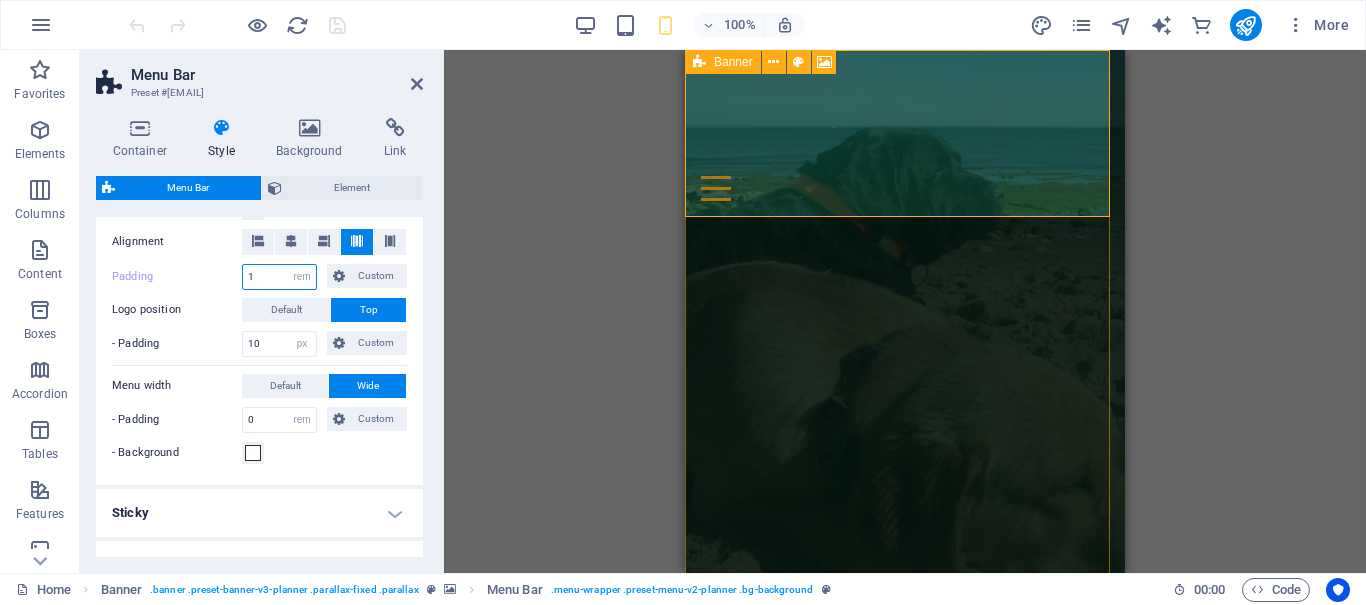 click on "1" at bounding box center [279, 277] 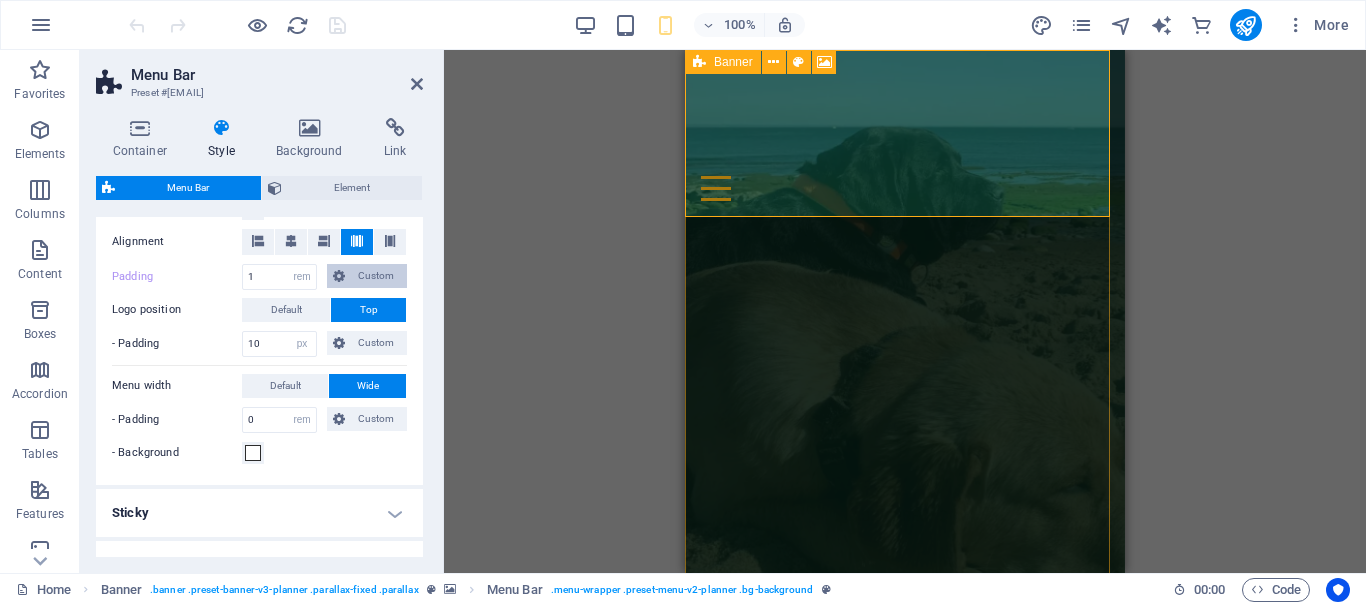 click on "Custom" at bounding box center [376, 276] 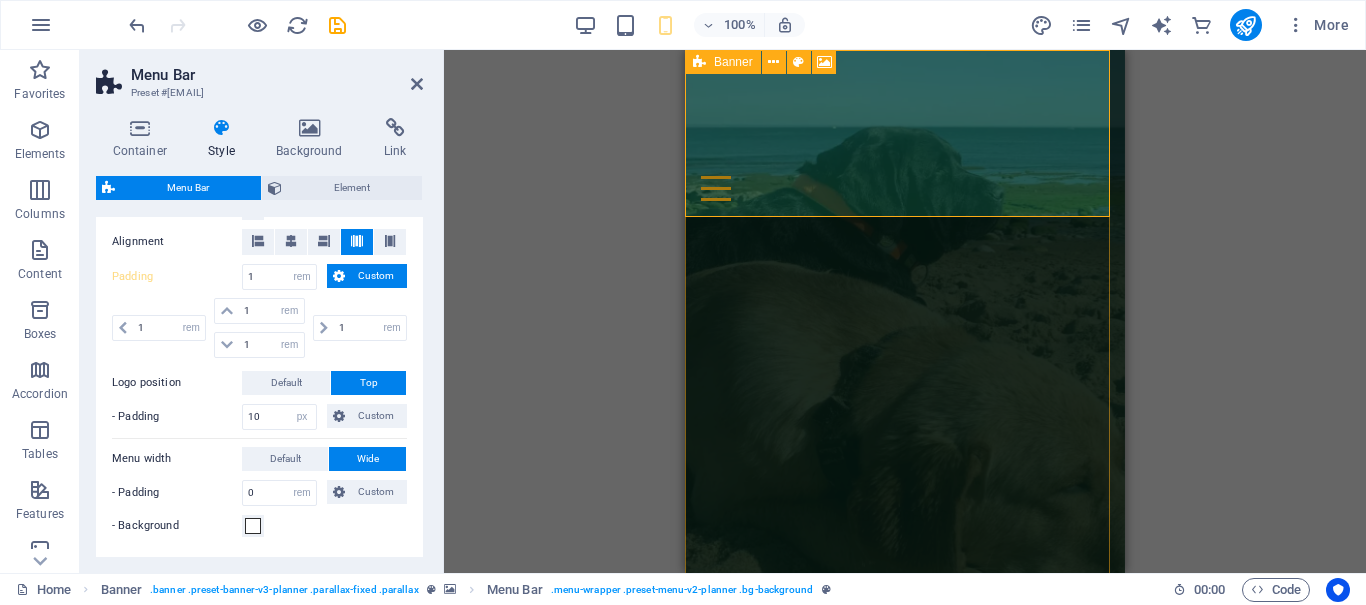click on "Custom" at bounding box center [376, 276] 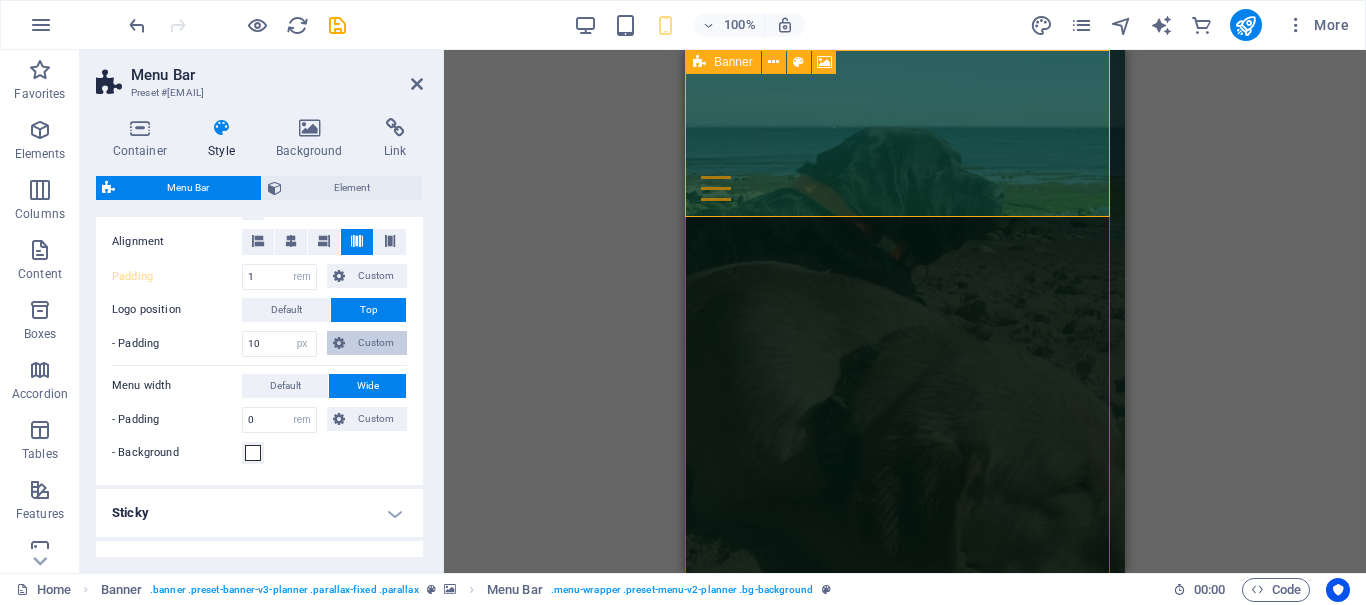 click on "Custom" at bounding box center (376, 343) 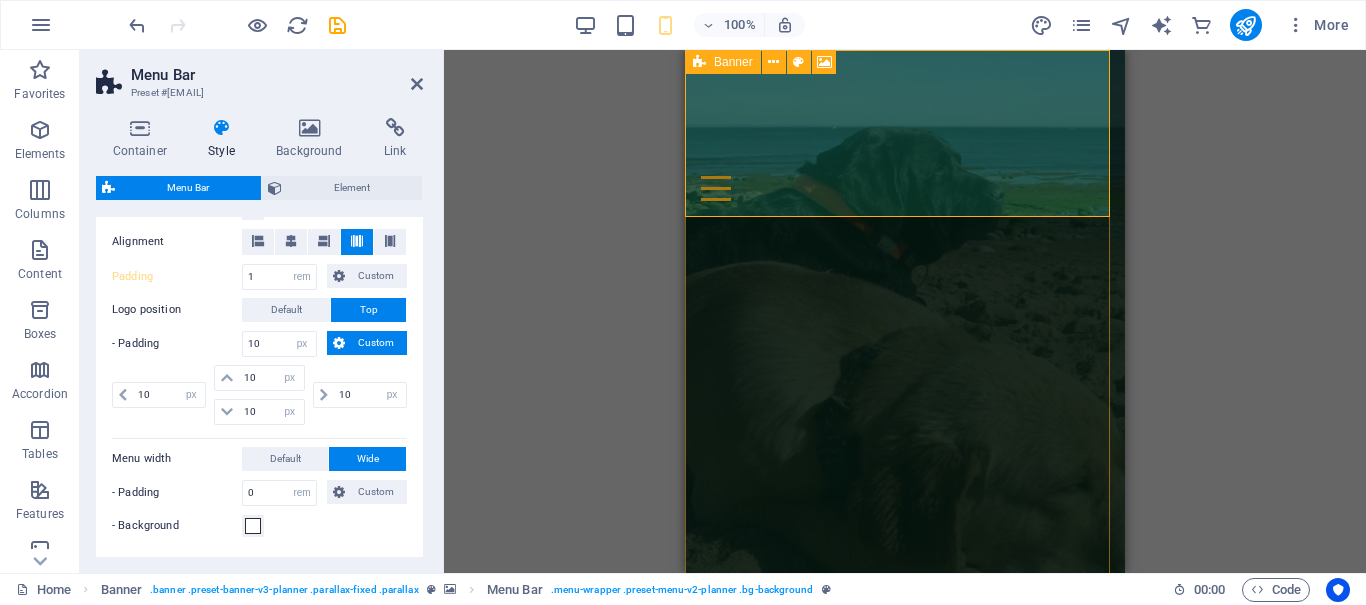 click on "Custom" at bounding box center (376, 343) 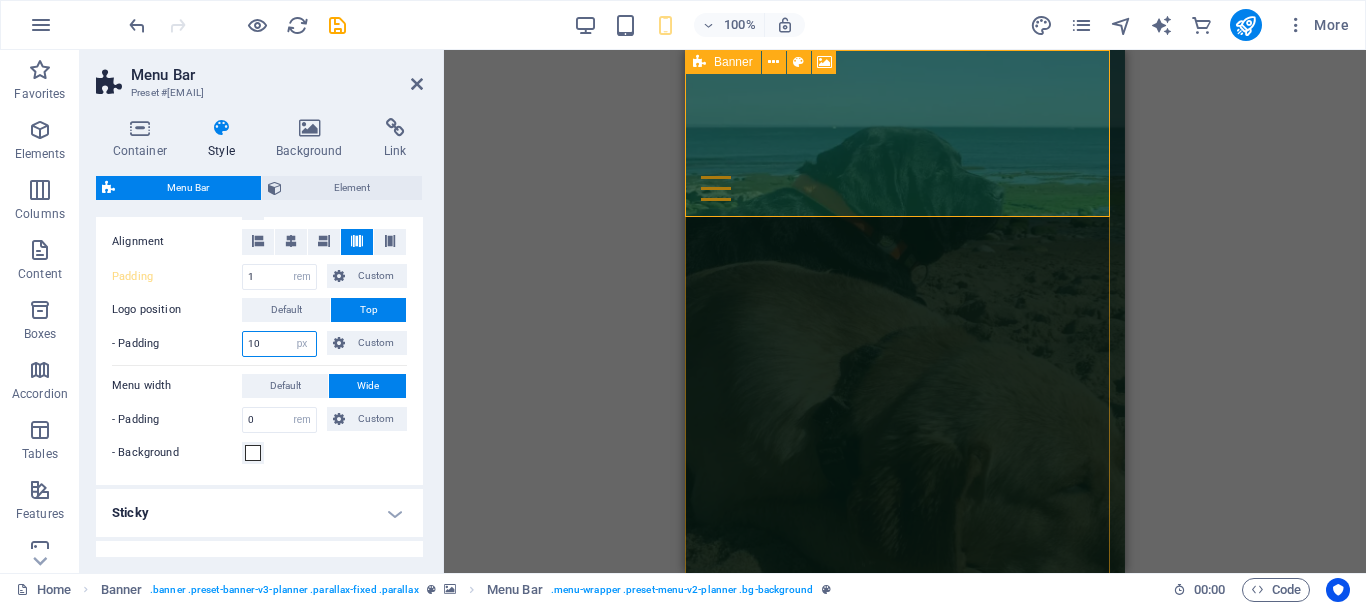 click on "10" at bounding box center [279, 344] 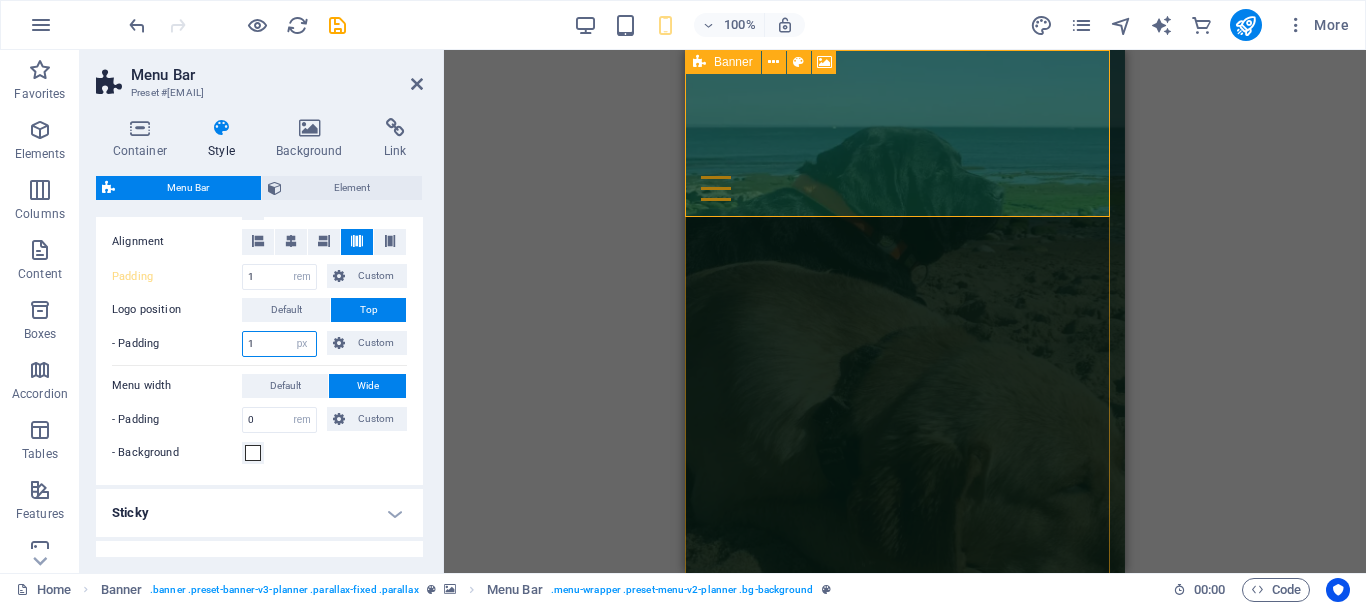 type on "10" 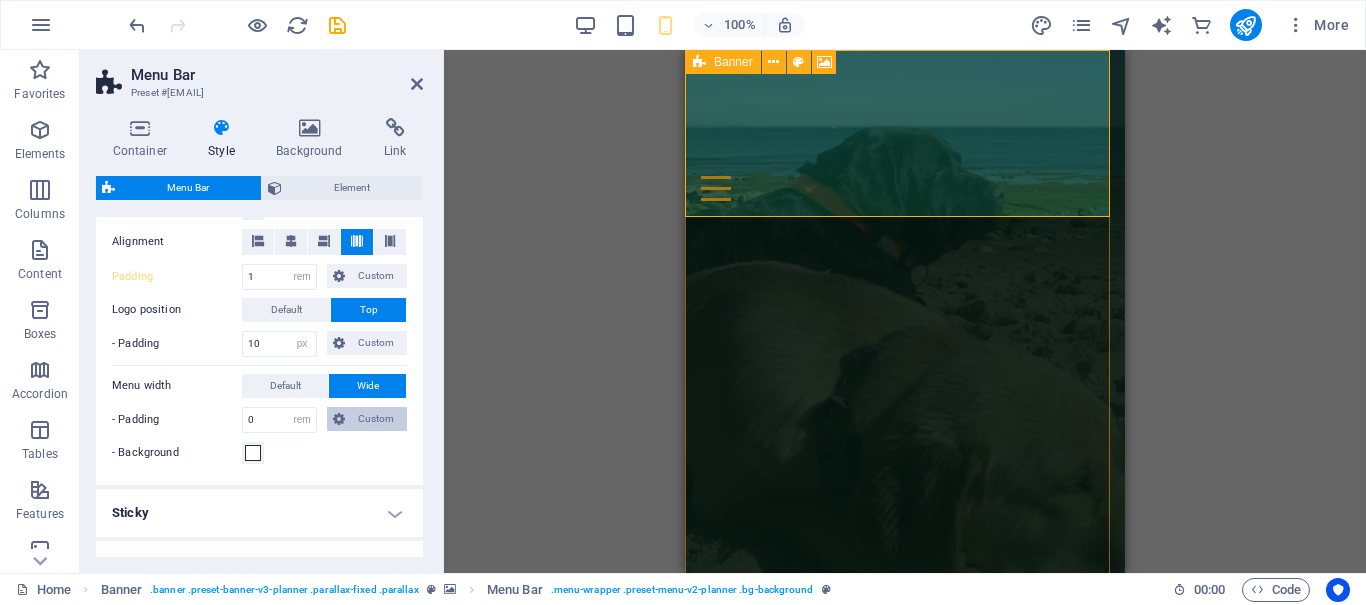 click on "Custom" at bounding box center (376, 419) 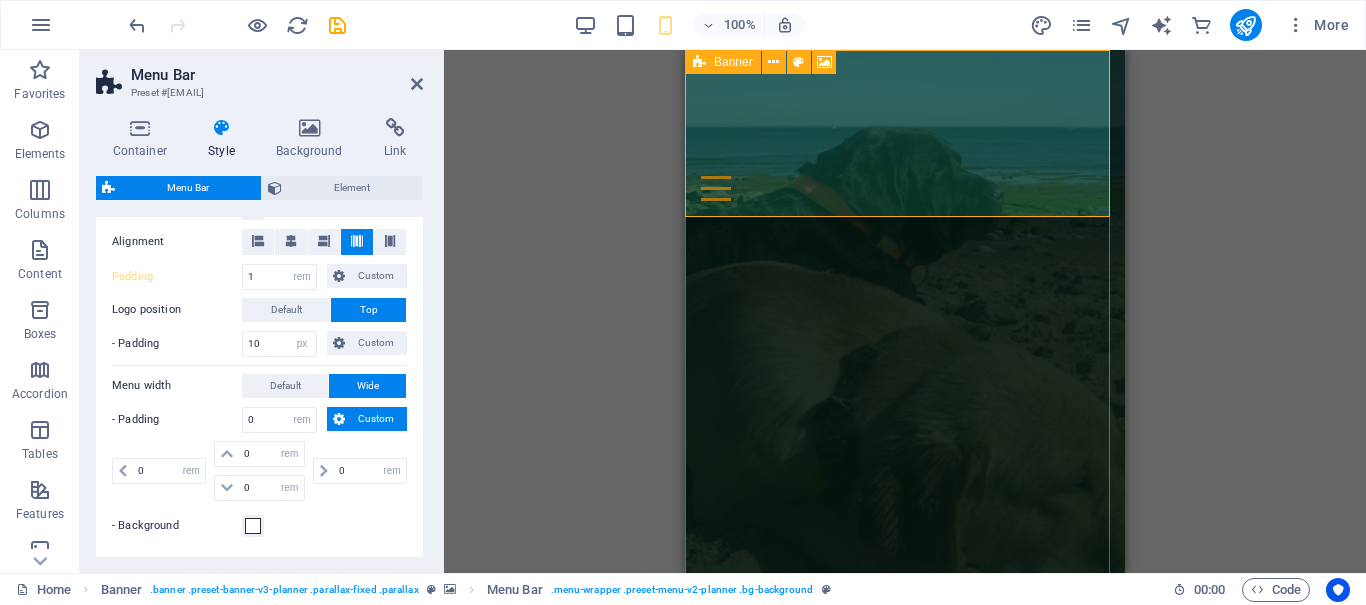 click on "Custom" at bounding box center (376, 419) 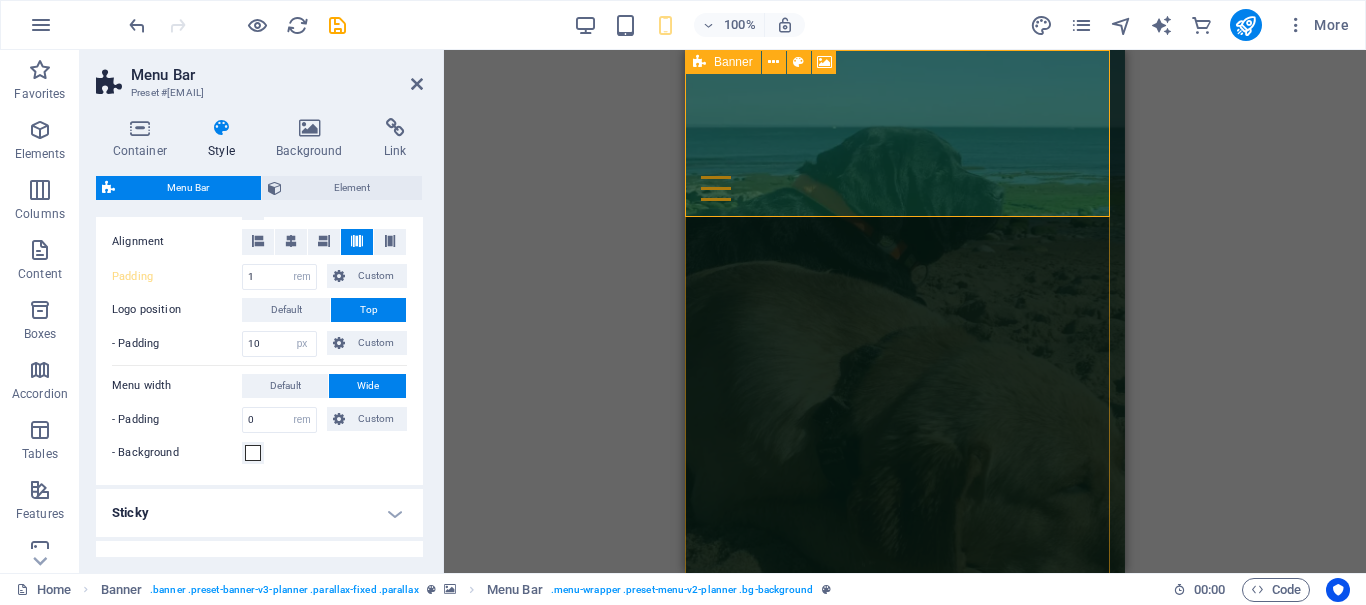 scroll, scrollTop: 900, scrollLeft: 0, axis: vertical 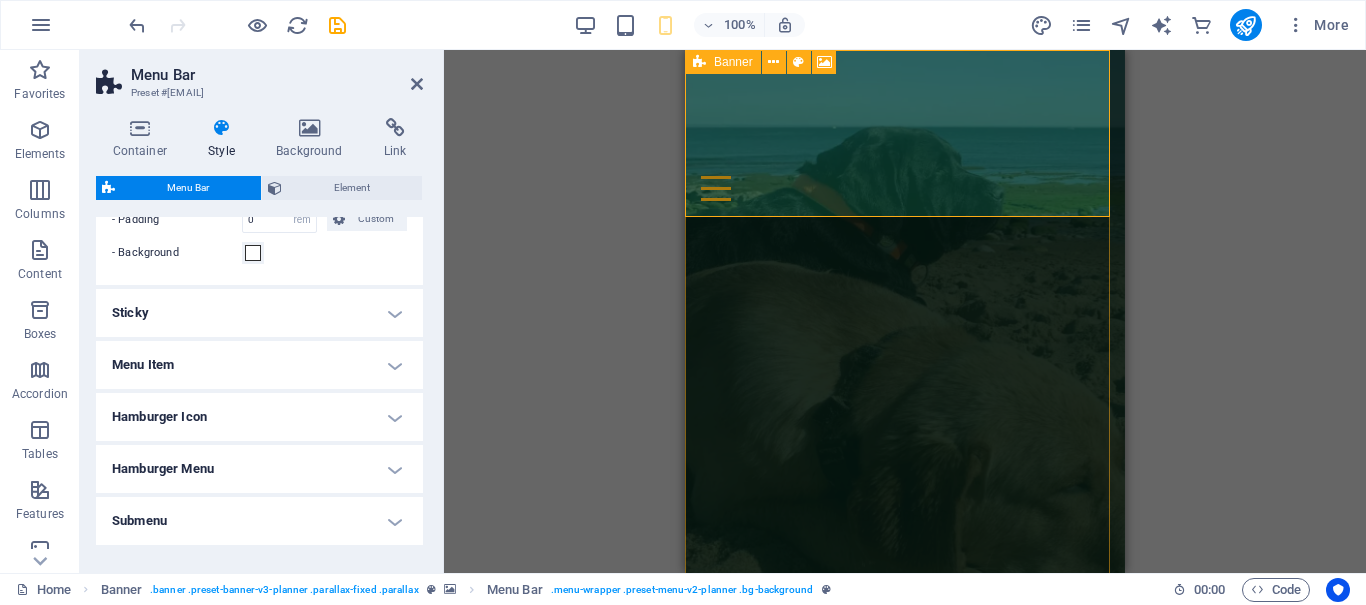 click on "Sticky" at bounding box center (259, 313) 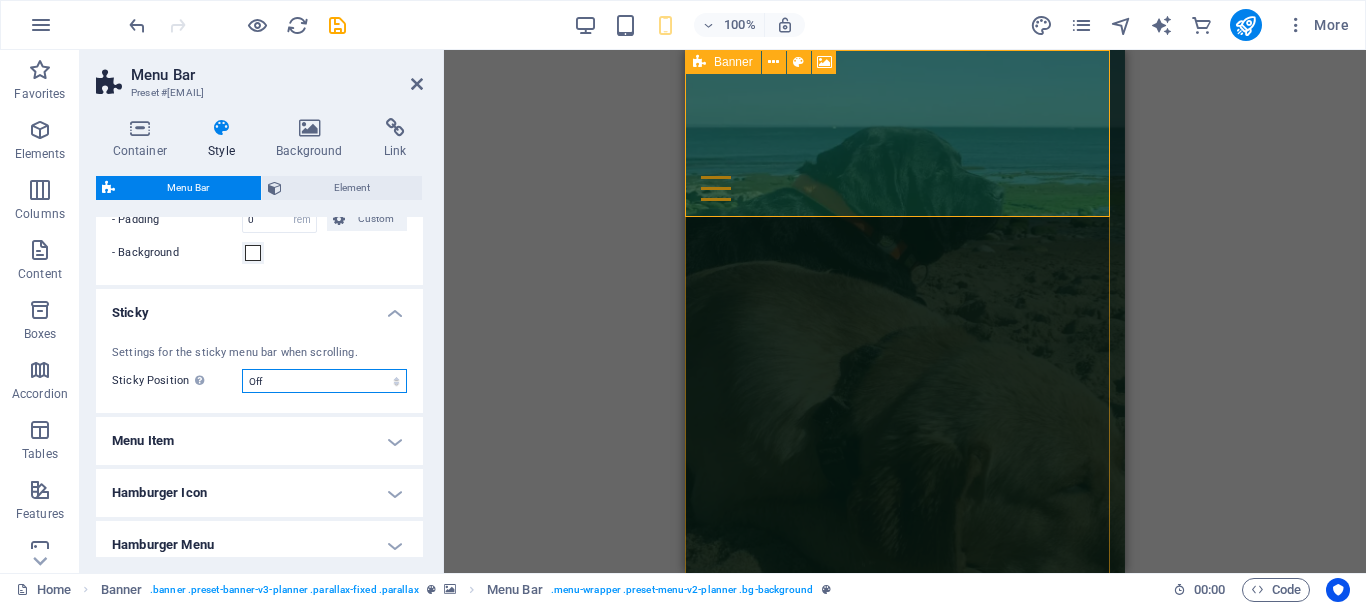 click on "Off Instant After menu After banner When scrolling up" at bounding box center [324, 381] 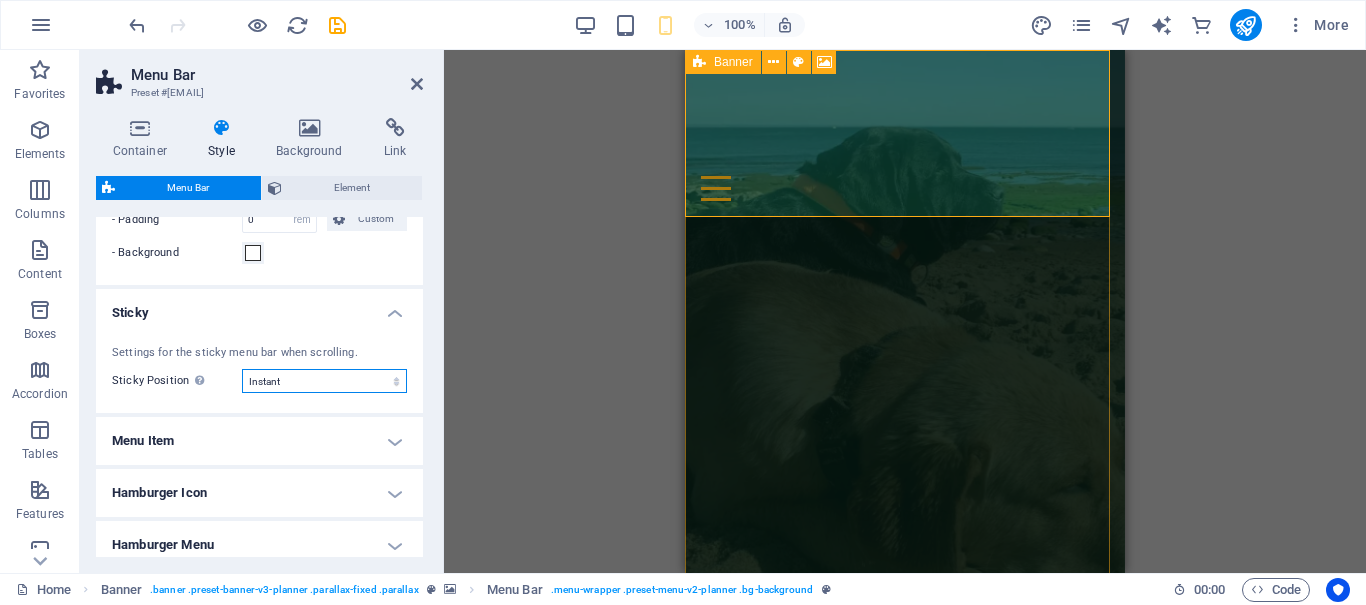 click on "Off Instant After menu After banner When scrolling up" at bounding box center (324, 381) 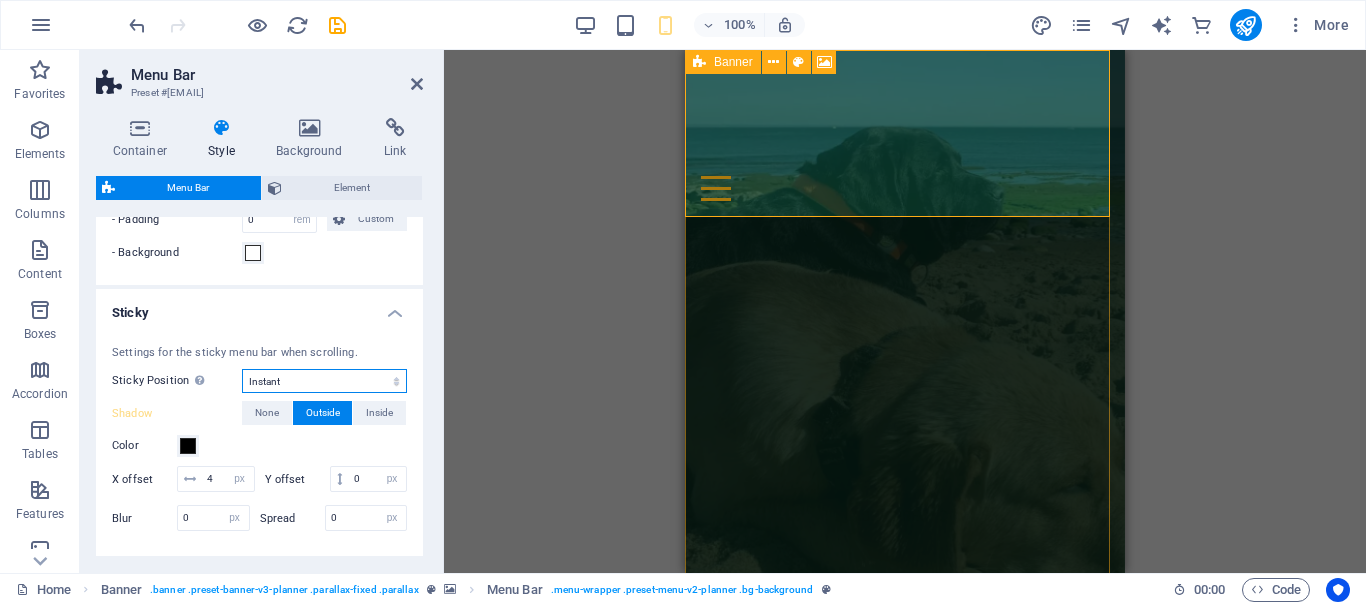 click on "Off Instant After menu After banner When scrolling up" at bounding box center [324, 381] 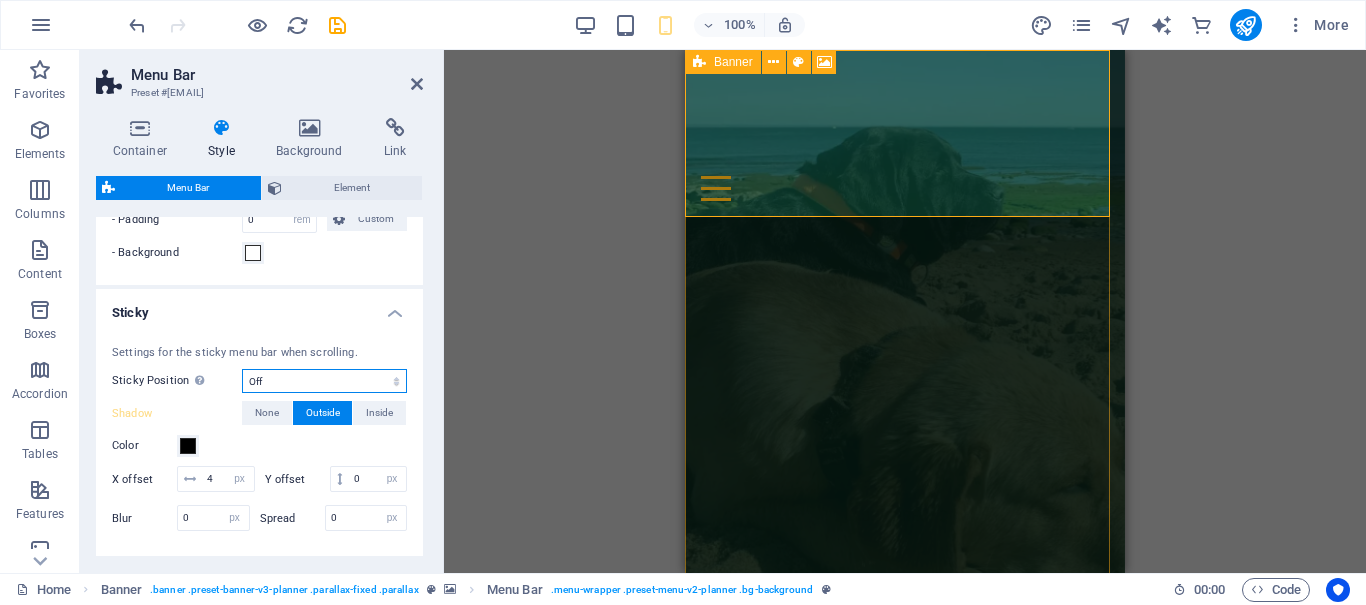 click on "Off Instant After menu After banner When scrolling up" at bounding box center (324, 381) 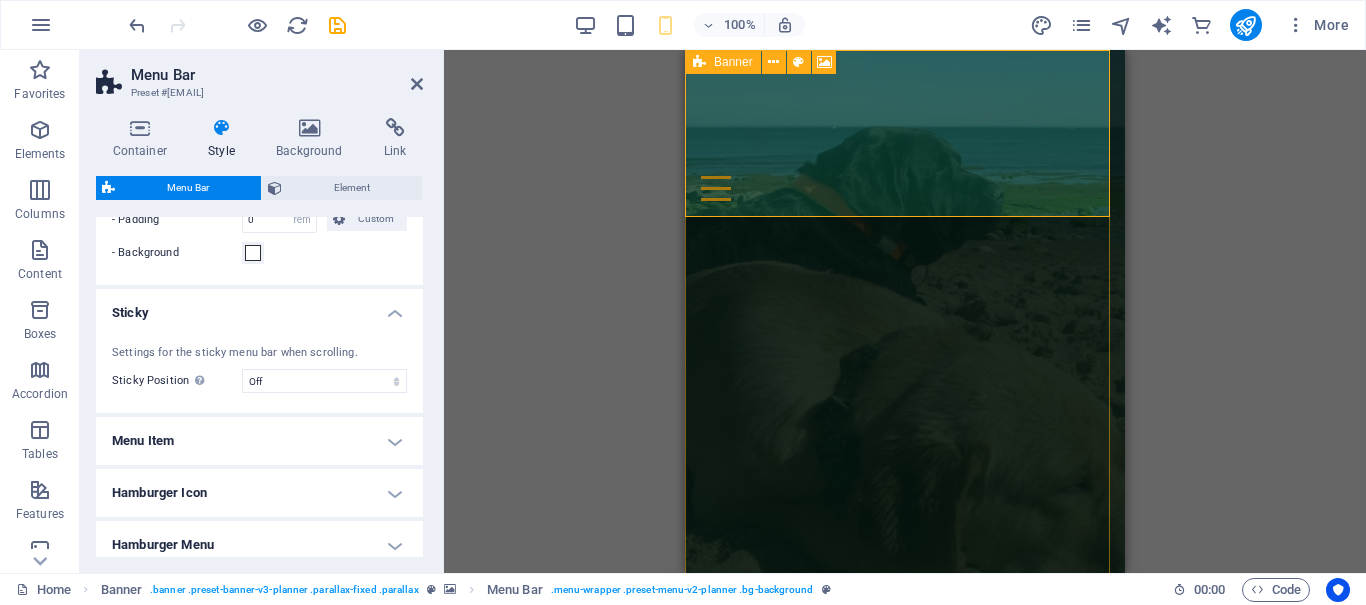 click on "Menu Item" at bounding box center [259, 441] 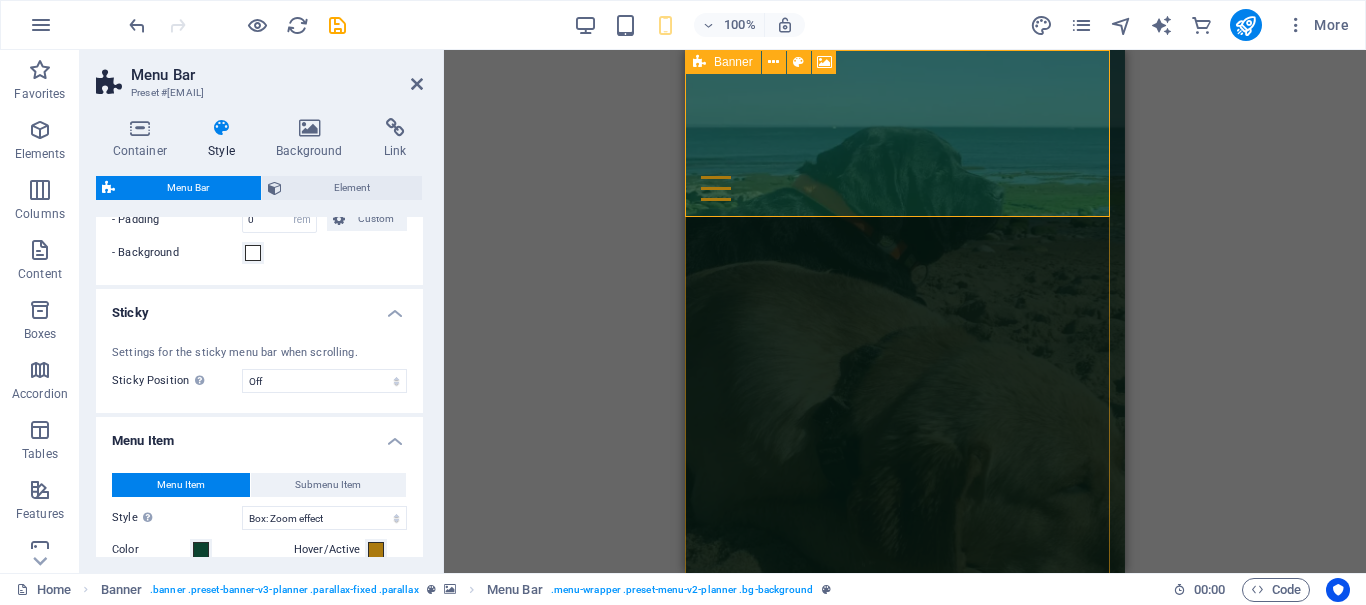 scroll, scrollTop: 1100, scrollLeft: 0, axis: vertical 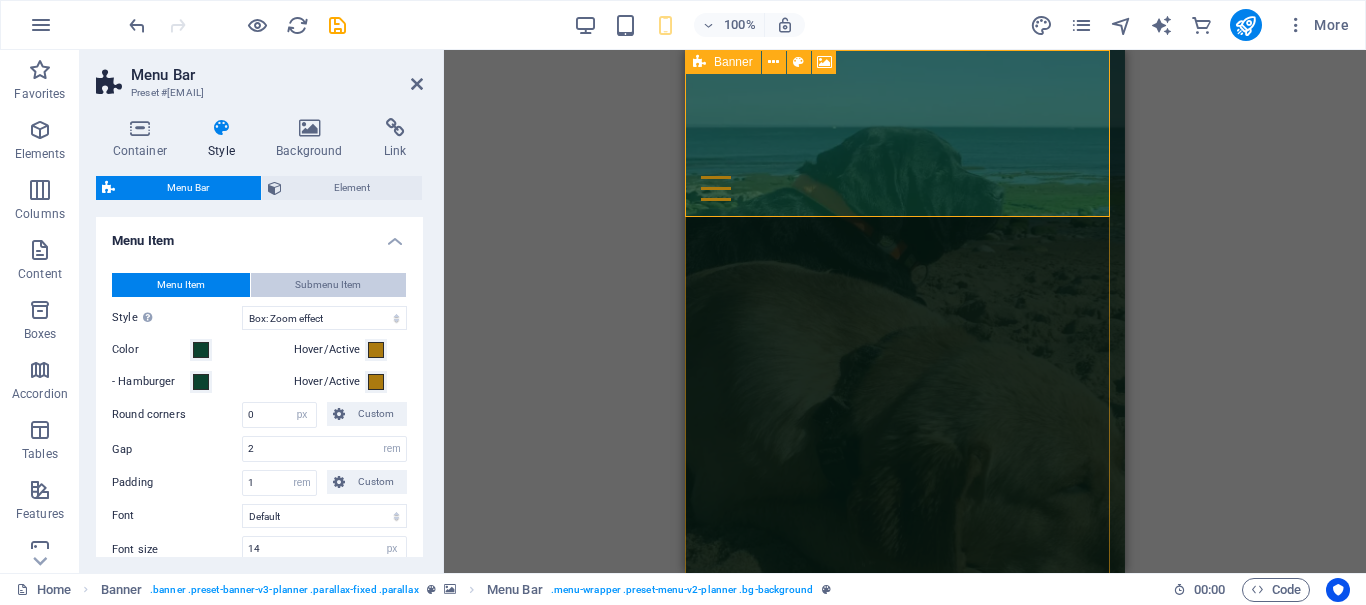 click on "Submenu Item" at bounding box center (328, 285) 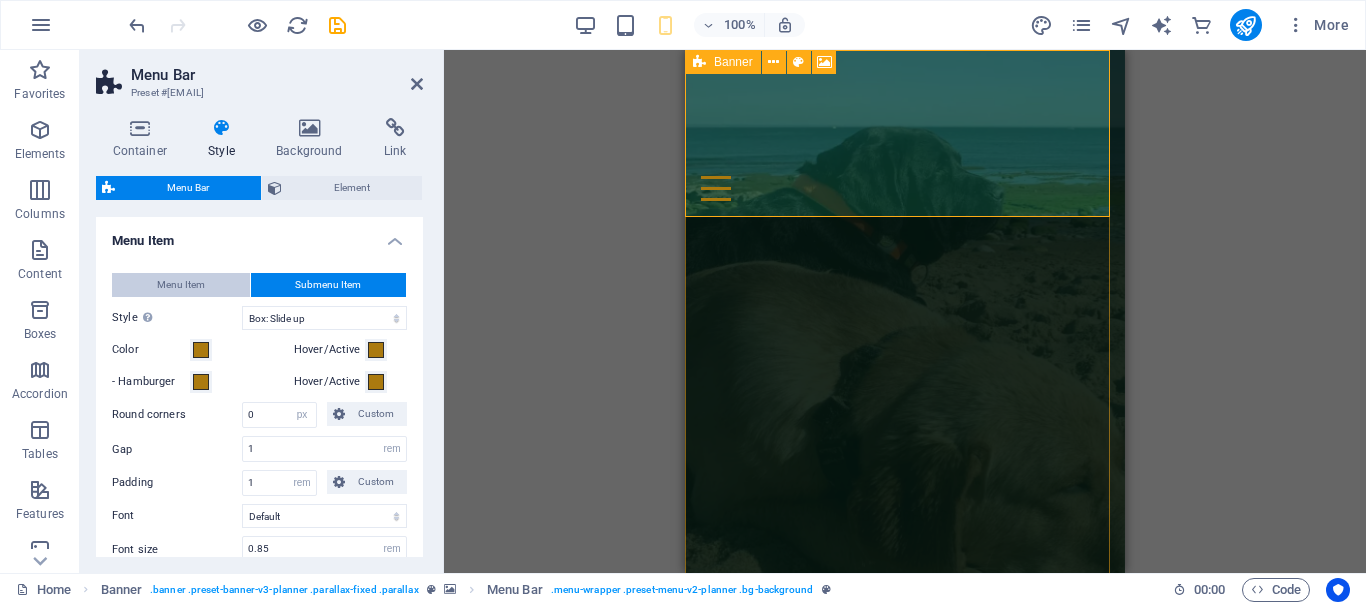 click on "Menu Item" at bounding box center (181, 285) 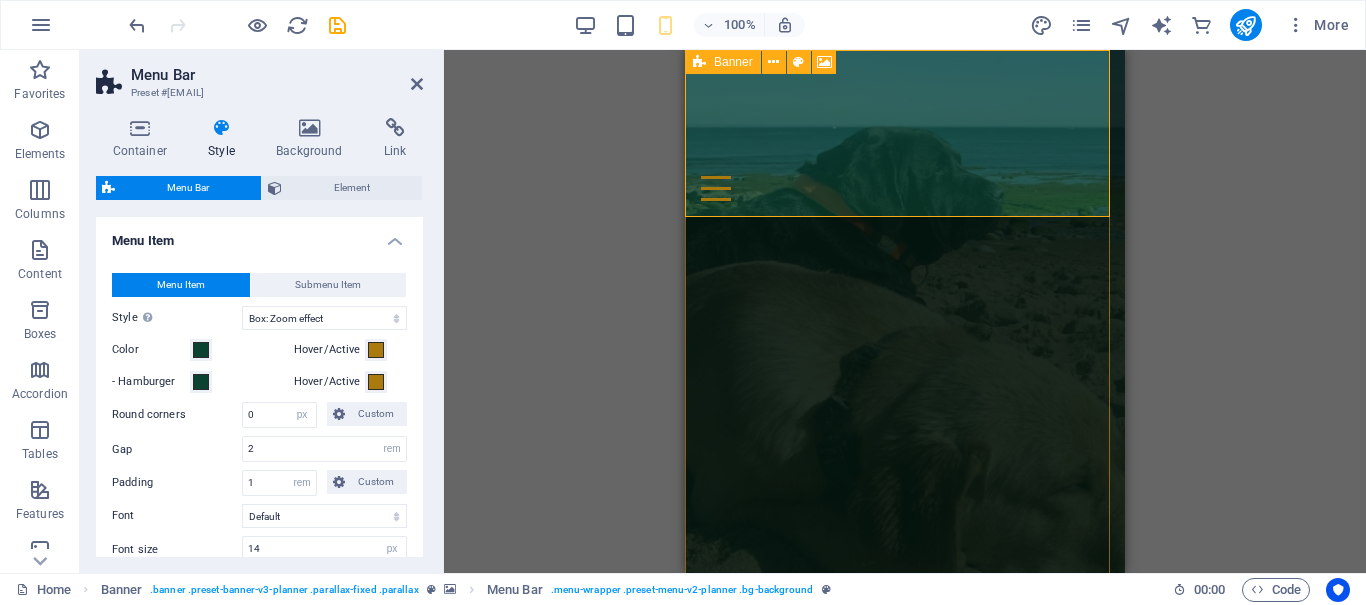 scroll, scrollTop: 1200, scrollLeft: 0, axis: vertical 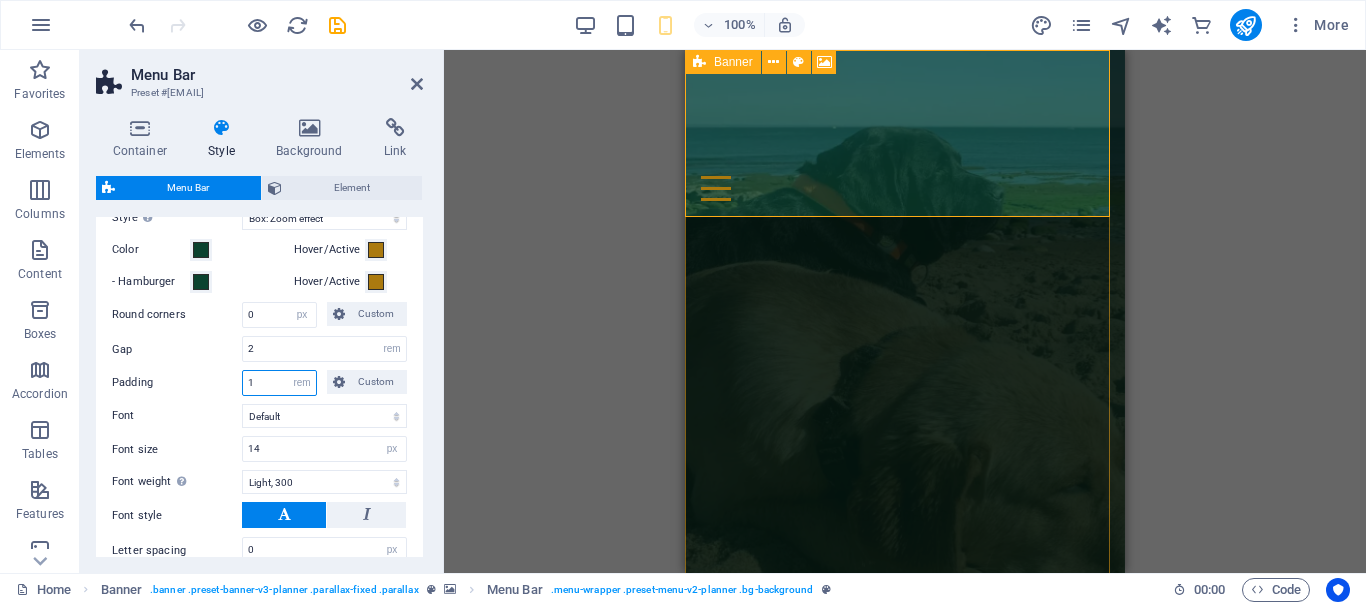 click on "1" at bounding box center [279, 383] 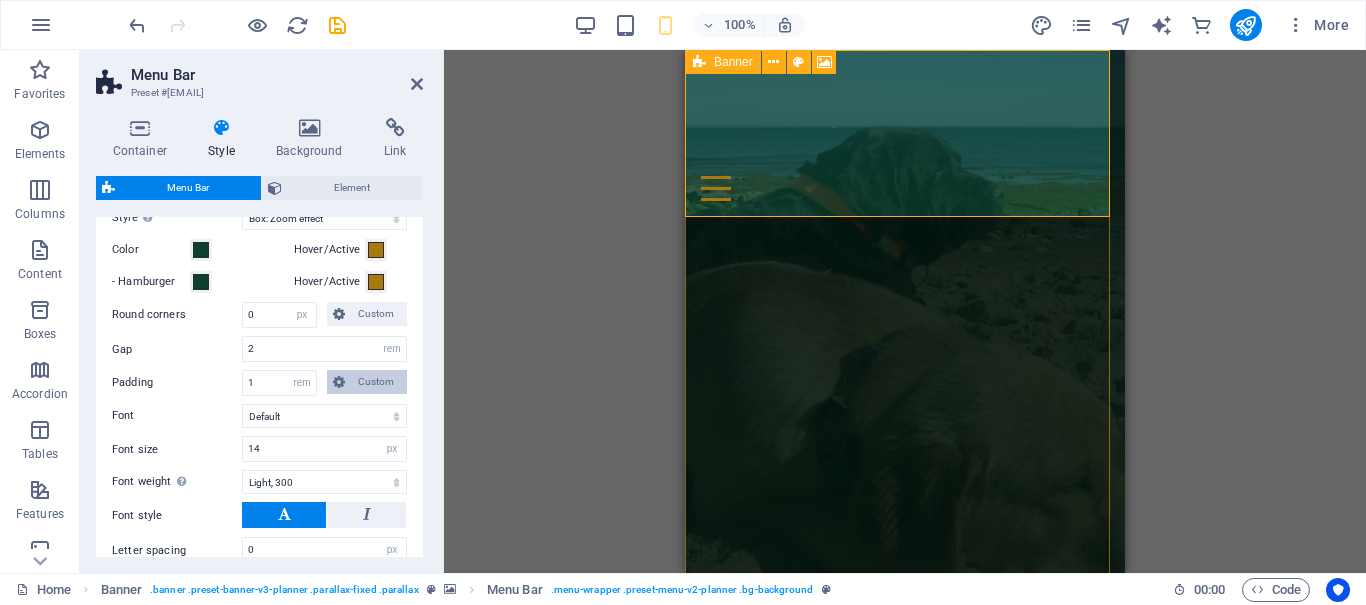 click on "Custom" at bounding box center [367, 382] 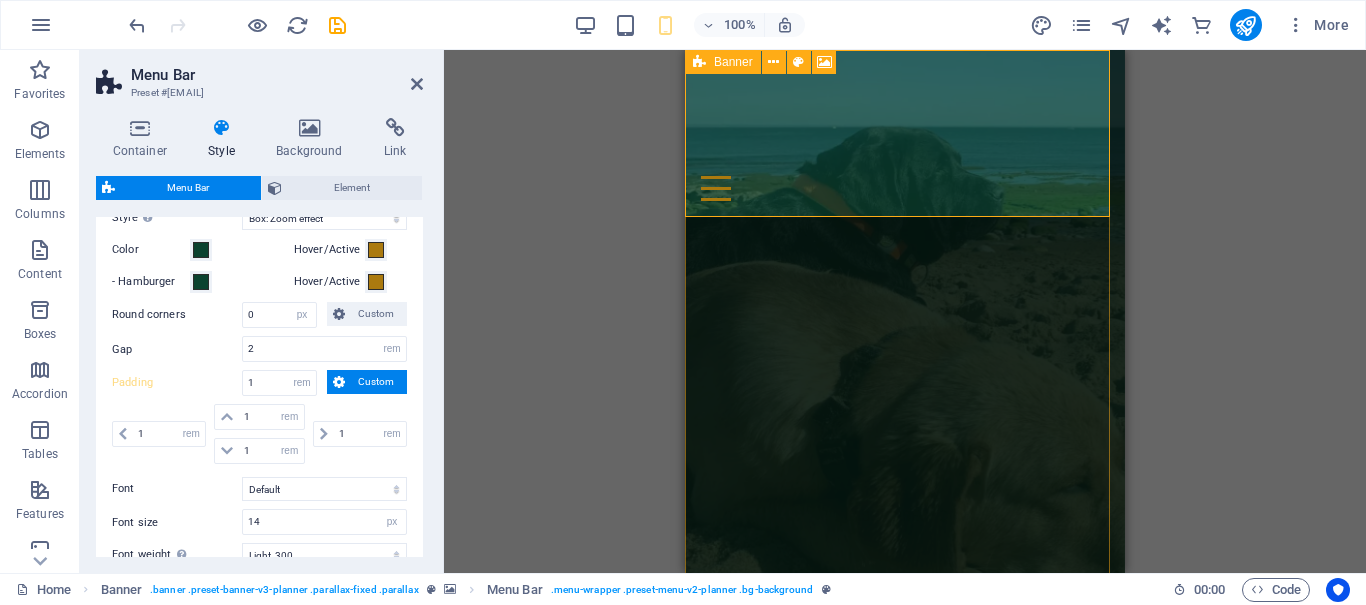 click on "Custom" at bounding box center [367, 382] 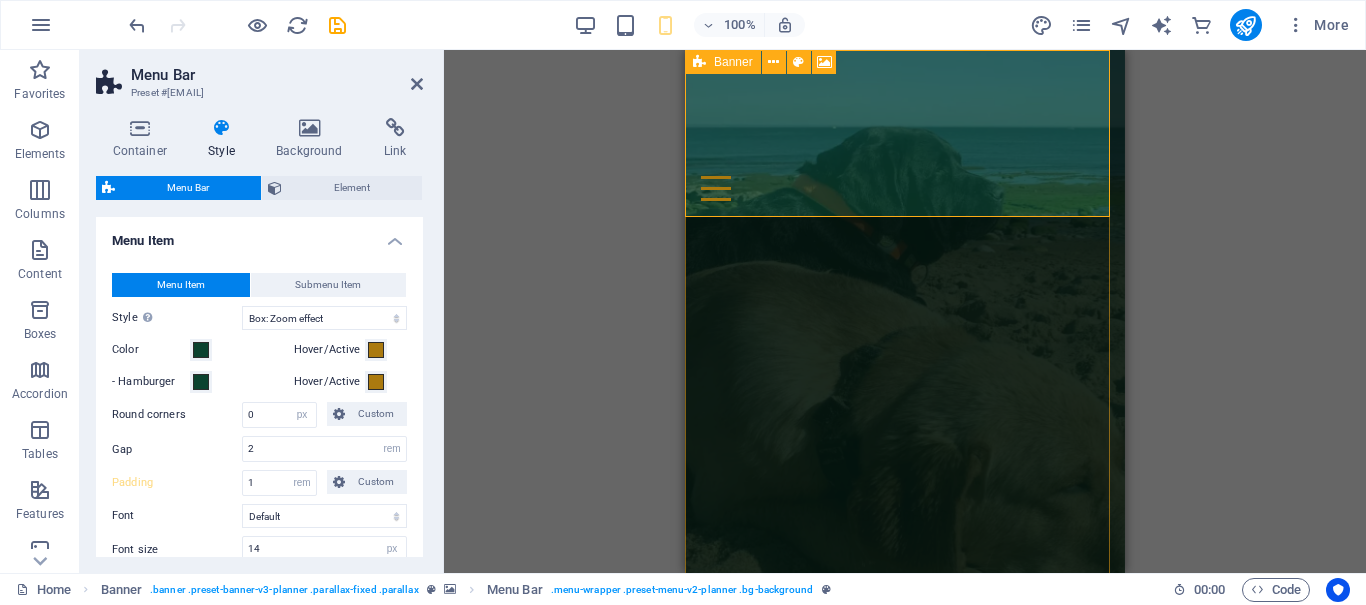 scroll, scrollTop: 1000, scrollLeft: 0, axis: vertical 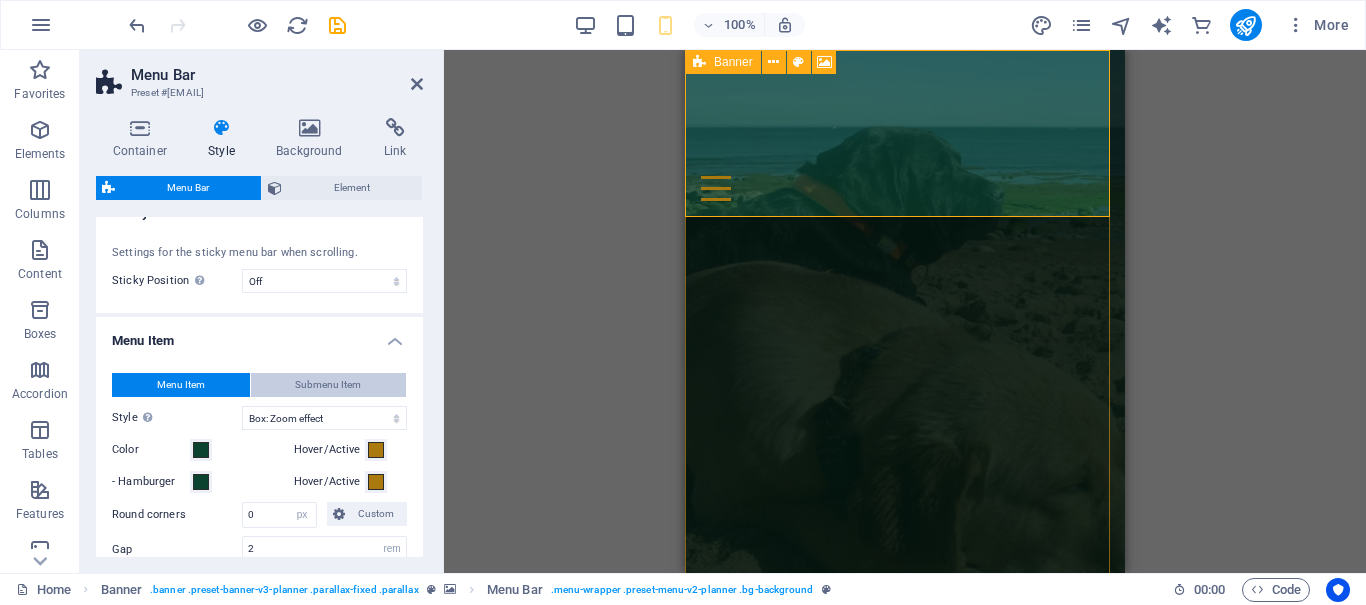 click on "Submenu Item" at bounding box center [328, 385] 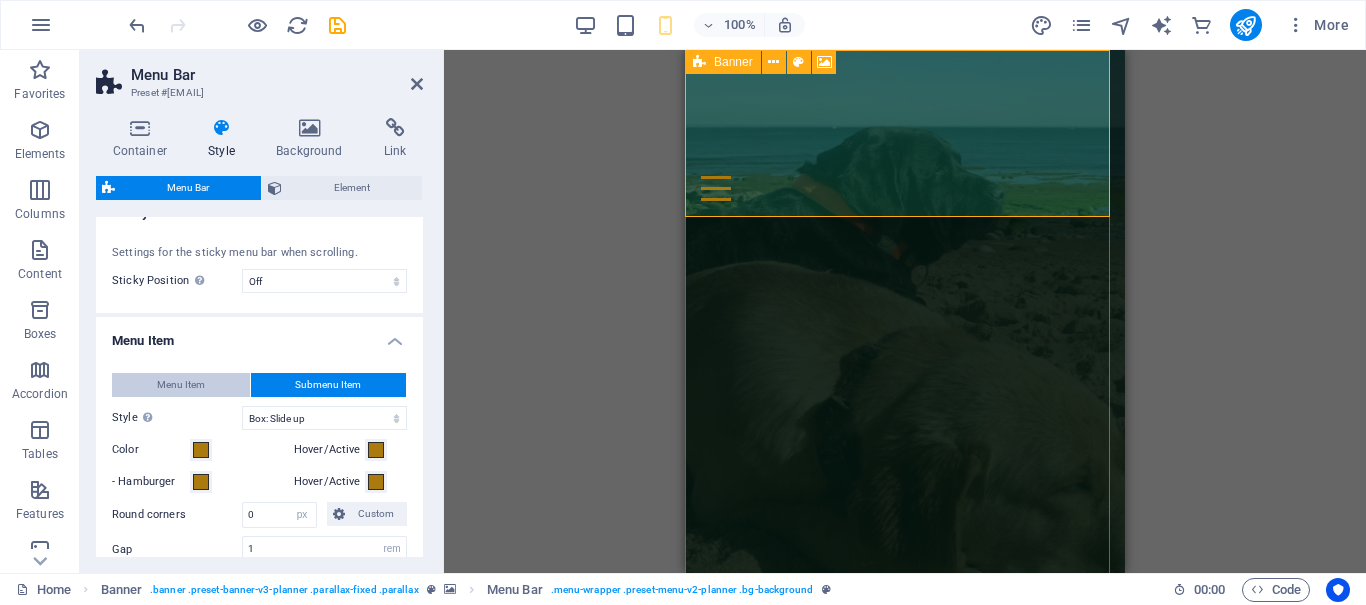select 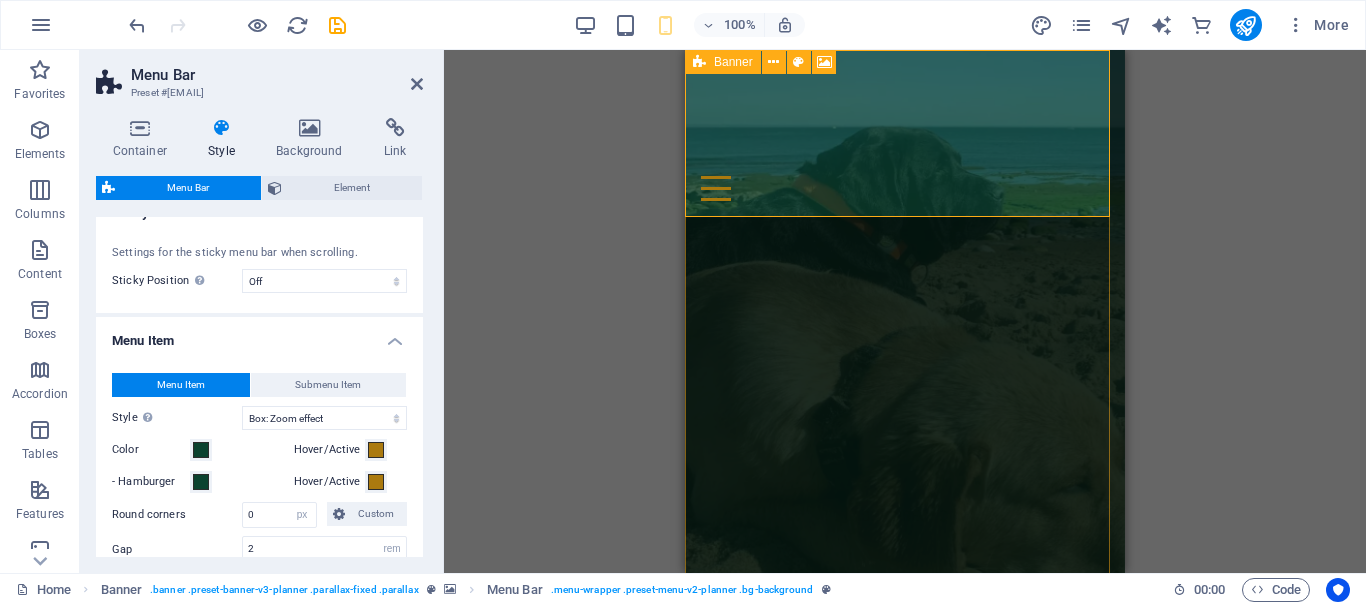 click on "Menu Item" at bounding box center (259, 335) 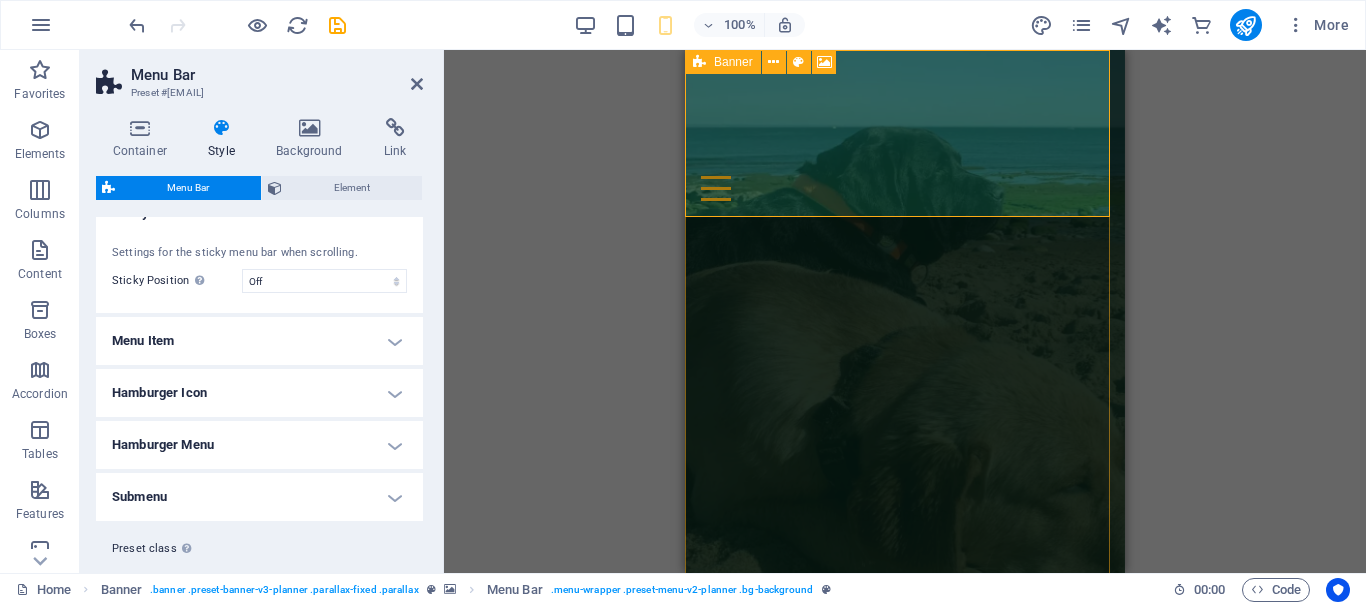 click on "Hamburger Icon" at bounding box center (259, 393) 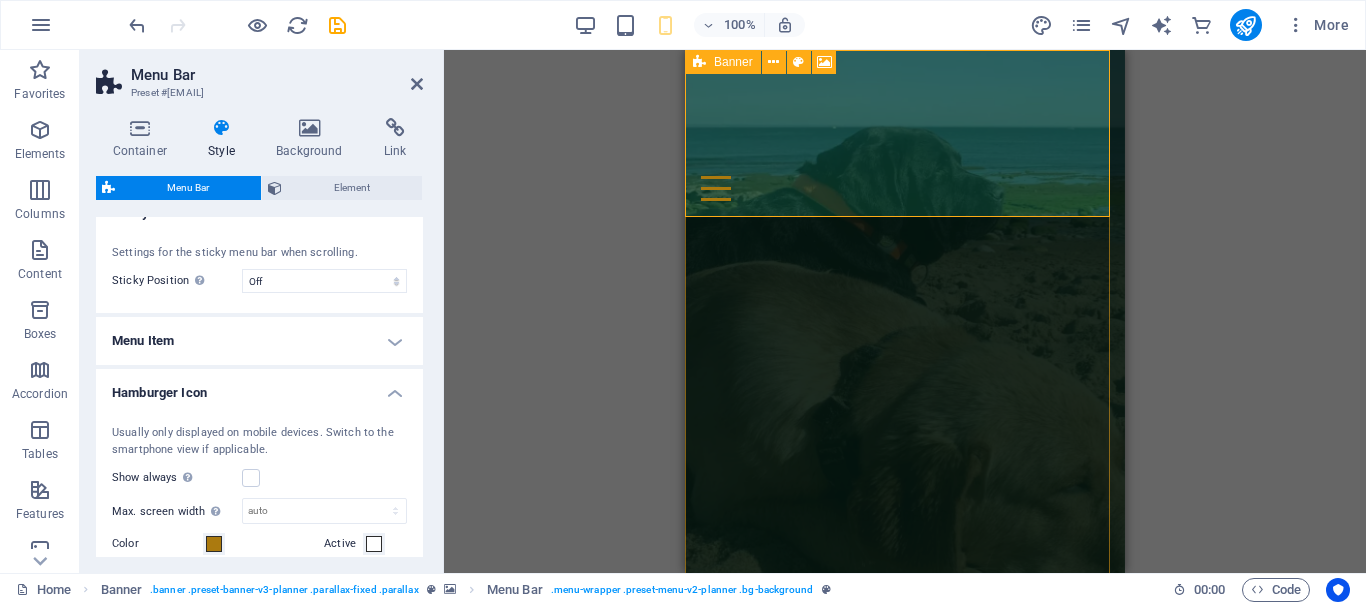 scroll, scrollTop: 1100, scrollLeft: 0, axis: vertical 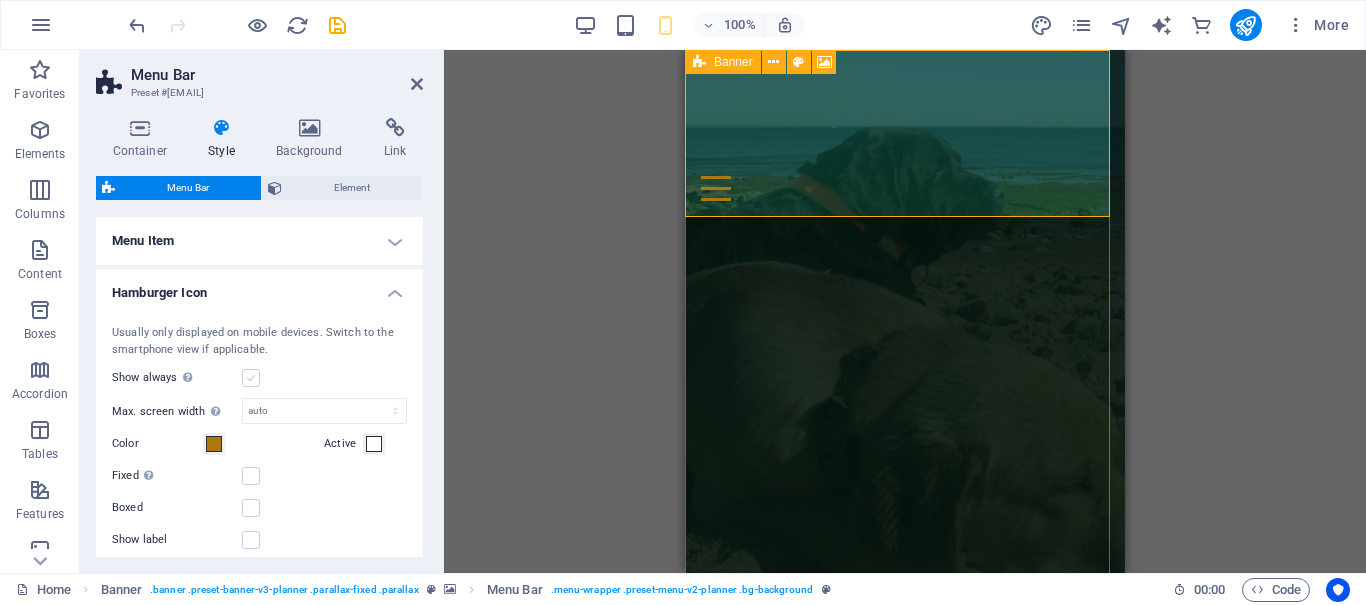 click at bounding box center (251, 378) 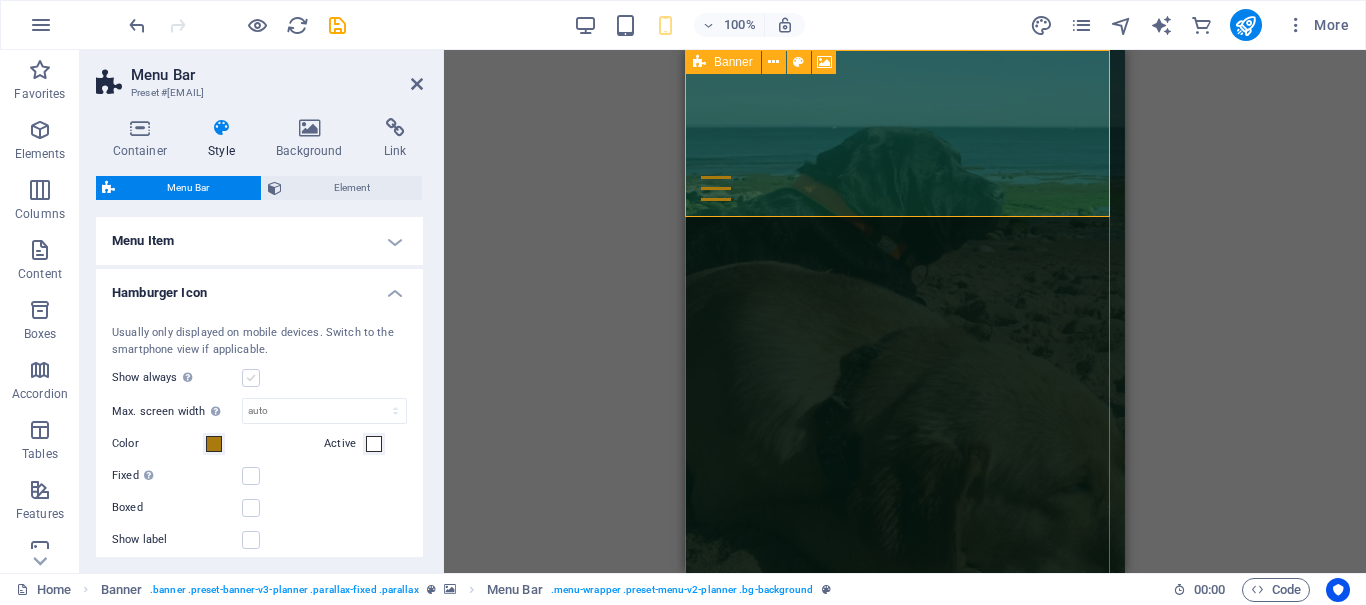 click on "Show always Shows the trigger for all viewports." at bounding box center (0, 0) 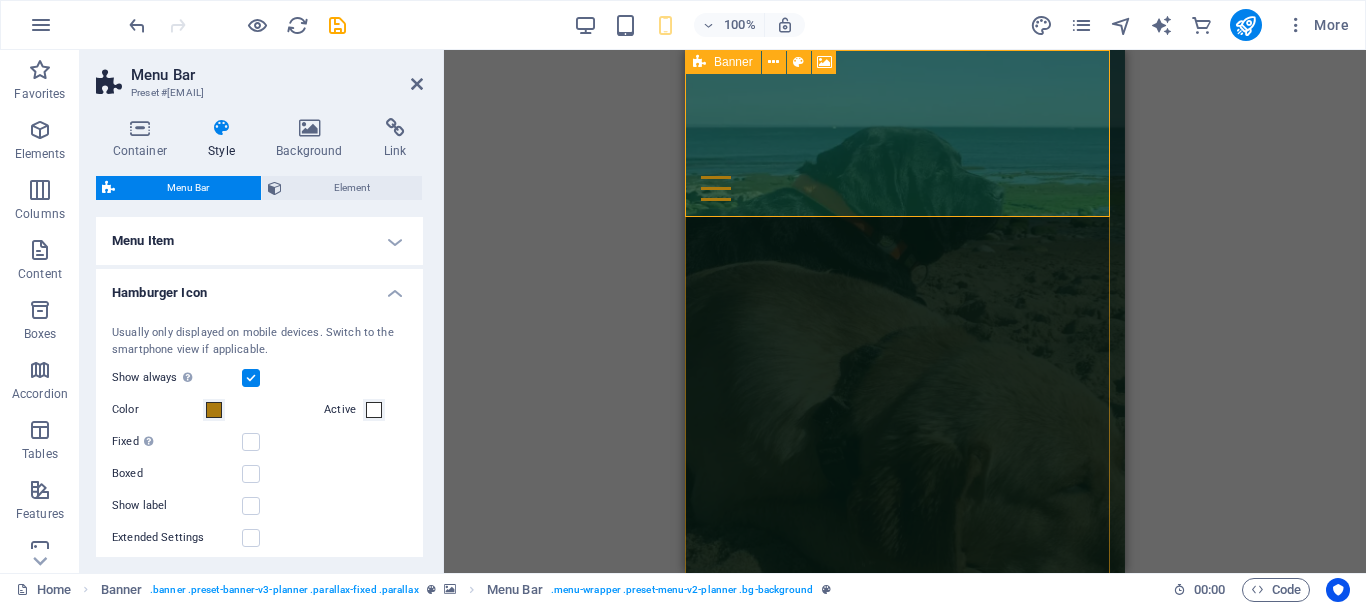click at bounding box center [251, 378] 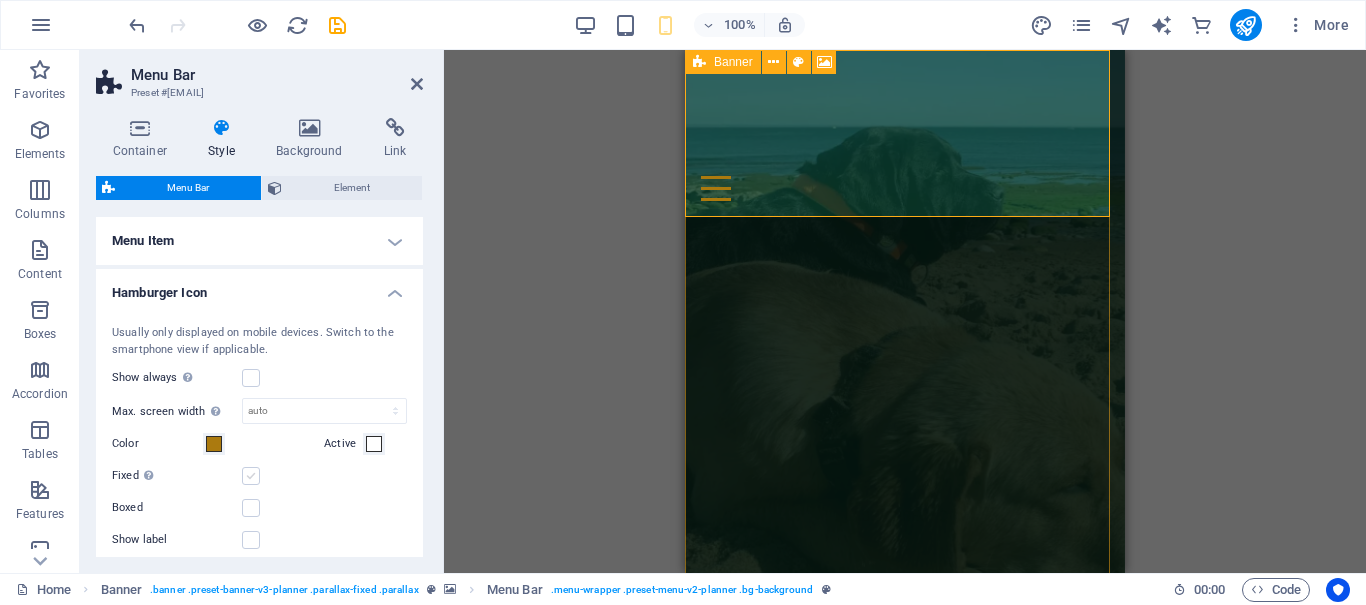 click at bounding box center (251, 476) 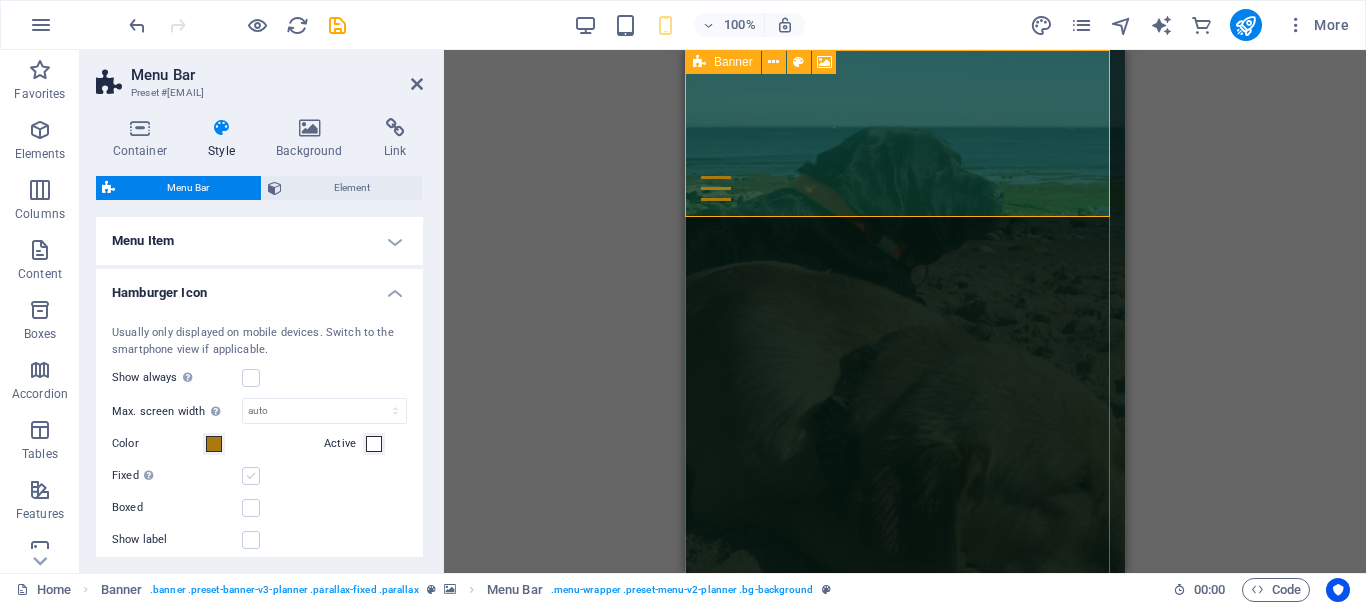 click on "Fixed Positions the trigger in a fixed state so that it is constantly in the viewport." at bounding box center (0, 0) 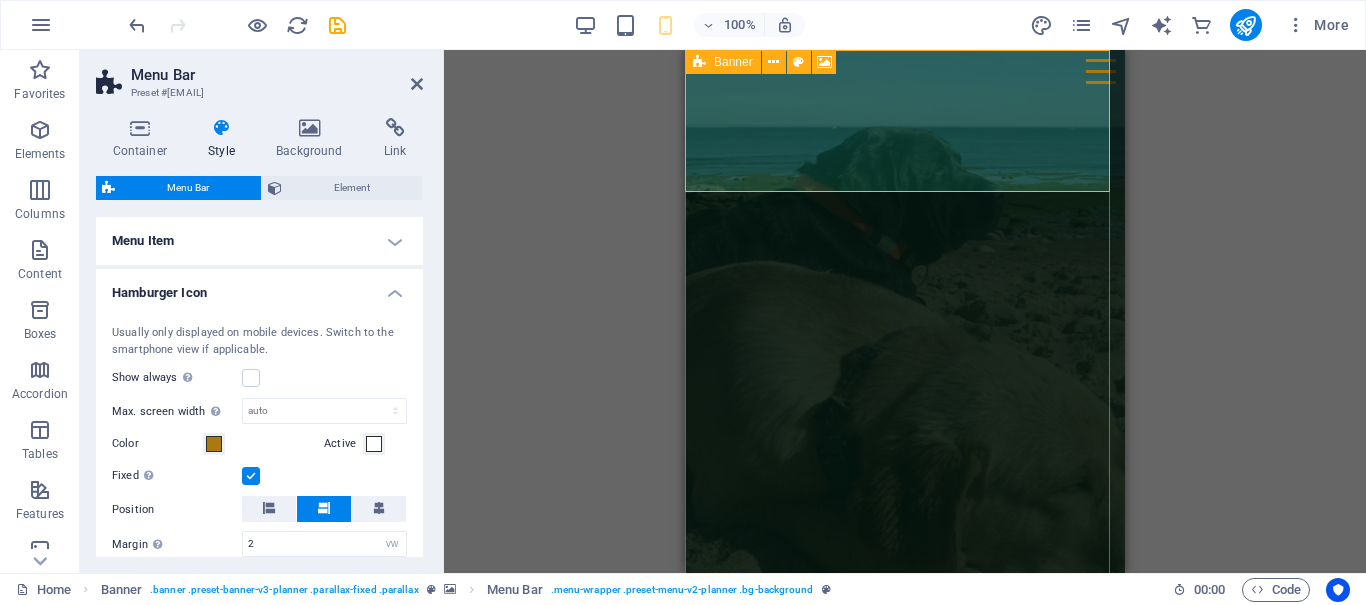 click at bounding box center (251, 476) 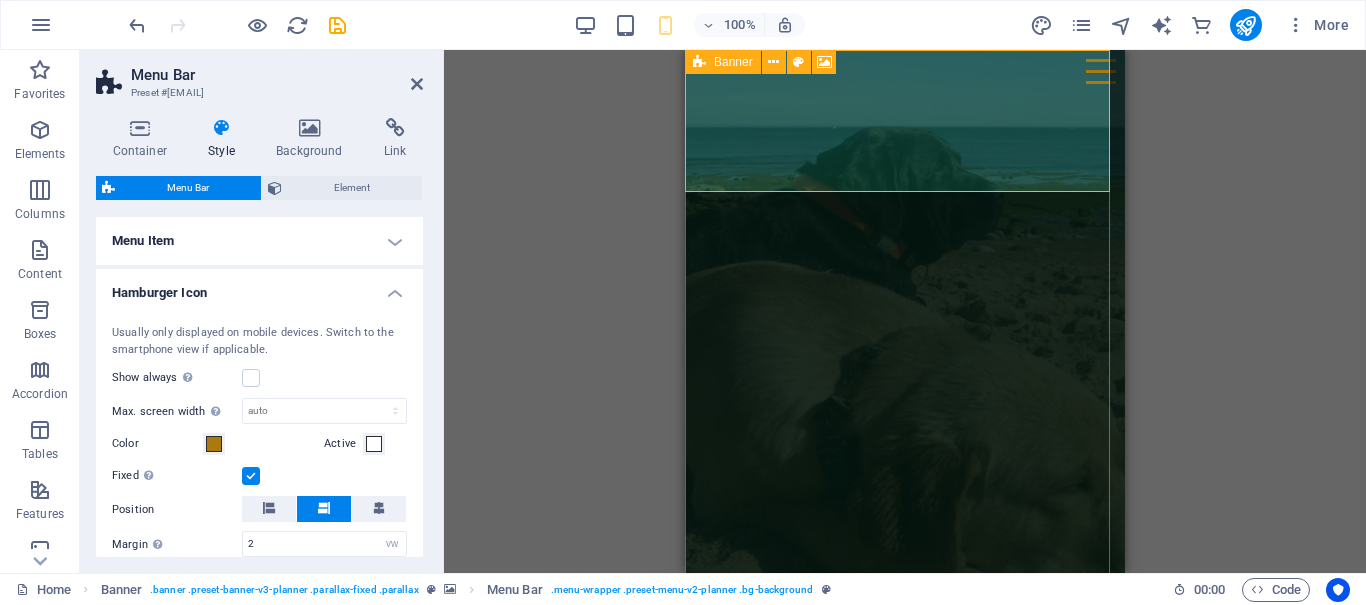 click on "Fixed Positions the trigger in a fixed state so that it is constantly in the viewport." at bounding box center [0, 0] 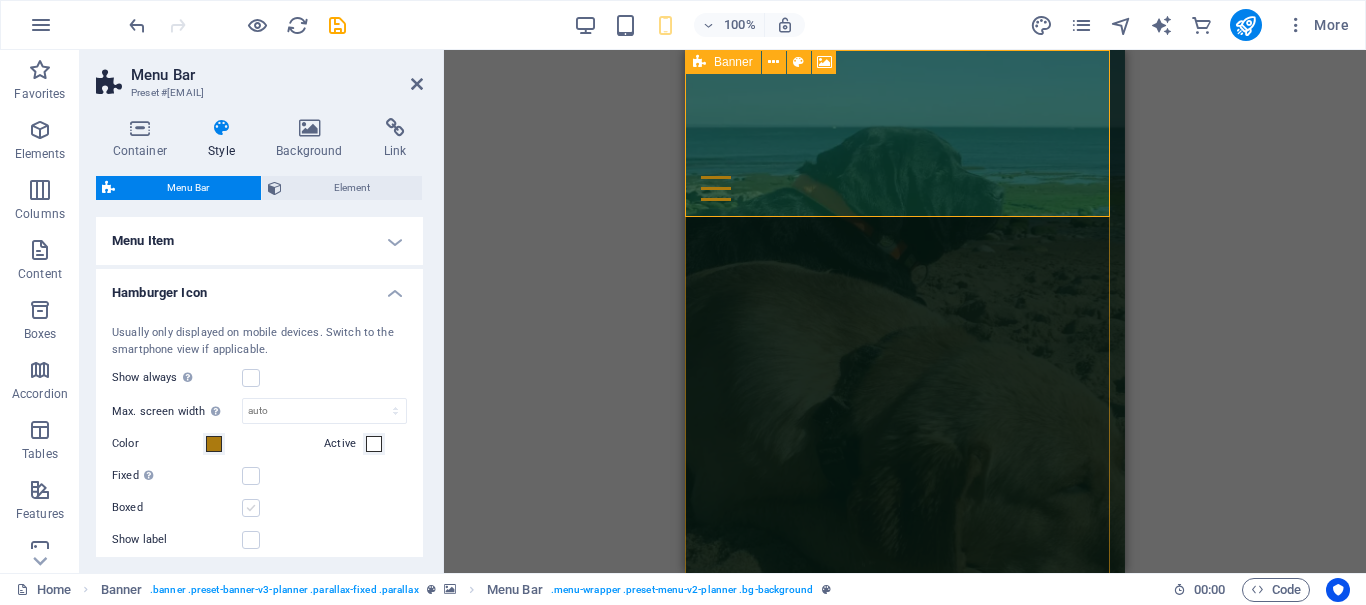 click at bounding box center (251, 508) 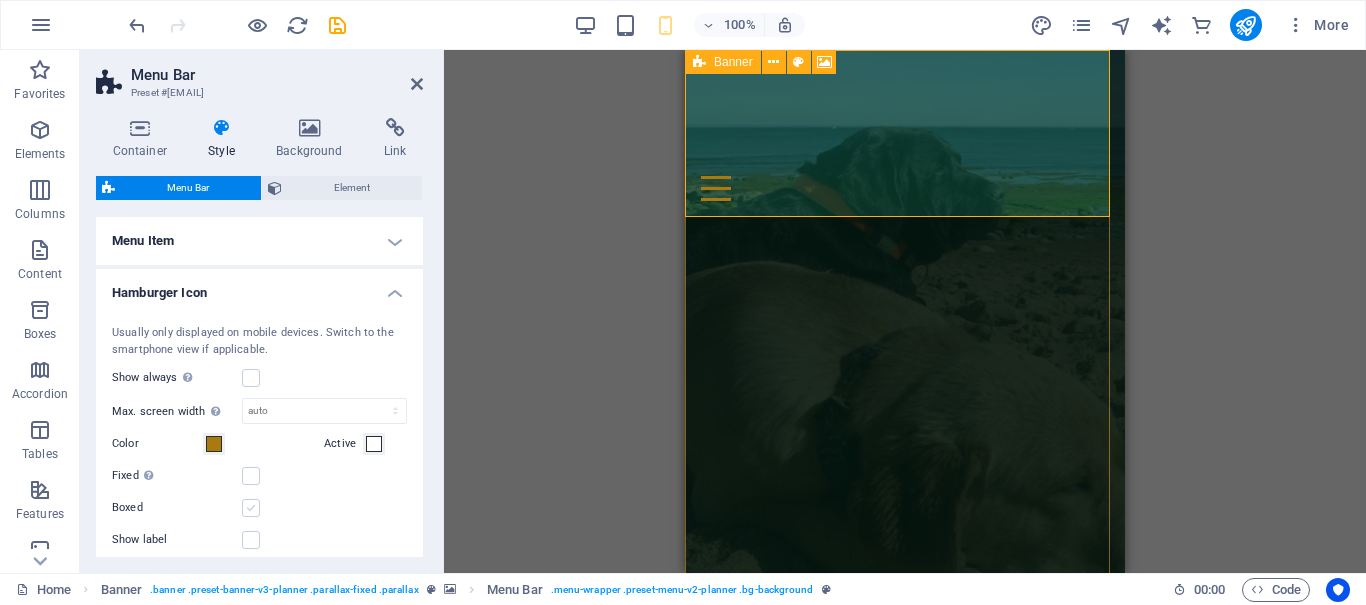 click on "Boxed" at bounding box center (0, 0) 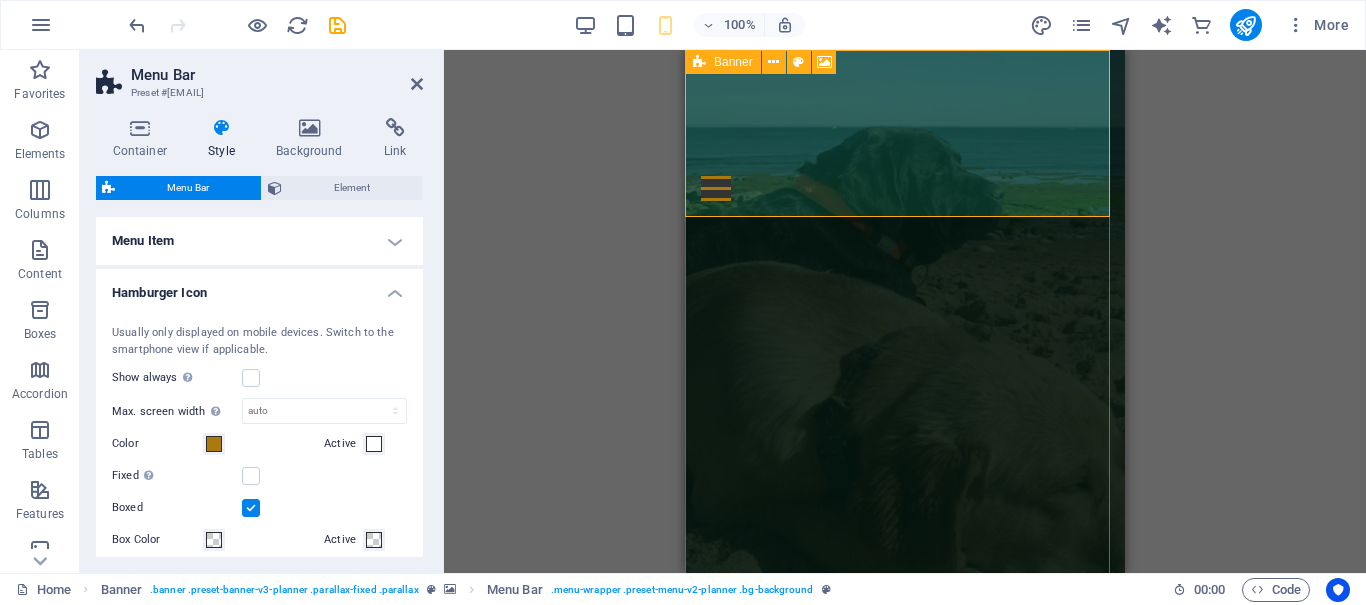 click at bounding box center [251, 508] 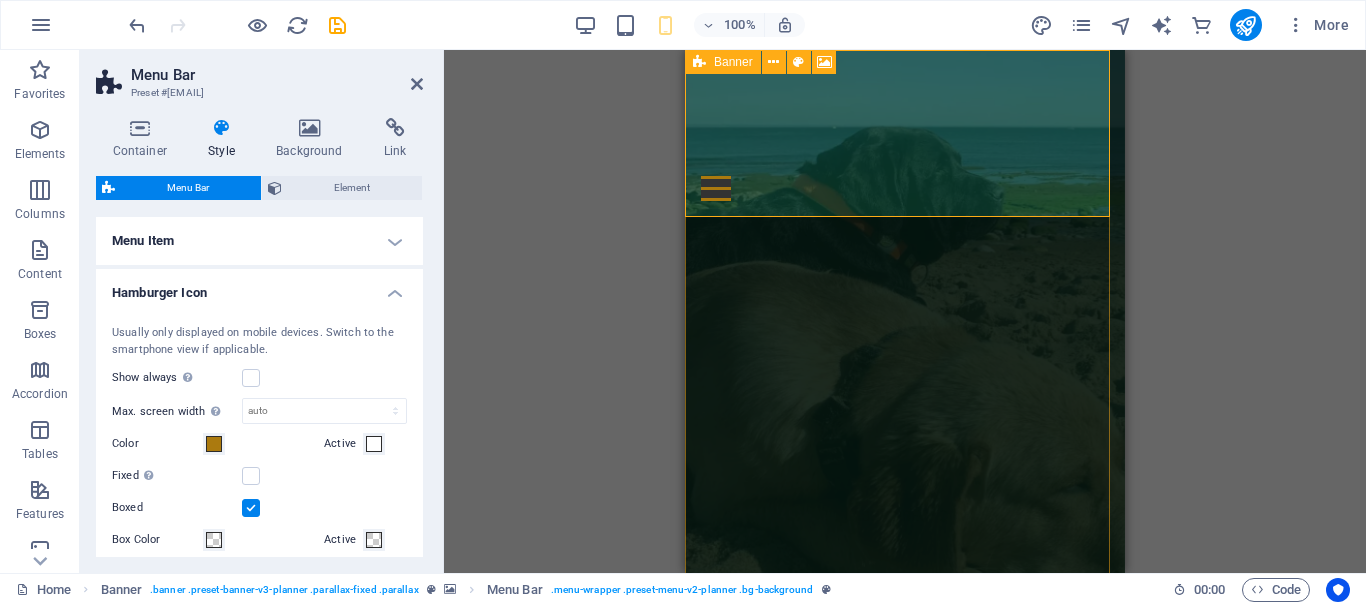 click on "Boxed" at bounding box center (0, 0) 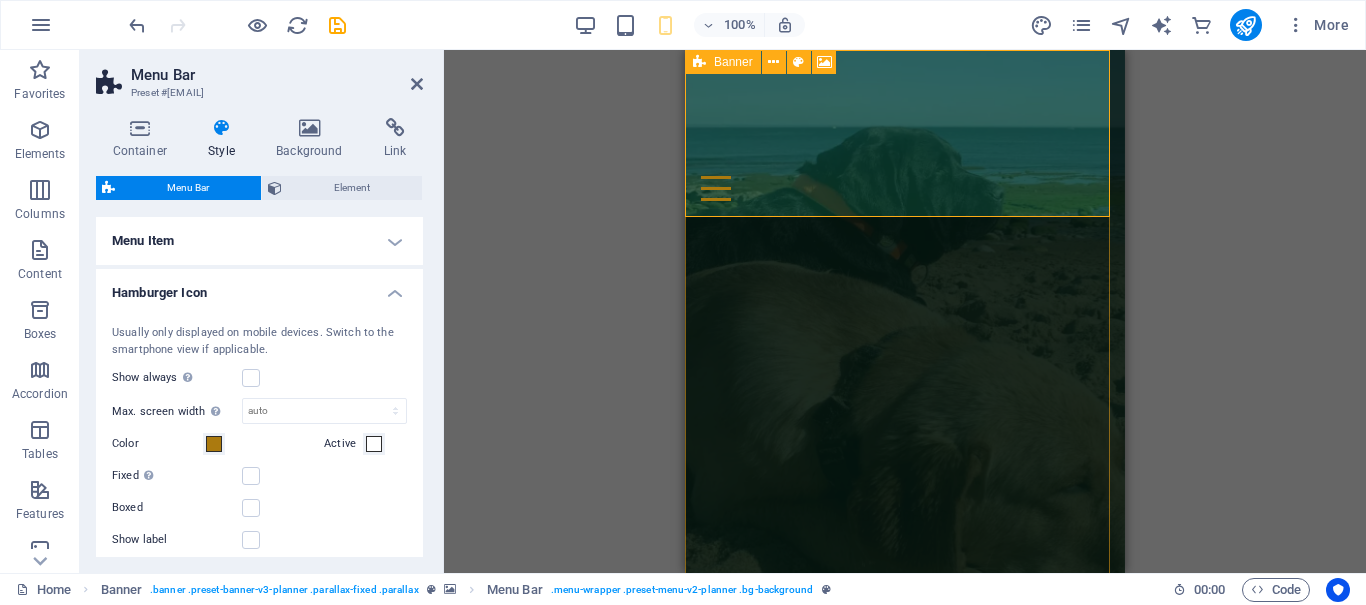 click on "Hamburger Icon" at bounding box center (259, 287) 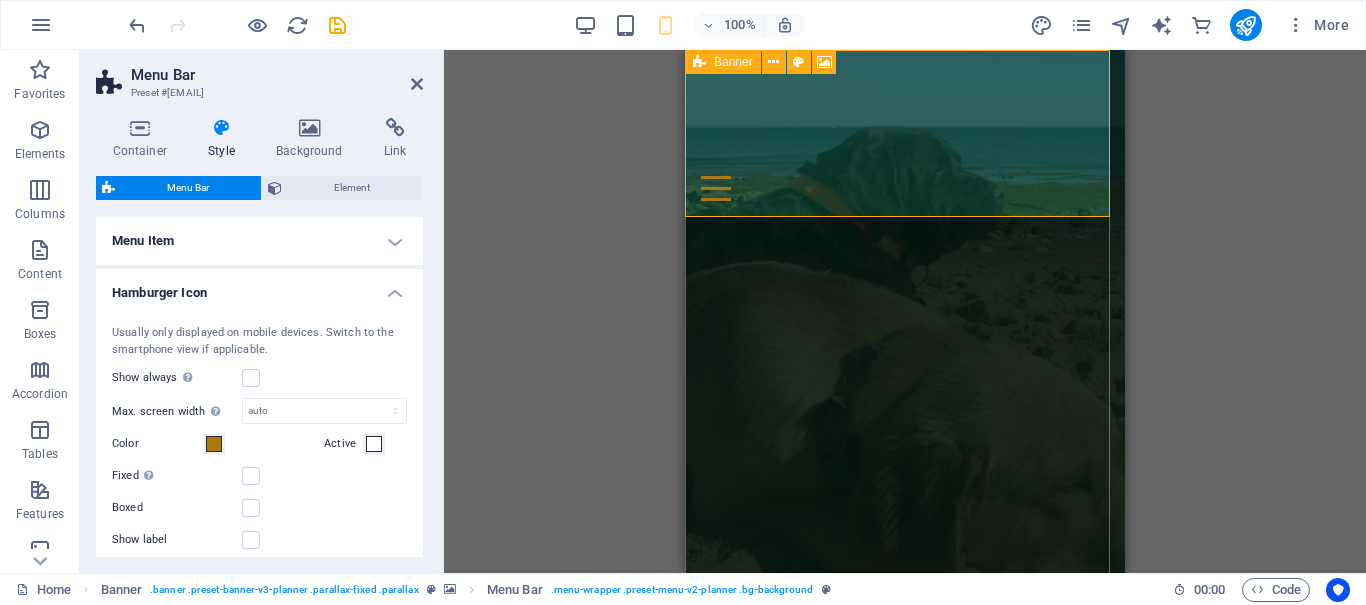 scroll, scrollTop: 1045, scrollLeft: 0, axis: vertical 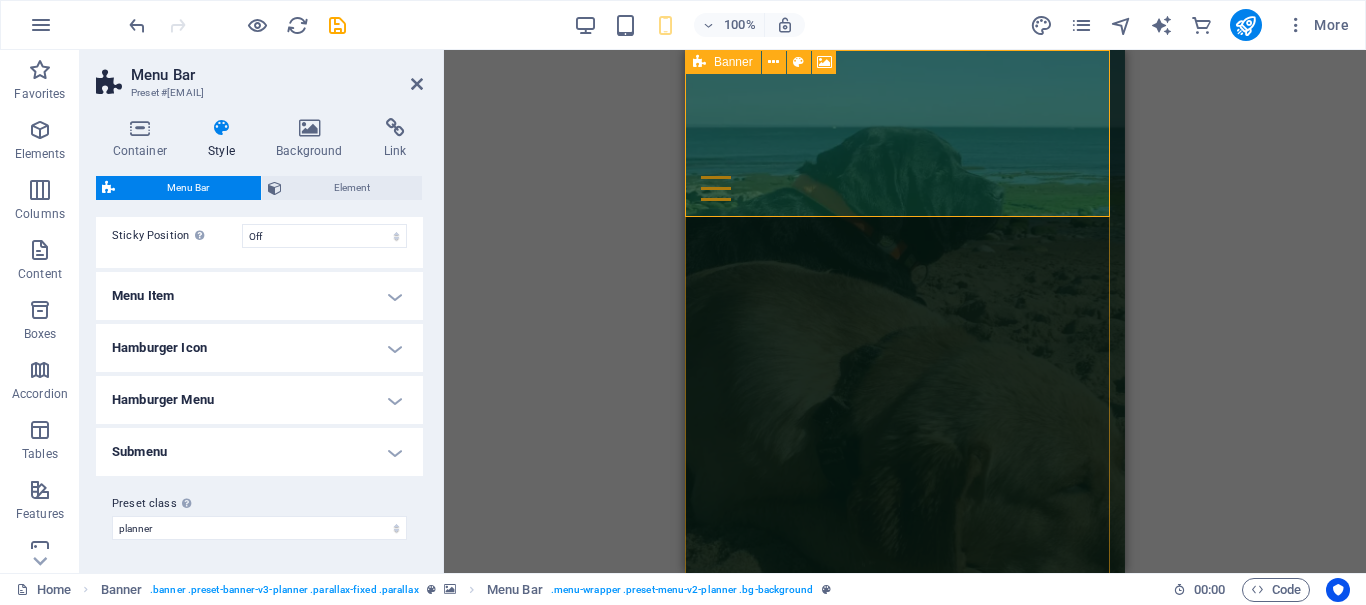 click on "Hamburger Menu" at bounding box center (259, 400) 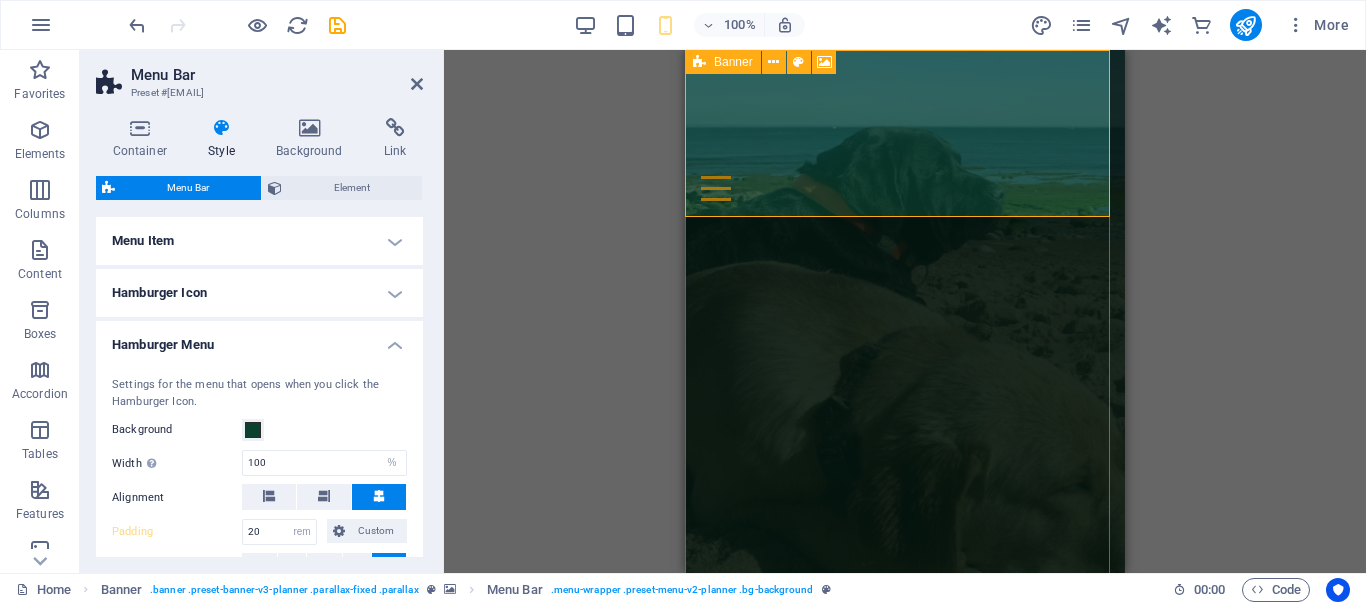 scroll, scrollTop: 1200, scrollLeft: 0, axis: vertical 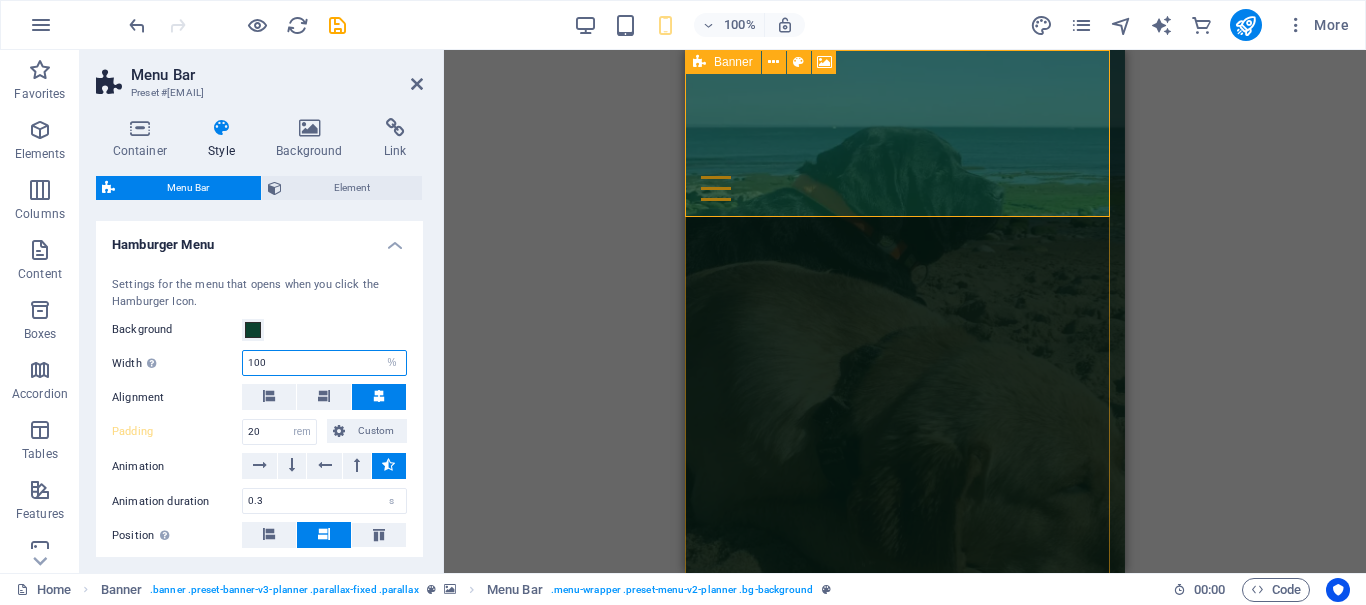 click on "100" at bounding box center [324, 363] 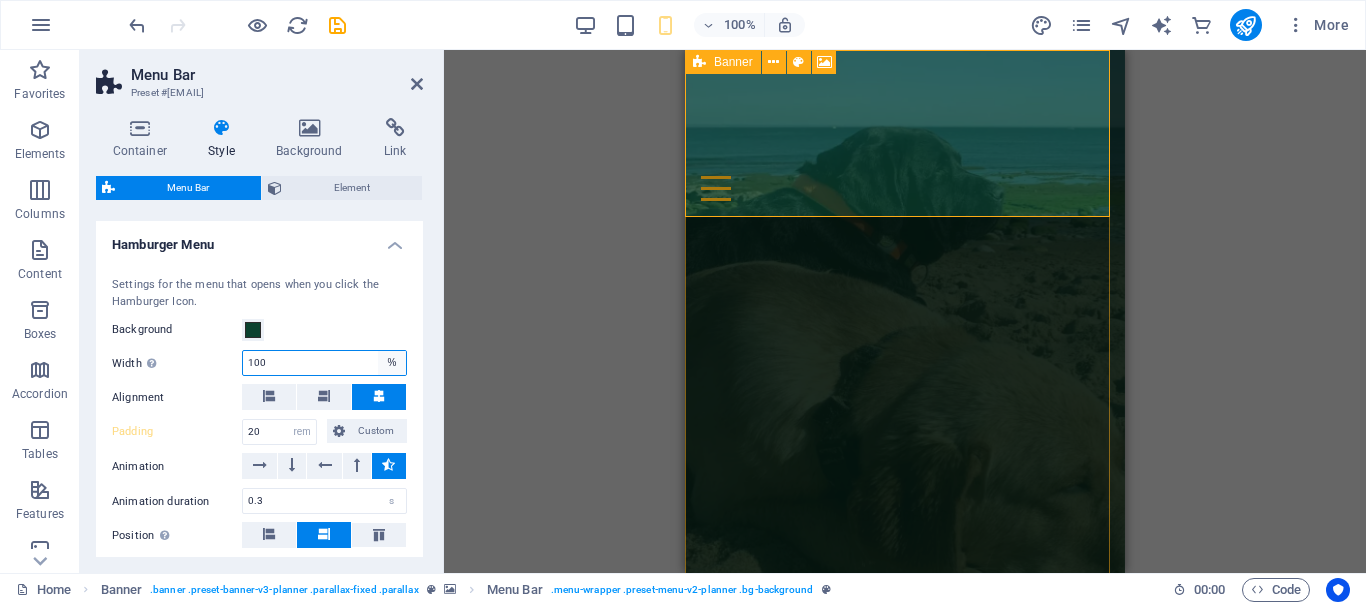 click on "auto px rem % vh vw" at bounding box center [392, 363] 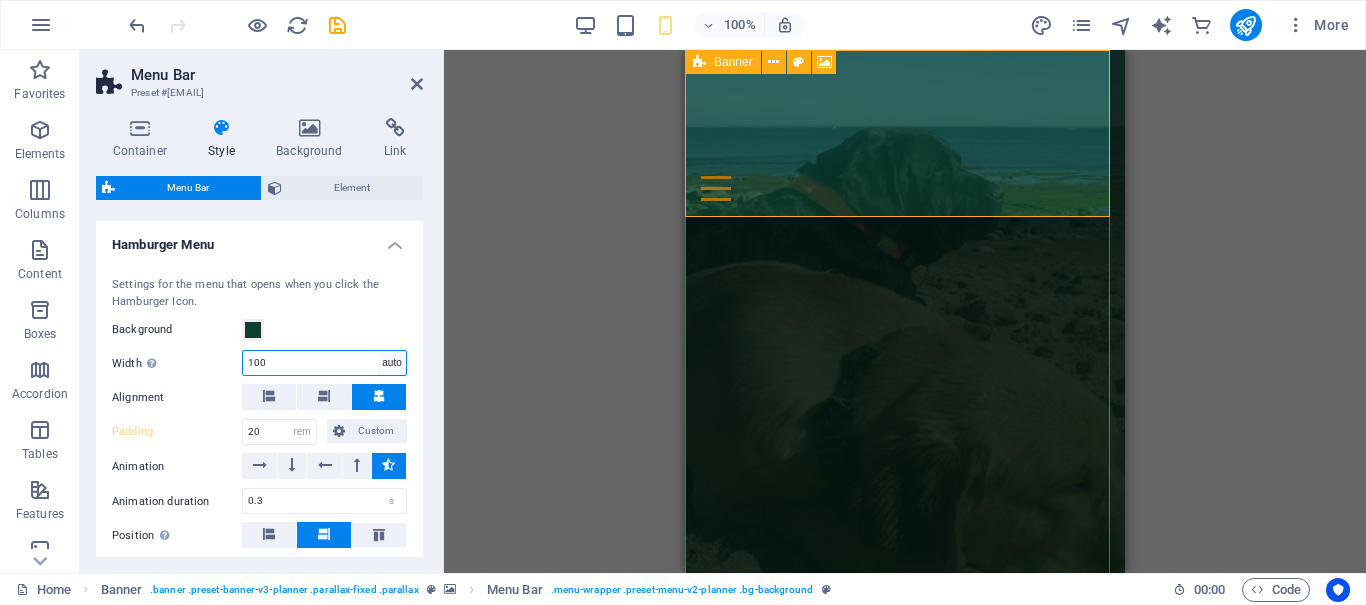 click on "auto px rem % vh vw" at bounding box center [392, 363] 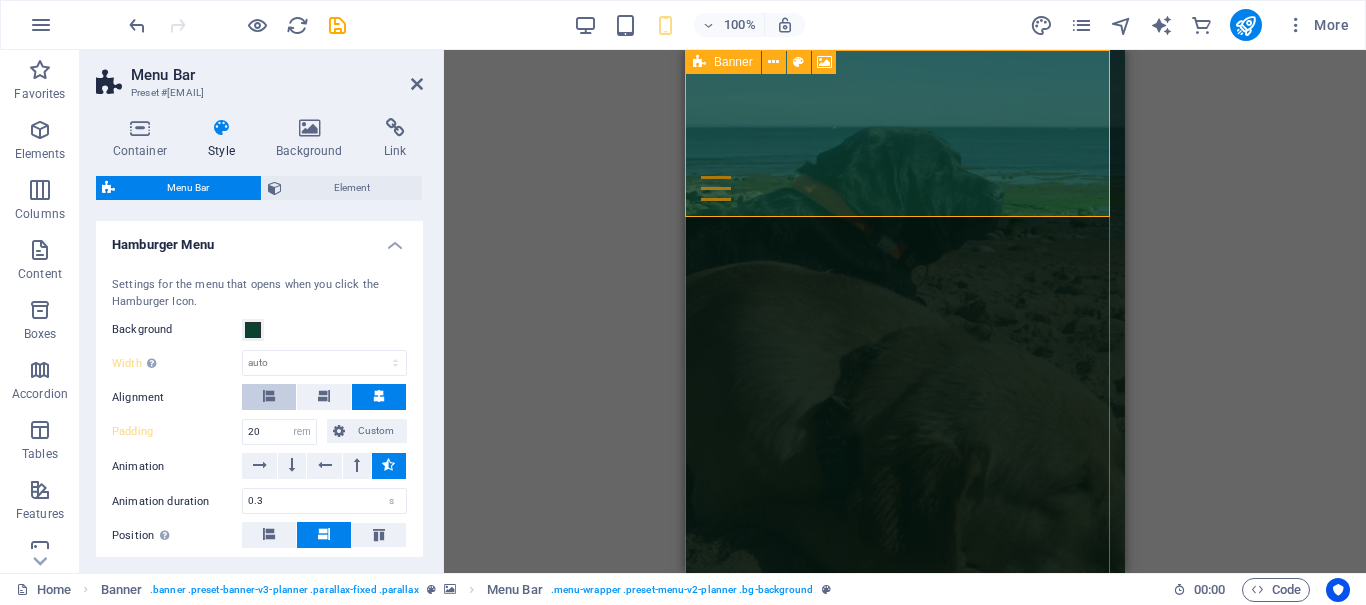 click at bounding box center (269, 397) 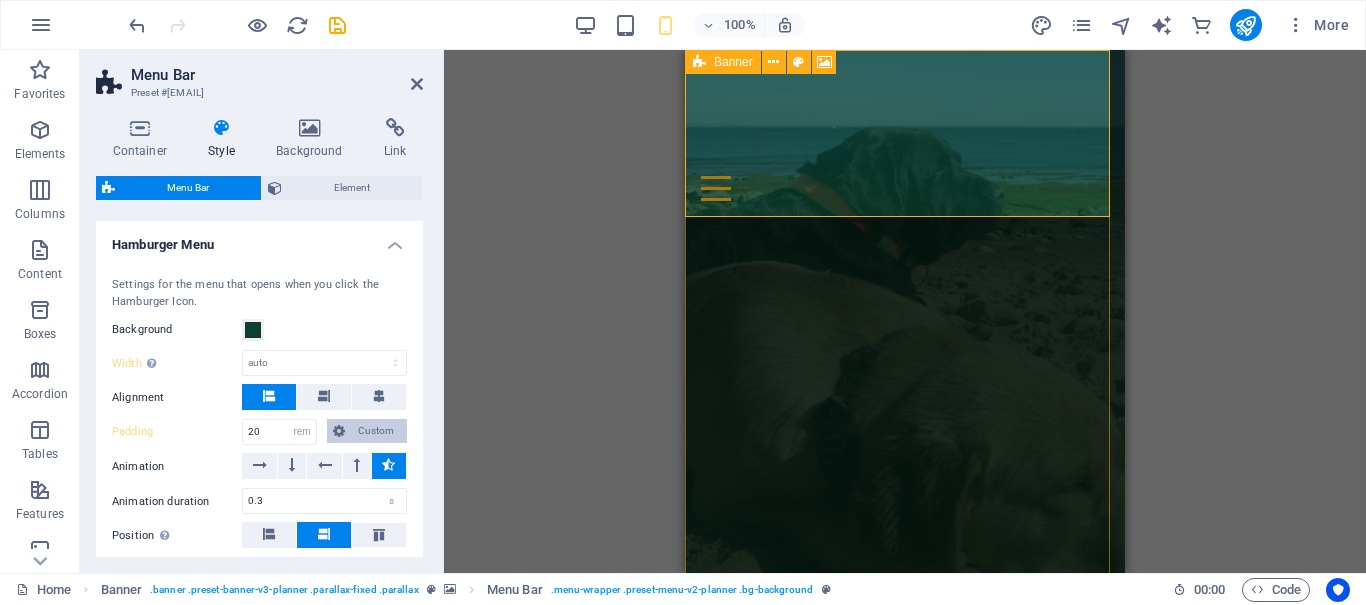 click on "Custom" at bounding box center [376, 431] 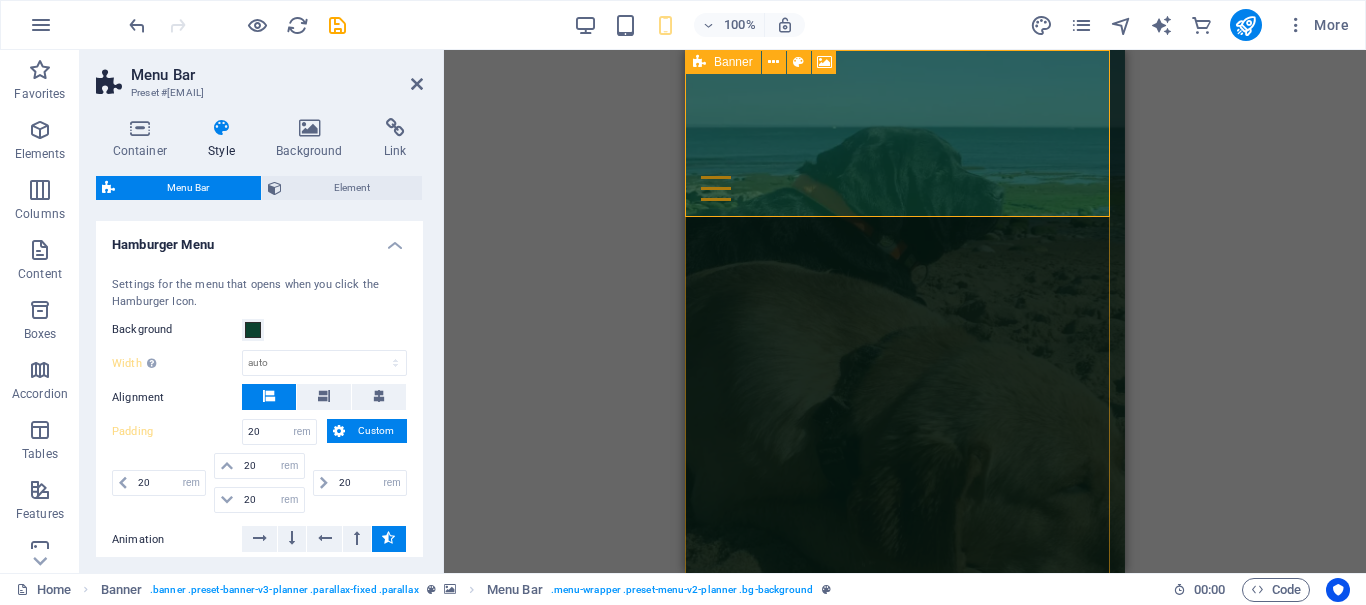click on "Custom" at bounding box center [376, 431] 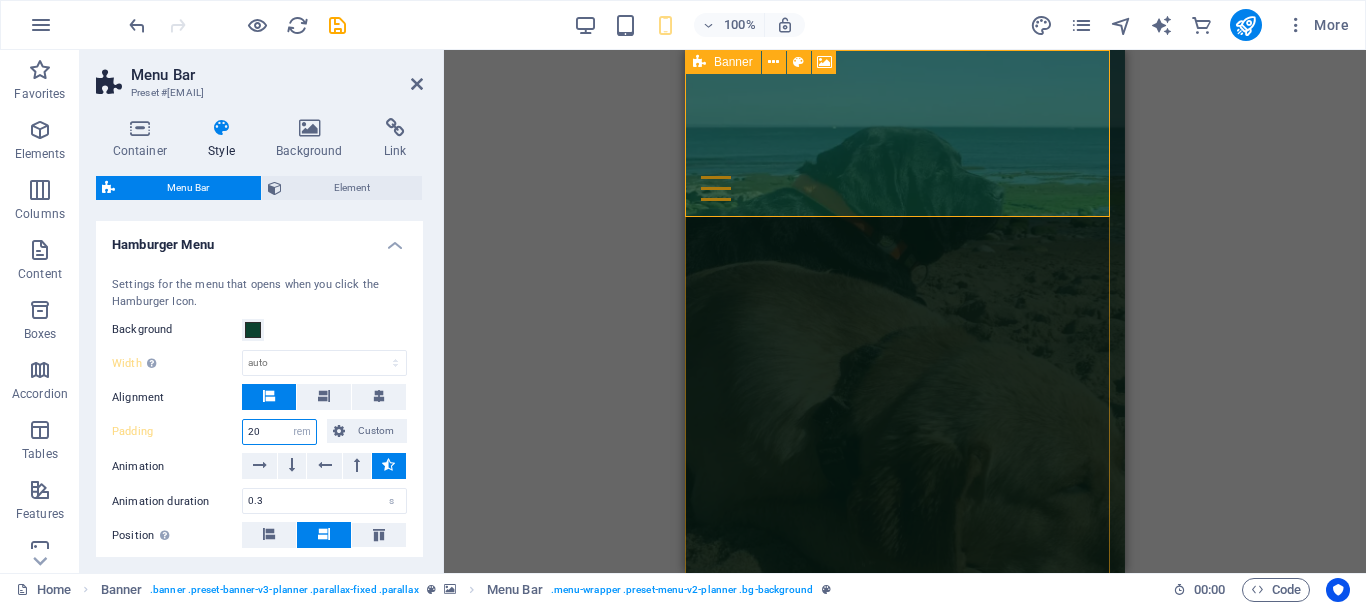 click on "20" at bounding box center (279, 432) 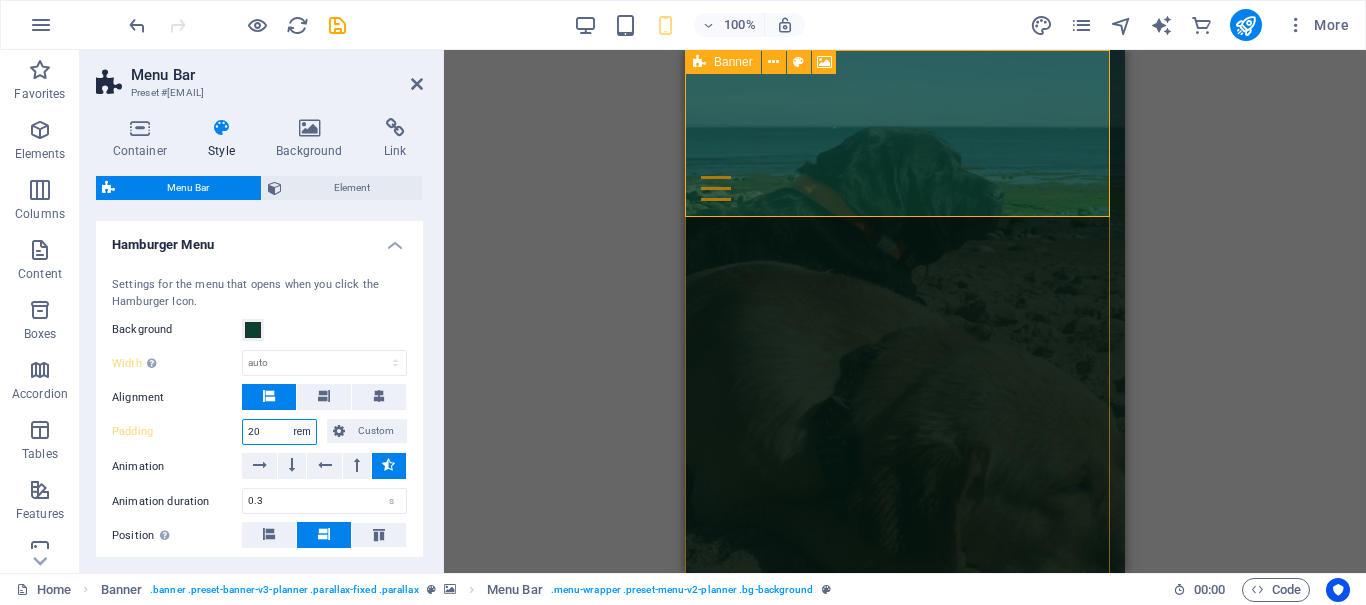 click on "px rem % vh vw Custom" at bounding box center [302, 432] 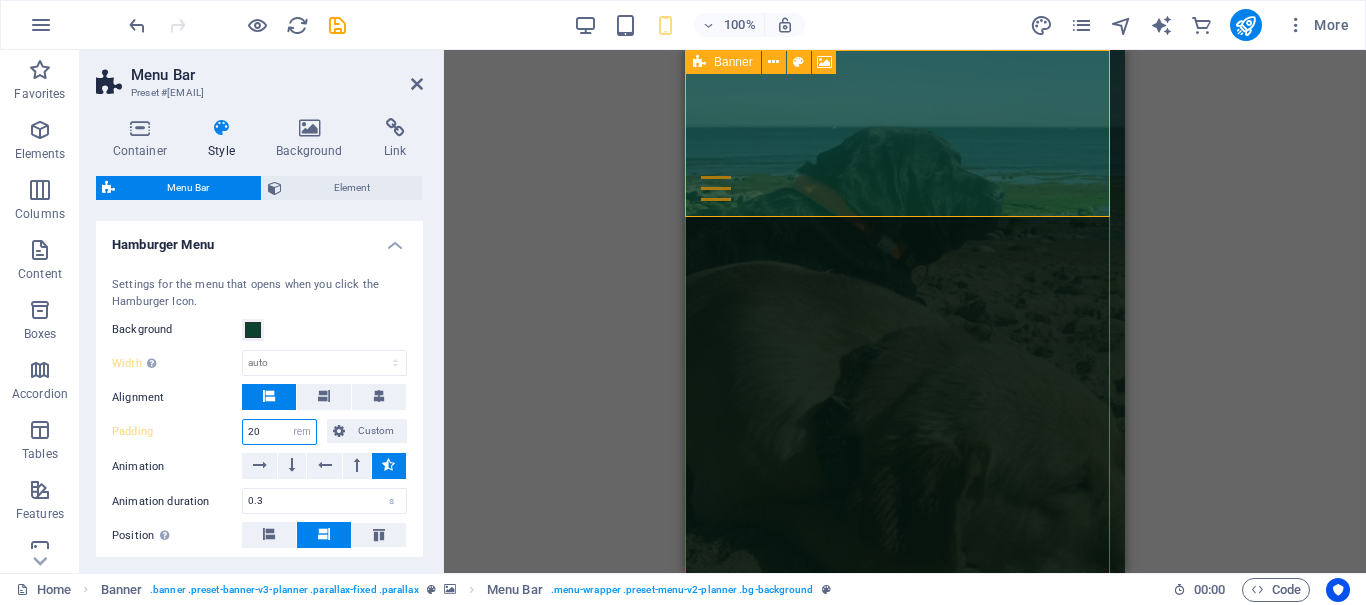 drag, startPoint x: 276, startPoint y: 430, endPoint x: 245, endPoint y: 423, distance: 31.780497 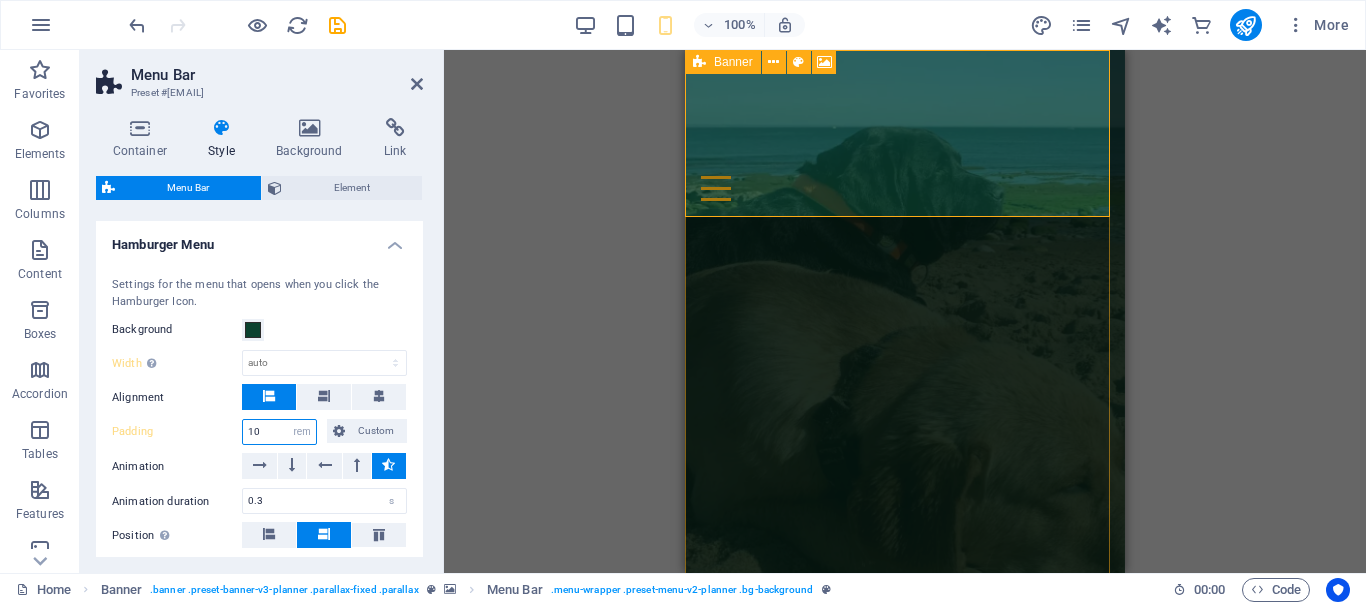drag, startPoint x: 268, startPoint y: 430, endPoint x: 179, endPoint y: 398, distance: 94.57801 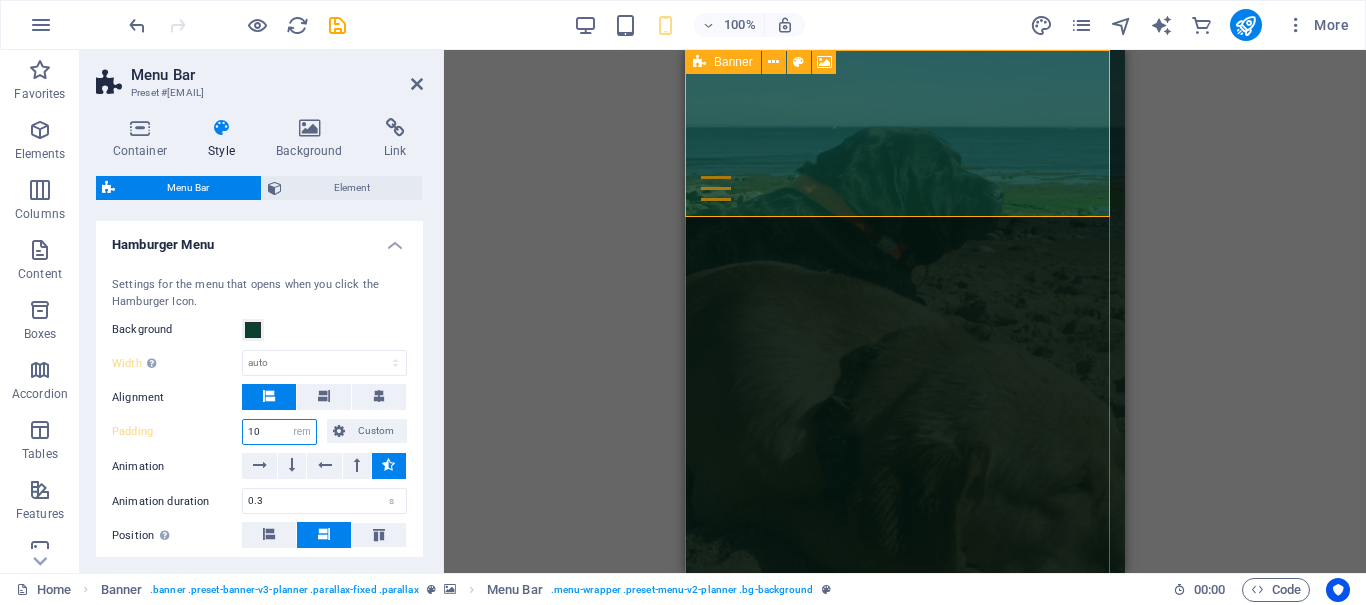 click on "Settings for the menu that opens when you click the Hamburger Icon. Background Width Only when Trigger menu fullscreen is activated auto px rem % vh vw Alignment Padding 10 px rem % vh vw Custom Custom 10 px rem % vh vw 10 px rem % vh vw 10 px rem % vh vw 10 px rem % vh vw Animation Animation duration 0.3 s Position Defines the position of the open menu. Direction Defines the direction of the menu items in desktop view." at bounding box center [259, 413] 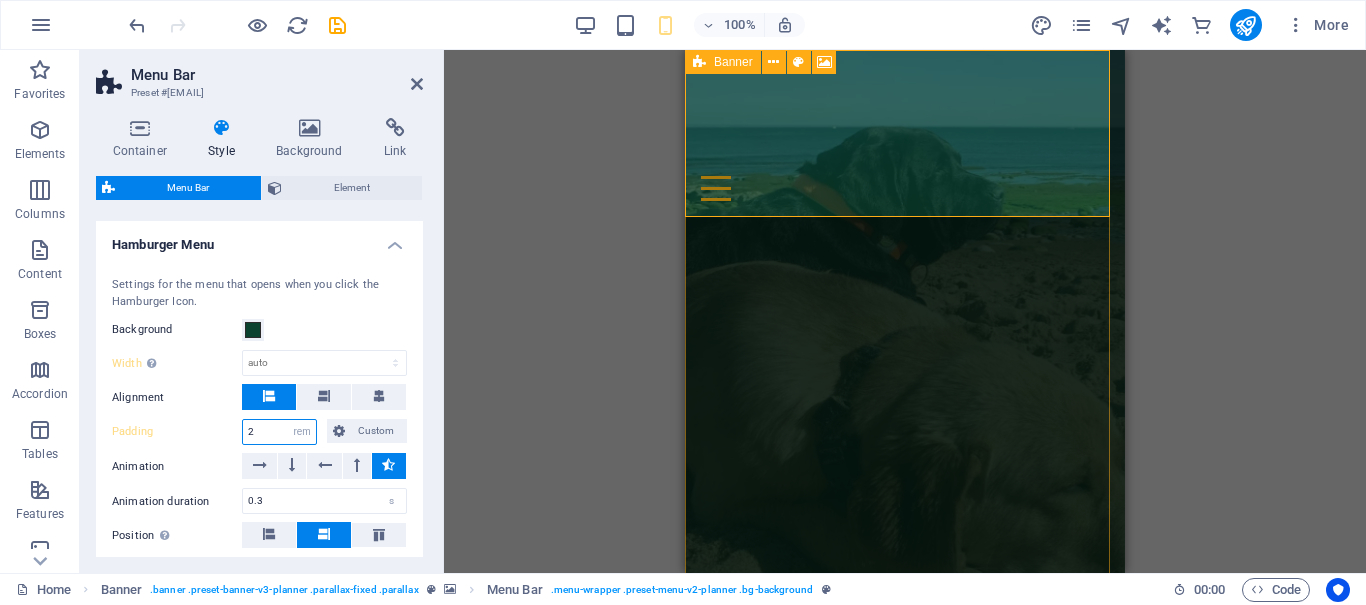 type on "20" 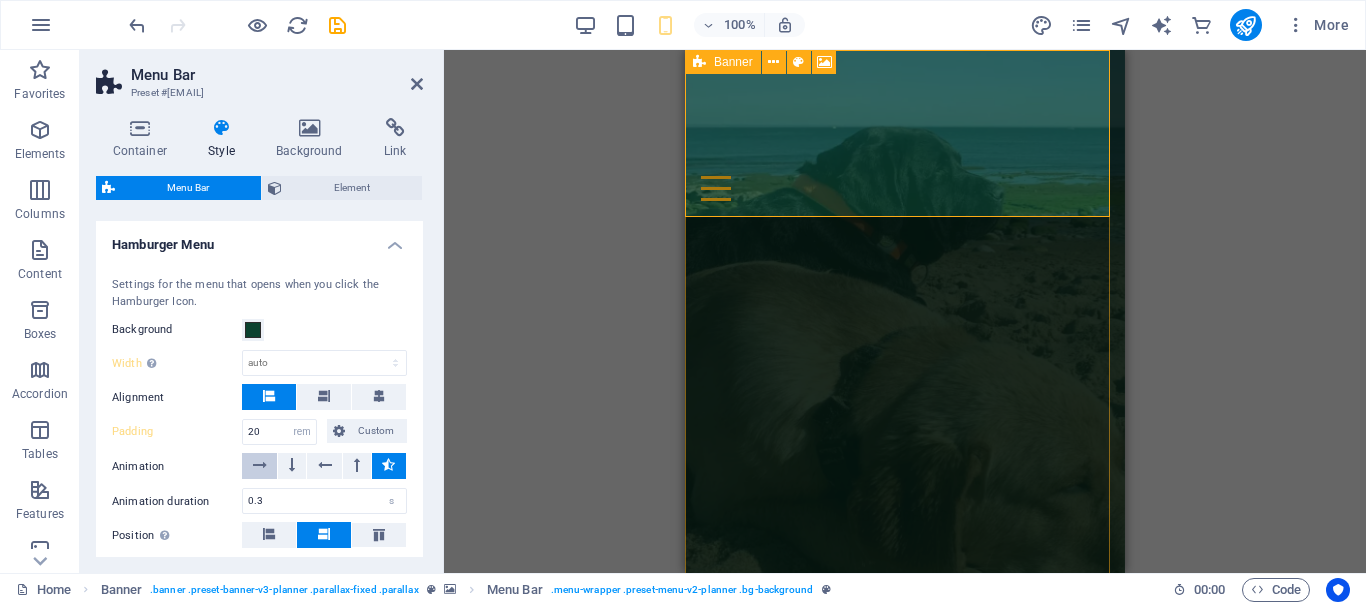 click at bounding box center [260, 465] 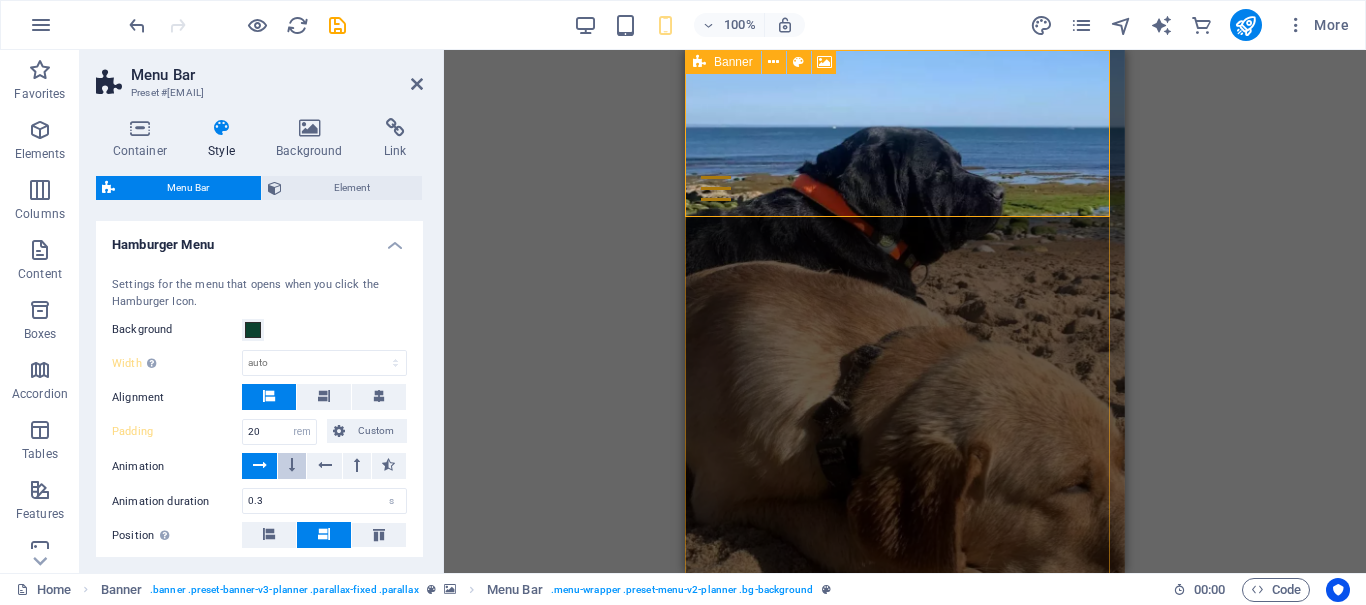 click at bounding box center (292, 465) 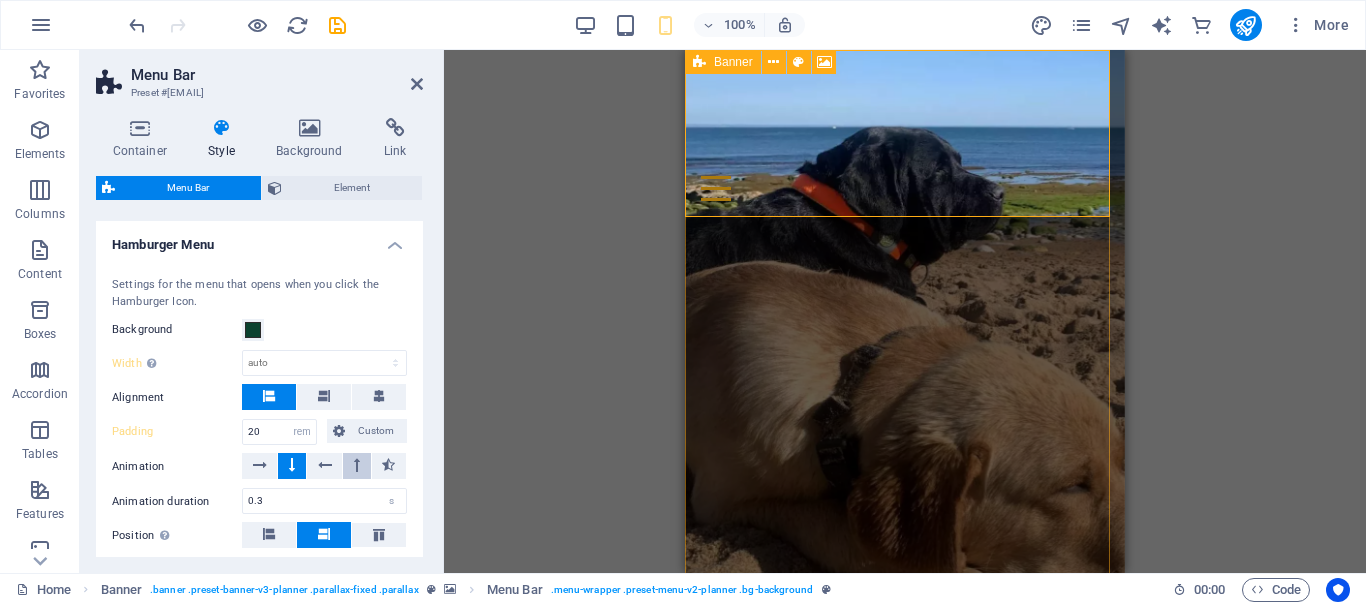 click at bounding box center (357, 465) 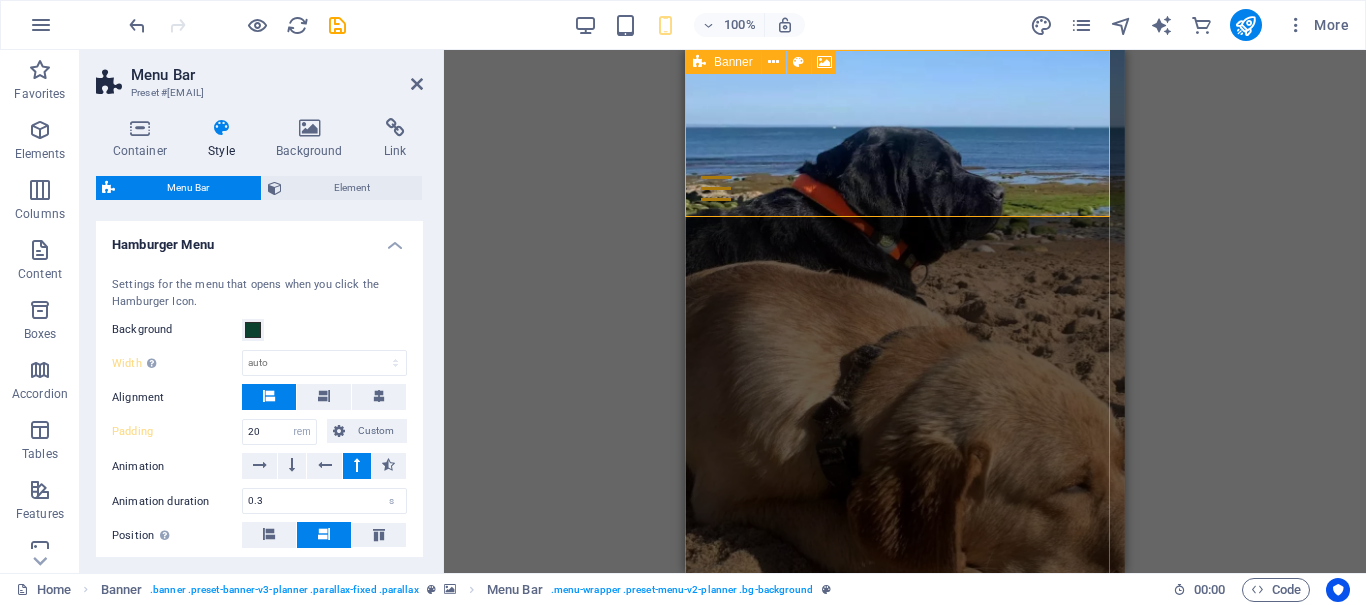click on "Settings for the menu that opens when you click the Hamburger Icon. Background Width Only when Trigger menu fullscreen is activated auto px rem % vh vw Alignment Padding 20 px rem % vh vw Custom Custom 20 px rem % vh vw 20 px rem % vh vw 20 px rem % vh vw 20 px rem % vh vw Animation Animation duration 0.3 s Position Defines the position of the open menu. Direction Defines the direction of the menu items in desktop view." at bounding box center (259, 413) 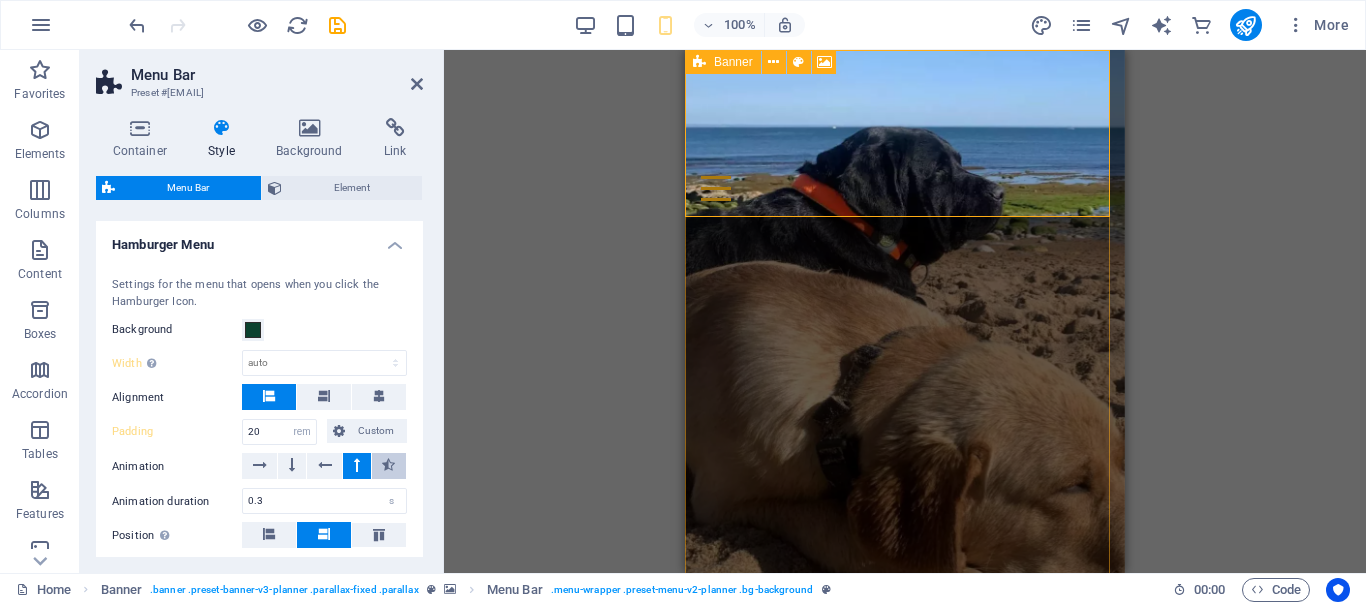click at bounding box center [388, 465] 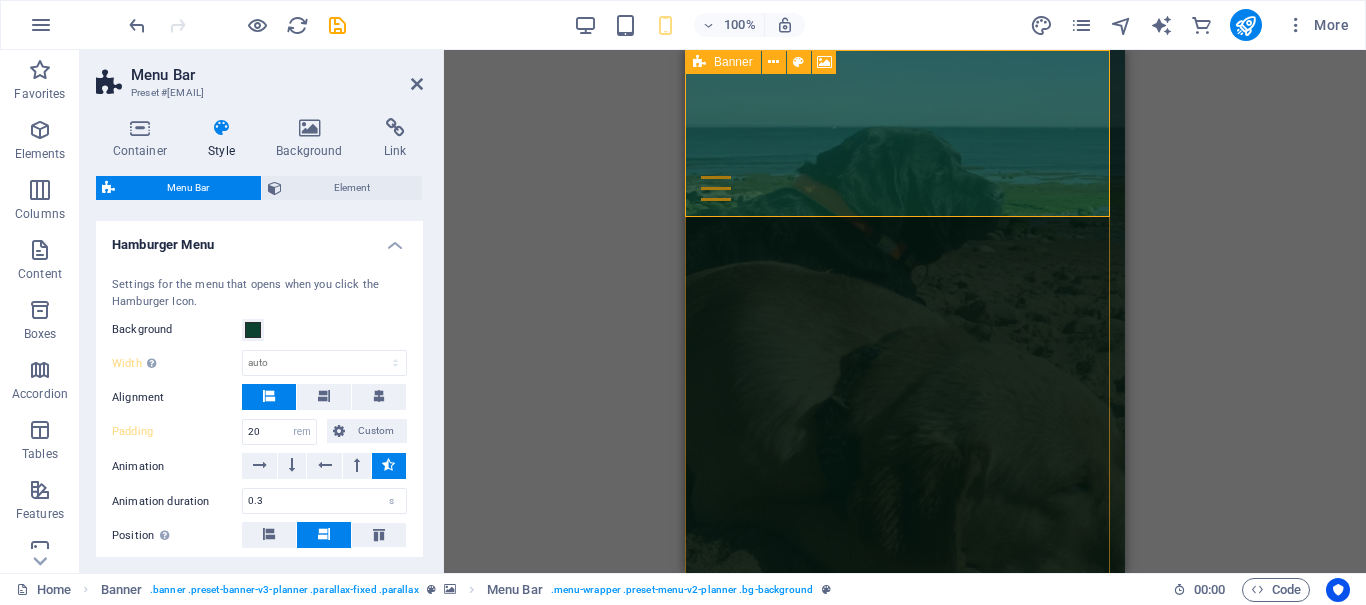 scroll, scrollTop: 1344, scrollLeft: 0, axis: vertical 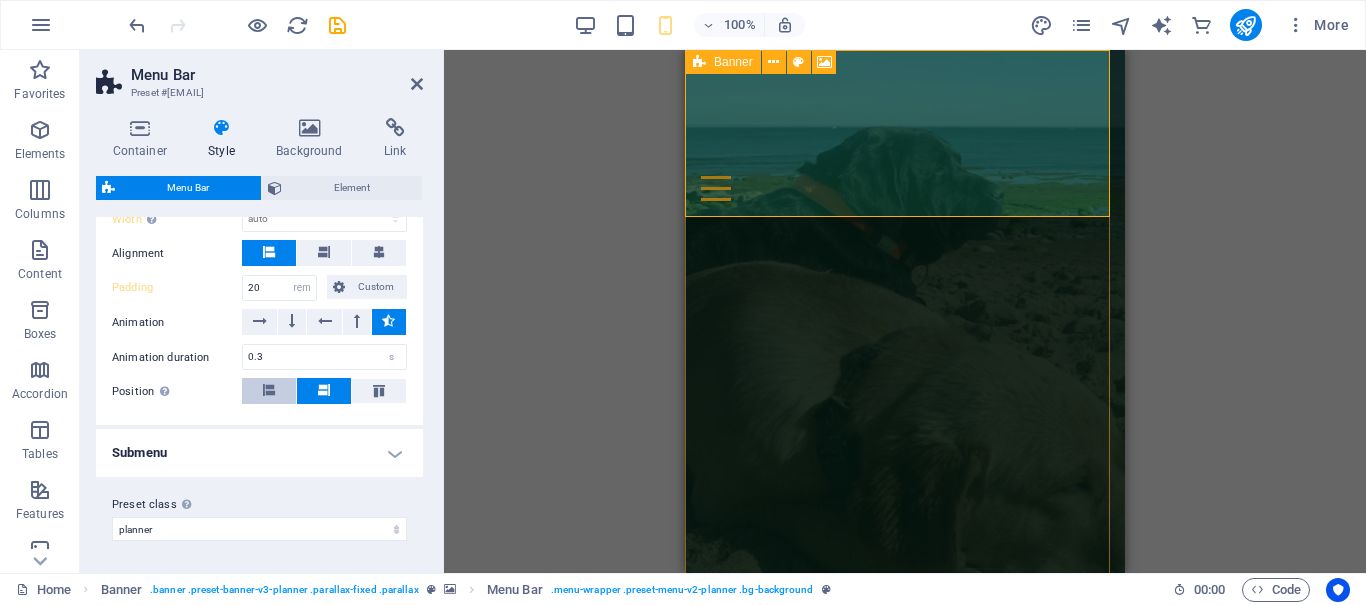 click at bounding box center (269, 391) 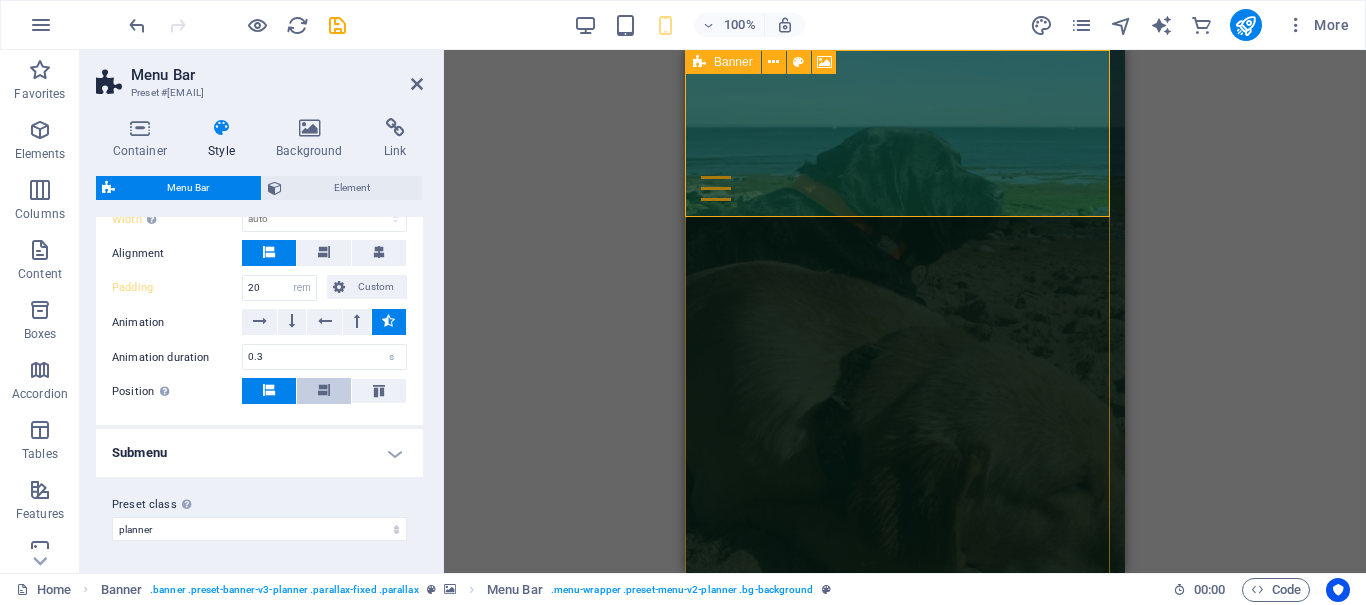 click at bounding box center (324, 390) 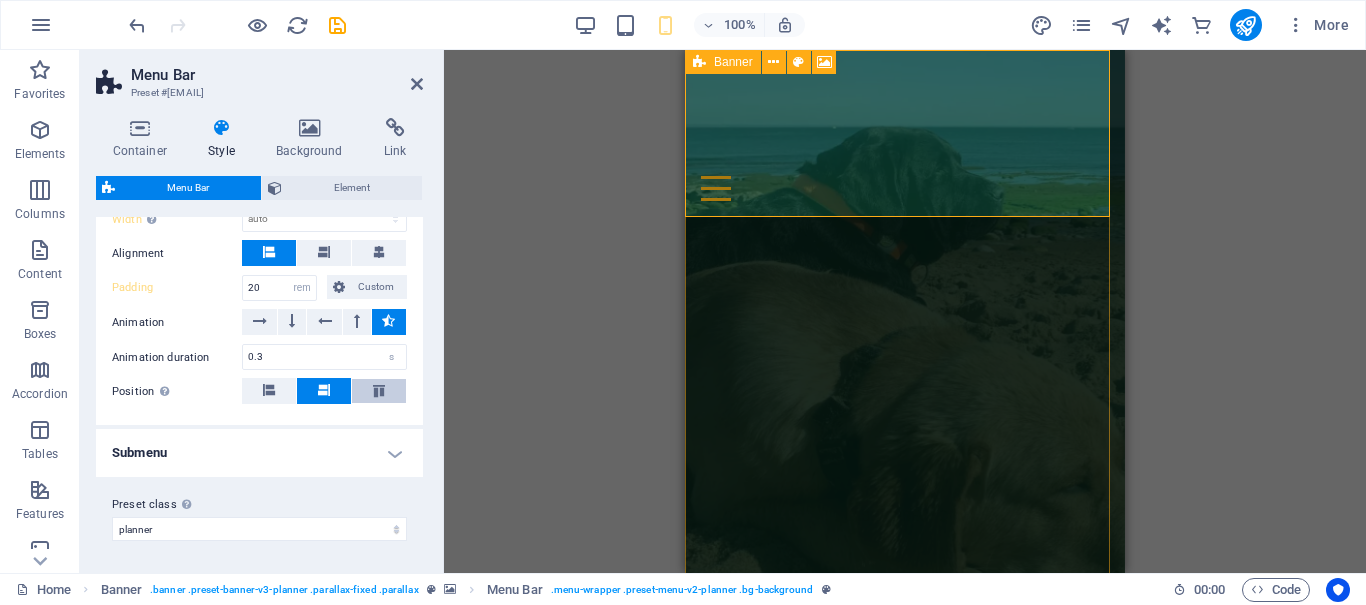 click at bounding box center [379, 391] 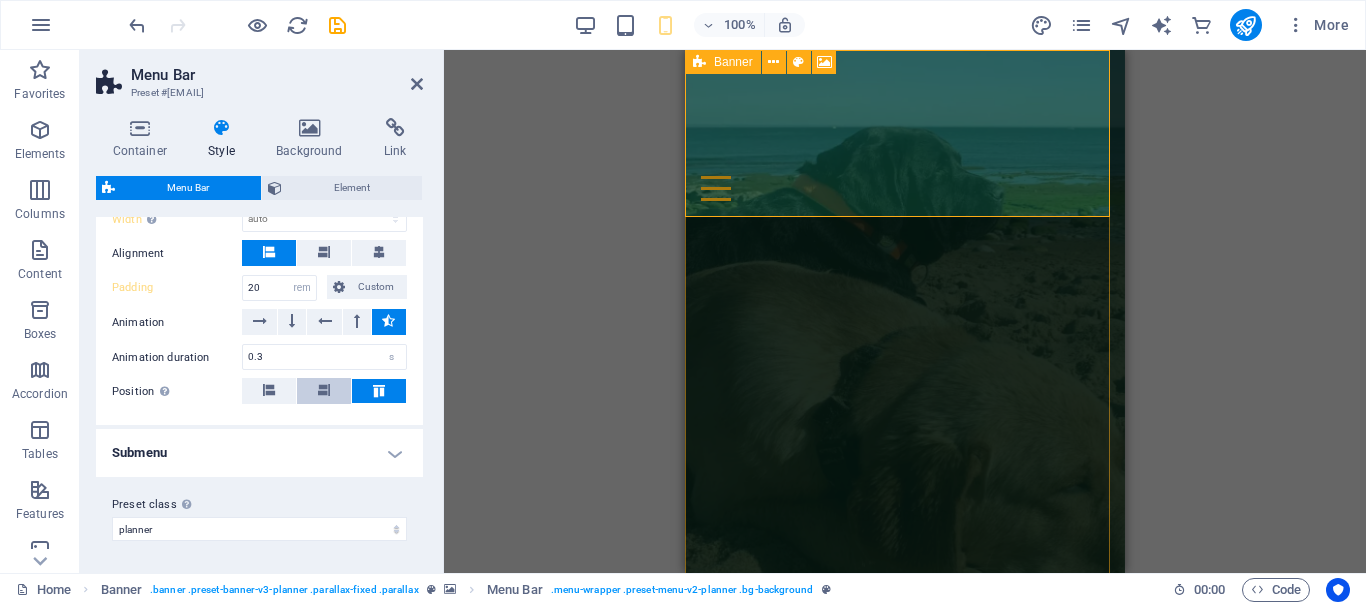 click at bounding box center [324, 391] 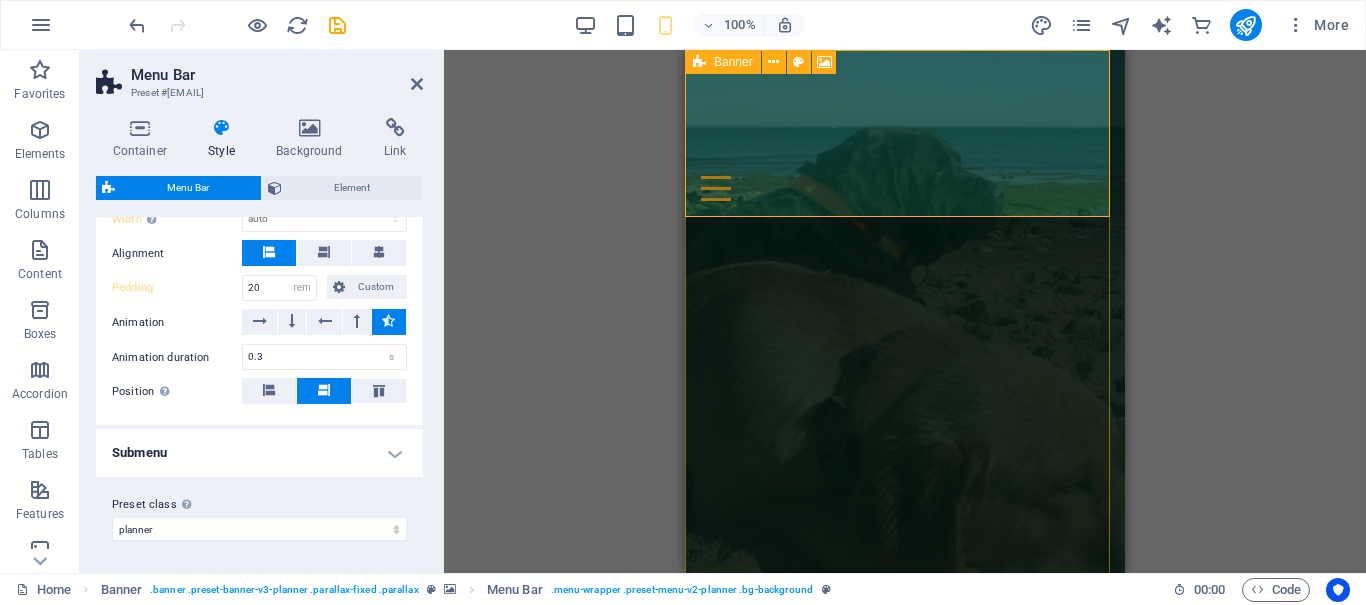 click on "Submenu" at bounding box center (259, 453) 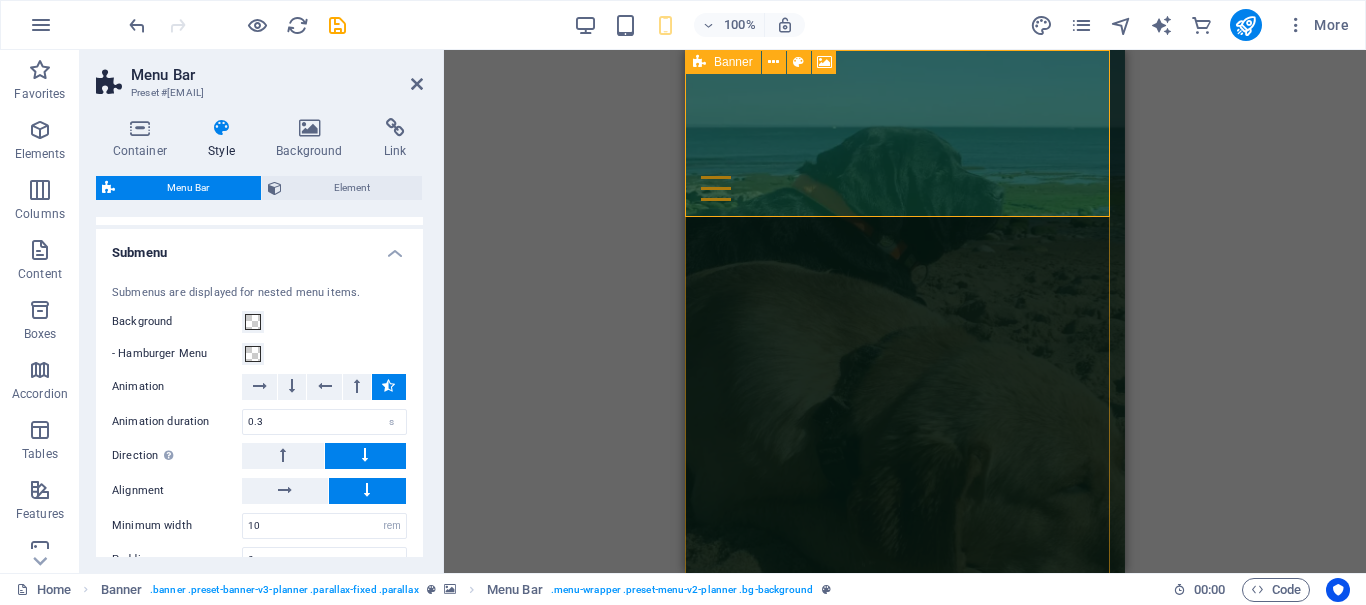scroll, scrollTop: 1444, scrollLeft: 0, axis: vertical 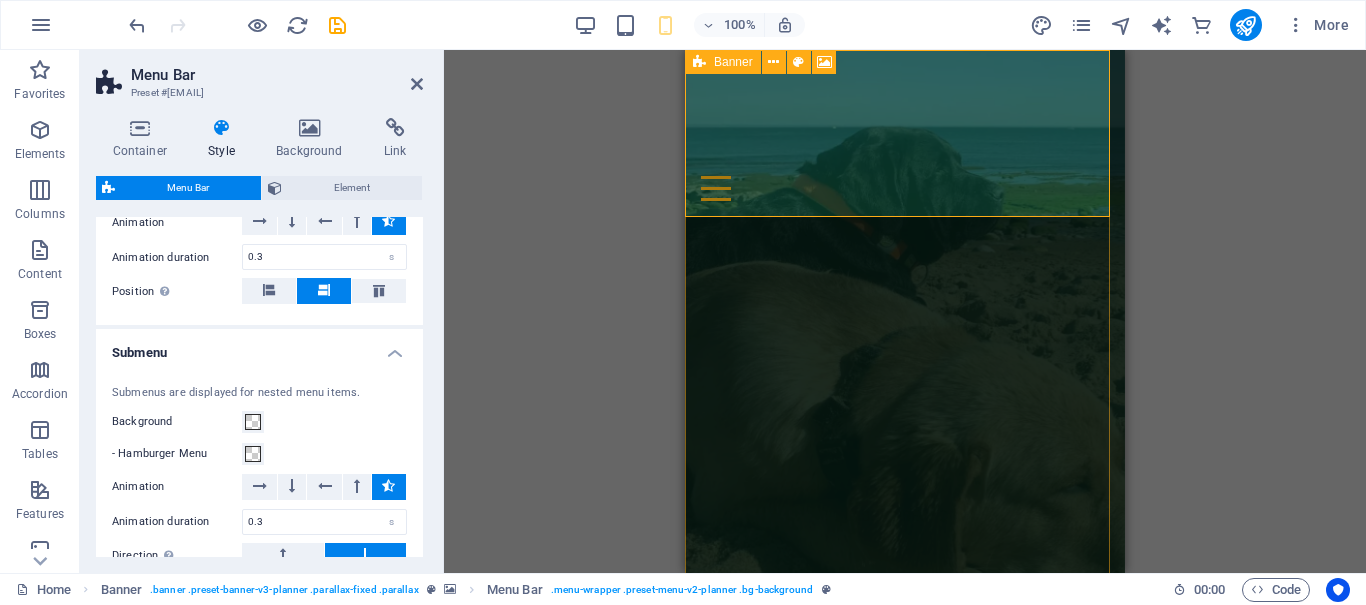 click on "Submenu" at bounding box center [259, 347] 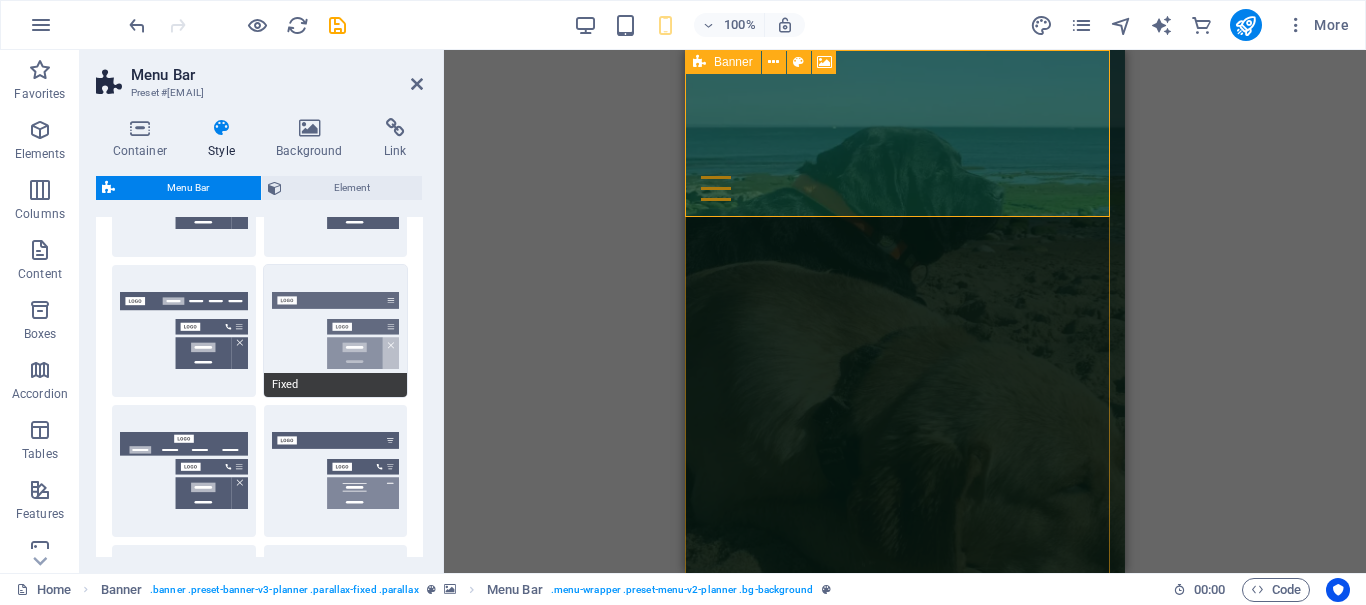 scroll, scrollTop: 0, scrollLeft: 0, axis: both 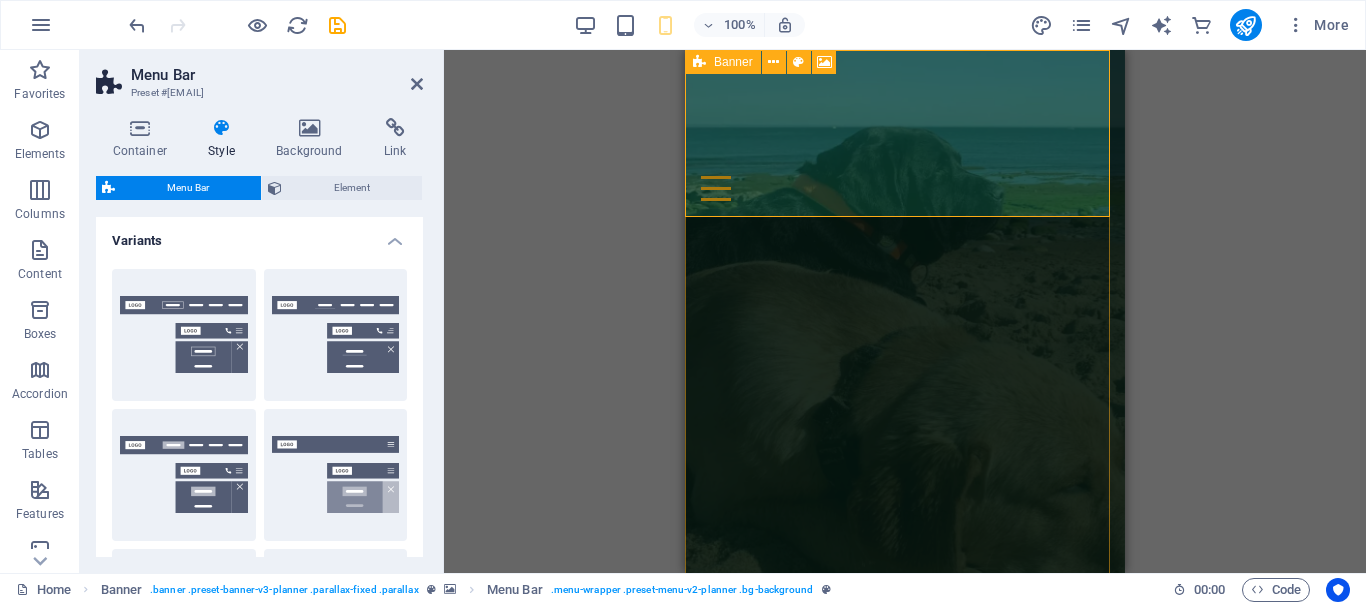click on "Variants" at bounding box center (259, 235) 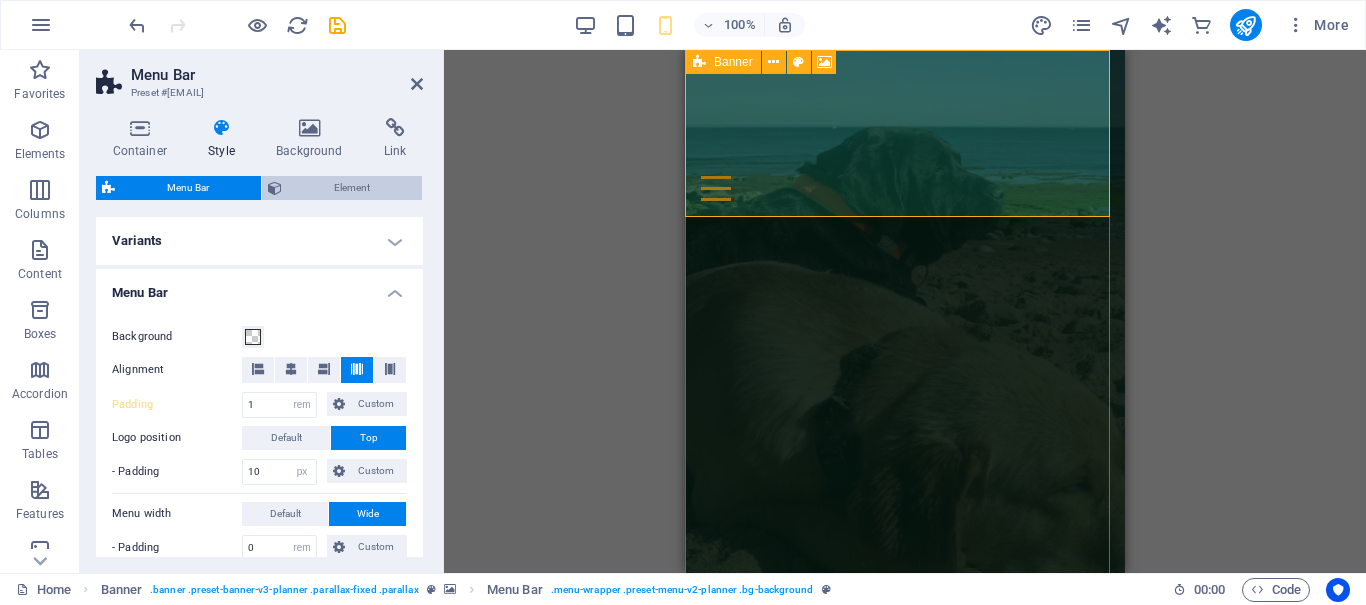 click on "Element" at bounding box center (352, 188) 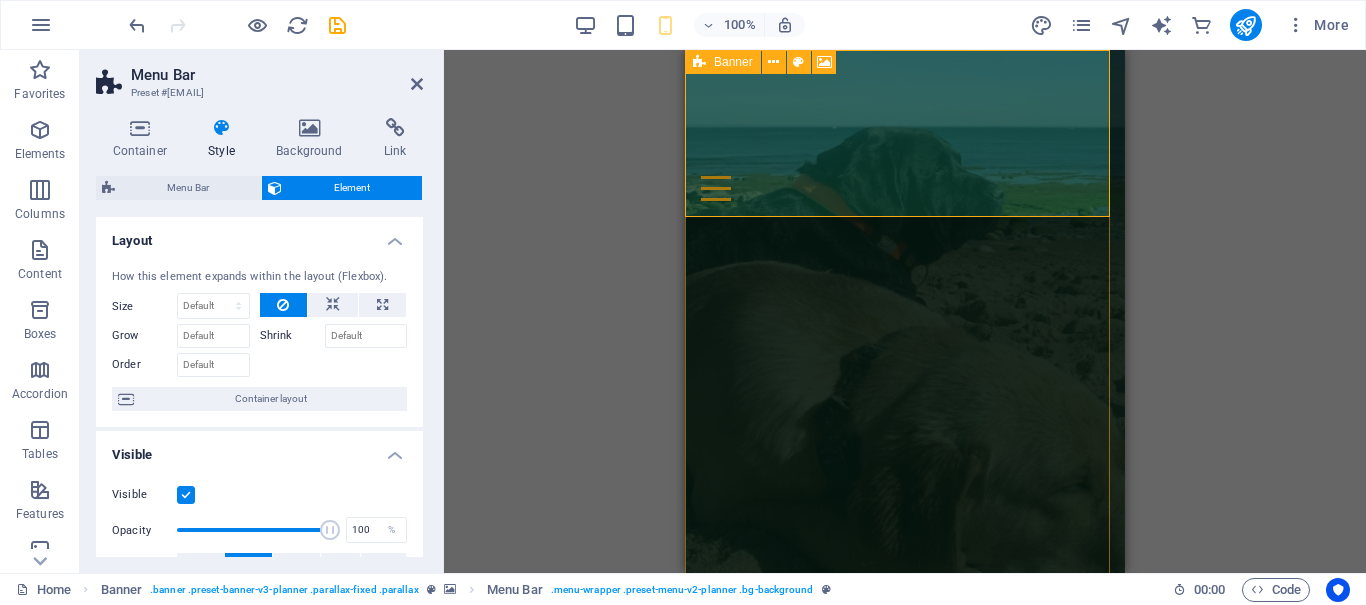 scroll, scrollTop: 200, scrollLeft: 0, axis: vertical 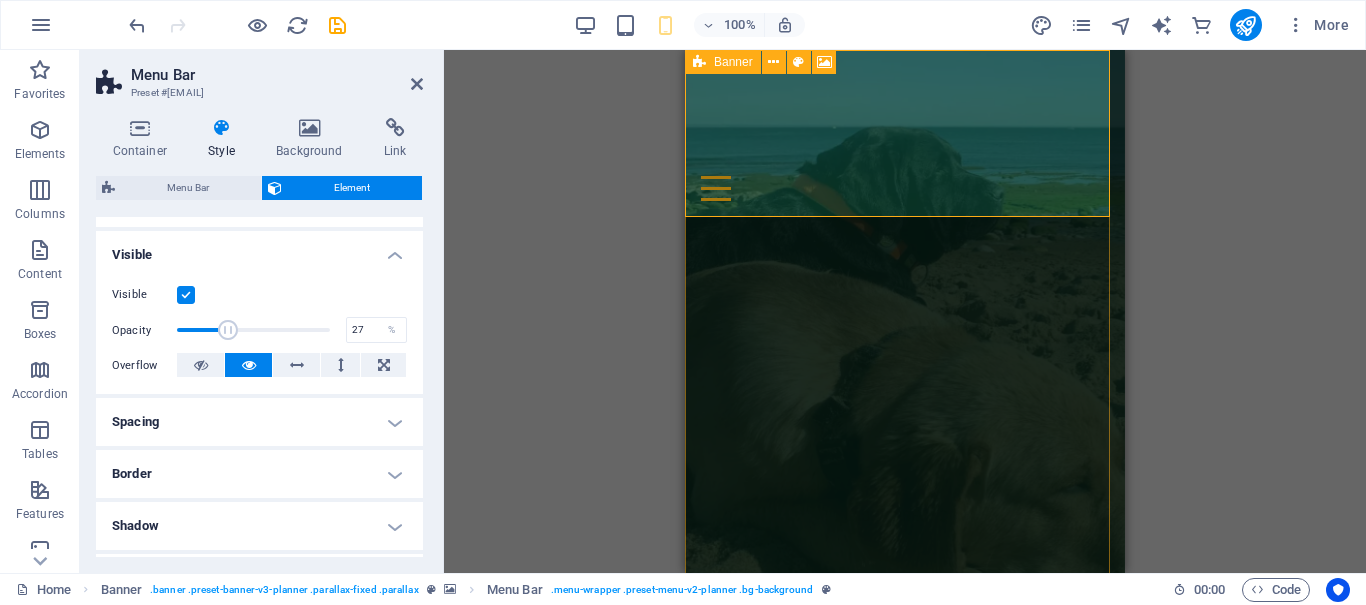 drag, startPoint x: 307, startPoint y: 318, endPoint x: 216, endPoint y: 298, distance: 93.17188 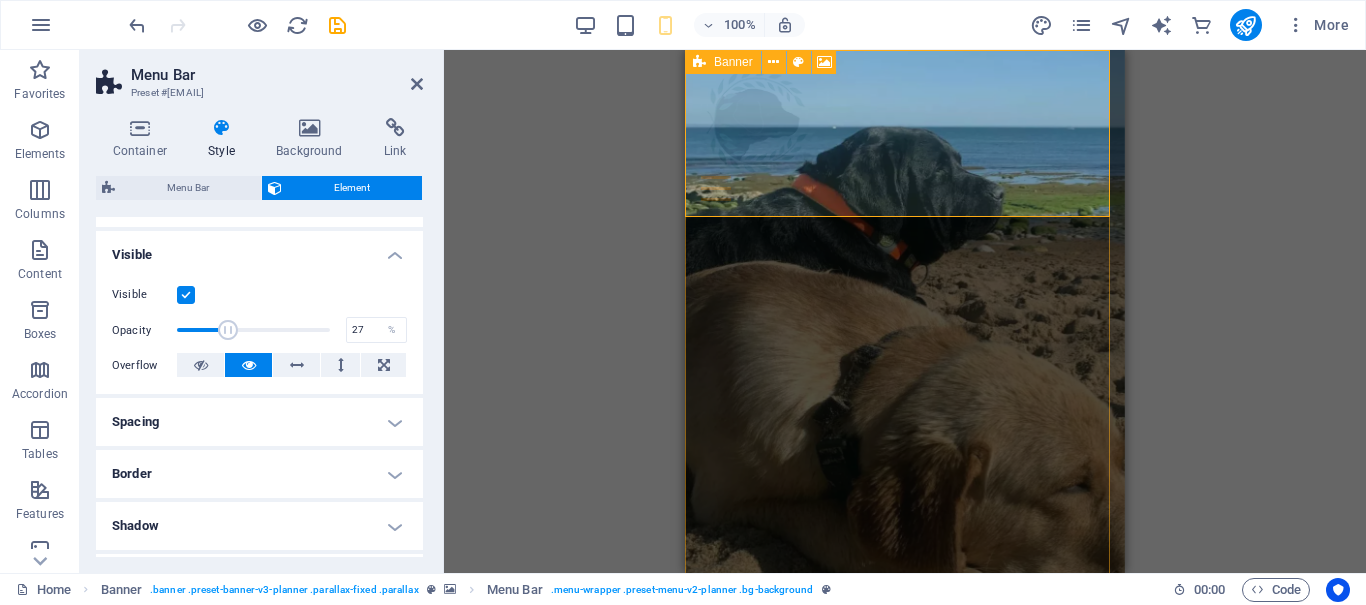 click on "Visible Opacity 27 % Overflow" at bounding box center (259, 330) 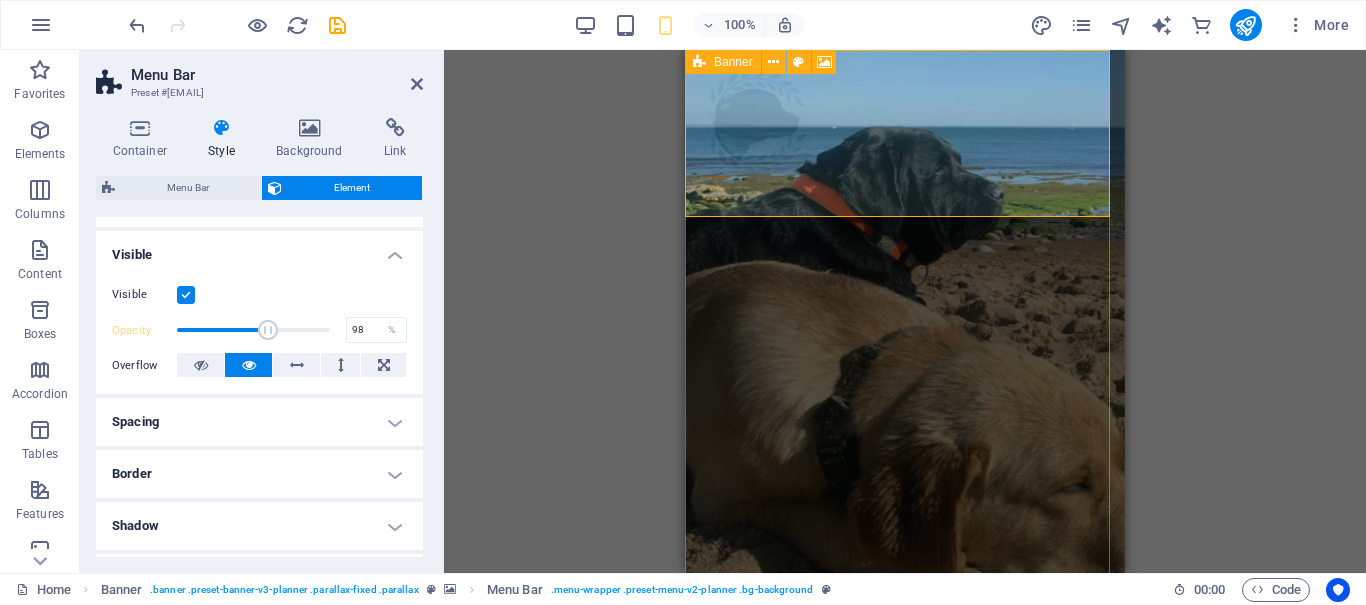 type on "100" 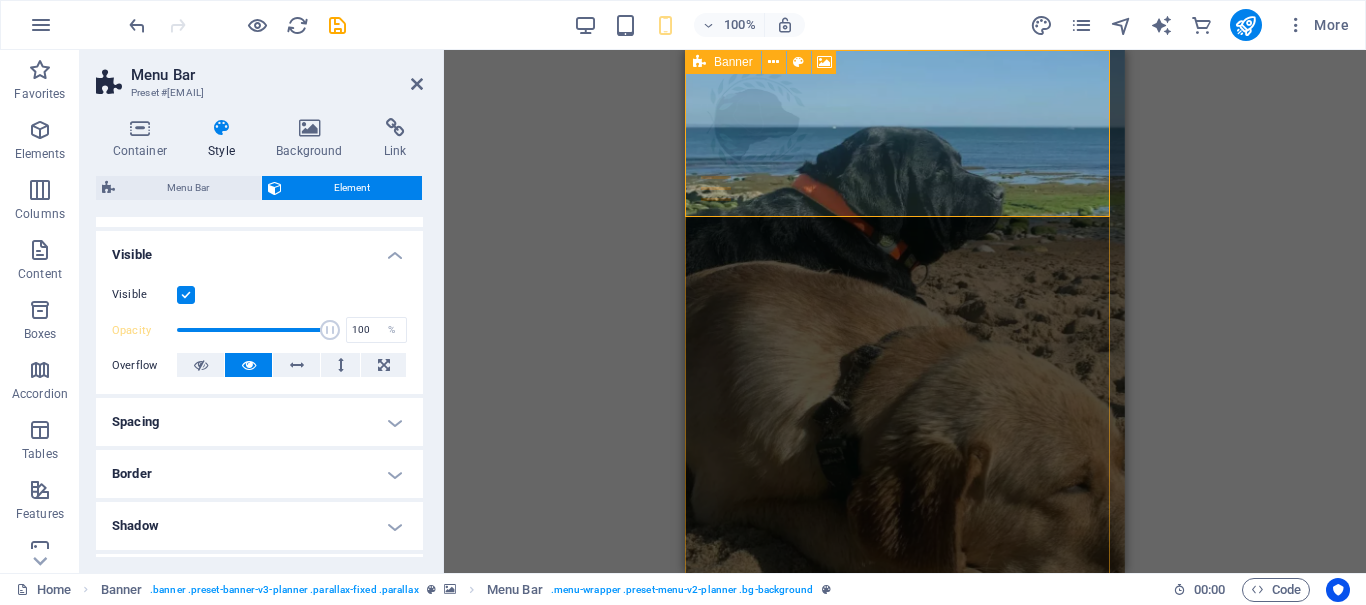 drag, startPoint x: 215, startPoint y: 322, endPoint x: 367, endPoint y: 345, distance: 153.73029 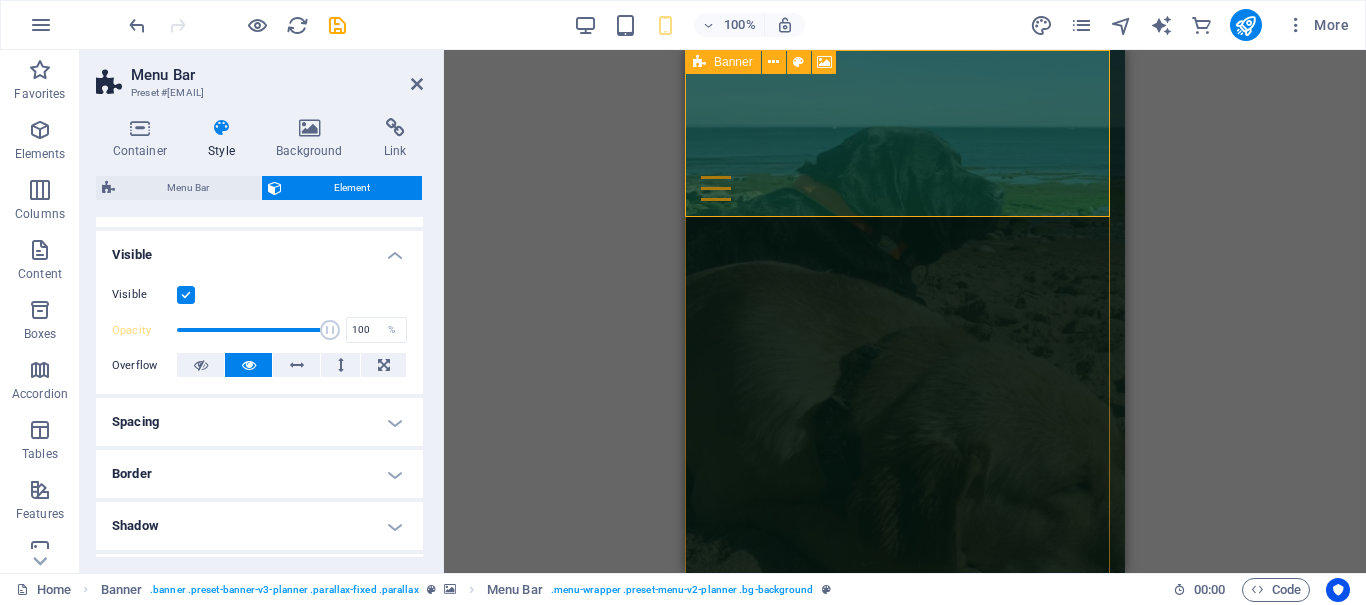 click on "Spacing" at bounding box center (259, 422) 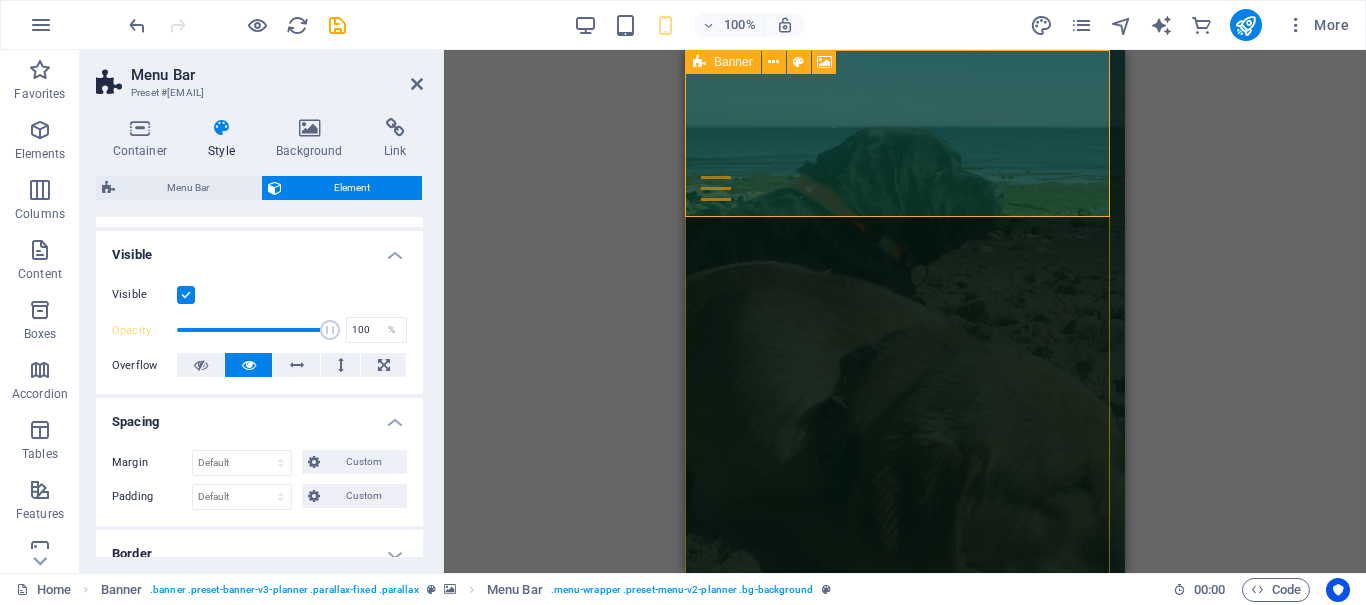 scroll, scrollTop: 400, scrollLeft: 0, axis: vertical 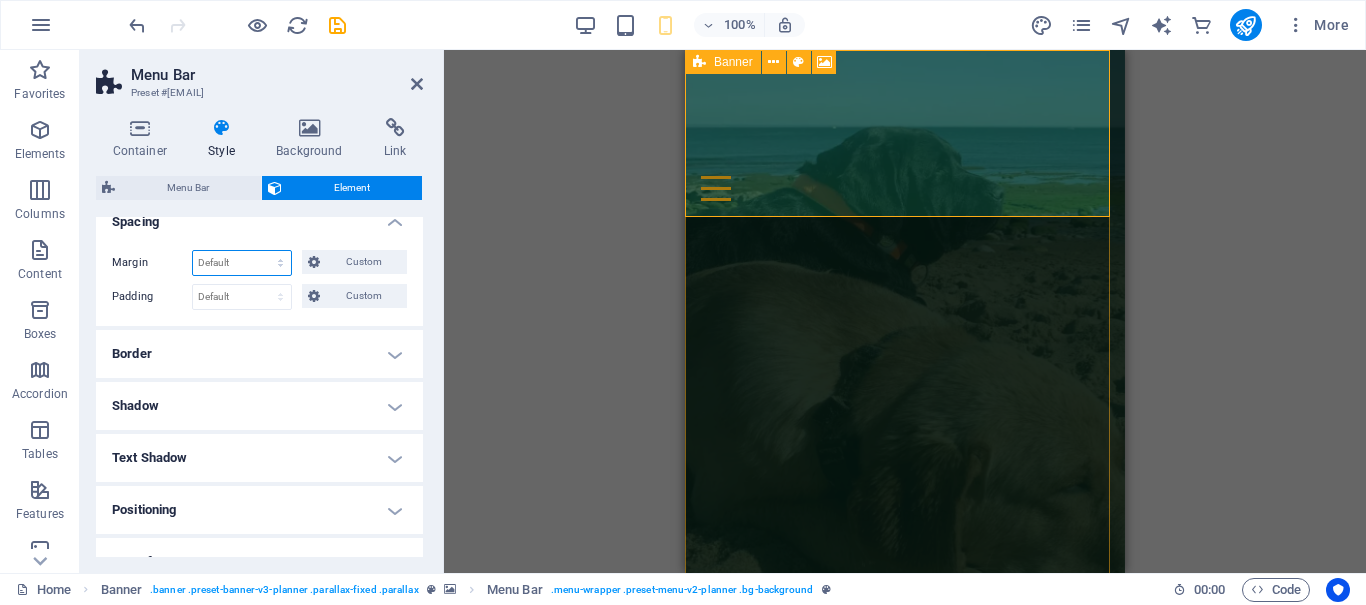 click on "Default auto px % rem vw vh Custom" at bounding box center (242, 263) 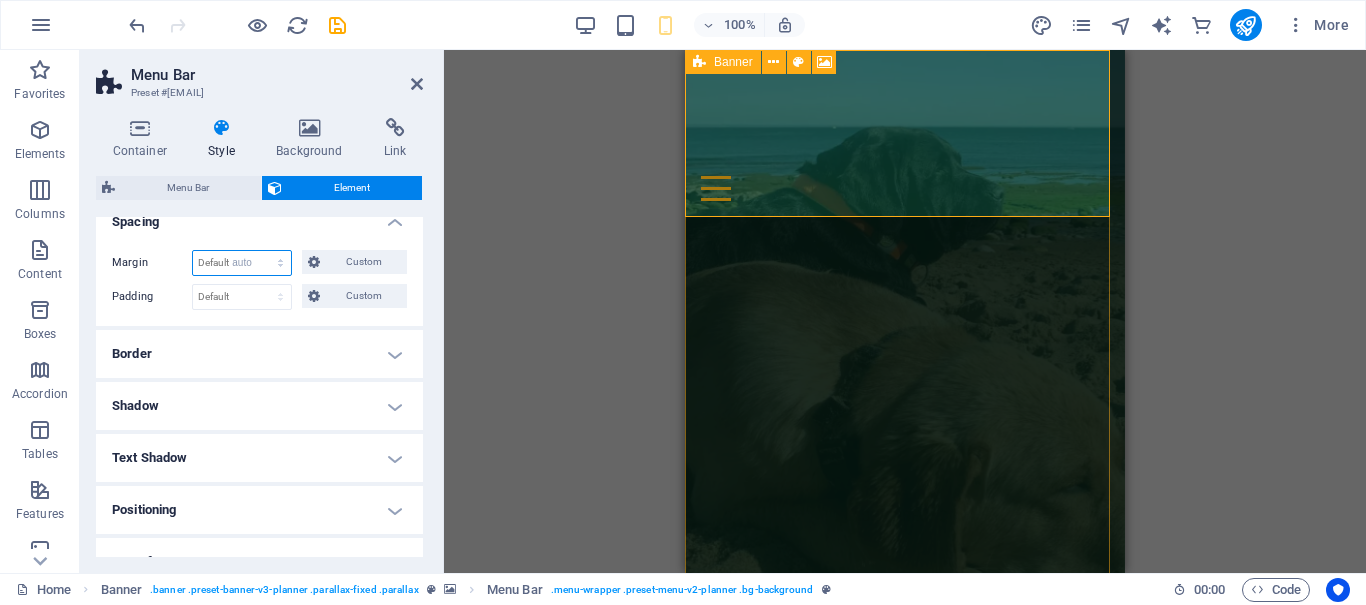 click on "Default auto px % rem vw vh Custom" at bounding box center [242, 263] 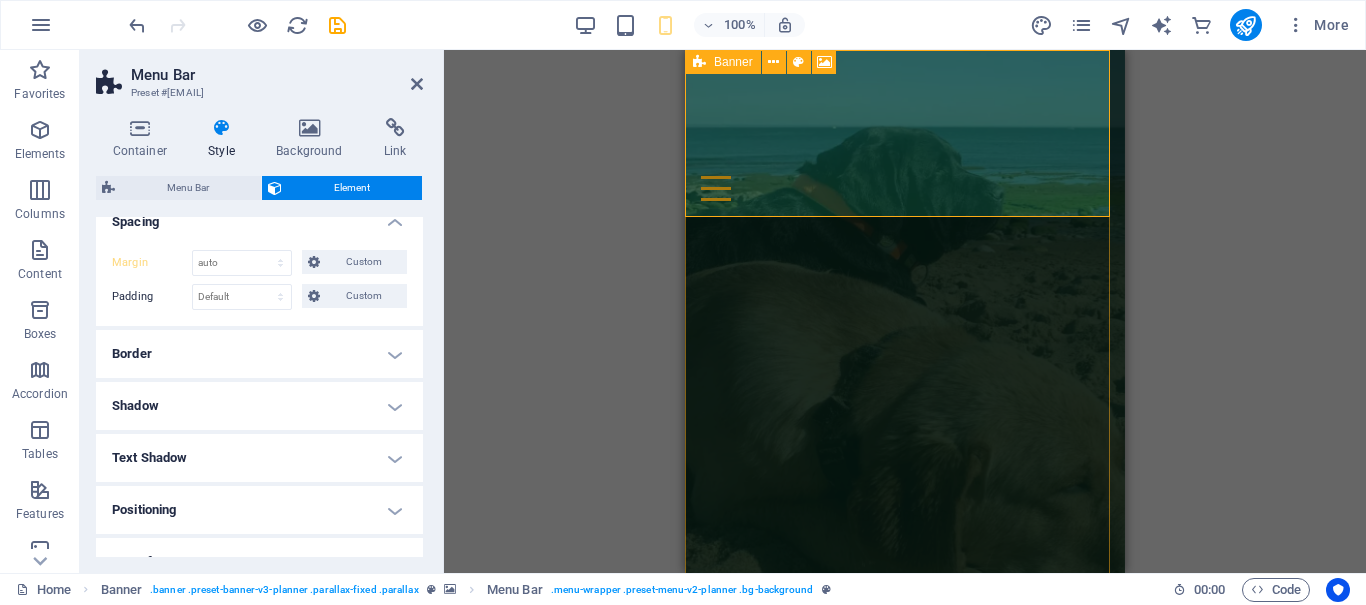 click on "Border" at bounding box center (259, 354) 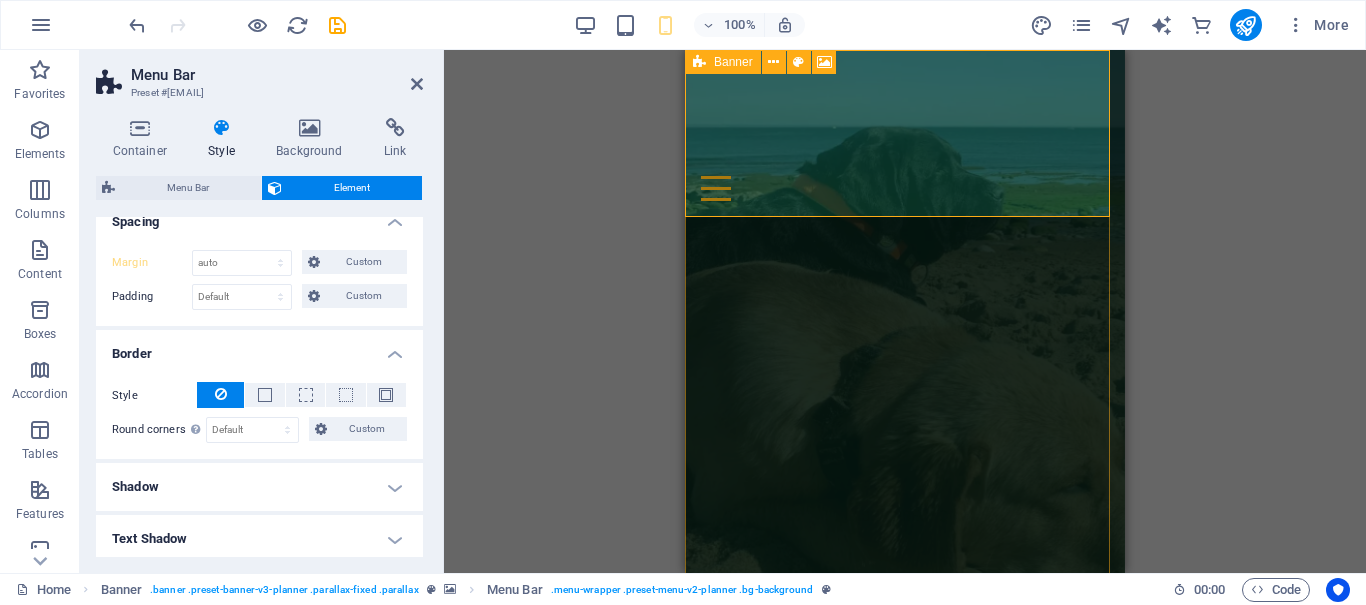 click on "Border" at bounding box center (259, 348) 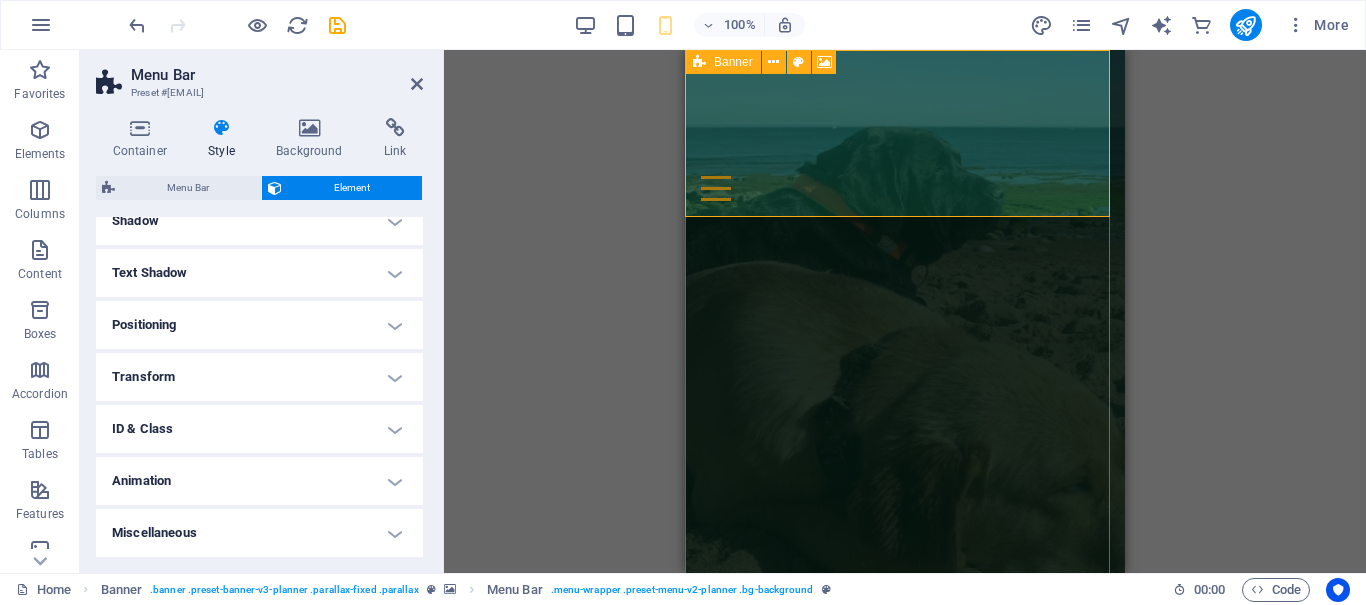 scroll, scrollTop: 0, scrollLeft: 0, axis: both 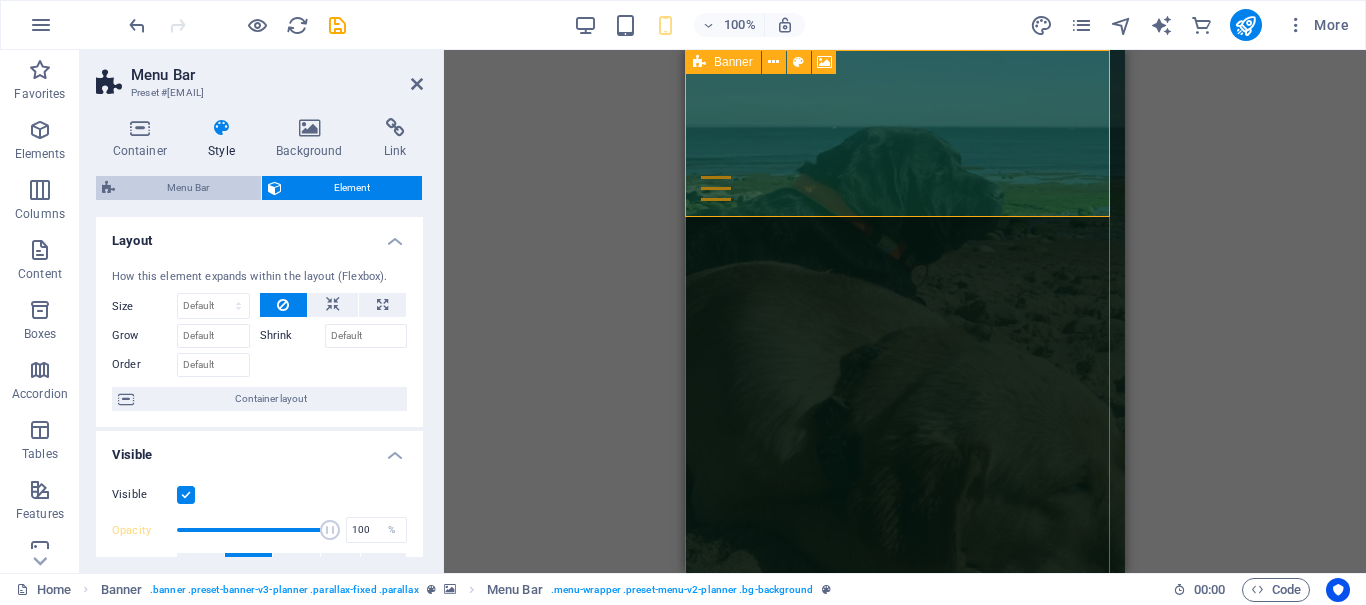 click on "Menu Bar" at bounding box center [188, 188] 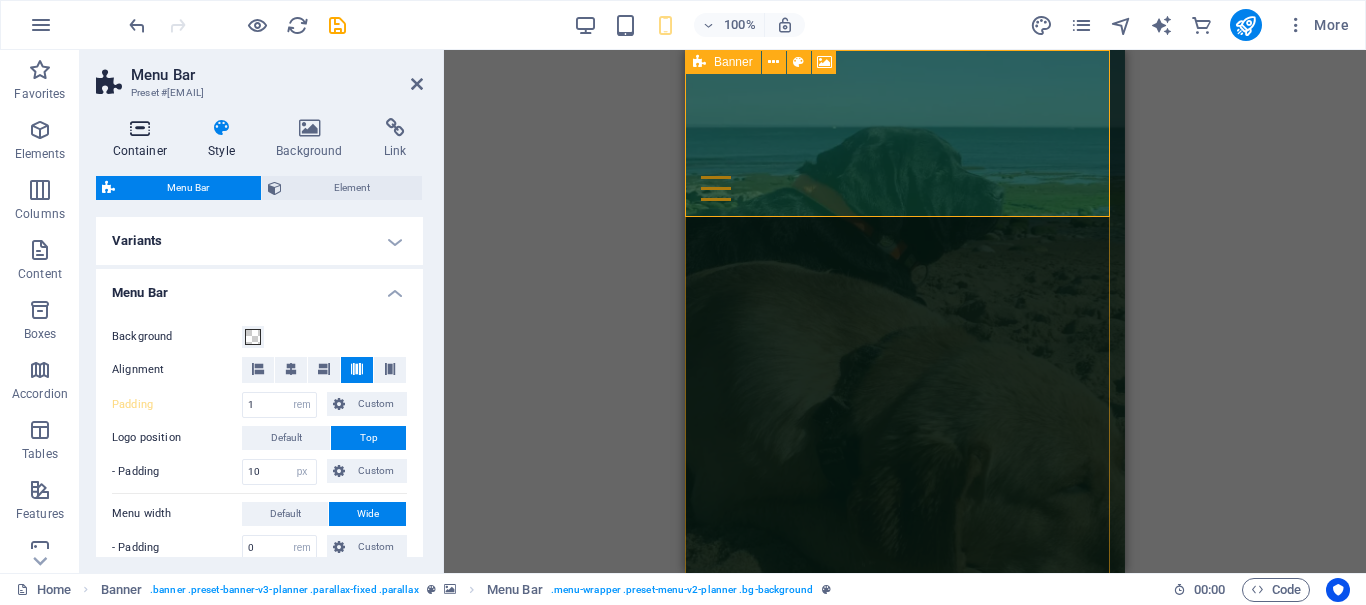 click at bounding box center [140, 128] 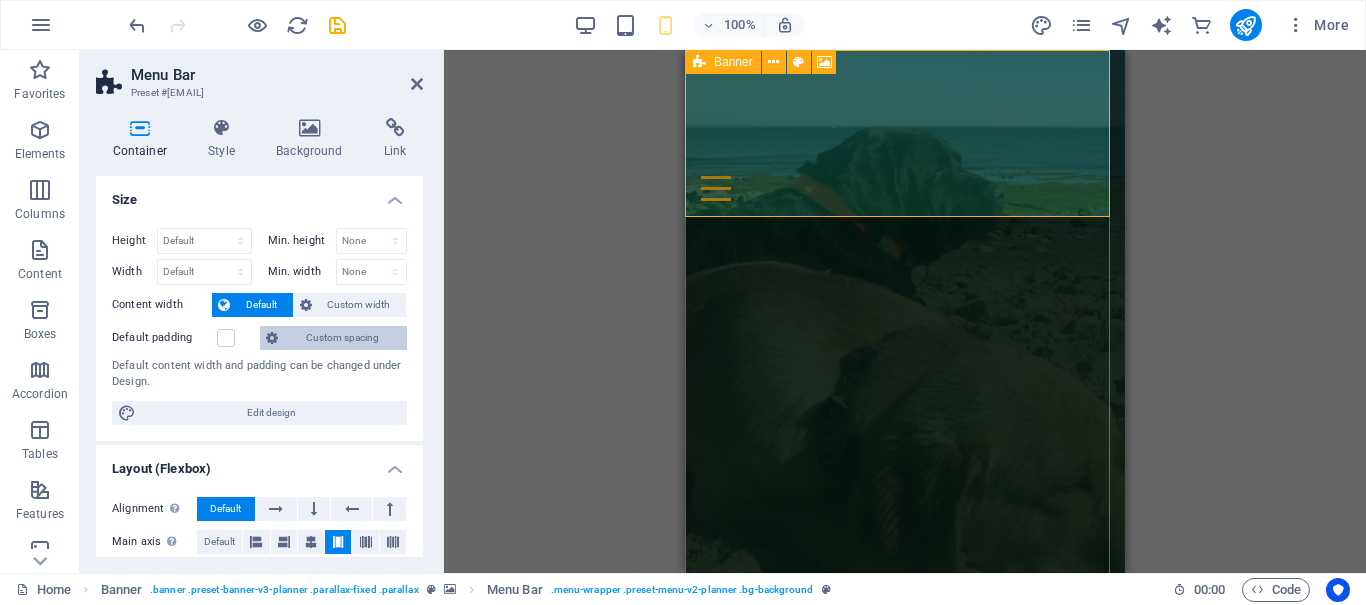 click on "Custom spacing" at bounding box center [342, 338] 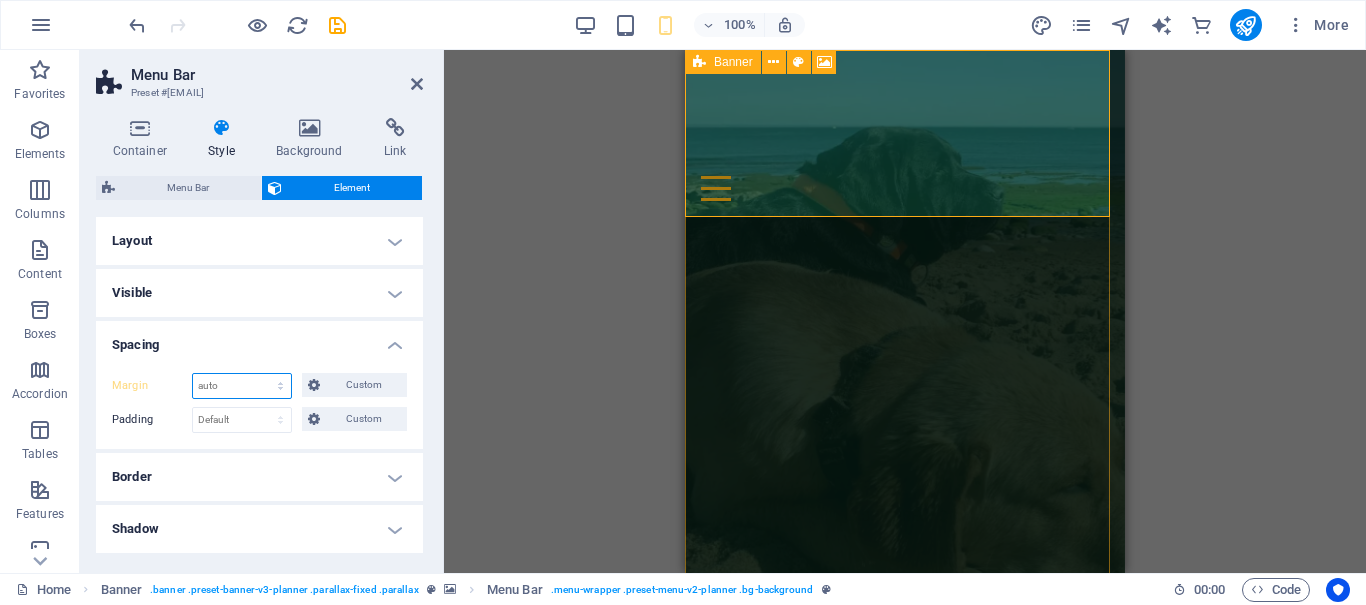 click on "Default auto px % rem vw vh Custom" at bounding box center (242, 386) 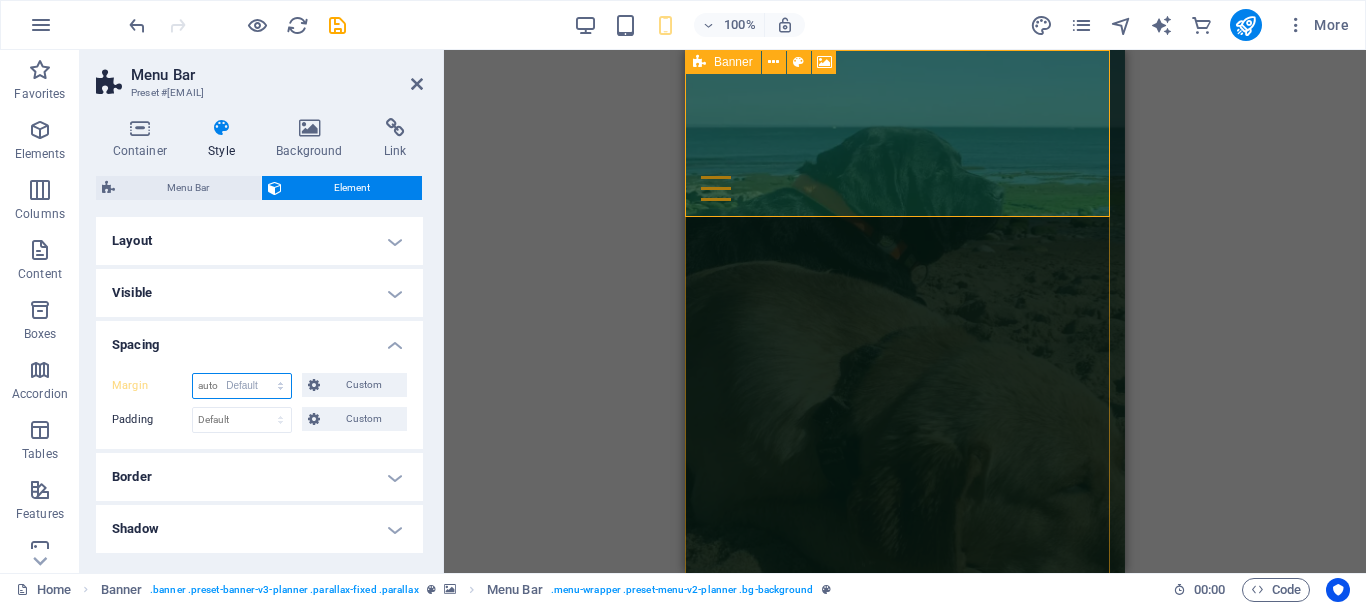 click on "Default auto px % rem vw vh Custom" at bounding box center [242, 386] 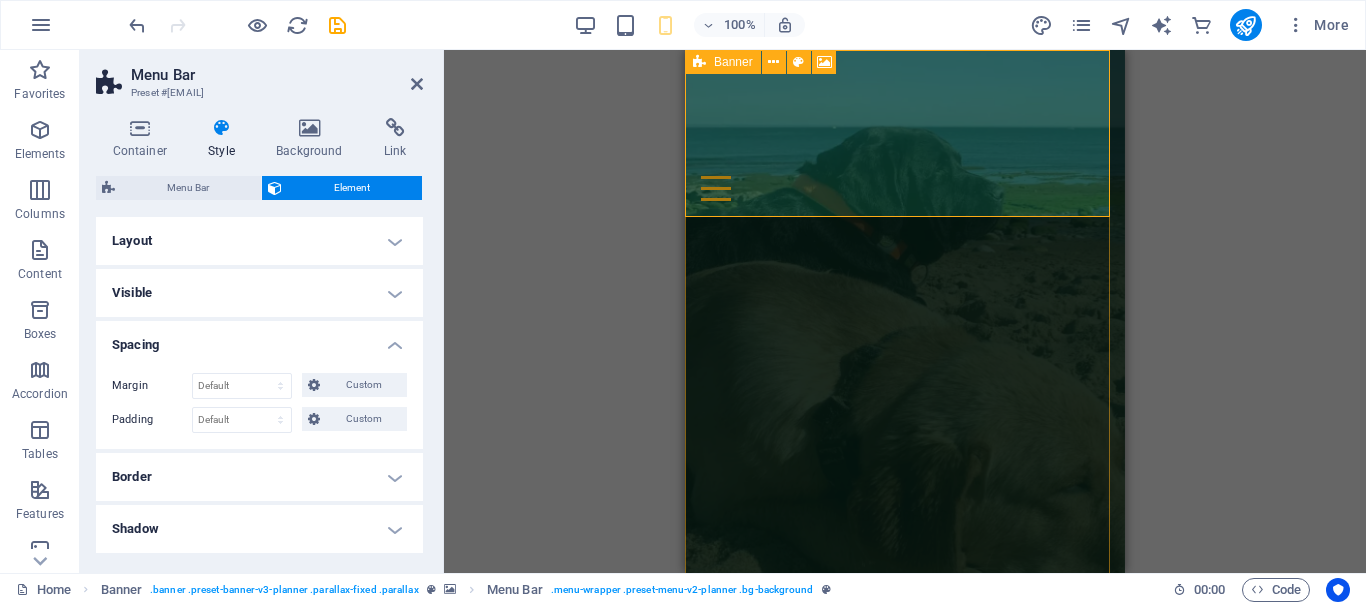 click on "Spacing" at bounding box center [259, 339] 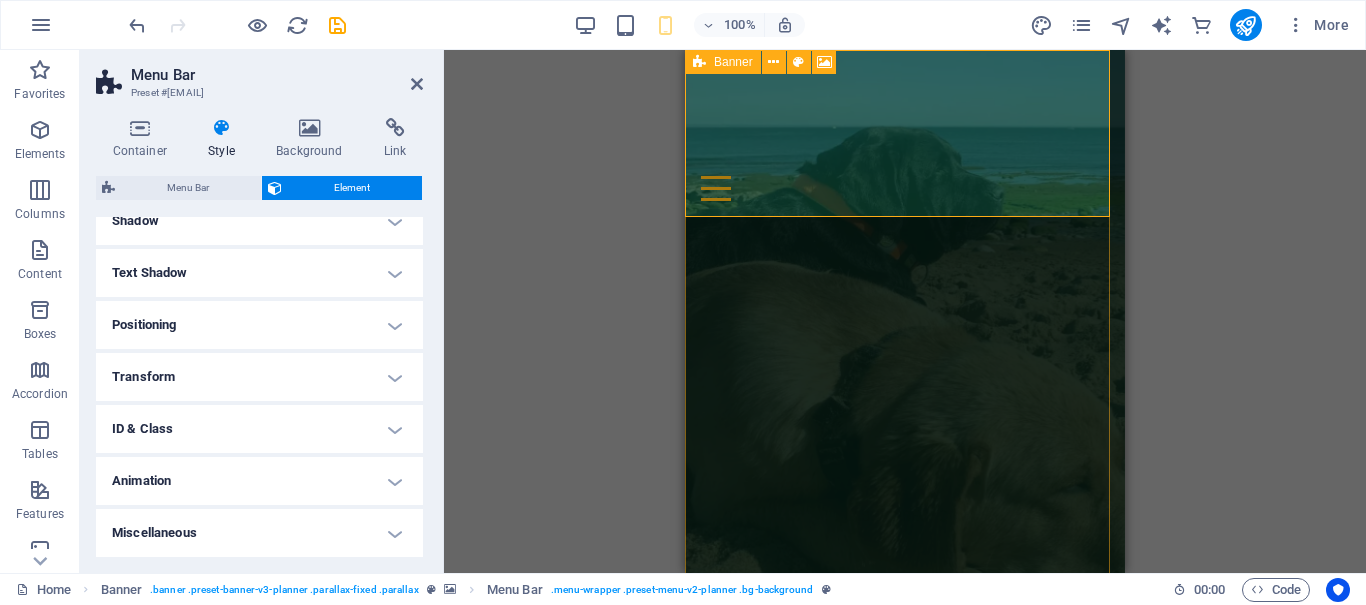 scroll, scrollTop: 0, scrollLeft: 0, axis: both 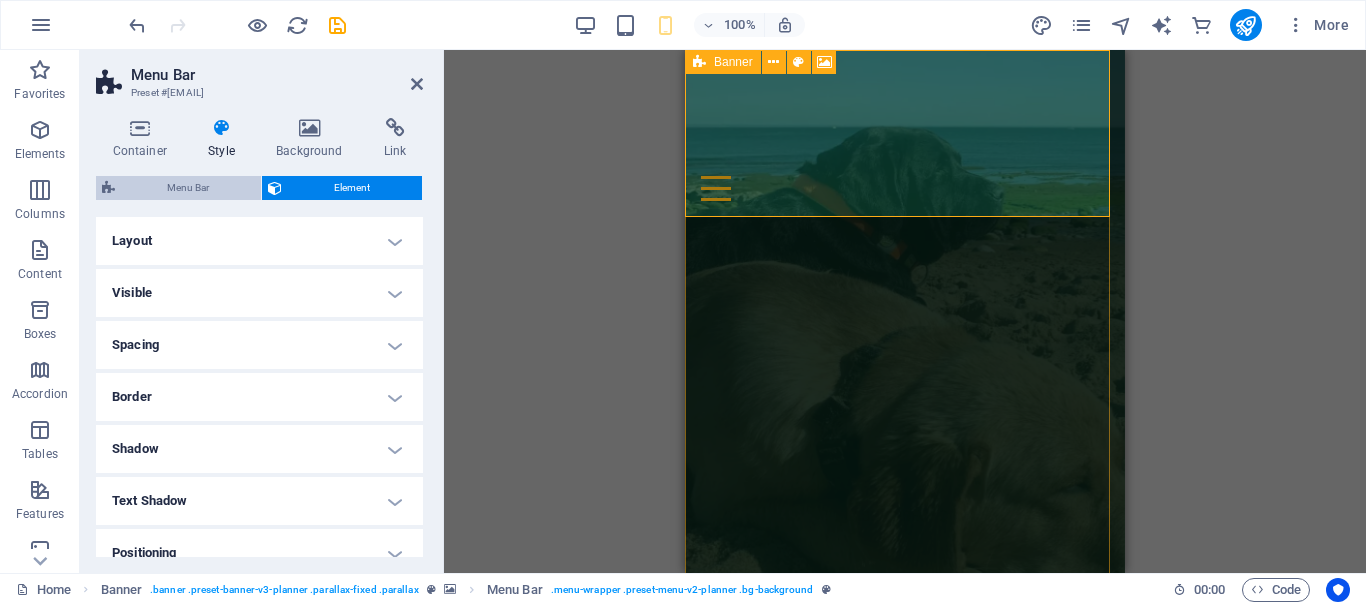 click on "Menu Bar" at bounding box center [188, 188] 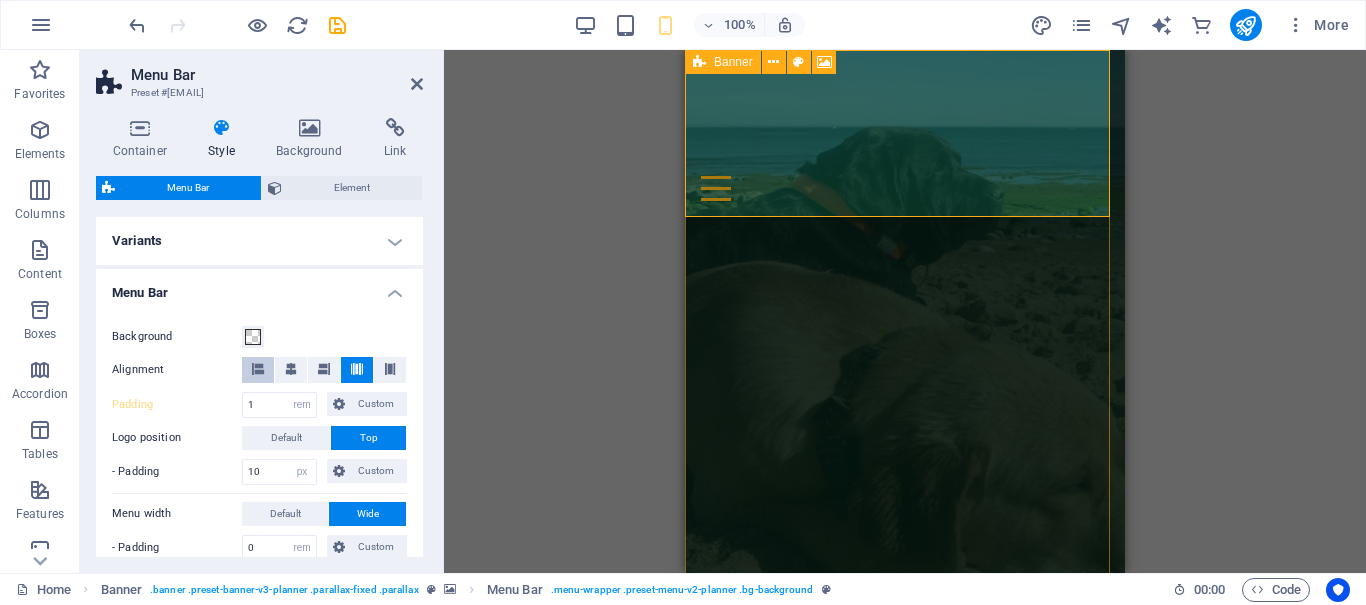 click at bounding box center [258, 369] 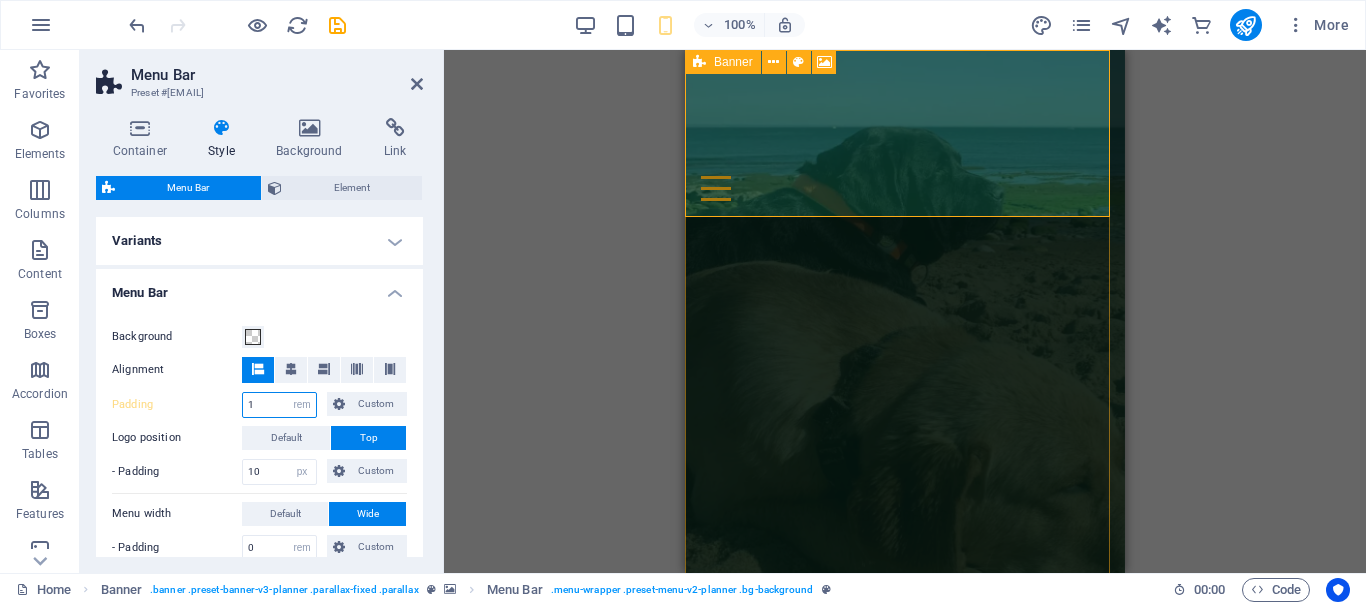 click on "1" at bounding box center (279, 405) 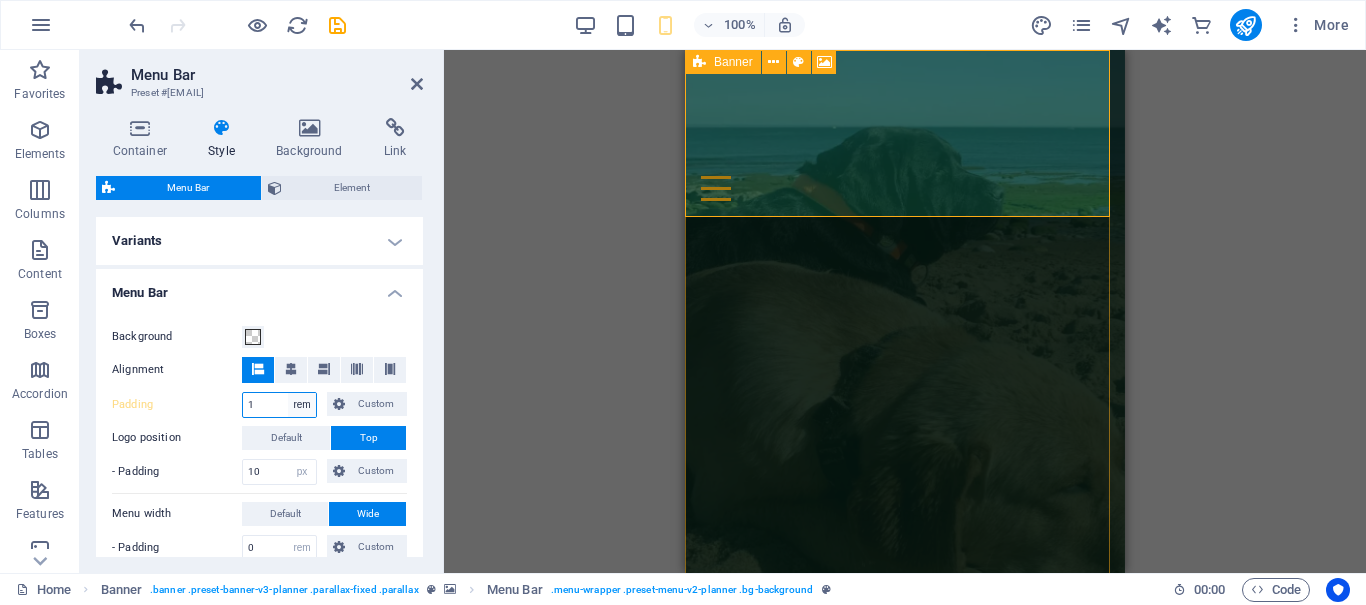 click on "px rem % vh vw Custom" at bounding box center (302, 405) 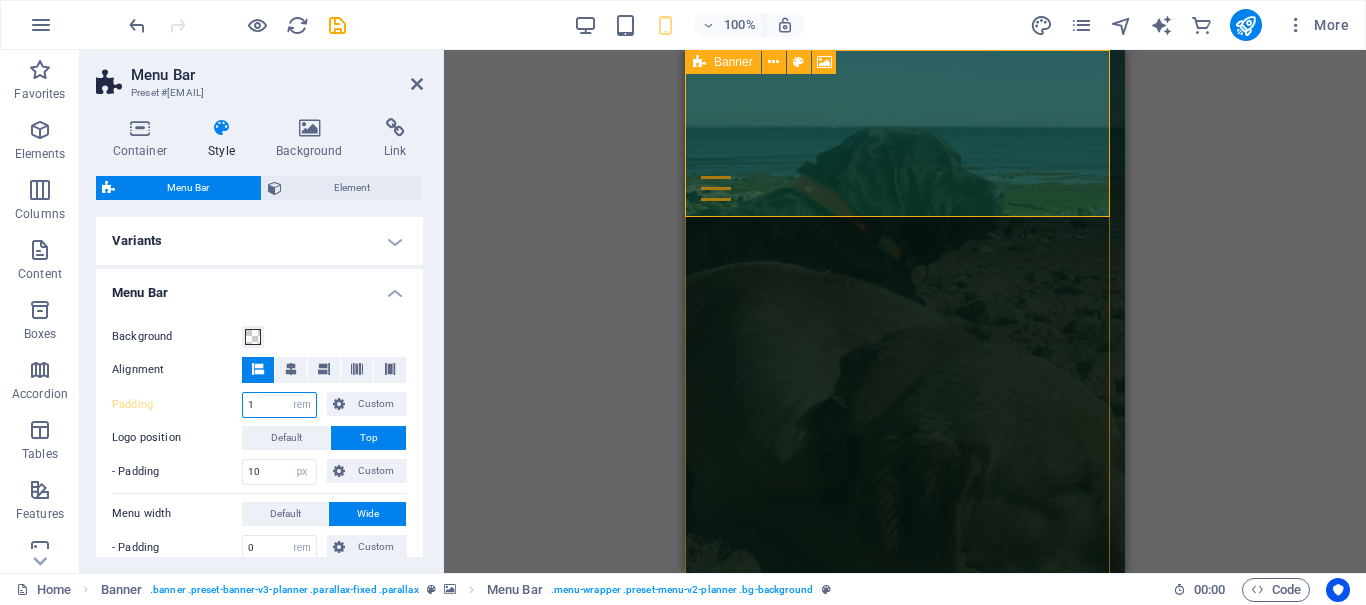 select on "px" 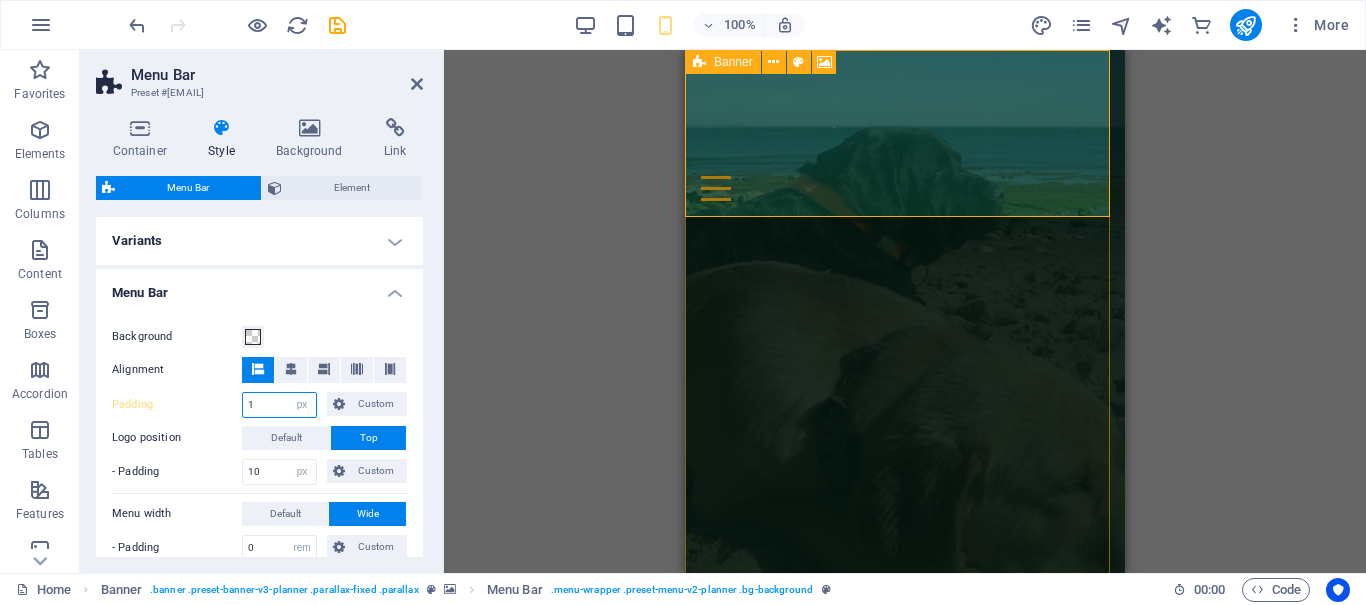 click on "px rem % vh vw Custom" at bounding box center (302, 405) 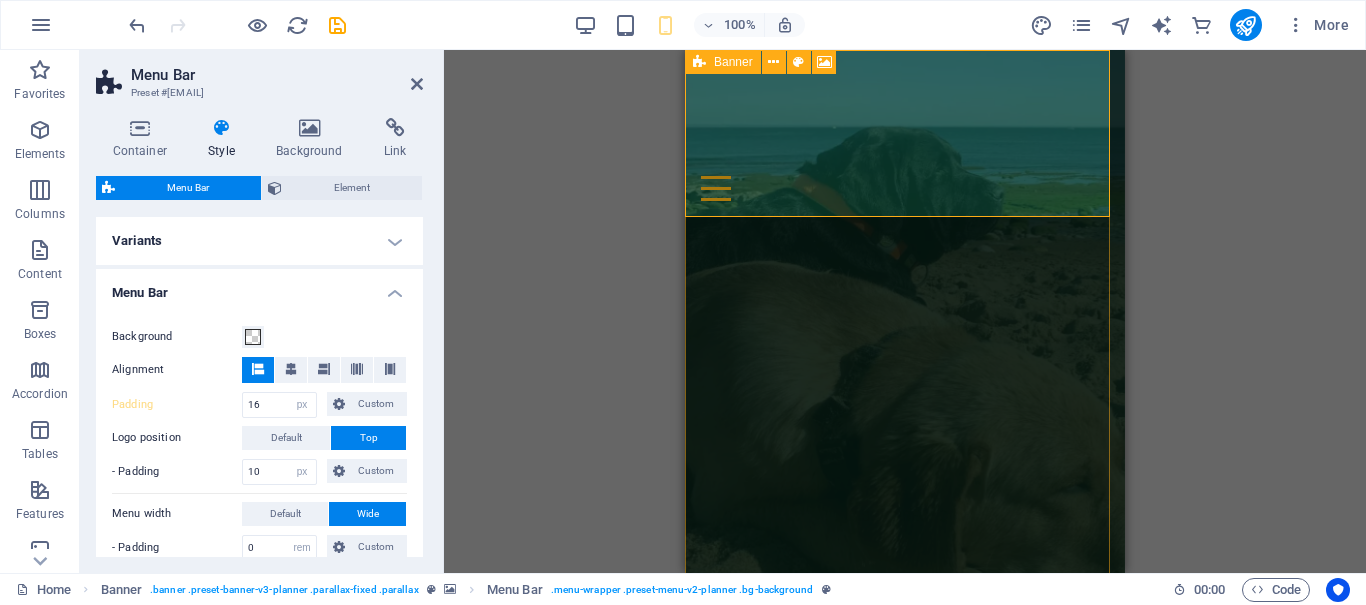 click on "Padding" at bounding box center [177, 405] 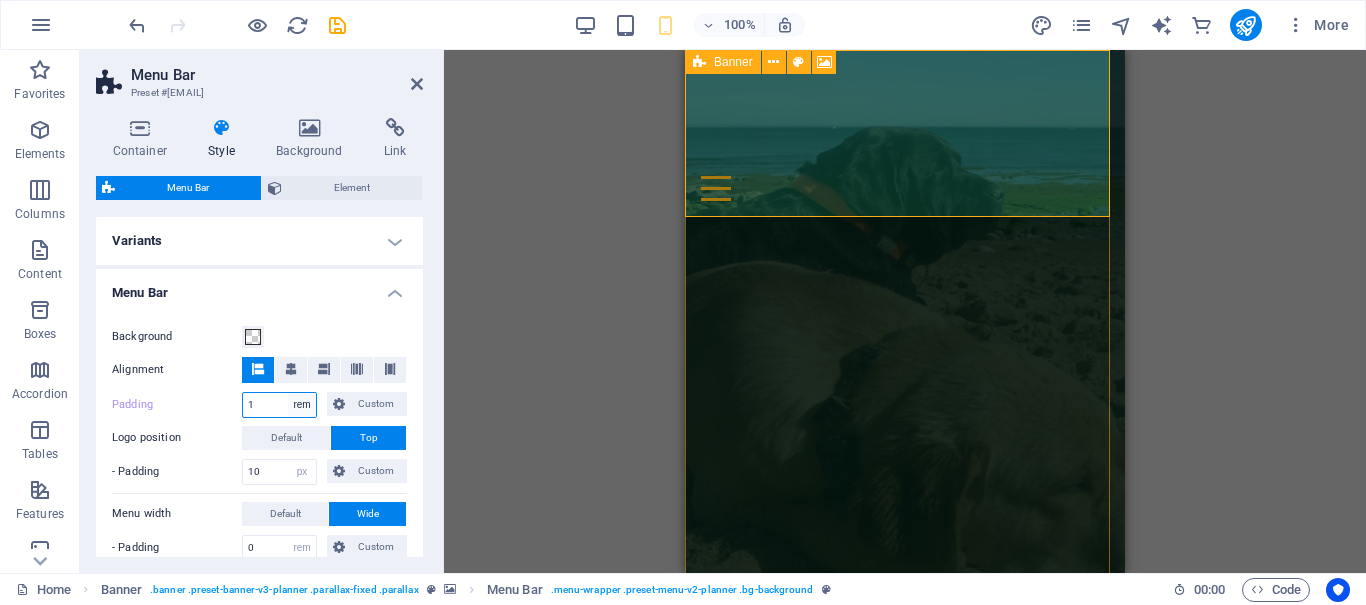 click on "px rem % vh vw Custom" at bounding box center (302, 405) 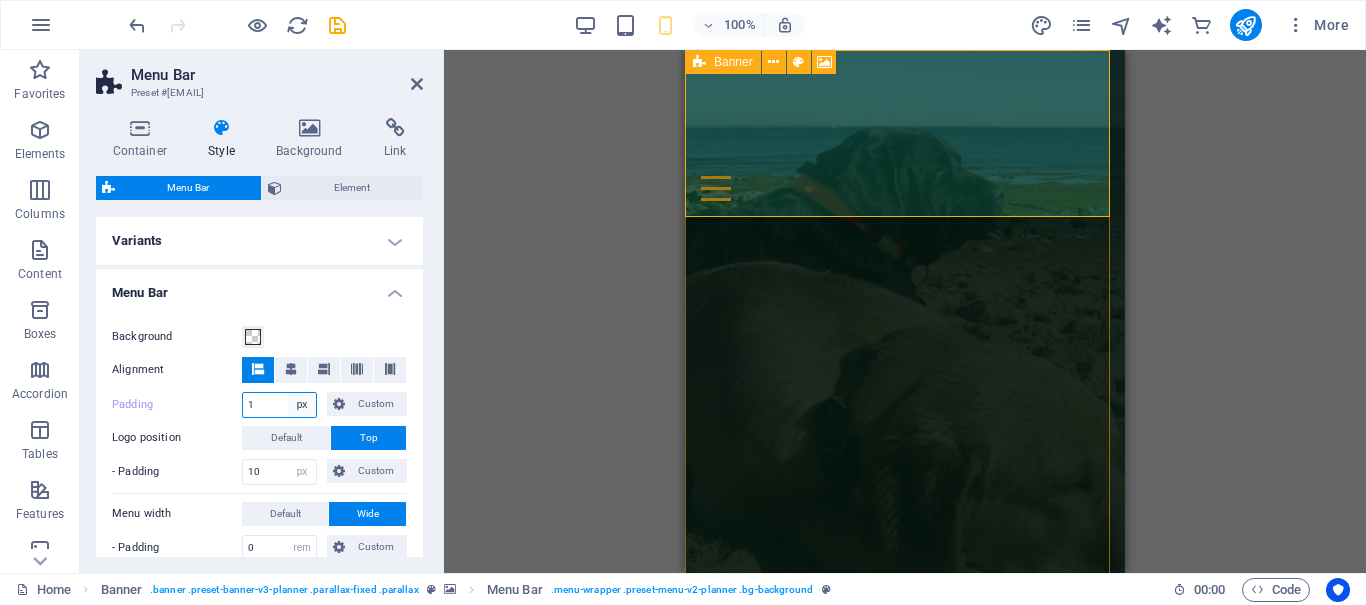 click on "px rem % vh vw Custom" at bounding box center (302, 405) 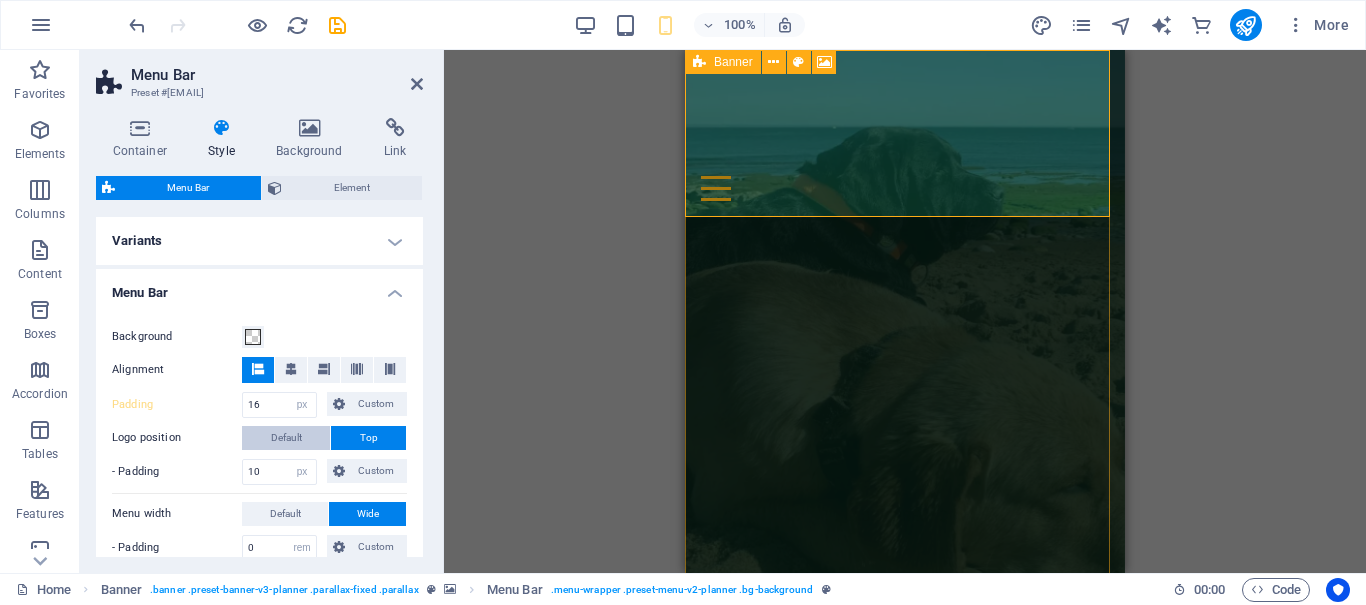 click on "Default" at bounding box center (286, 438) 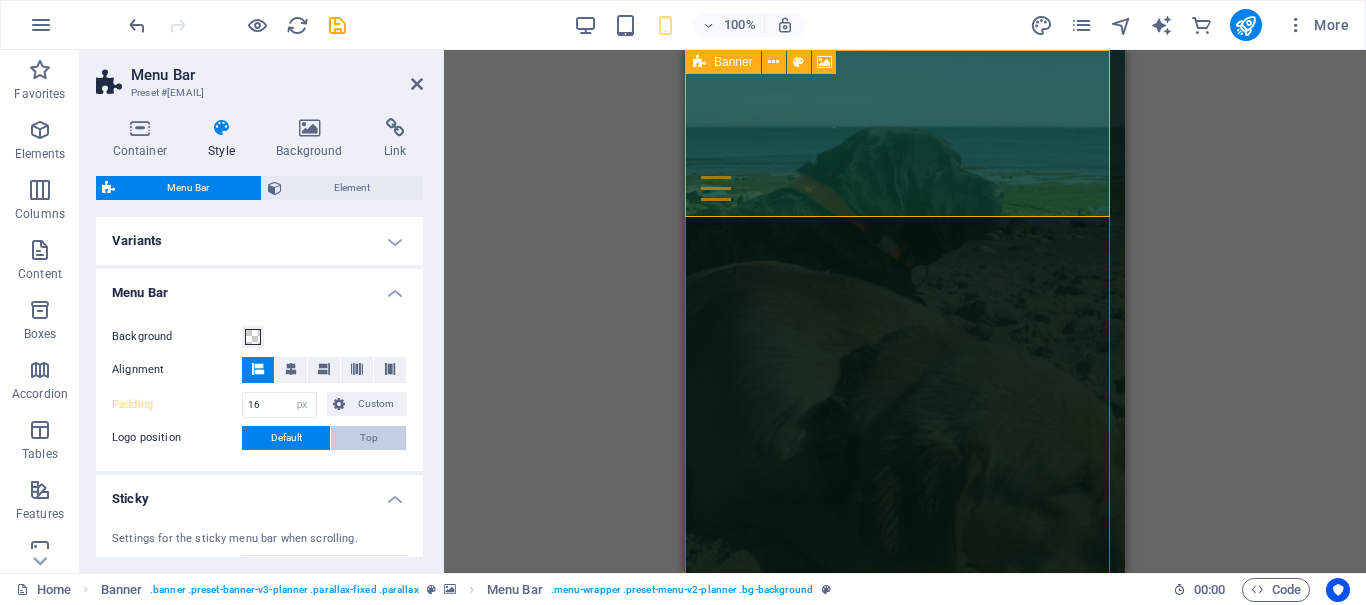 click on "Top" at bounding box center [368, 438] 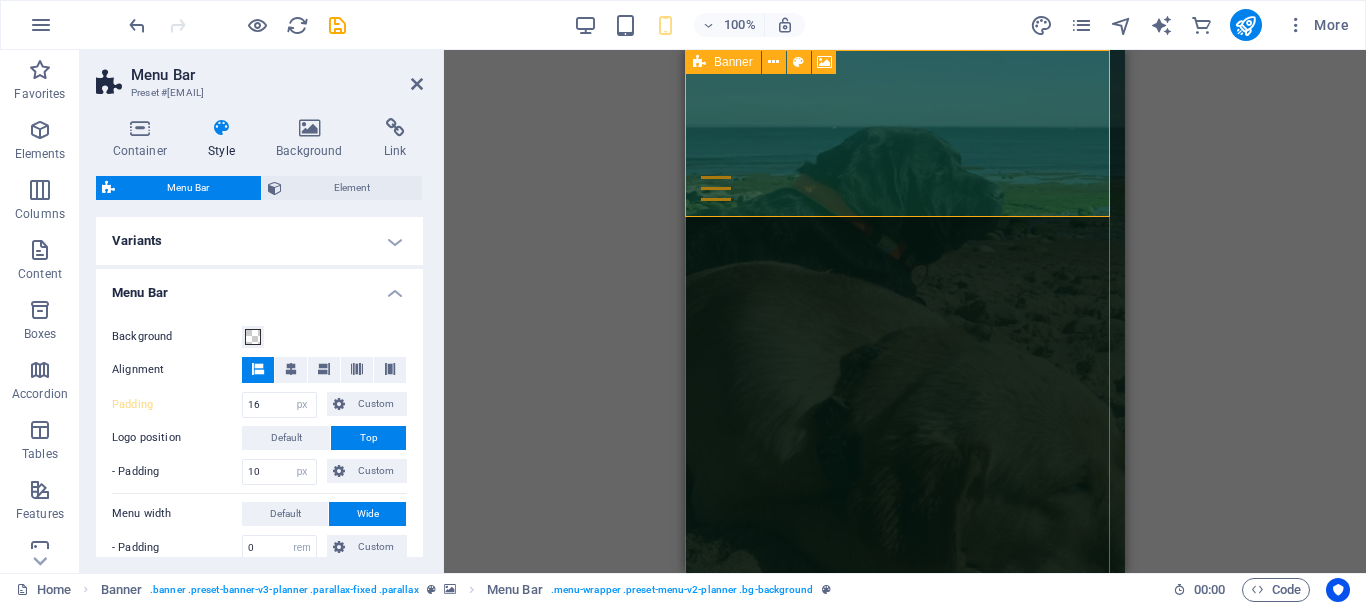 scroll, scrollTop: 300, scrollLeft: 0, axis: vertical 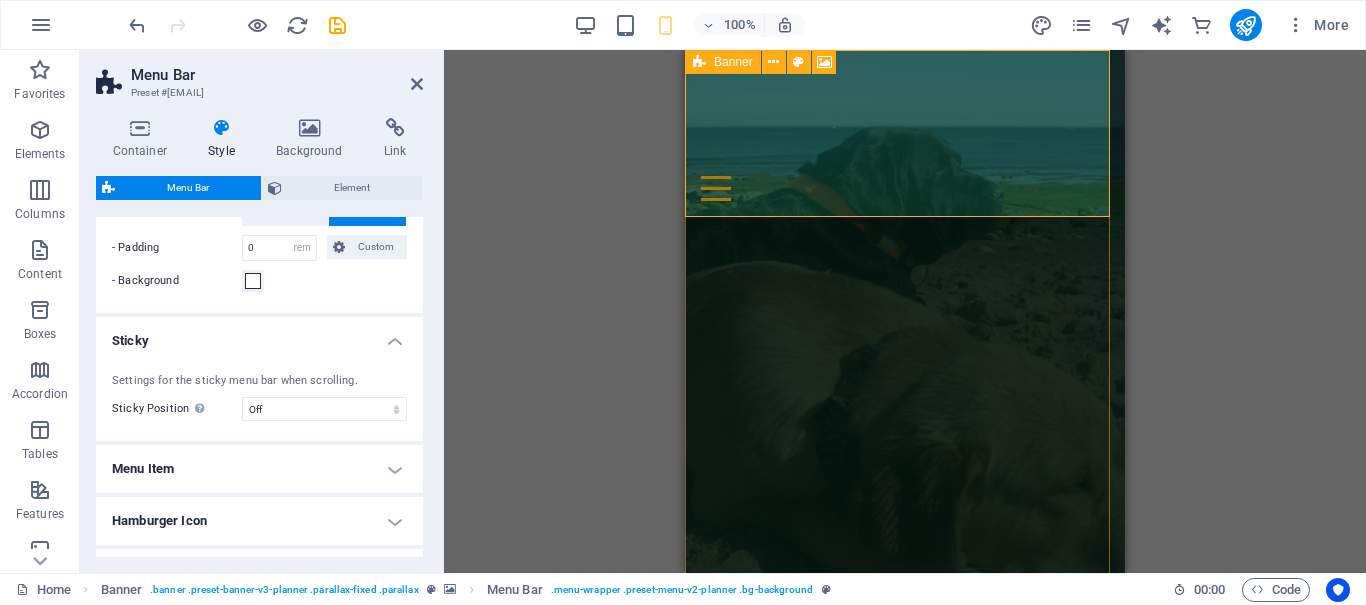 click on "Menu Item" at bounding box center (259, 469) 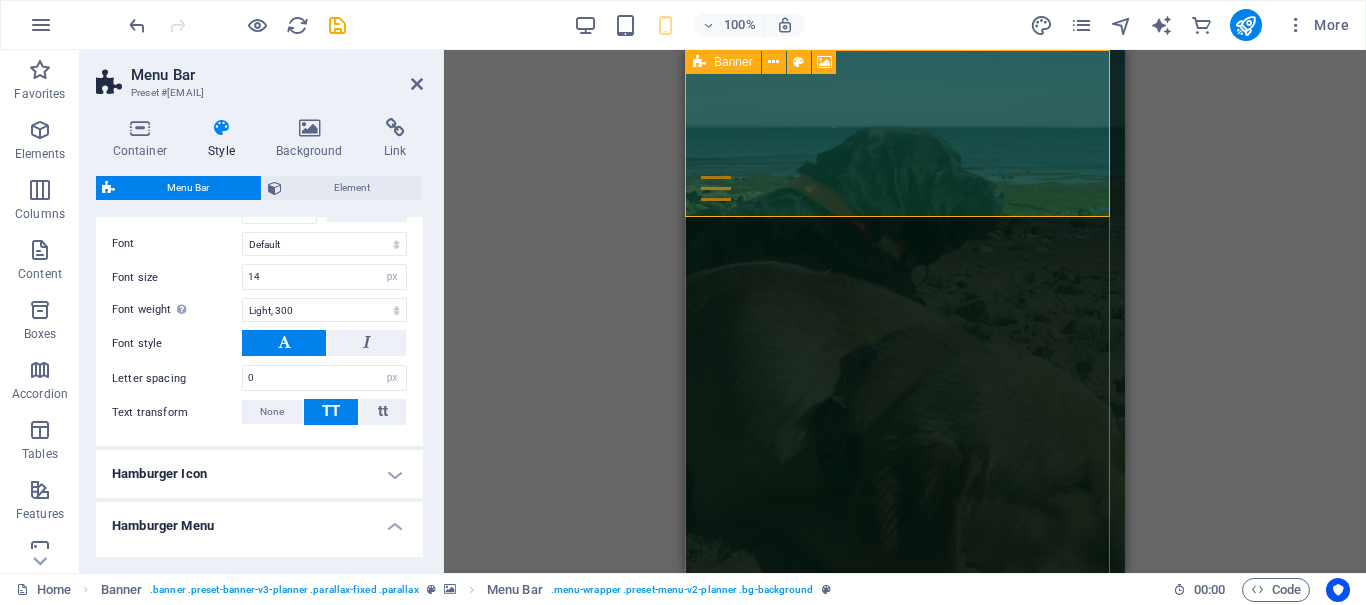 scroll, scrollTop: 1000, scrollLeft: 0, axis: vertical 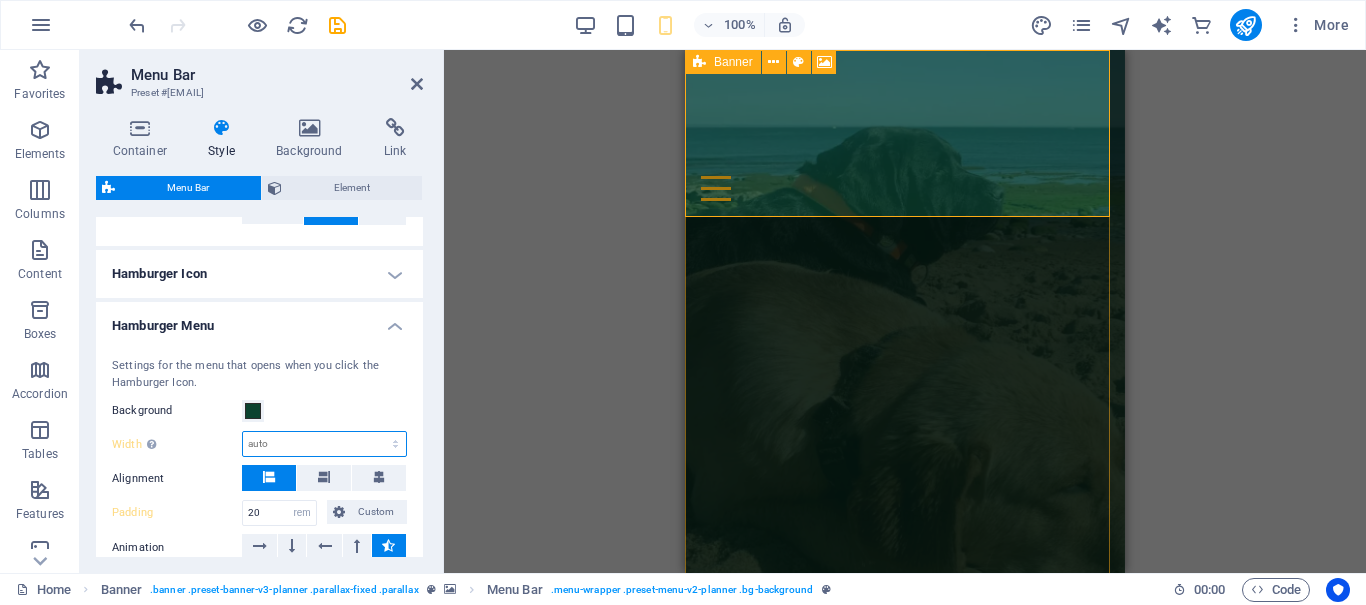 click on "auto px rem % vh vw" at bounding box center (324, 444) 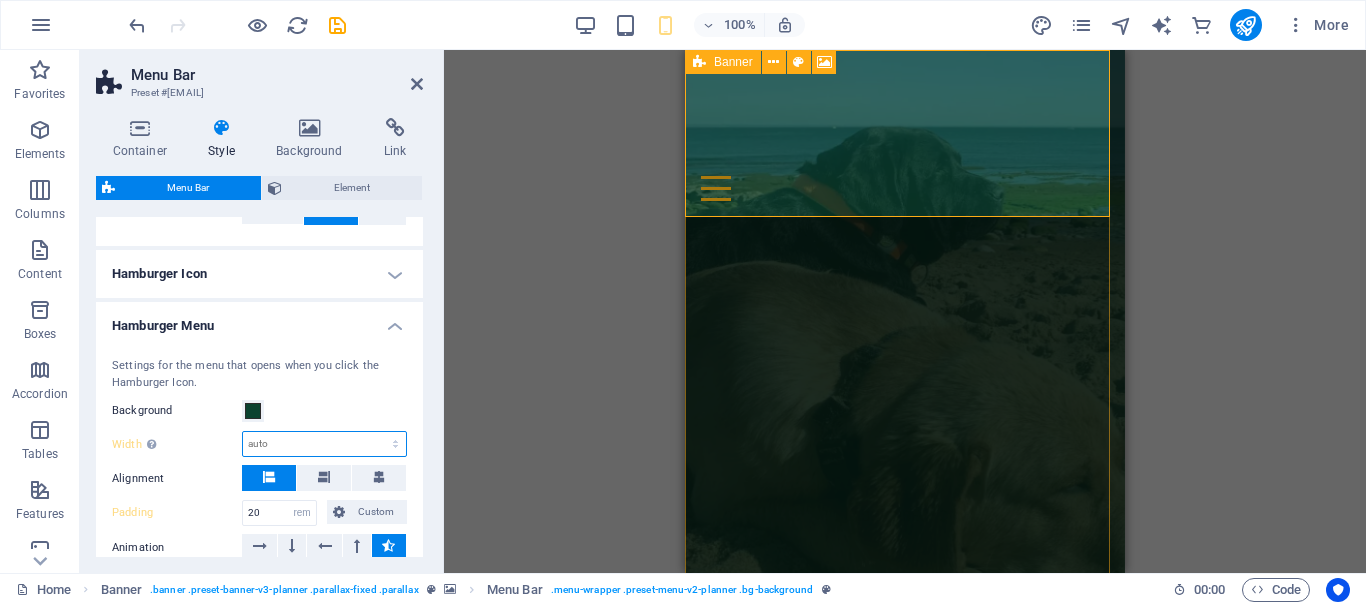 select on "rem" 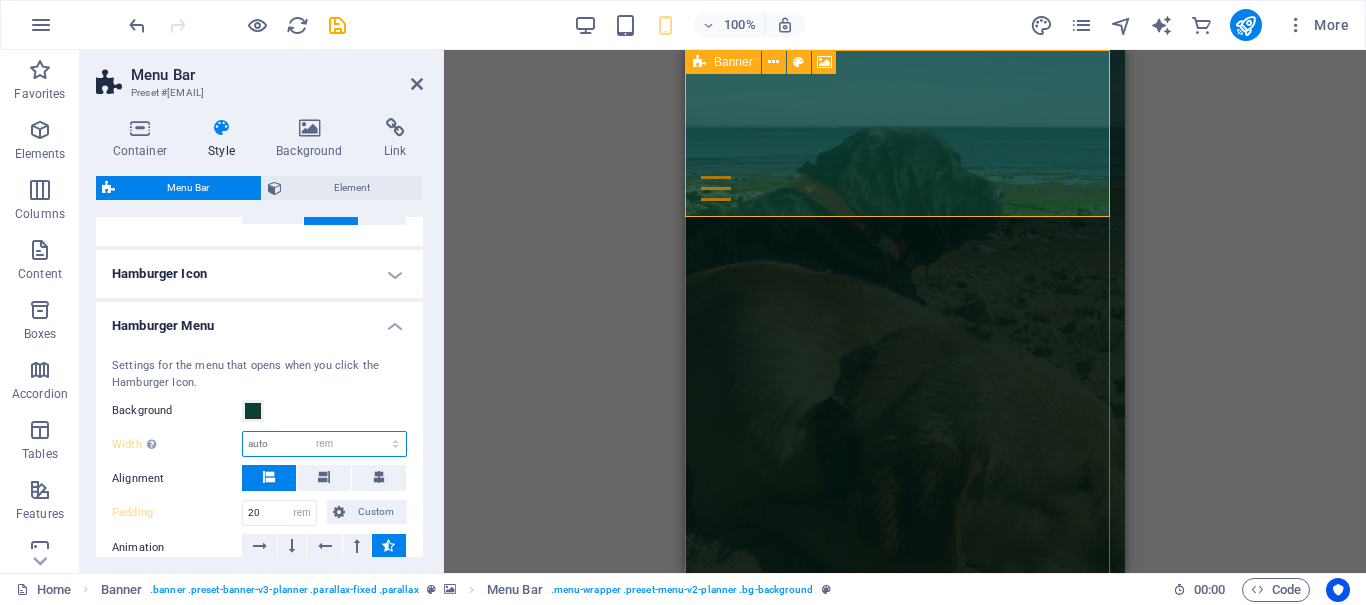 click on "auto px rem % vh vw" at bounding box center (324, 444) 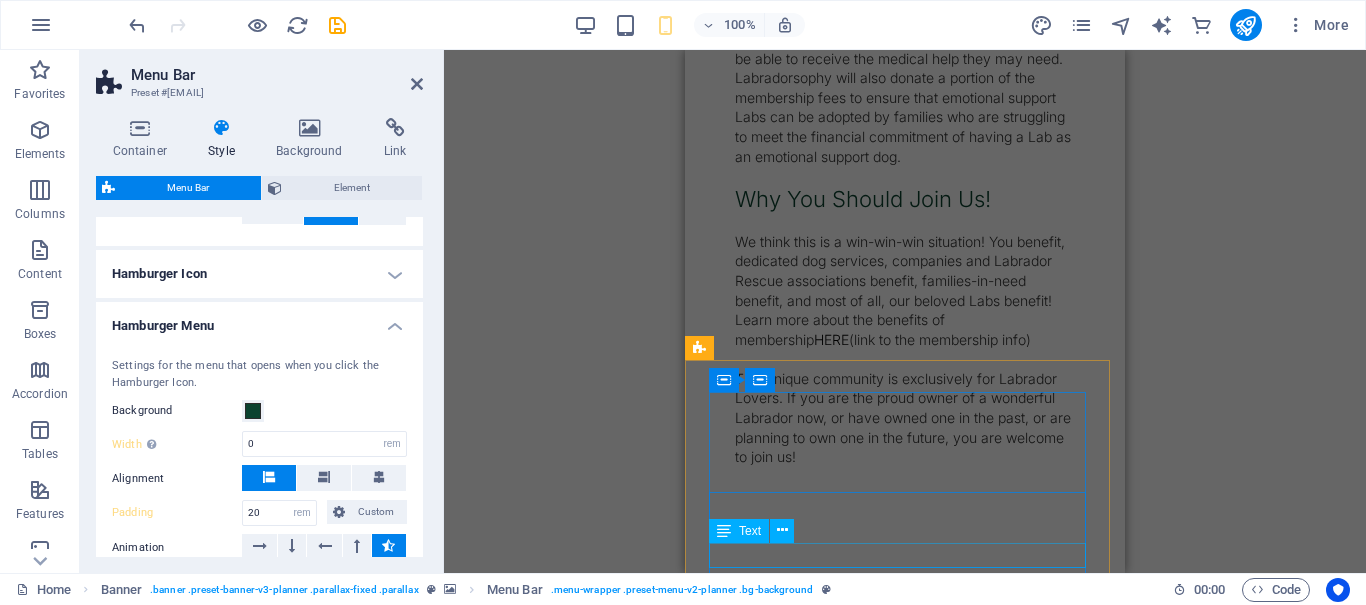 scroll, scrollTop: 2100, scrollLeft: 0, axis: vertical 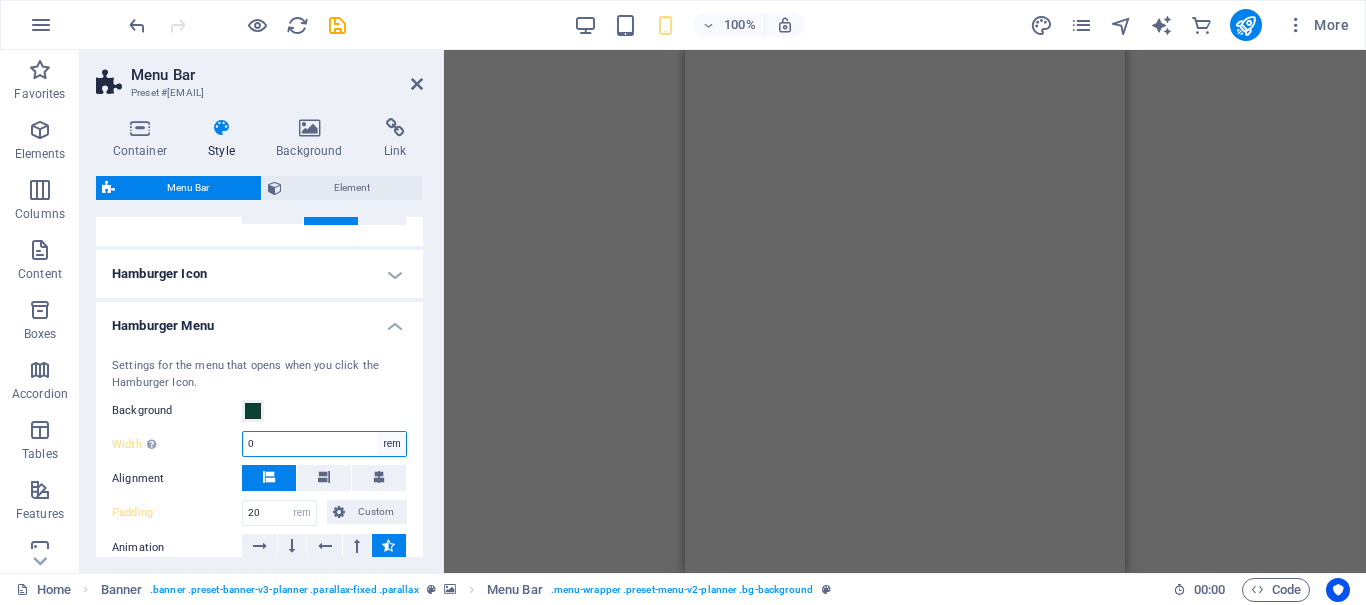 click on "auto px rem % vh vw" at bounding box center (392, 444) 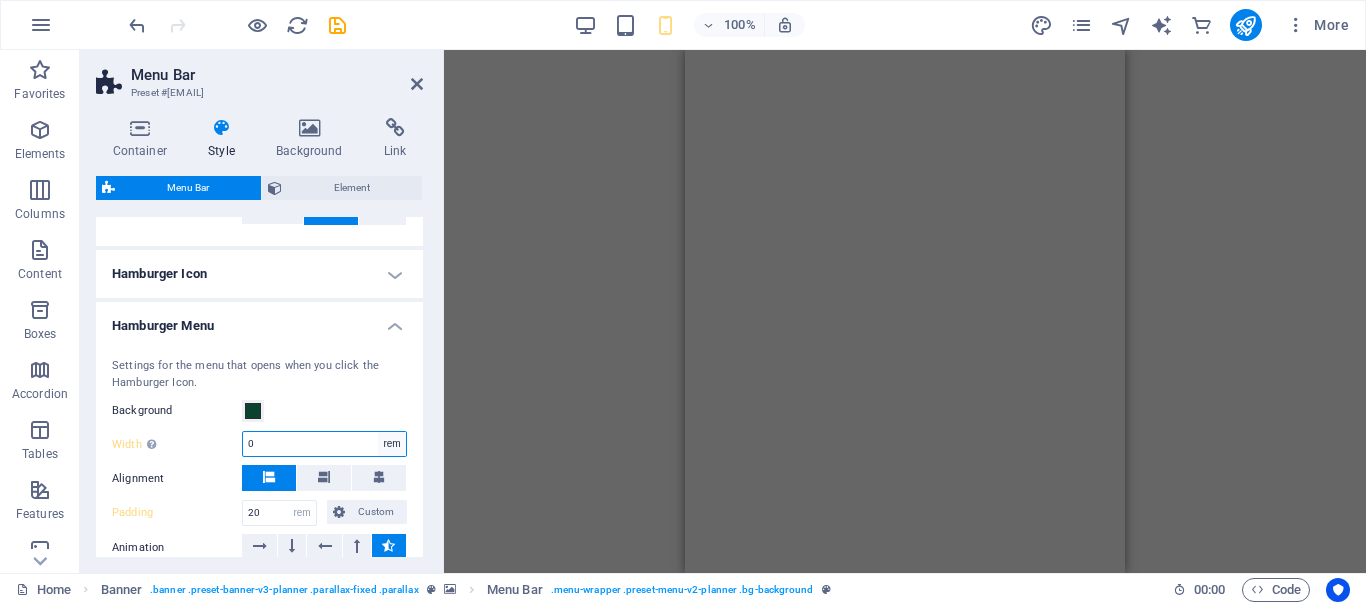 select on "auto" 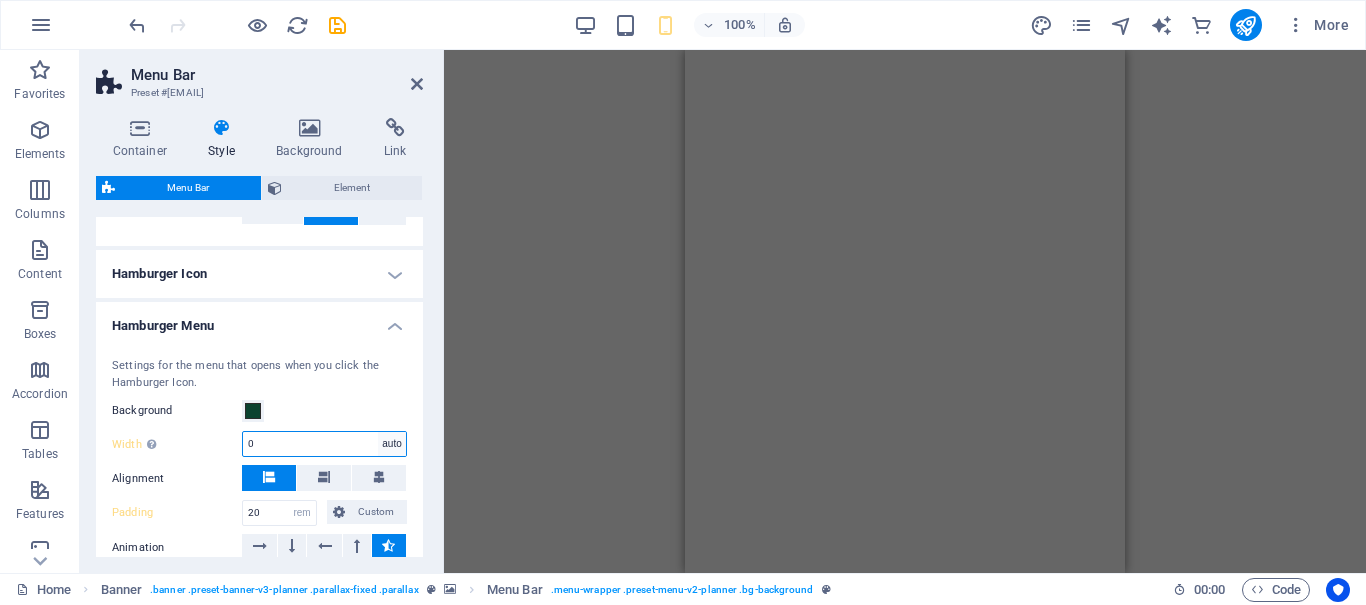 click on "auto px rem % vh vw" at bounding box center (392, 444) 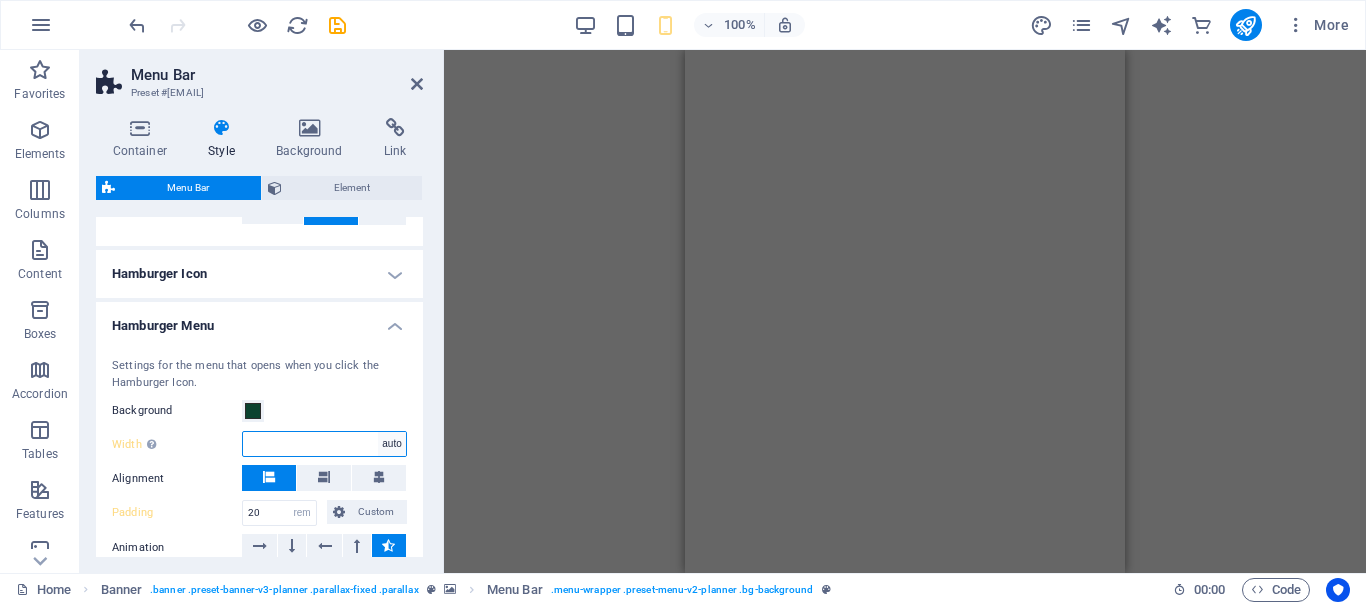 select on "DISABLED_OPTION_VALUE" 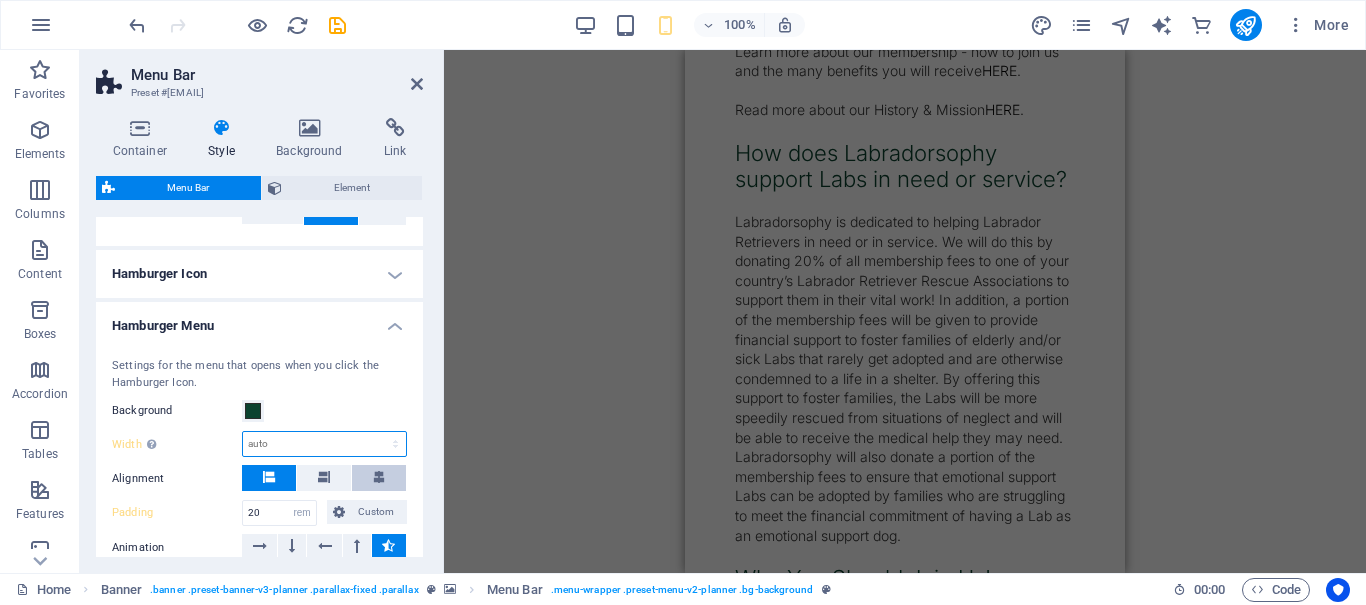 scroll, scrollTop: 0, scrollLeft: 0, axis: both 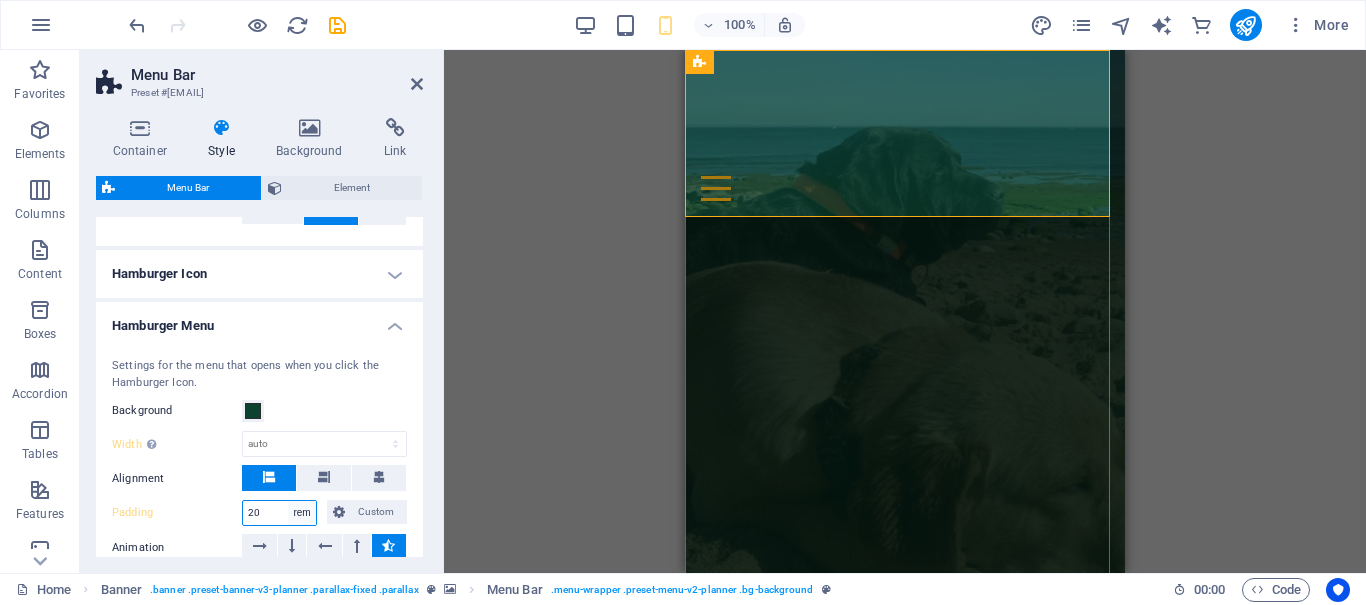 click on "px rem % vh vw Custom" at bounding box center [302, 513] 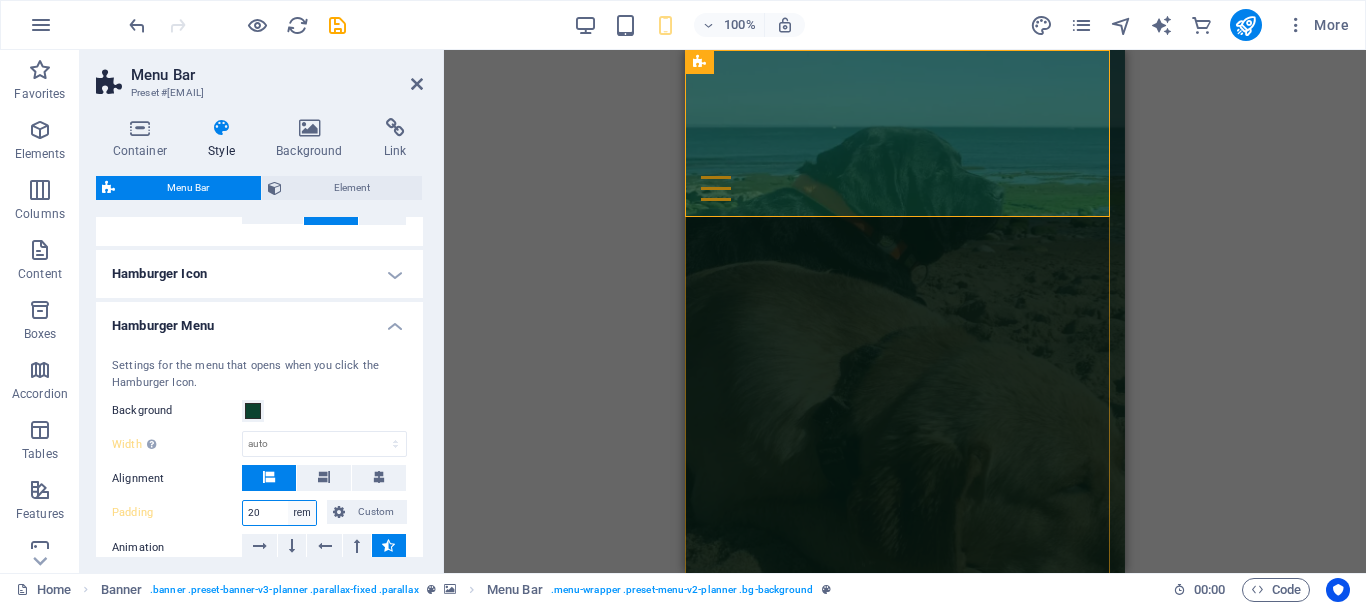 select on "px" 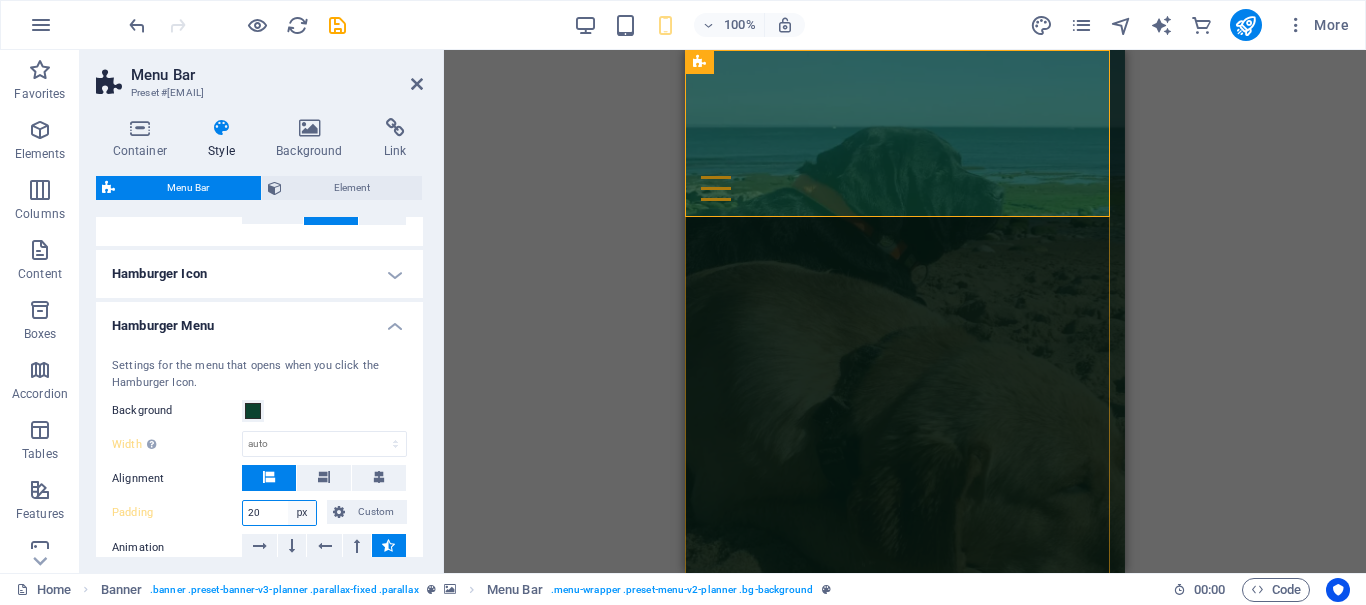 click on "px rem % vh vw Custom" at bounding box center [302, 513] 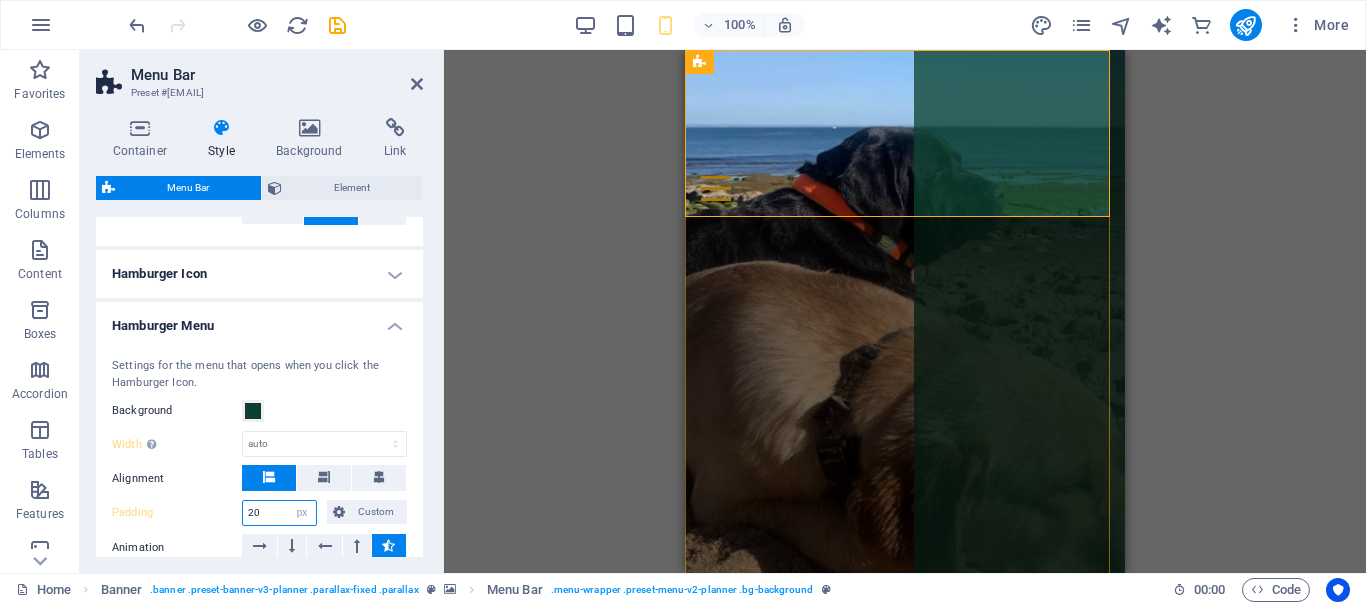 type on "20" 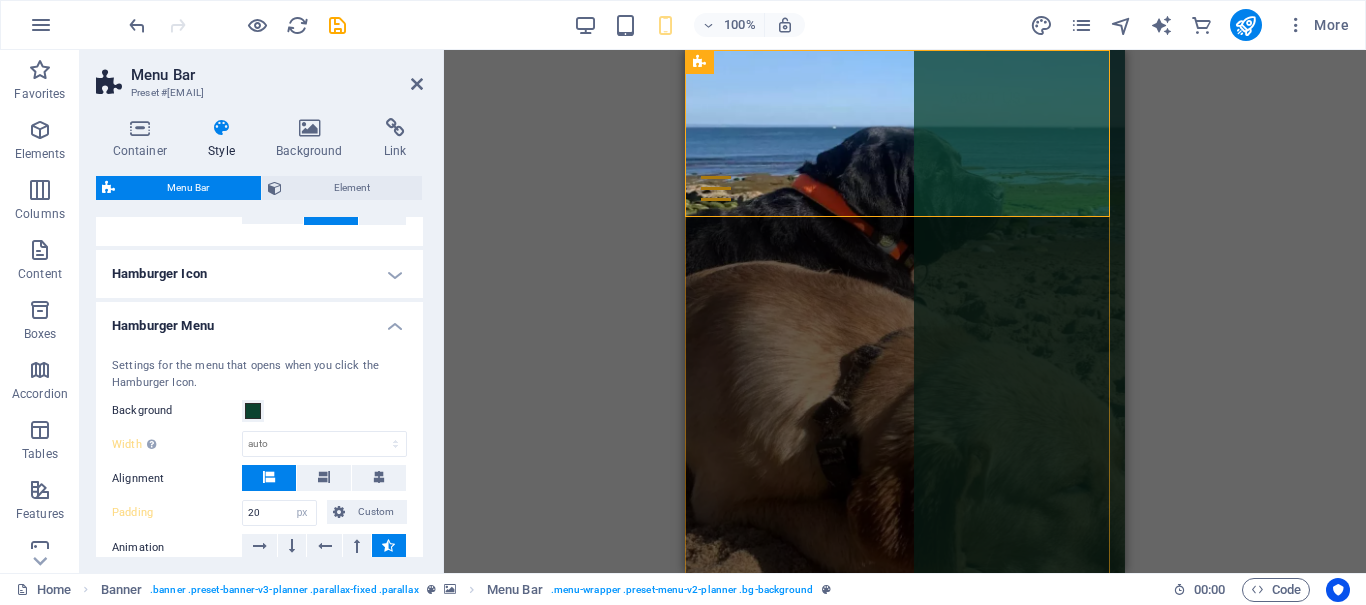click on "Background" at bounding box center [259, 411] 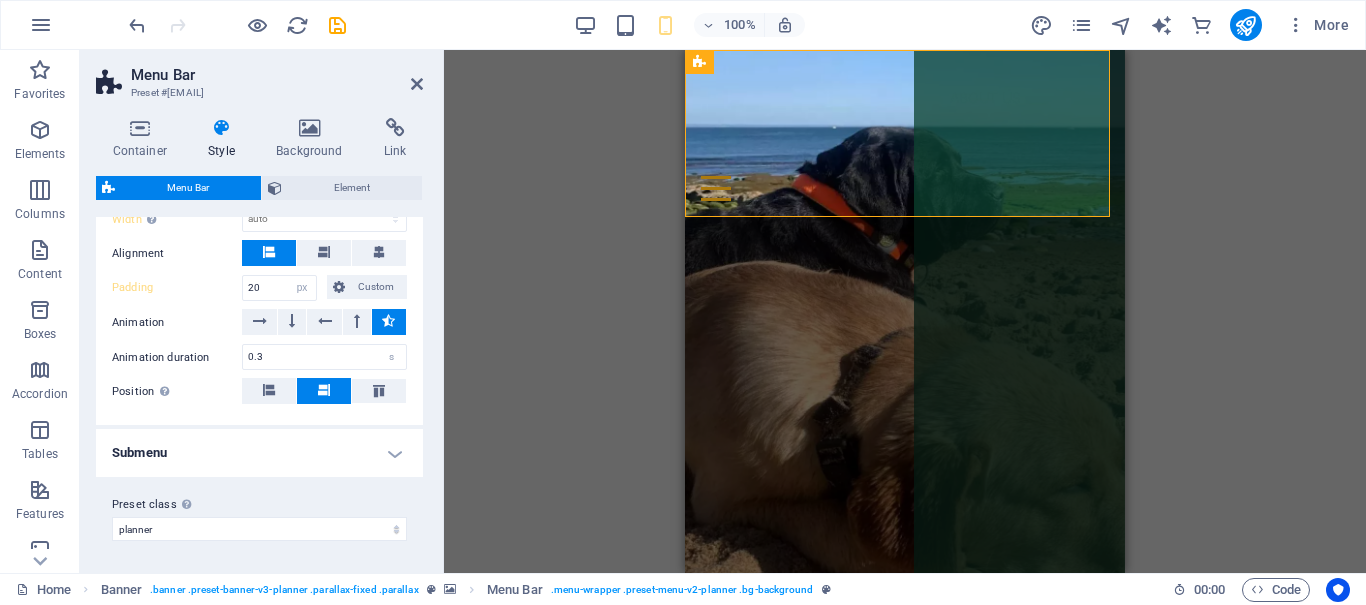 scroll, scrollTop: 525, scrollLeft: 0, axis: vertical 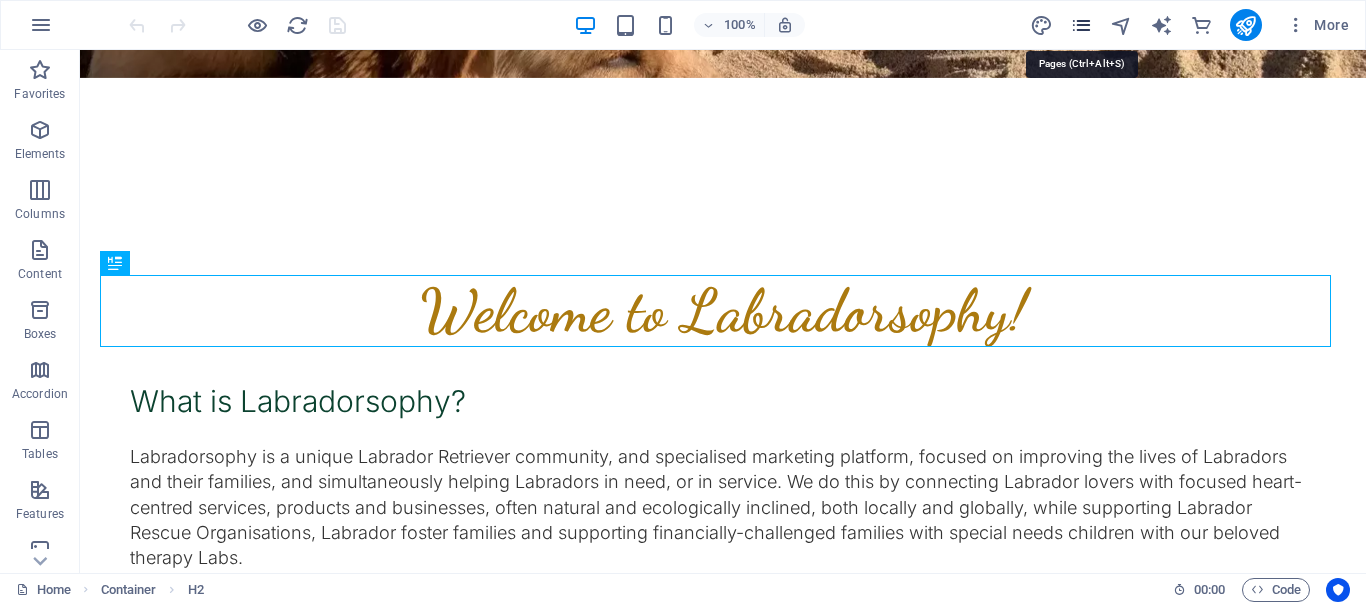 click at bounding box center [1081, 25] 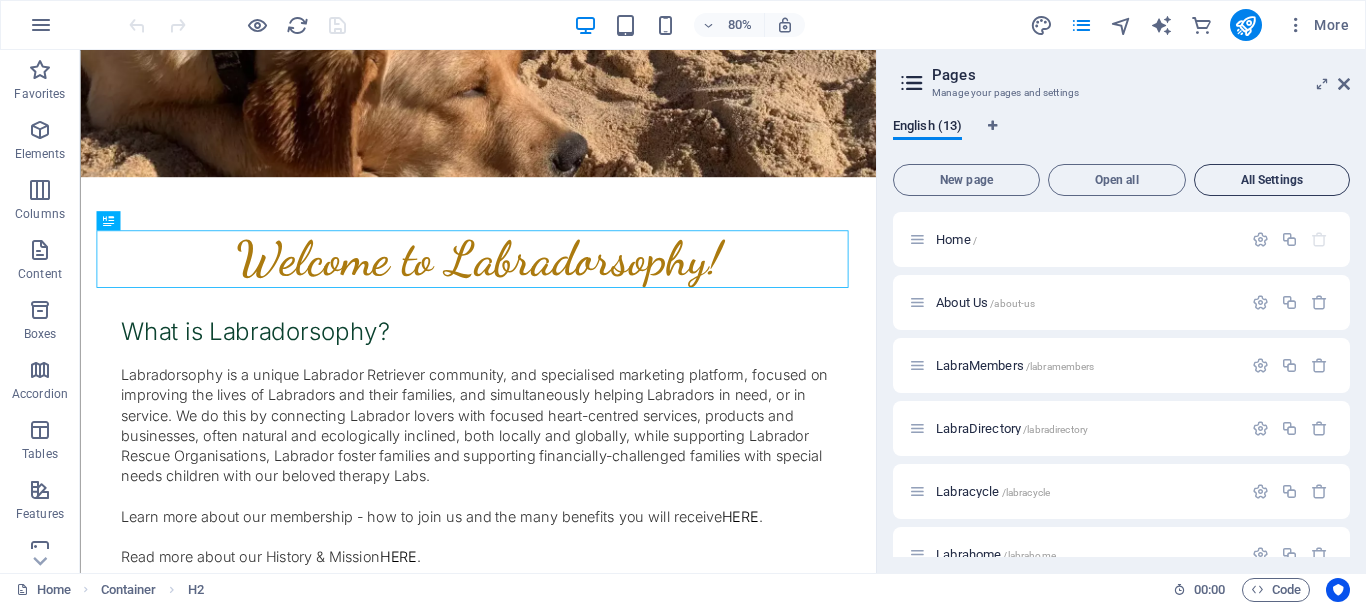 click on "All Settings" at bounding box center [1272, 180] 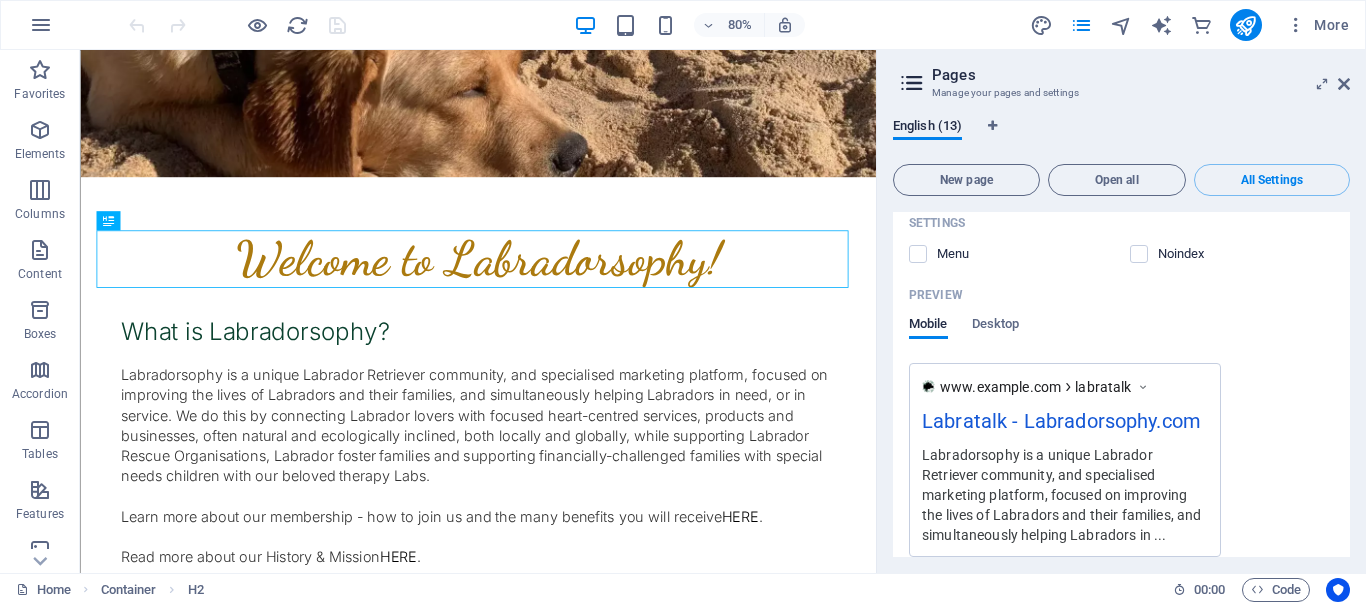 scroll, scrollTop: 6969, scrollLeft: 0, axis: vertical 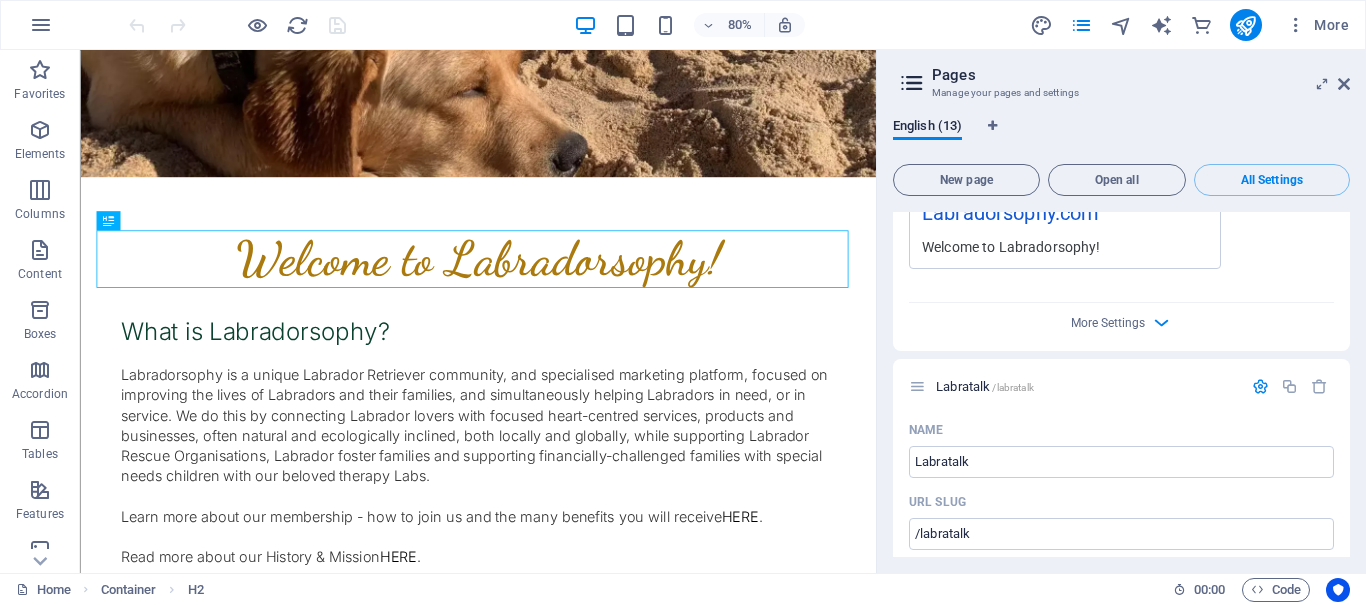 drag, startPoint x: 1345, startPoint y: 420, endPoint x: 1333, endPoint y: 325, distance: 95.7549 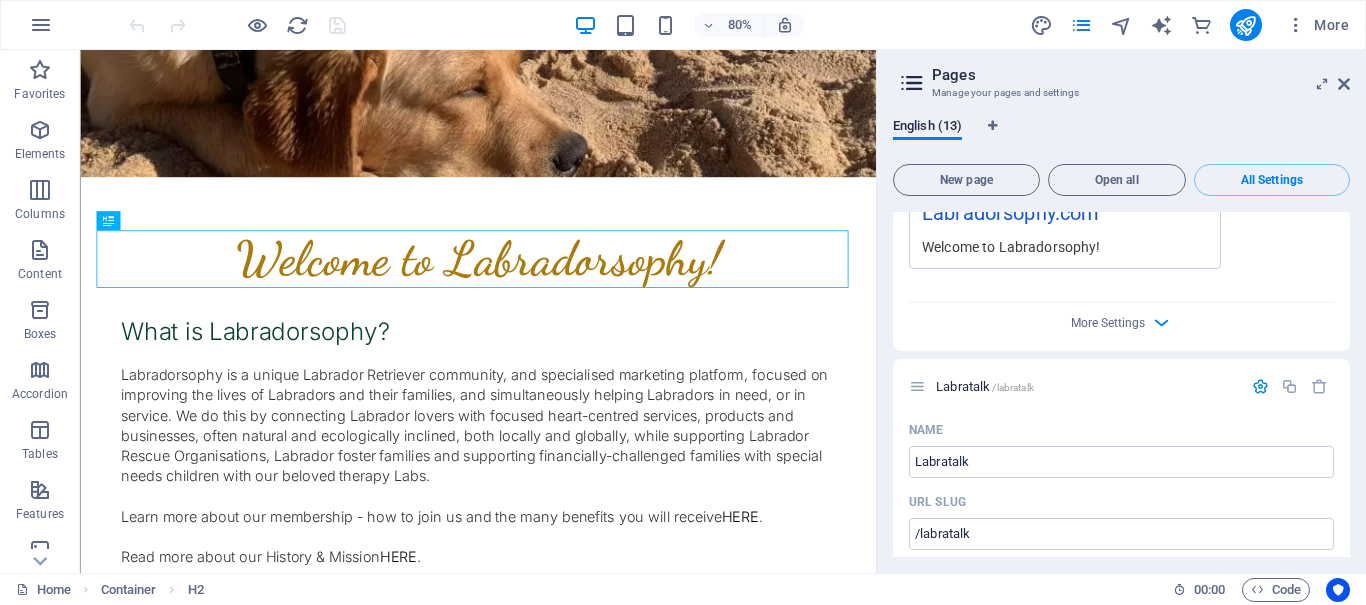drag, startPoint x: 1352, startPoint y: 426, endPoint x: 1348, endPoint y: 410, distance: 16.492422 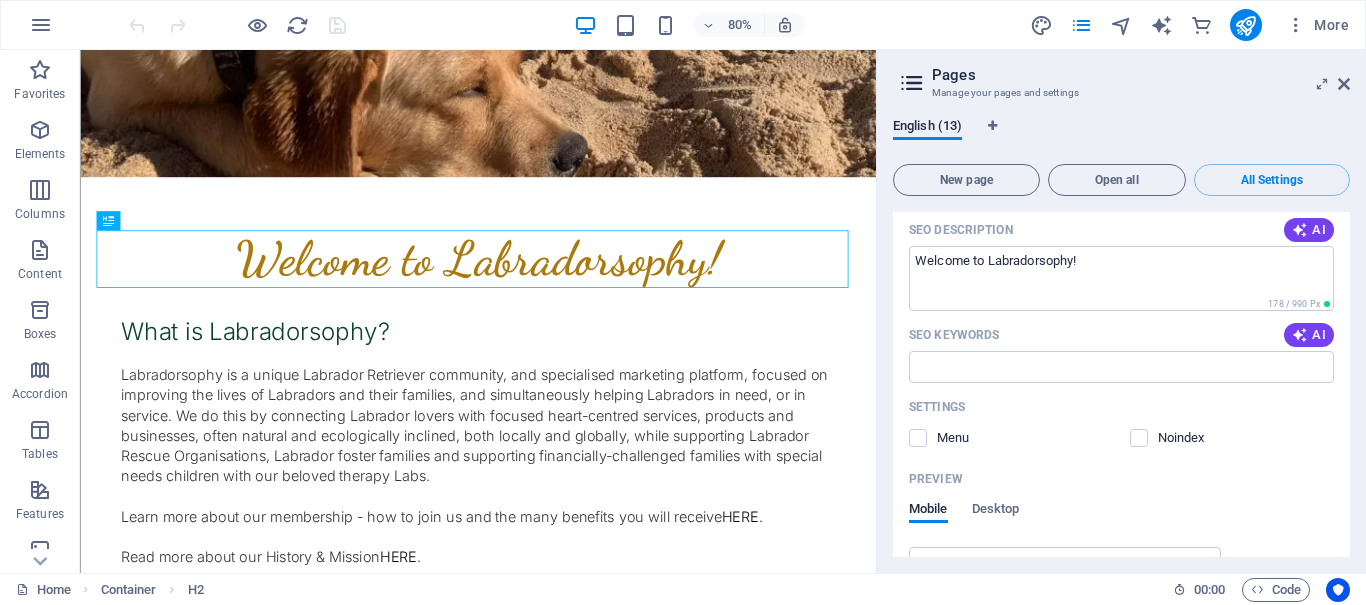 scroll, scrollTop: 0, scrollLeft: 0, axis: both 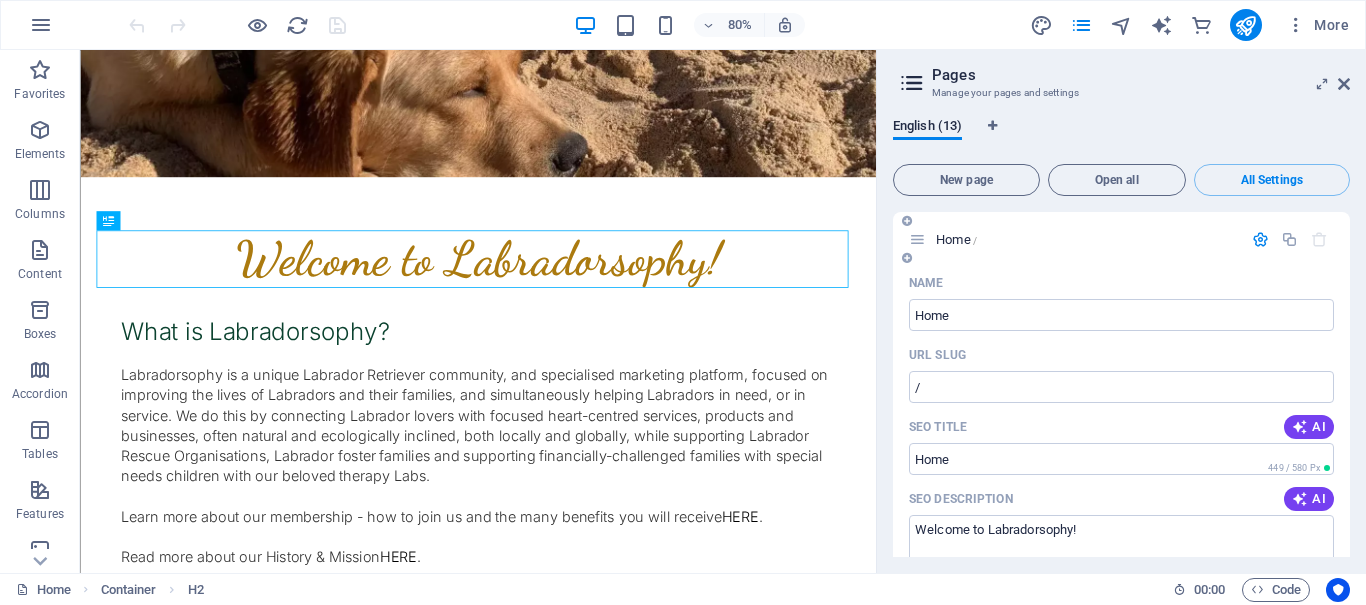 click at bounding box center [1260, 239] 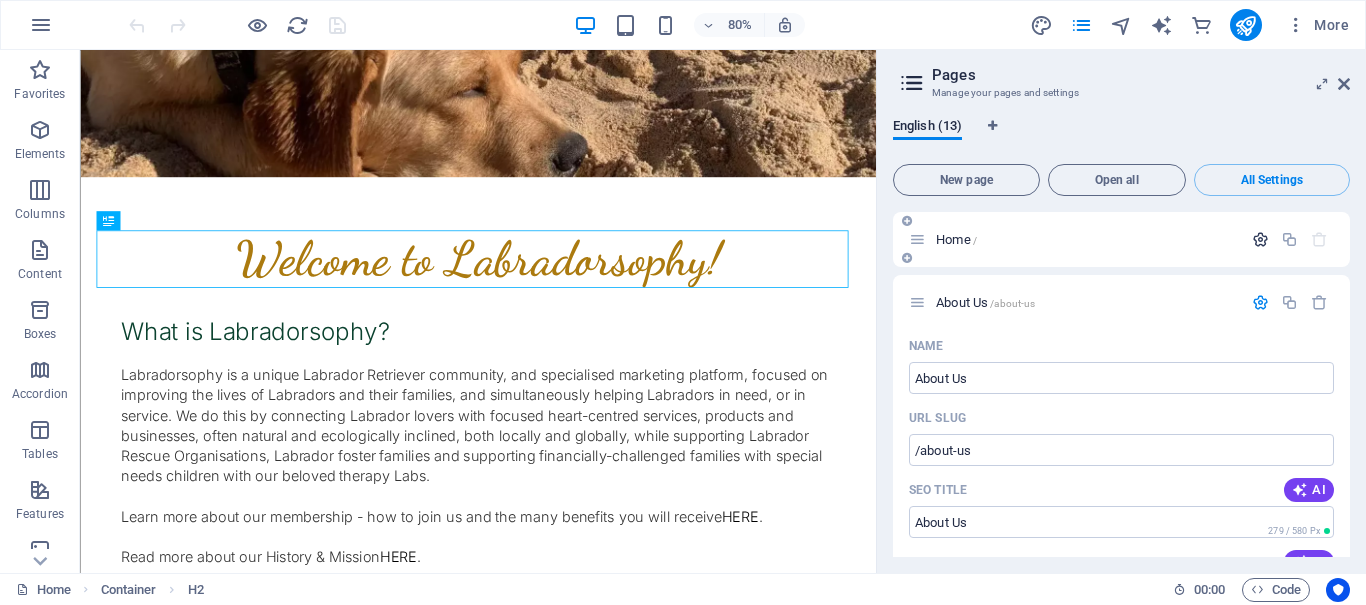 click at bounding box center [1260, 239] 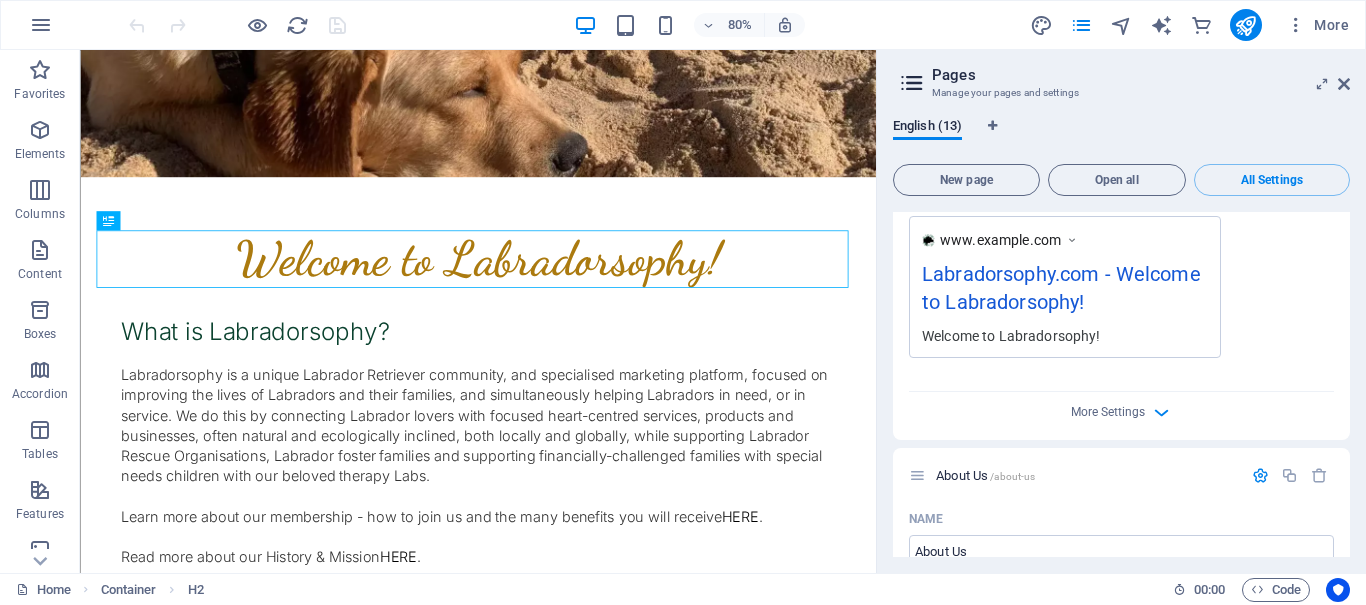 scroll, scrollTop: 700, scrollLeft: 0, axis: vertical 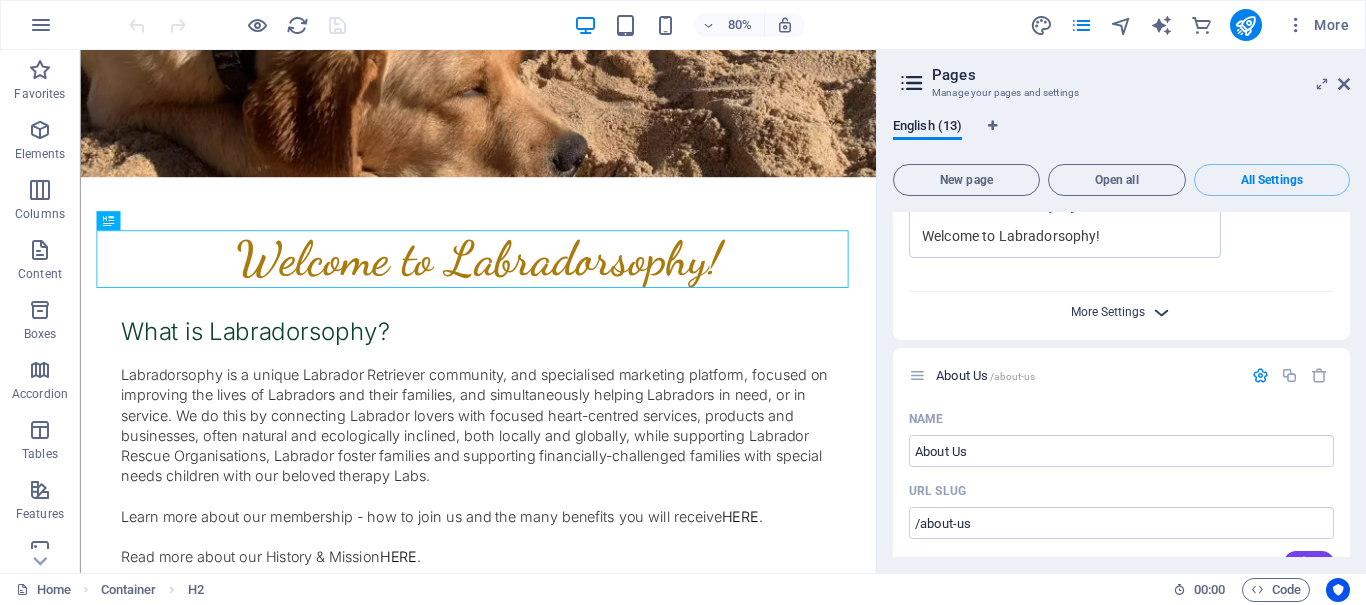 click on "More Settings" at bounding box center [1108, 312] 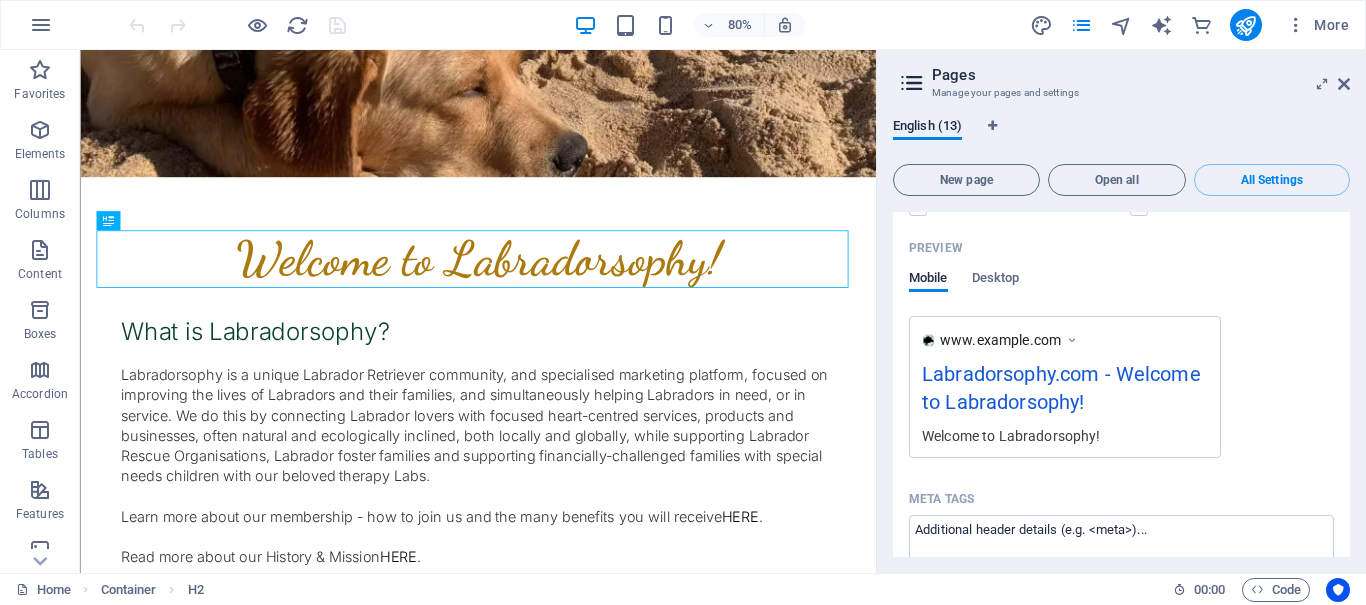 scroll, scrollTop: 0, scrollLeft: 0, axis: both 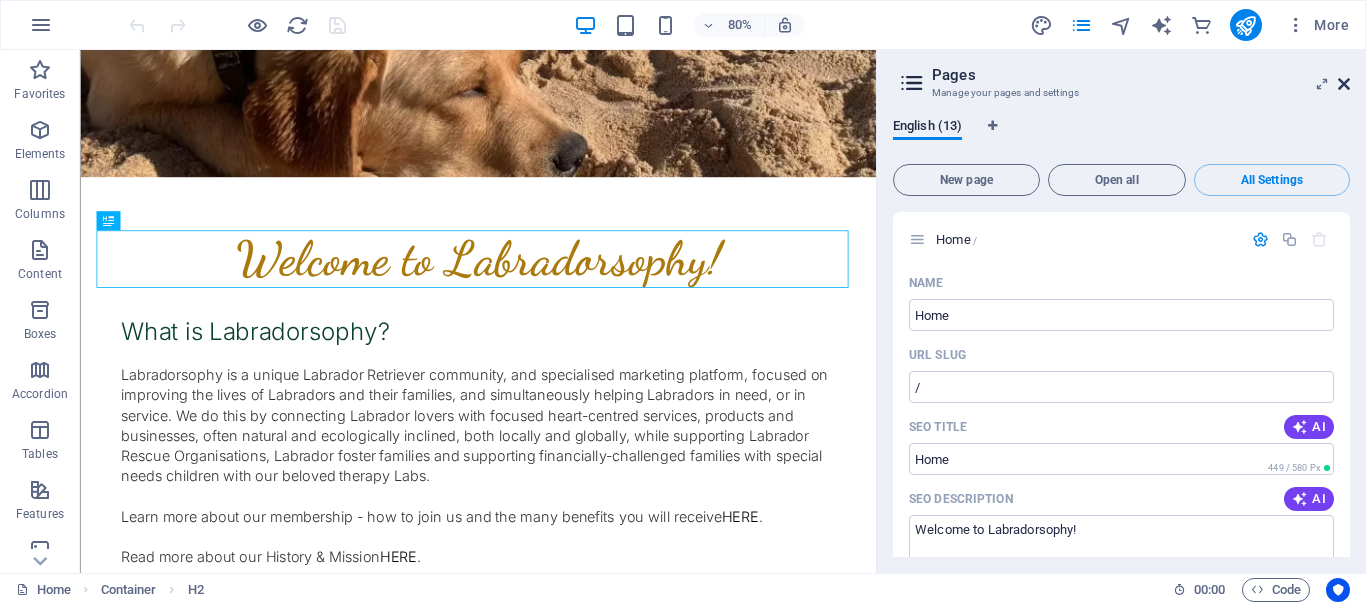 click at bounding box center (1344, 84) 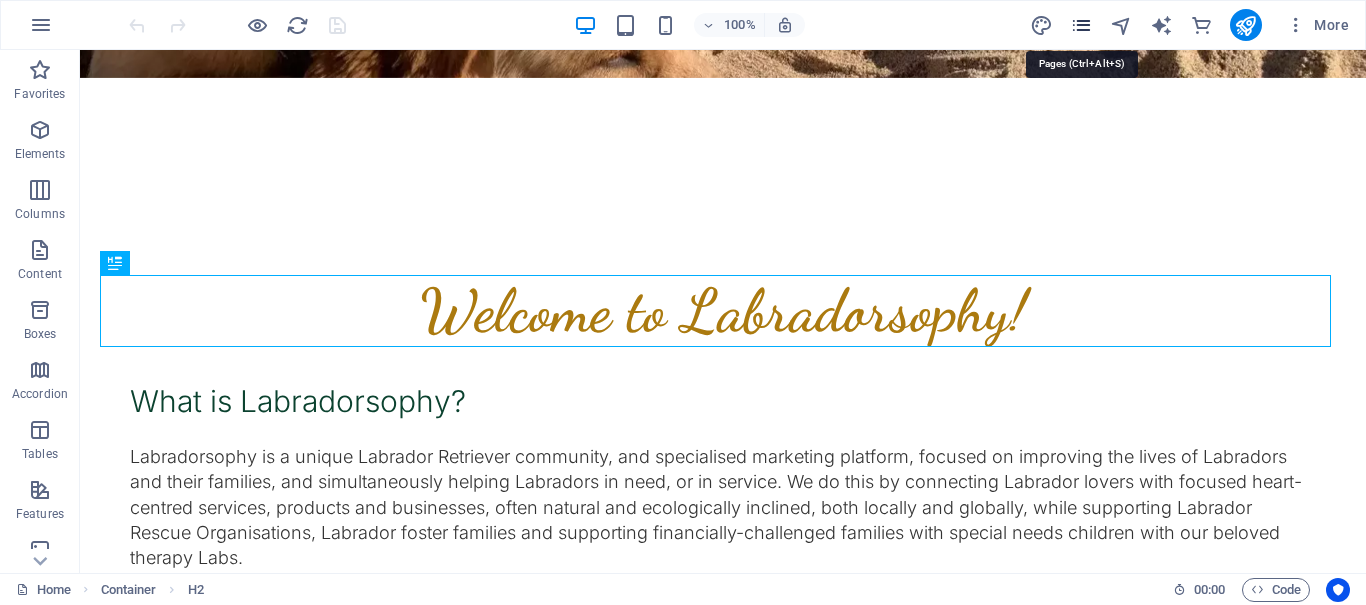 click at bounding box center [1081, 25] 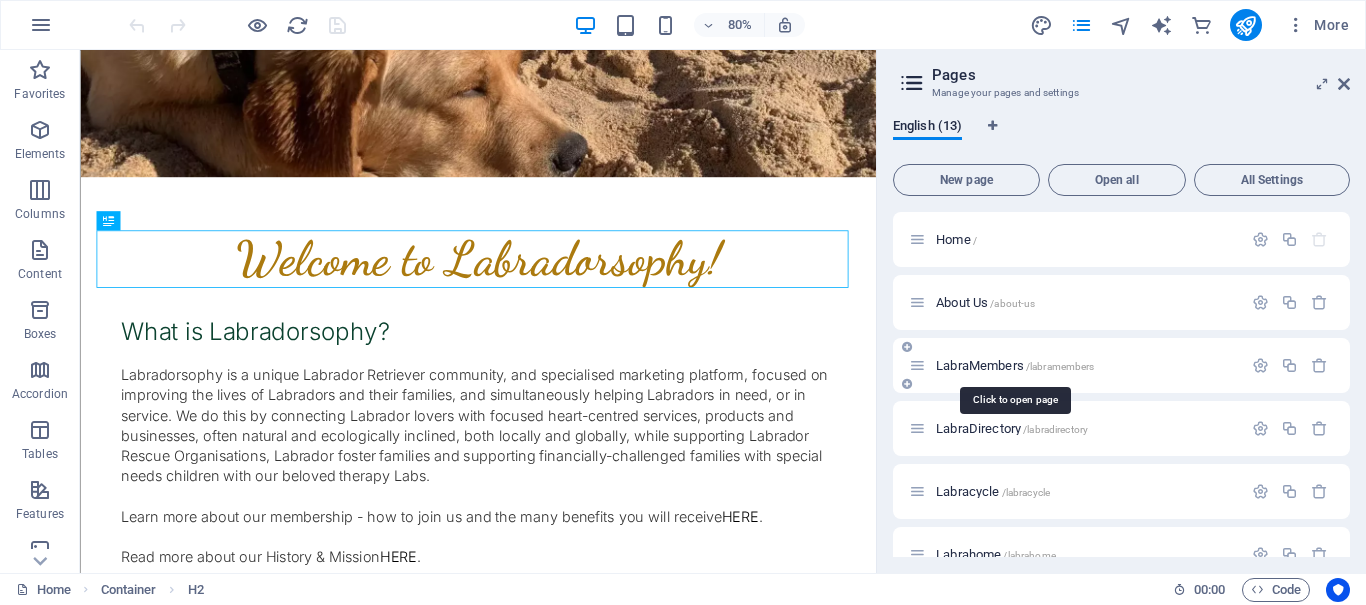 click on "LabraMembers /labramembers" at bounding box center [1015, 365] 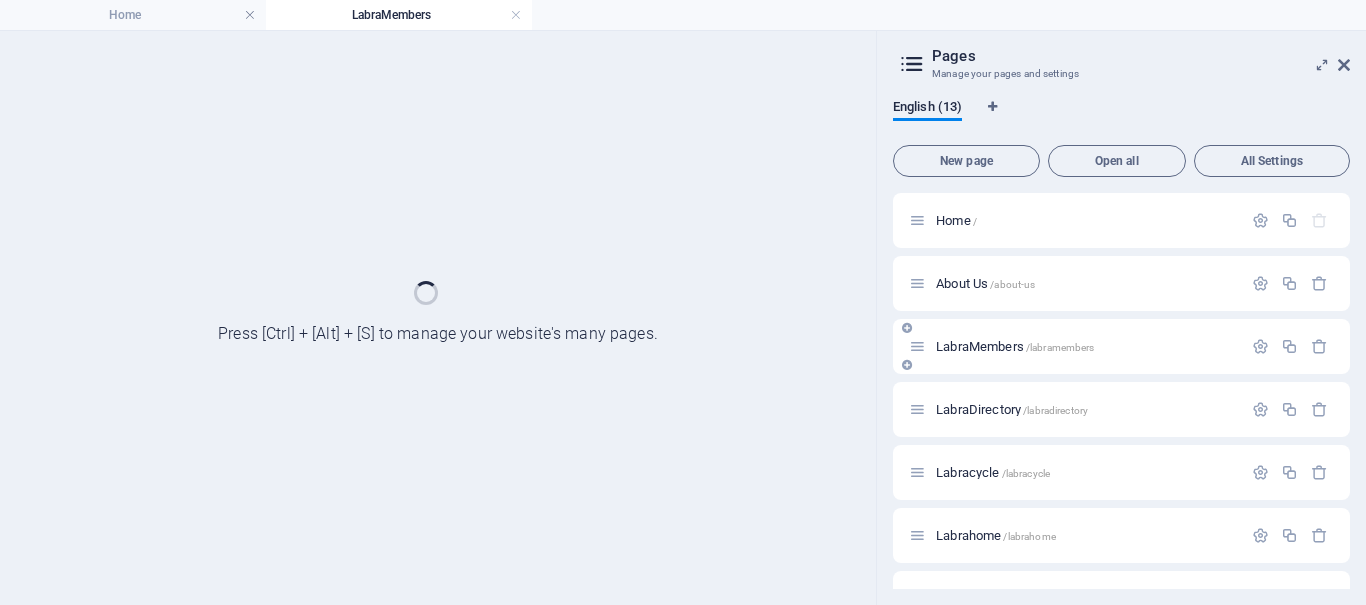 scroll, scrollTop: 0, scrollLeft: 0, axis: both 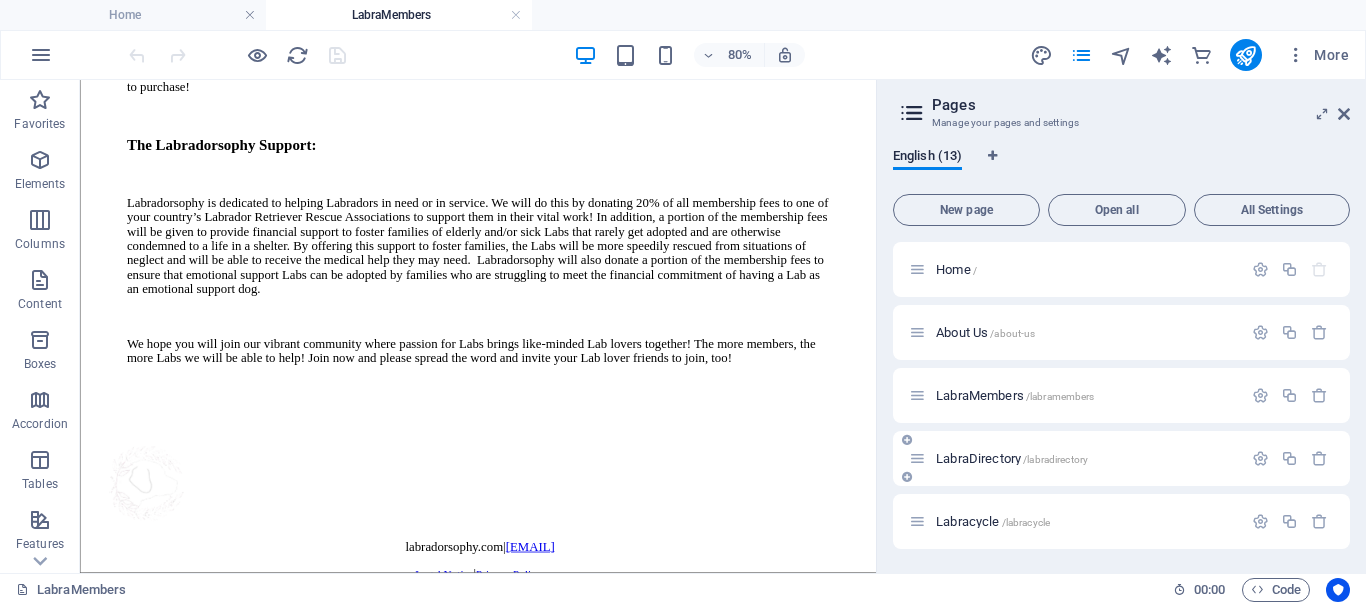 click on "LabraDirectory /labradirectory" at bounding box center [1075, 458] 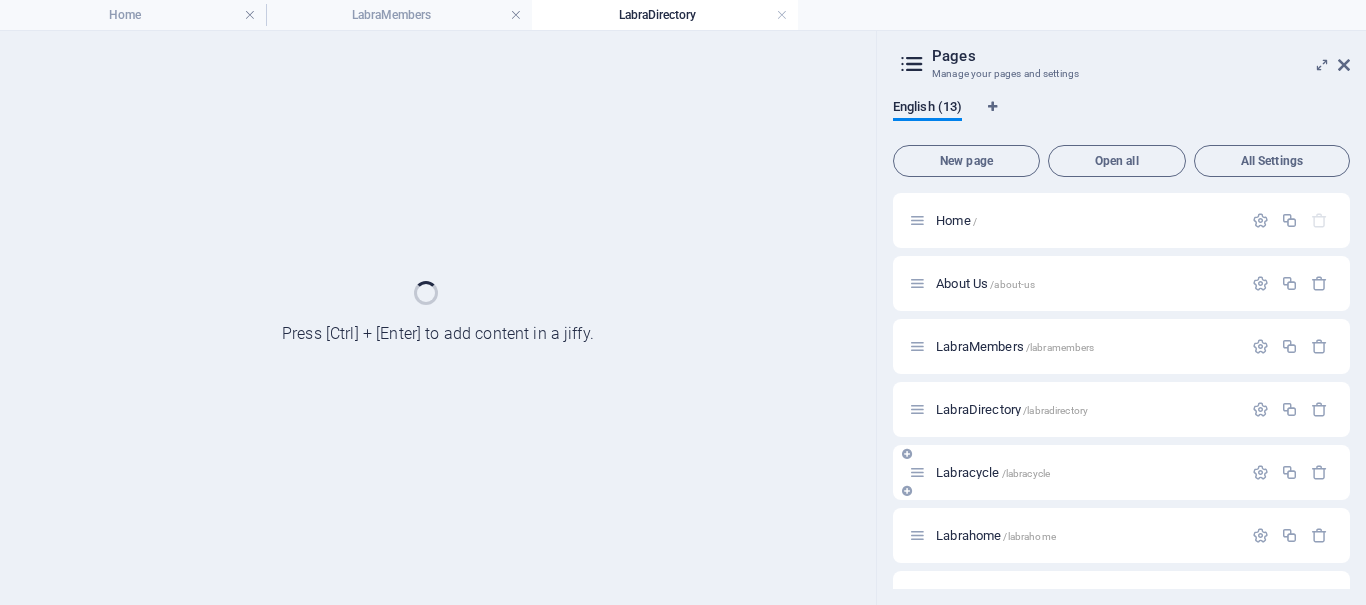 click on "Labracycle /labracycle" at bounding box center [1121, 472] 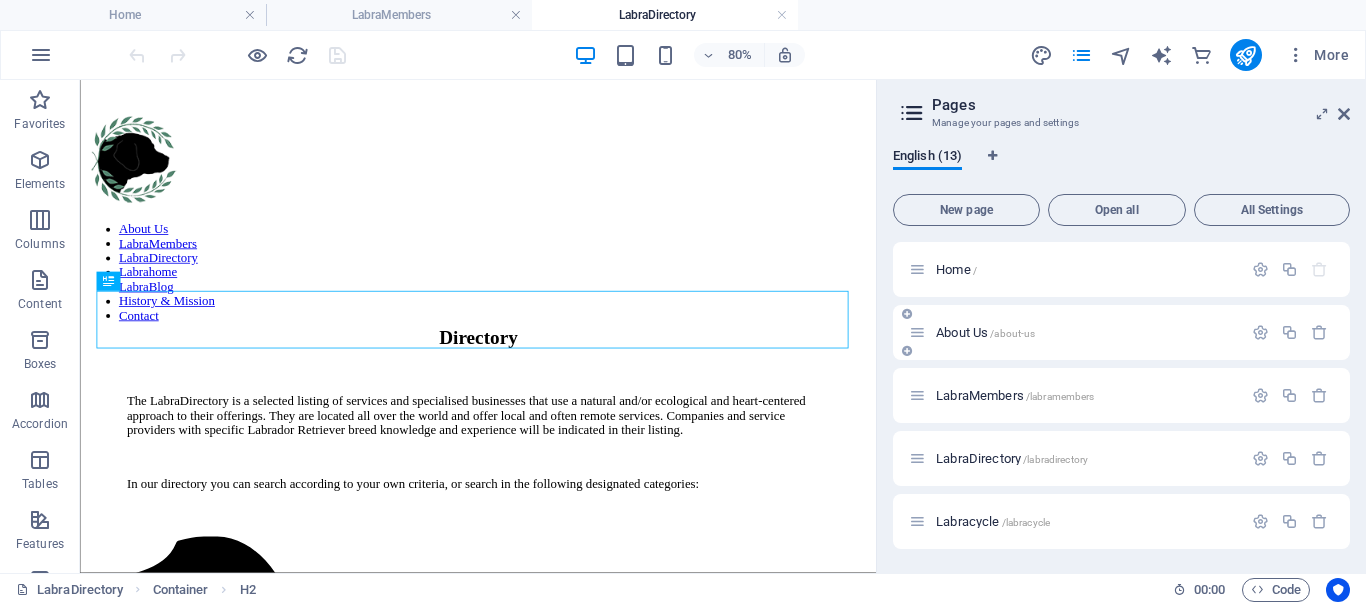 scroll, scrollTop: 656, scrollLeft: 0, axis: vertical 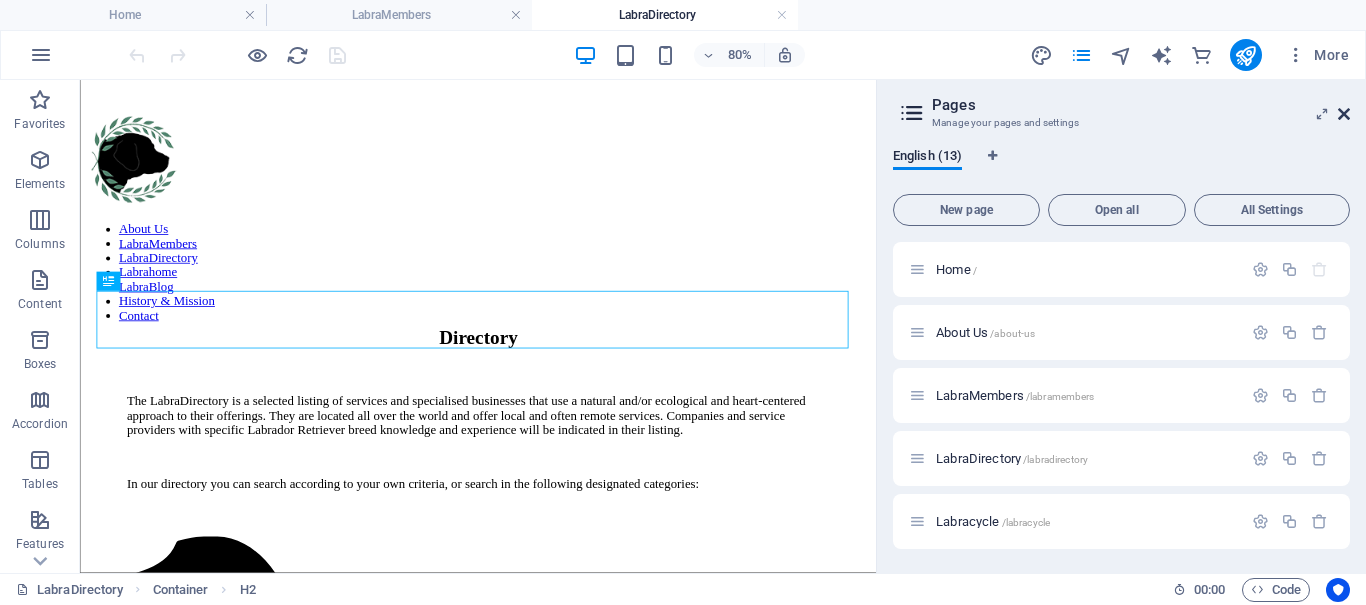 click at bounding box center [1344, 114] 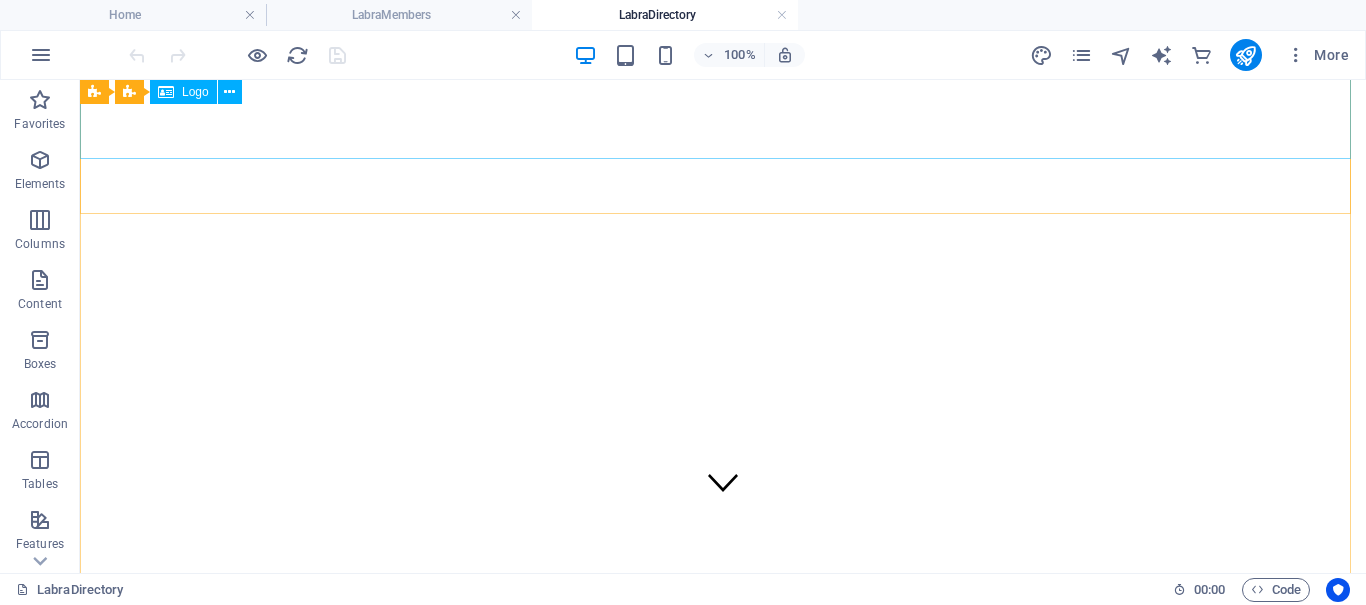 scroll, scrollTop: 0, scrollLeft: 0, axis: both 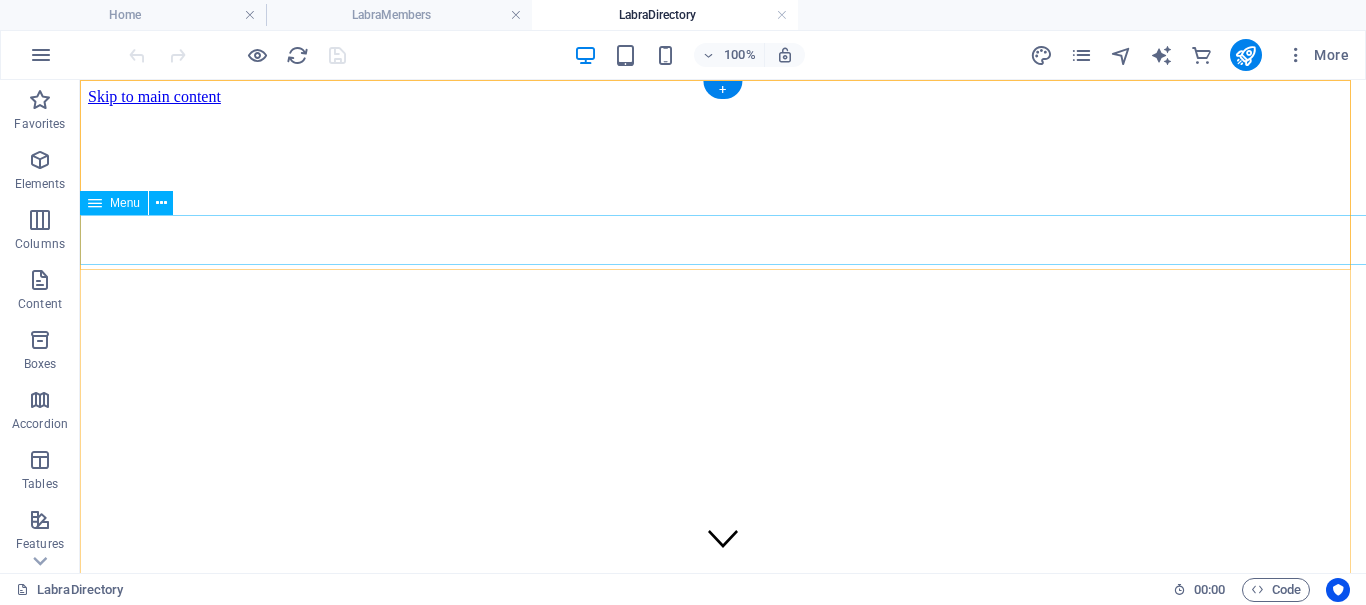click on "About Us LabraMembers LabraDirectory Labrahome LabraBlog History & Mission Contact" at bounding box center [723, 879] 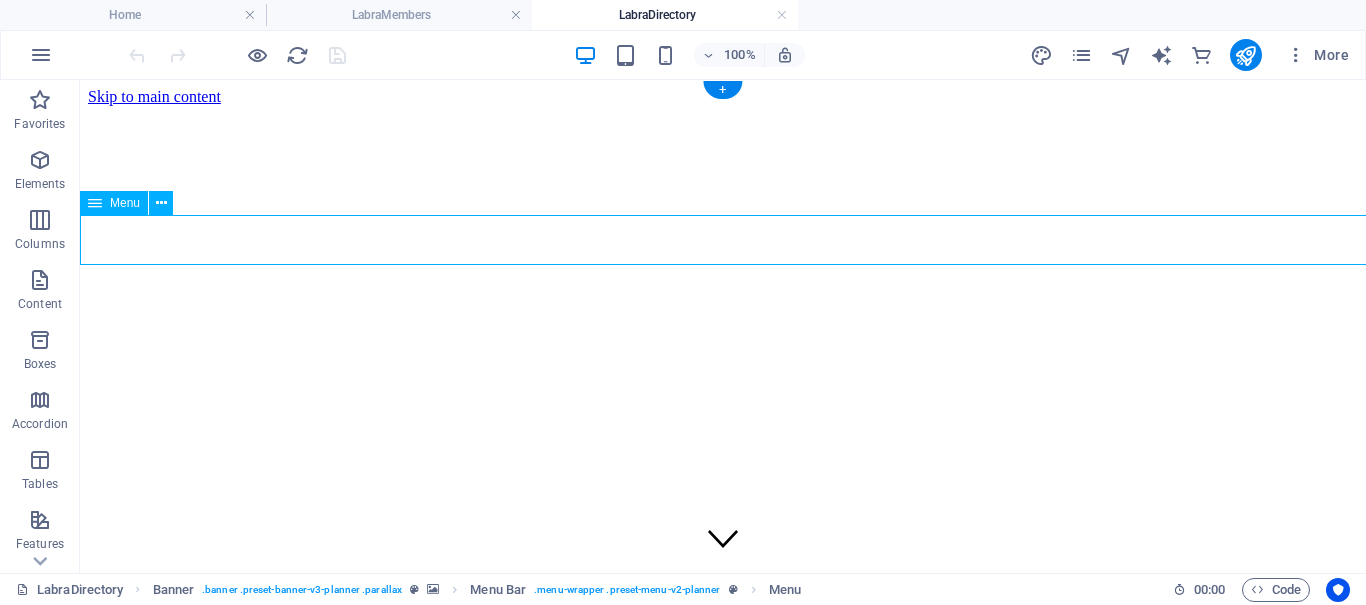 click on "About Us LabraMembers LabraDirectory Labrahome LabraBlog History & Mission Contact" at bounding box center (723, 879) 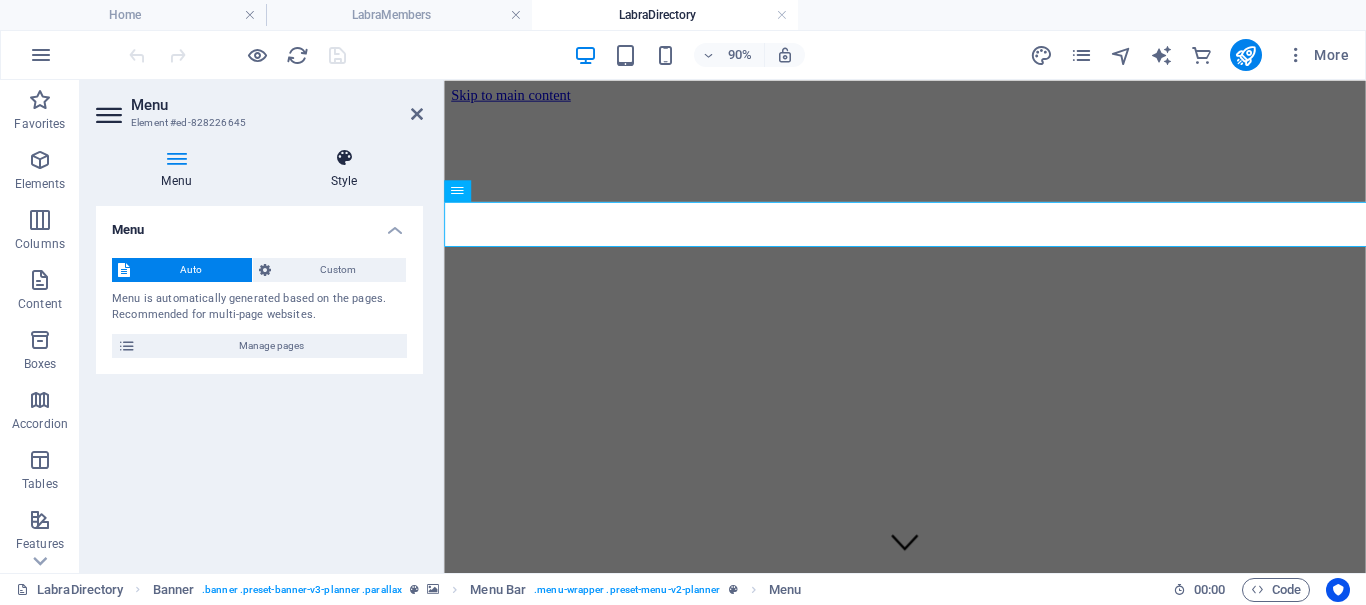click on "Style" at bounding box center (344, 169) 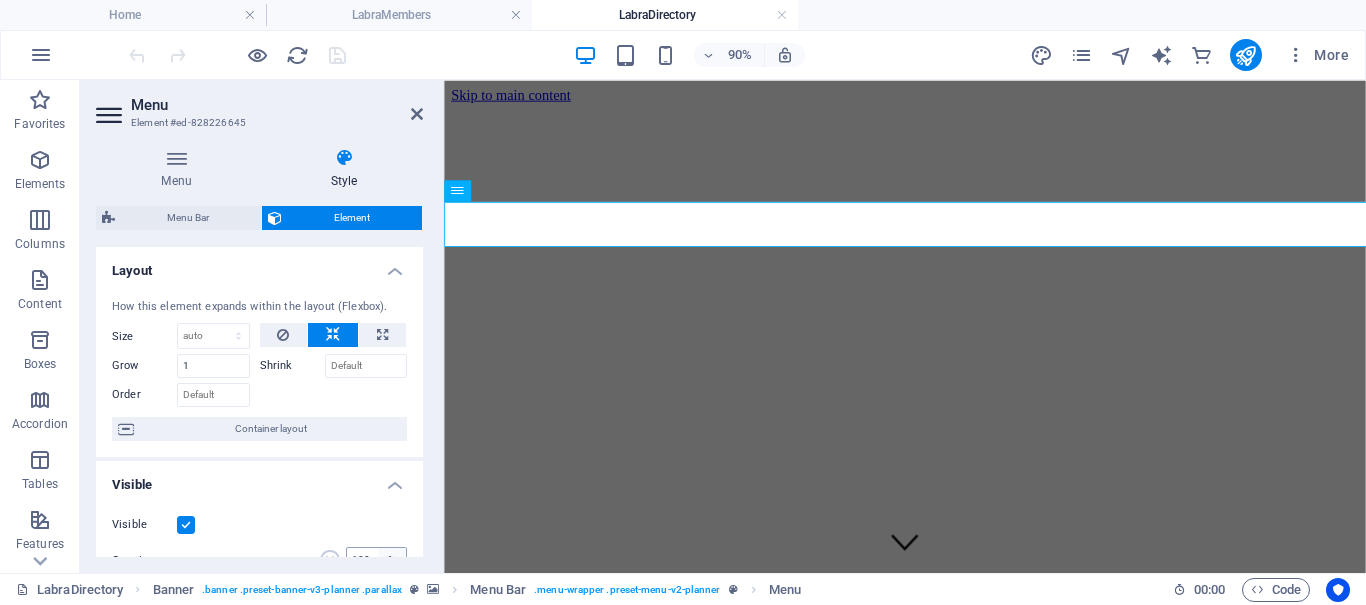 scroll, scrollTop: 200, scrollLeft: 0, axis: vertical 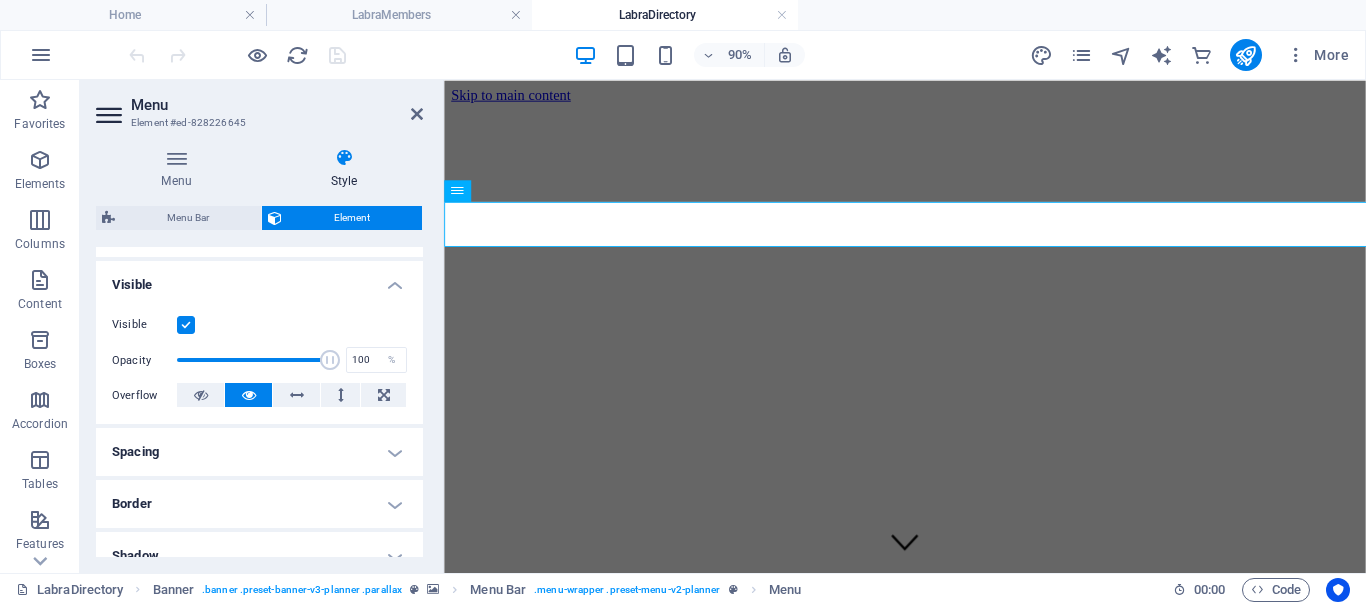 click on "Visible" at bounding box center [144, 325] 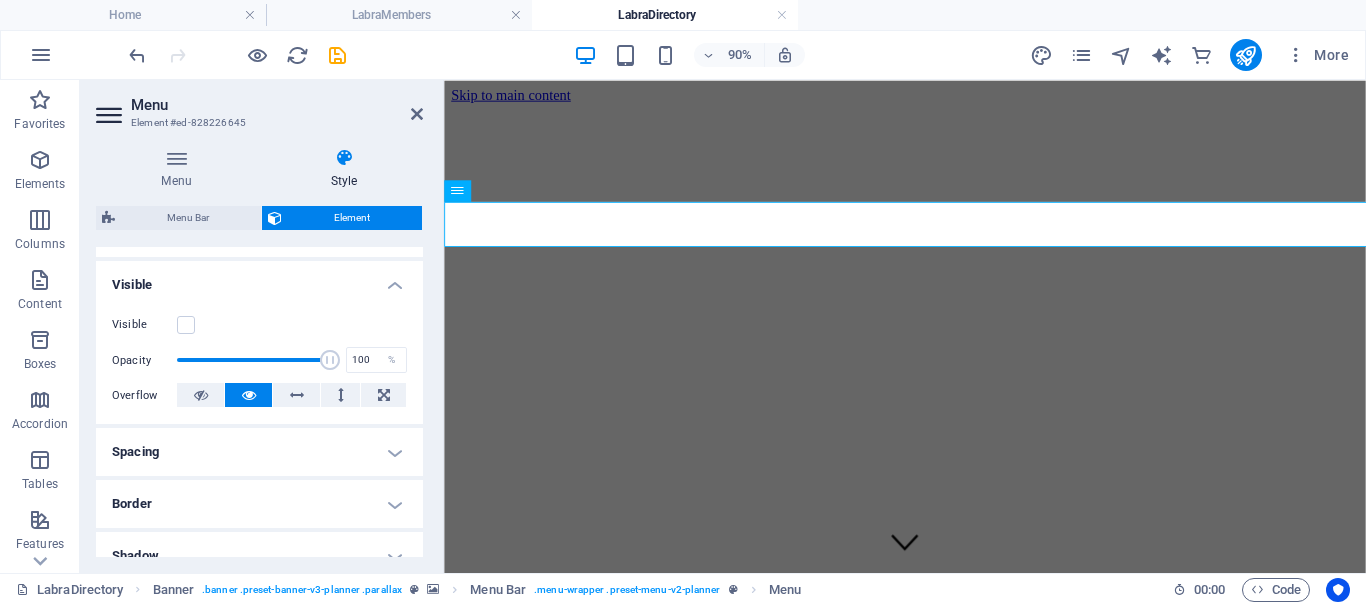 click on "Visible" at bounding box center (144, 325) 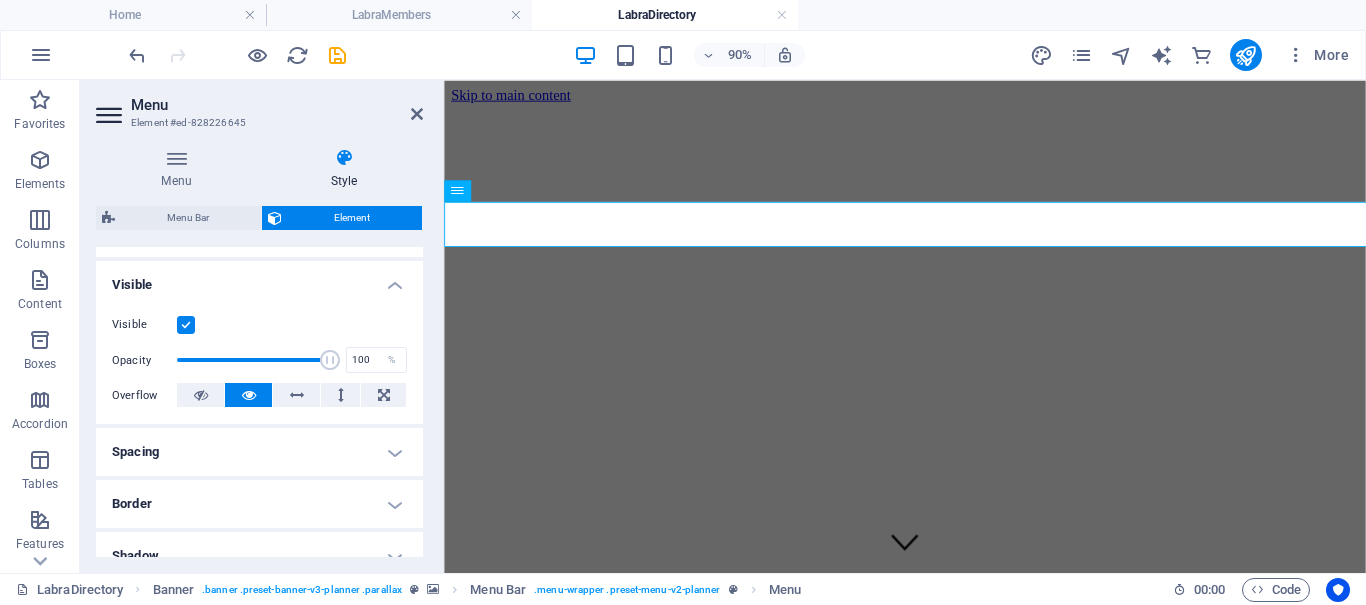 click on "Spacing" at bounding box center [259, 452] 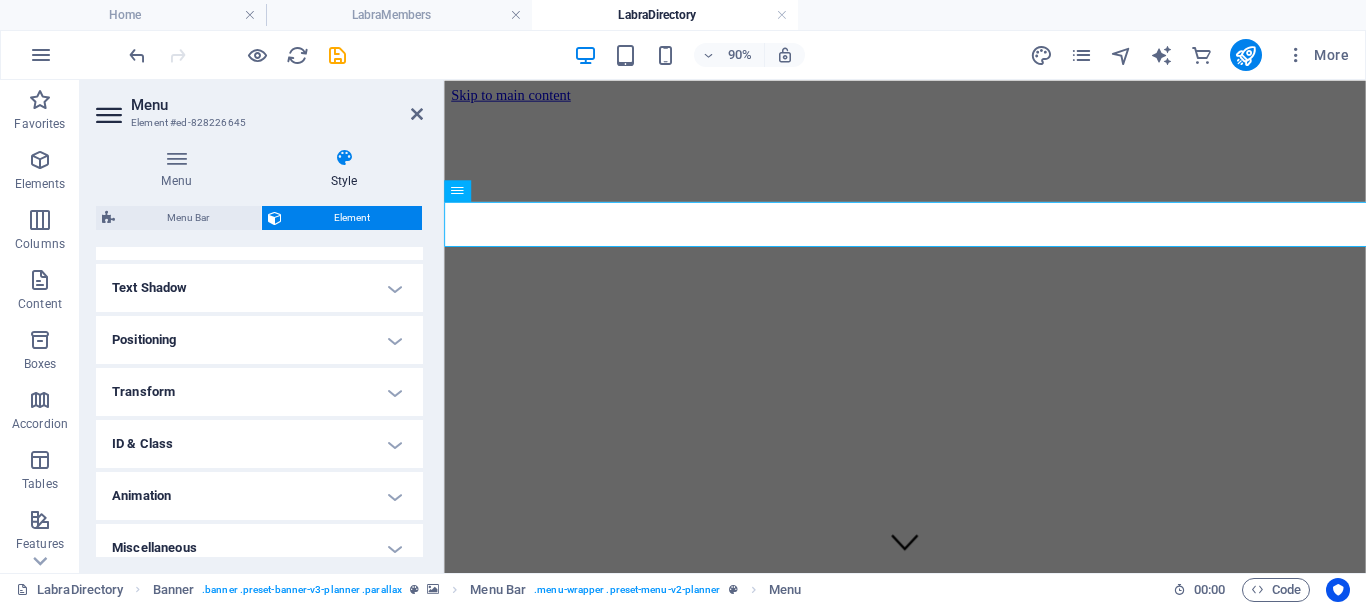 scroll, scrollTop: 615, scrollLeft: 0, axis: vertical 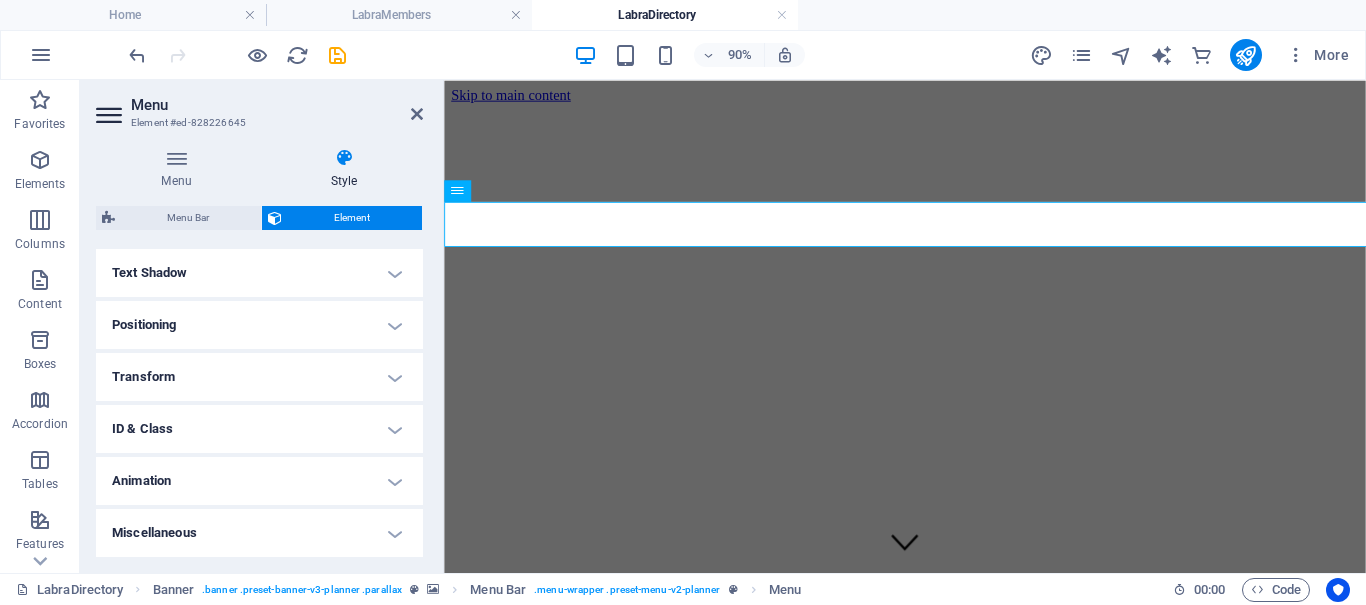click on "Miscellaneous" at bounding box center [259, 533] 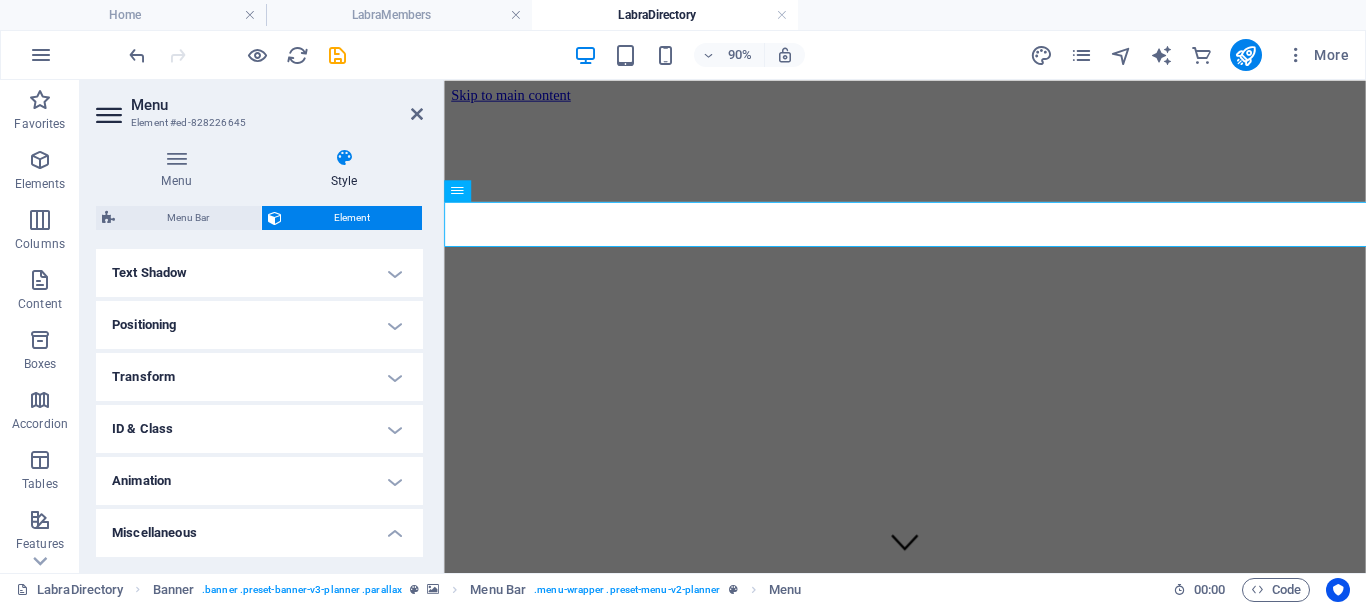 scroll, scrollTop: 739, scrollLeft: 0, axis: vertical 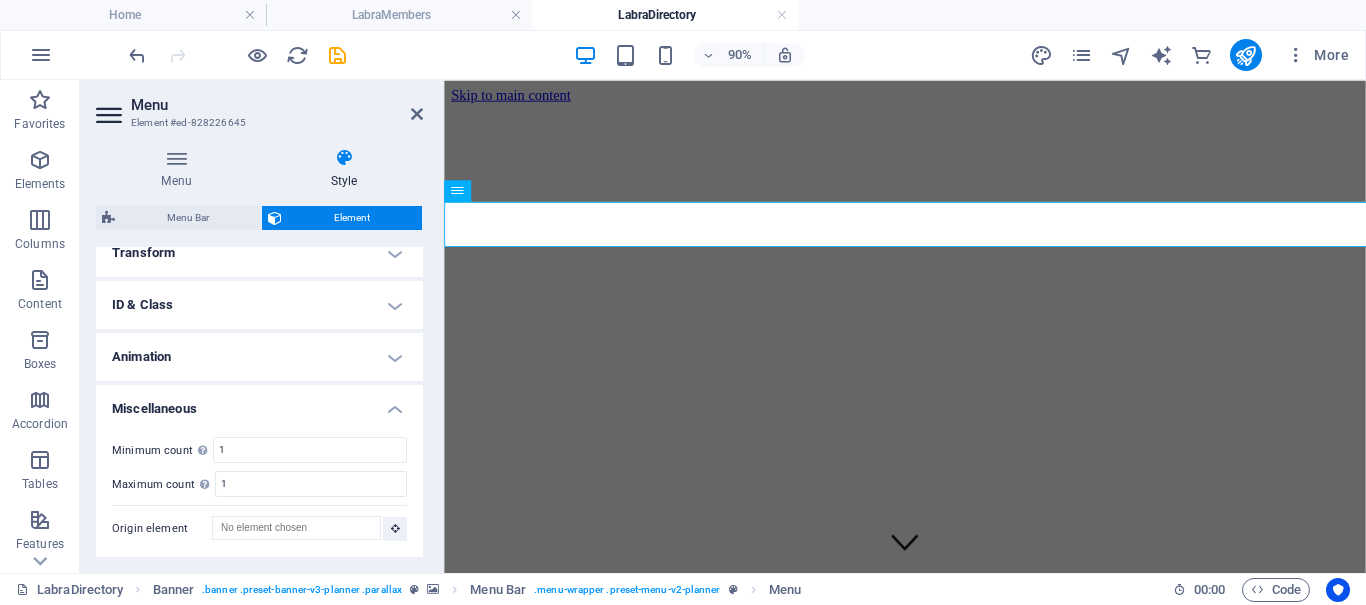 click on "Animation" at bounding box center [259, 357] 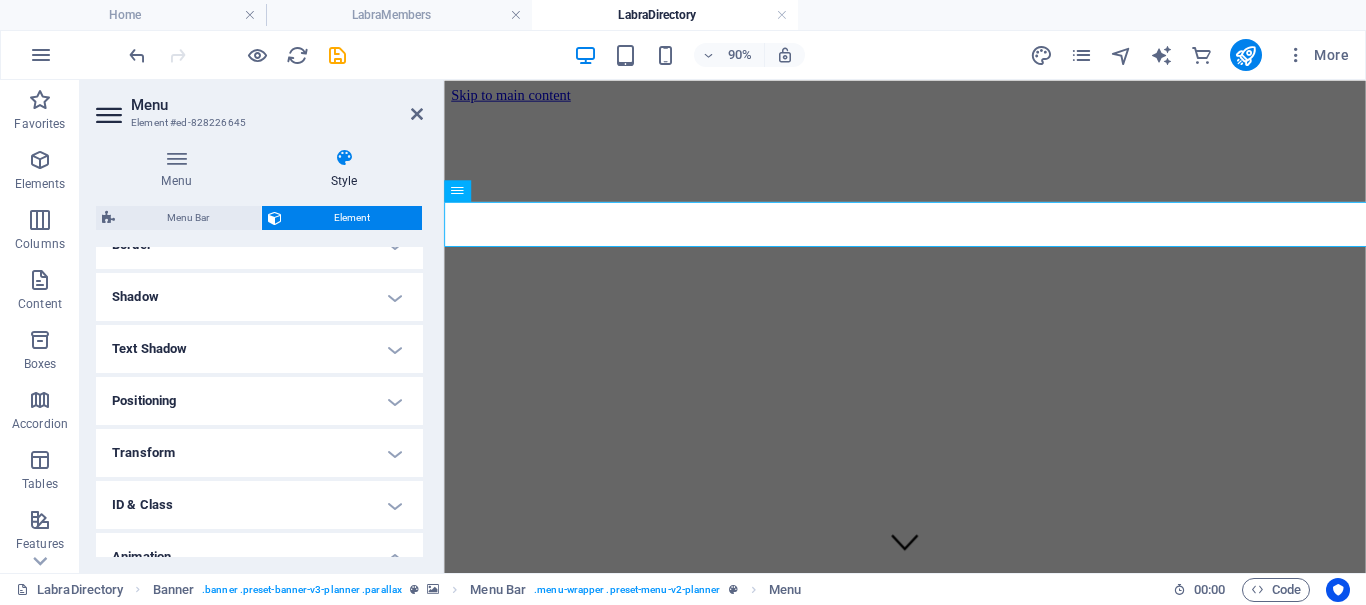 scroll, scrollTop: 439, scrollLeft: 0, axis: vertical 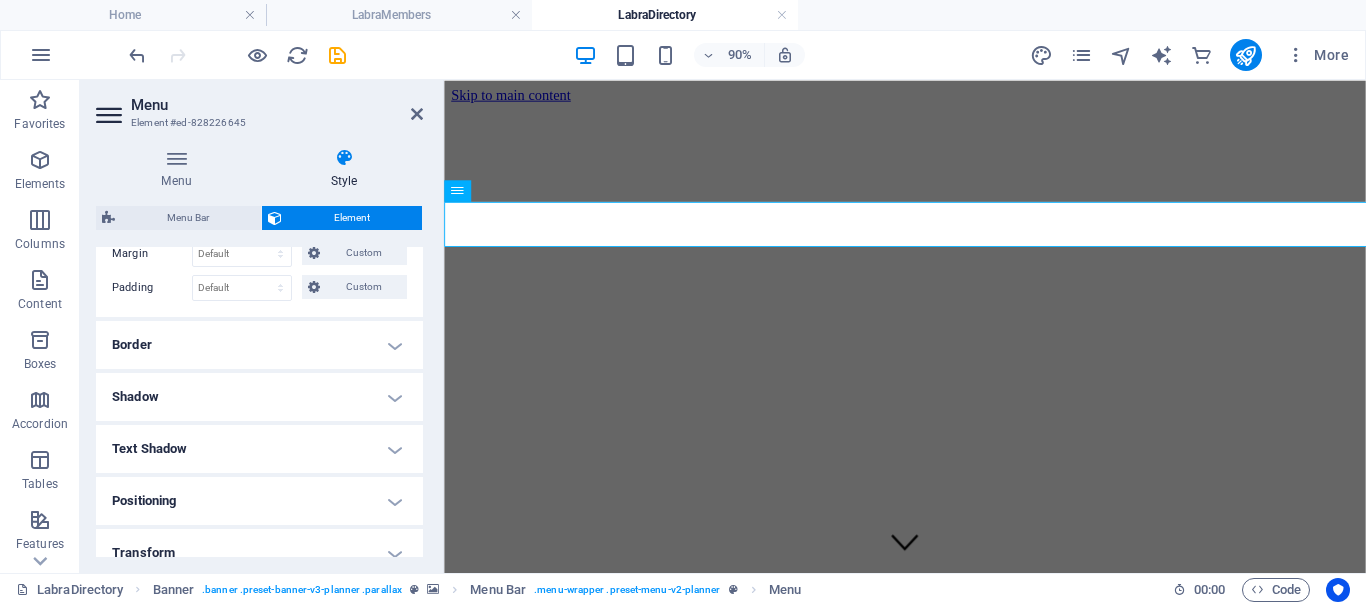 click on "Shadow" at bounding box center [259, 397] 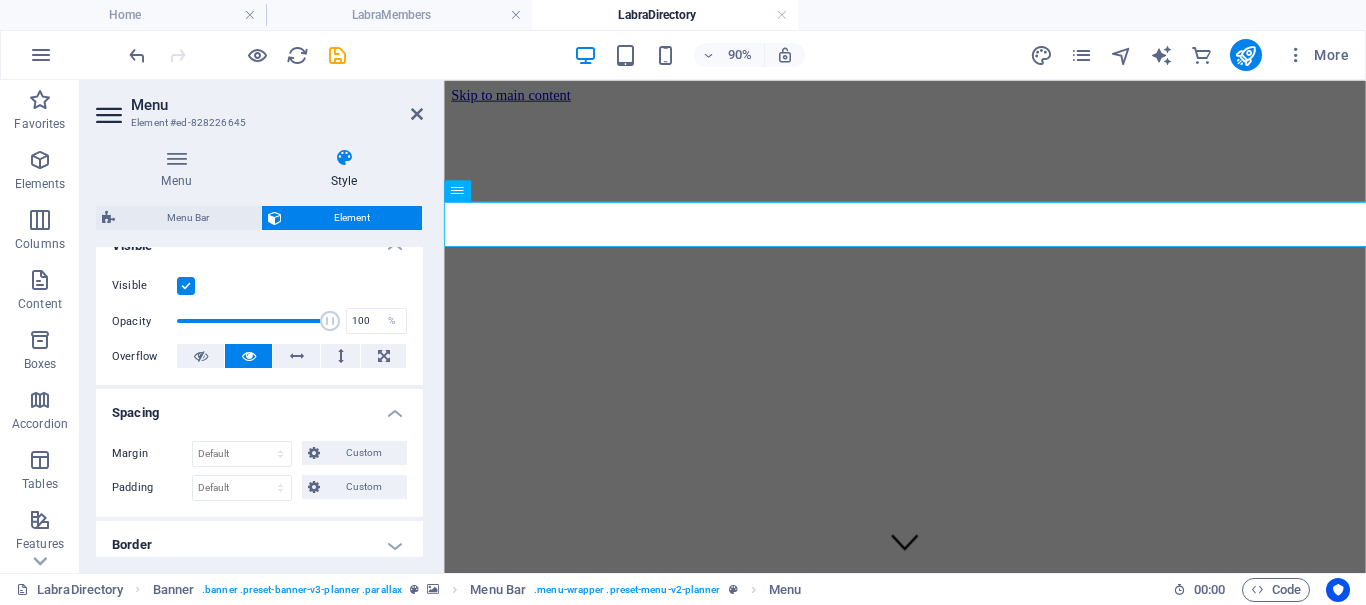scroll, scrollTop: 0, scrollLeft: 0, axis: both 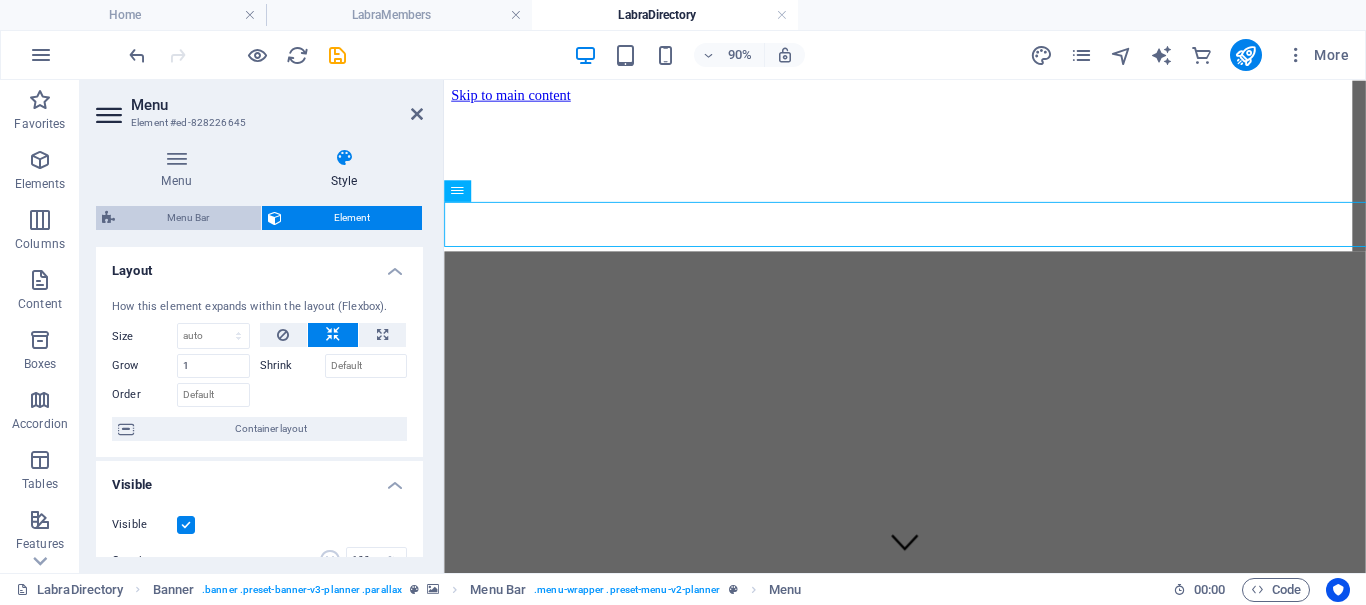 click on "Menu Bar" at bounding box center (188, 218) 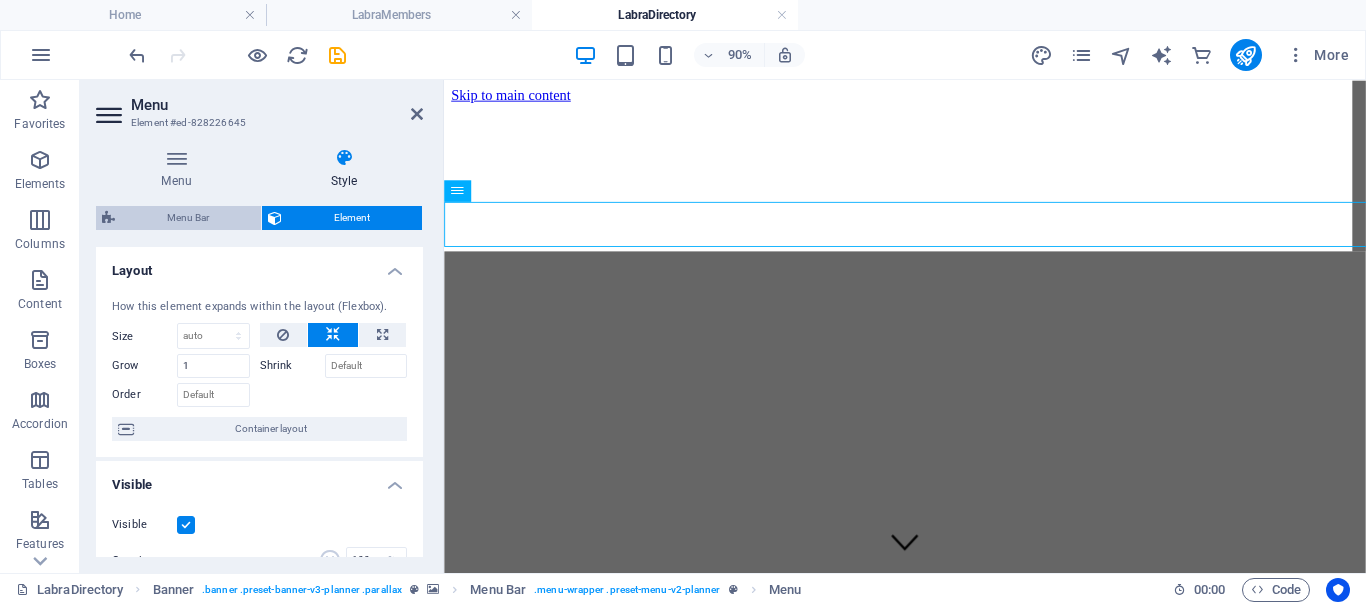 select on "rem" 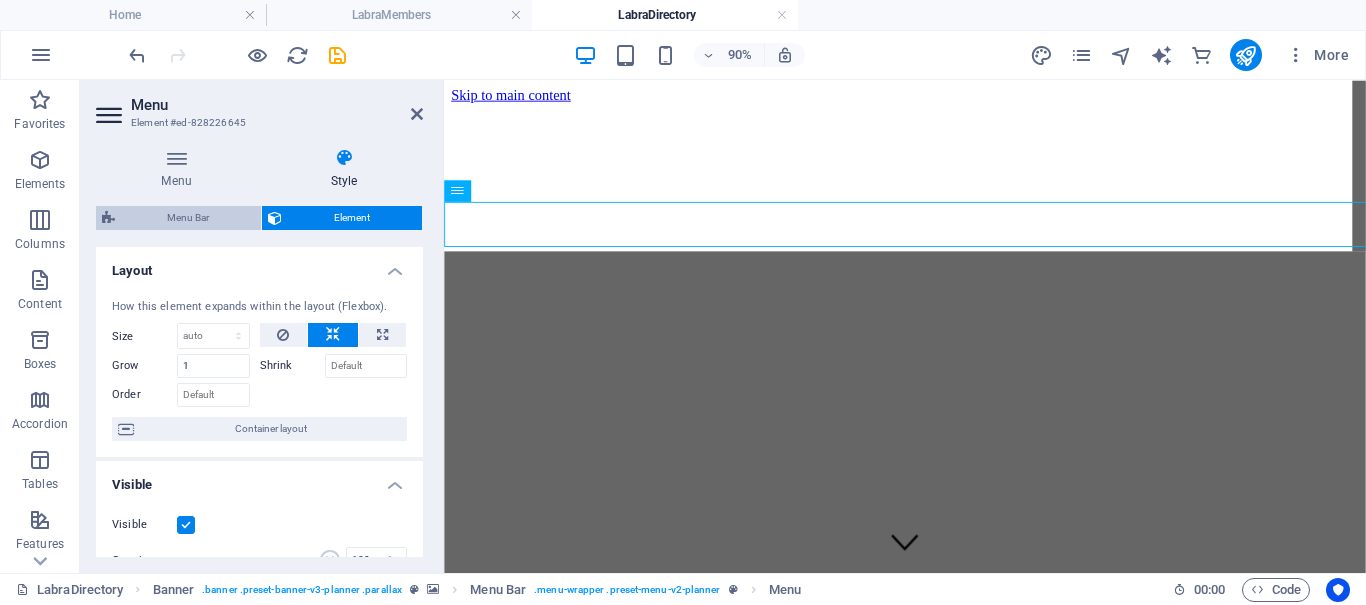 select on "rem" 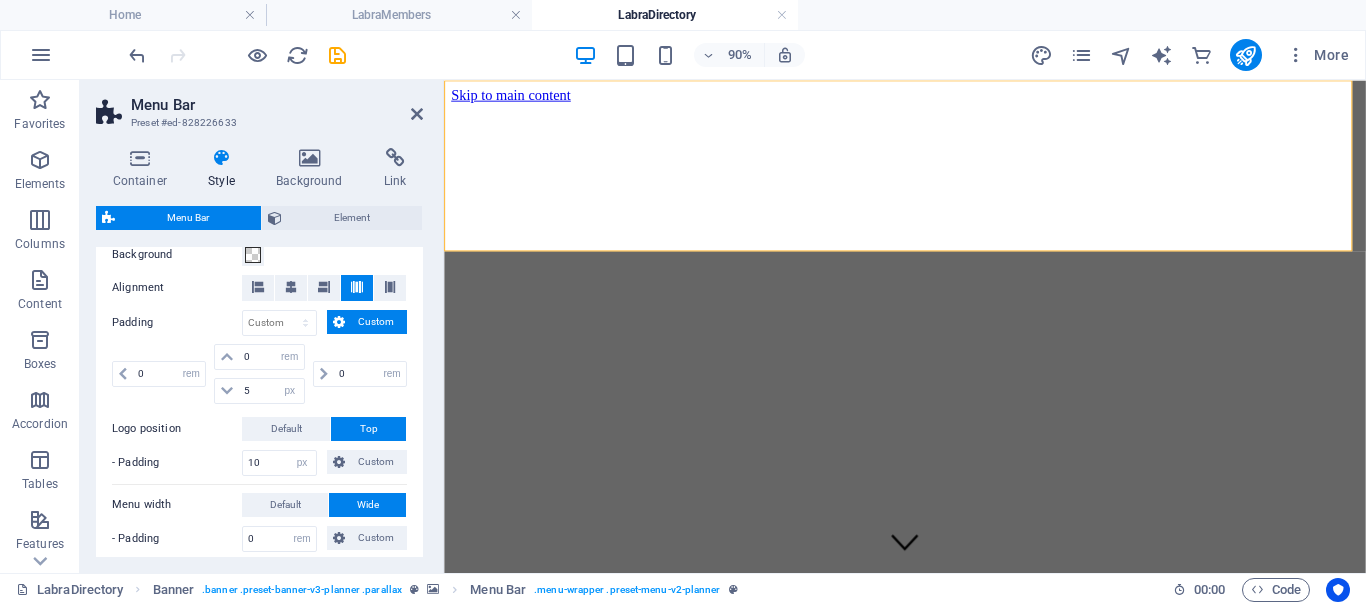 scroll, scrollTop: 500, scrollLeft: 0, axis: vertical 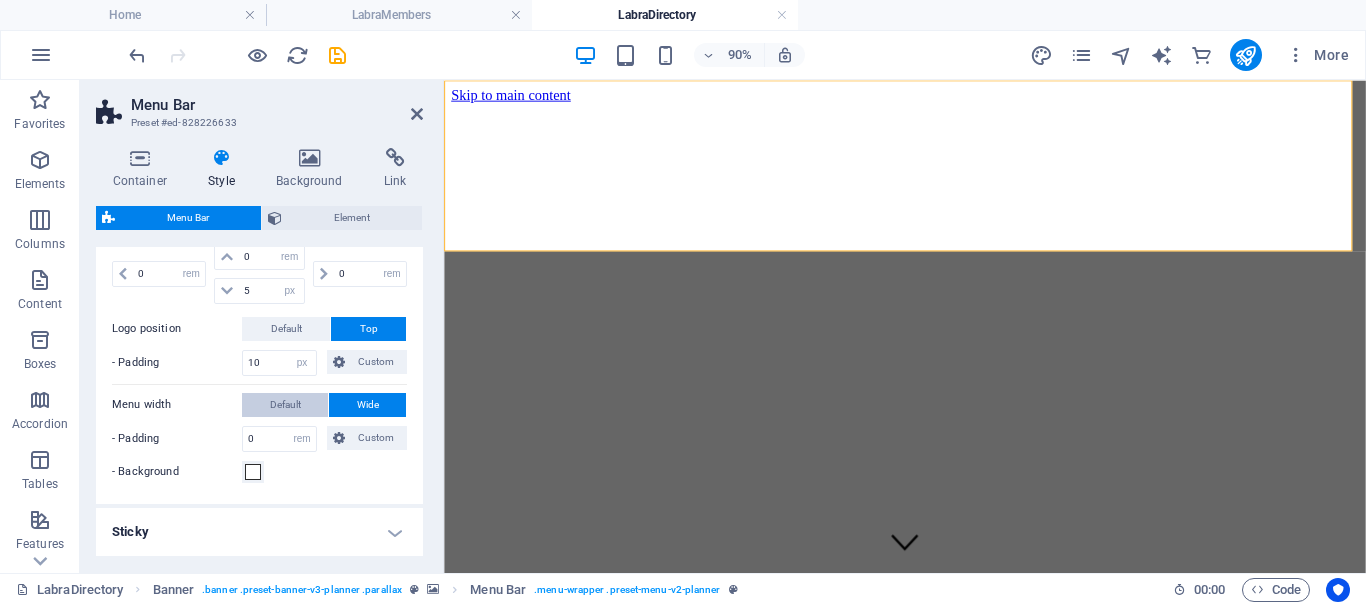 click on "Default" at bounding box center (285, 405) 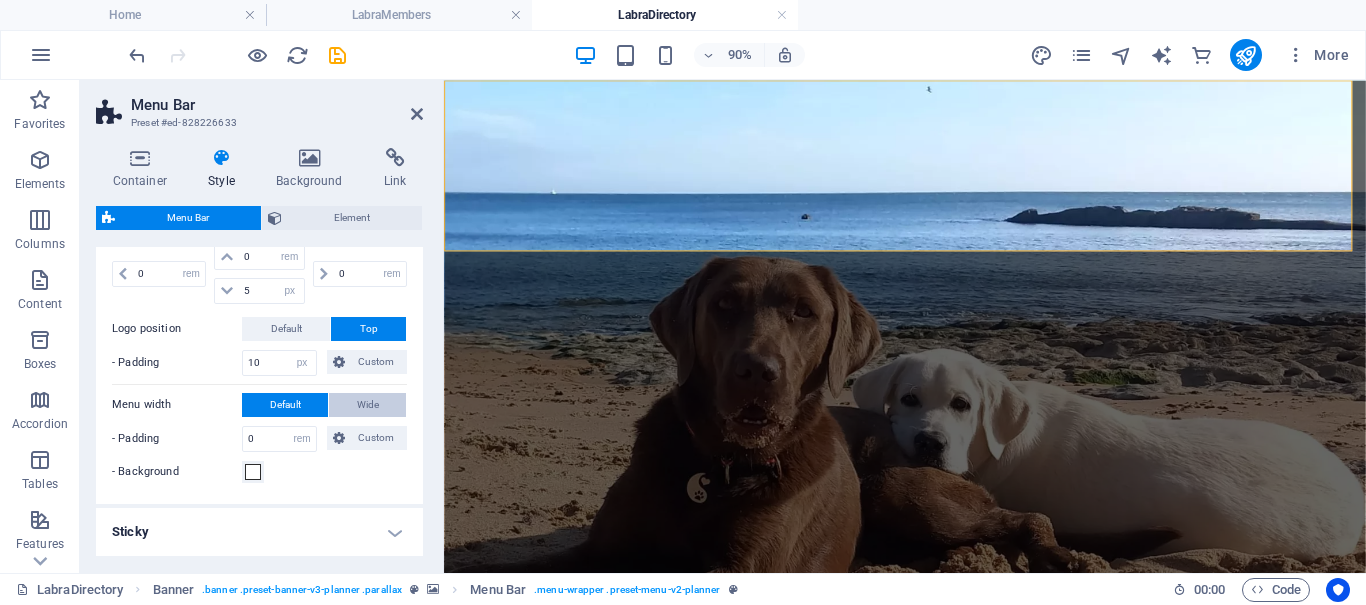 click on "Wide" at bounding box center [368, 405] 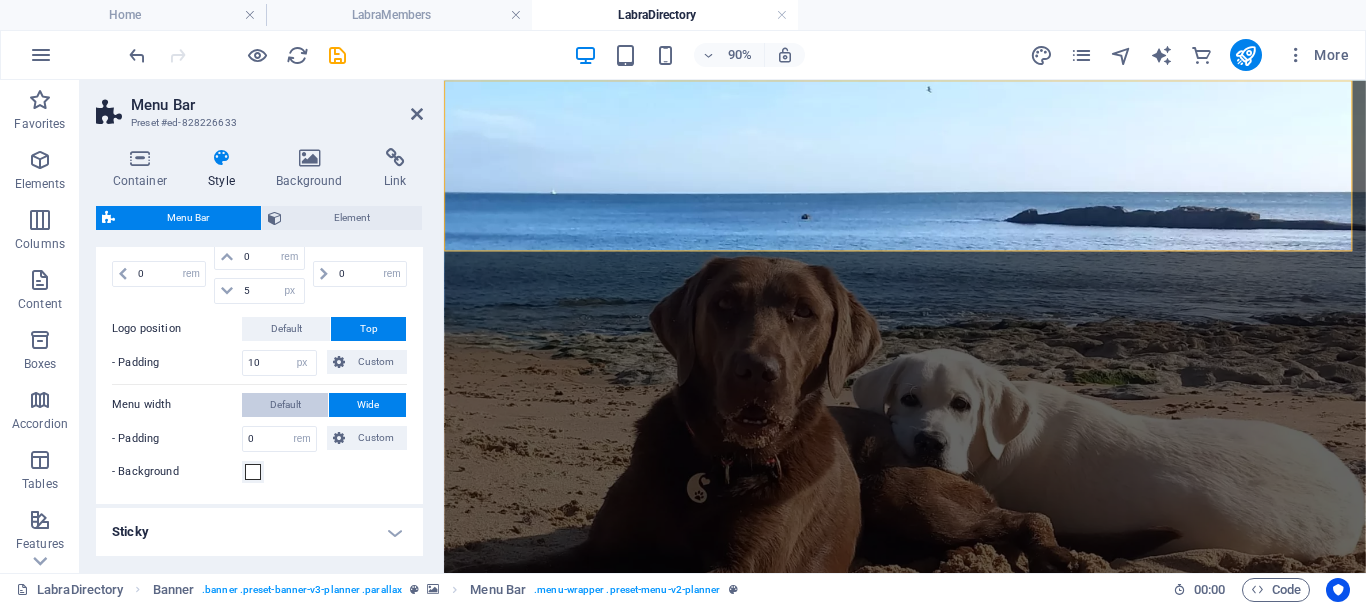 click on "Default" at bounding box center [285, 405] 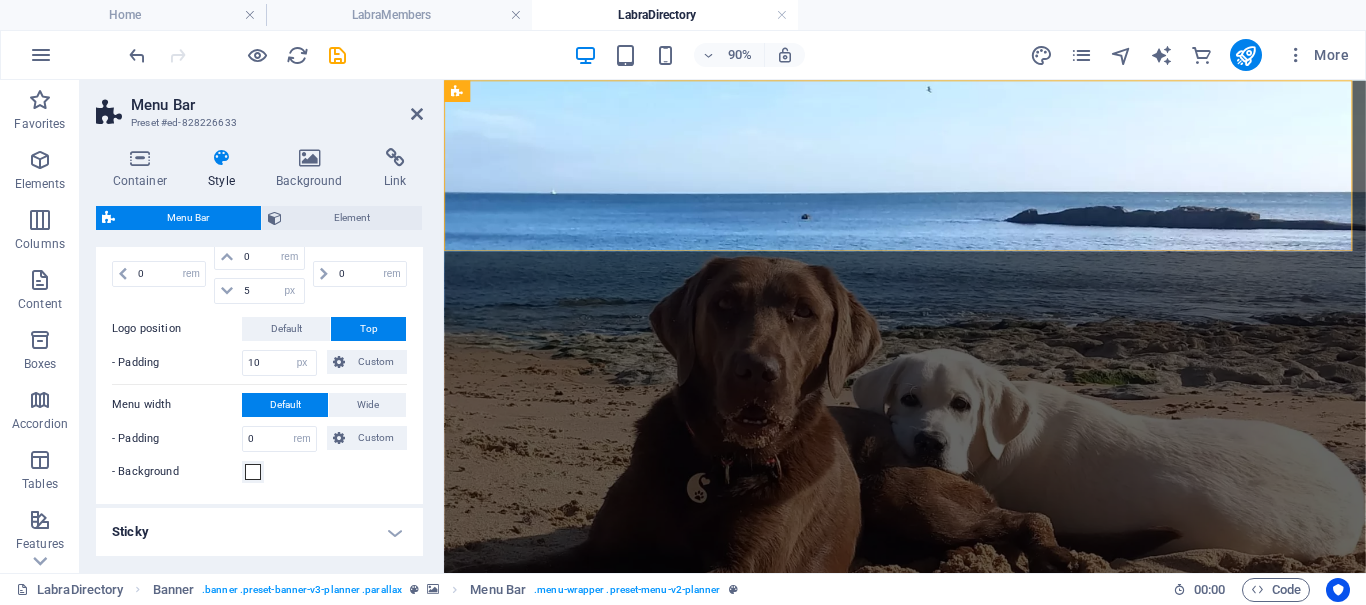 scroll, scrollTop: 700, scrollLeft: 0, axis: vertical 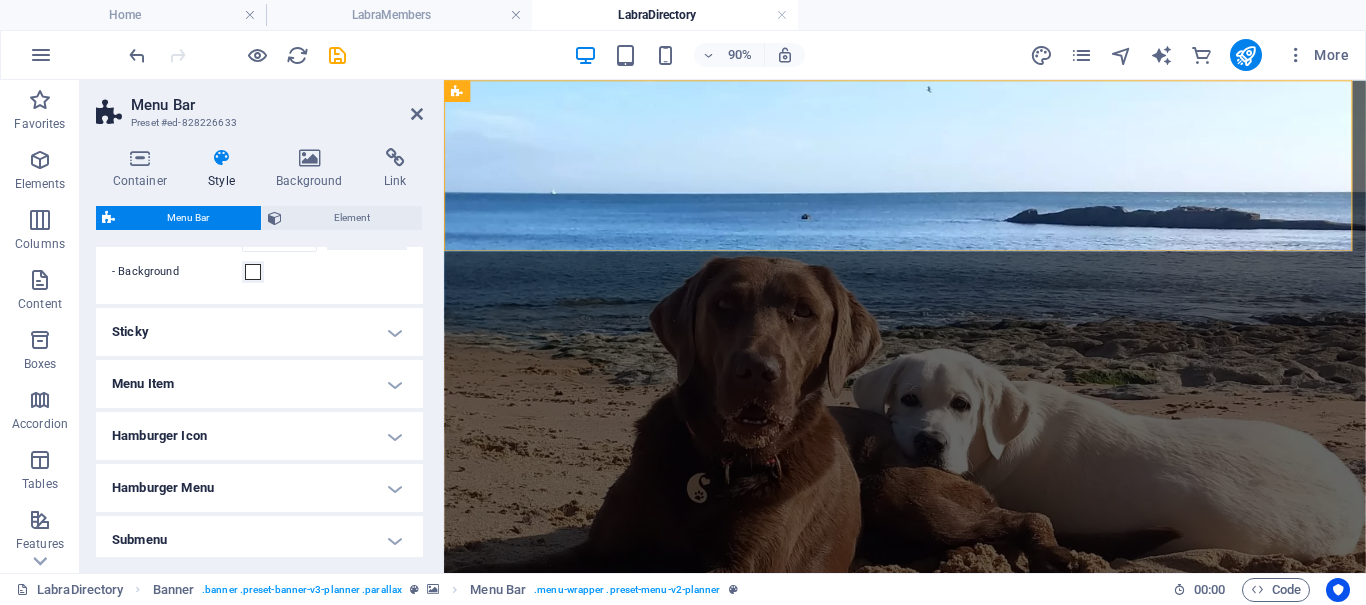 click on "Sticky" at bounding box center [259, 332] 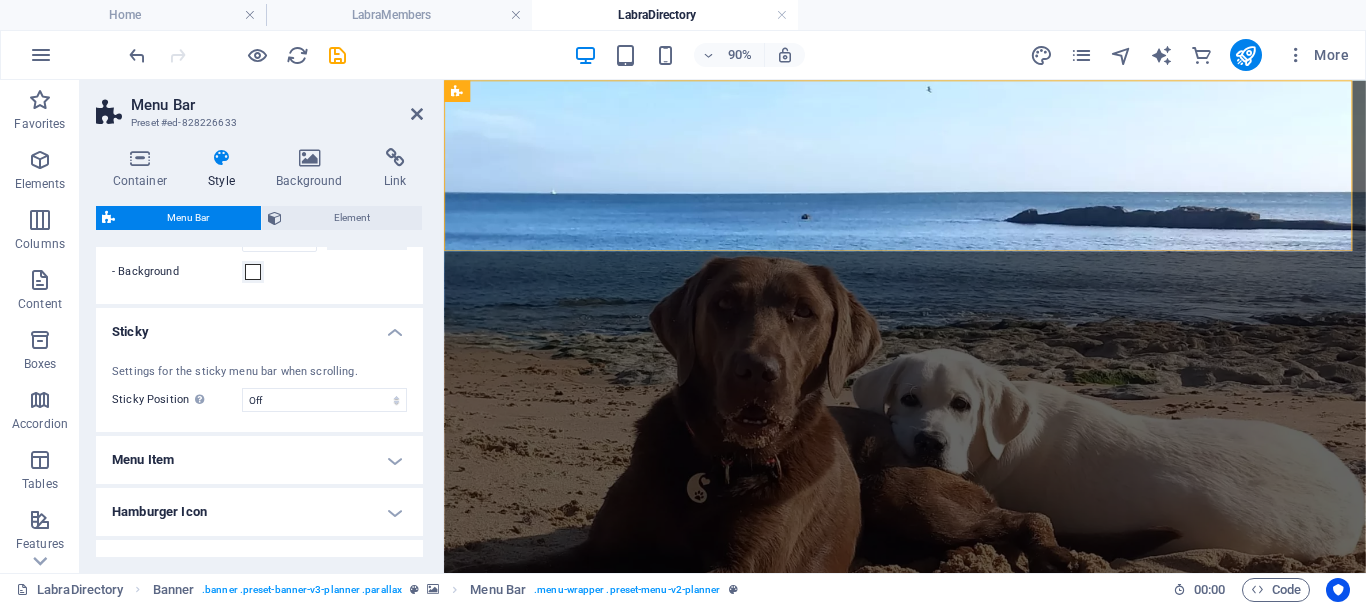 click on "Sticky" at bounding box center [259, 326] 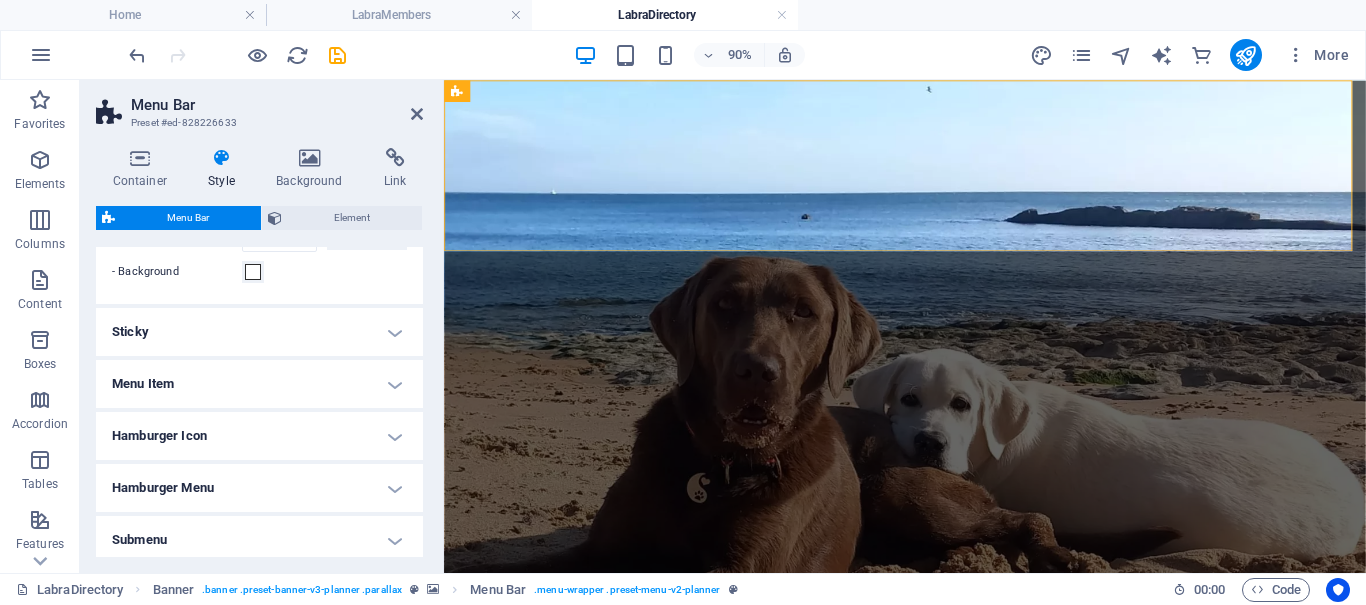 click on "Menu Item" at bounding box center (259, 384) 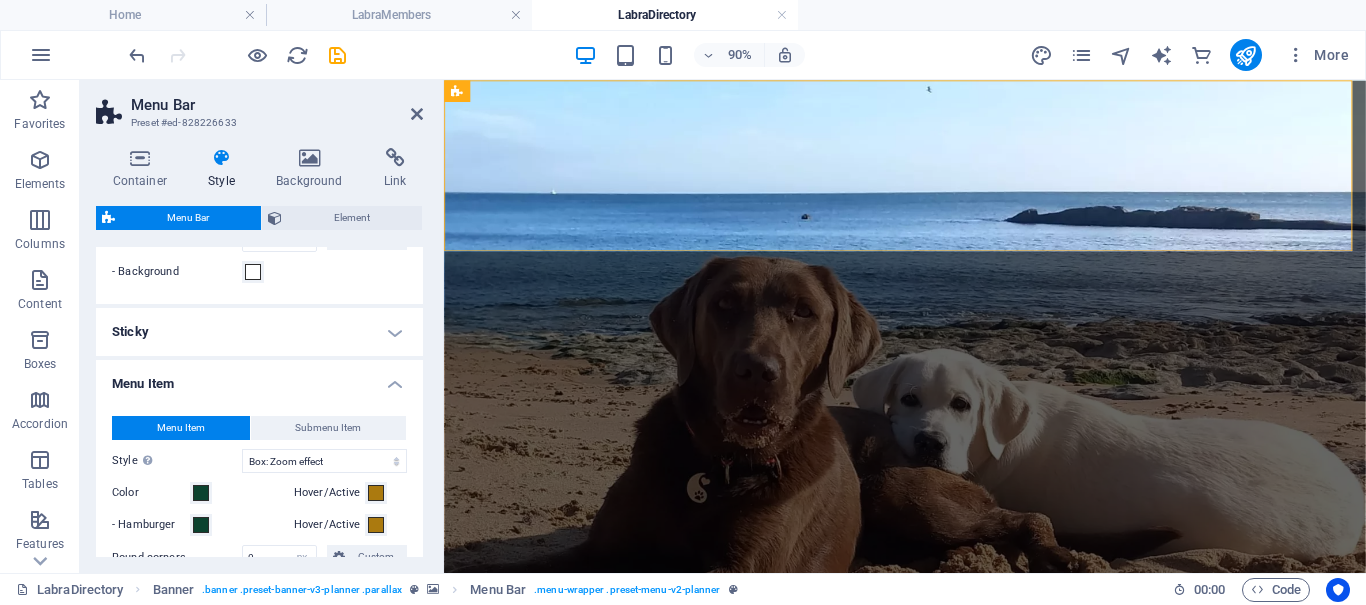 scroll, scrollTop: 800, scrollLeft: 0, axis: vertical 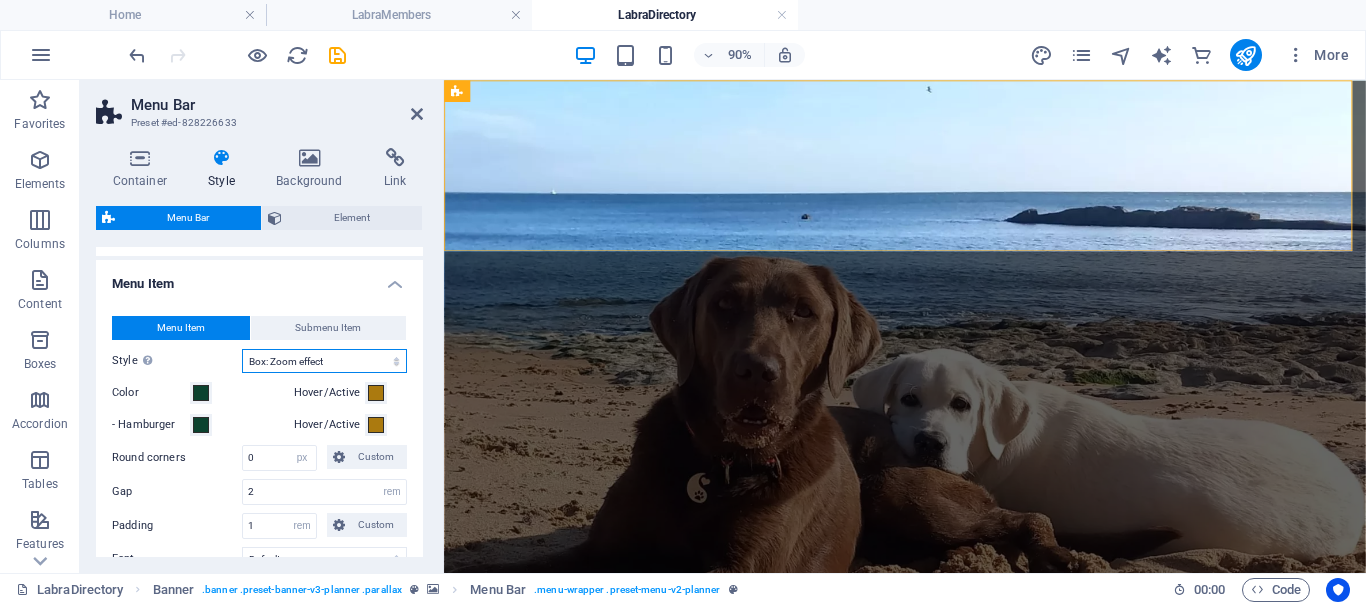click on "Plain Text color Box: Fade Box: Flip vertical Box: Flip horizontal Box: Slide down Box: Slide up Box: Slide right Box: Slide left Box: Zoom effect Border Border top & bottom Border left & right Border top Border bottom" at bounding box center (324, 361) 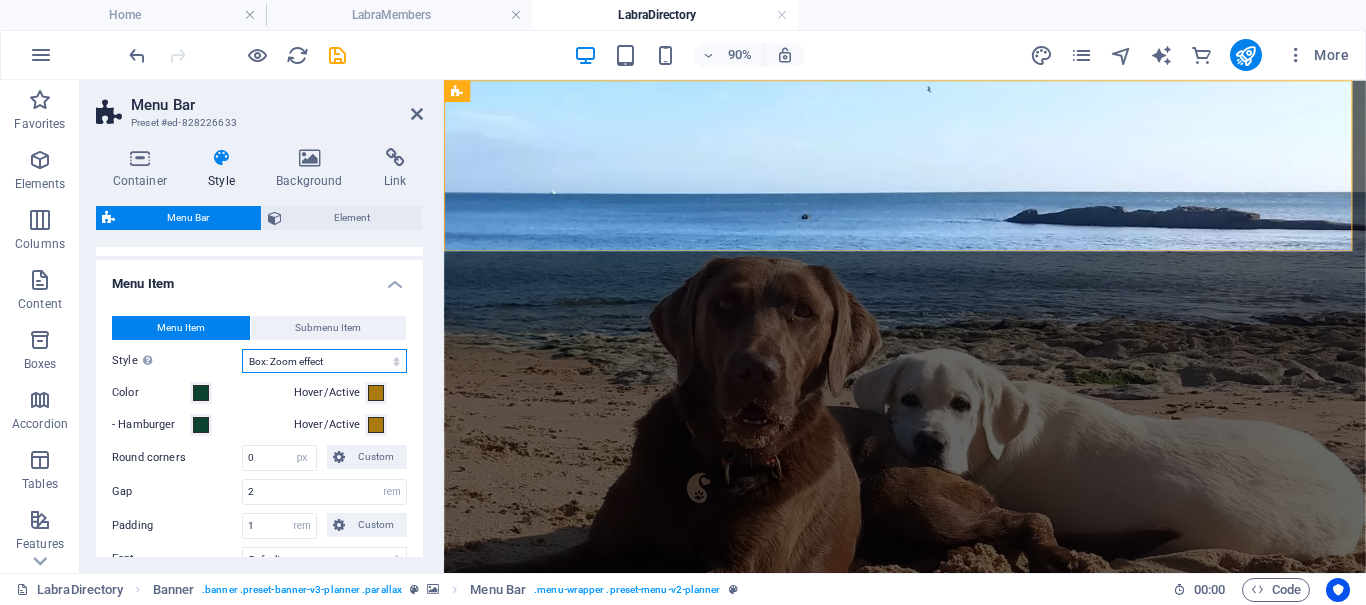 click on "Plain Text color Box: Fade Box: Flip vertical Box: Flip horizontal Box: Slide down Box: Slide up Box: Slide right Box: Slide left Box: Zoom effect Border Border top & bottom Border left & right Border top Border bottom" at bounding box center [324, 361] 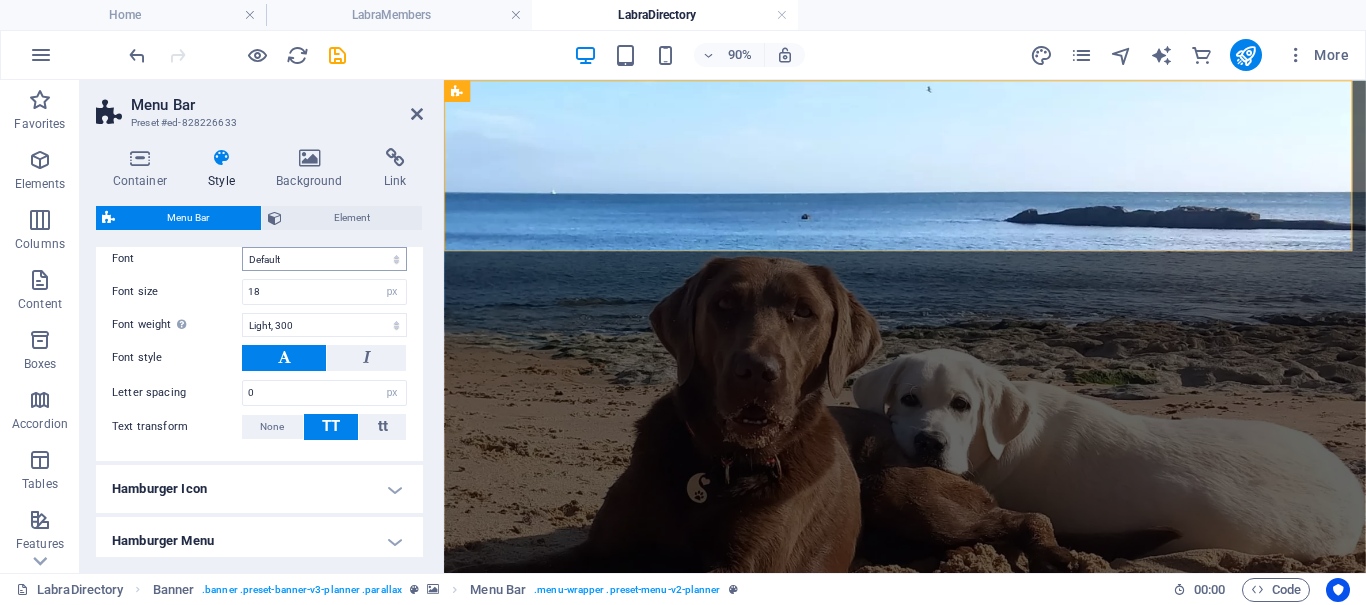 scroll, scrollTop: 1200, scrollLeft: 0, axis: vertical 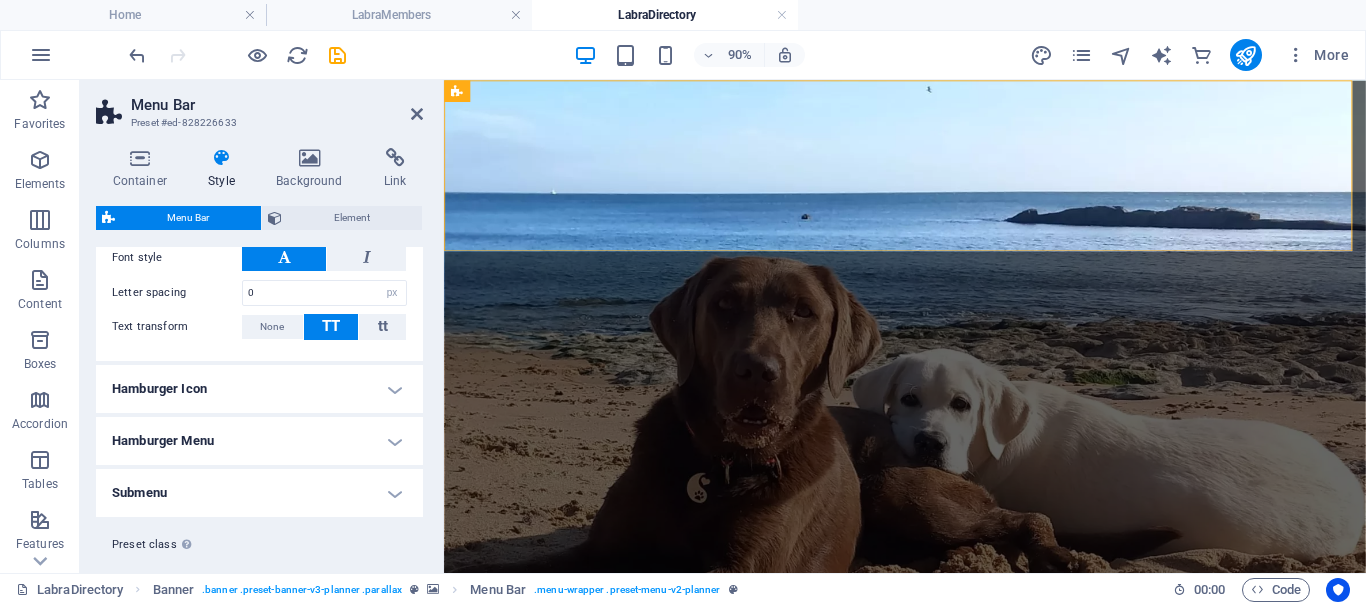 click on "Hamburger Menu" at bounding box center [259, 441] 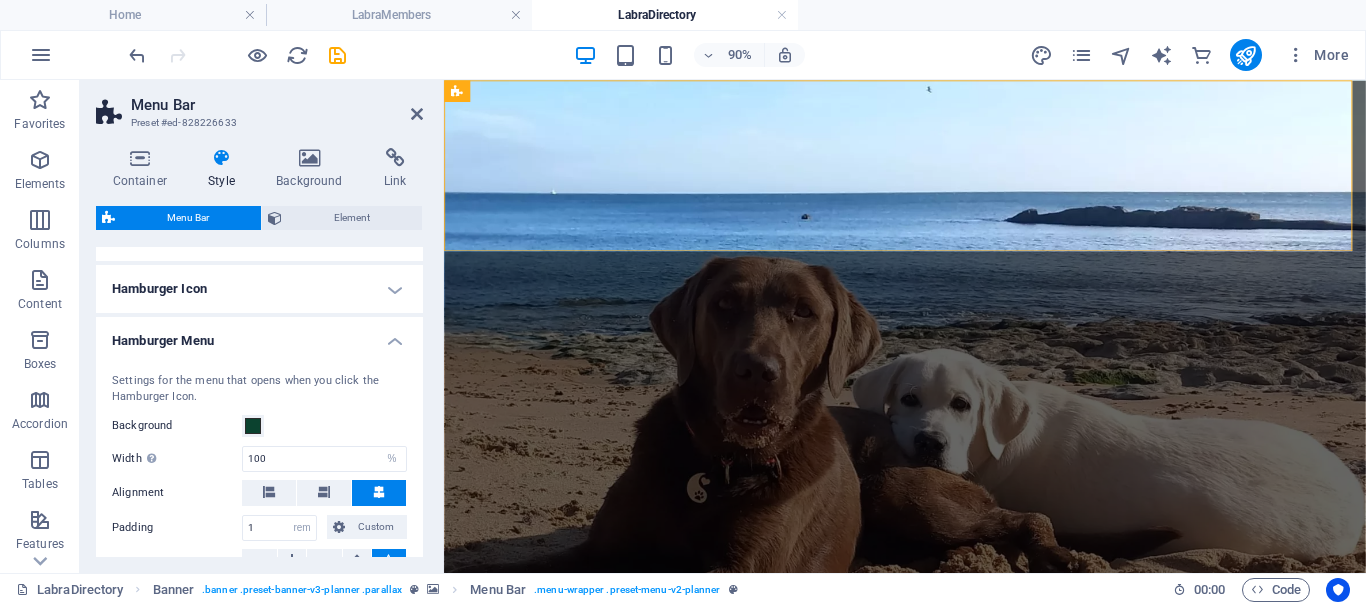 scroll, scrollTop: 1400, scrollLeft: 0, axis: vertical 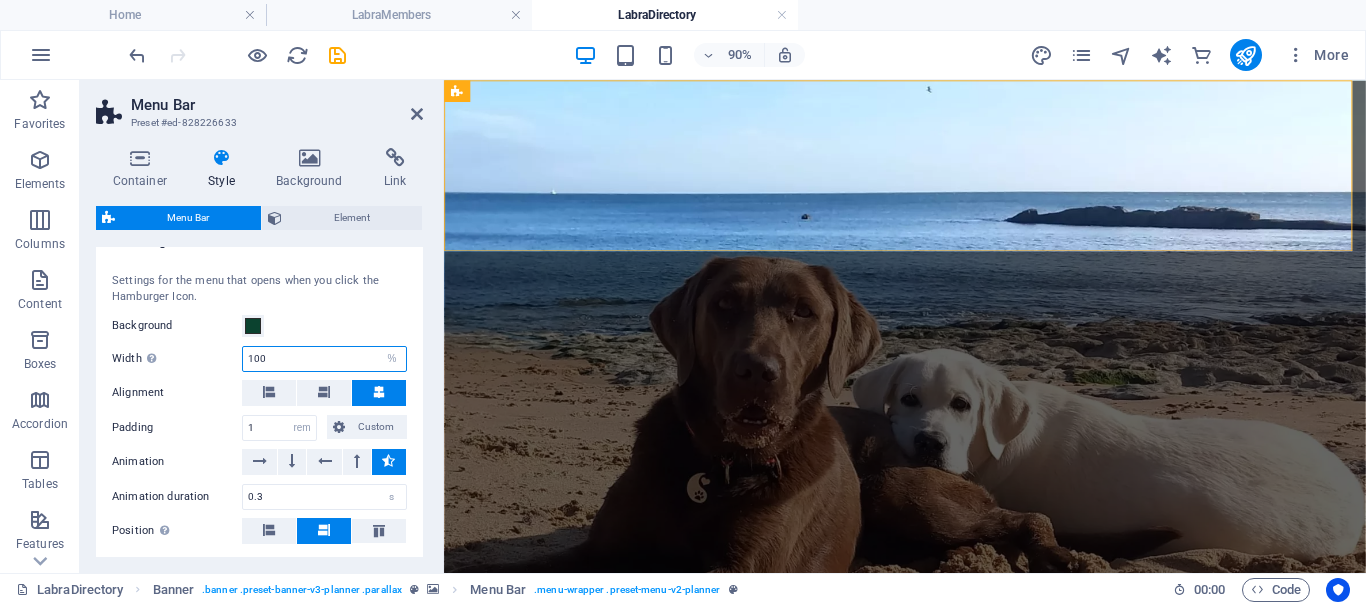 click on "100" at bounding box center [324, 359] 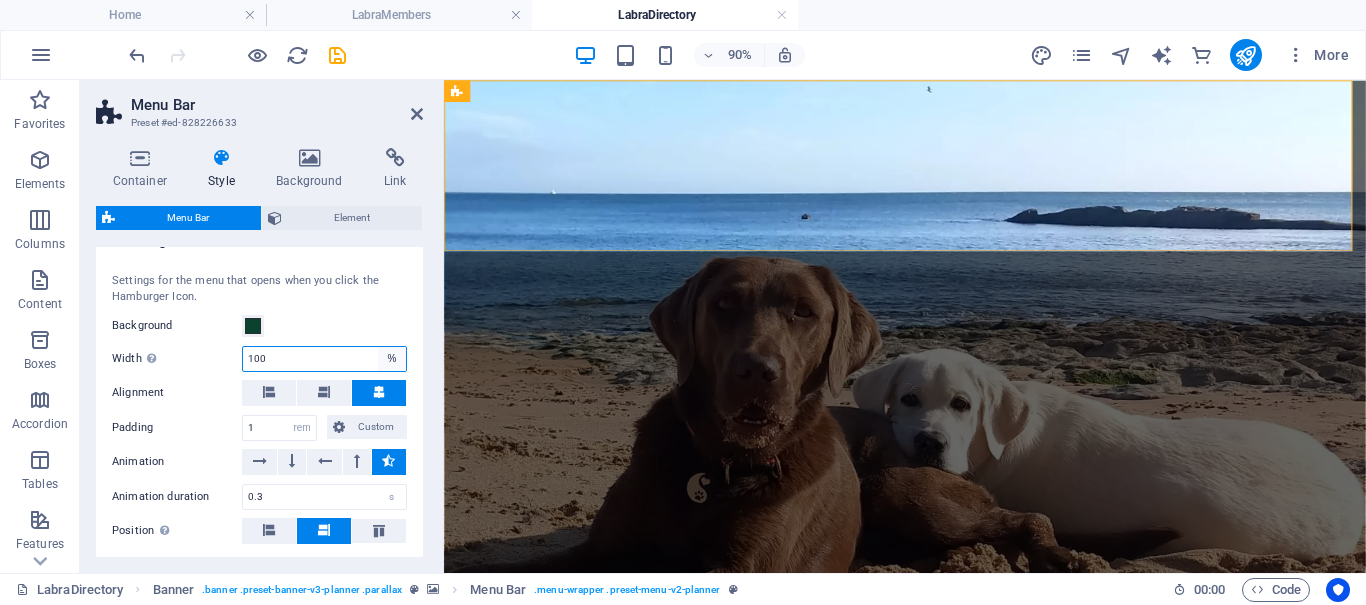 click on "auto px rem % vh vw" at bounding box center [392, 359] 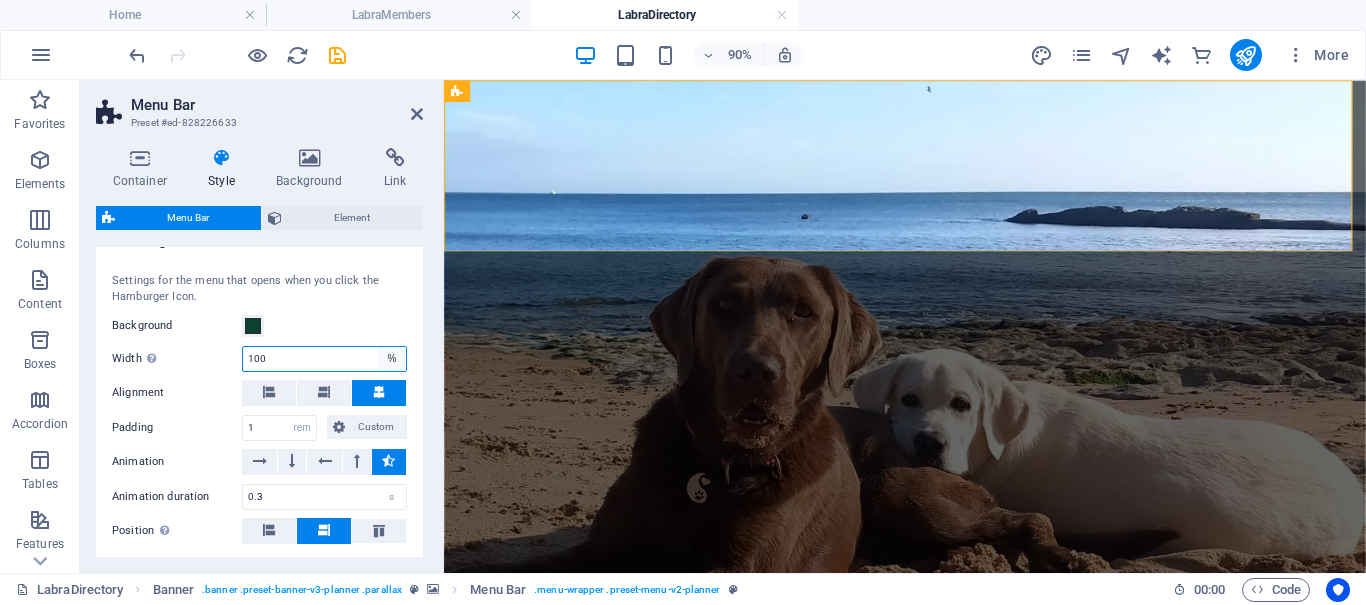 select on "auto" 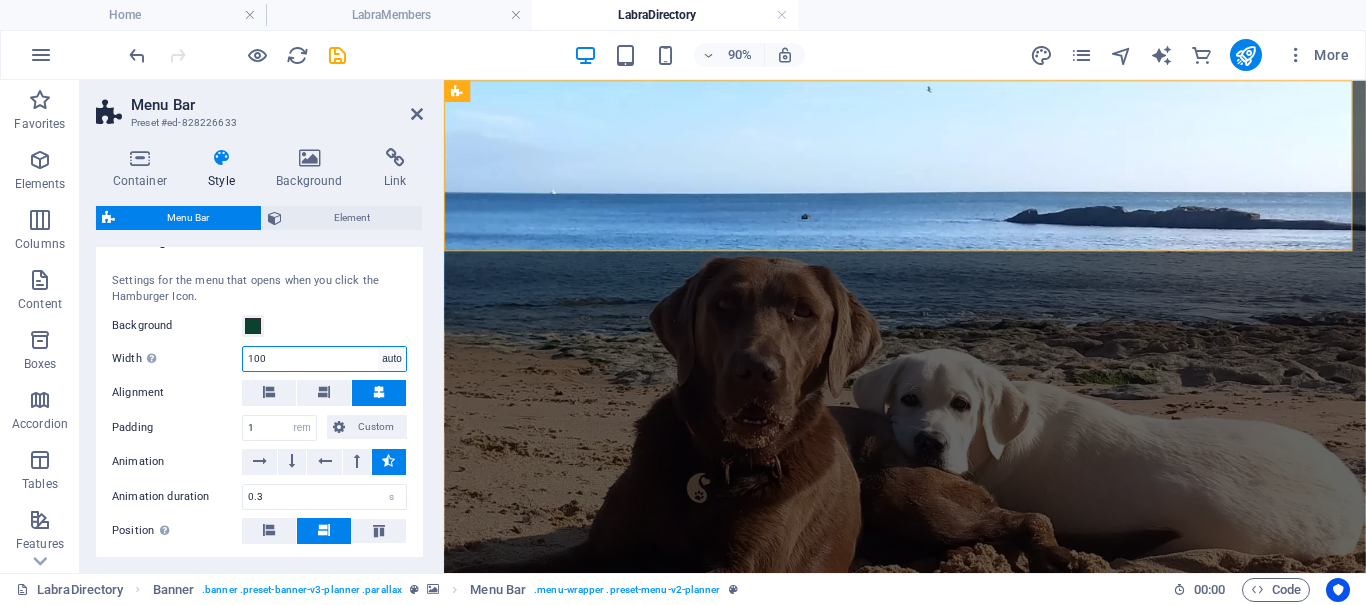 click on "auto px rem % vh vw" at bounding box center [392, 359] 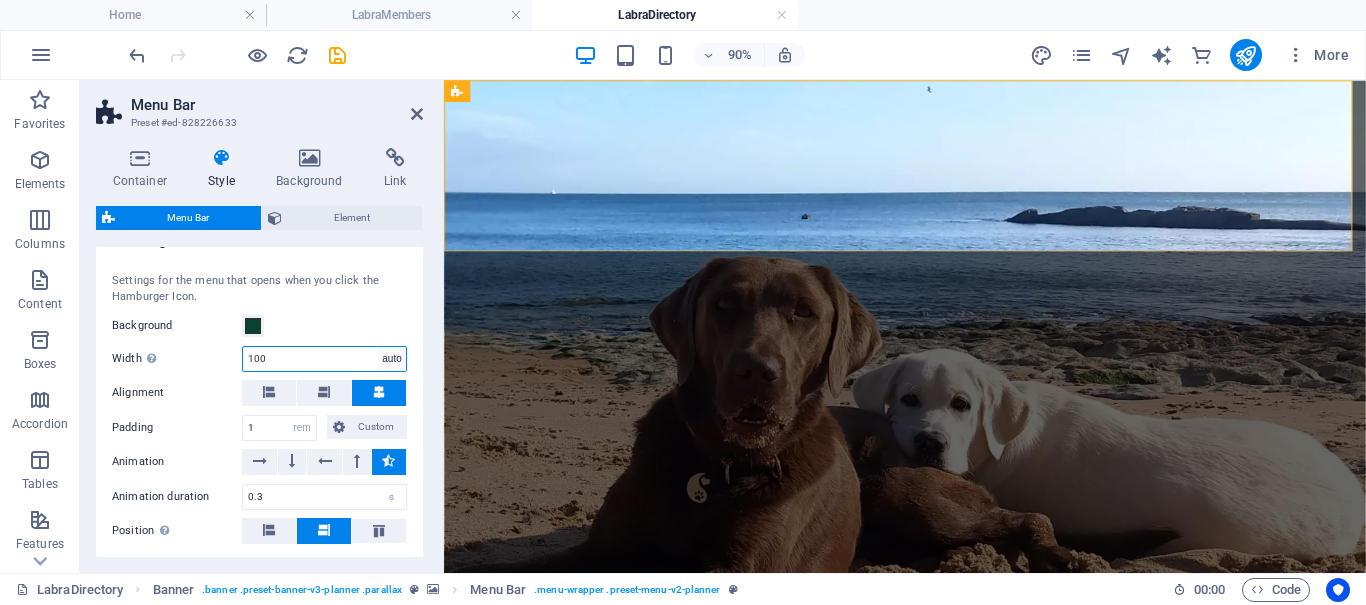 type 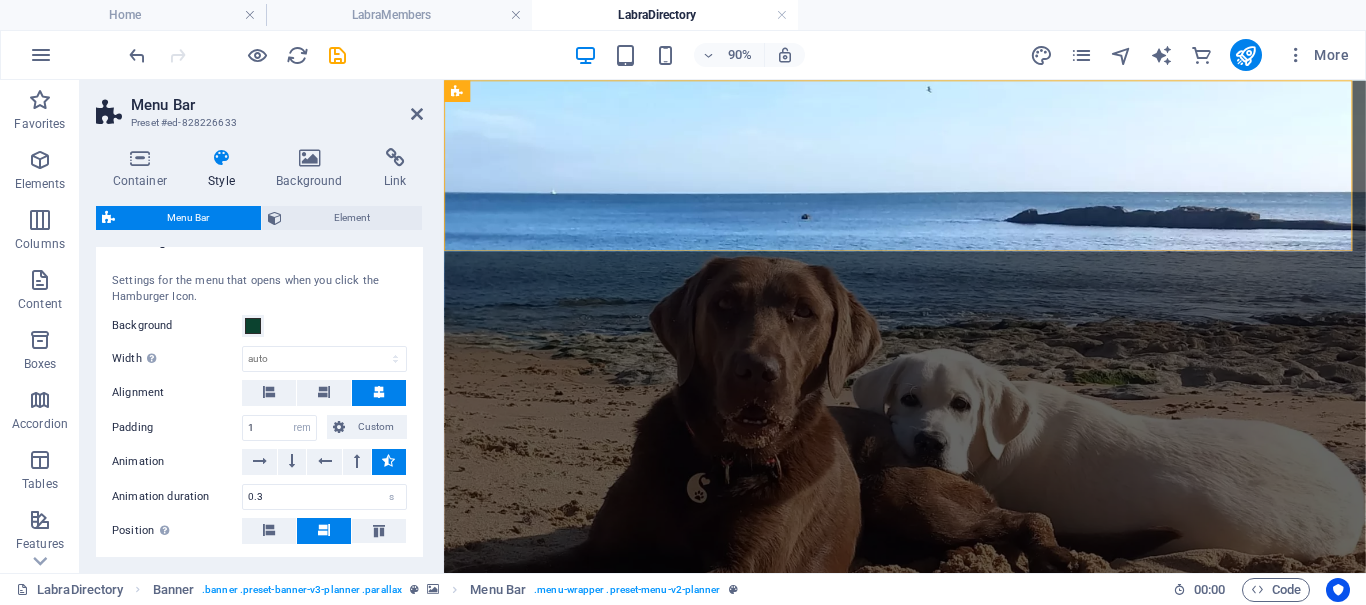 click on "Settings for the menu that opens when you click the Hamburger Icon. Background Width Only when Trigger menu fullscreen is activated auto px rem % vh vw Alignment Padding 1 px rem % vh vw Custom Custom 1 px rem % vh vw 1 px rem % vh vw 1 px rem % vh vw 1 px rem % vh vw Animation Animation duration 0.3 s Position Defines the position of the open menu. Direction Defines the direction of the menu items in desktop view." at bounding box center [259, 409] 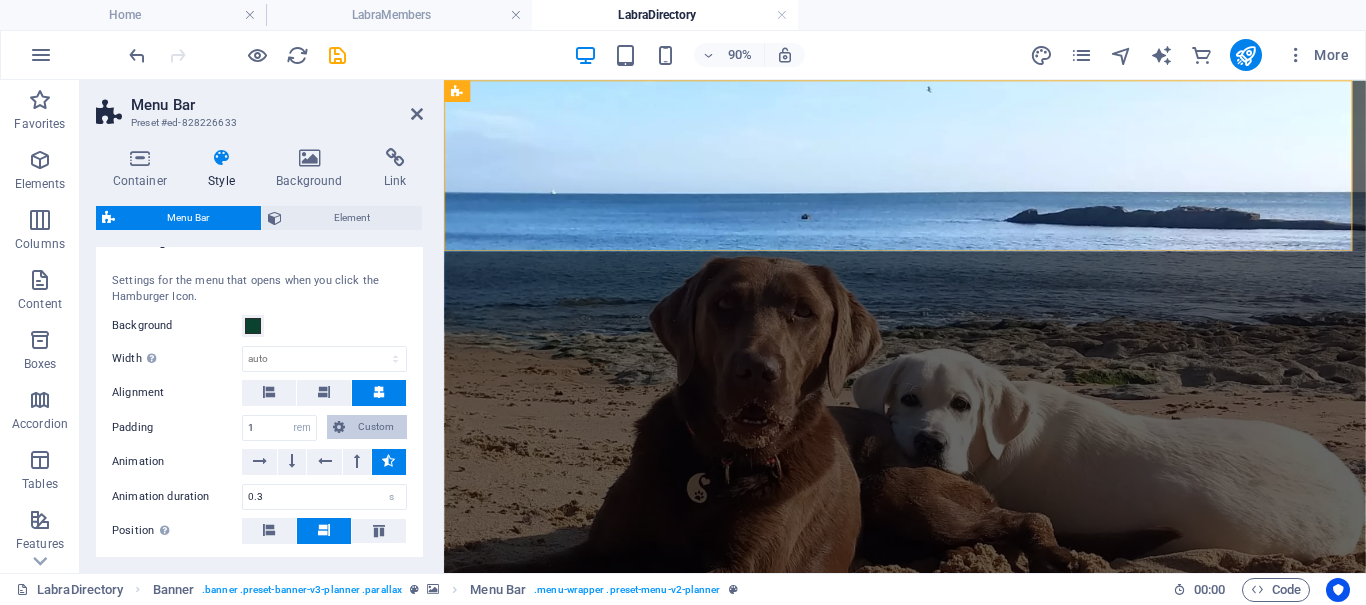 click on "Custom" at bounding box center [367, 427] 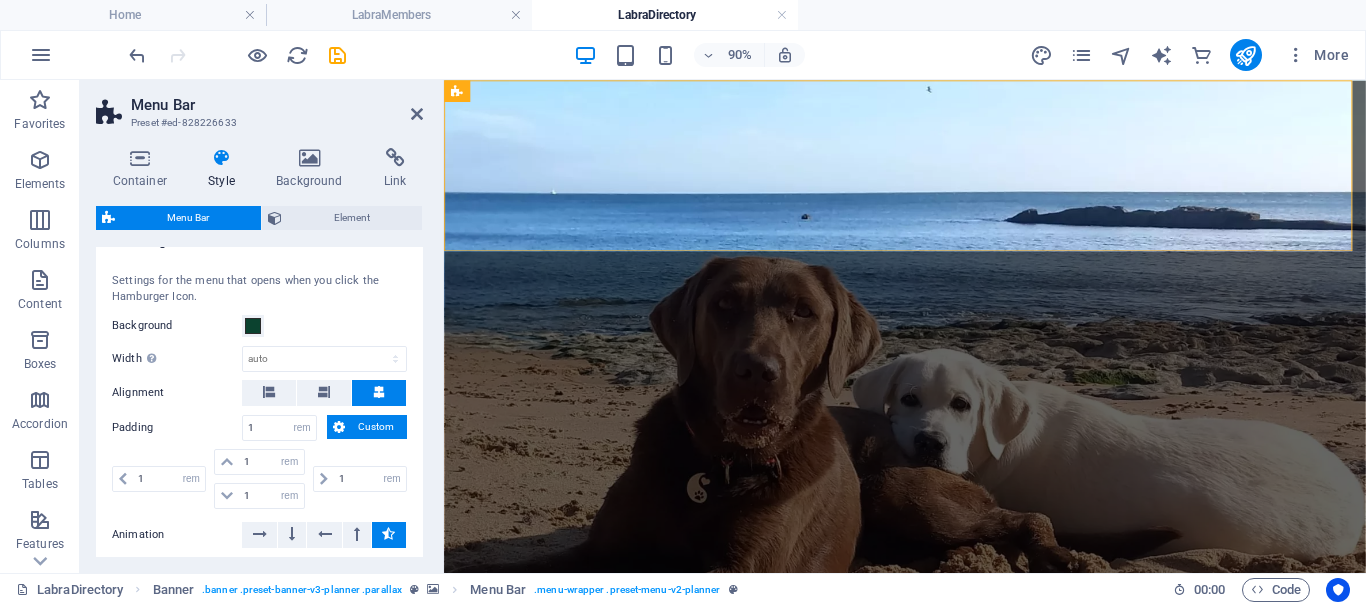click on "Custom" at bounding box center (367, 427) 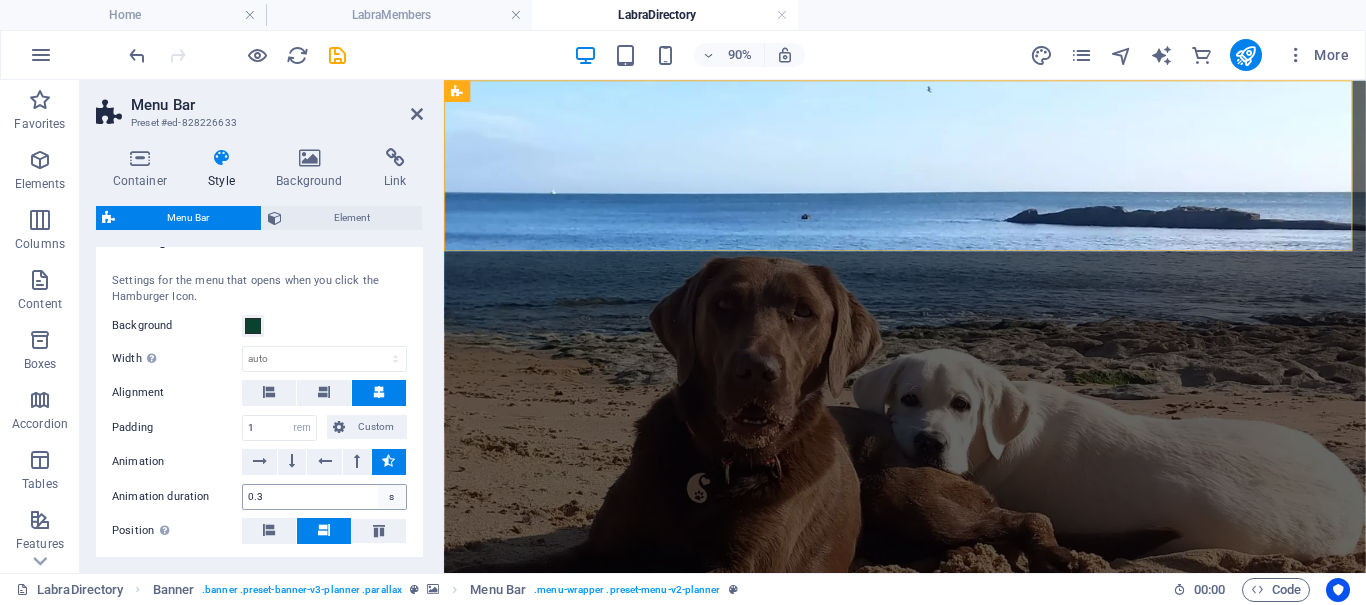 click on "s" at bounding box center (392, 497) 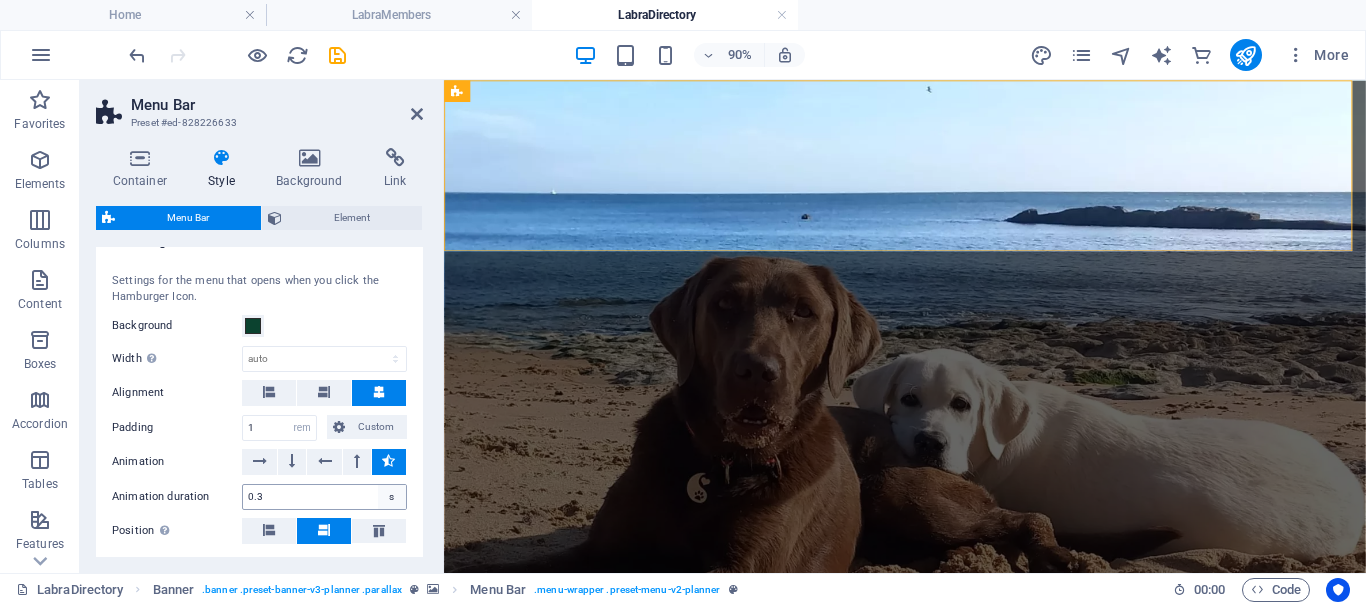 click on "s" at bounding box center (392, 497) 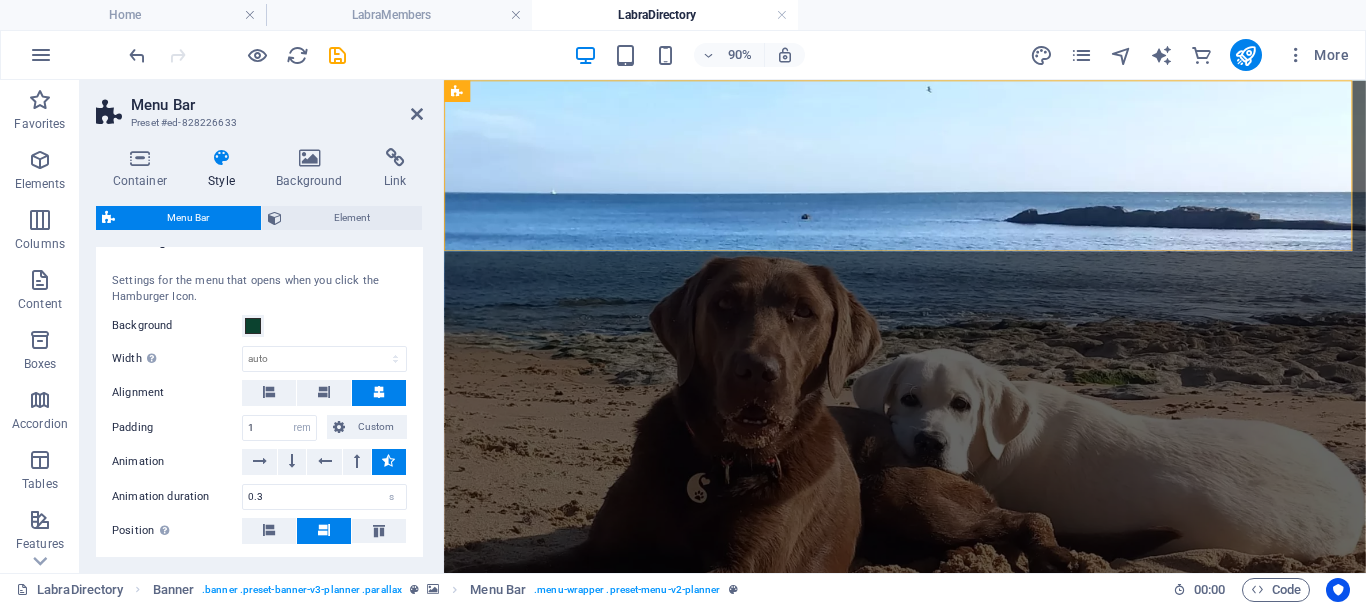 scroll, scrollTop: 1540, scrollLeft: 0, axis: vertical 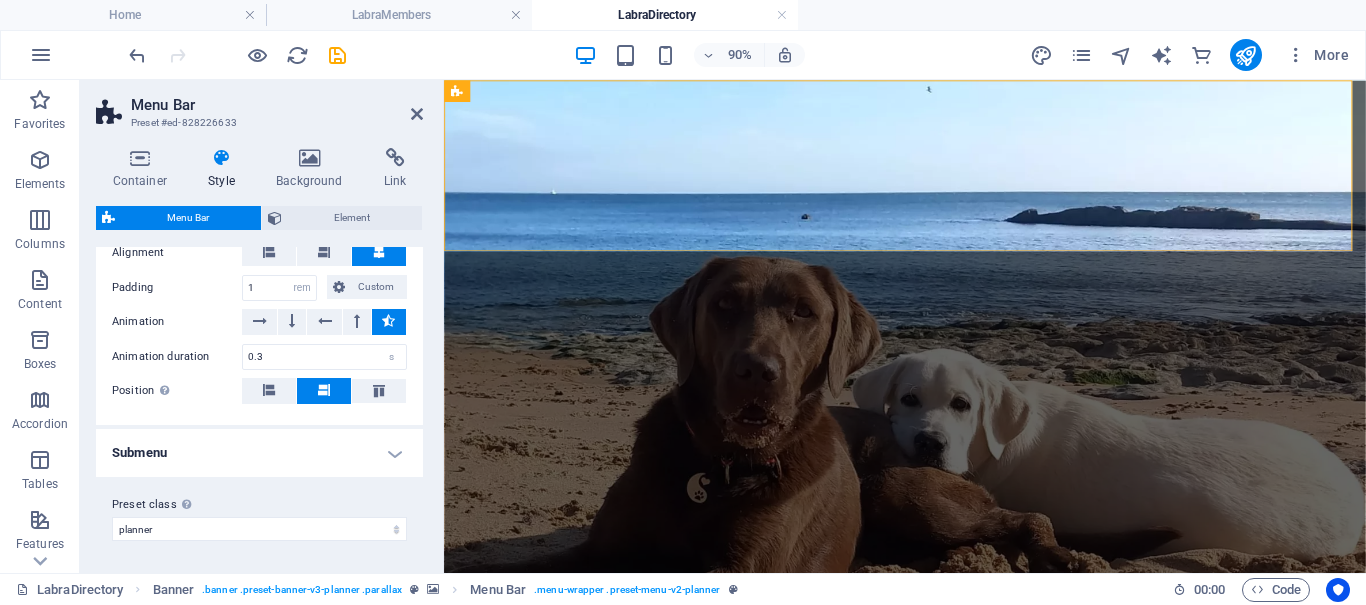 click on "Submenu" at bounding box center [259, 453] 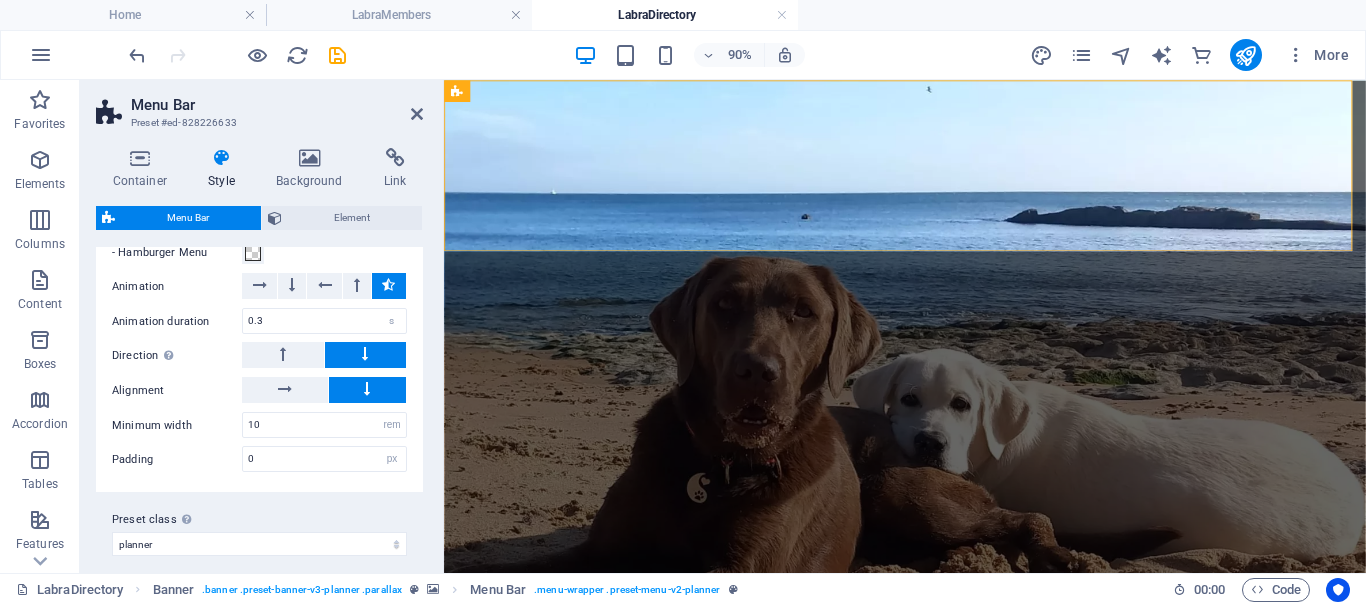 scroll, scrollTop: 1855, scrollLeft: 0, axis: vertical 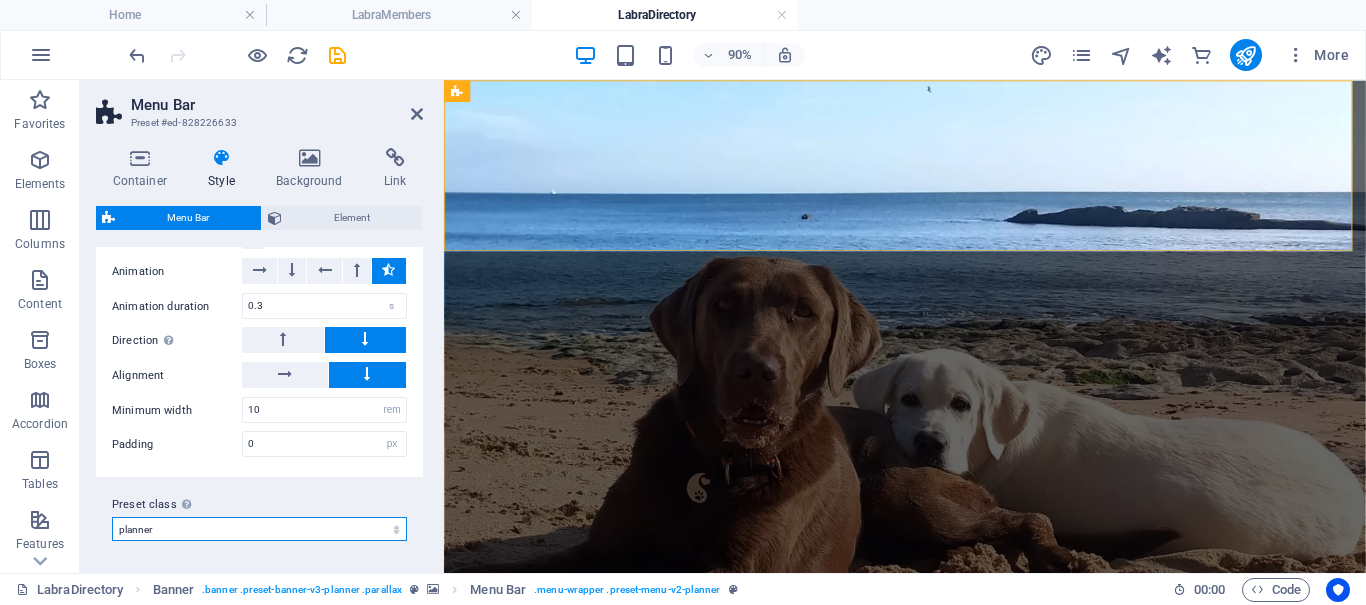 click on "planner loki wide Add preset class" at bounding box center [259, 529] 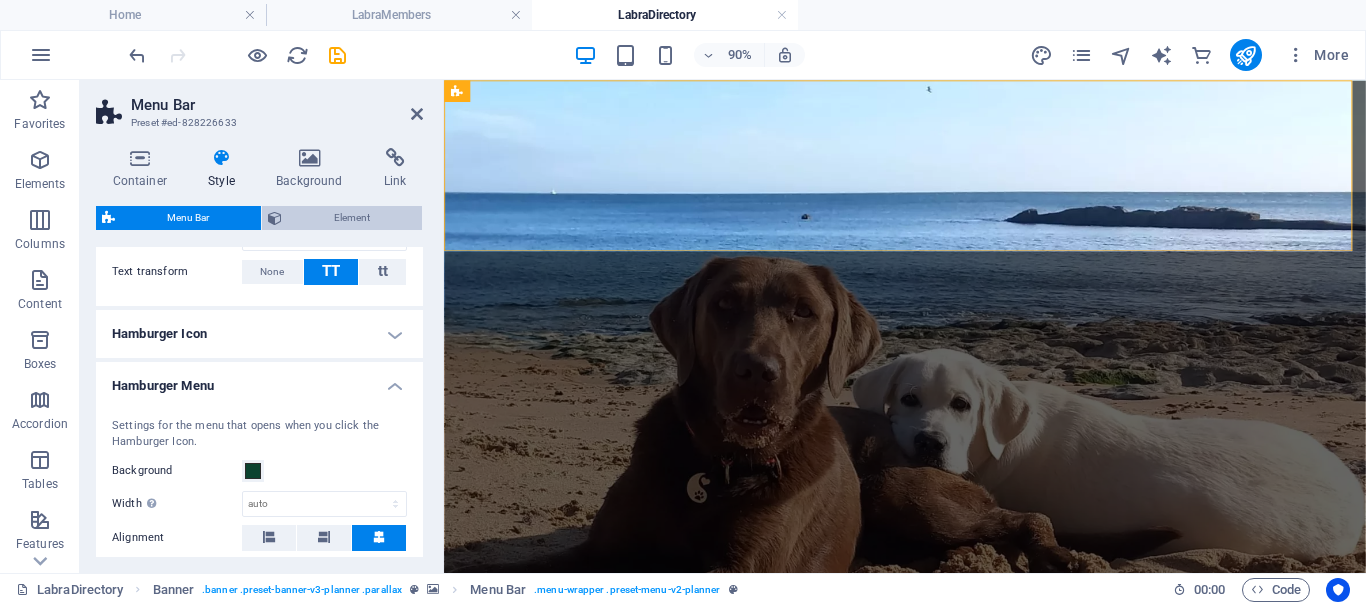 scroll, scrollTop: 1355, scrollLeft: 0, axis: vertical 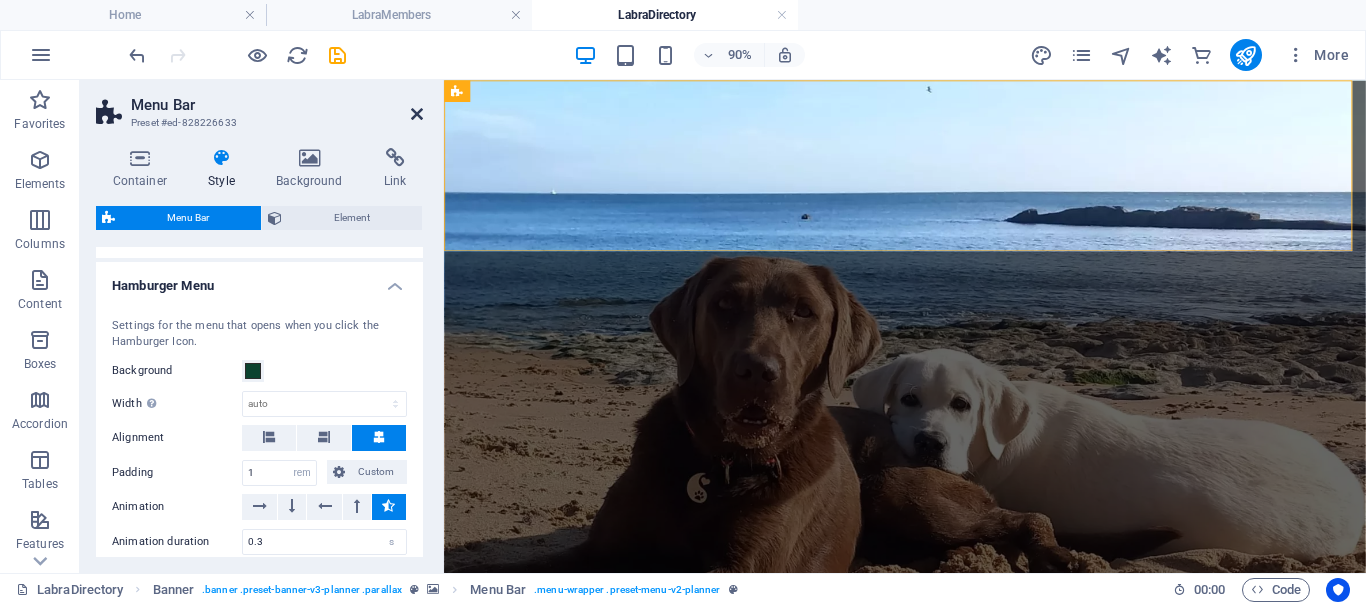 drag, startPoint x: 413, startPoint y: 117, endPoint x: 333, endPoint y: 37, distance: 113.137085 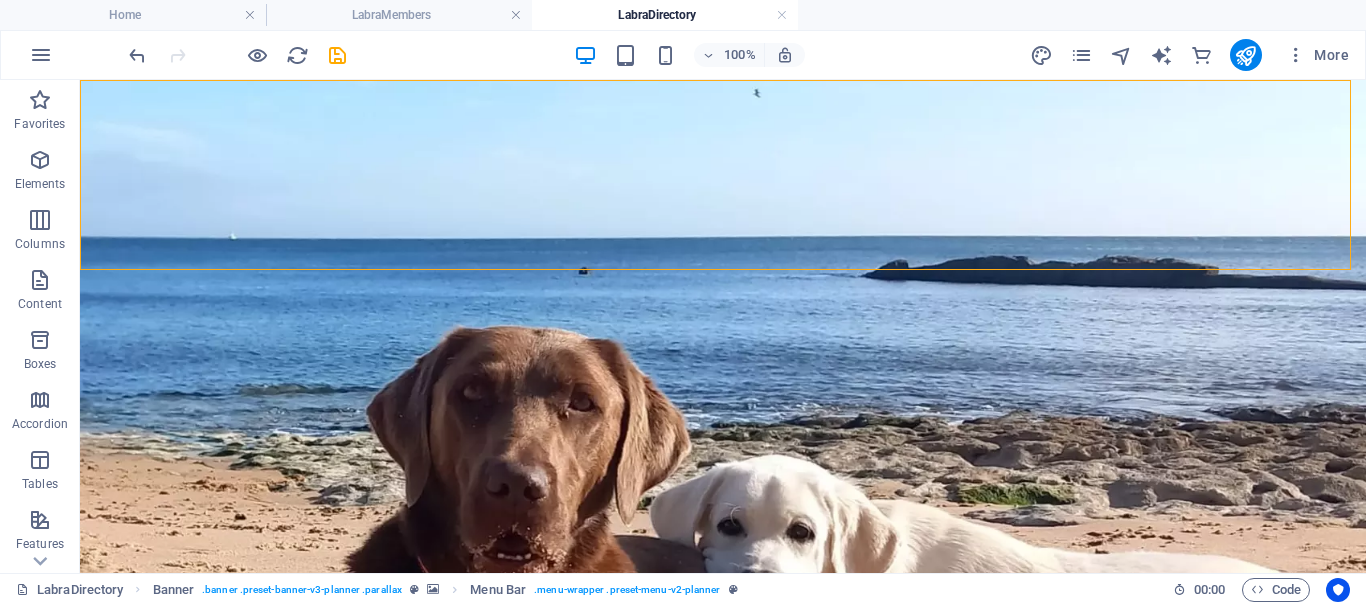 click at bounding box center [237, 55] 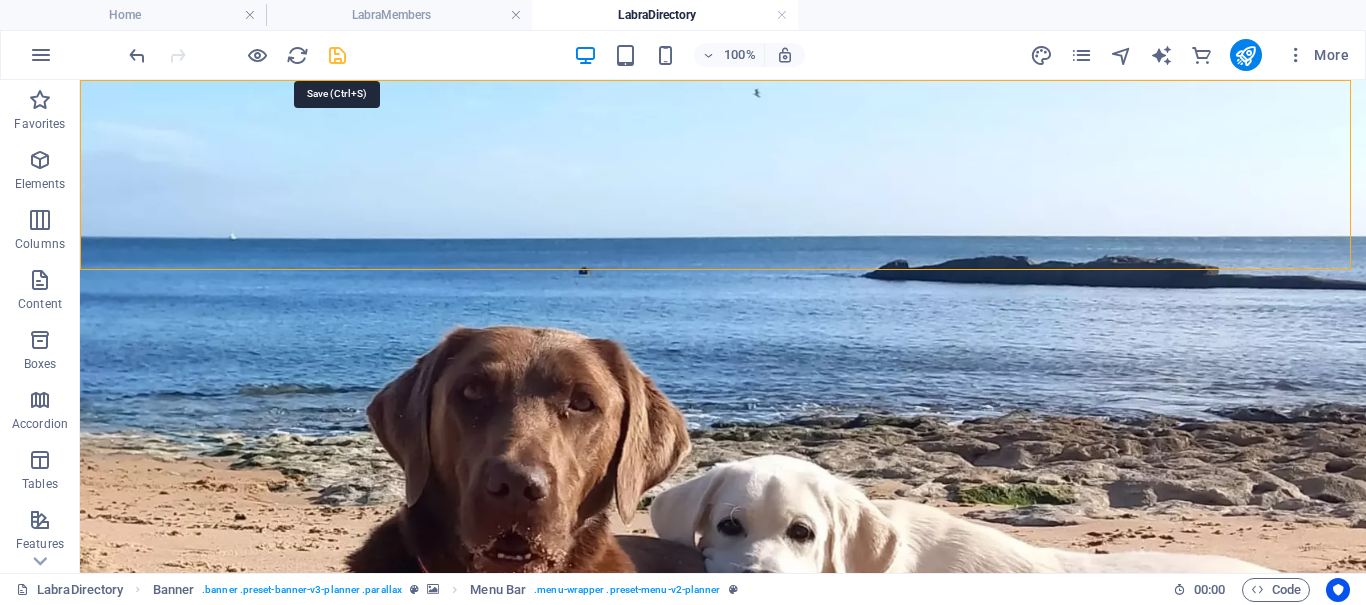 click at bounding box center (337, 55) 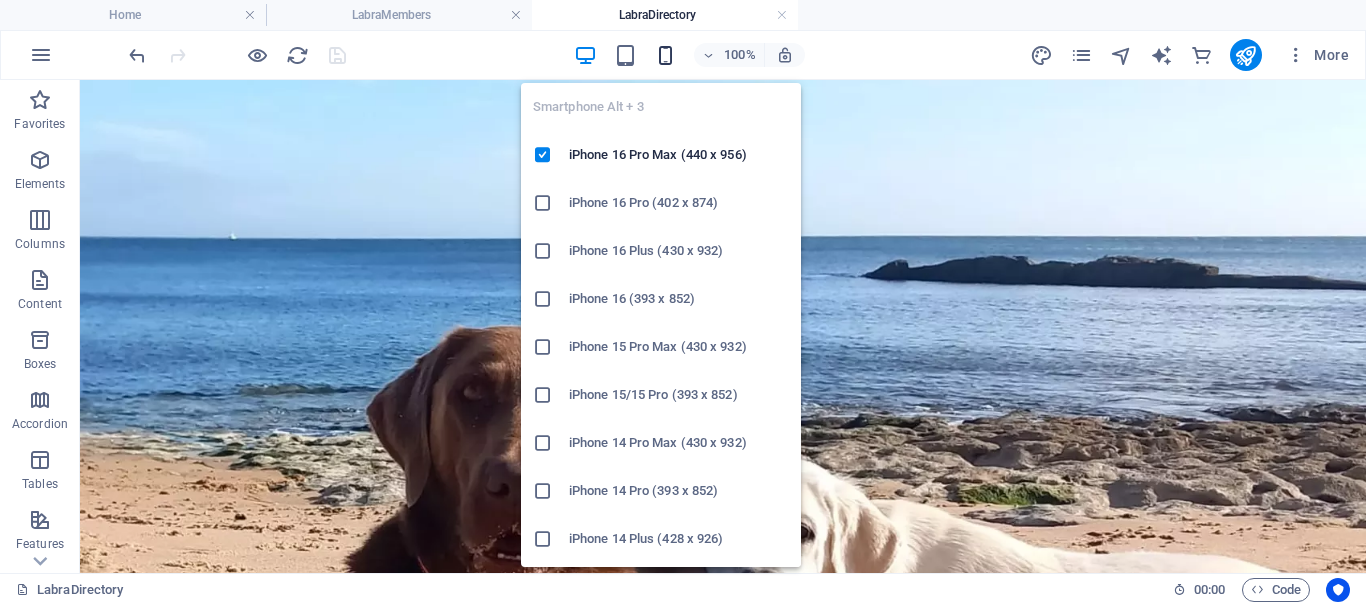 click at bounding box center [665, 55] 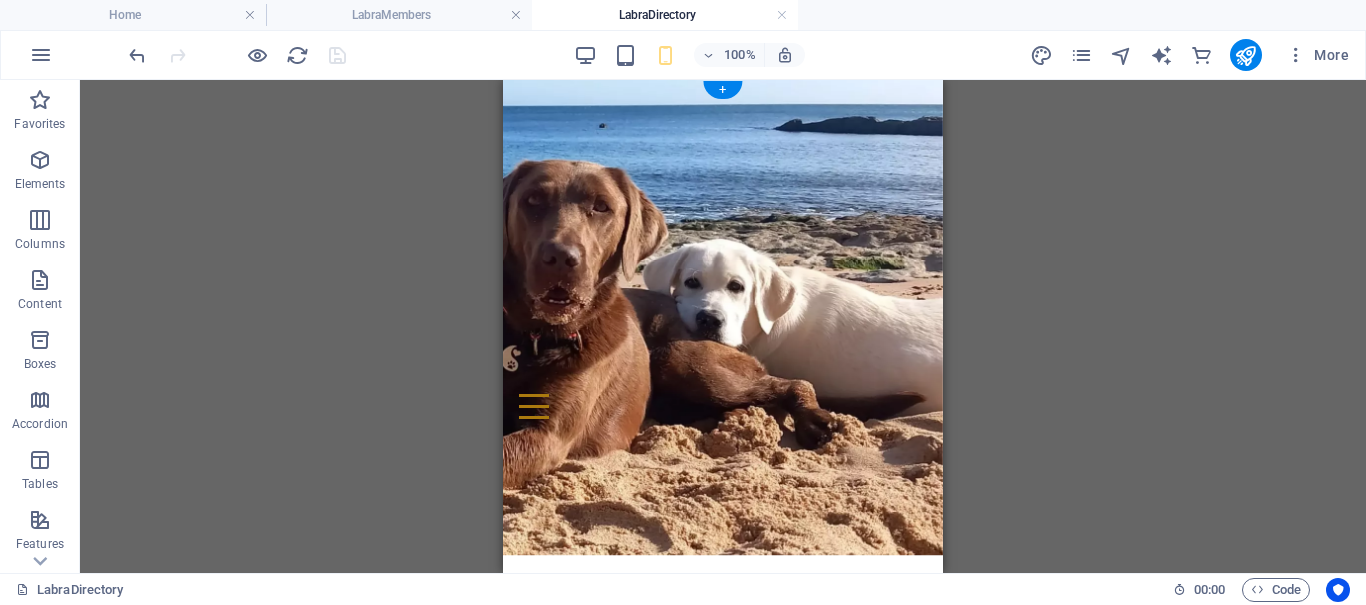 scroll, scrollTop: 0, scrollLeft: 0, axis: both 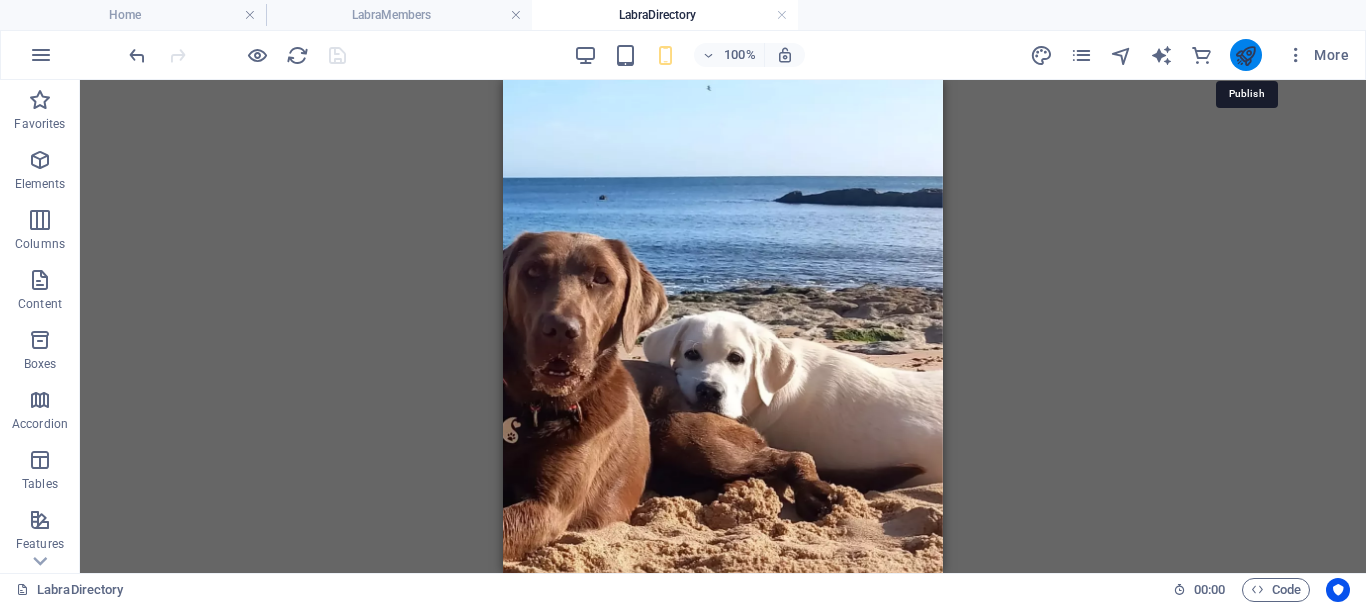 click at bounding box center (1245, 55) 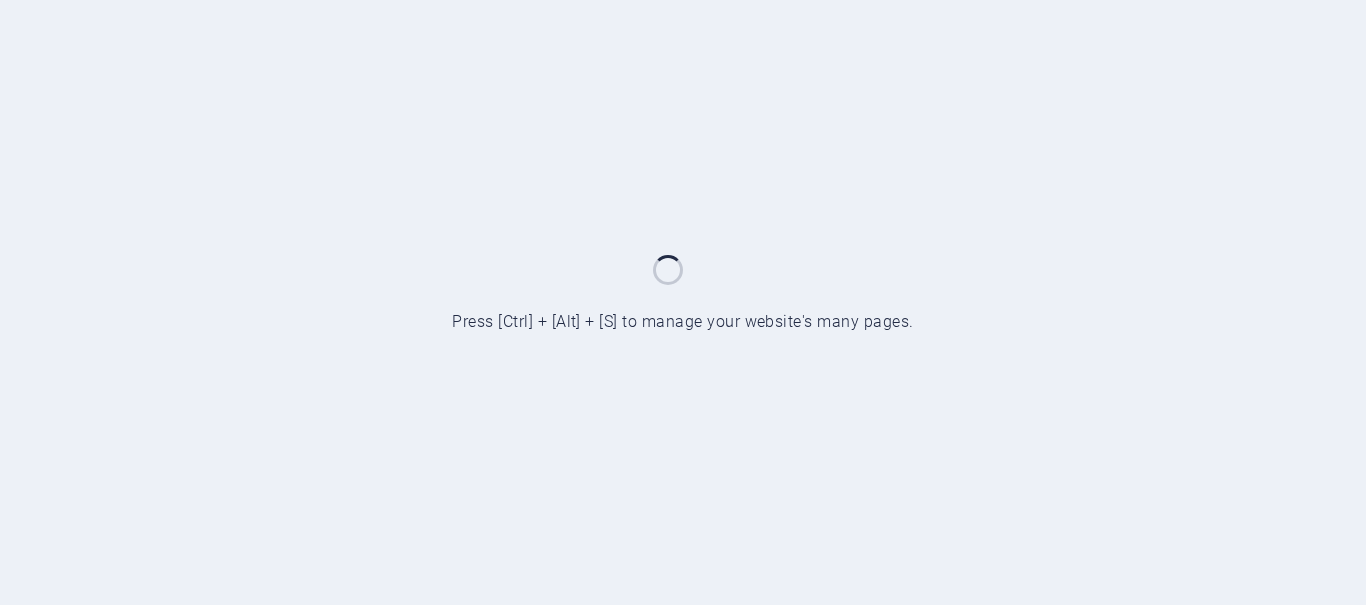 scroll, scrollTop: 0, scrollLeft: 0, axis: both 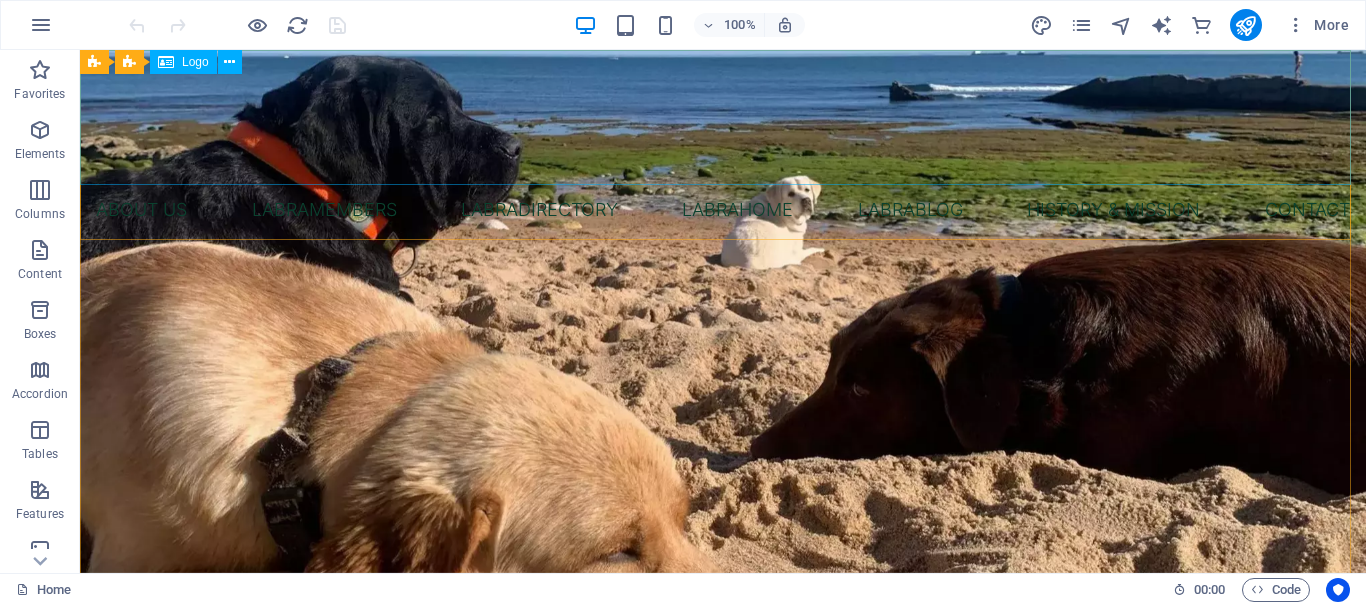 click on "Logo" at bounding box center (195, 62) 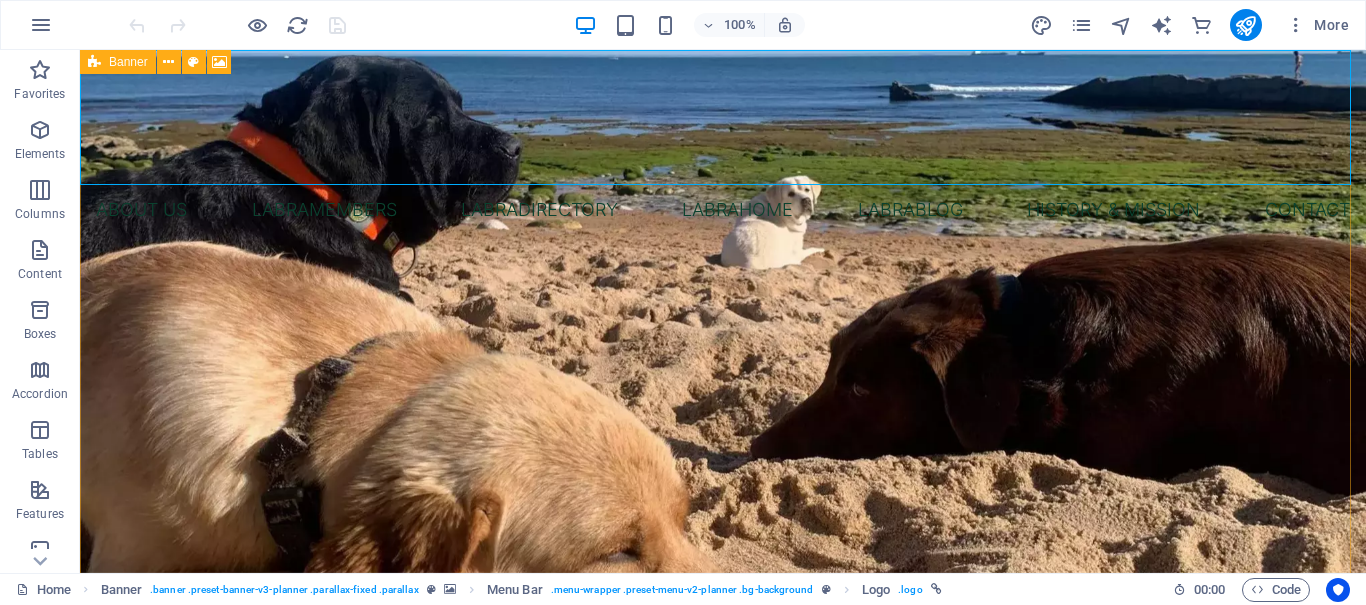 click on "Banner" at bounding box center (128, 62) 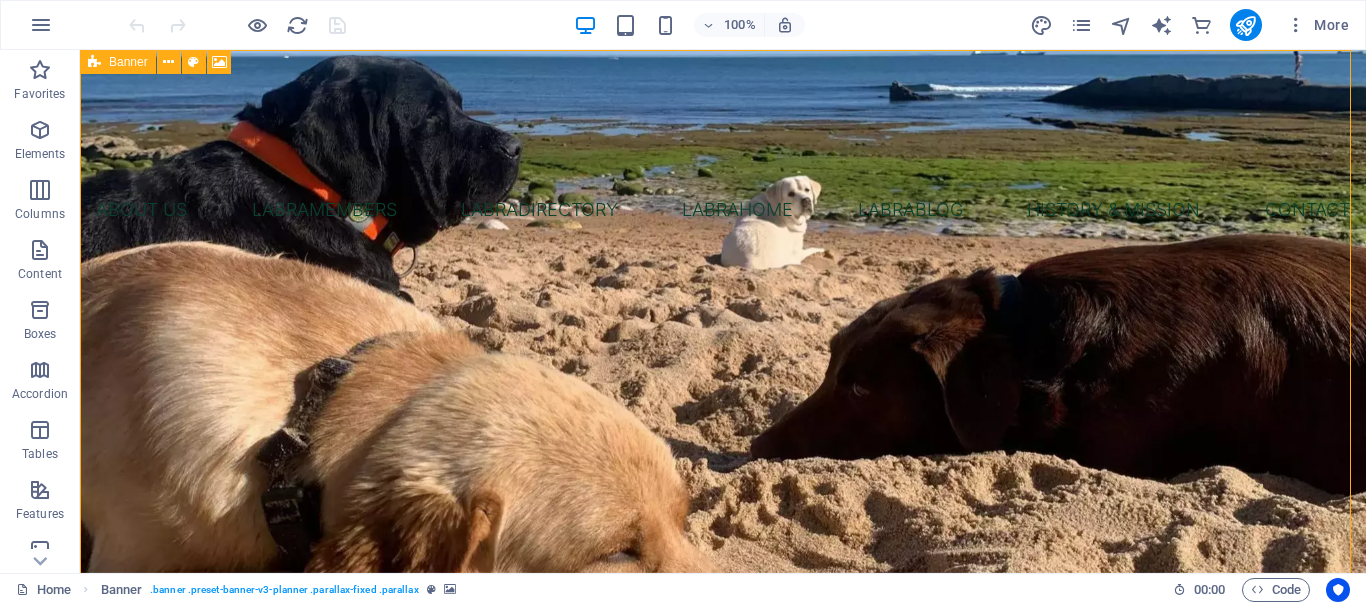 click on "Banner" at bounding box center (128, 62) 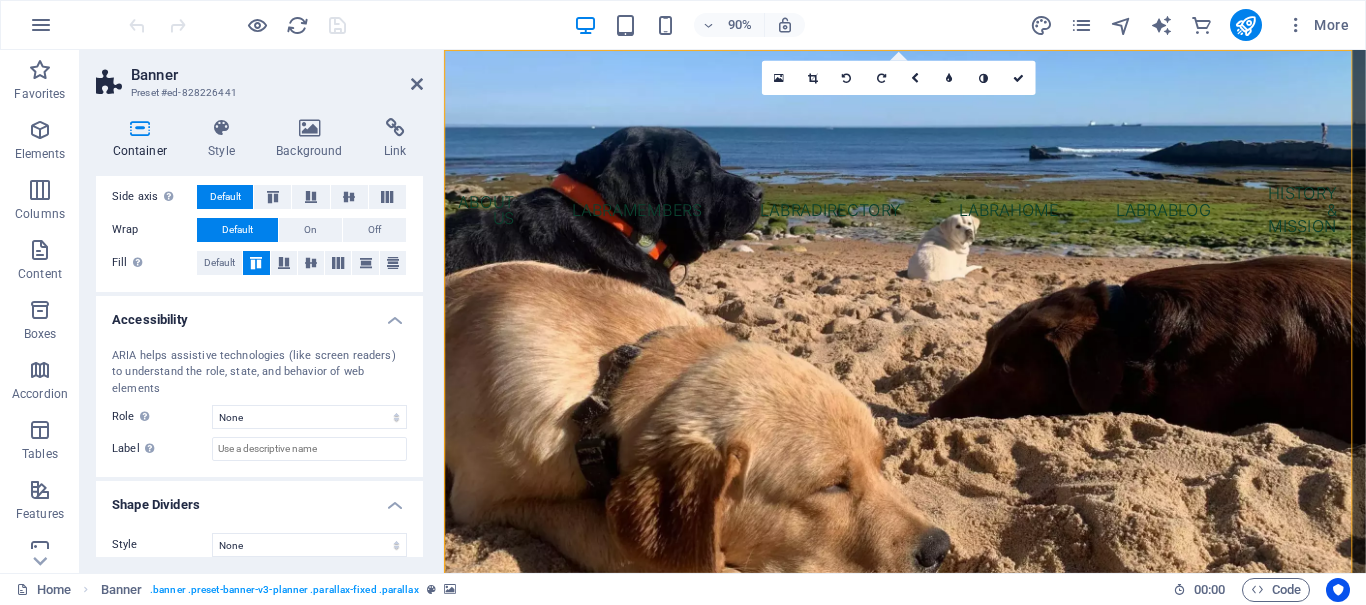 scroll, scrollTop: 0, scrollLeft: 0, axis: both 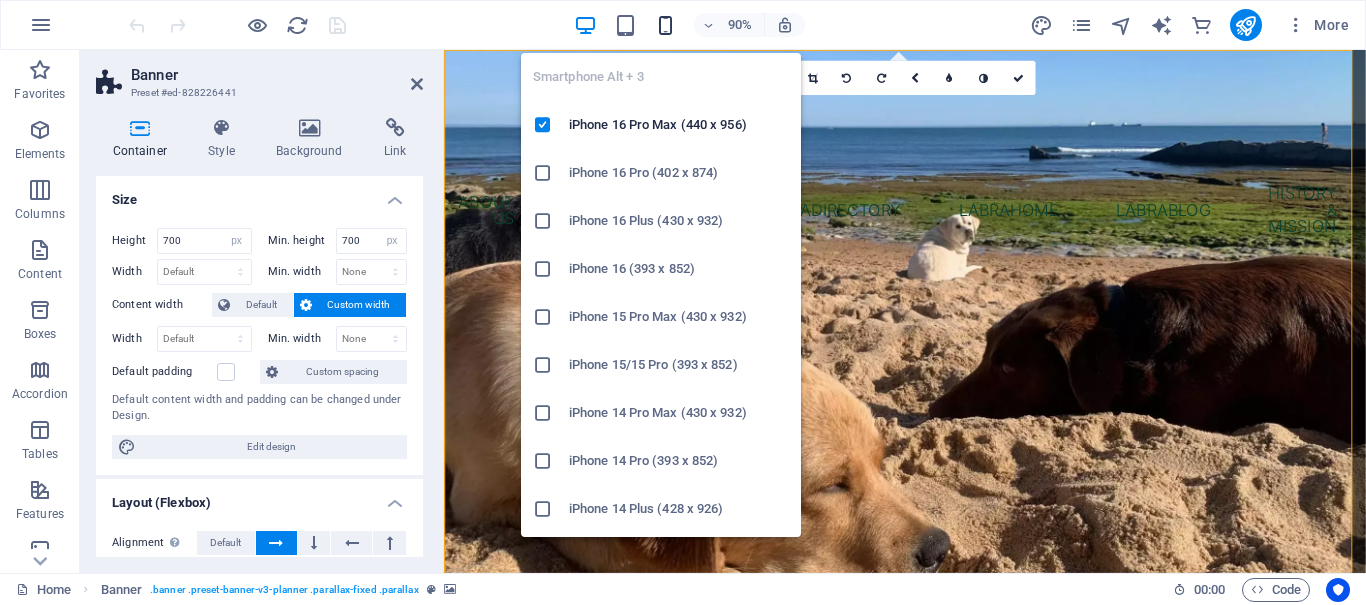 click at bounding box center [665, 25] 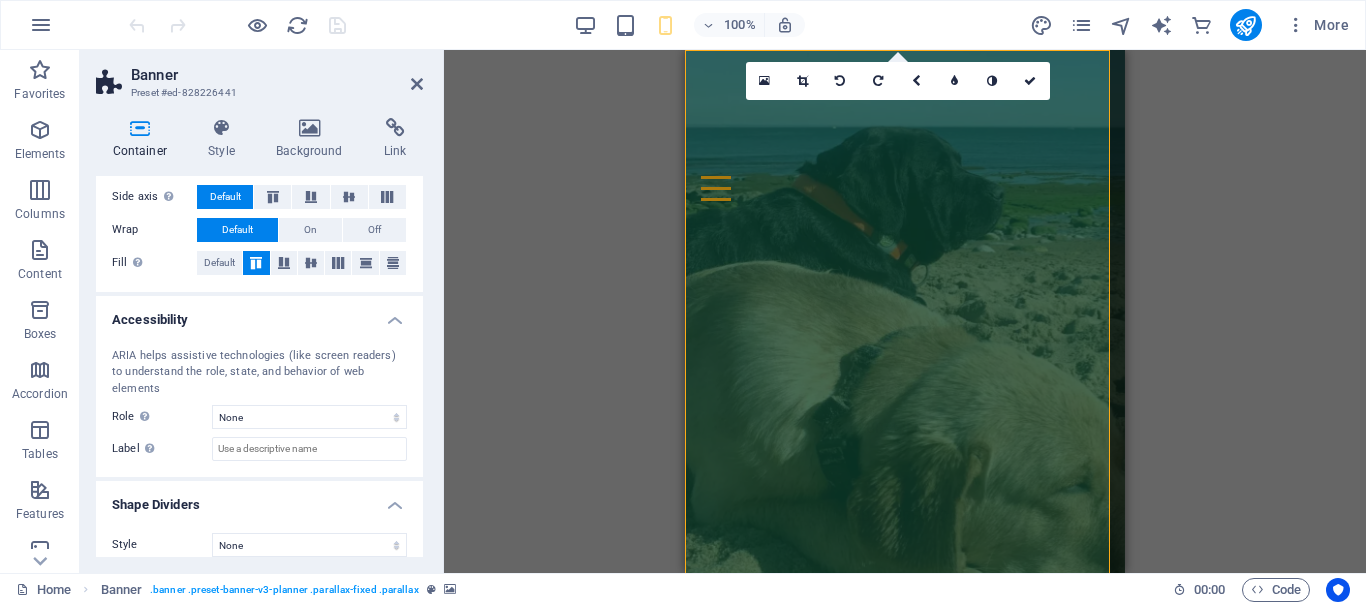 scroll, scrollTop: 0, scrollLeft: 0, axis: both 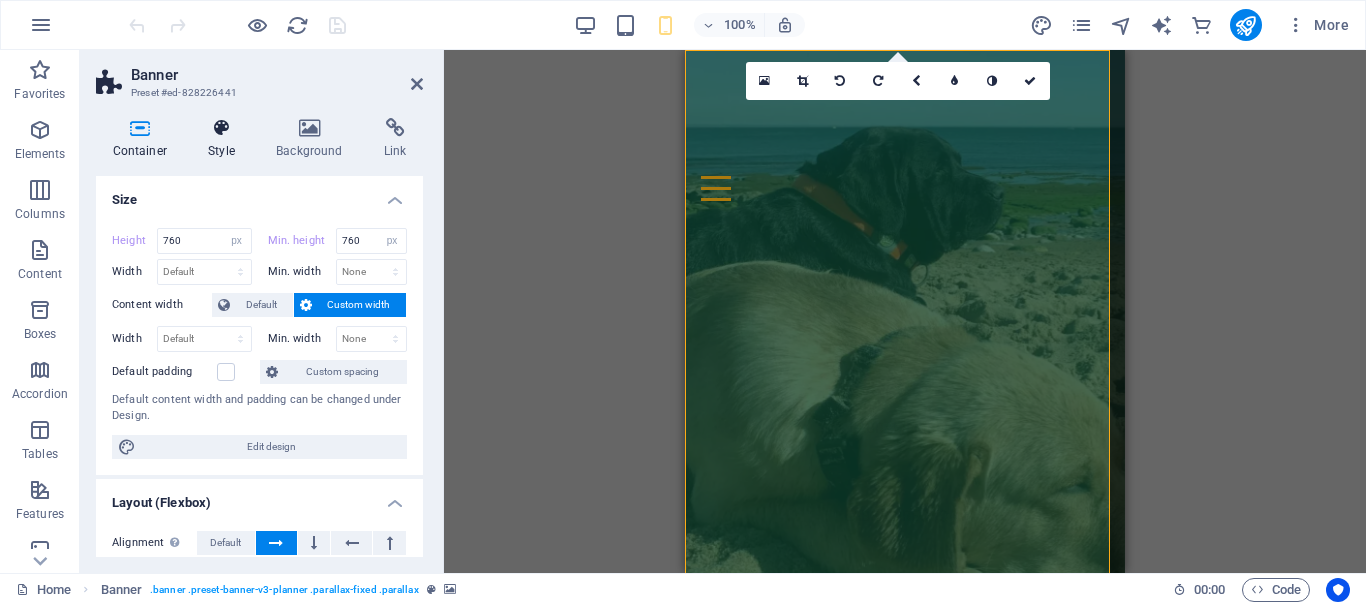 click at bounding box center [222, 128] 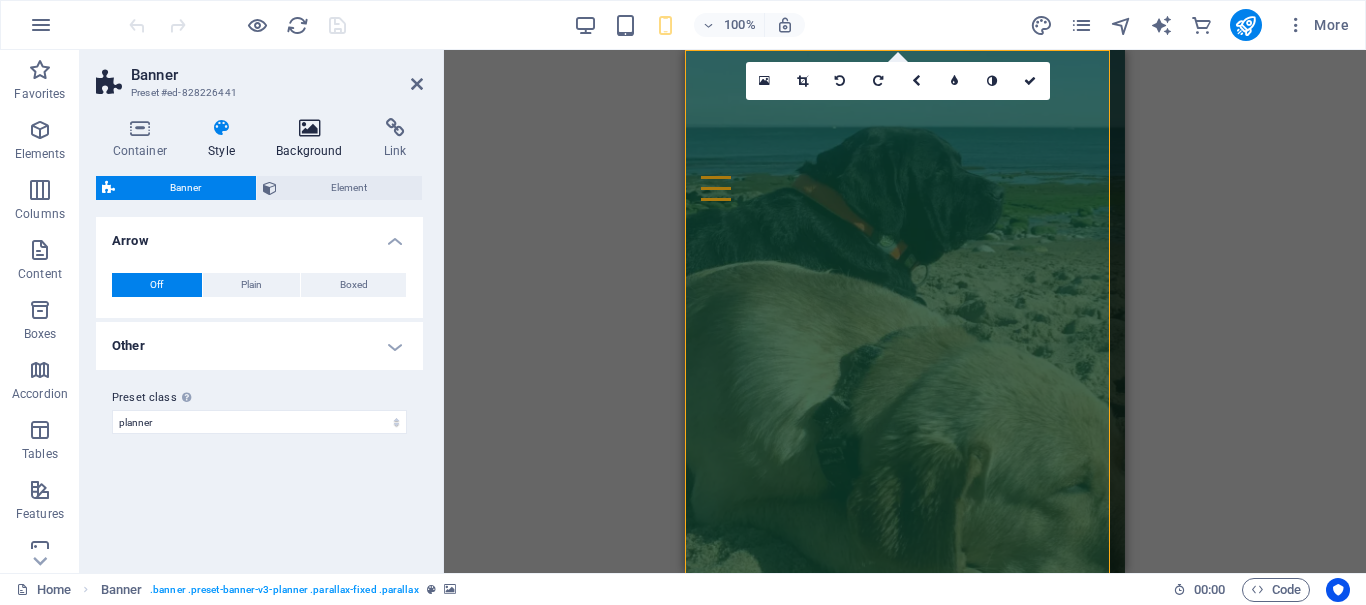 click on "Background" at bounding box center [314, 139] 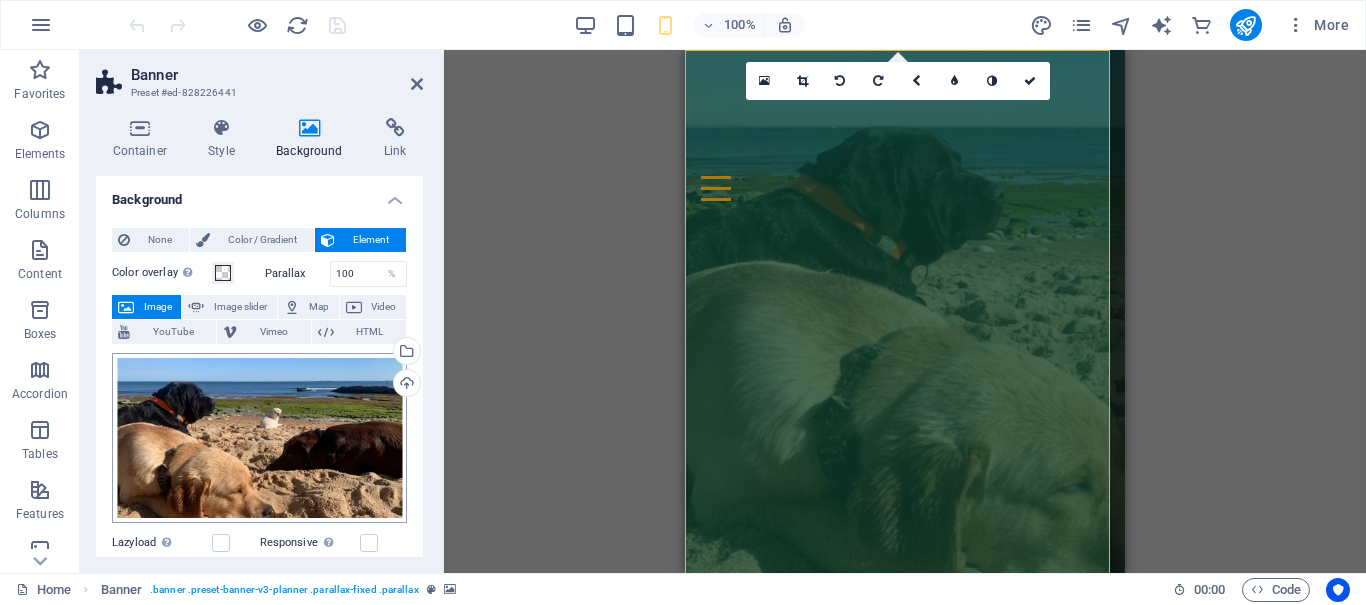scroll, scrollTop: 200, scrollLeft: 0, axis: vertical 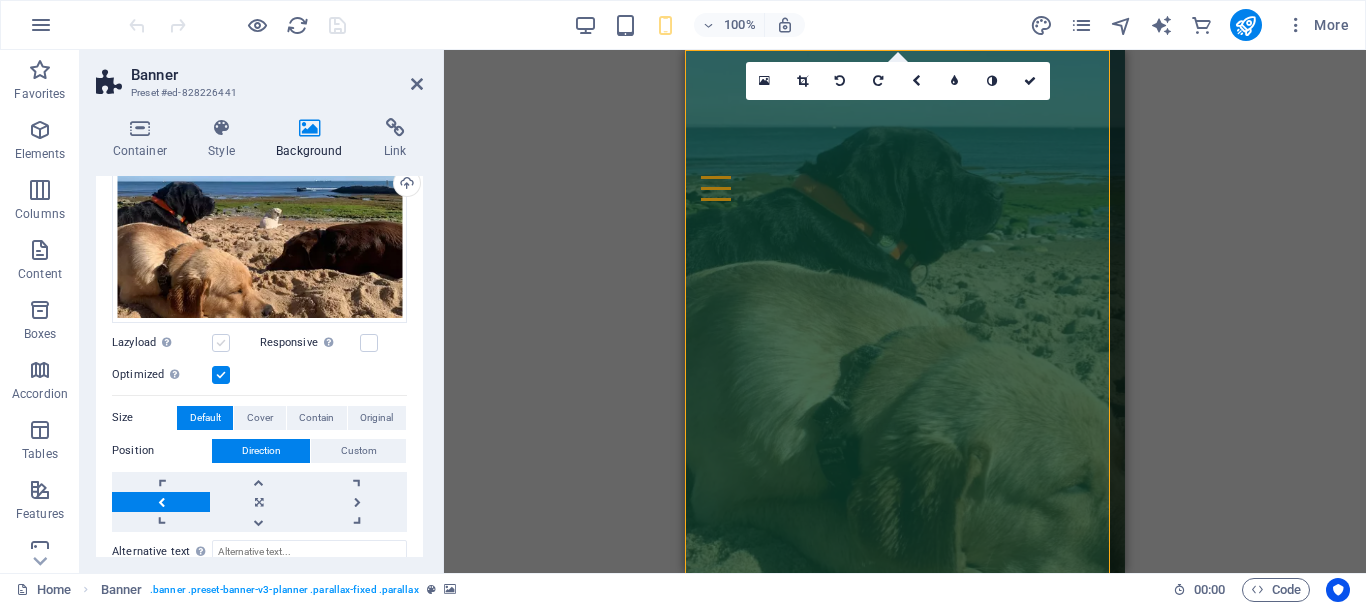 click at bounding box center [221, 343] 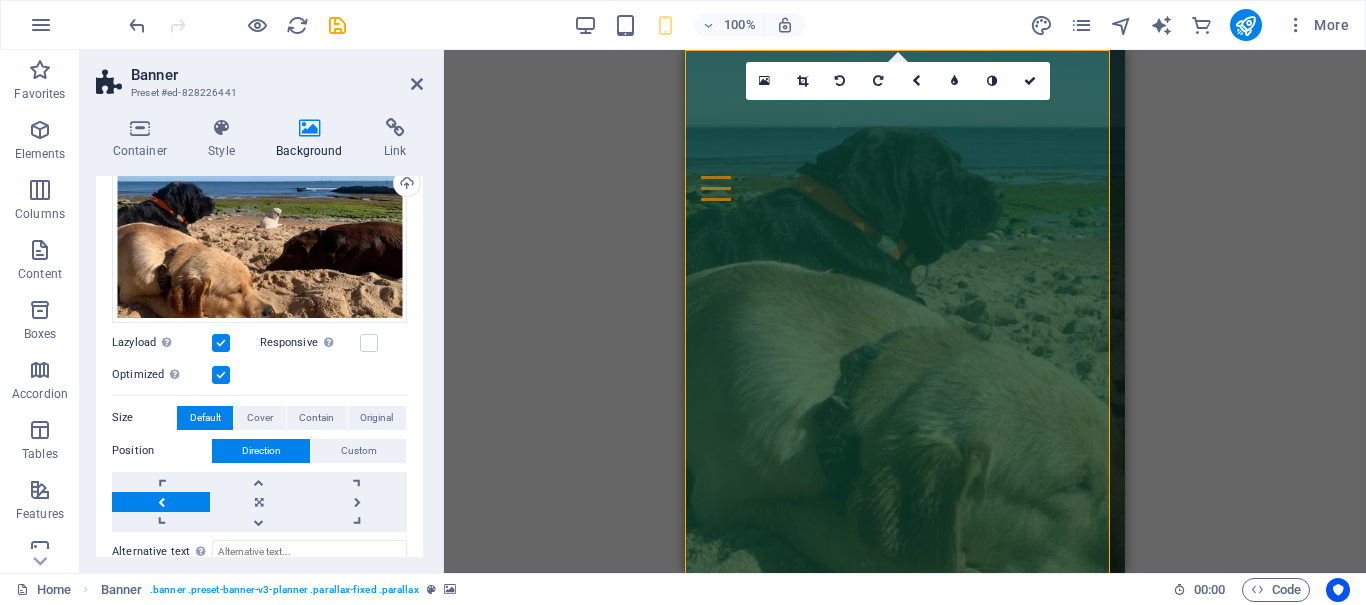 click at bounding box center (221, 343) 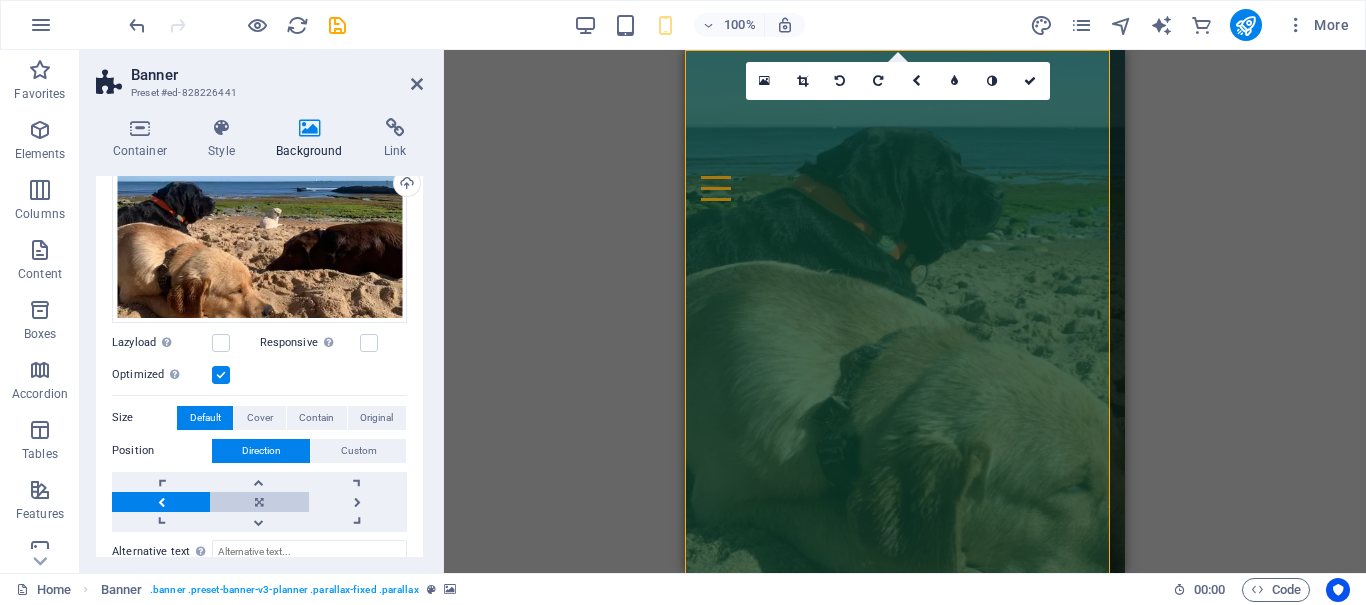 click at bounding box center [259, 502] 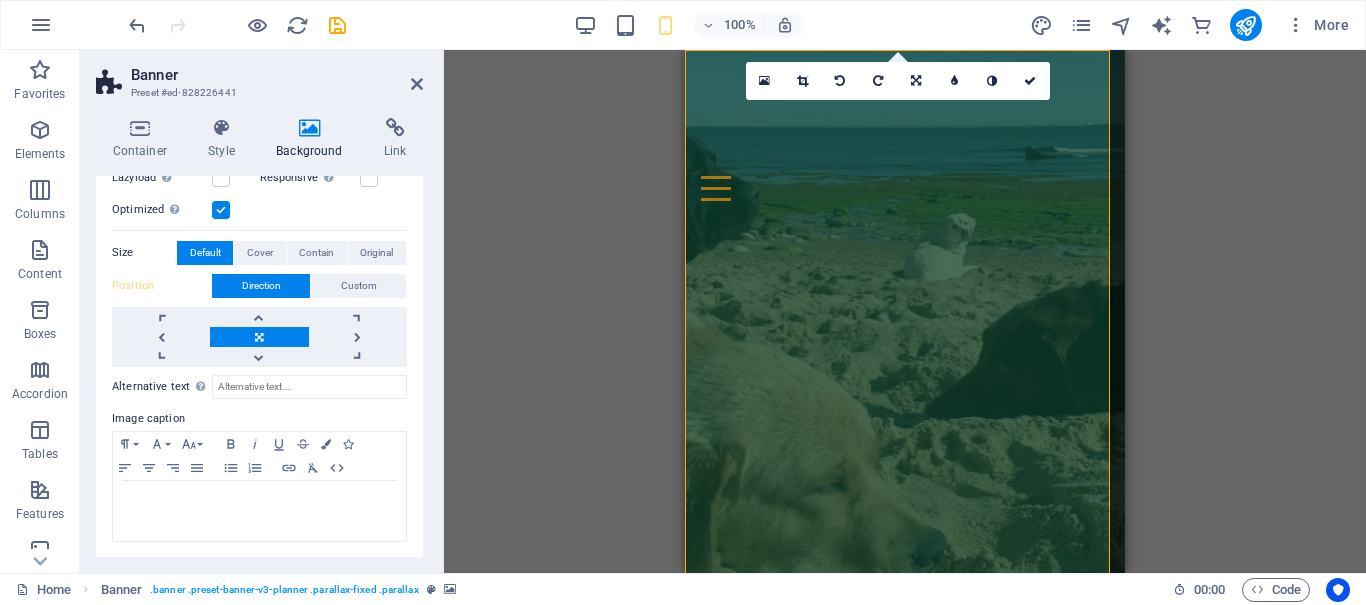 scroll, scrollTop: 0, scrollLeft: 0, axis: both 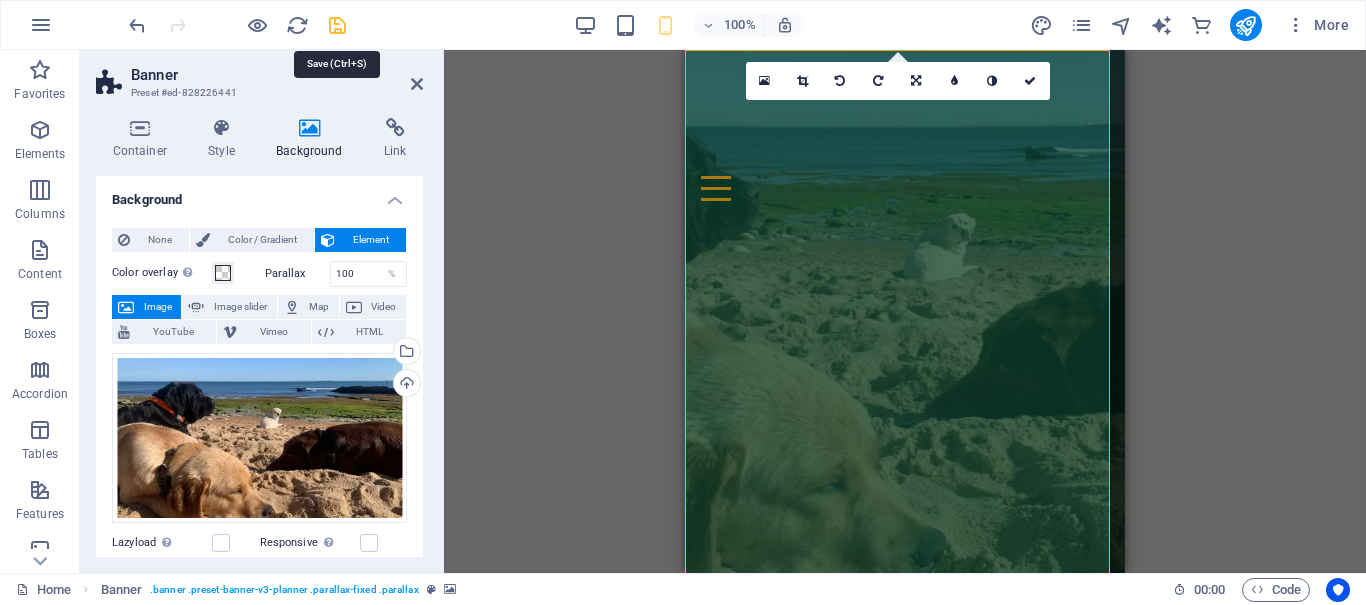 click at bounding box center [337, 25] 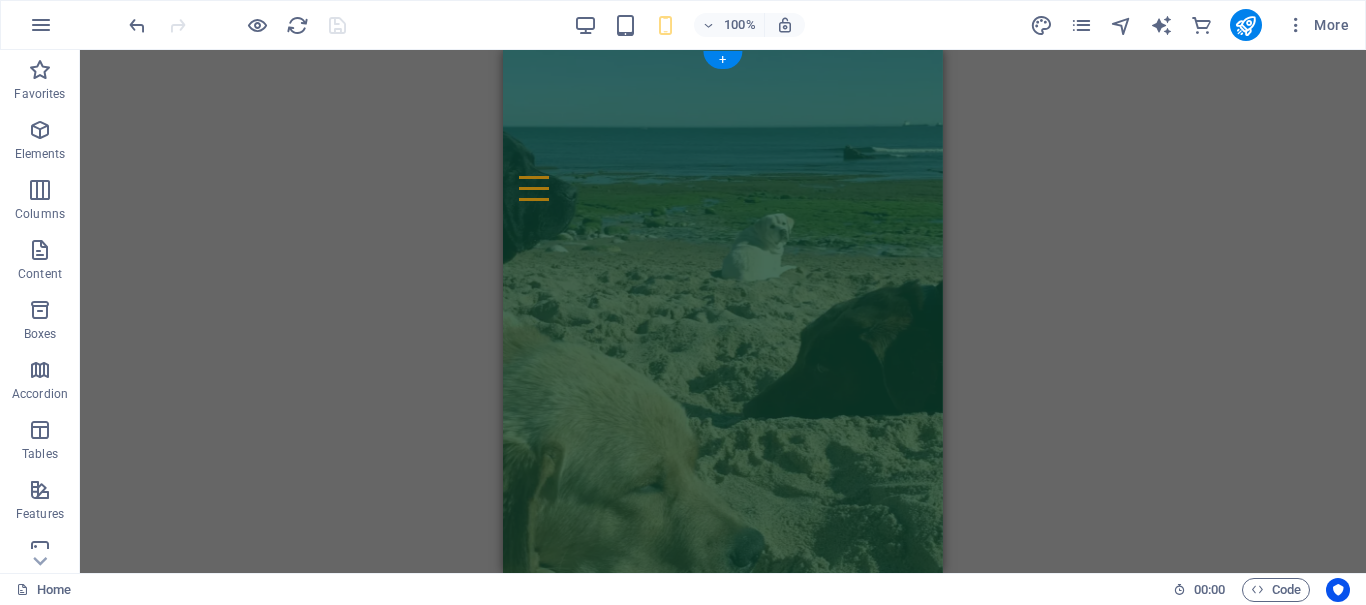 click at bounding box center [723, 311] 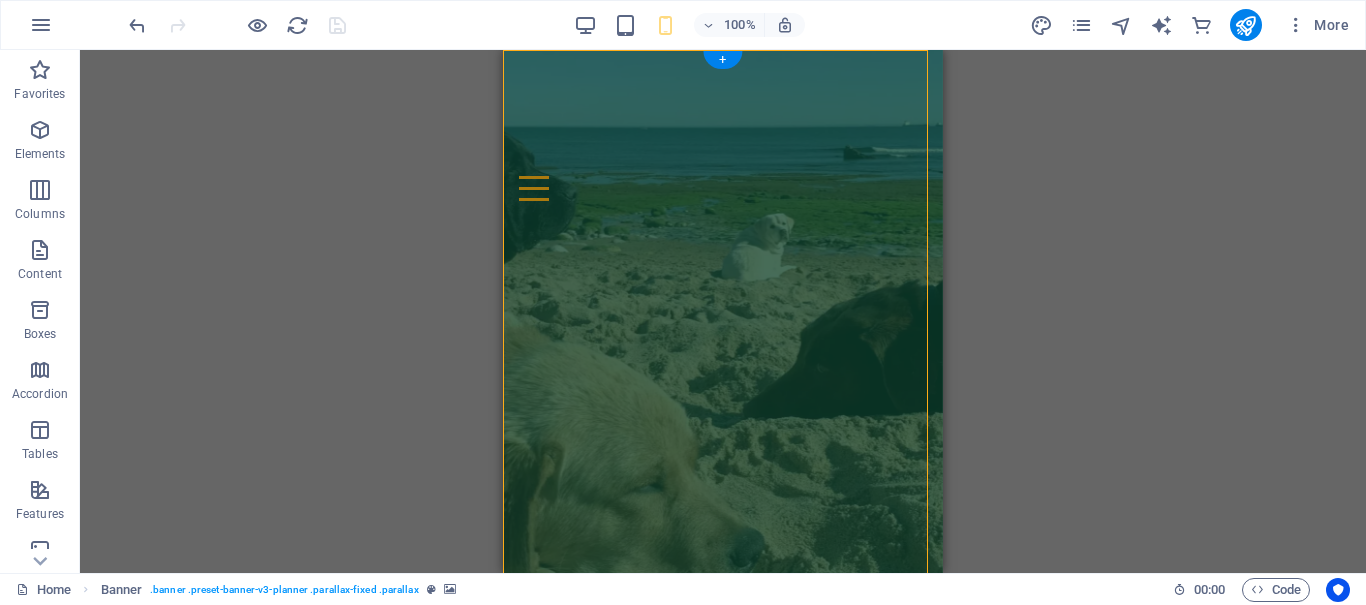 click at bounding box center [723, 311] 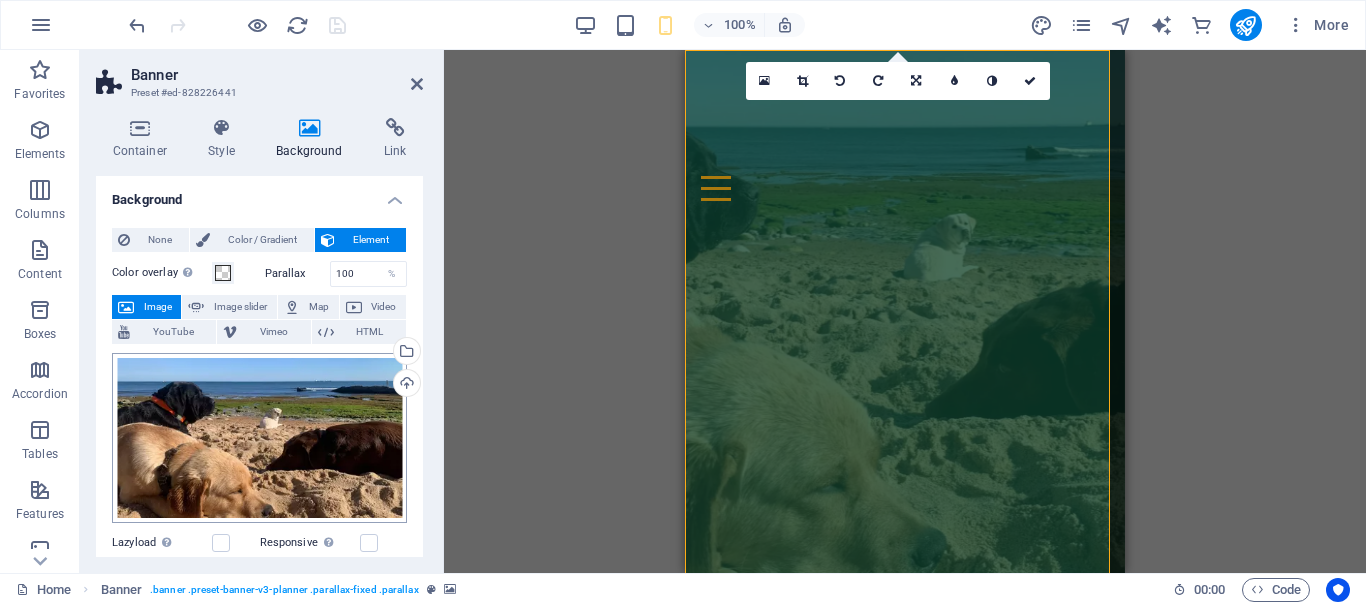 scroll, scrollTop: 200, scrollLeft: 0, axis: vertical 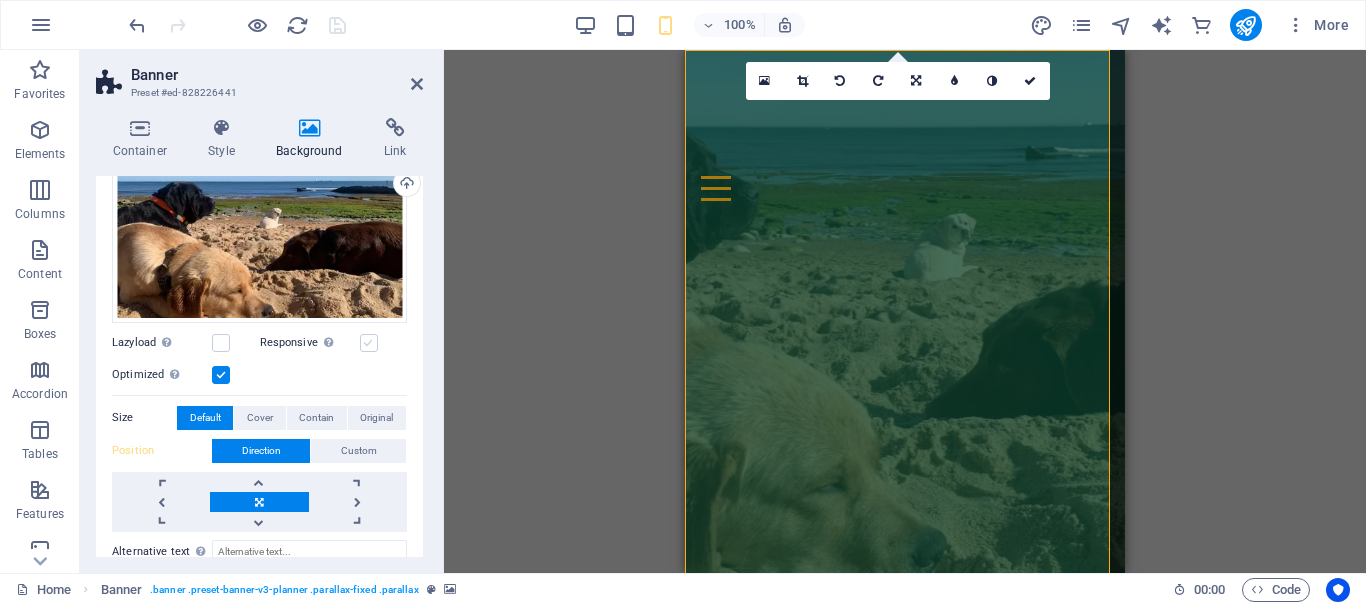 click at bounding box center [369, 343] 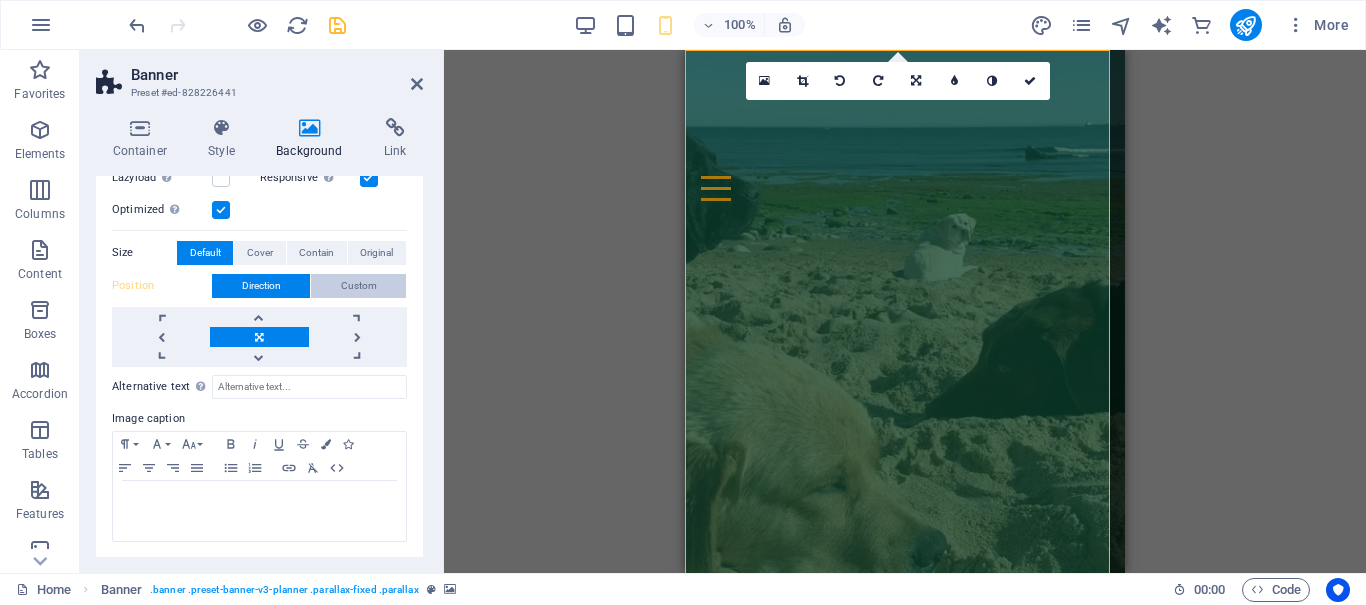 scroll, scrollTop: 0, scrollLeft: 0, axis: both 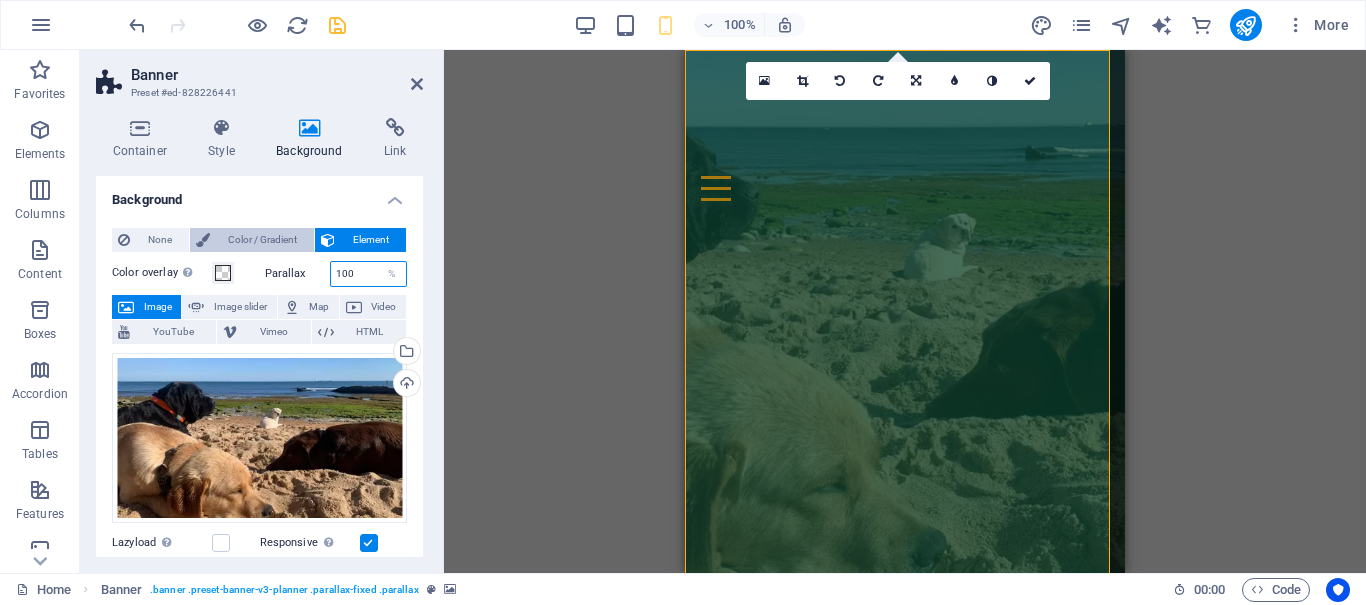 drag, startPoint x: 360, startPoint y: 273, endPoint x: 284, endPoint y: 236, distance: 84.5281 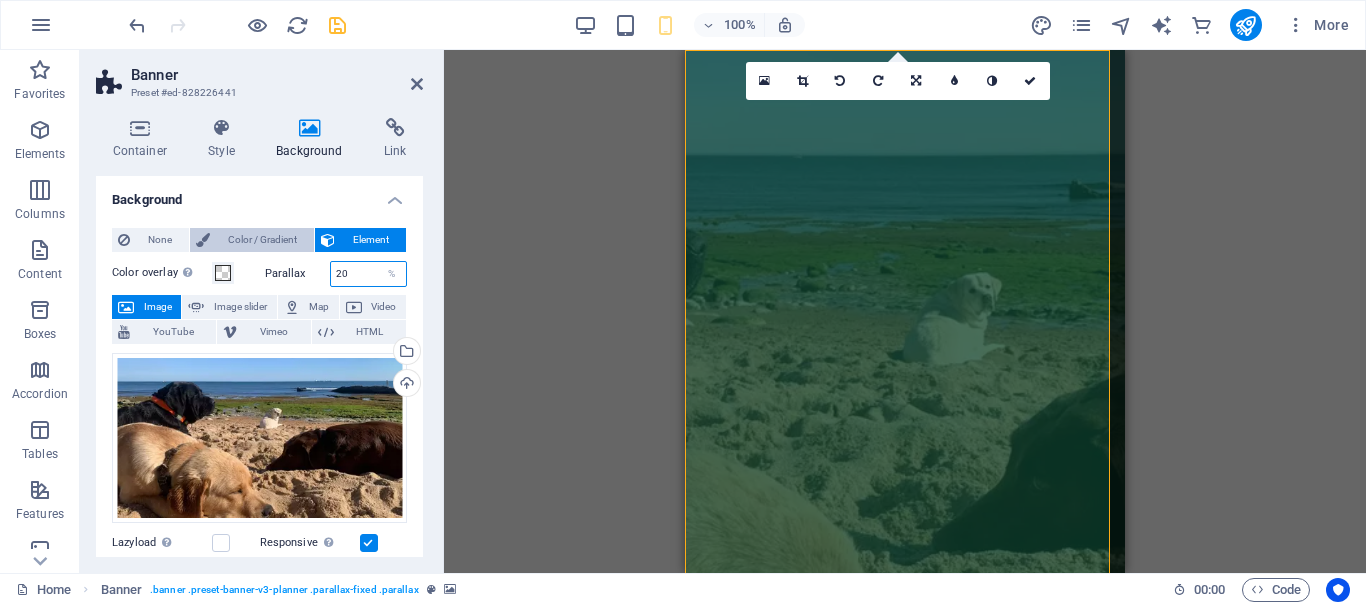 drag, startPoint x: 351, startPoint y: 268, endPoint x: 261, endPoint y: 241, distance: 93.96276 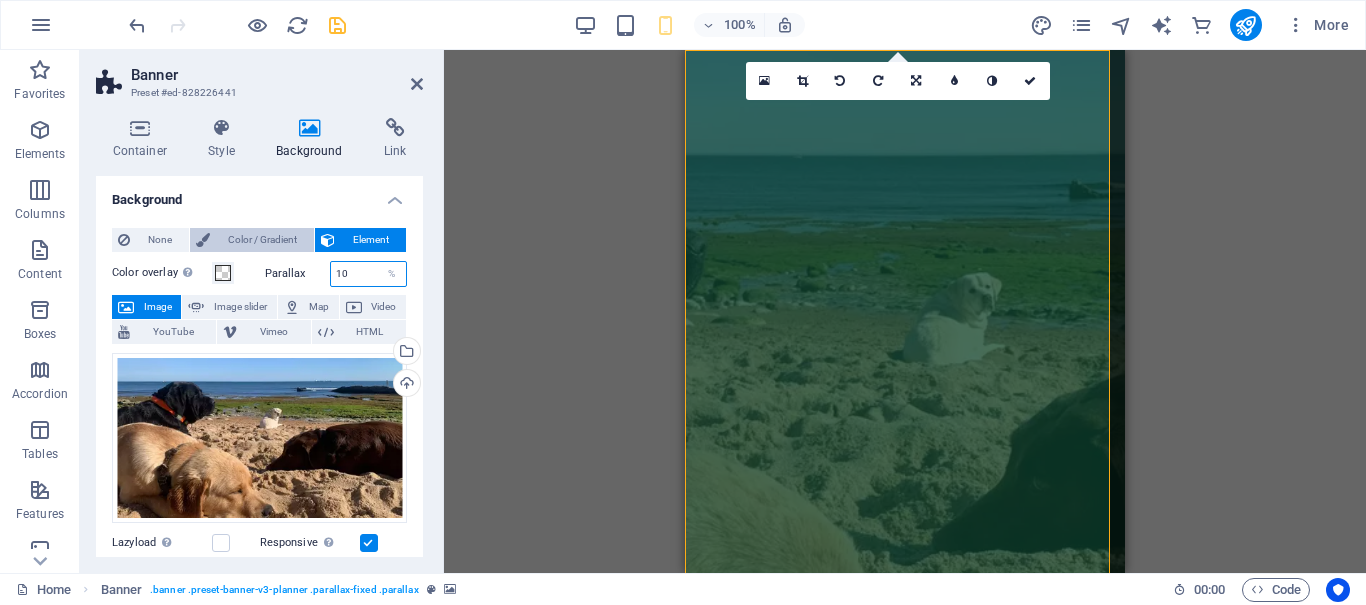 type on "100" 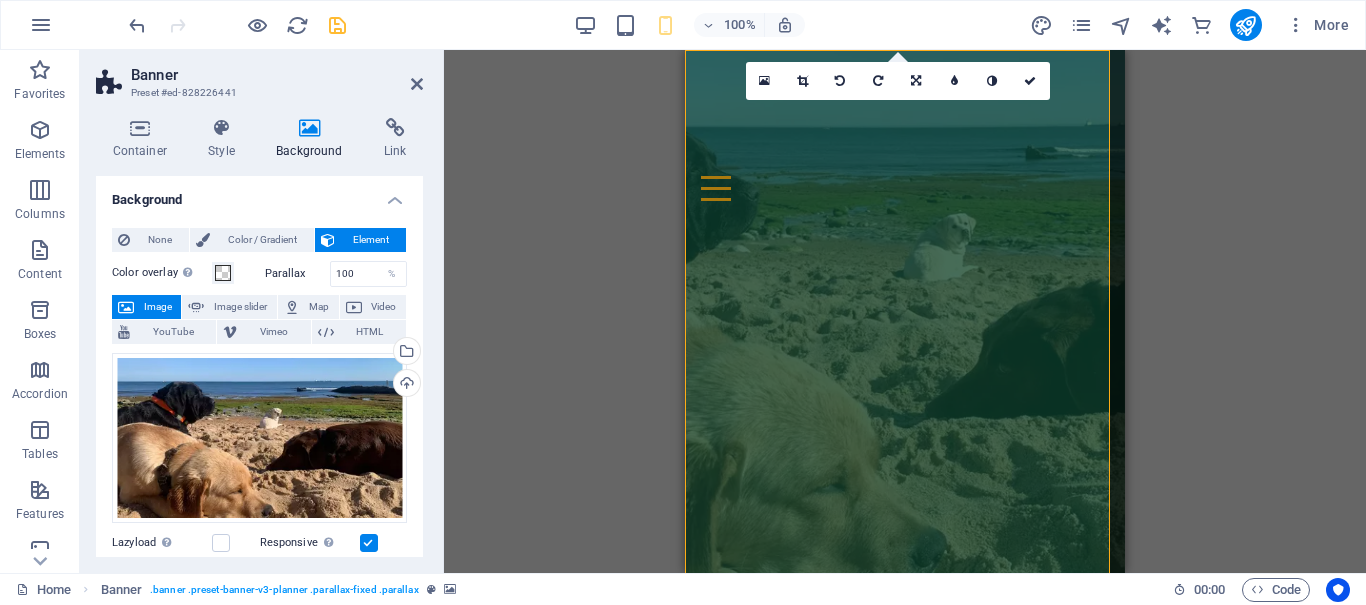 click on "Container Style Background Link Size Height 760 Default px rem % vh vw Min. height 760 None px rem % vh vw Width Default px rem % em vh vw Min. width None px rem % vh vw Content width Default Custom width Width Default px rem % em vh vw Min. width None px rem % vh vw Default padding Custom spacing Default content width and padding can be changed under Design. Edit design Layout (Flexbox) Alignment Determines the flex direction. Default Main axis Determine how elements should behave along the main axis inside this container (justify content). Default Side axis Control the vertical direction of the element inside of the container (align items). Default Wrap Default On Off Fill Controls the distances and direction of elements on the y-axis across several lines (align content). Default Accessibility ARIA helps assistive technologies (like screen readers) to understand the role, state, and behavior of web elements Role The ARIA role defines the purpose of an element. None Alert Article Banner Fan" at bounding box center (259, 337) 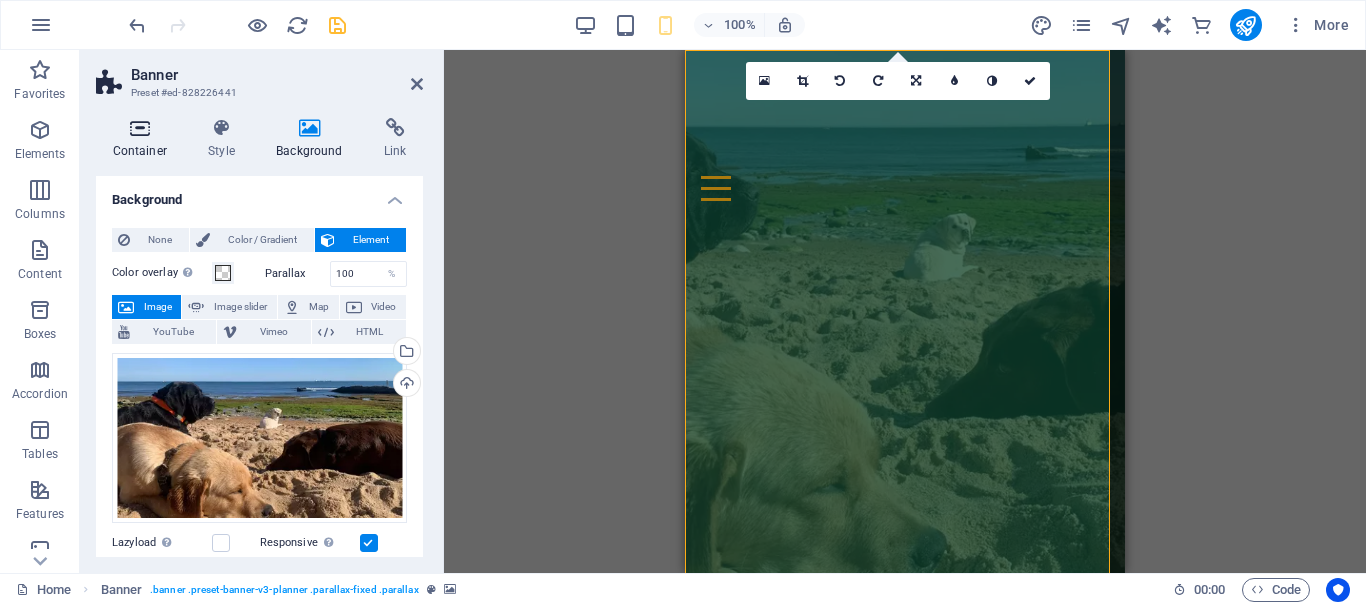 click at bounding box center [140, 128] 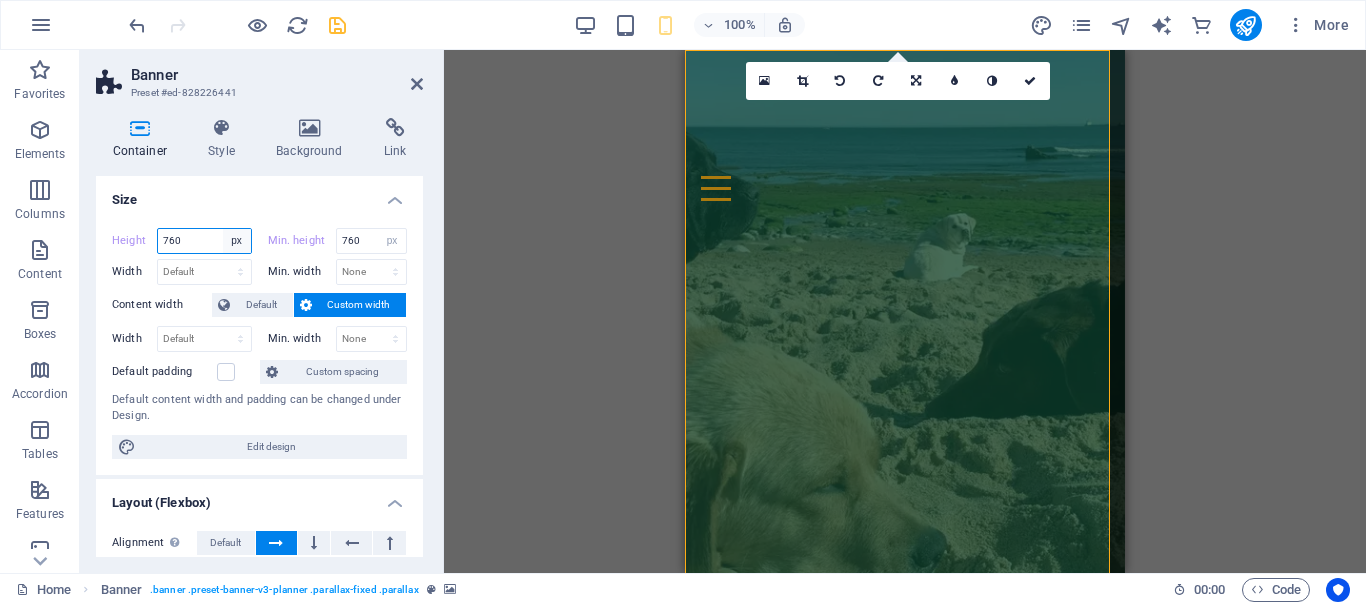 click on "Default px rem % vh vw" at bounding box center (237, 241) 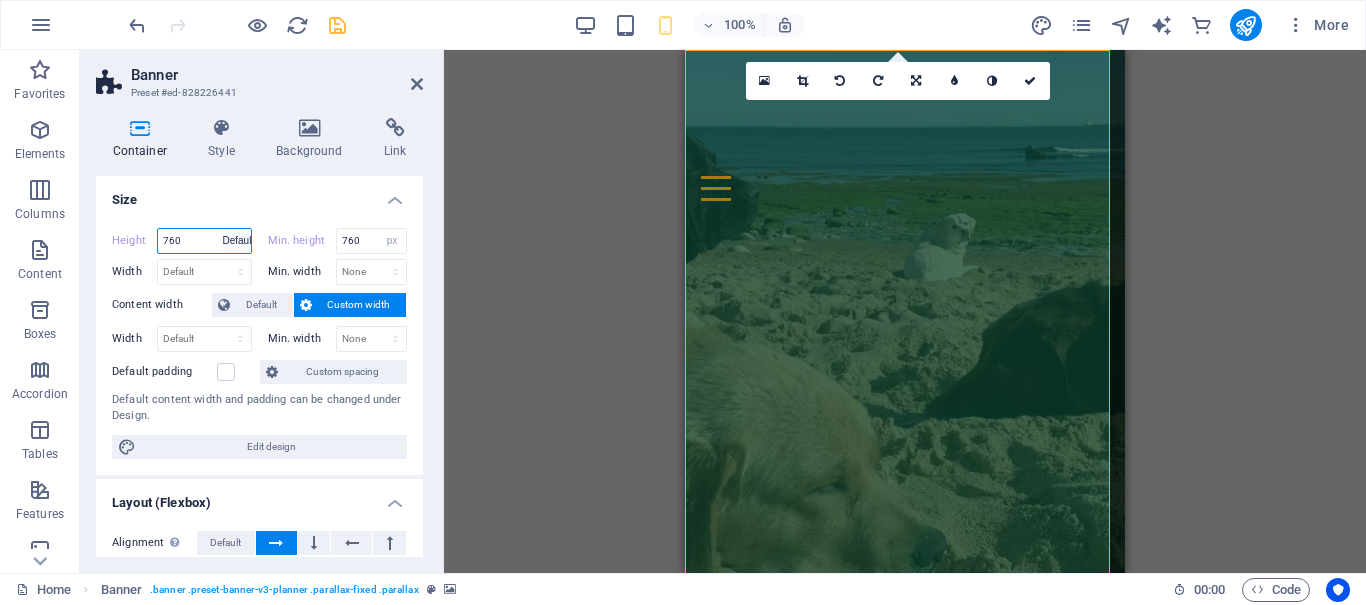click on "Default px rem % vh vw" at bounding box center (237, 241) 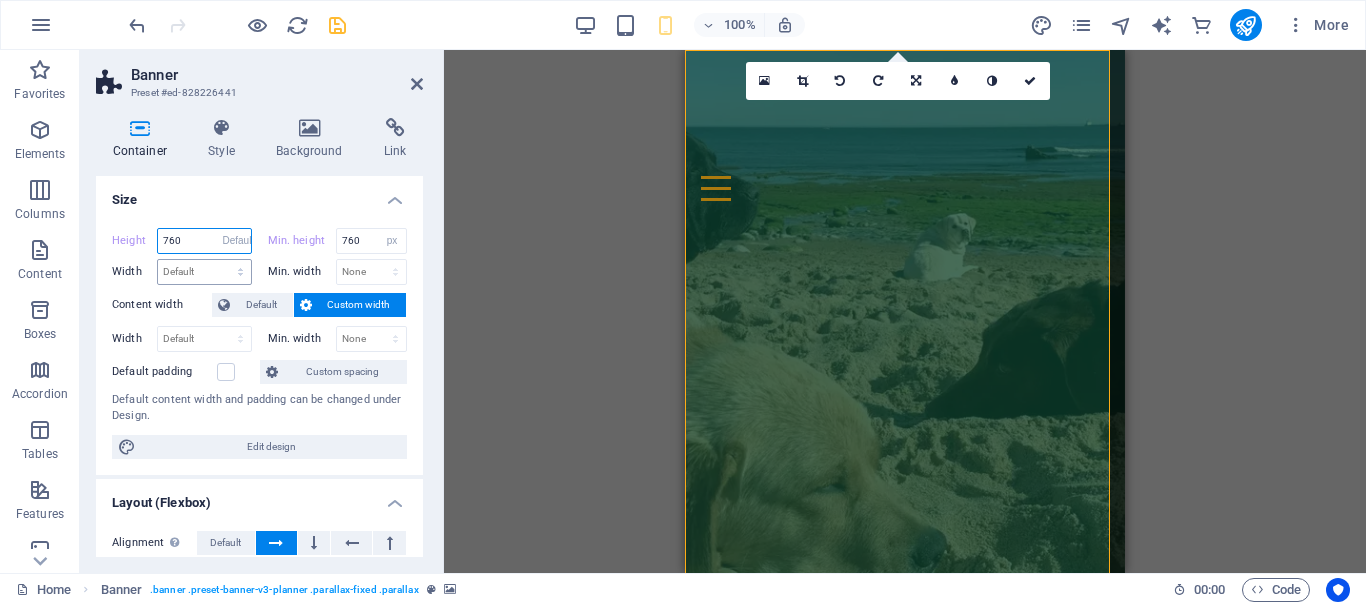 type on "760" 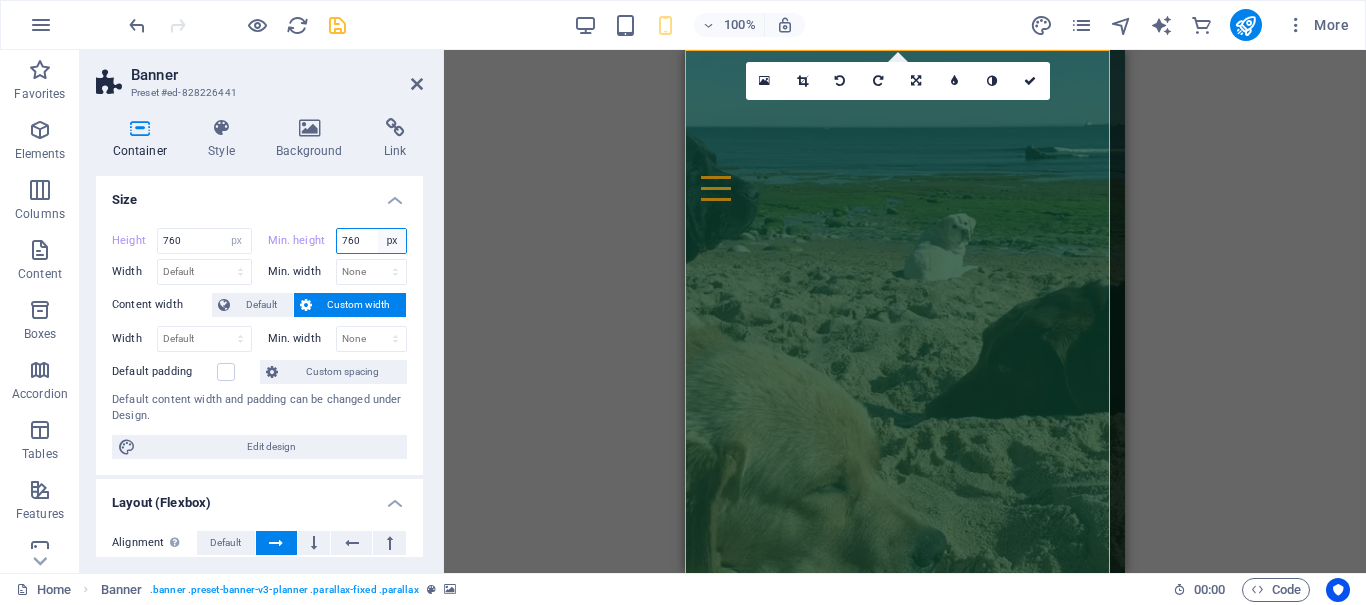 click on "None px rem % vh vw" at bounding box center (392, 241) 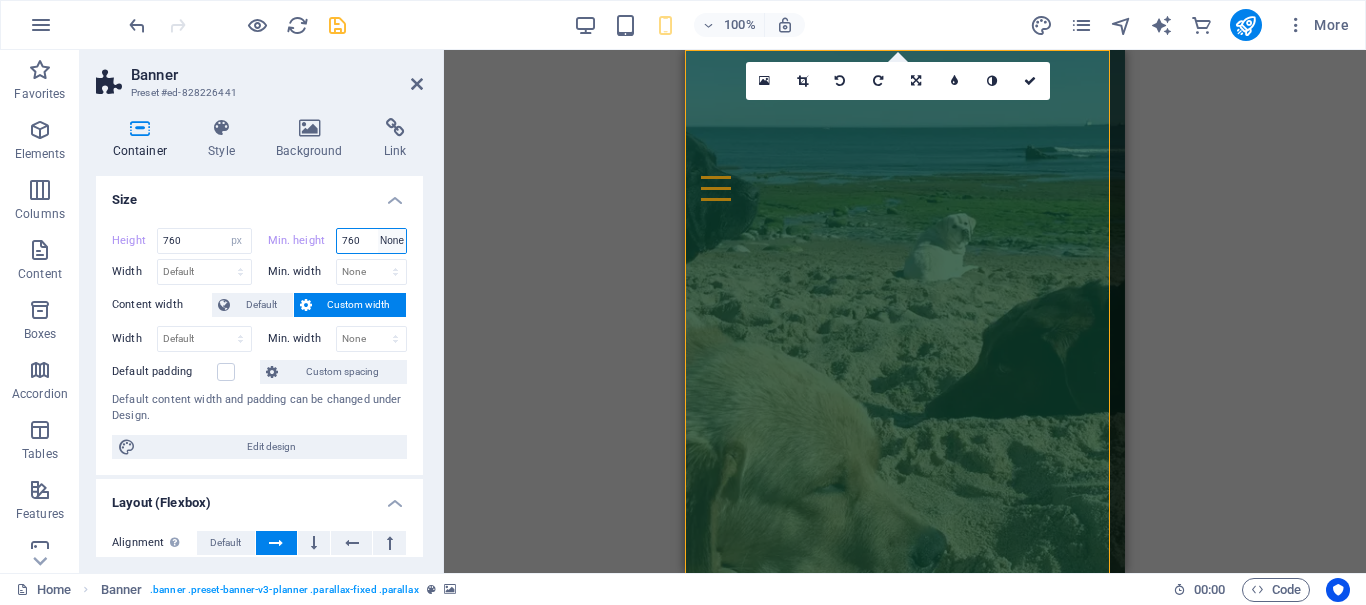 click on "None px rem % vh vw" at bounding box center [392, 241] 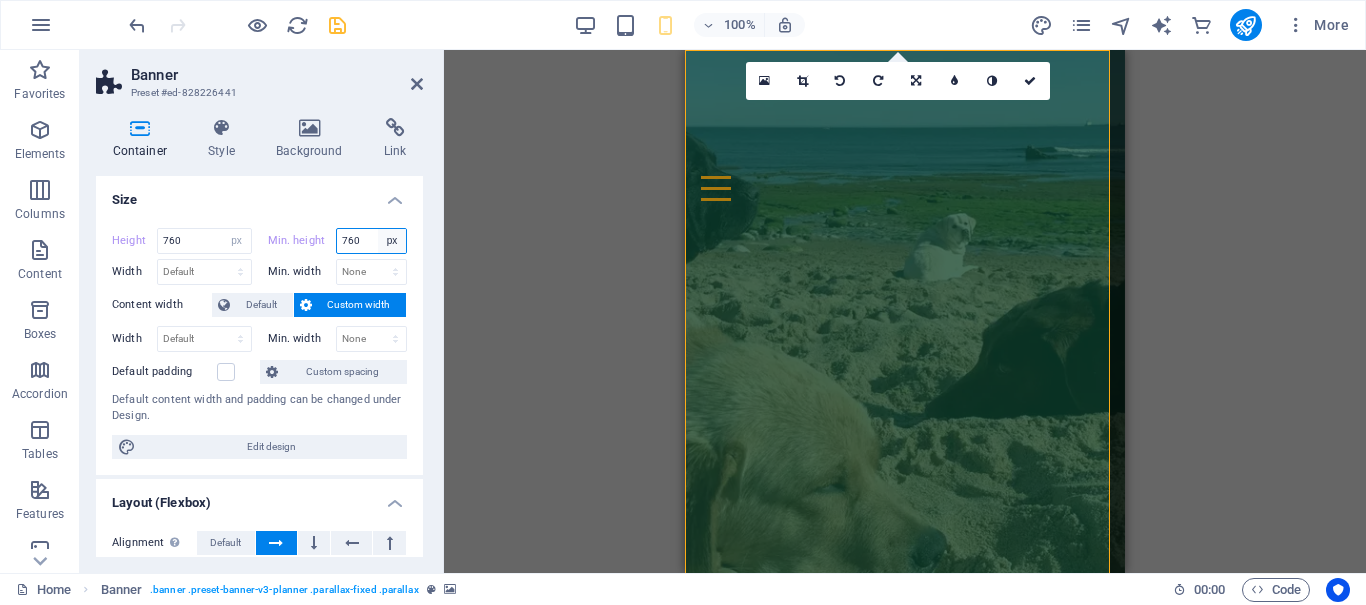 click on "None px rem % vh vw" at bounding box center [392, 241] 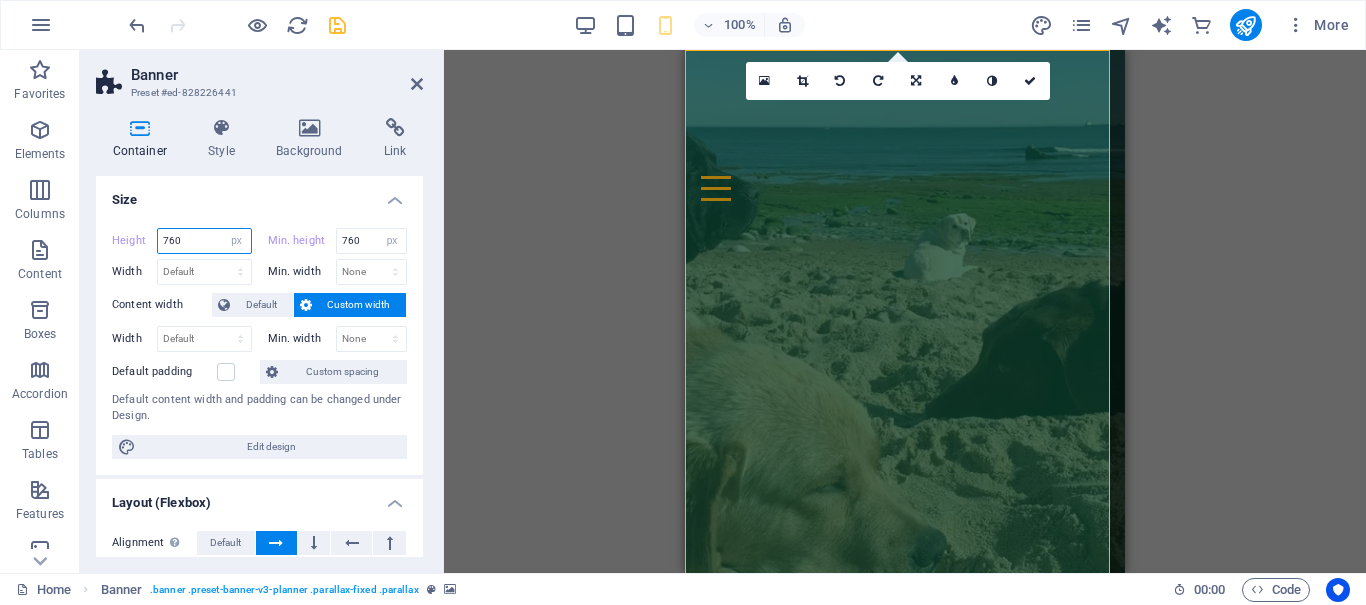 click on "760" at bounding box center [204, 241] 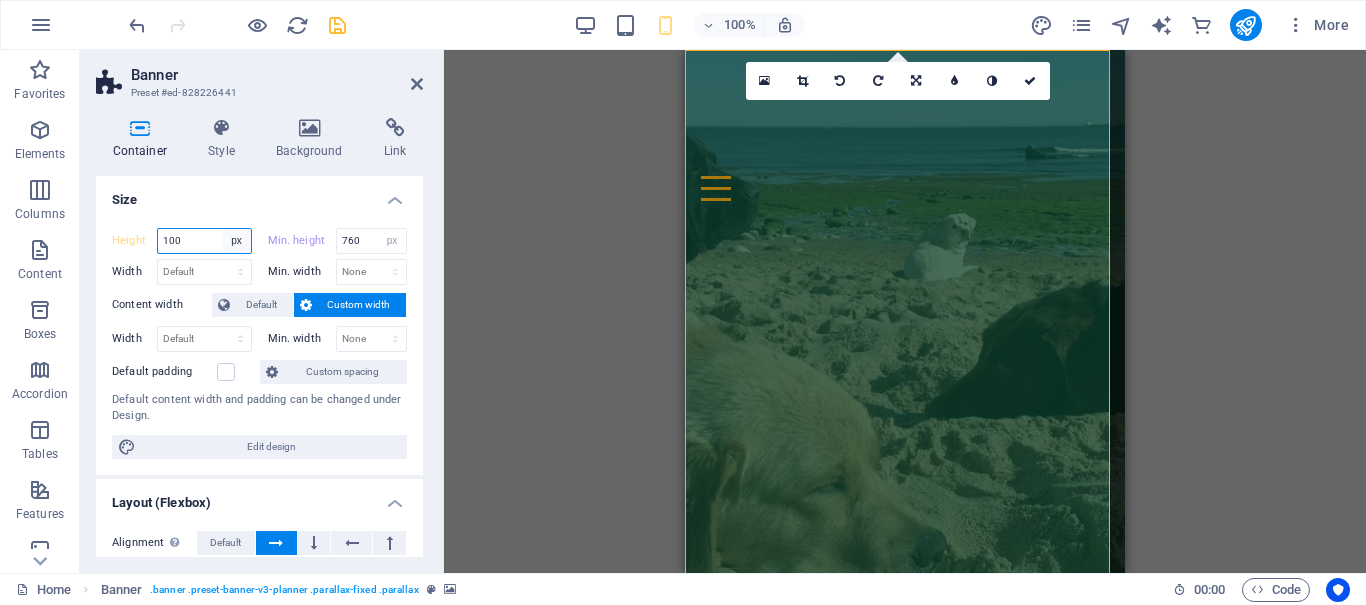type on "100" 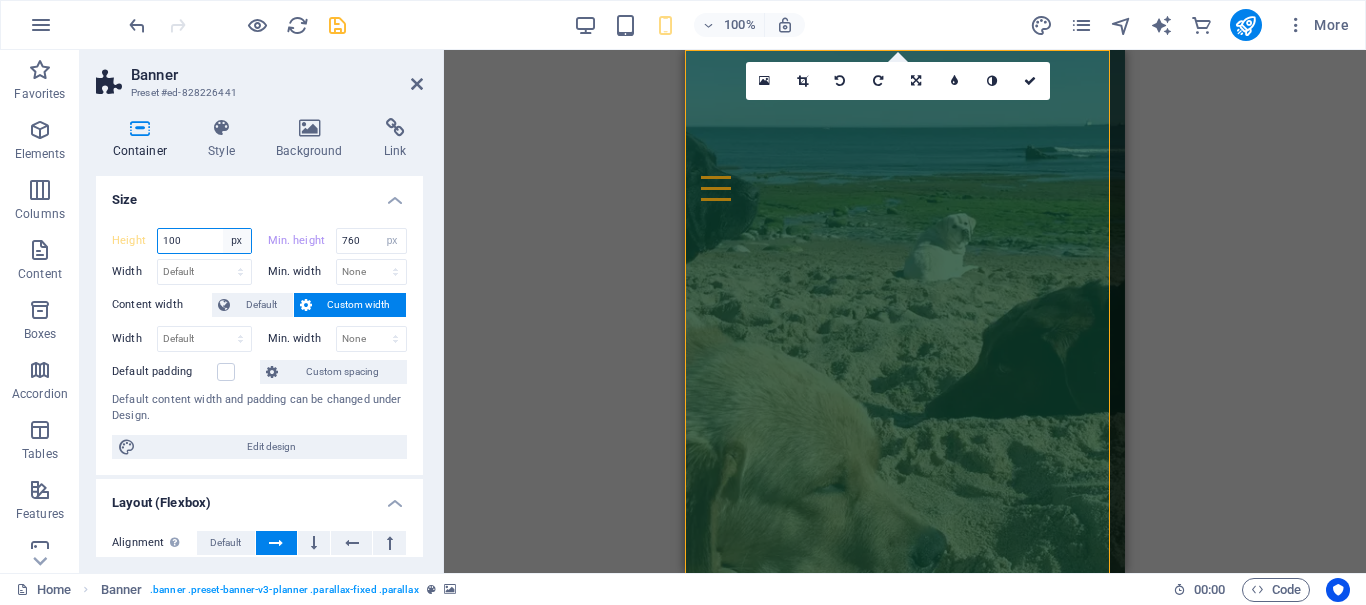 click on "Default px rem % vh vw" at bounding box center (237, 241) 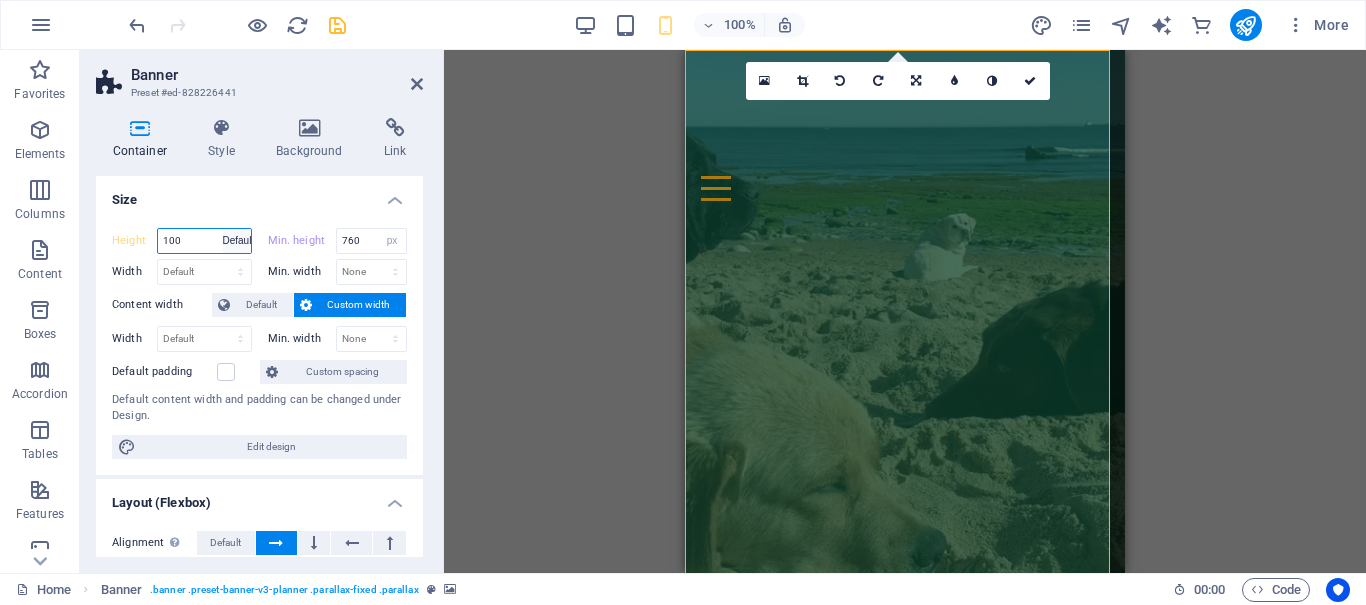 click on "Default px rem % vh vw" at bounding box center [237, 241] 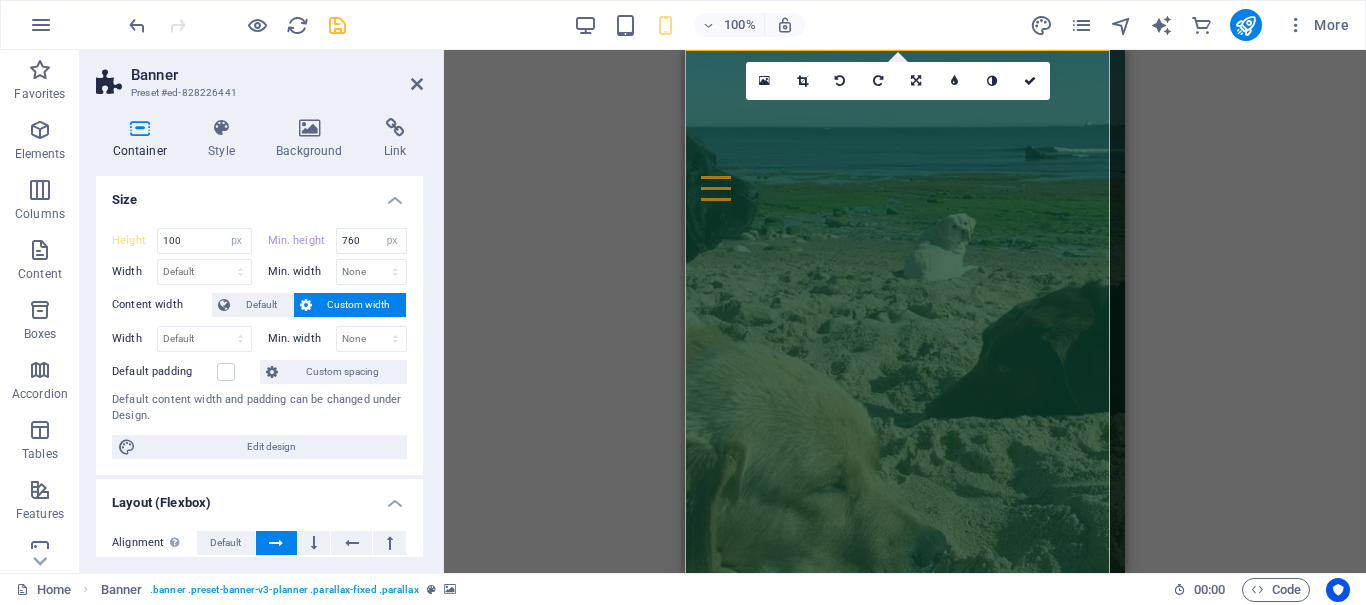 click on "Size" at bounding box center (259, 194) 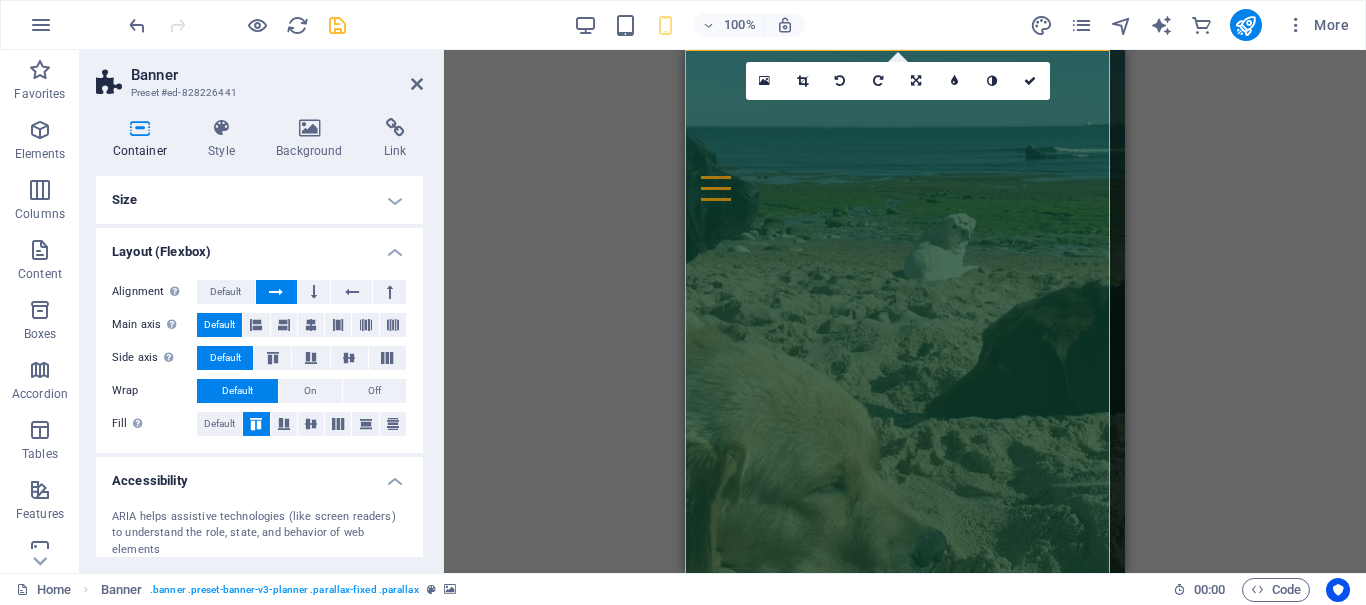 click on "Size" at bounding box center (259, 200) 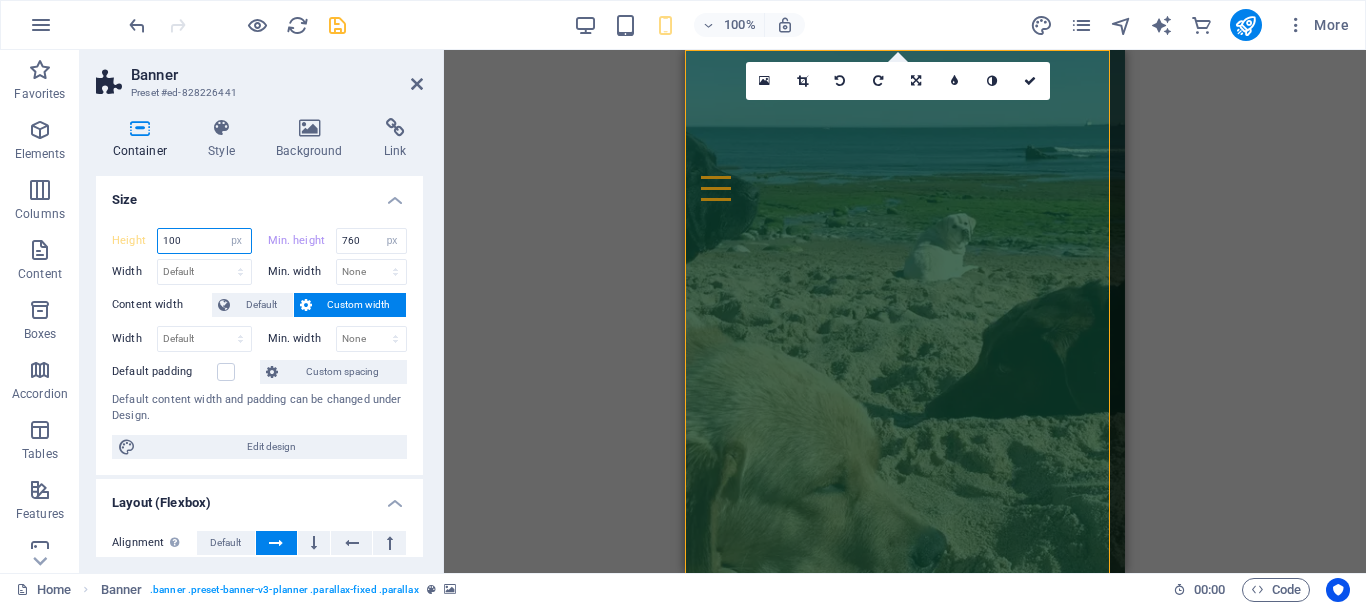 click on "100" at bounding box center (204, 241) 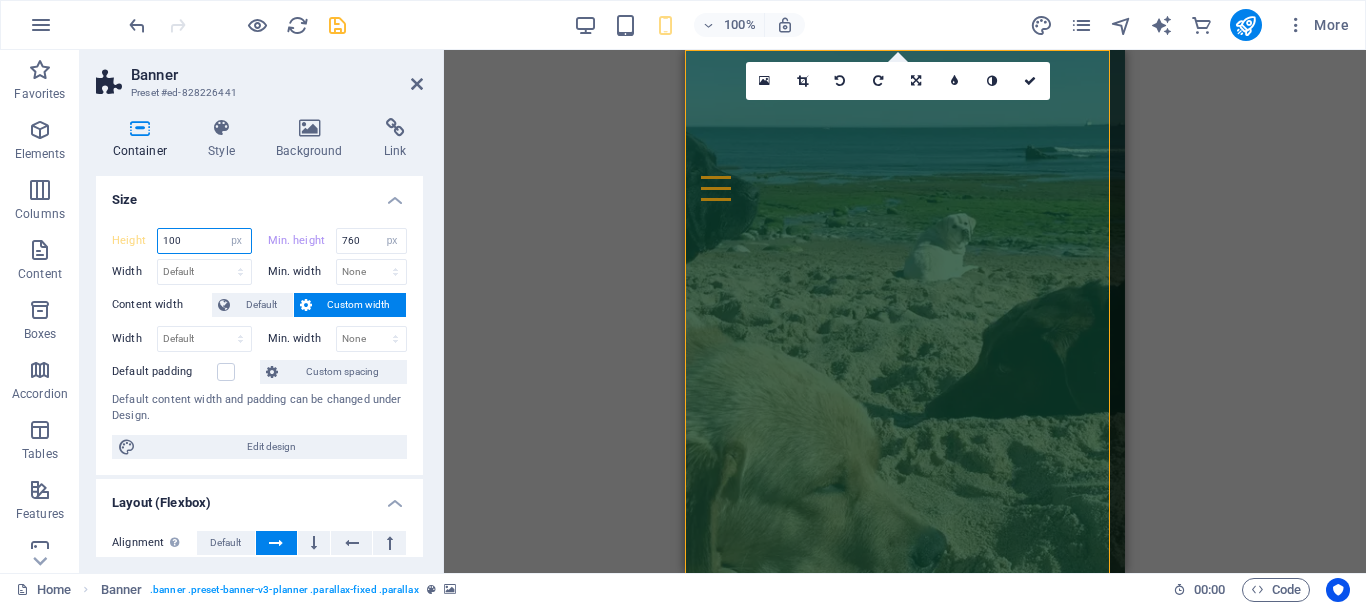 drag, startPoint x: 208, startPoint y: 232, endPoint x: 160, endPoint y: 223, distance: 48.83646 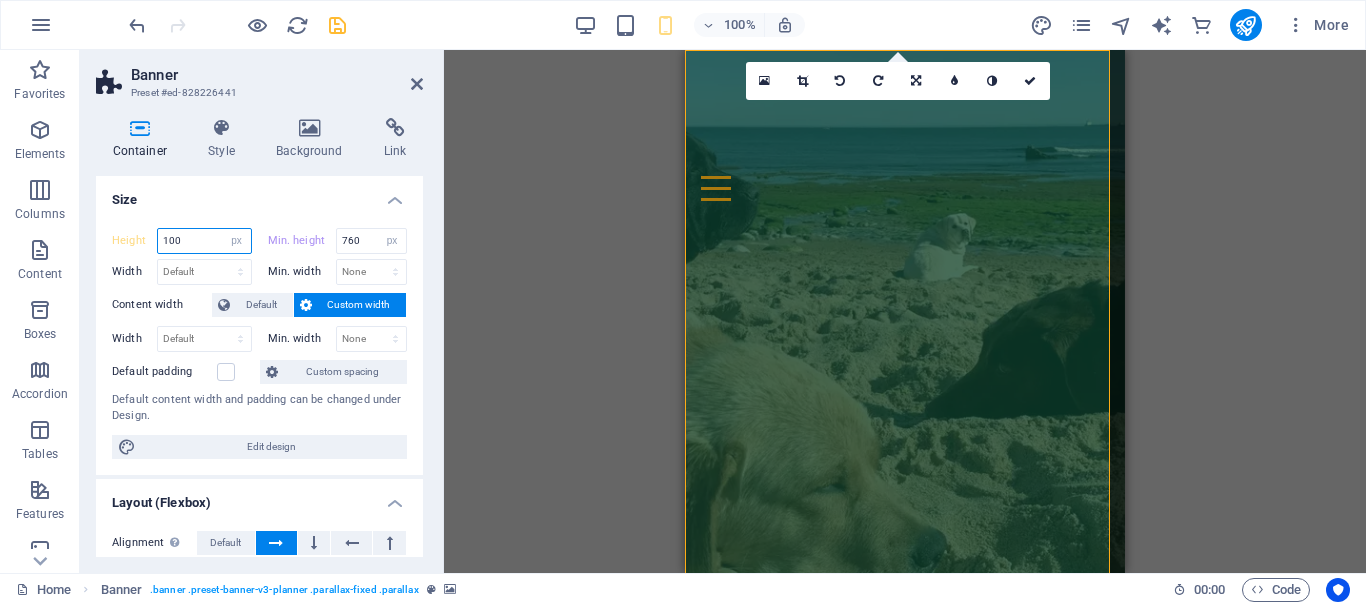 click on "Height 100 Default px rem % vh vw Min. height 760 None px rem % vh vw Width Default px rem % em vh vw Min. width None px rem % vh vw Content width Default Custom width Width Default px rem % em vh vw Min. width None px rem % vh vw Default padding Custom spacing Default content width and padding can be changed under Design. Edit design" at bounding box center (259, 343) 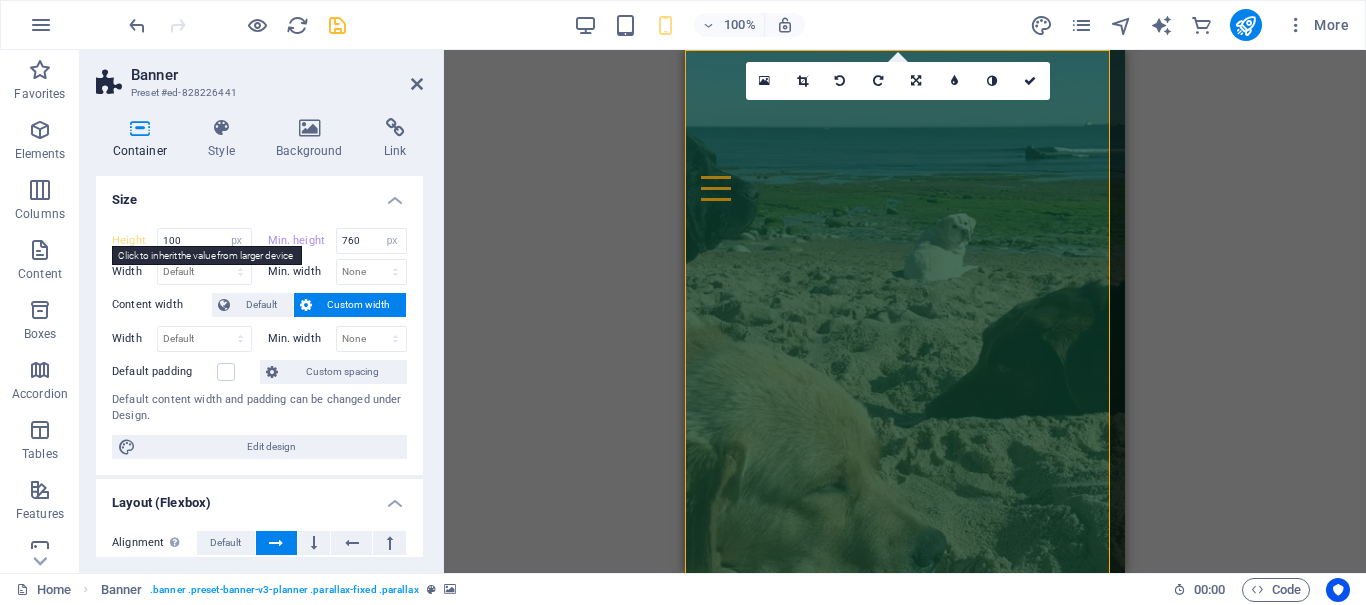 click on "Height" at bounding box center (134, 240) 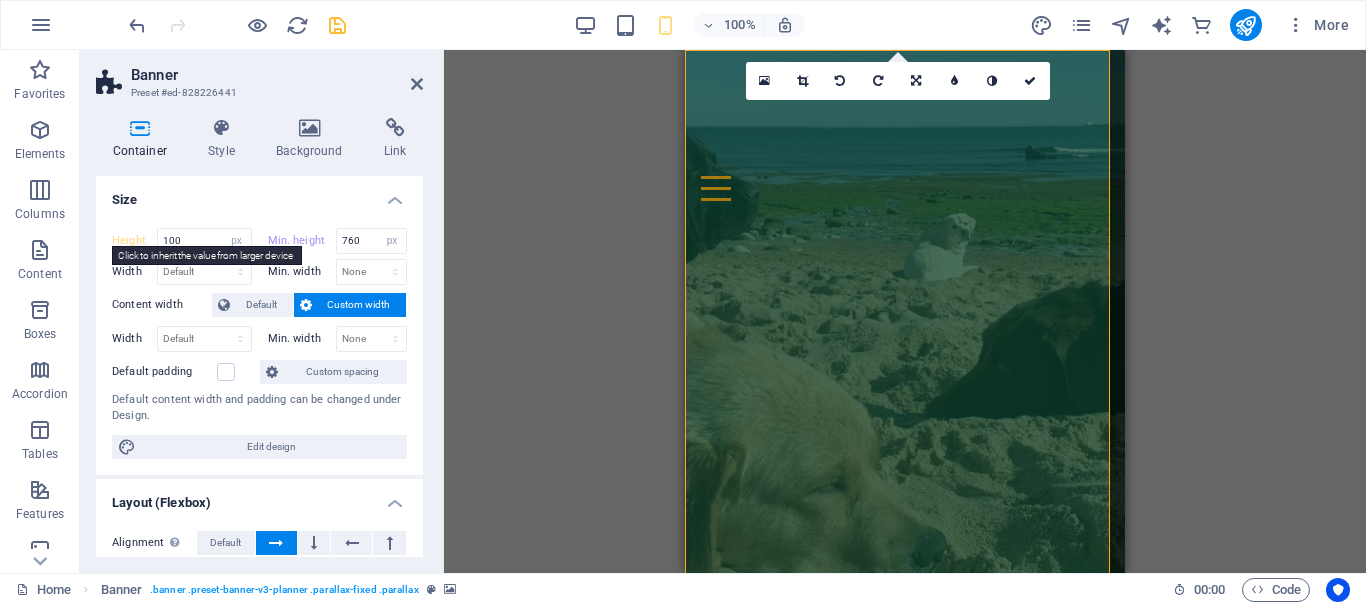 type on "760" 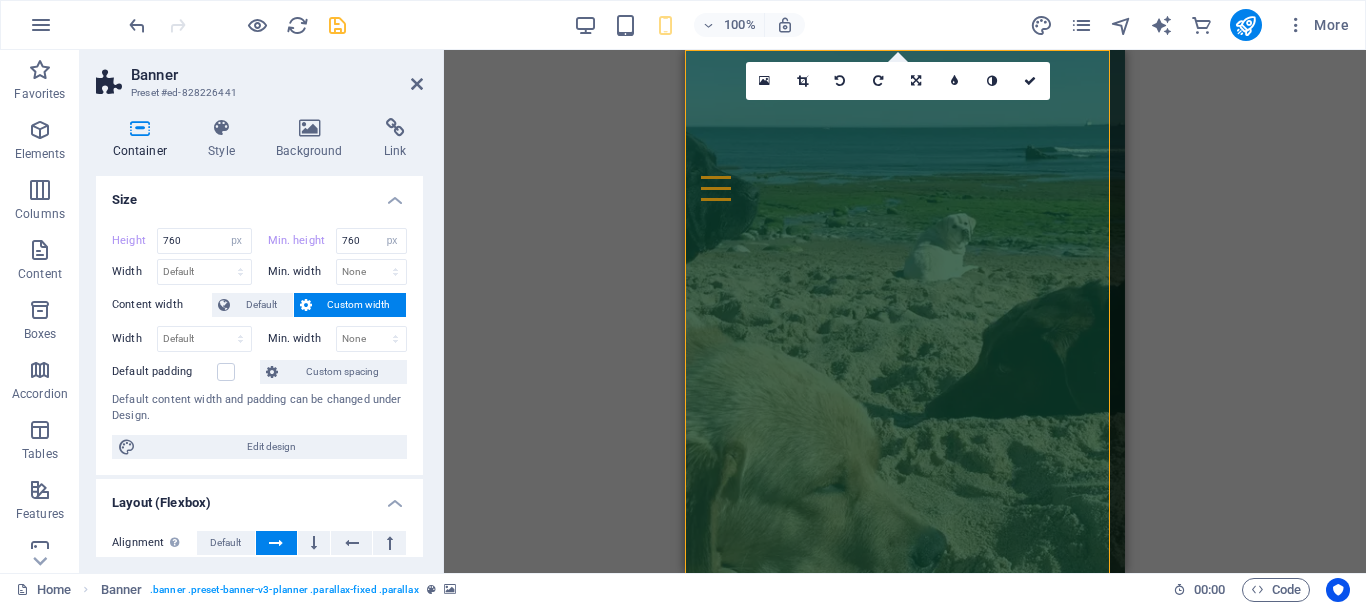 click on "Height" at bounding box center [134, 240] 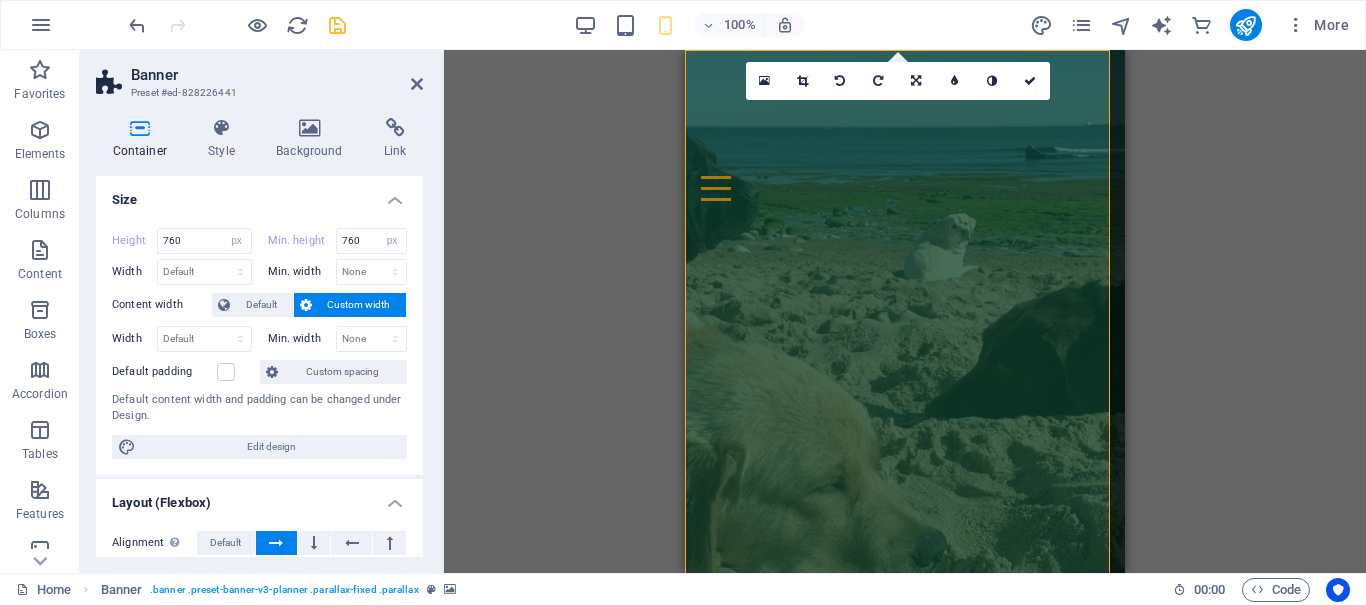 click on "Height" at bounding box center [134, 240] 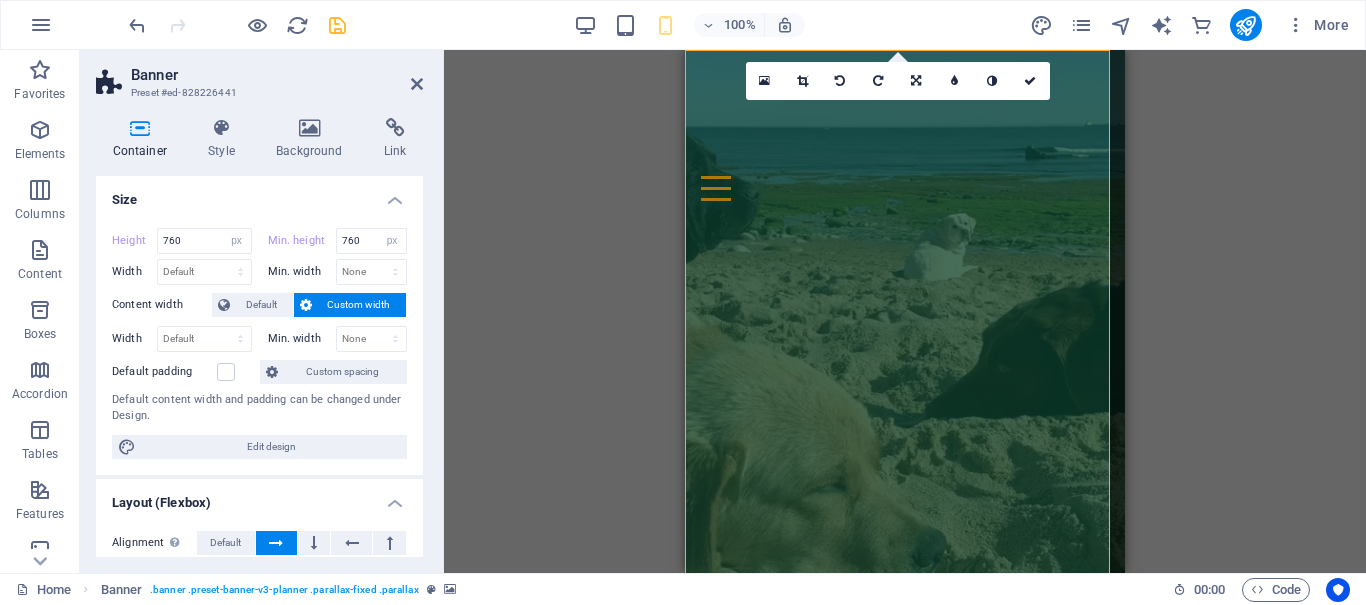 click on "Min. height 760 None px rem % vh vw" at bounding box center [338, 241] 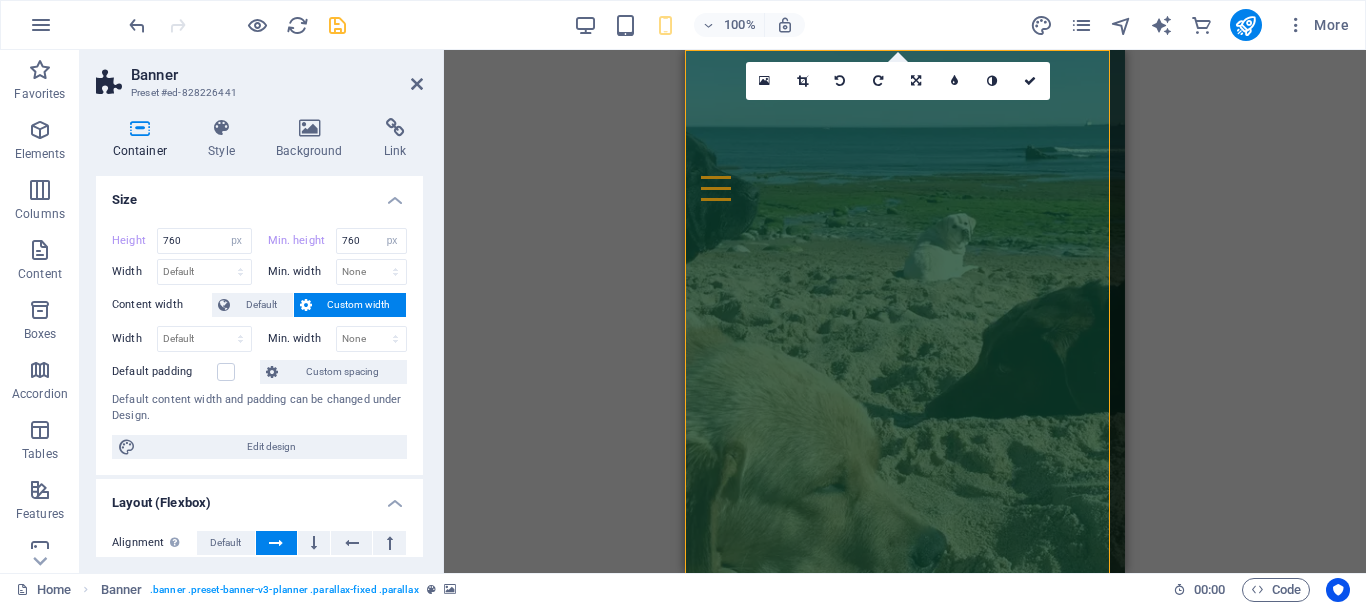 click on "Min. height" at bounding box center (302, 240) 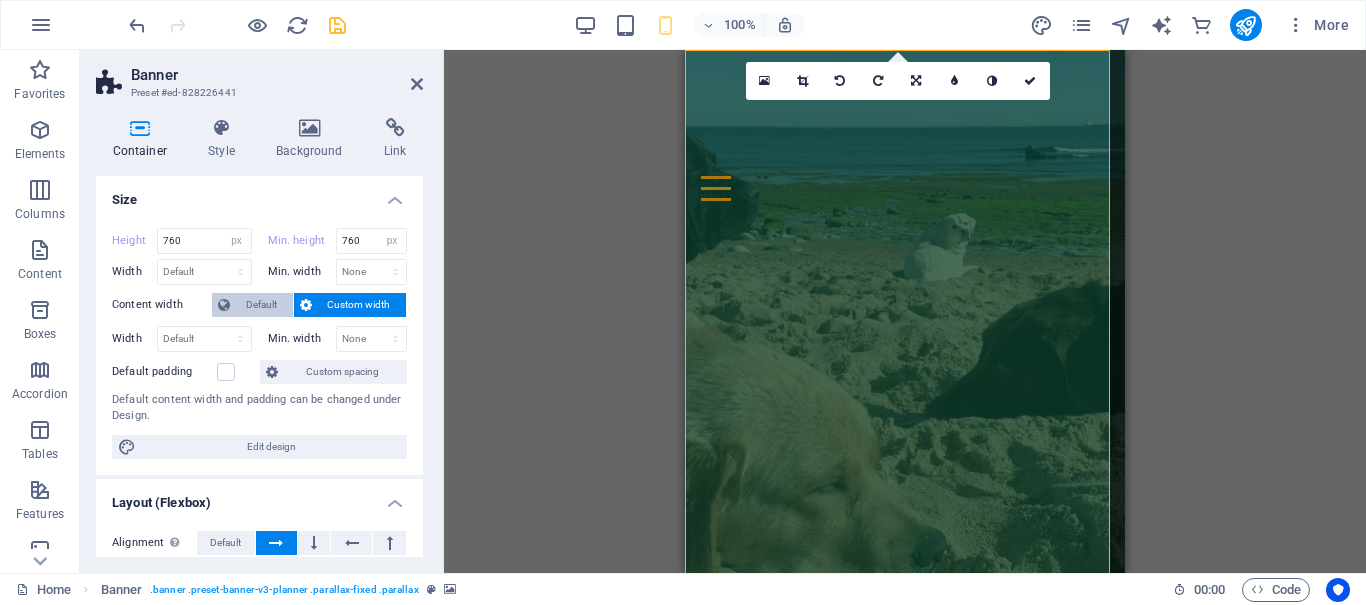 click on "Default" at bounding box center [261, 305] 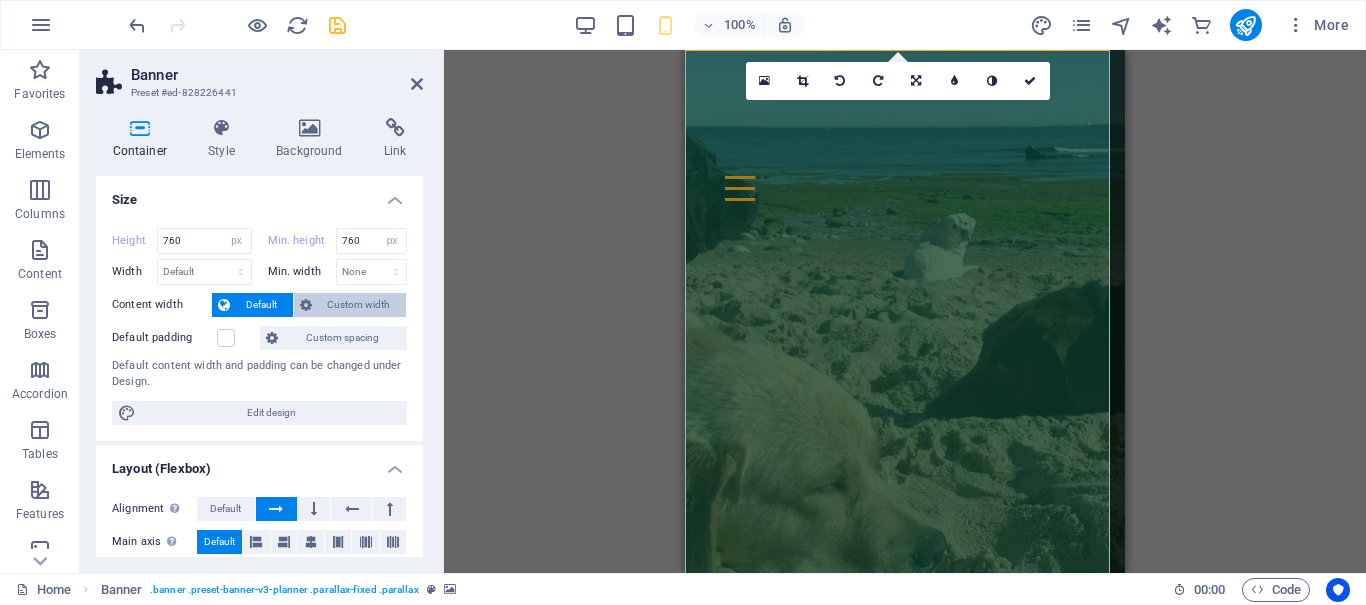 click on "Custom width" at bounding box center (359, 305) 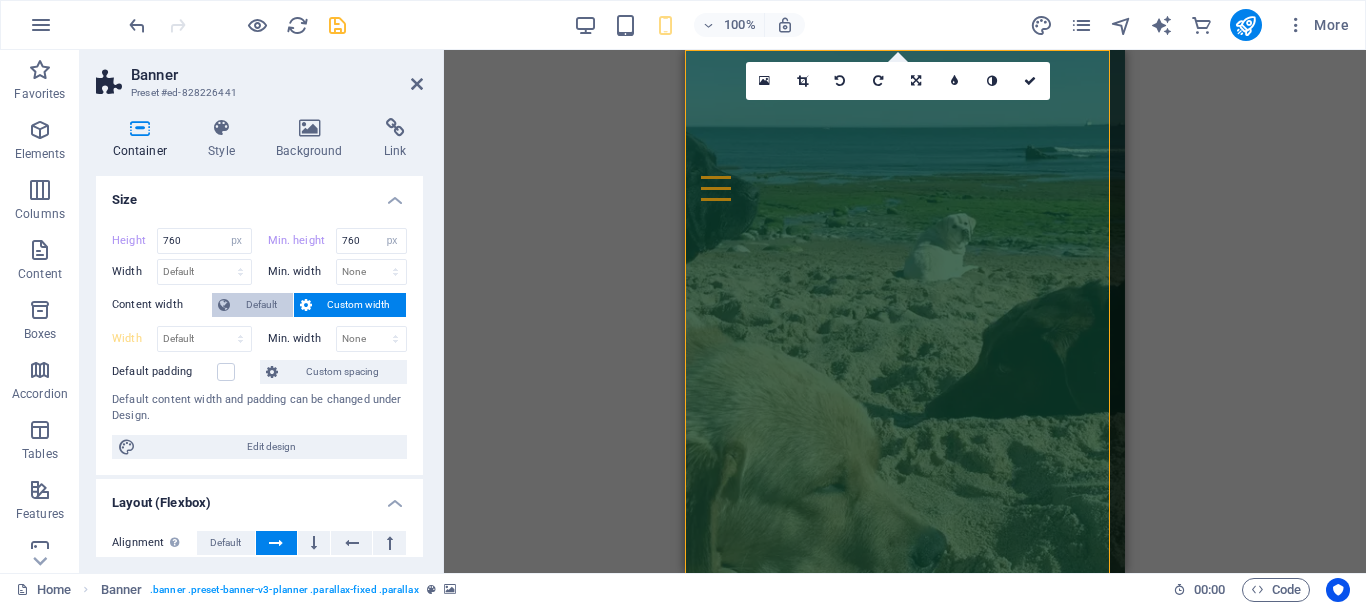 click on "Default" at bounding box center [261, 305] 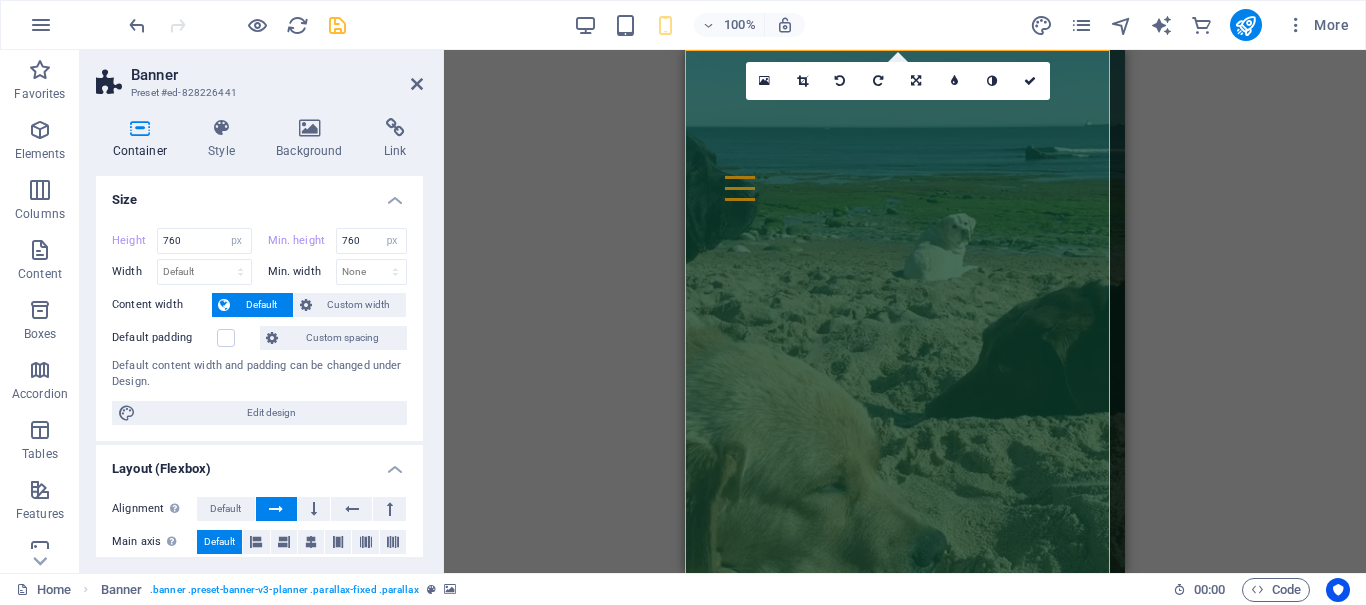 drag, startPoint x: 224, startPoint y: 338, endPoint x: 248, endPoint y: 340, distance: 24.083189 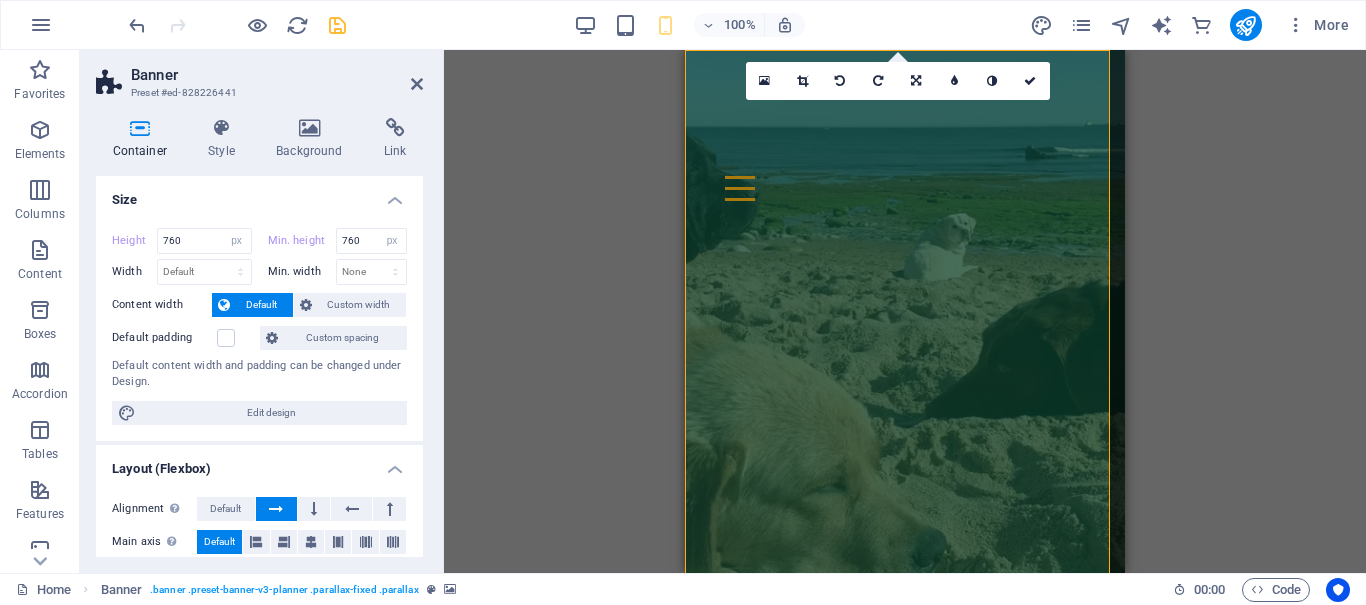 click at bounding box center (226, 338) 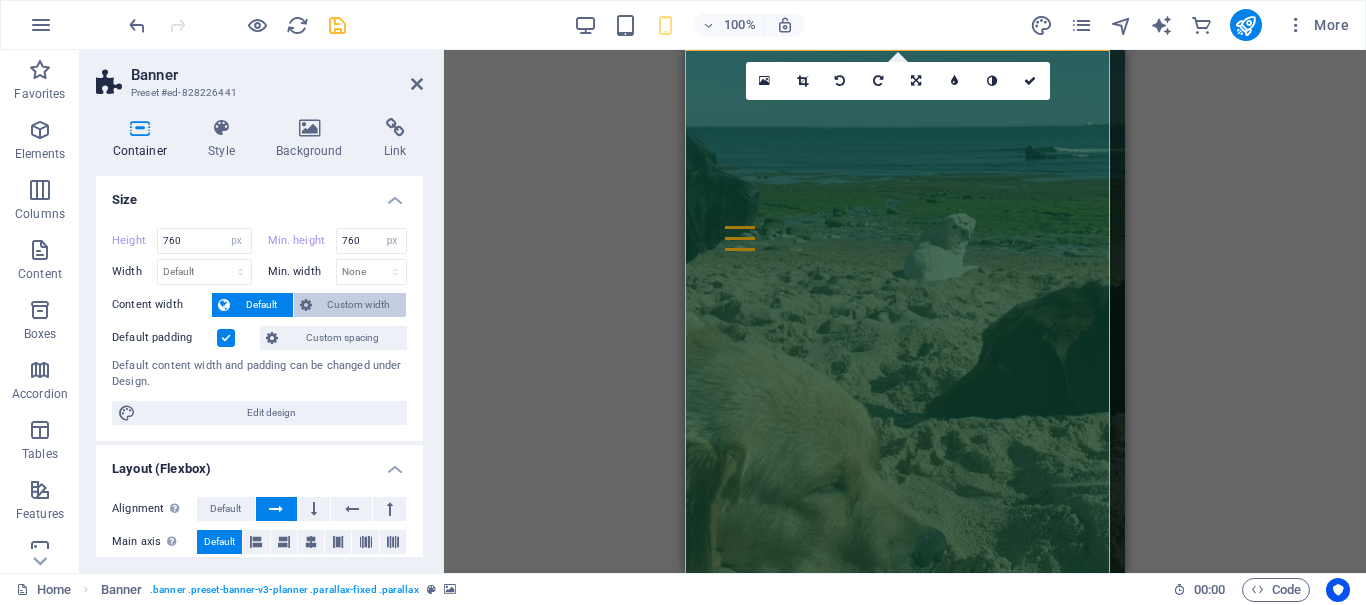 click on "Custom width" at bounding box center [359, 305] 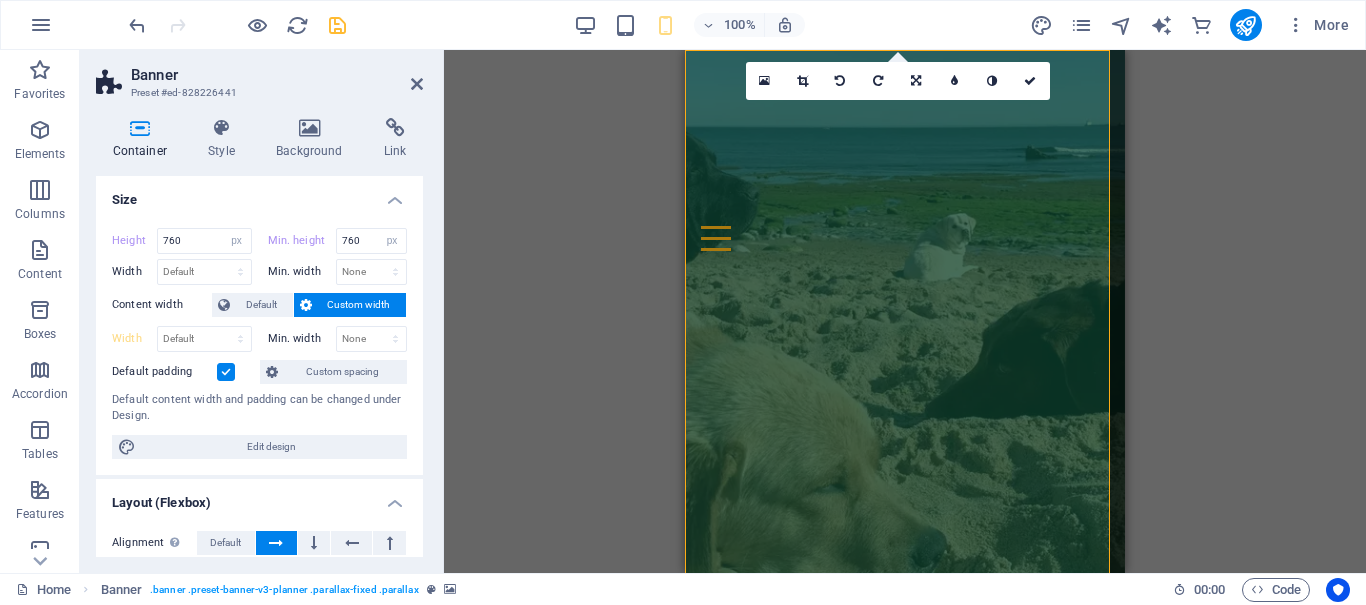 click at bounding box center (226, 372) 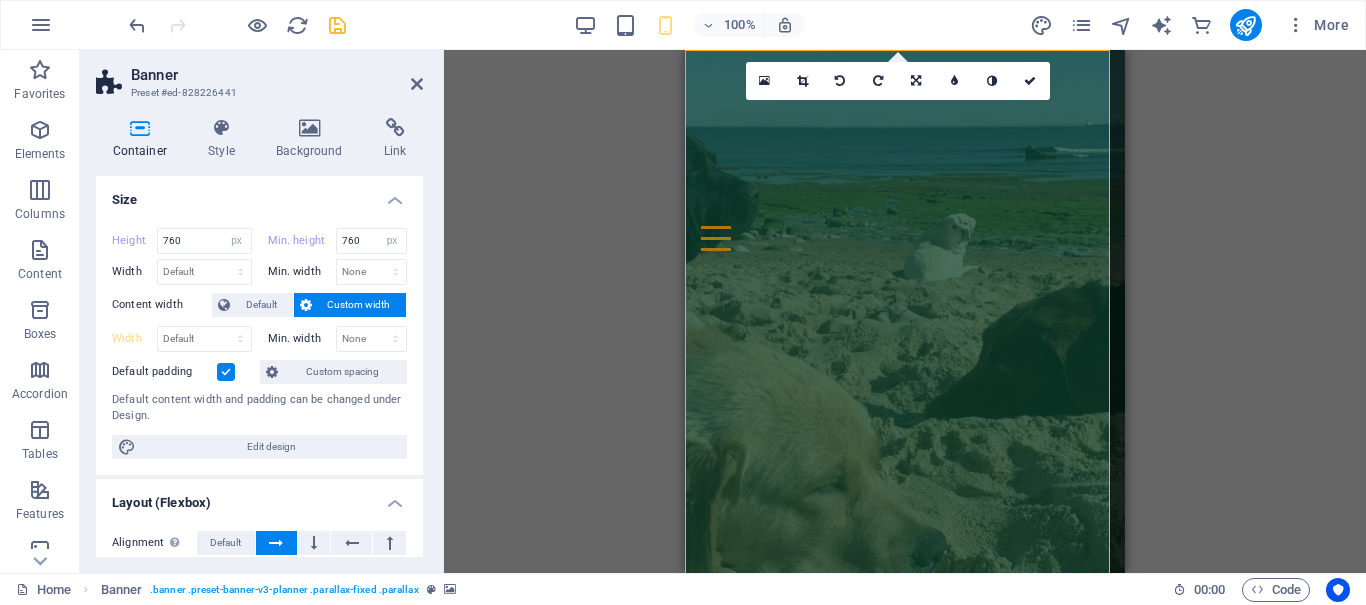 click on "Default padding" at bounding box center [0, 0] 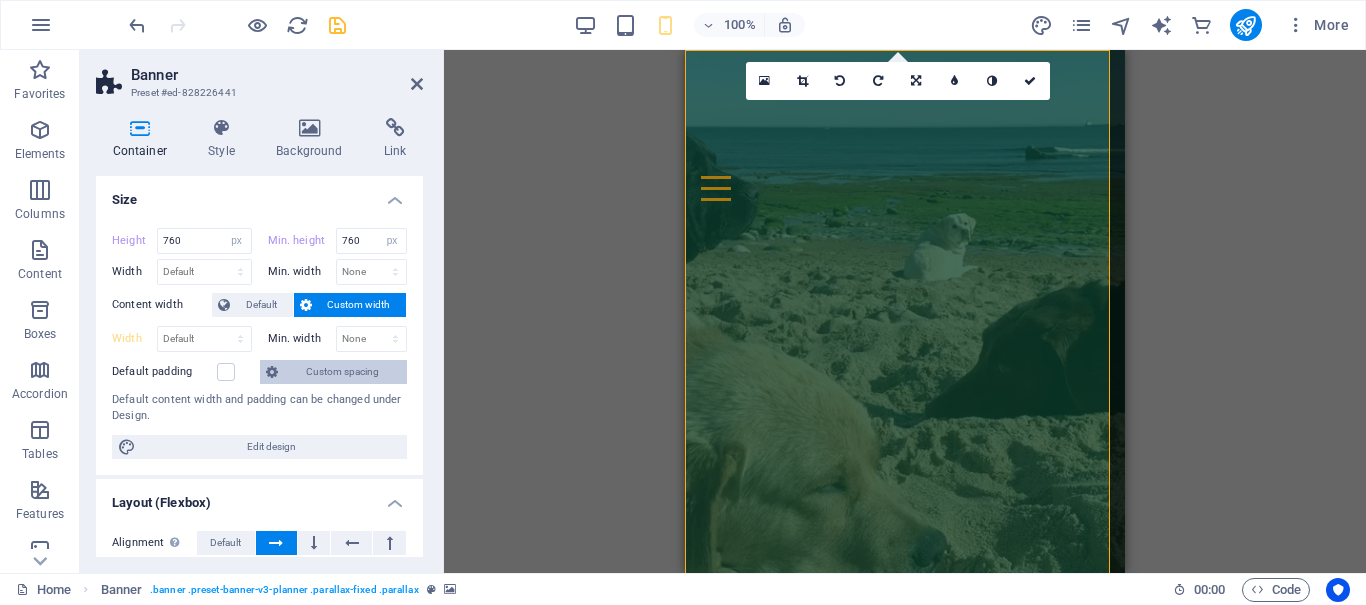 click on "Custom spacing" at bounding box center (342, 372) 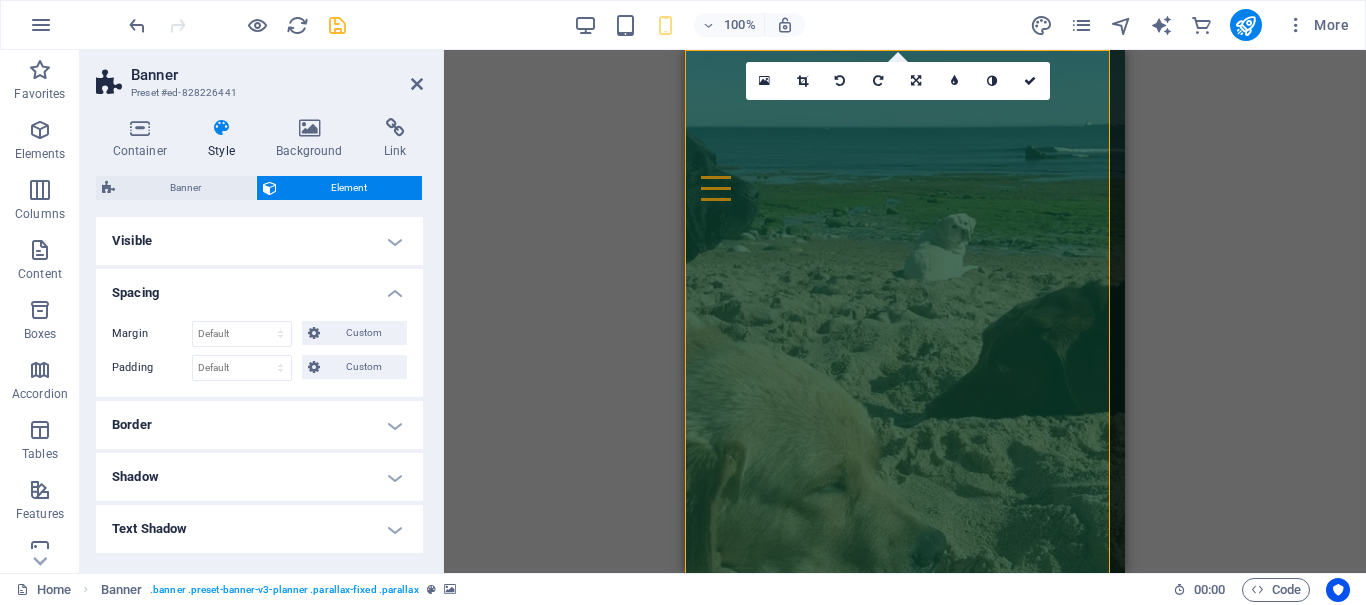 click on "Spacing" at bounding box center [259, 287] 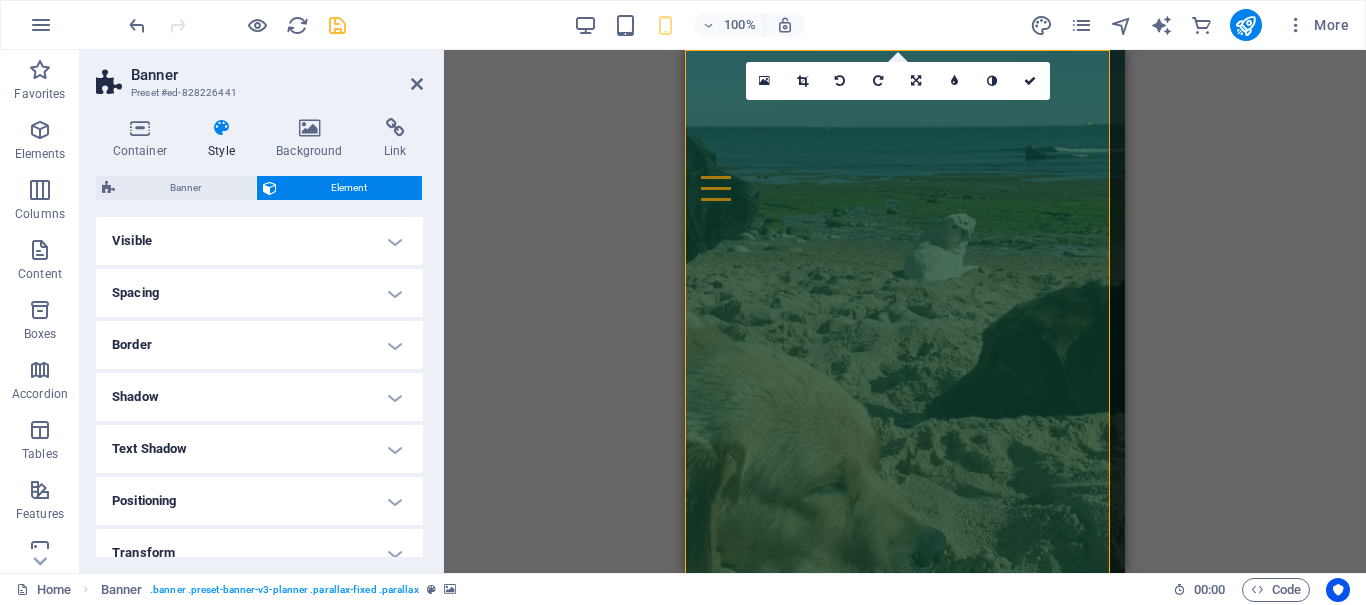 scroll, scrollTop: 176, scrollLeft: 0, axis: vertical 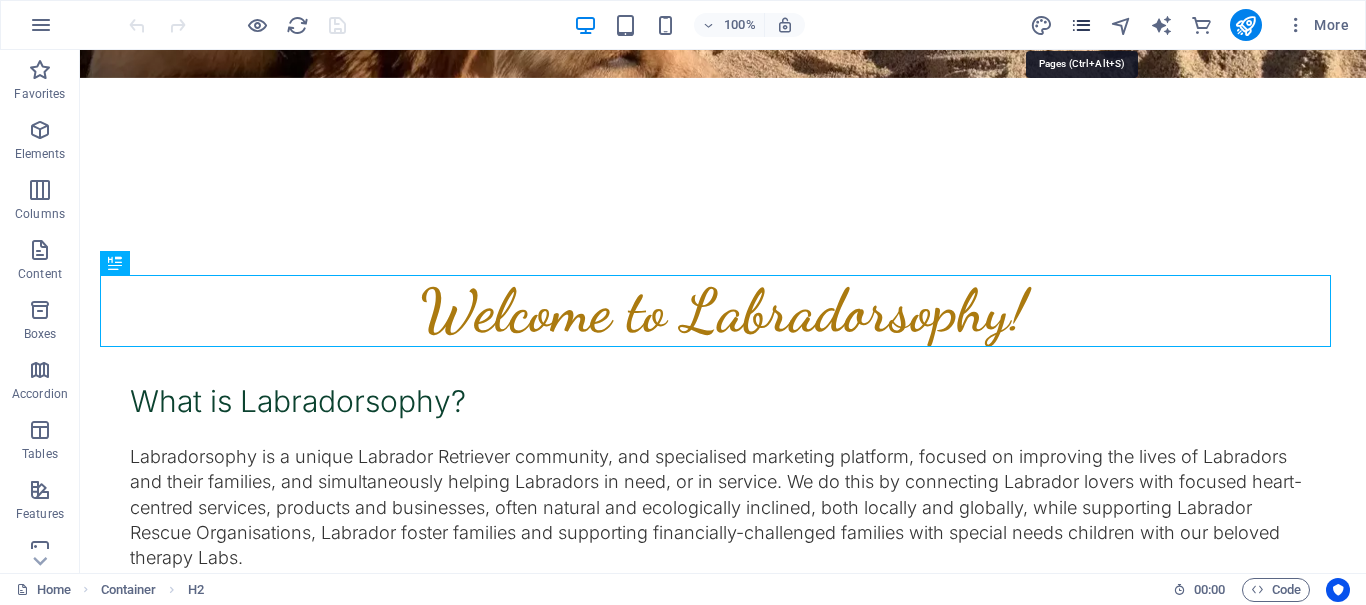 click at bounding box center (1081, 25) 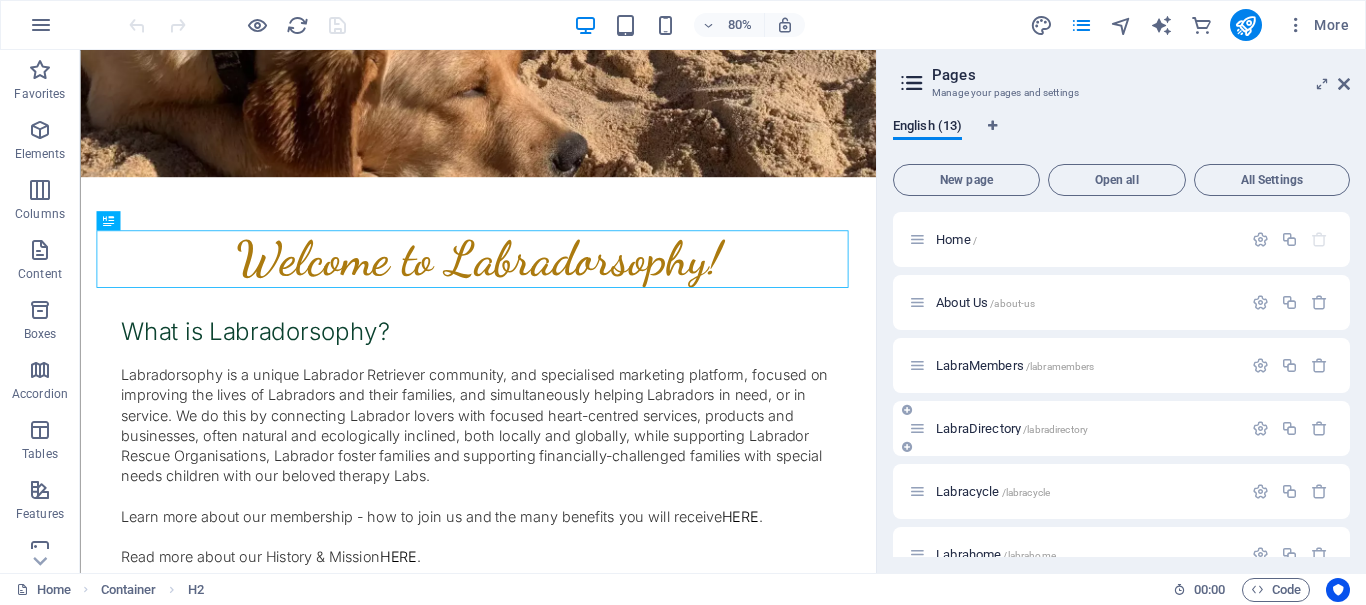 click on "LabraDirectory /labradirectory" at bounding box center [1012, 428] 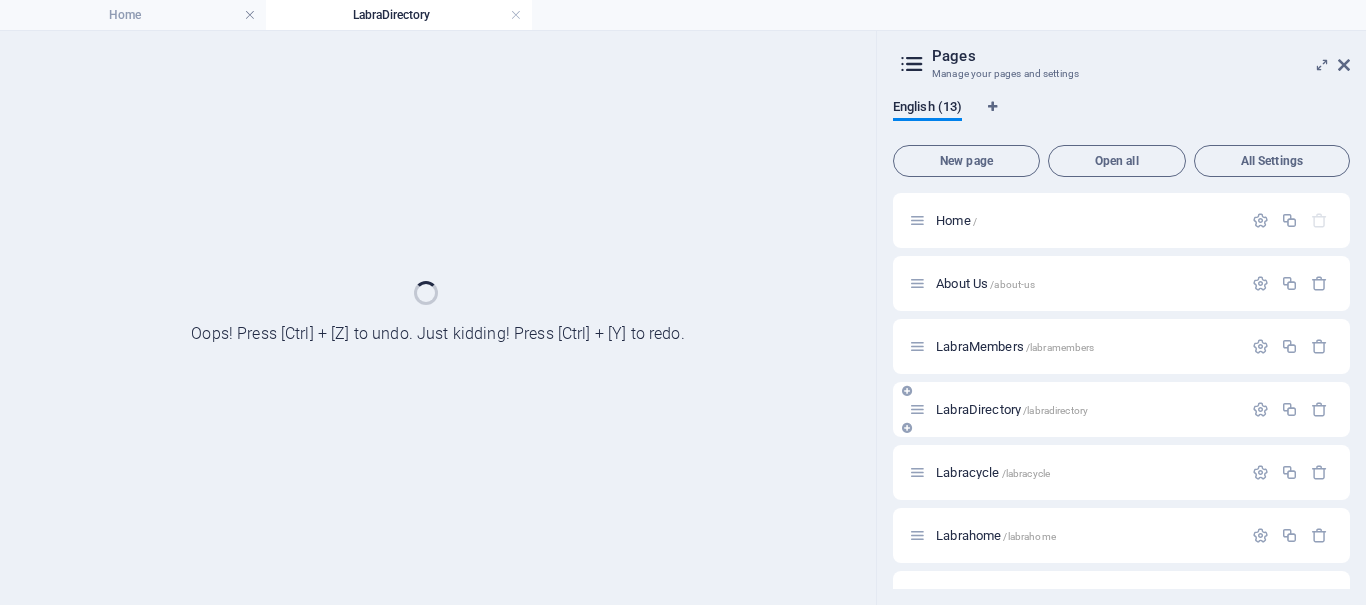 scroll, scrollTop: 0, scrollLeft: 0, axis: both 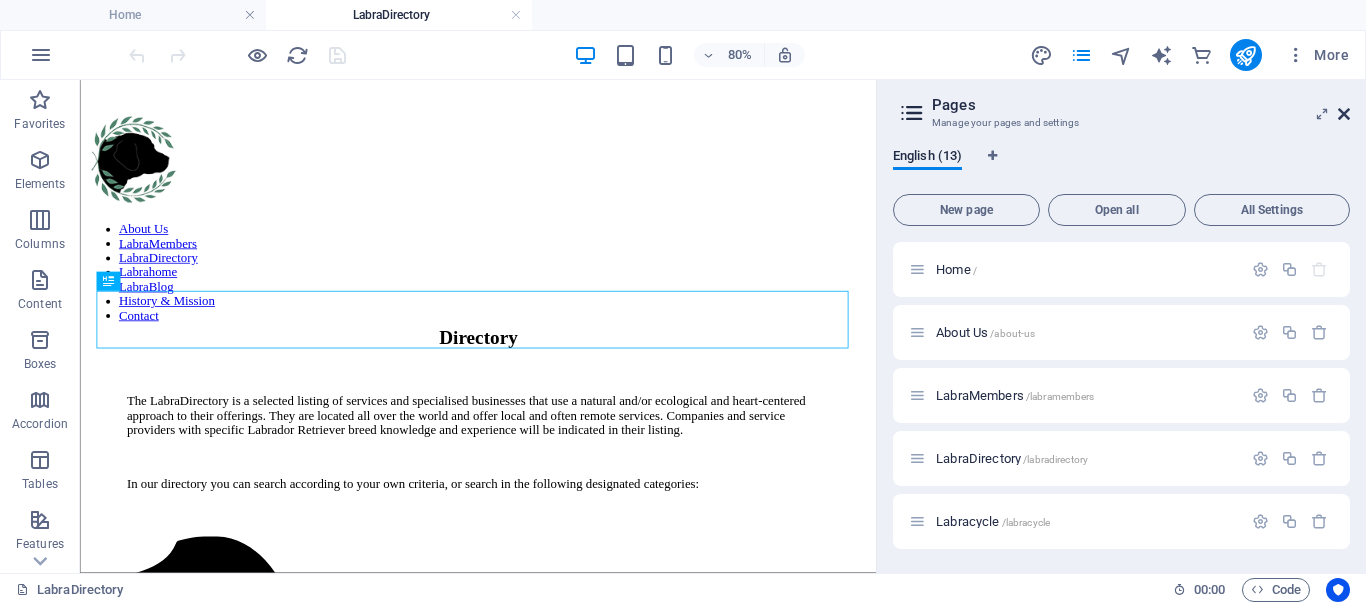 click at bounding box center (1344, 114) 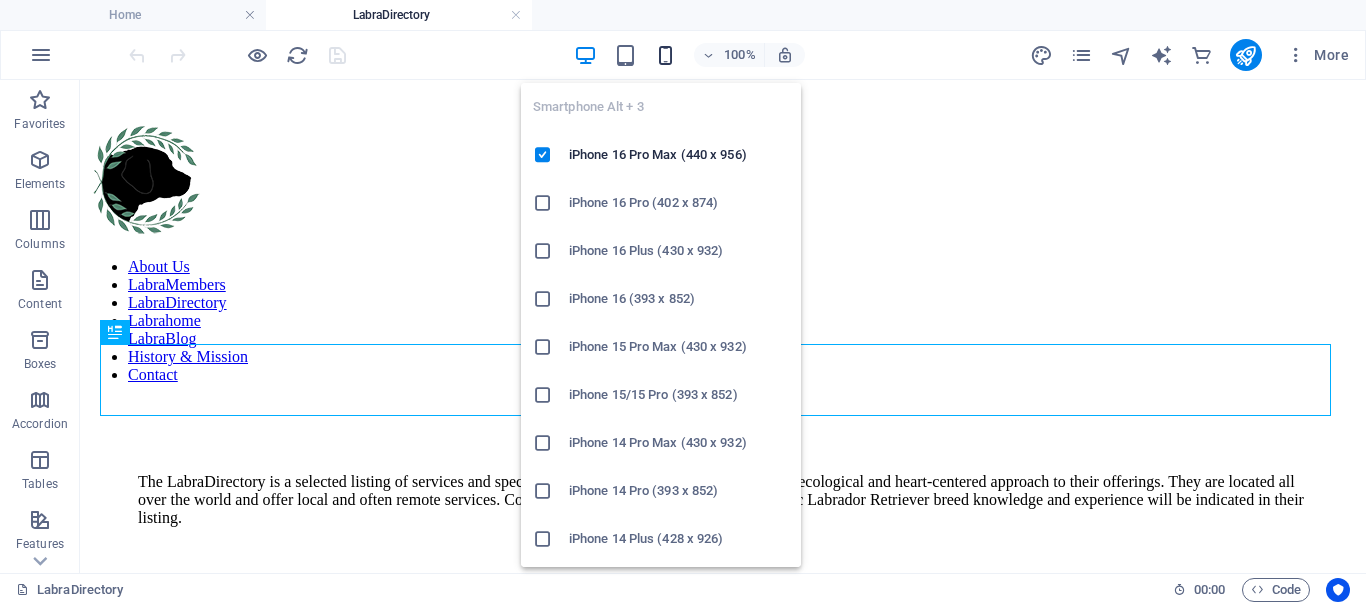 click at bounding box center [665, 55] 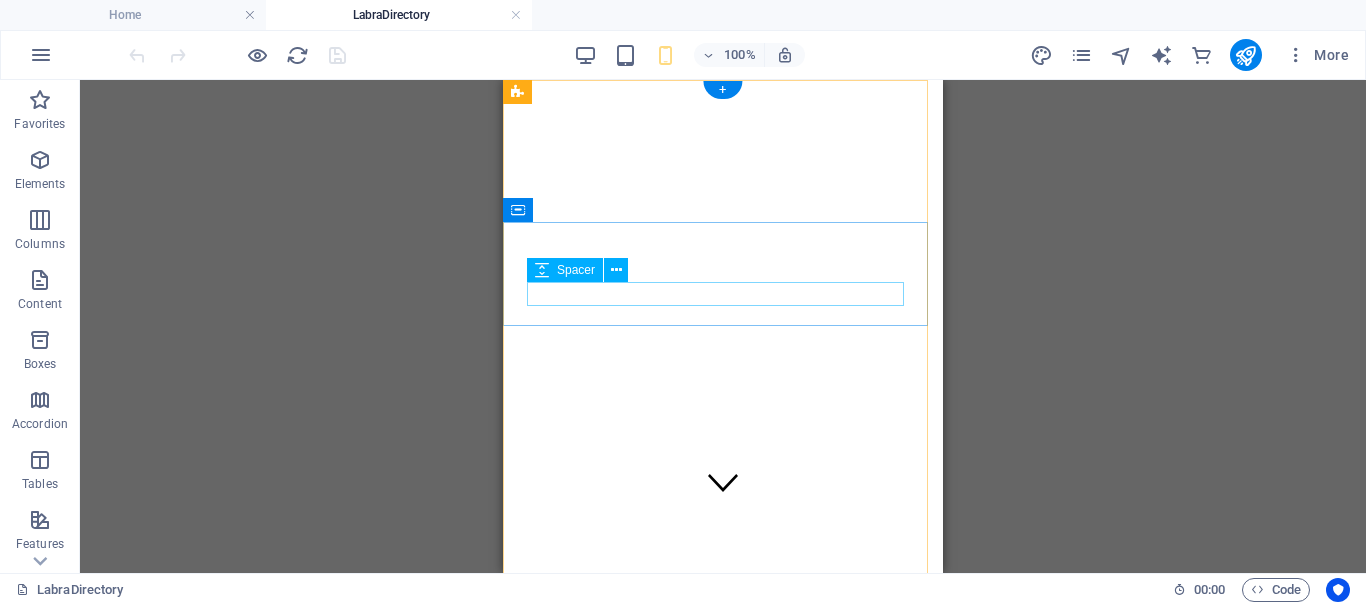 scroll, scrollTop: 0, scrollLeft: 0, axis: both 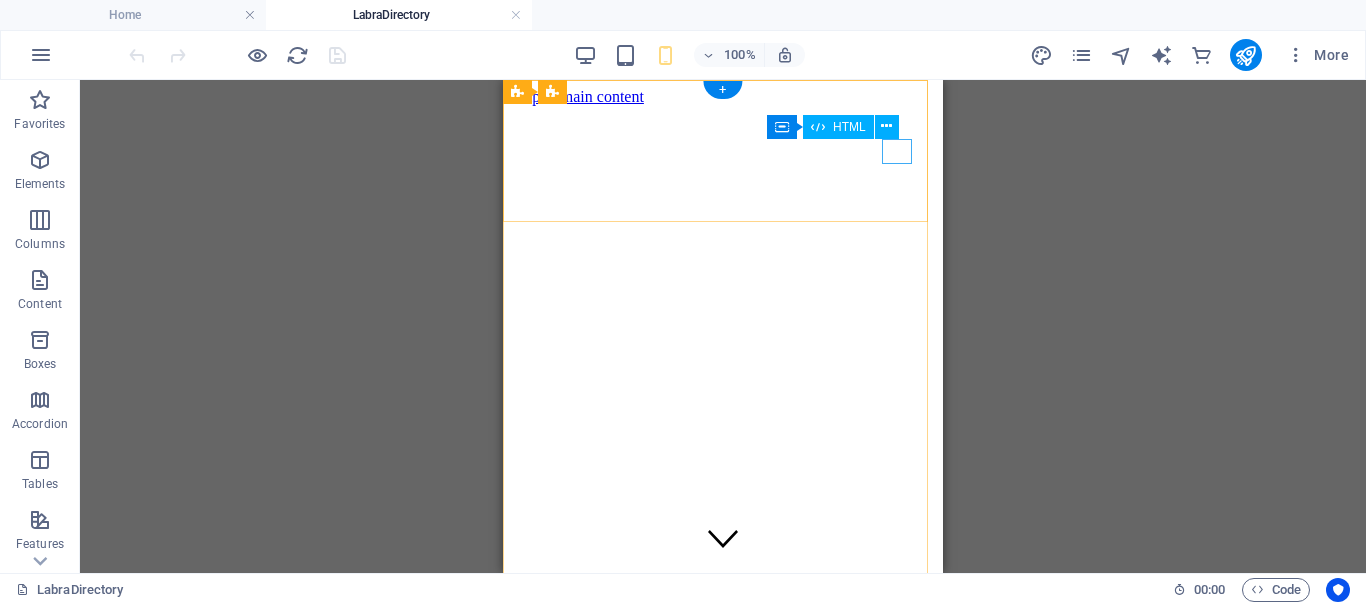 click at bounding box center (723, 767) 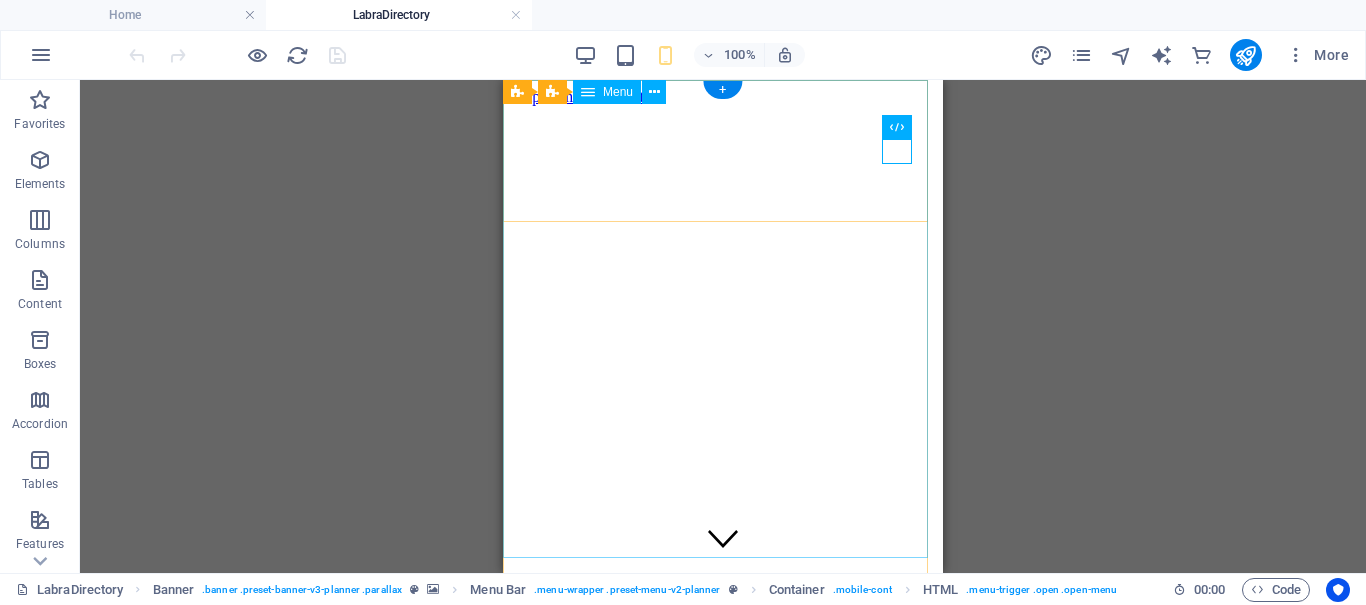 click on "About Us LabraMembers LabraDirectory Labrahome LabraBlog History & Mission Contact" at bounding box center [723, 846] 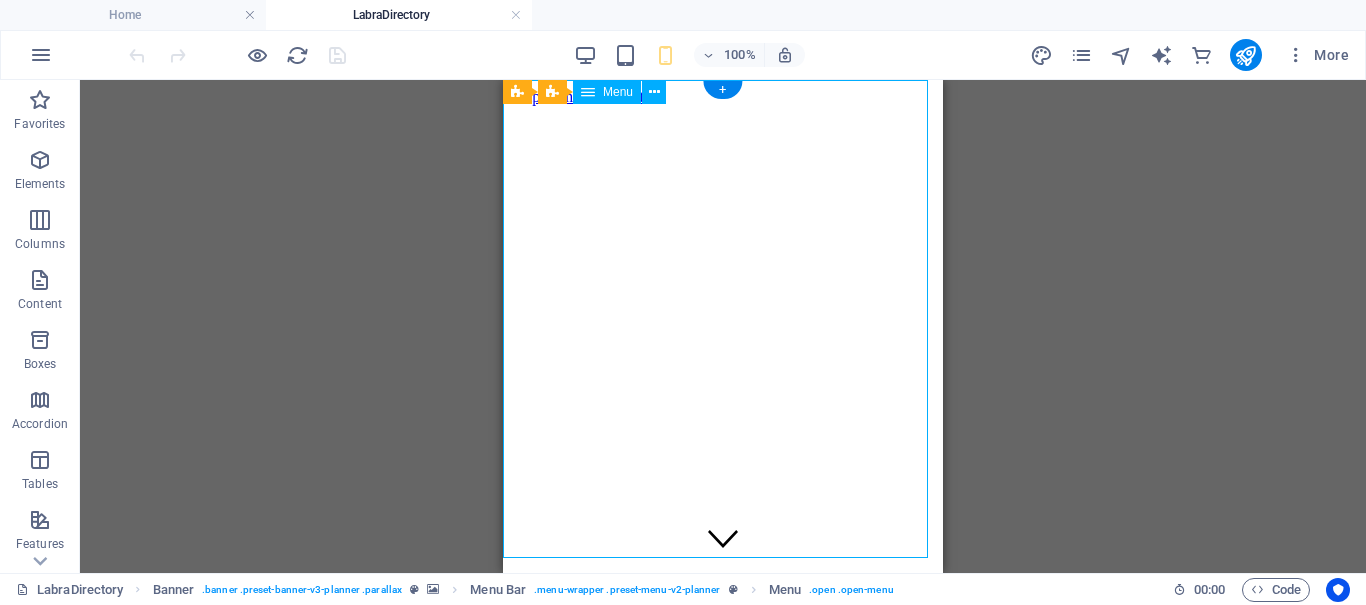 click on "About Us LabraMembers LabraDirectory Labrahome LabraBlog History & Mission Contact" at bounding box center [723, 846] 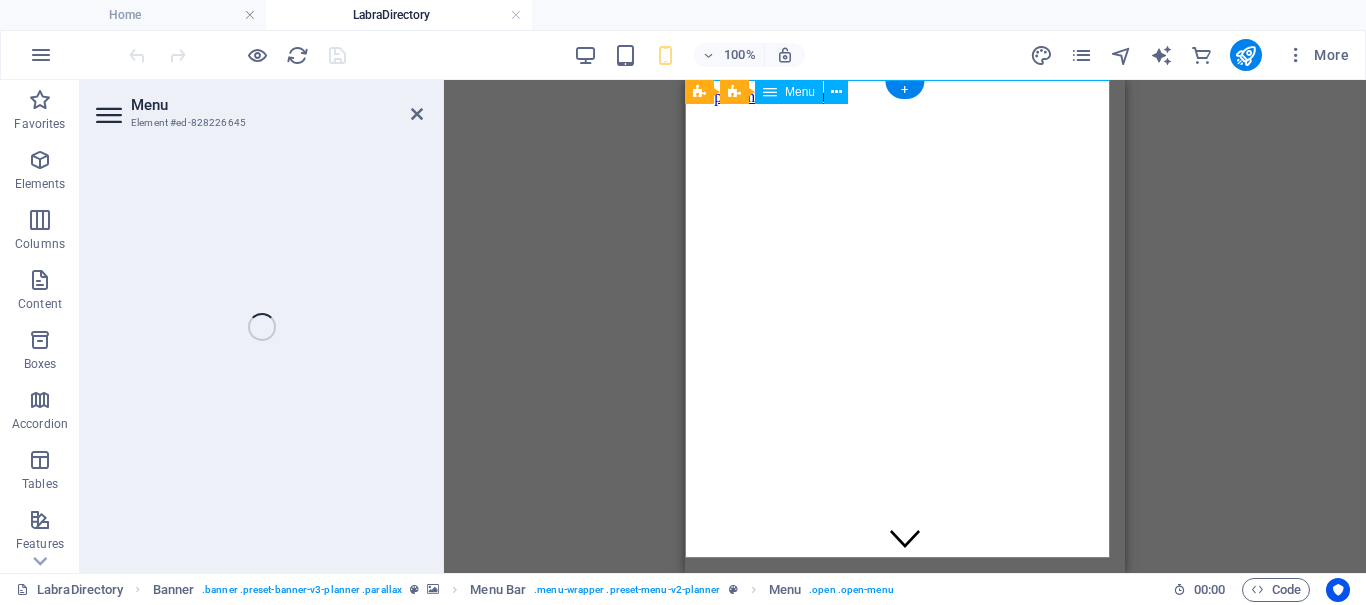 select on "1" 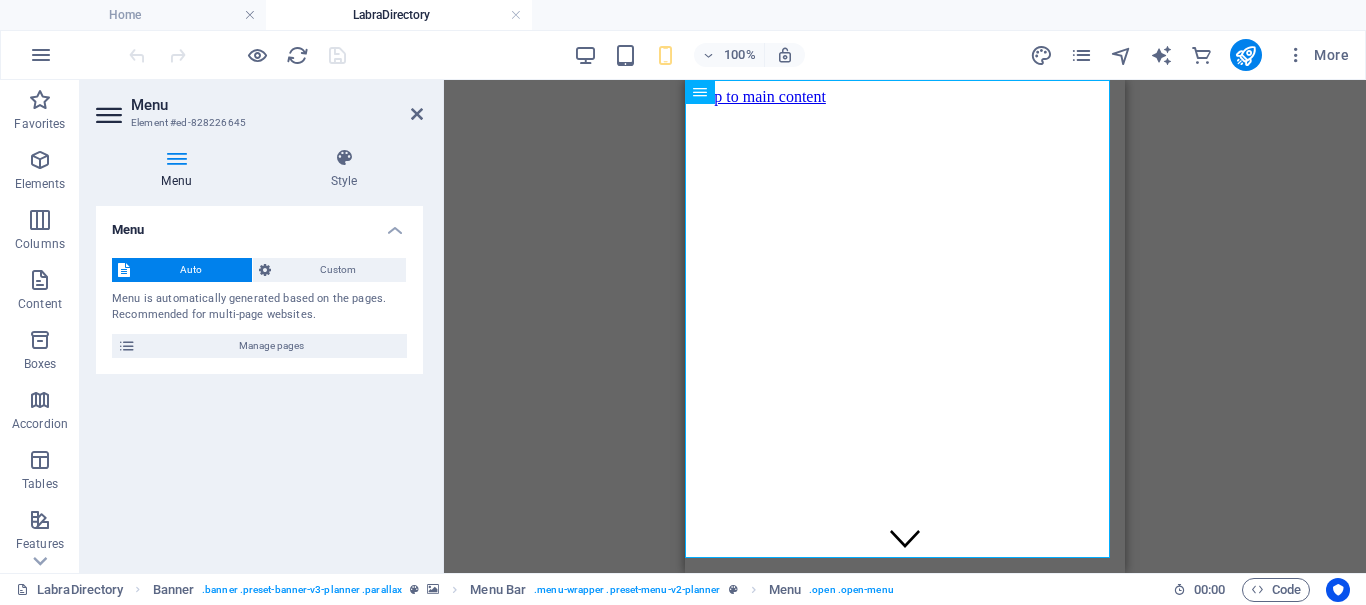 click on "Auto" at bounding box center [191, 270] 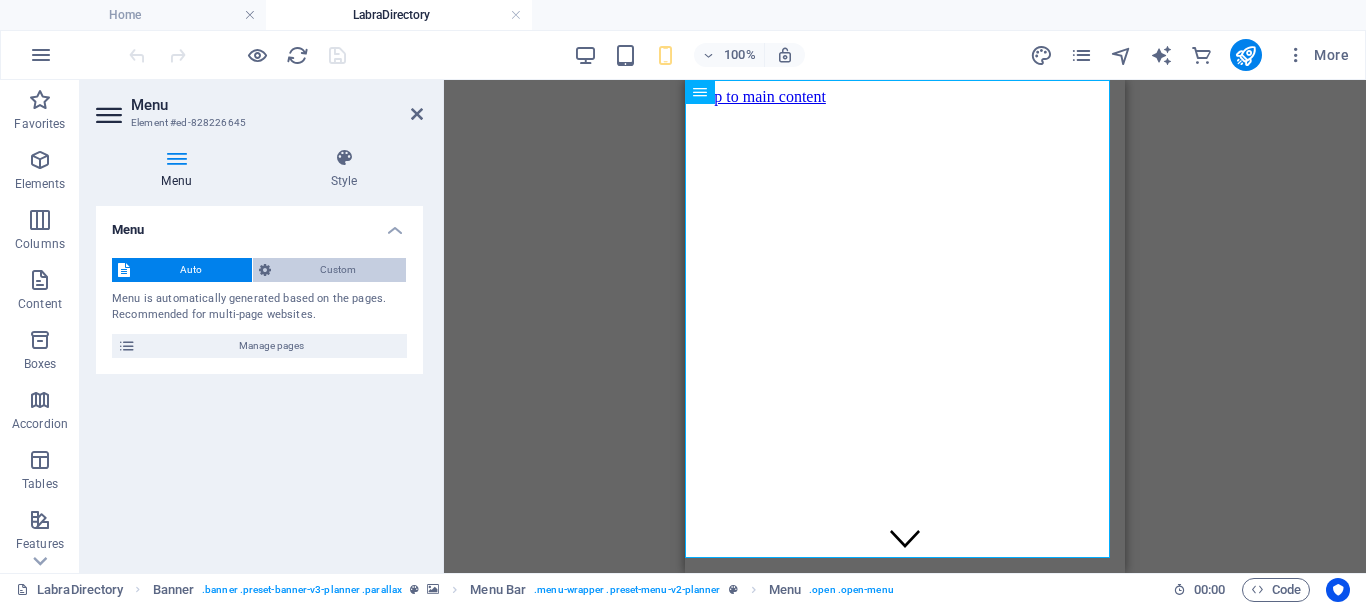 click on "Custom" at bounding box center (339, 270) 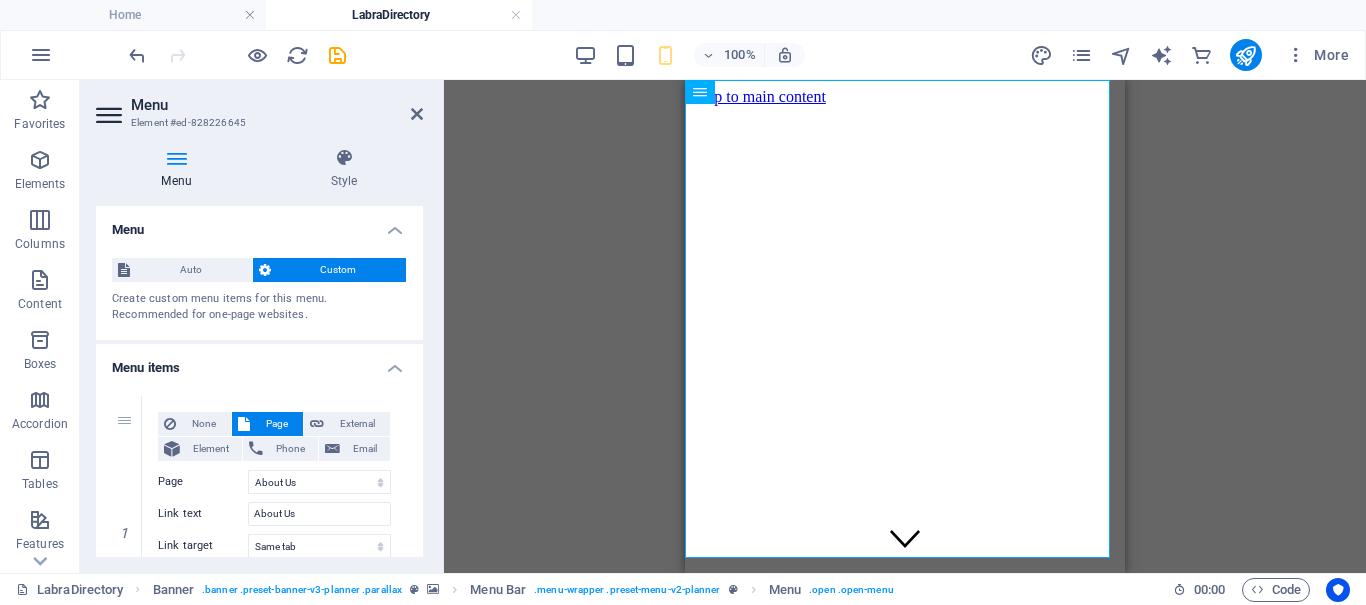 scroll, scrollTop: 100, scrollLeft: 0, axis: vertical 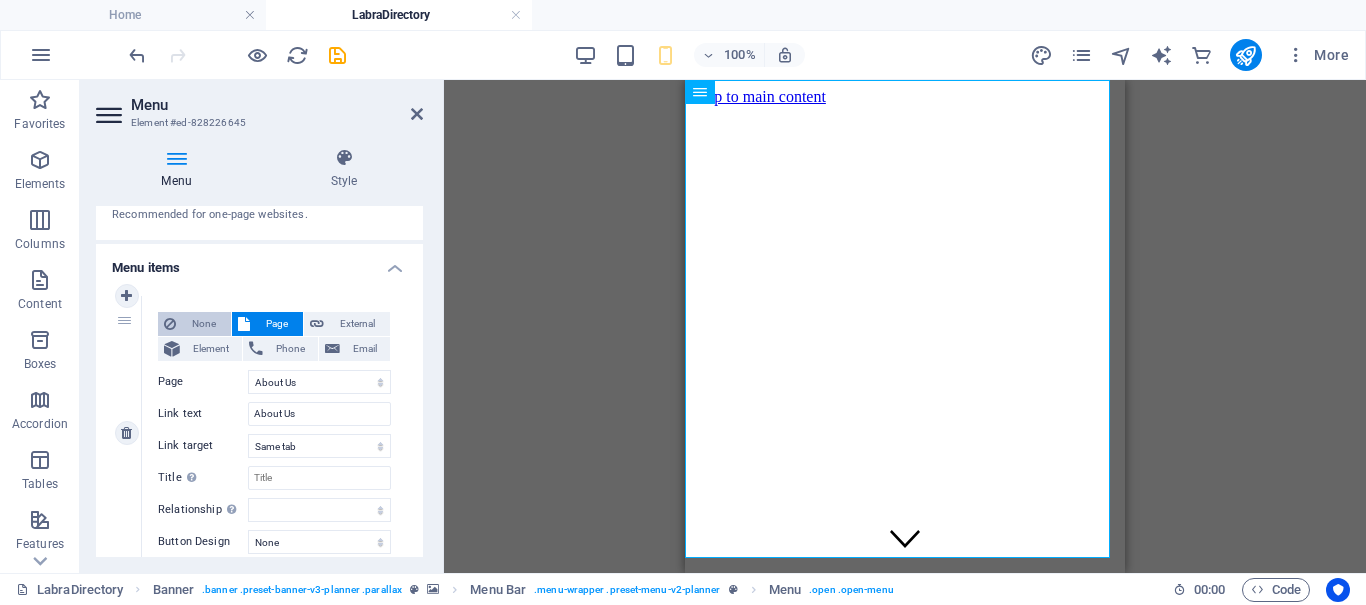 click on "None" at bounding box center (203, 324) 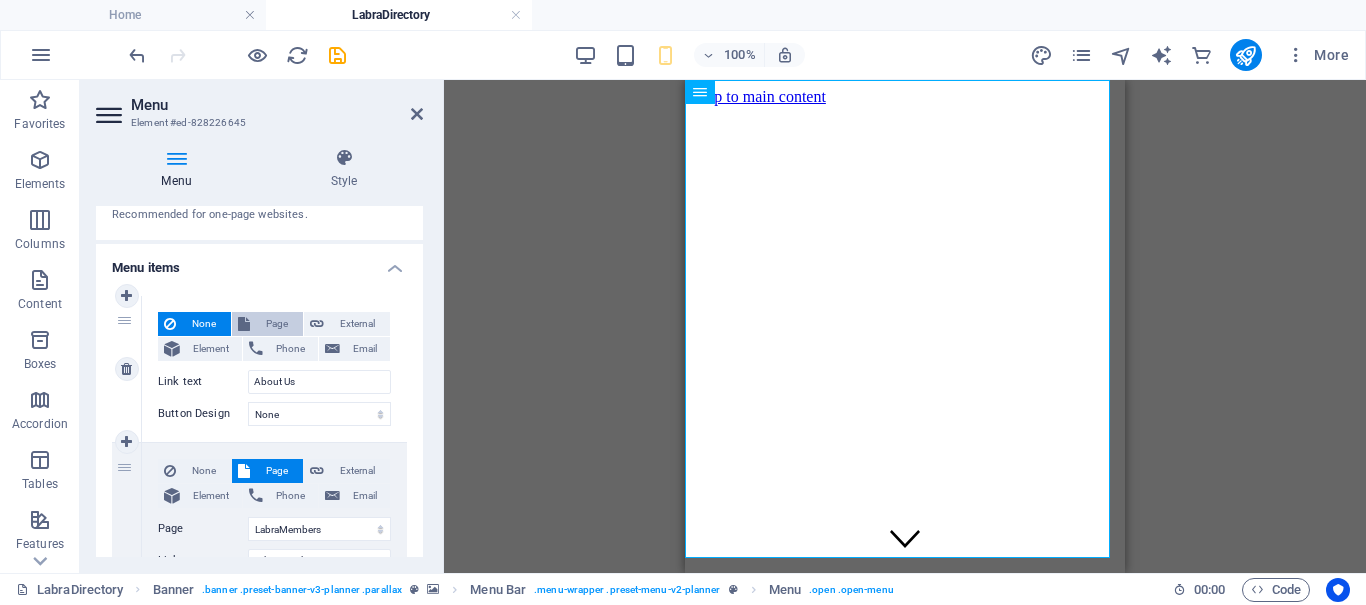 click on "Page" at bounding box center (276, 324) 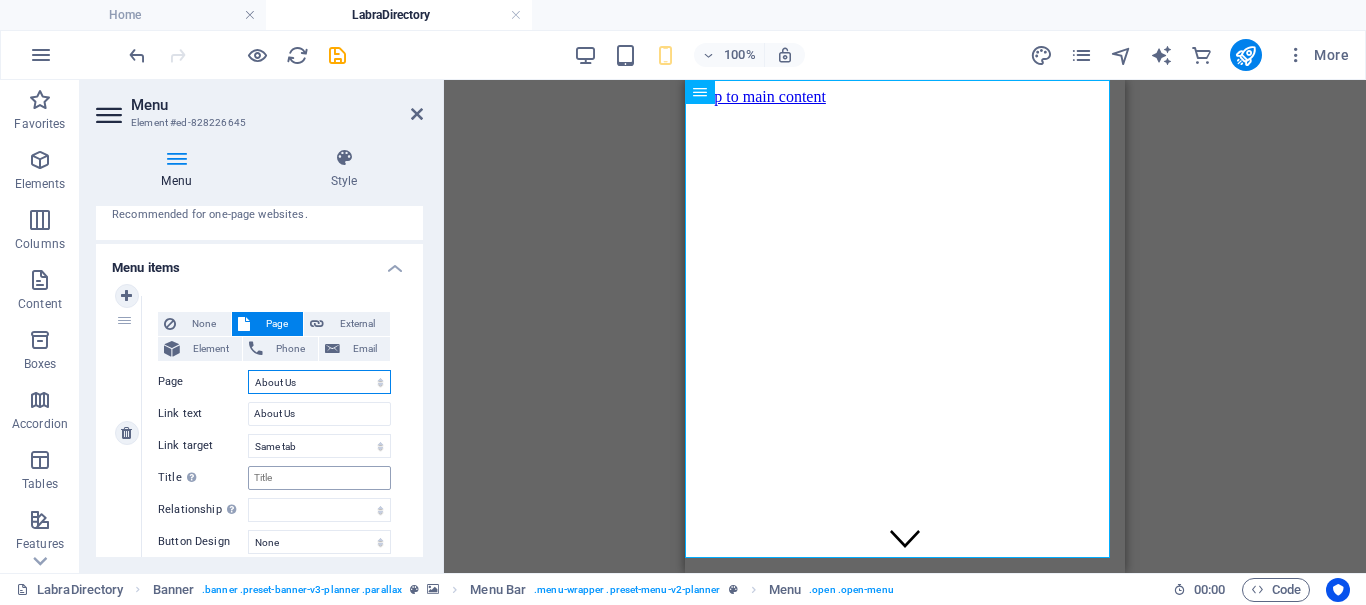 scroll, scrollTop: 200, scrollLeft: 0, axis: vertical 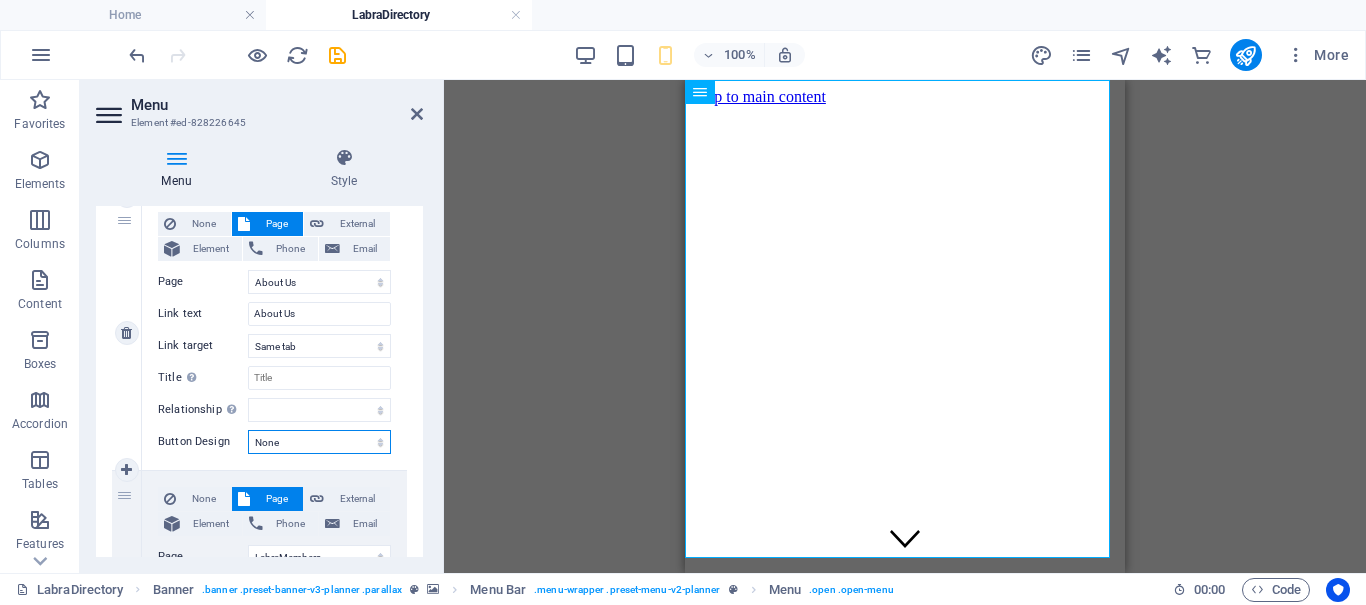click on "None Default Primary Secondary" at bounding box center (319, 442) 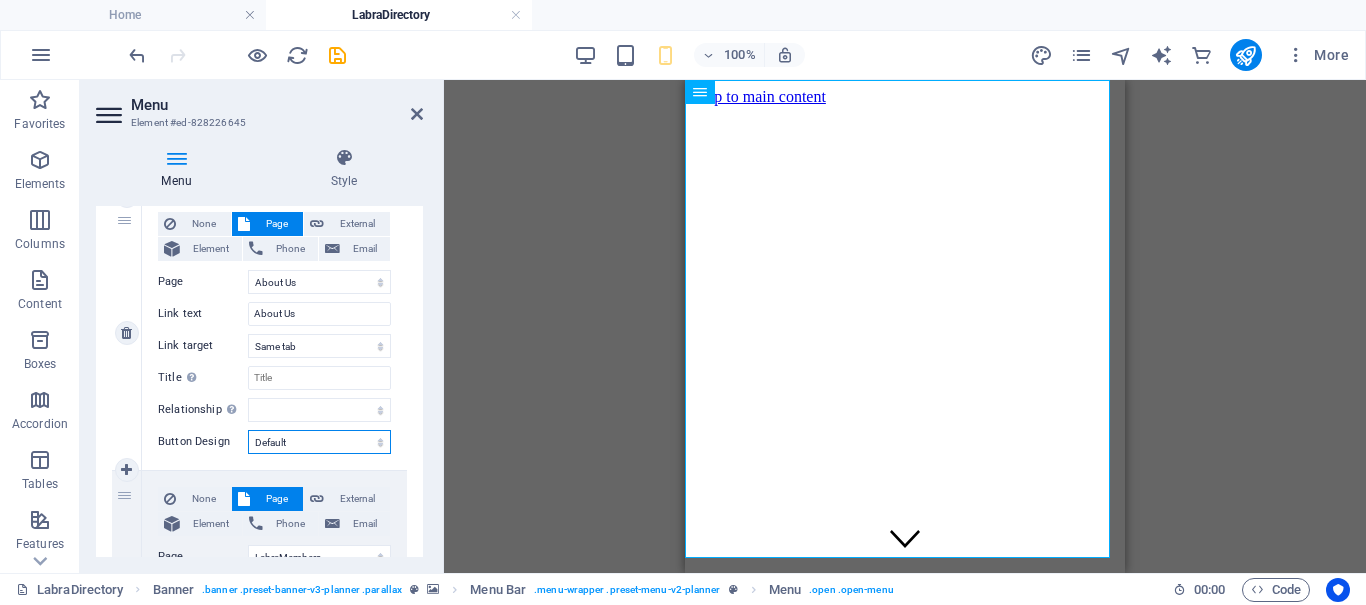 click on "None Default Primary Secondary" at bounding box center (319, 442) 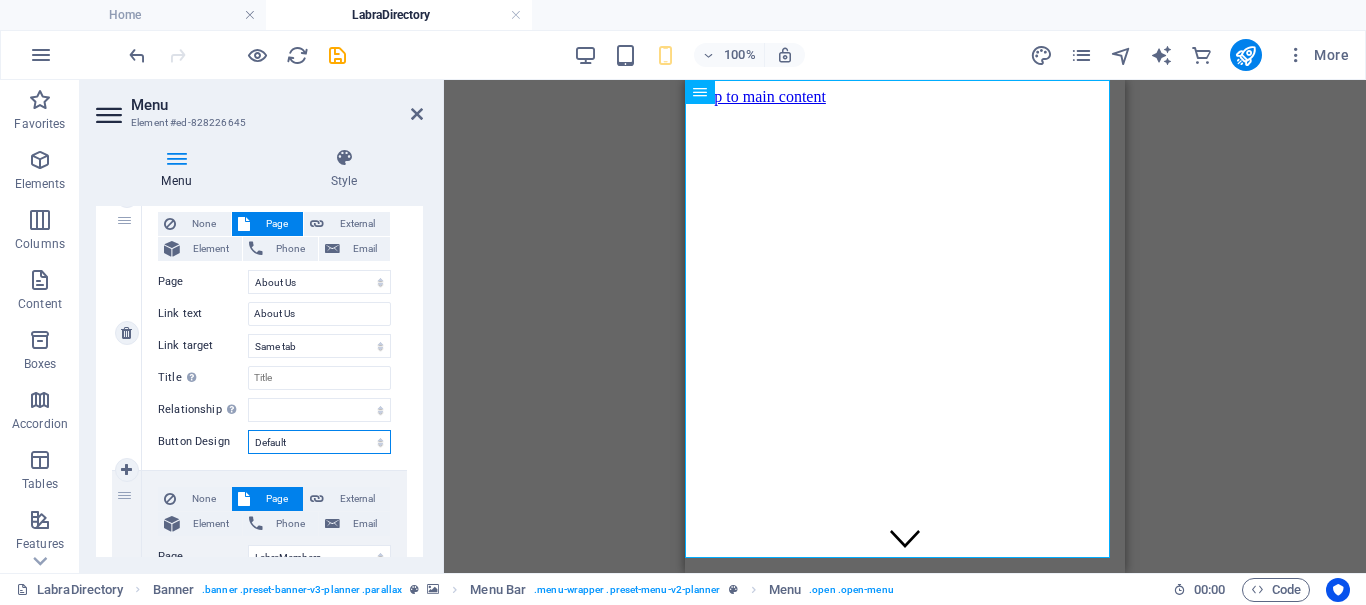 click on "None Default Primary Secondary" at bounding box center [319, 442] 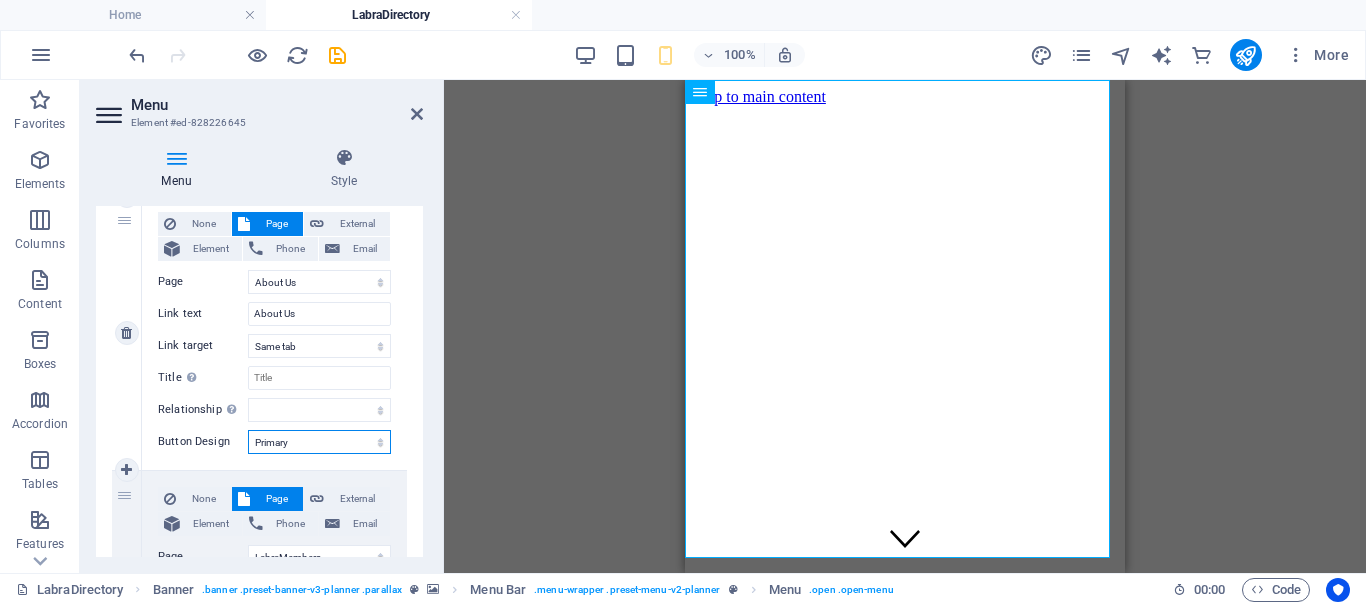 click on "None Default Primary Secondary" at bounding box center (319, 442) 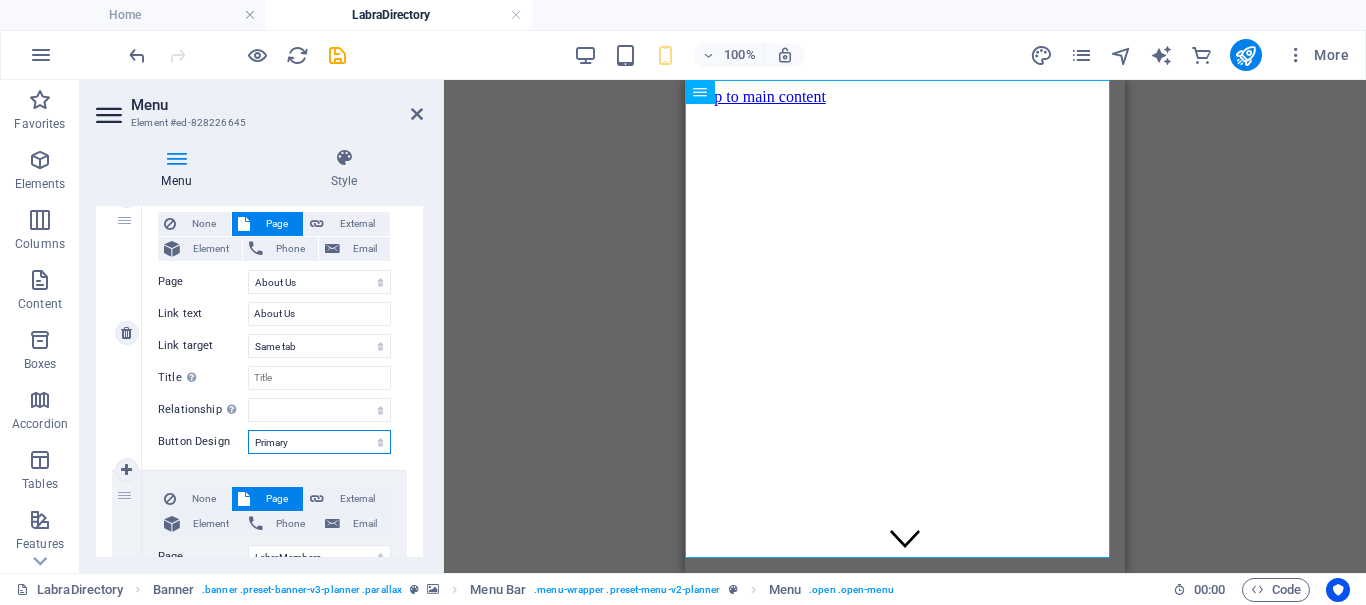 click on "None Default Primary Secondary" at bounding box center (319, 442) 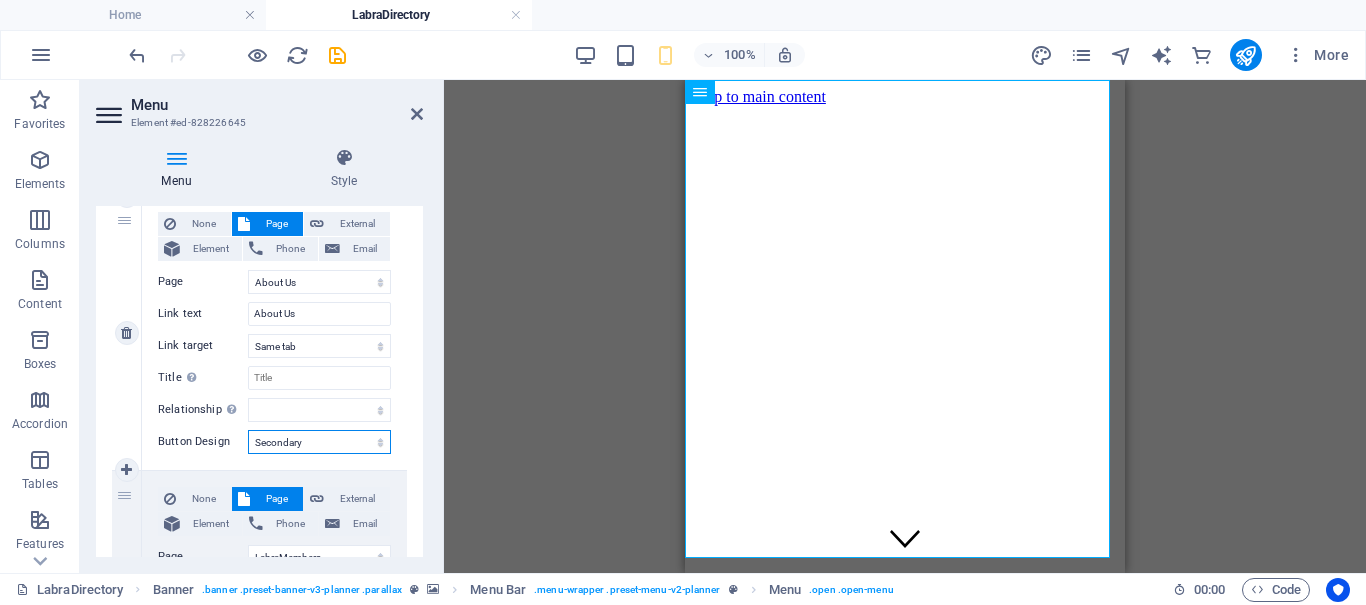 click on "None Default Primary Secondary" at bounding box center (319, 442) 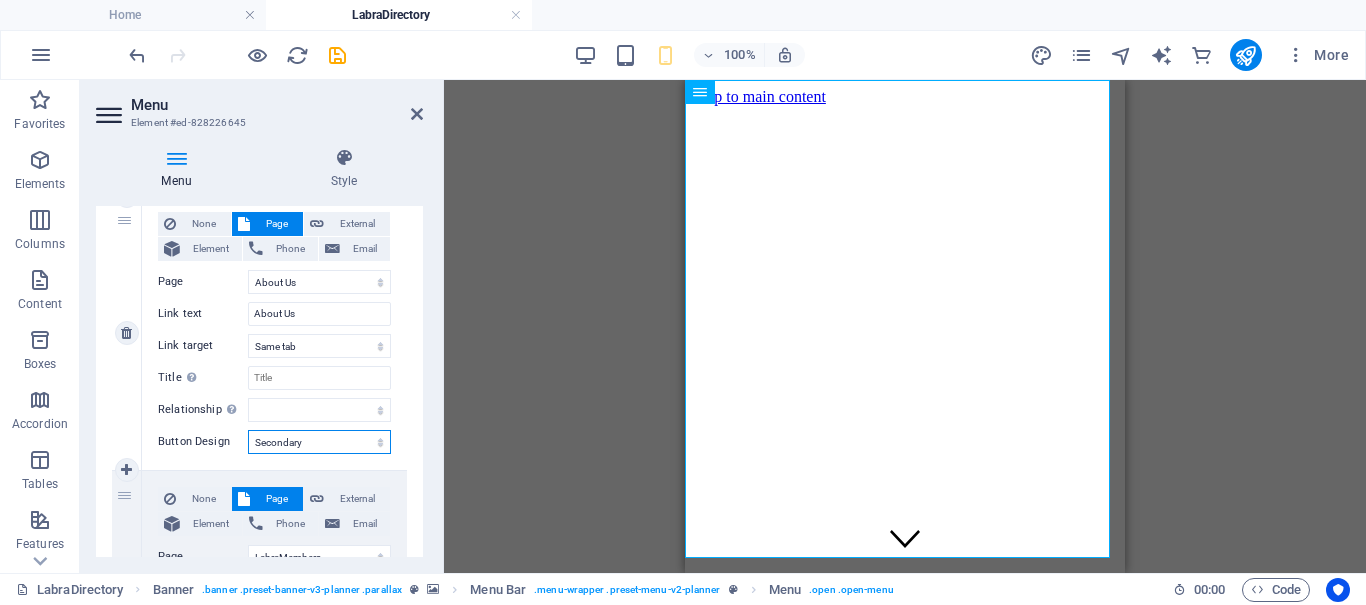 click on "None Default Primary Secondary" at bounding box center (319, 442) 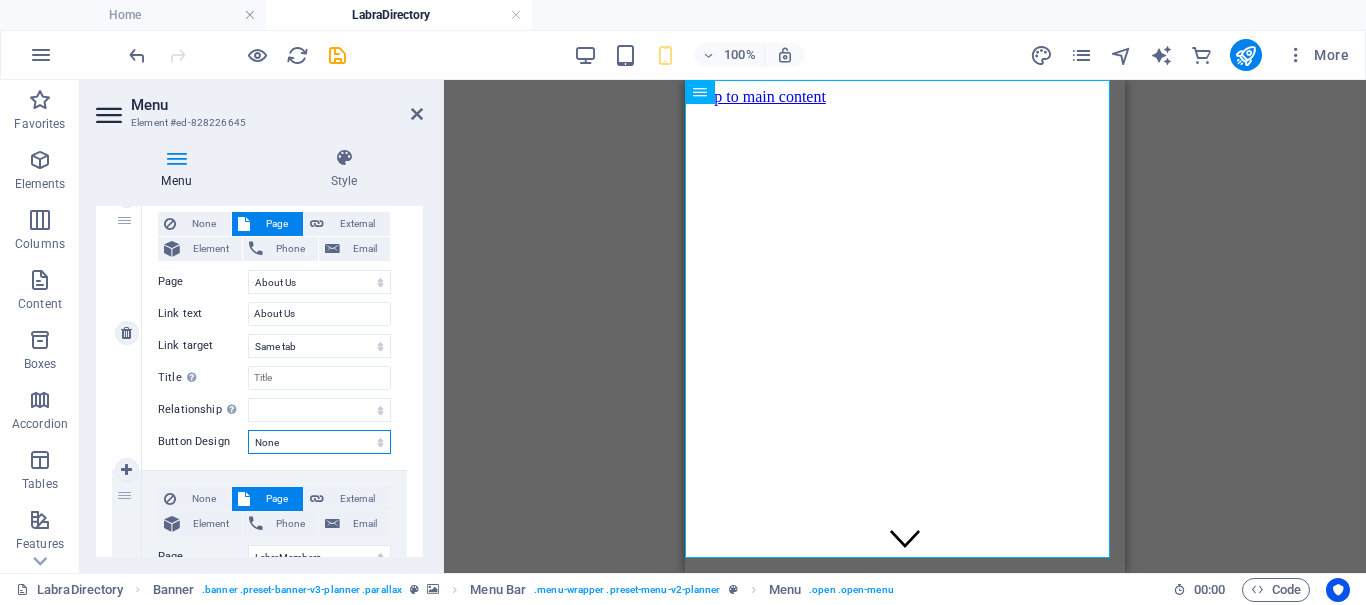 click on "None Default Primary Secondary" at bounding box center [319, 442] 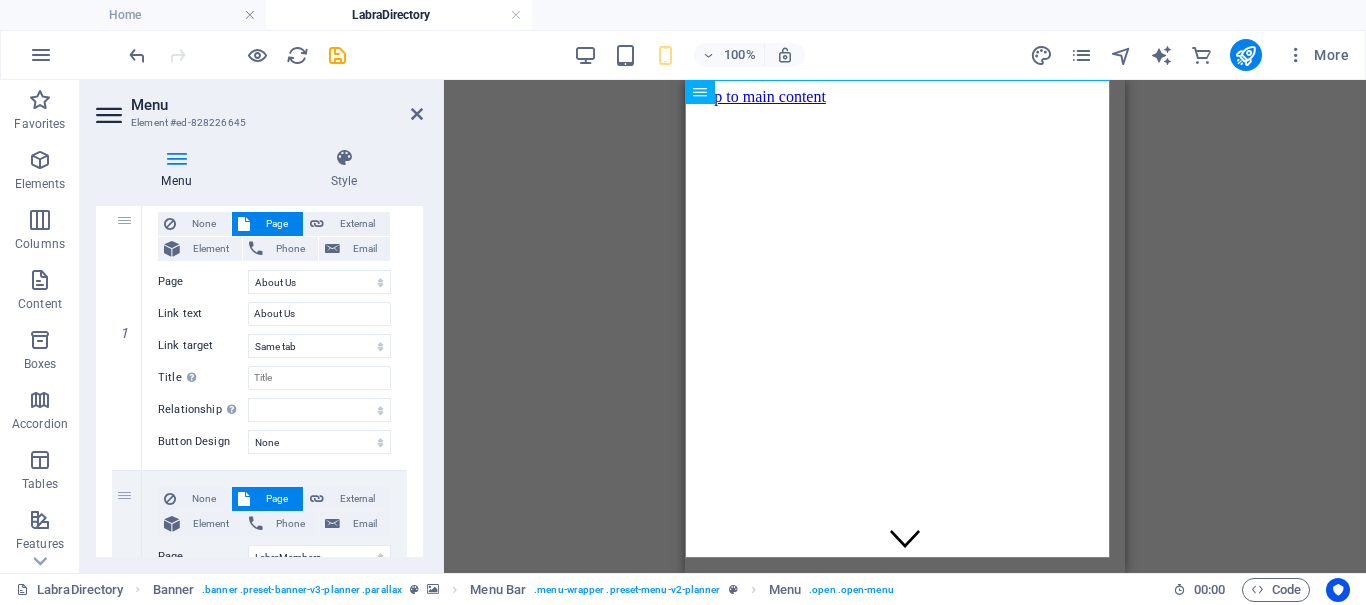 click on "1 None Page External Element Phone Email Page Home About Us LabraMembers LabraDirectory Labracycle Labrahome LabraBlog History &amp; Mission Labratalk Contact Legal Notice Privacy Home (Copy) Element
URL /about-us Phone Email Link text About Us Link target New tab Same tab Overlay Title Additional link description, should not be the same as the link text. The title is most often shown as a tooltip text when the mouse moves over the element. Leave empty if uncertain. Relationship Sets the  relationship of this link to the link target . For example, the value "nofollow" instructs search engines not to follow the link. Can be left empty. alternate author bookmark external help license next nofollow noreferrer noopener prev search tag Button Design None Default Primary Secondary 2 None Page External Element Phone Email Page Home About Us LabraMembers LabraDirectory Labracycle Labrahome LabraBlog History &amp; Mission Labratalk Contact Legal Notice Privacy Home (Copy) Element" at bounding box center (259, 1158) 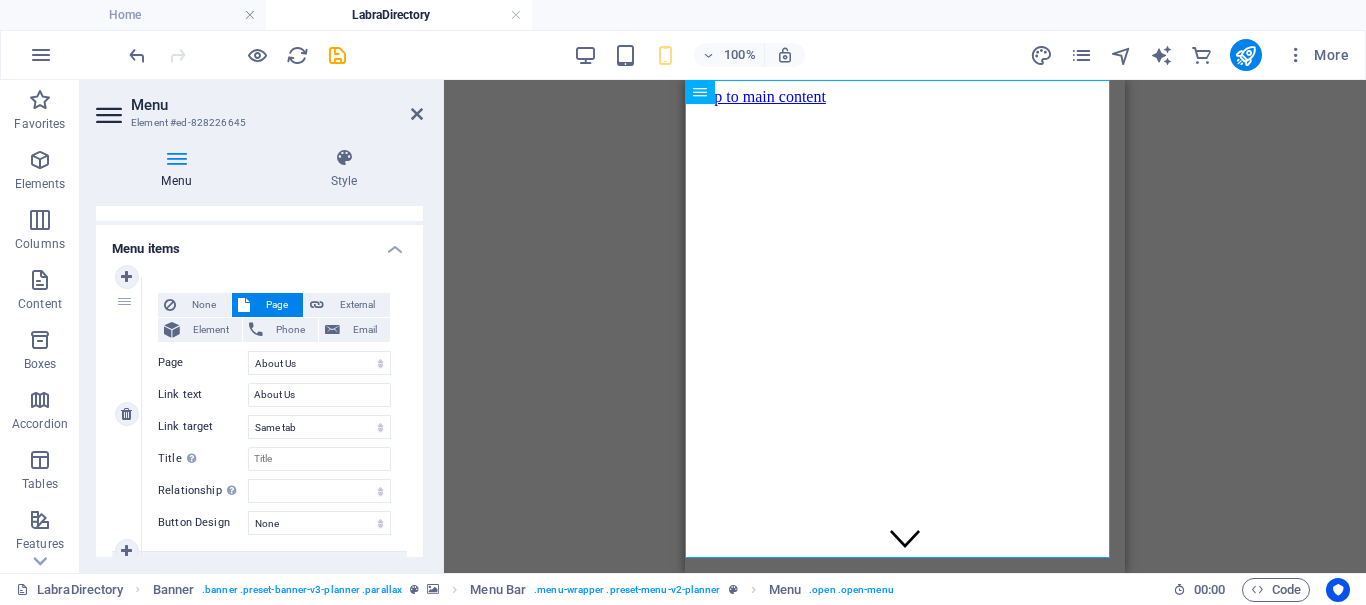scroll, scrollTop: 0, scrollLeft: 0, axis: both 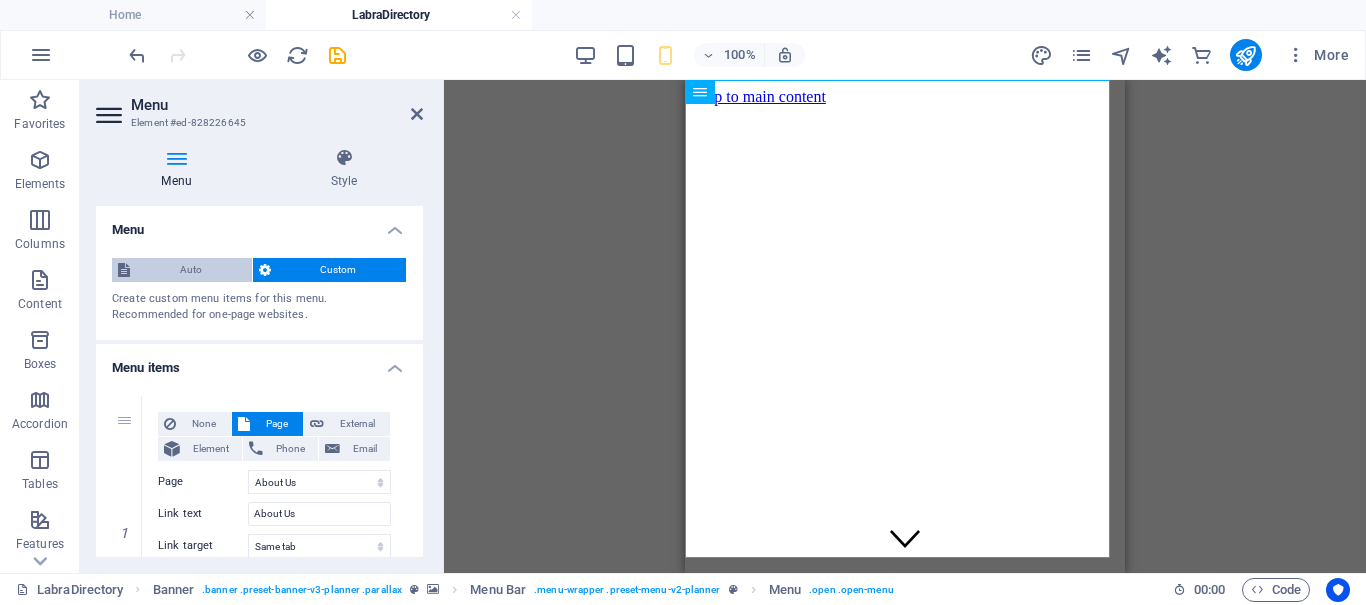 click on "Auto" at bounding box center (191, 270) 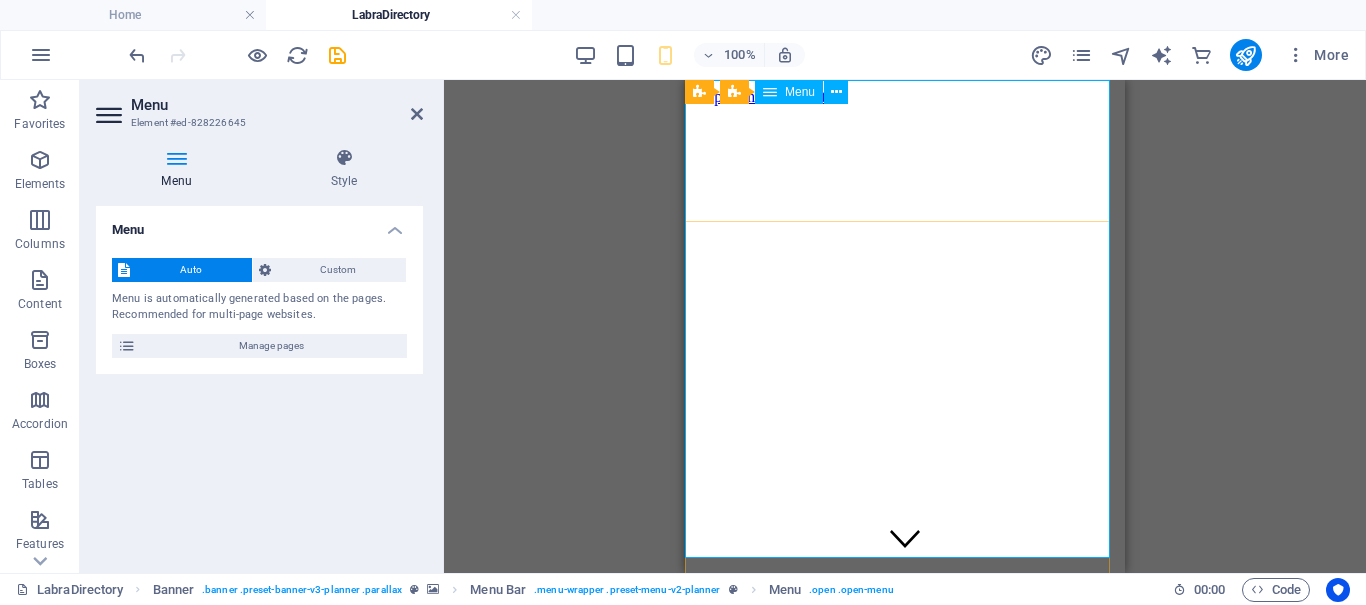 scroll, scrollTop: 167, scrollLeft: 0, axis: vertical 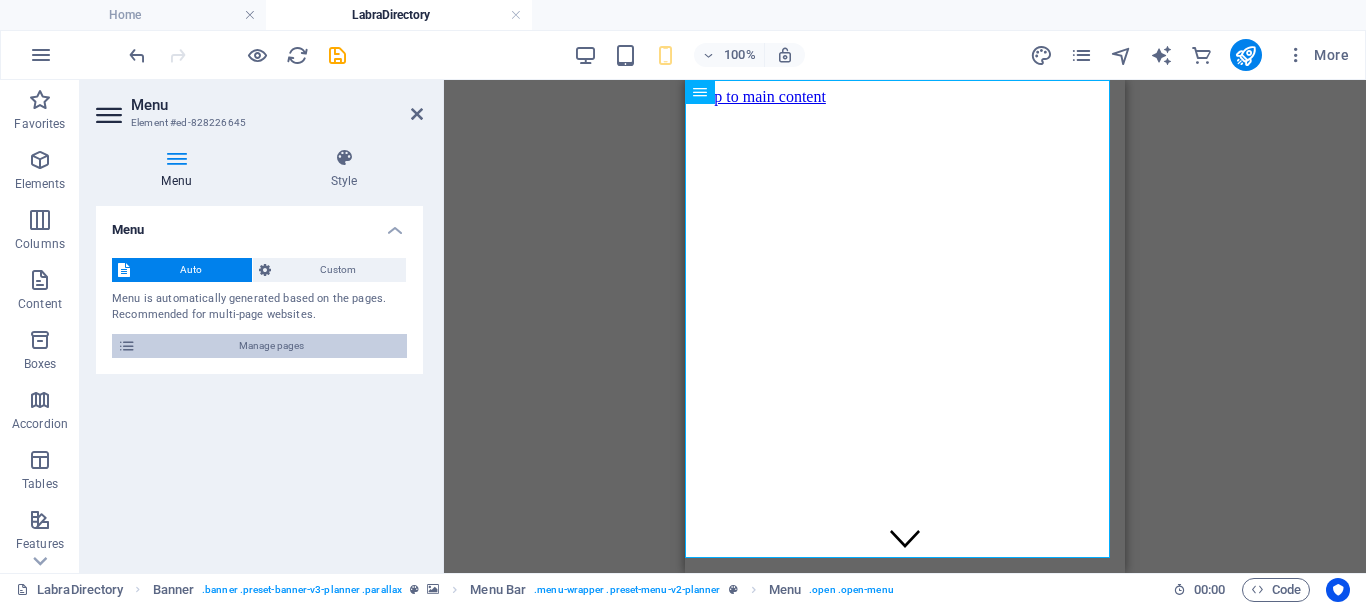 click on "Manage pages" at bounding box center (271, 346) 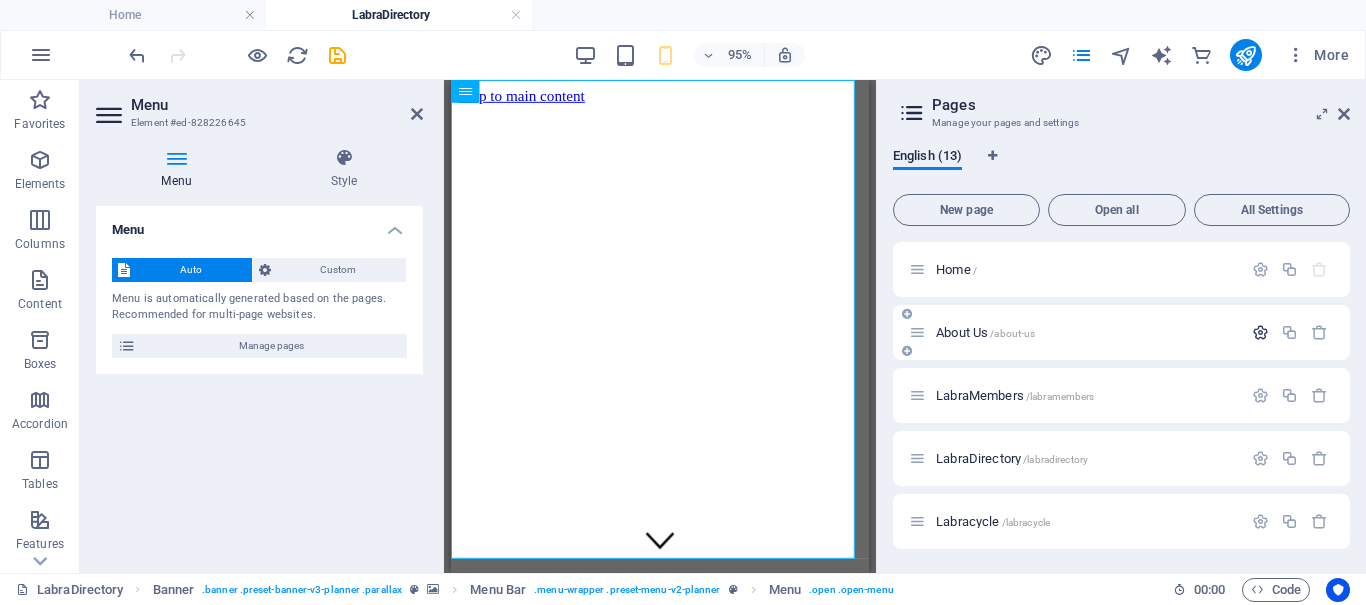 click at bounding box center (1260, 332) 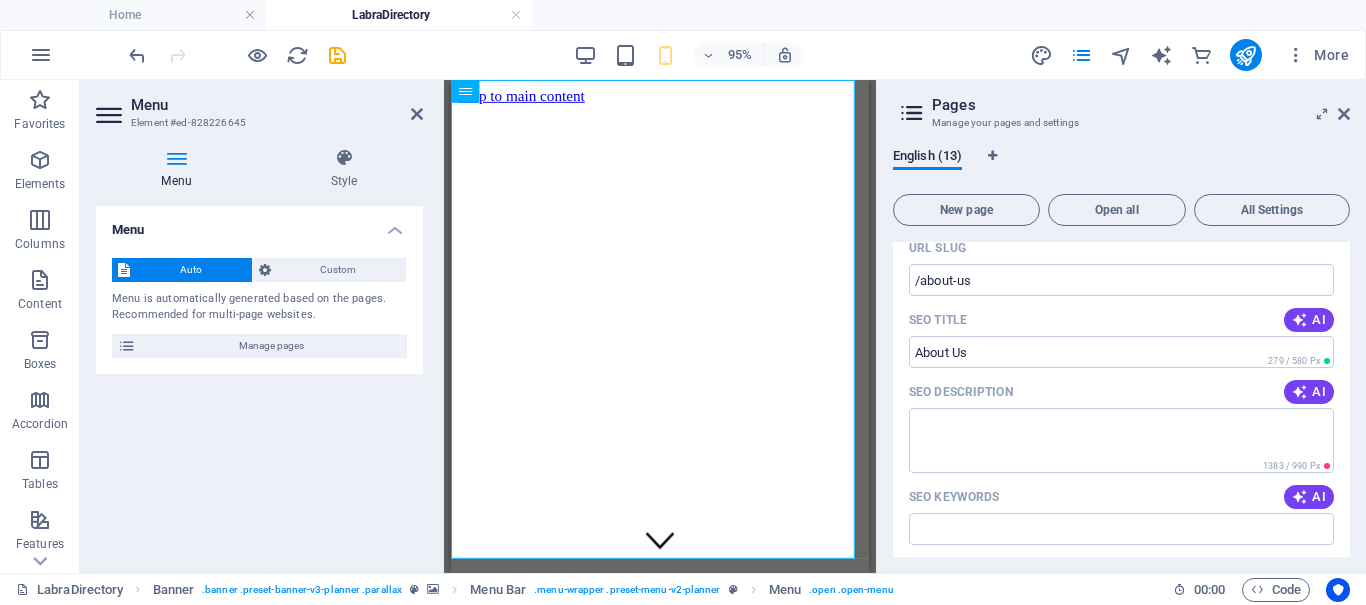 scroll, scrollTop: 400, scrollLeft: 0, axis: vertical 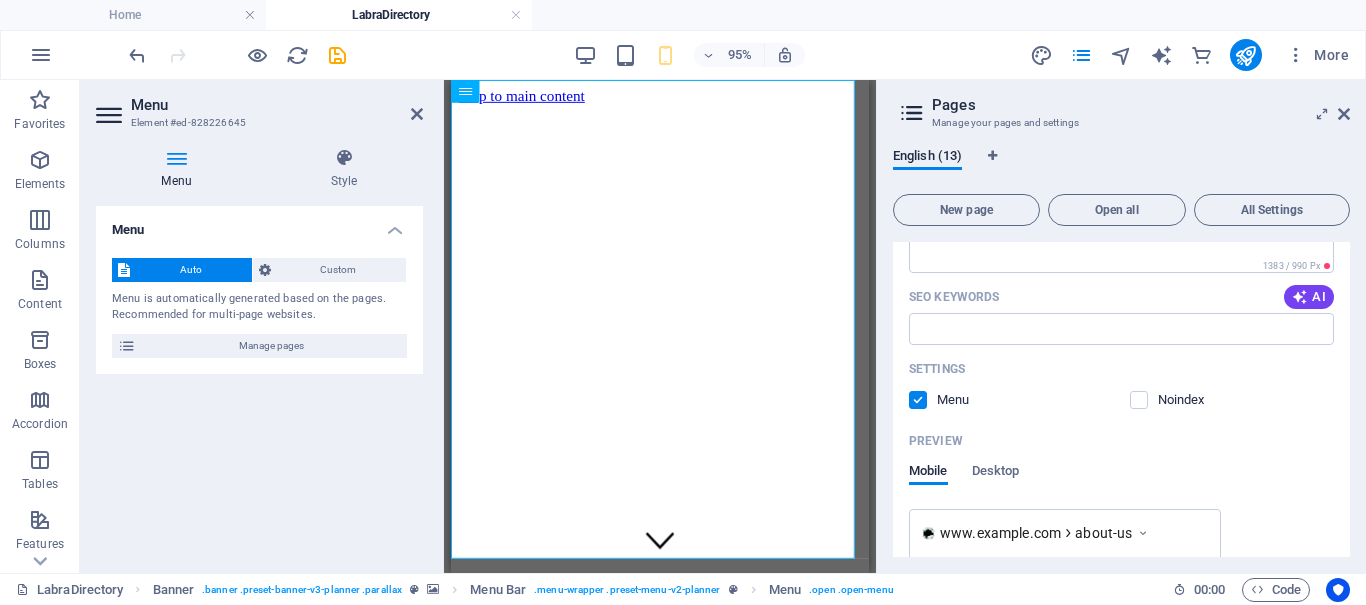 click at bounding box center [918, 400] 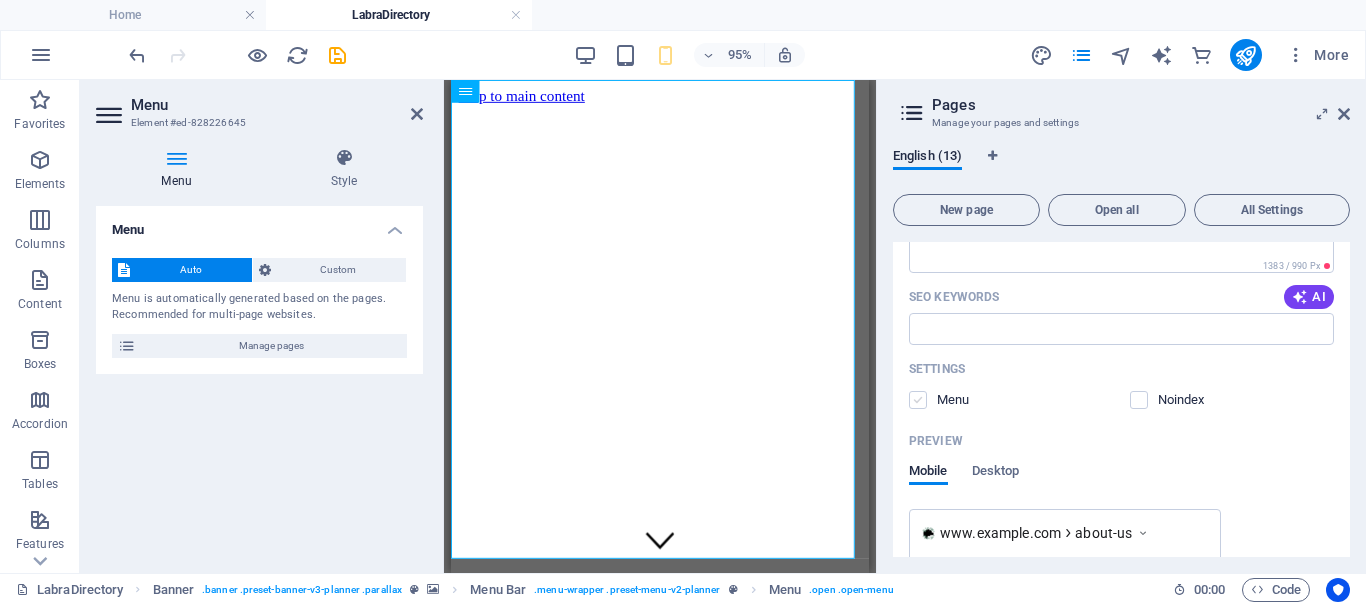 click at bounding box center (918, 400) 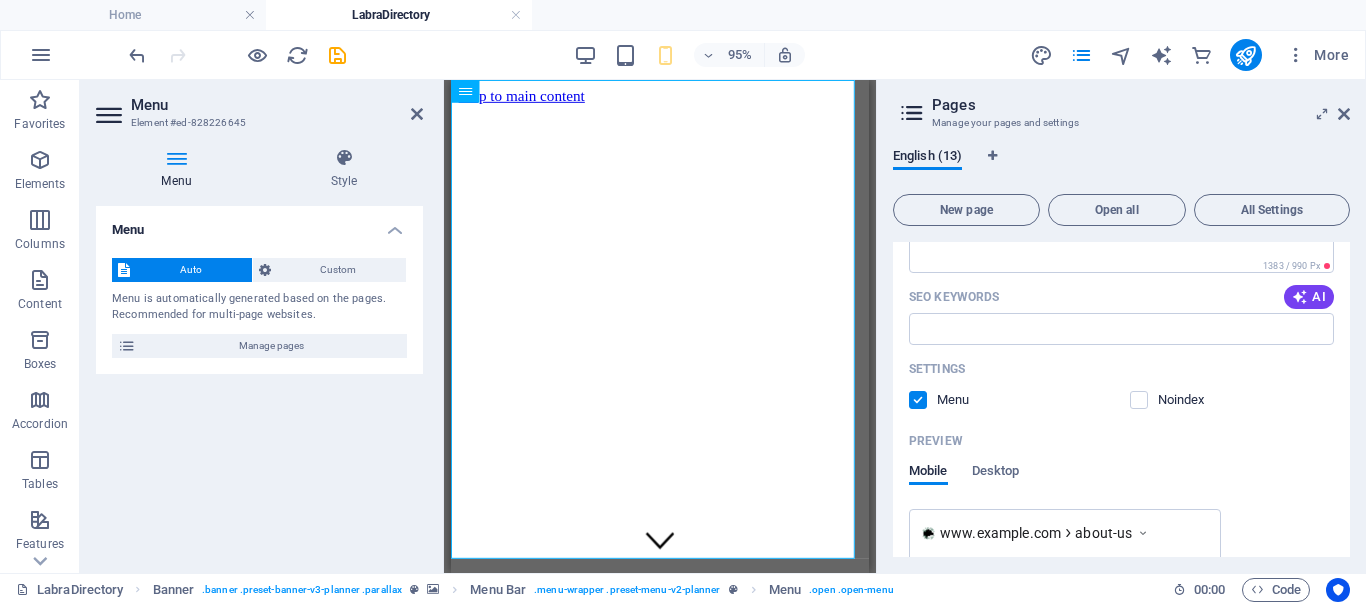 scroll, scrollTop: 266, scrollLeft: 0, axis: vertical 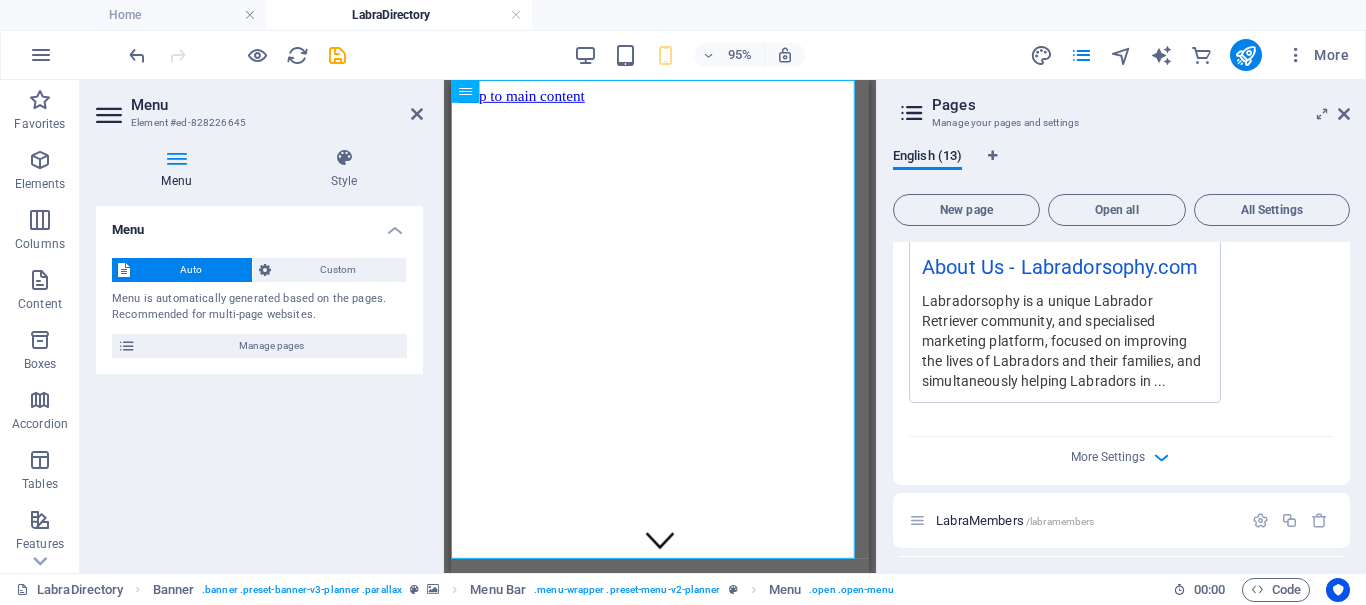 click on "More Settings" at bounding box center (1121, 453) 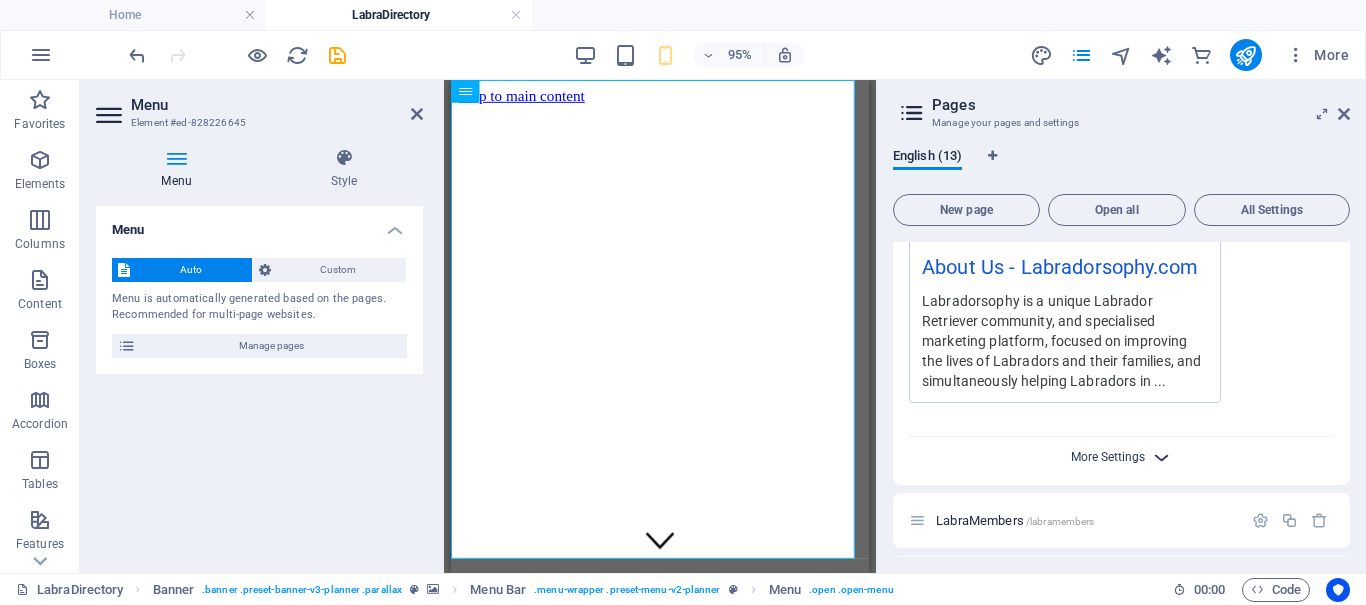click on "More Settings" at bounding box center (1108, 457) 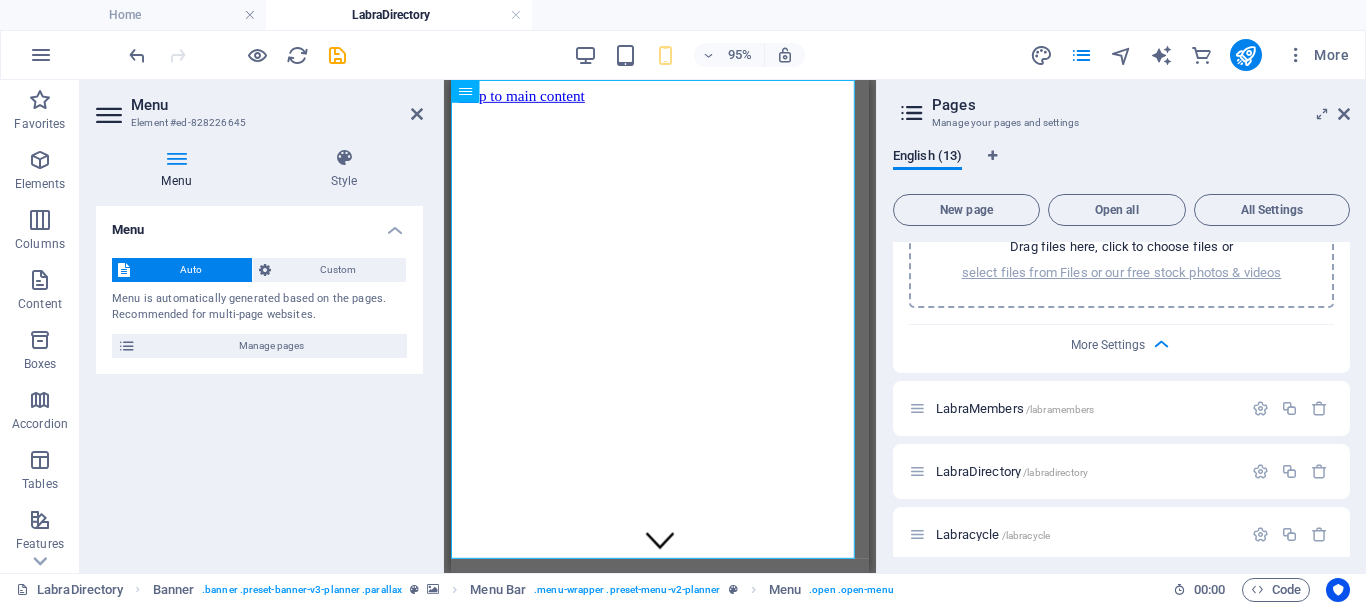 scroll, scrollTop: 1200, scrollLeft: 0, axis: vertical 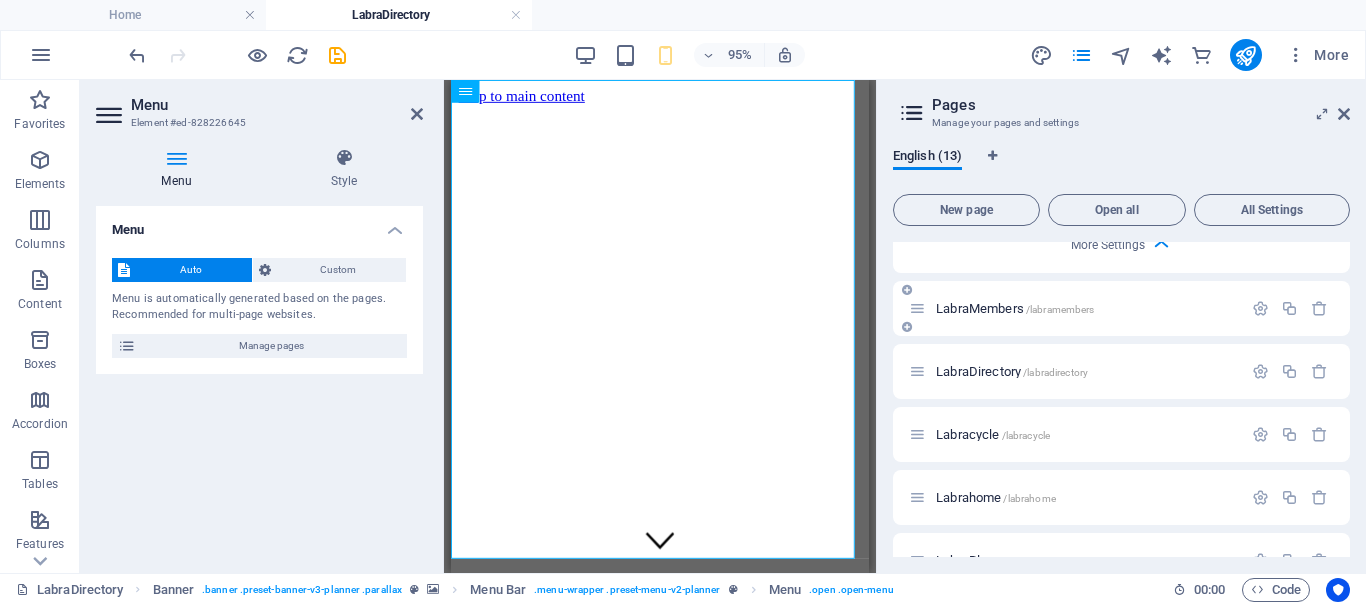 click on "LabraMembers /labramembers" at bounding box center [1075, 308] 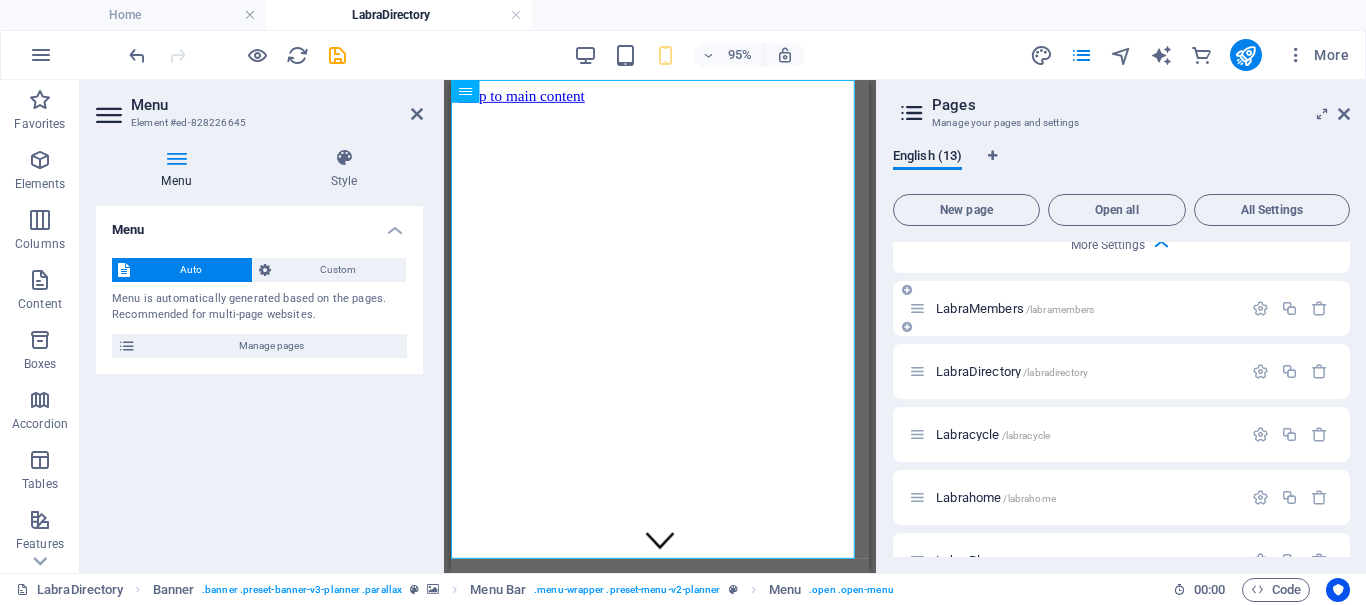 click on "LabraMembers /labramembers" at bounding box center (1015, 308) 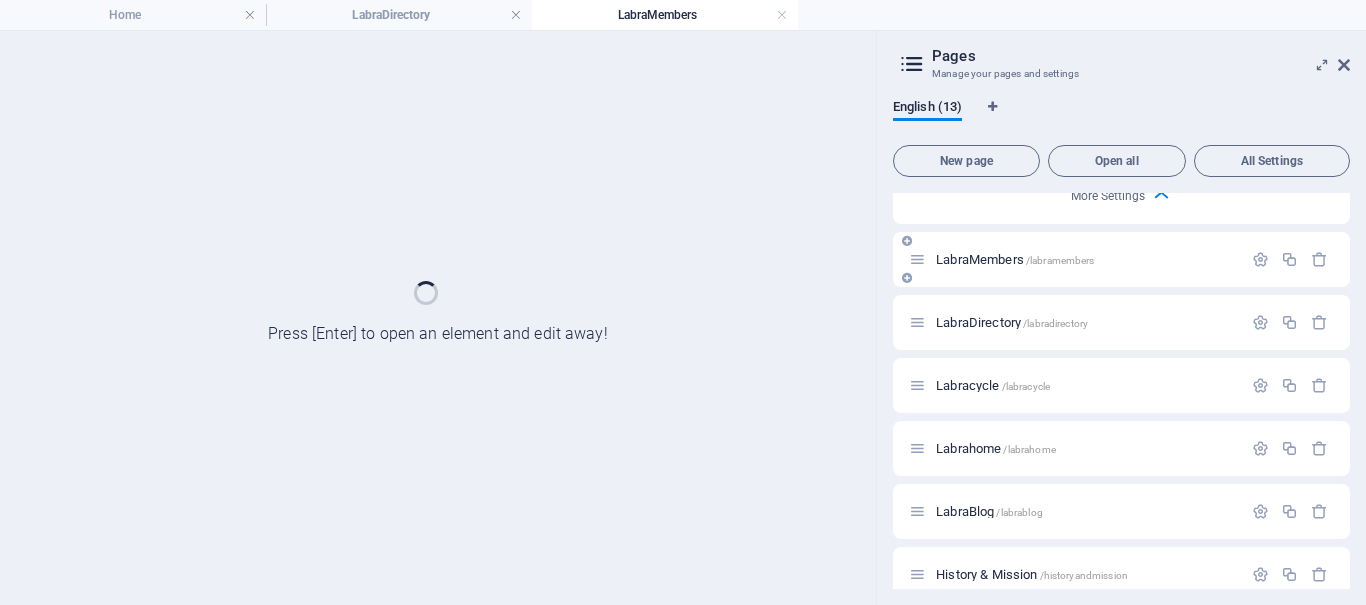 click on "LabraDirectory /labradirectory" at bounding box center [1121, 322] 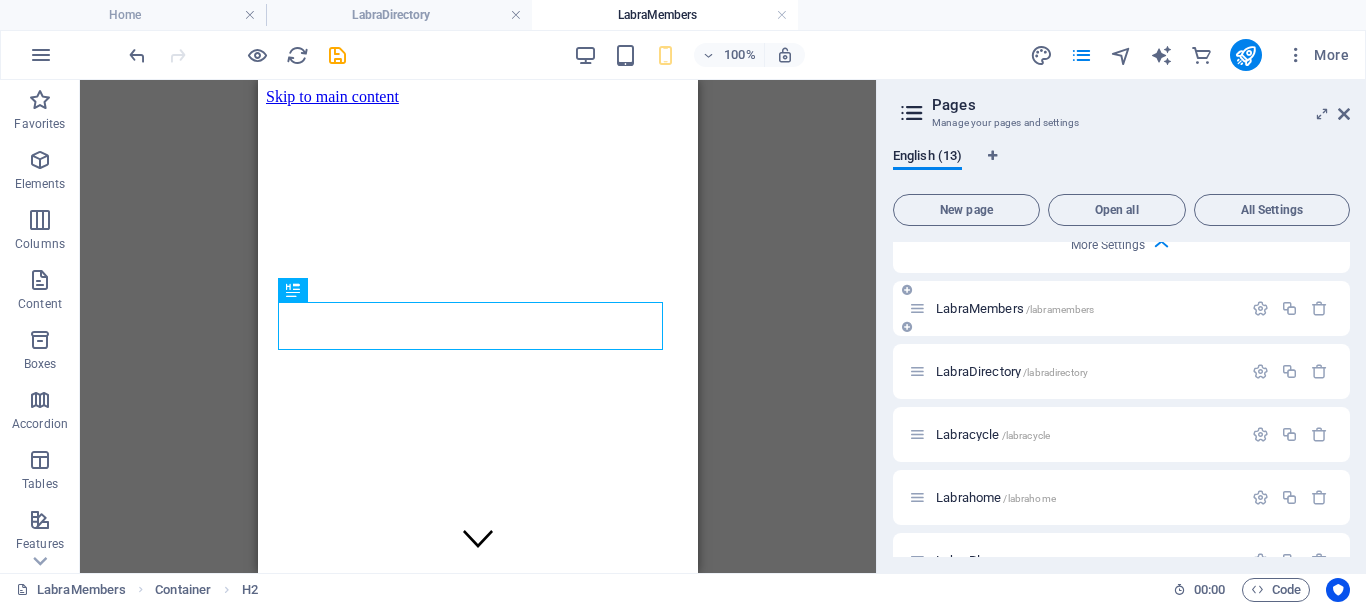 scroll, scrollTop: 558, scrollLeft: 0, axis: vertical 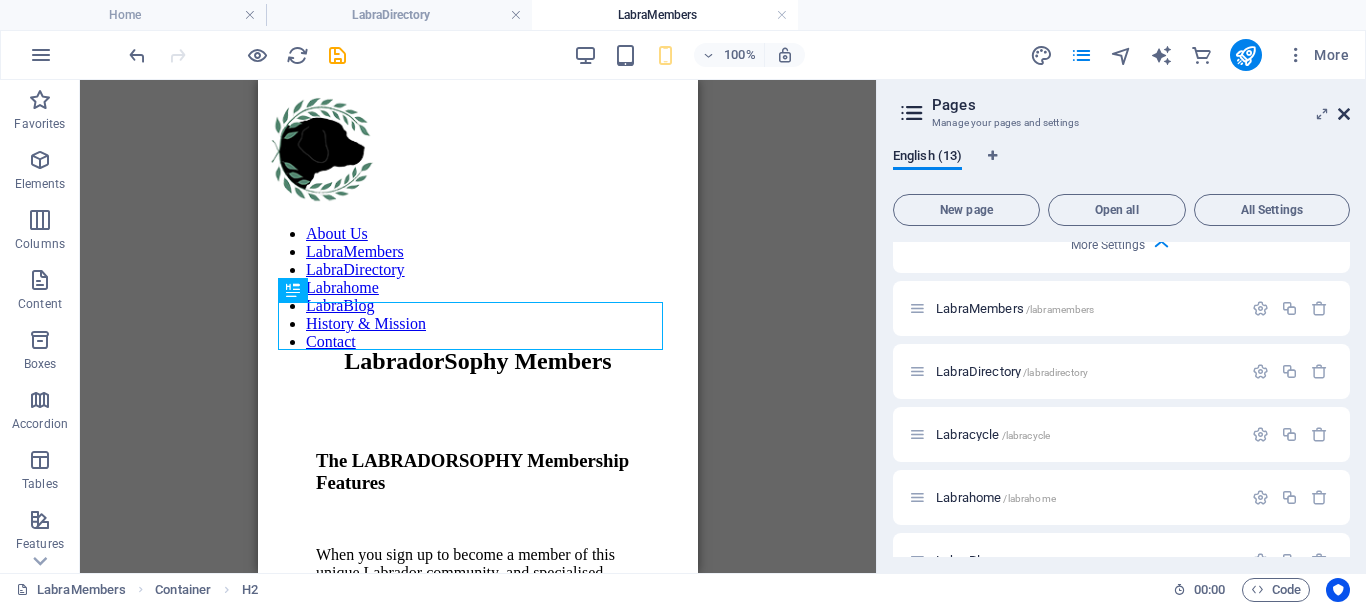 click at bounding box center (1344, 114) 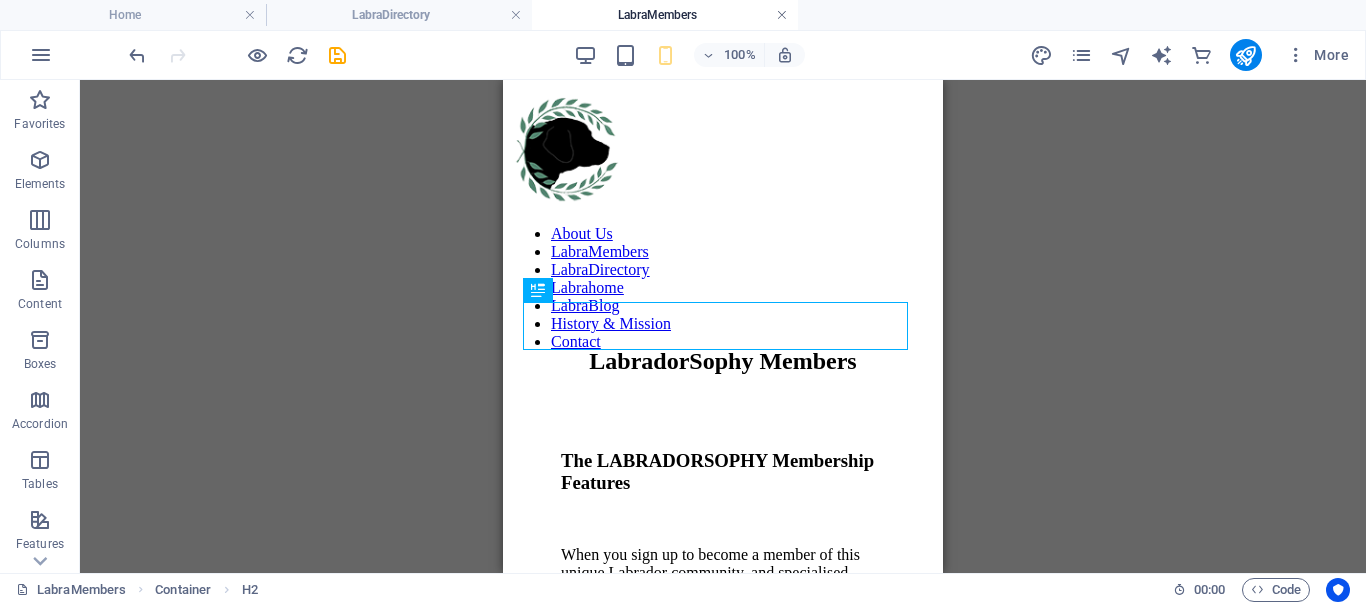 click at bounding box center [782, 15] 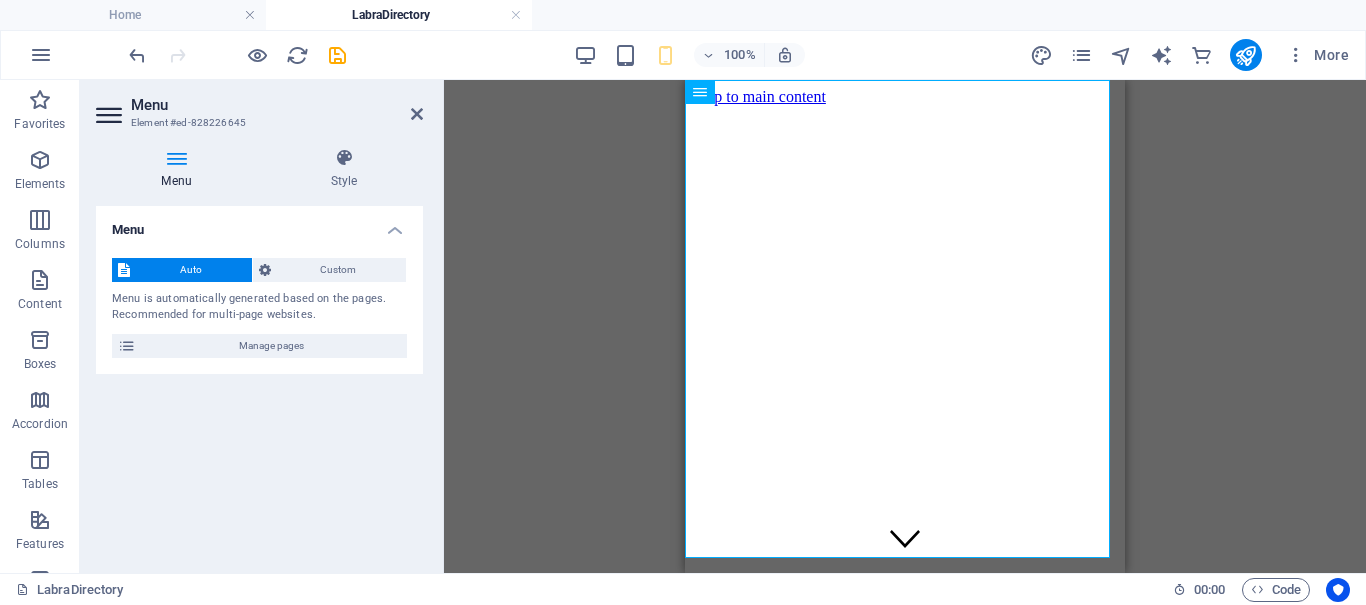 scroll, scrollTop: 301, scrollLeft: 0, axis: vertical 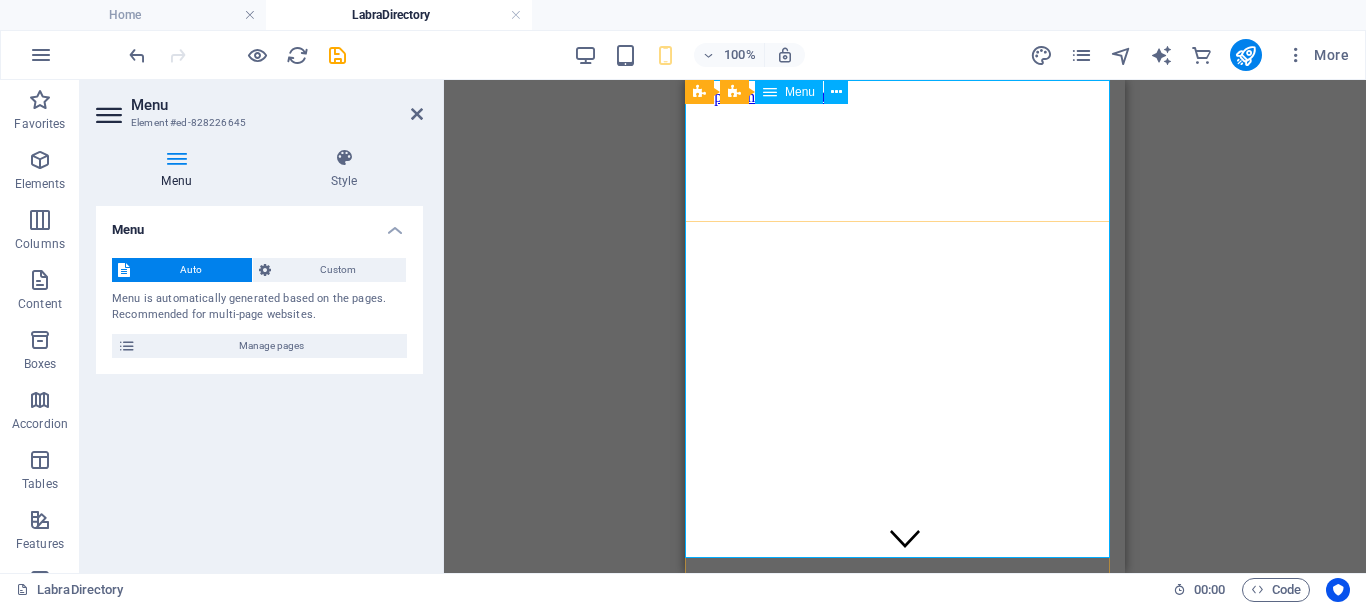 click on "About Us LabraMembers LabraDirectory Labrahome LabraBlog History & Mission Contact" at bounding box center [905, 867] 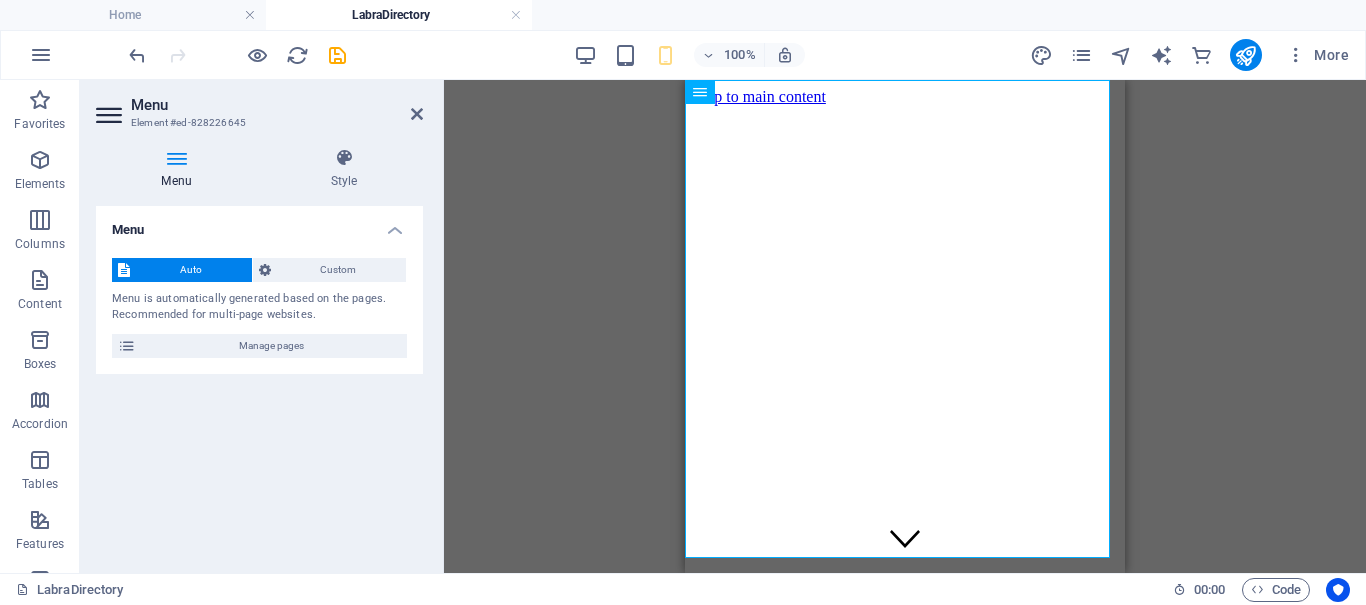 click on "Menu Style Menu Auto Custom Menu is automatically generated based on the pages. Recommended for multi-page websites. Manage pages Menu items 1 None Page External Element Phone Email Page Home About Us LabraMembers LabraDirectory Labracycle Labrahome LabraBlog History &amp; Mission Labratalk Contact Legal Notice Privacy Home (Copy) Element
URL /about-us Phone Email Link text About Us Link target New tab Same tab Overlay Title Additional link description, should not be the same as the link text. The title is most often shown as a tooltip text when the mouse moves over the element. Leave empty if uncertain. Relationship Sets the  relationship of this link to the link target . For example, the value "nofollow" instructs search engines not to follow the link. Can be left empty. alternate author bookmark external help license next nofollow noreferrer noopener prev search tag Button Design None Default Primary Secondary 2 None Page External Element Phone Email Page Home About Us LabraMembers" at bounding box center (259, 352) 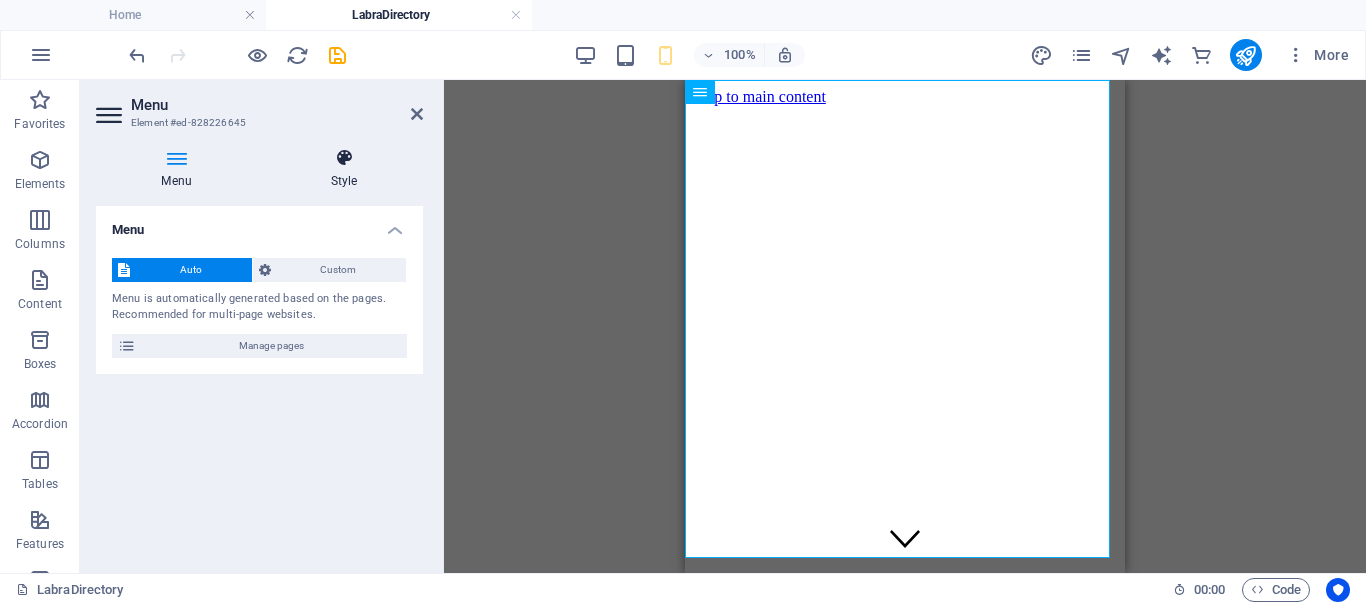 click at bounding box center (344, 158) 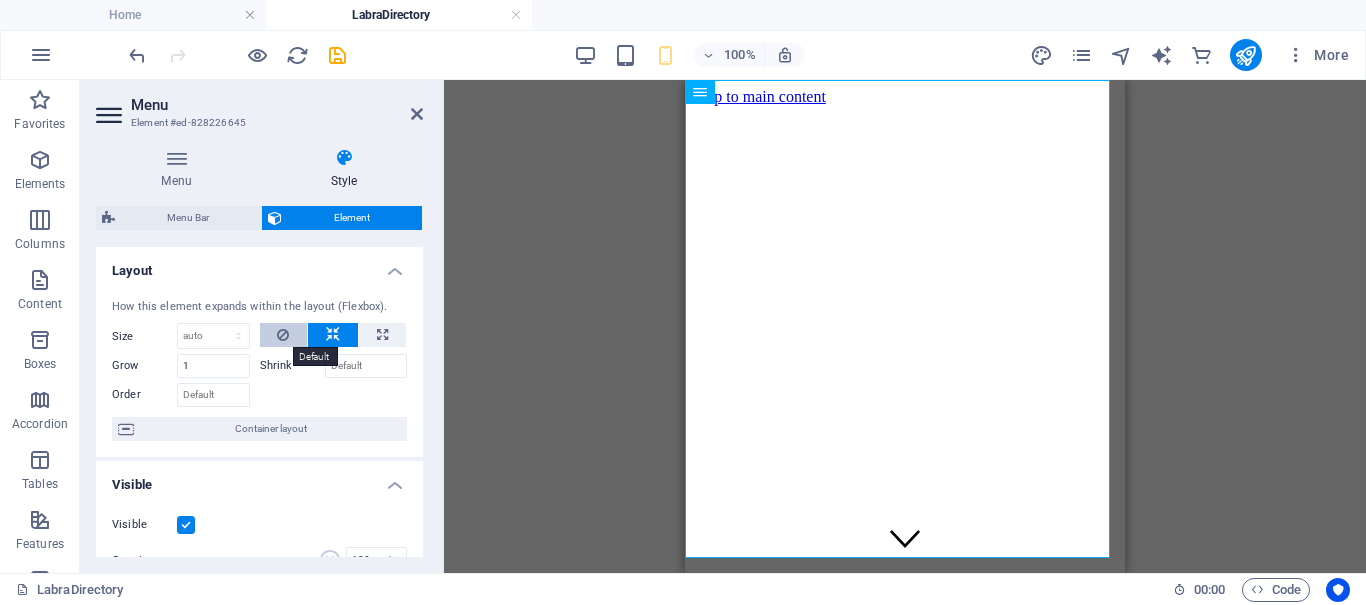 click at bounding box center (284, 335) 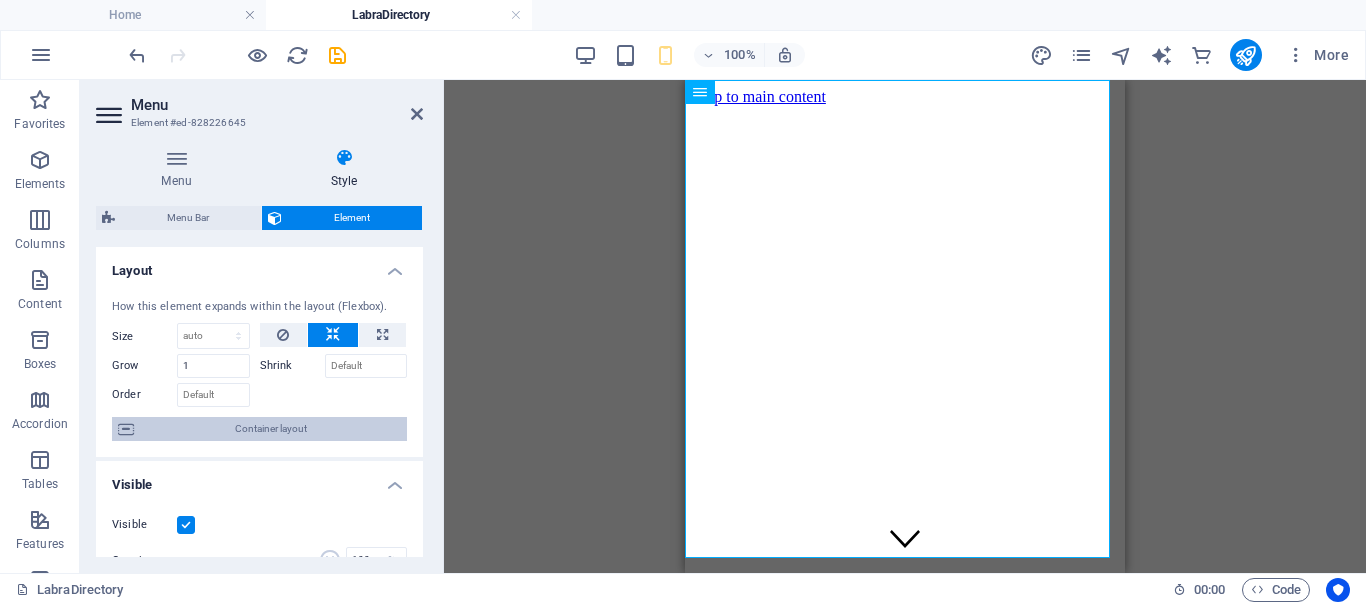 scroll, scrollTop: 200, scrollLeft: 0, axis: vertical 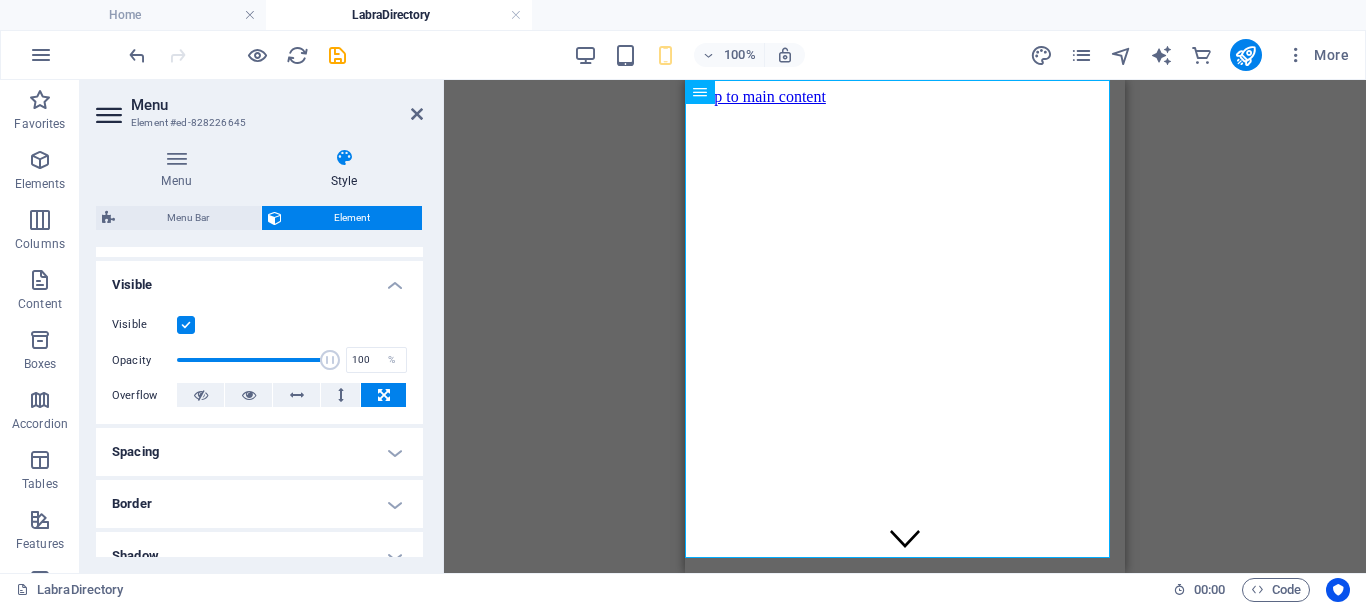 click on "Spacing" at bounding box center (259, 452) 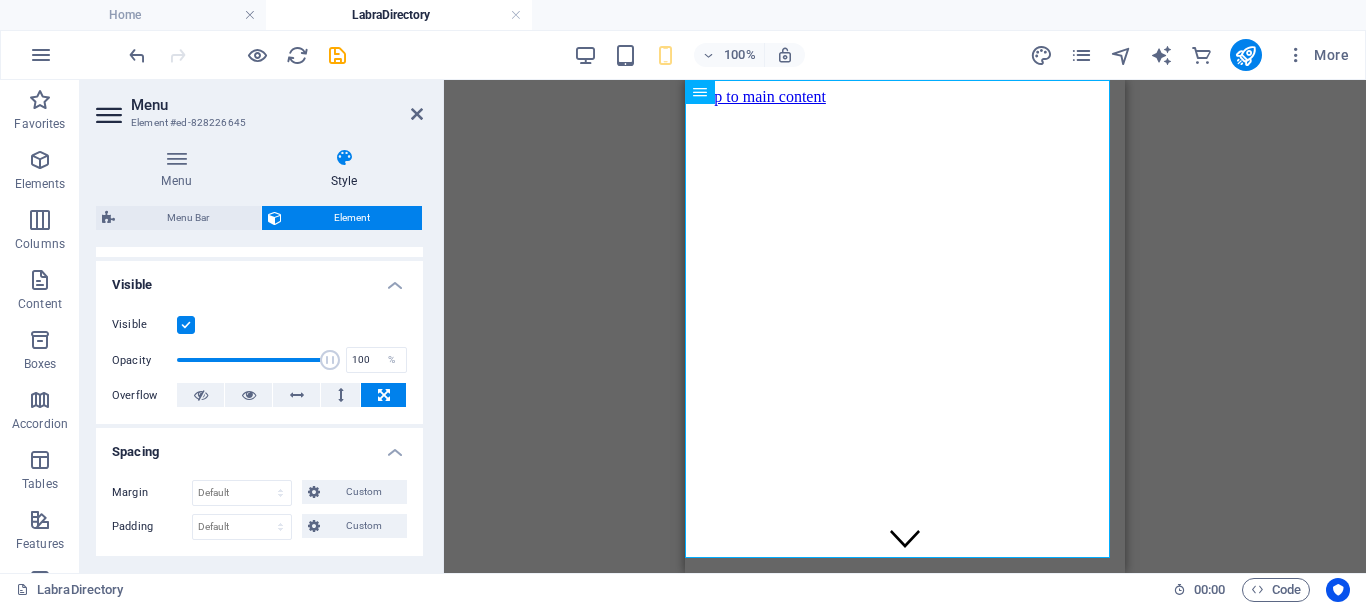 scroll, scrollTop: 400, scrollLeft: 0, axis: vertical 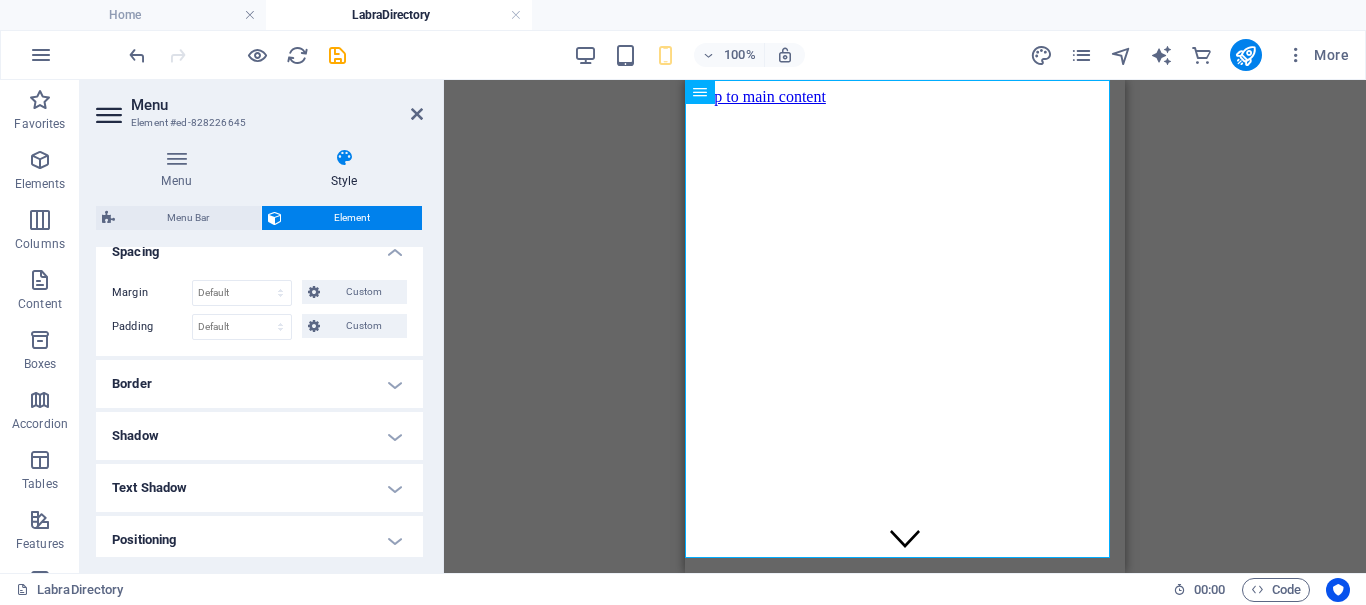 click on "Border" at bounding box center [259, 384] 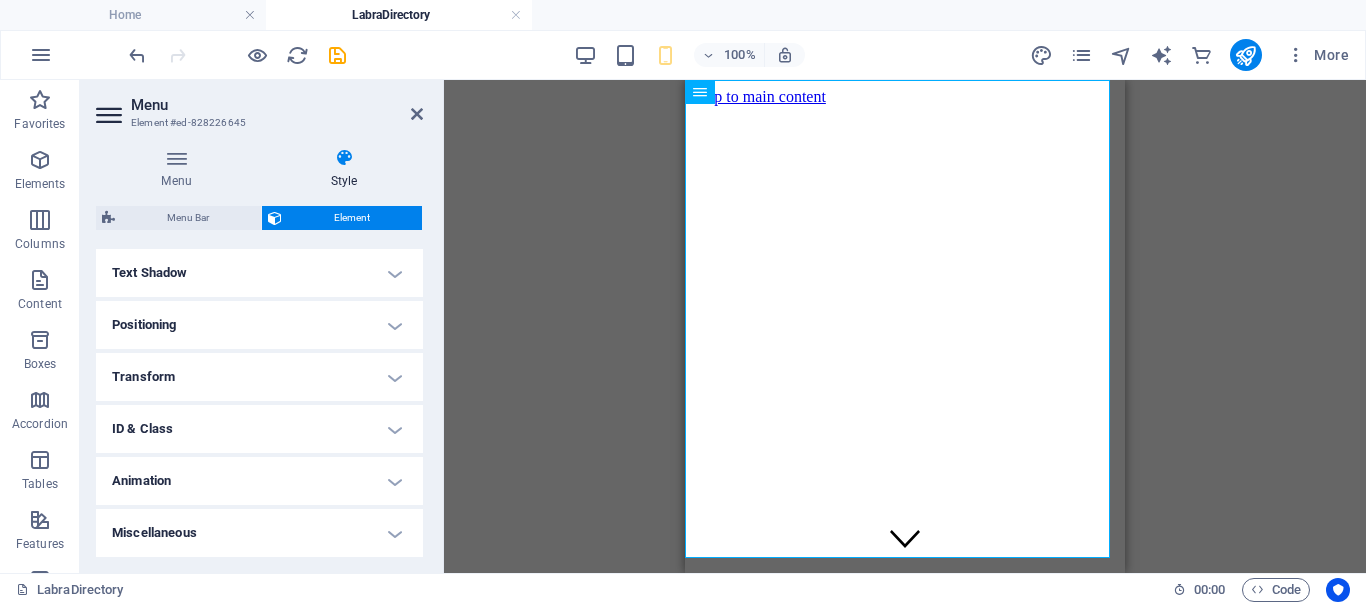 scroll, scrollTop: 0, scrollLeft: 0, axis: both 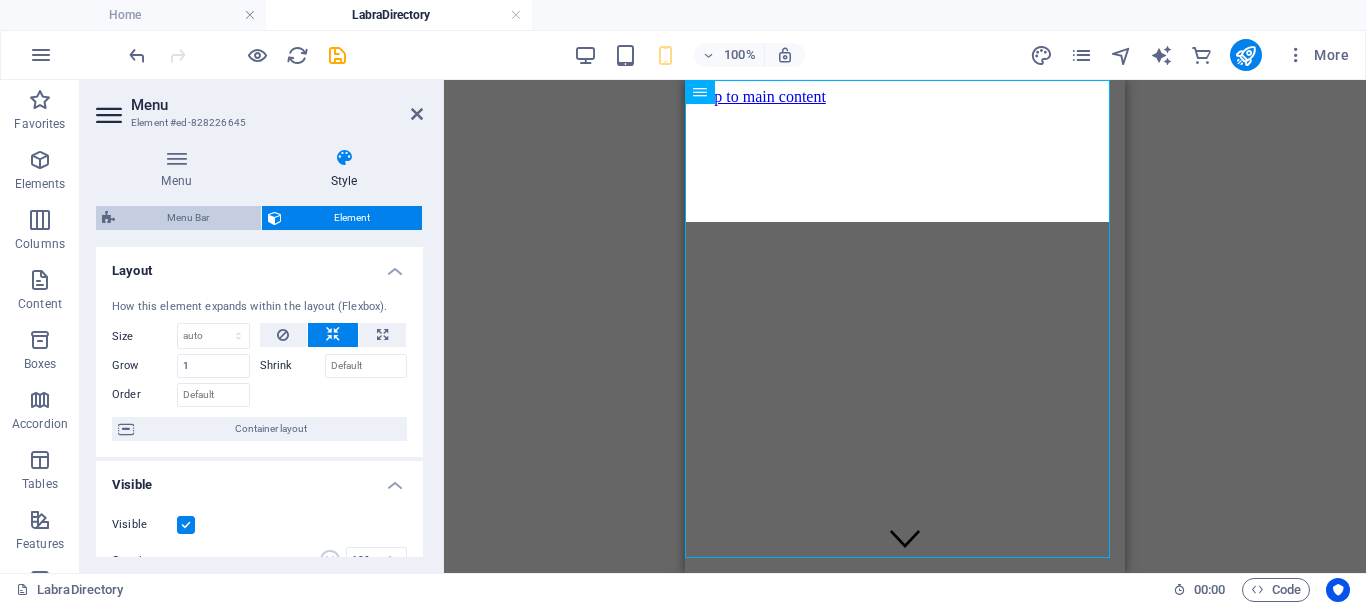 click on "Menu Bar" at bounding box center [188, 218] 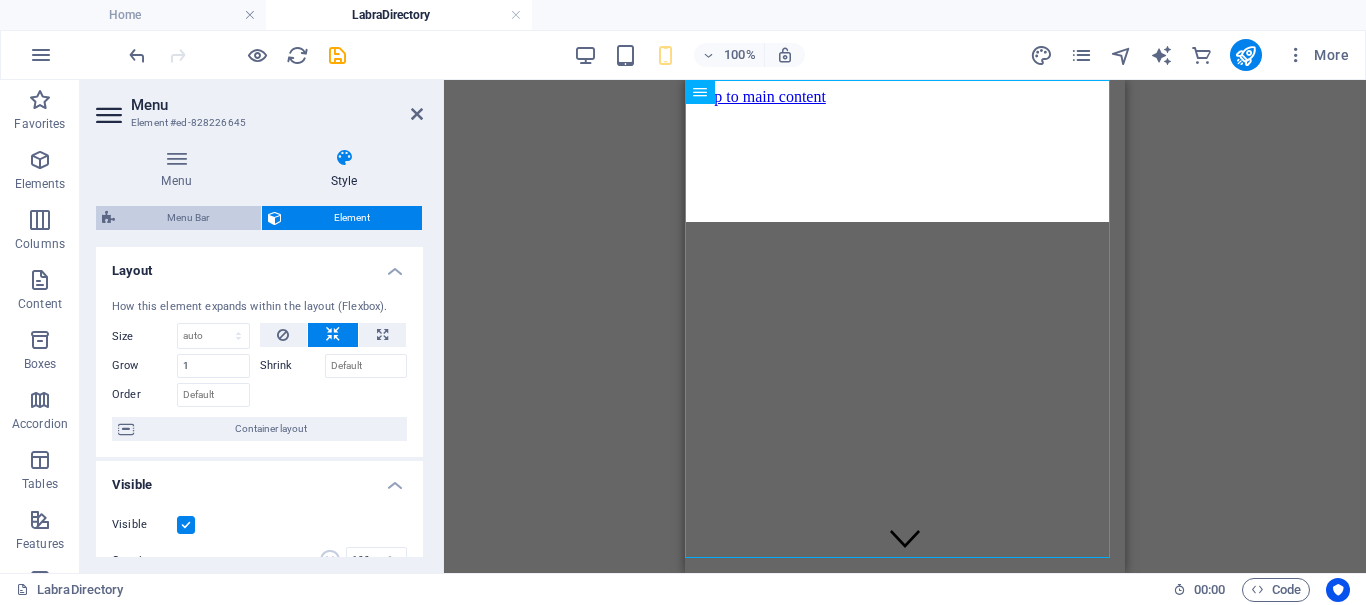 select on "rem" 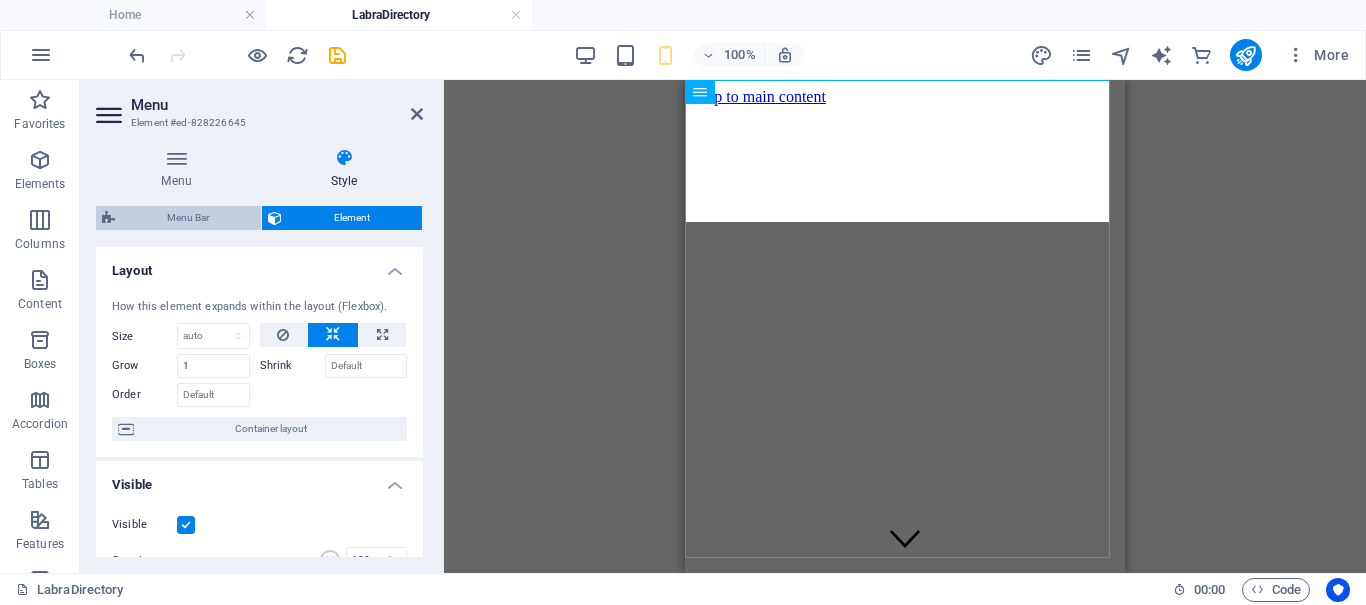 select on "px" 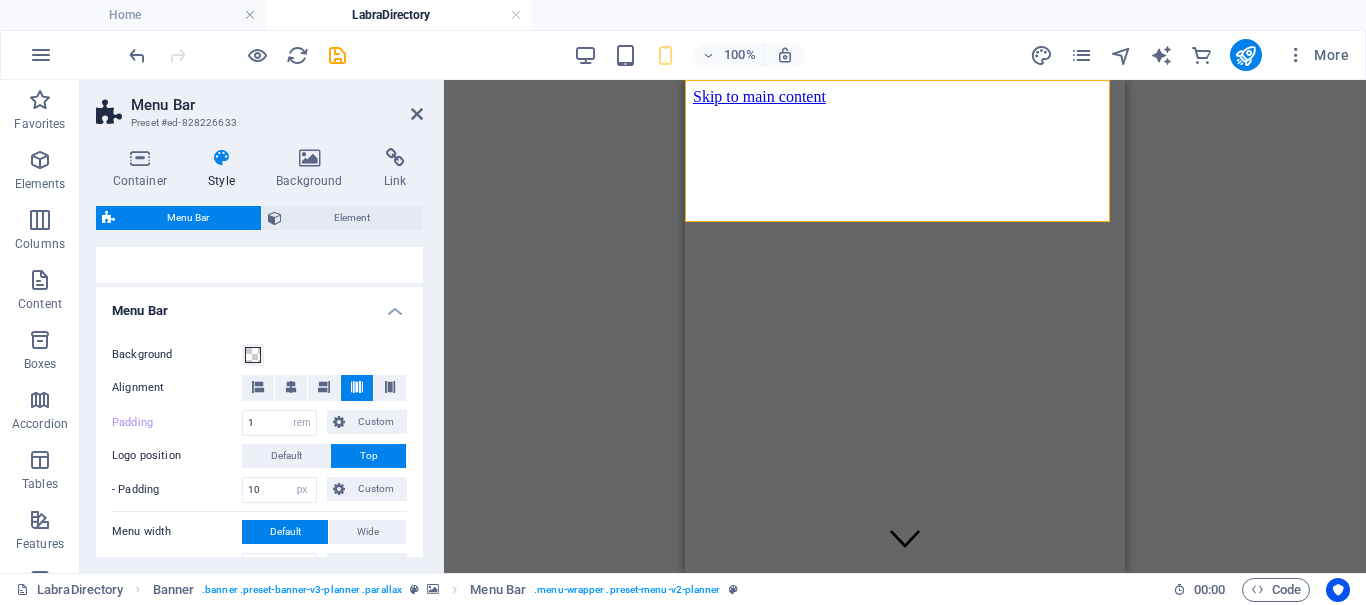 scroll, scrollTop: 100, scrollLeft: 0, axis: vertical 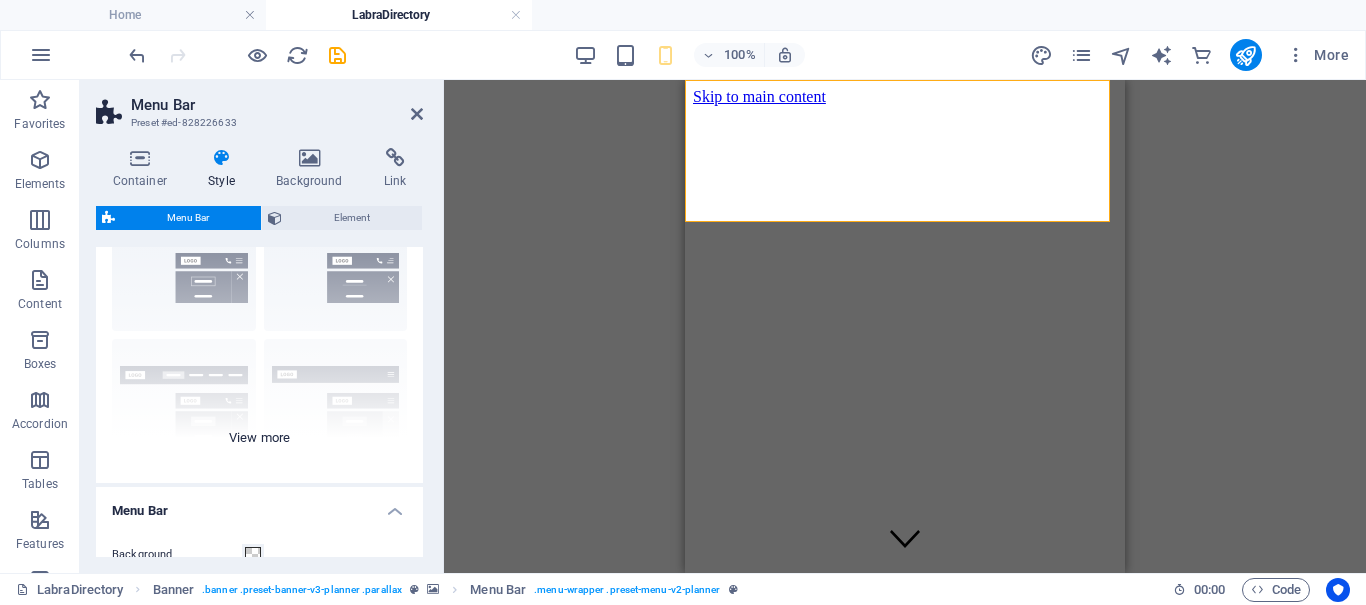 click on "Border Centered Default Fixed Loki Trigger Wide XXL" at bounding box center [259, 333] 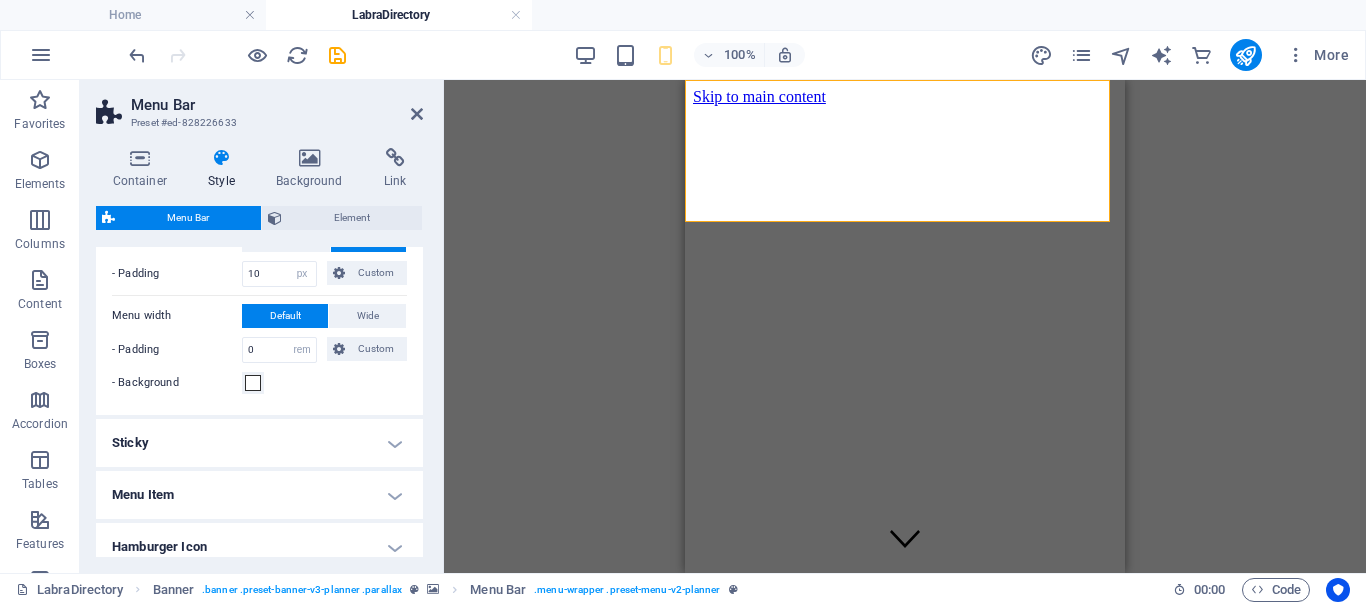 scroll, scrollTop: 998, scrollLeft: 0, axis: vertical 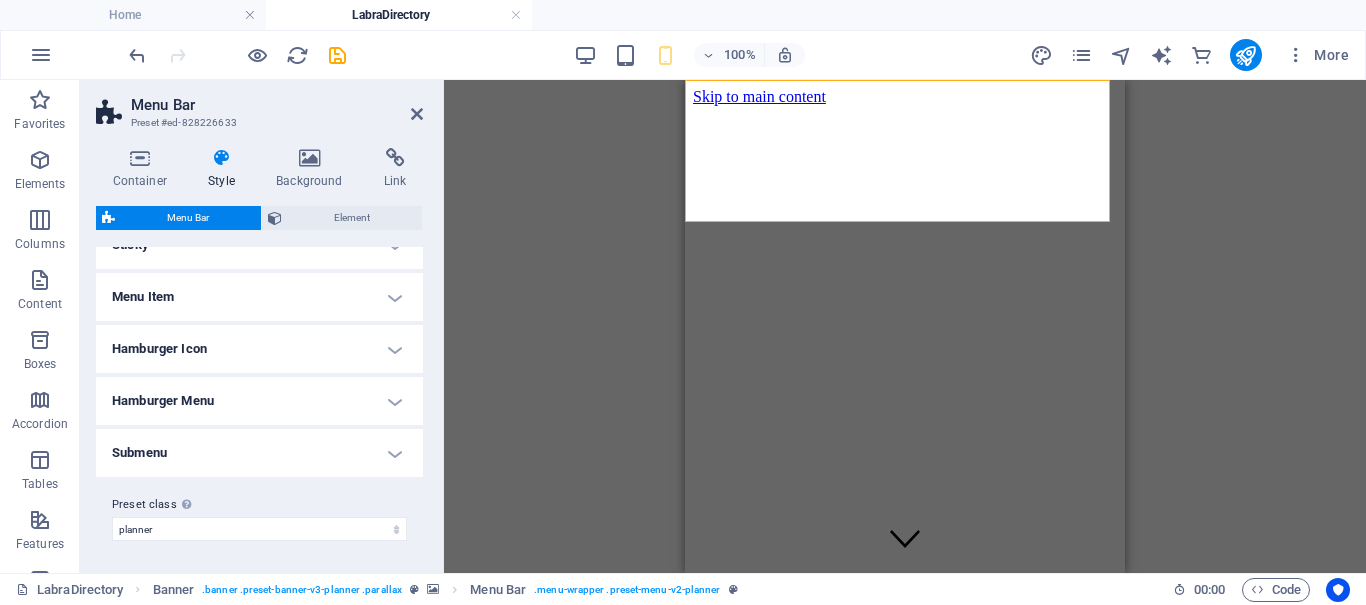 click on "Hamburger Menu" at bounding box center (259, 401) 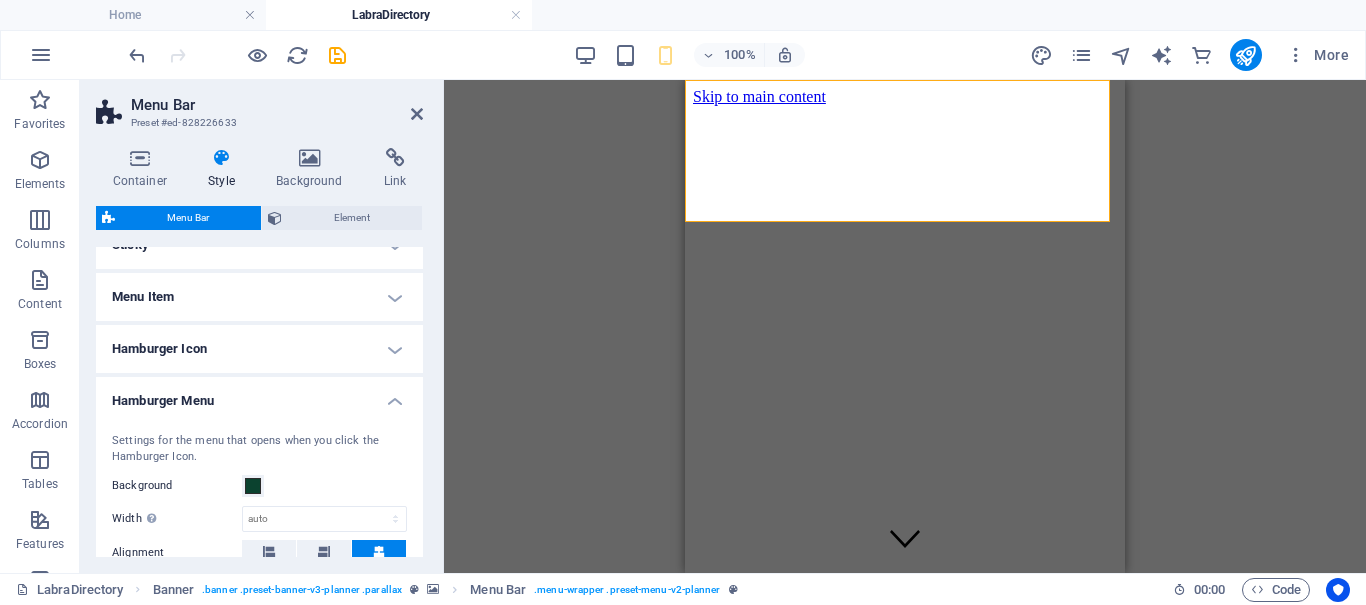 scroll, scrollTop: 1198, scrollLeft: 0, axis: vertical 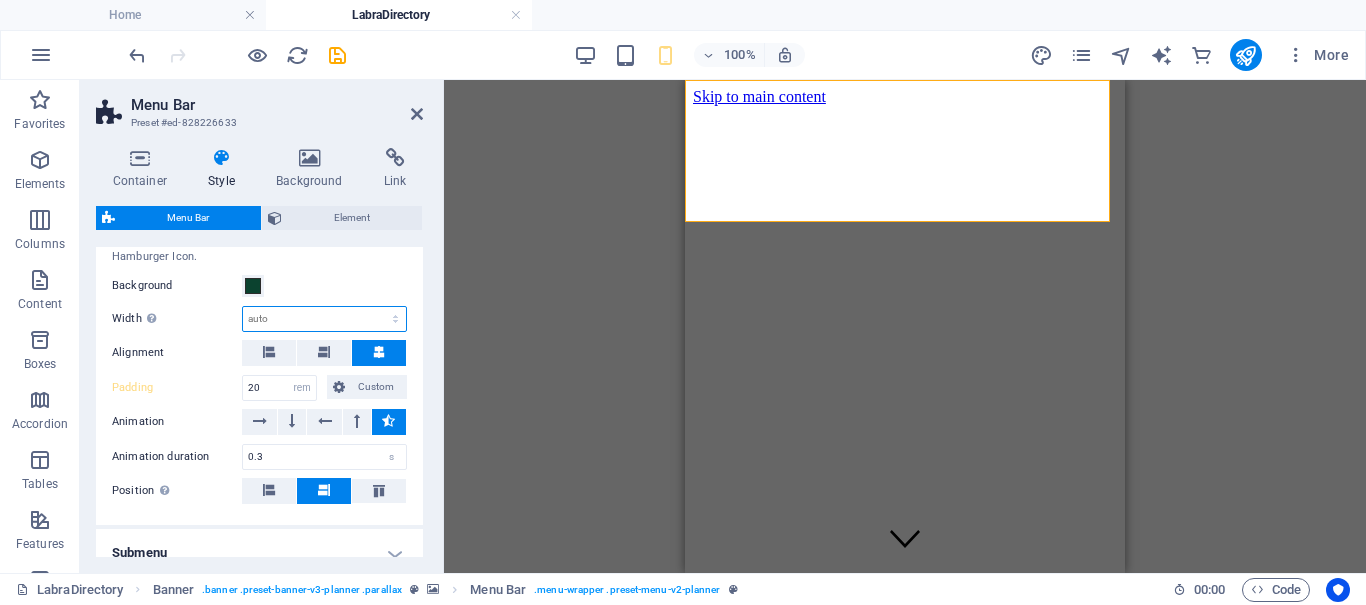 click on "auto px rem % vh vw" at bounding box center (324, 319) 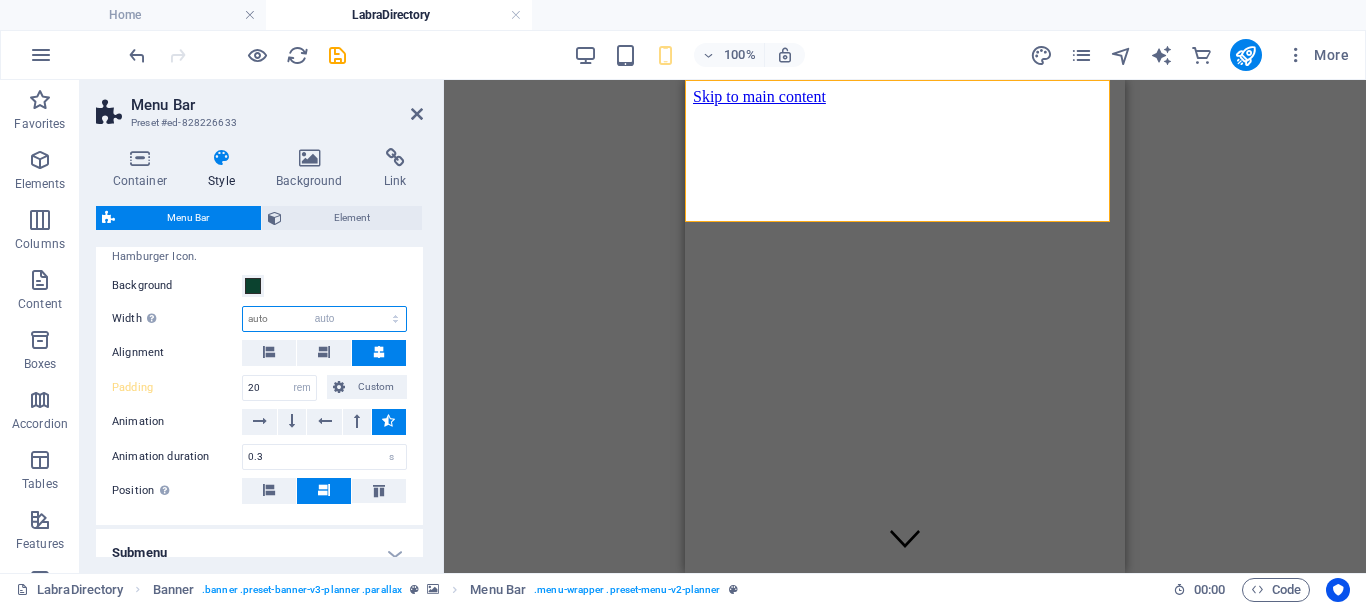 click on "auto px rem % vh vw" at bounding box center (324, 319) 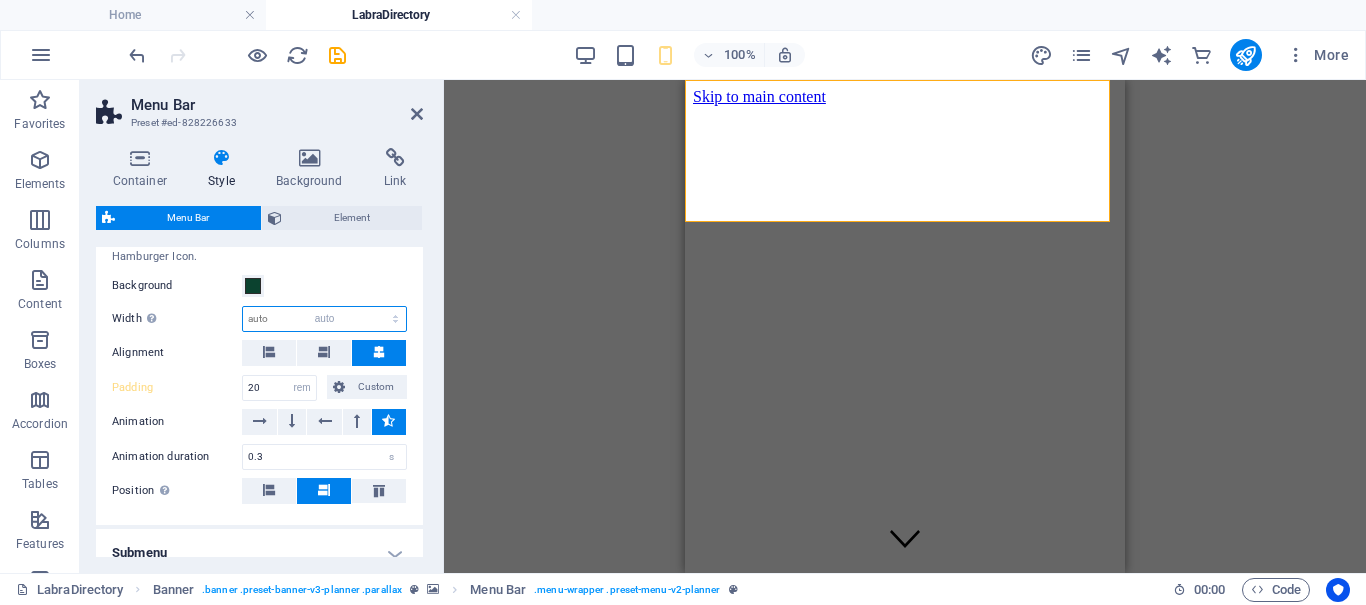 select on "DISABLED_OPTION_VALUE" 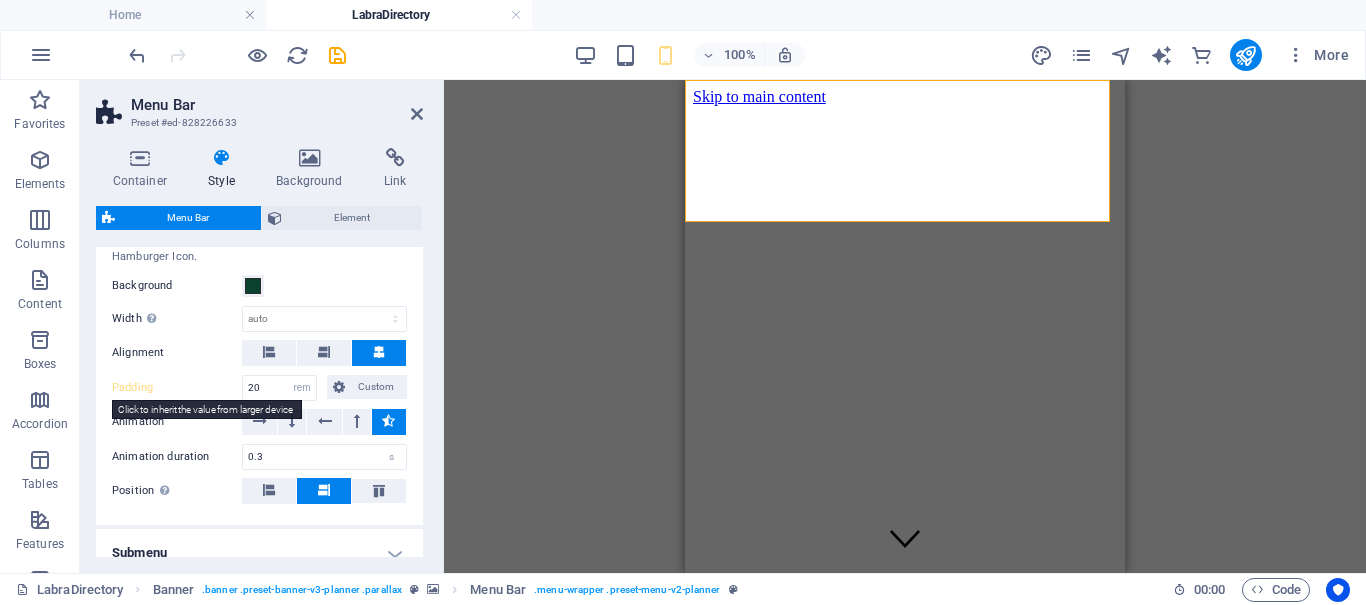 click on "Padding" at bounding box center [177, 388] 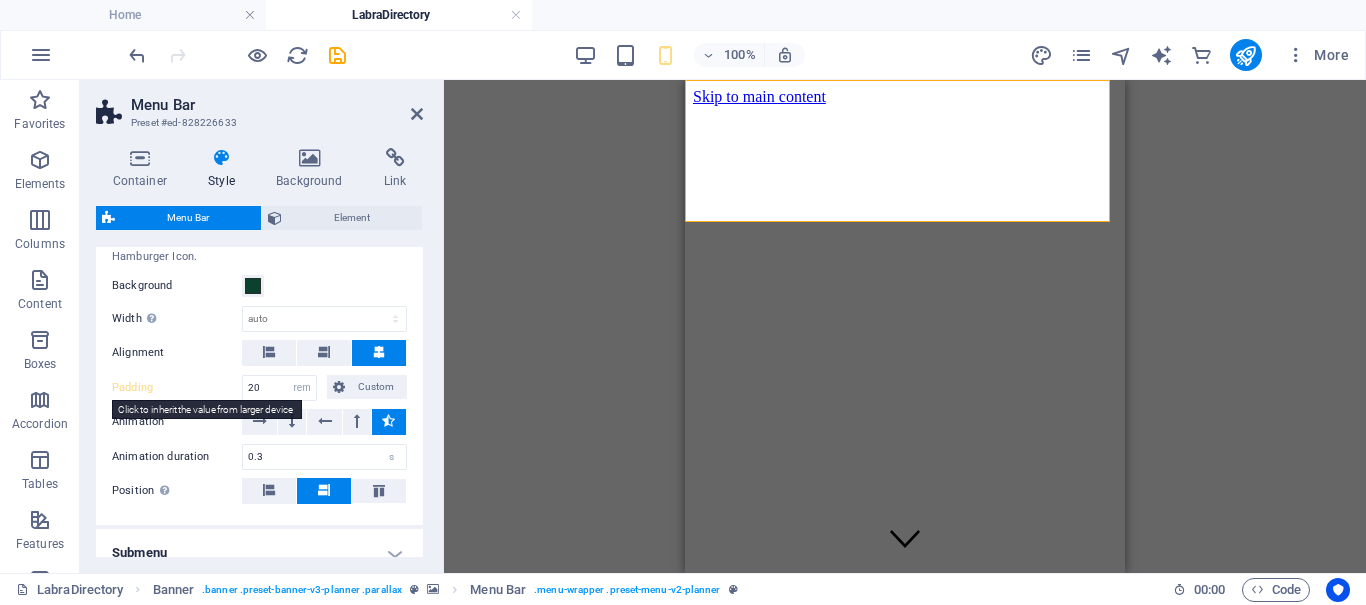 click on "Padding" at bounding box center [177, 388] 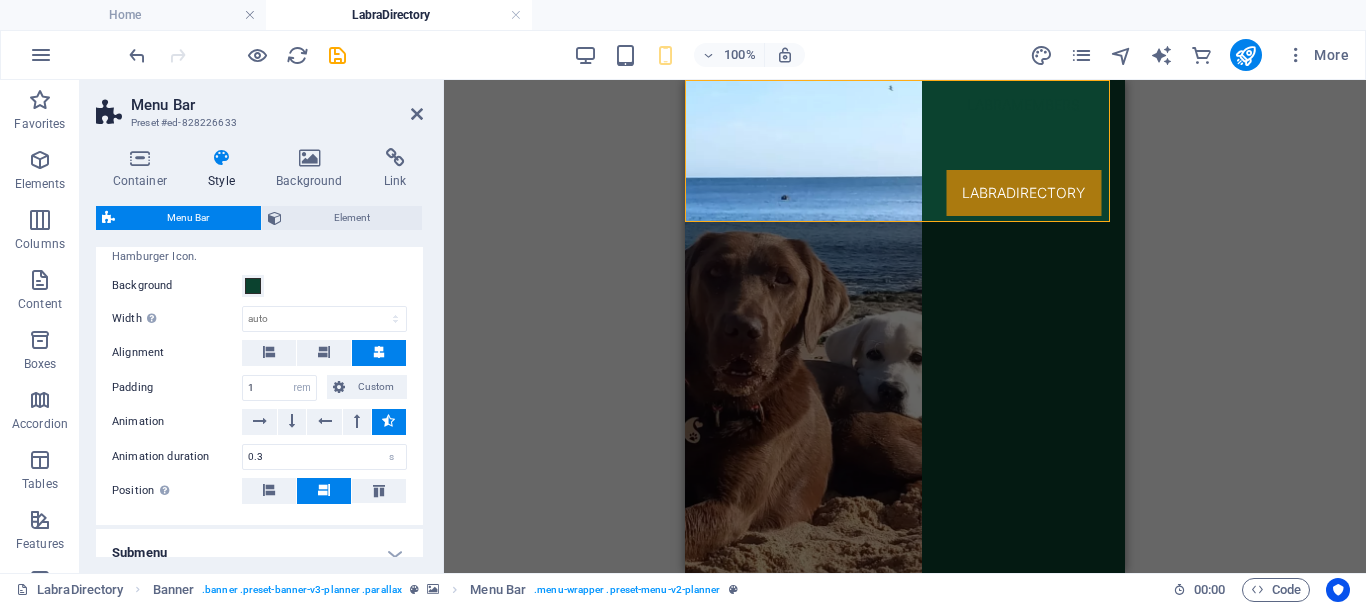 scroll, scrollTop: 122, scrollLeft: 0, axis: vertical 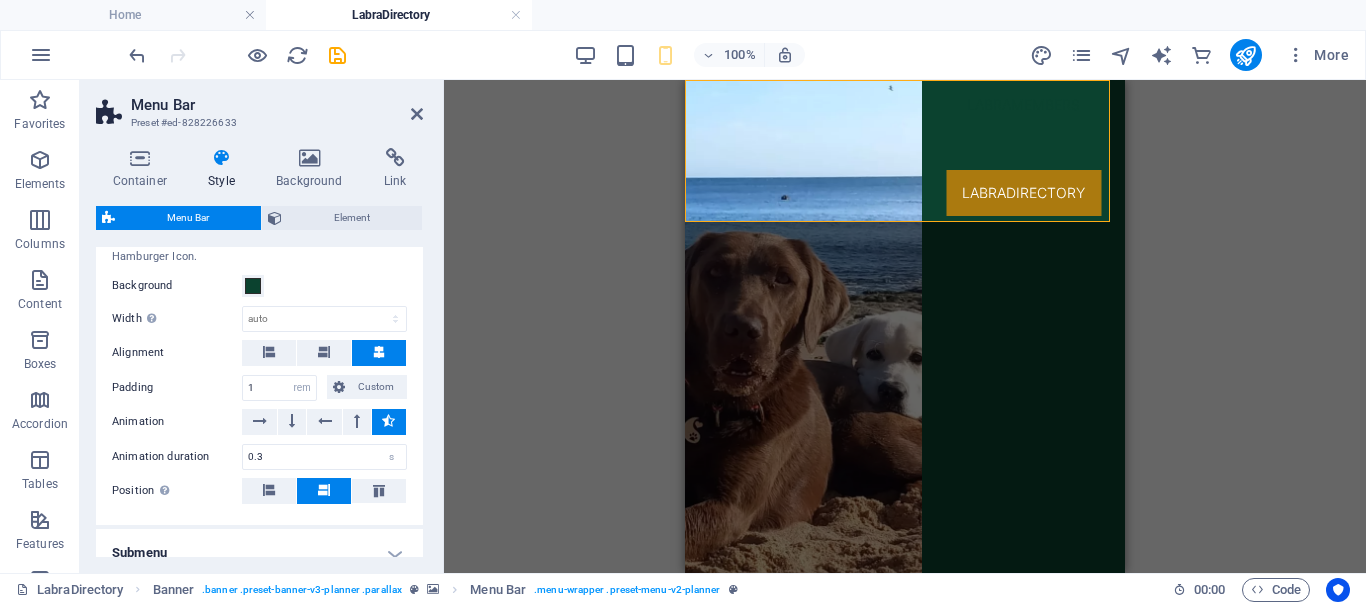click on "Padding" at bounding box center [177, 388] 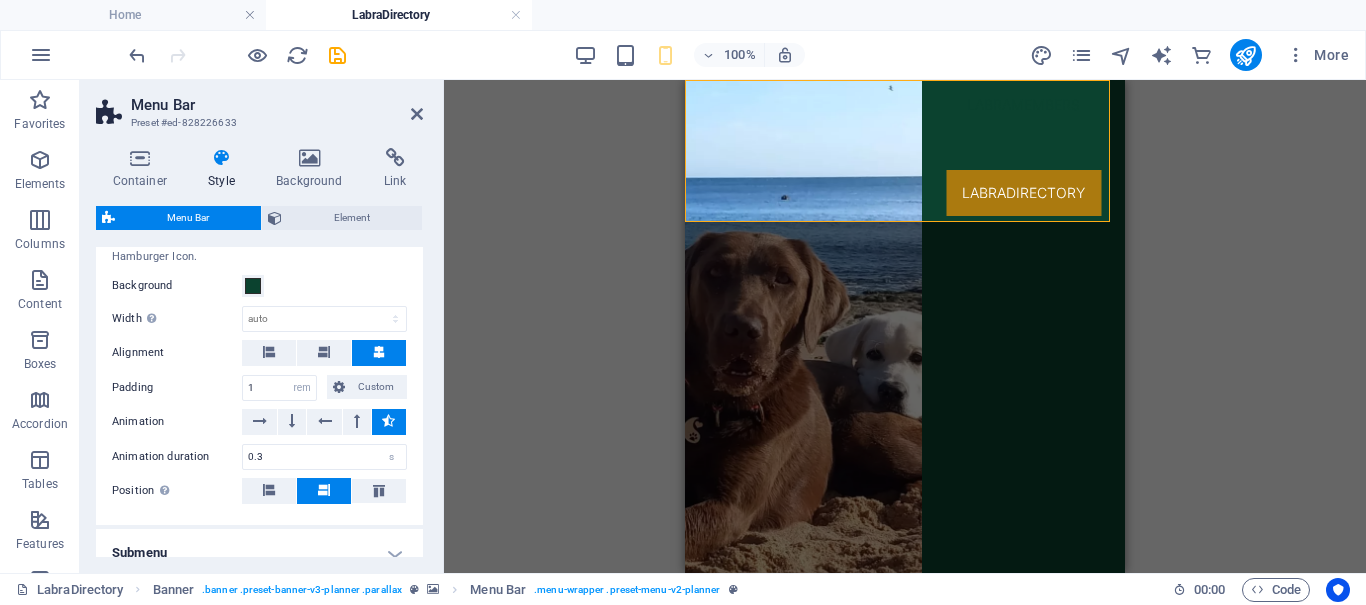 click on "Padding" at bounding box center [177, 388] 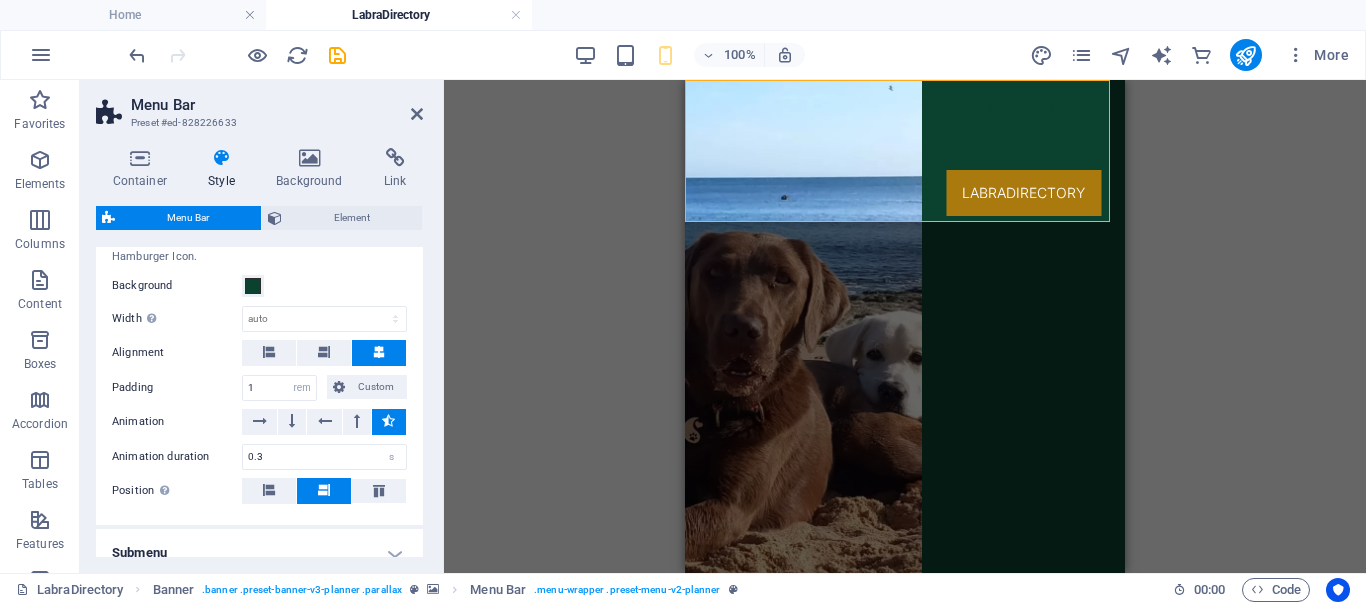click on "Padding" at bounding box center (177, 388) 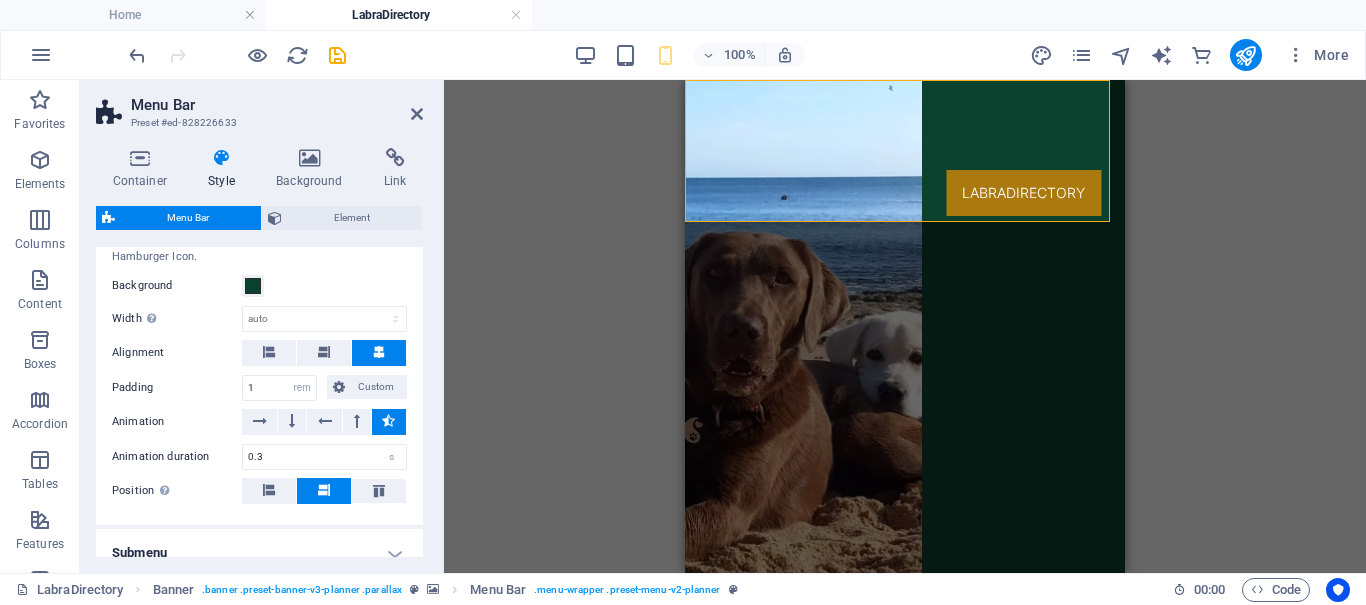 click on "Padding" at bounding box center (177, 388) 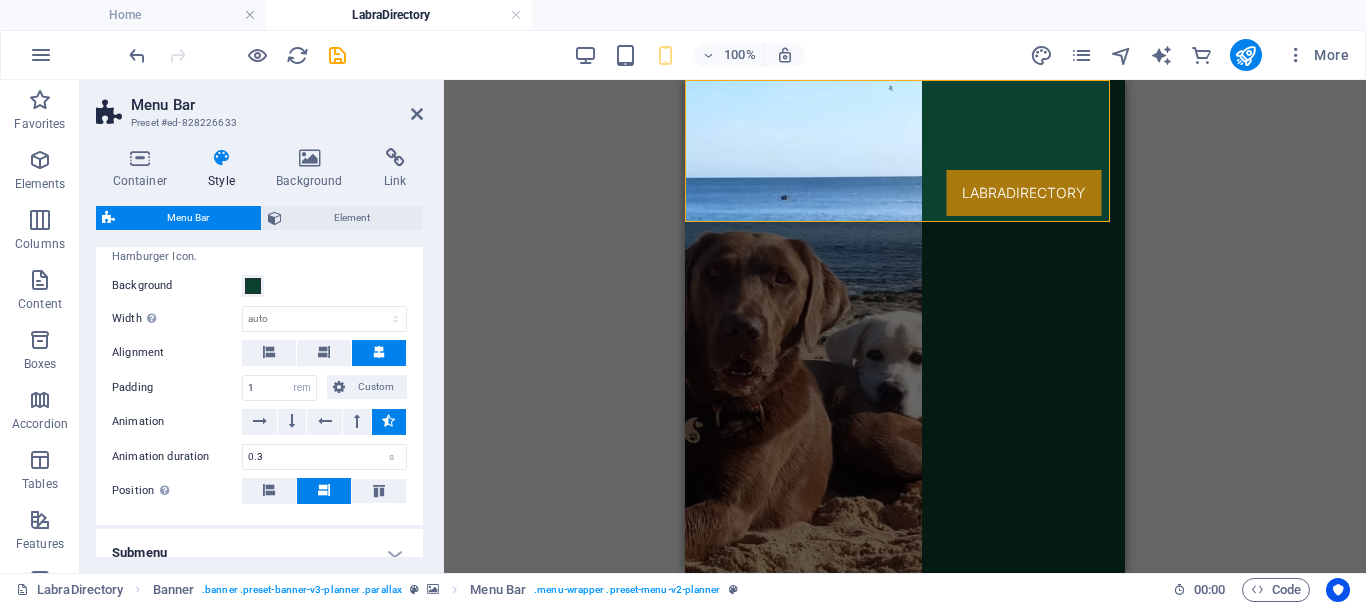 click on "Animation" at bounding box center [177, 422] 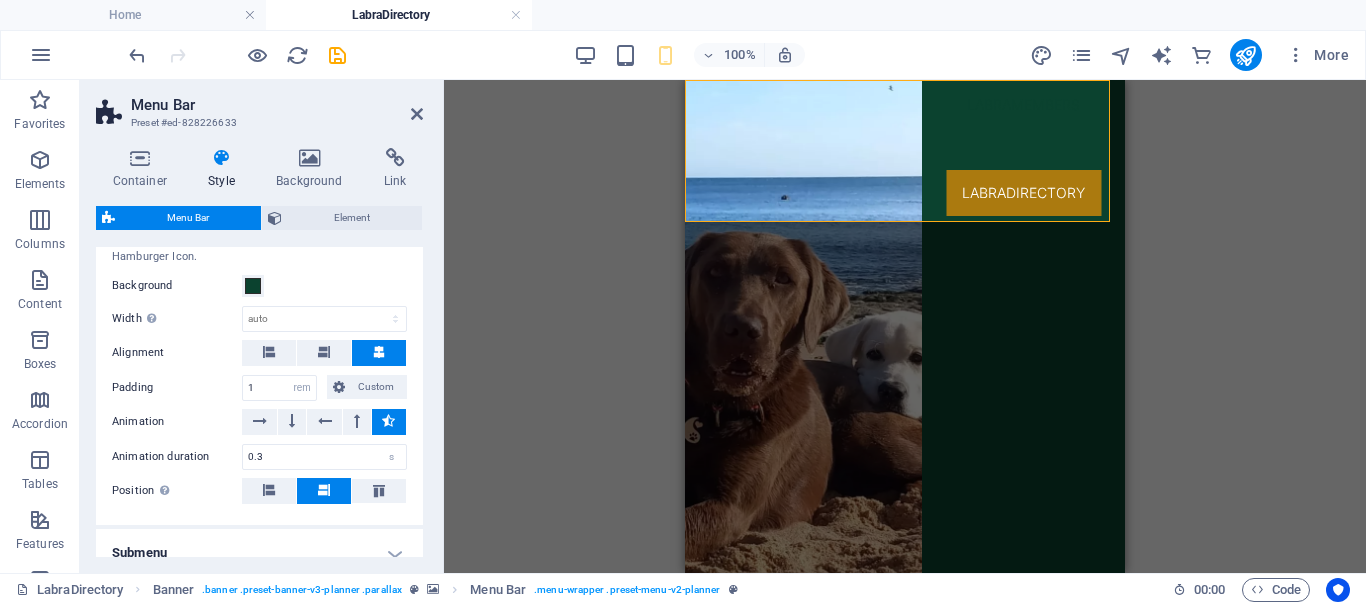 click on "Animation duration" at bounding box center [177, 456] 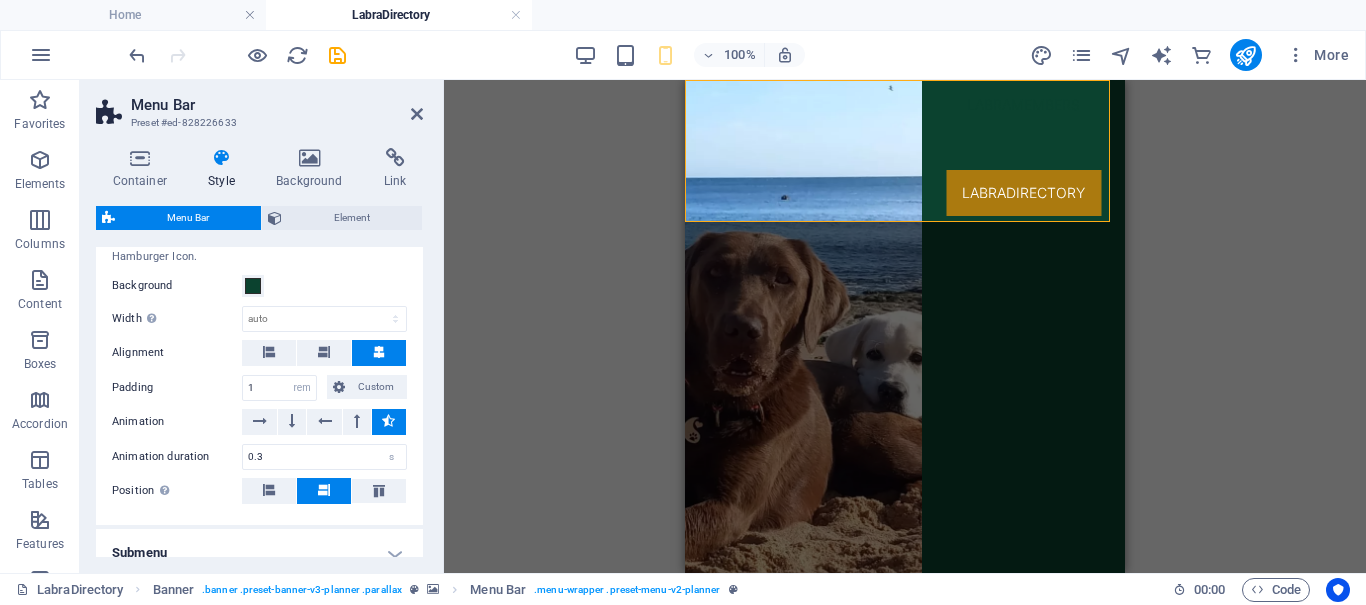 click on "Animation duration" at bounding box center (177, 456) 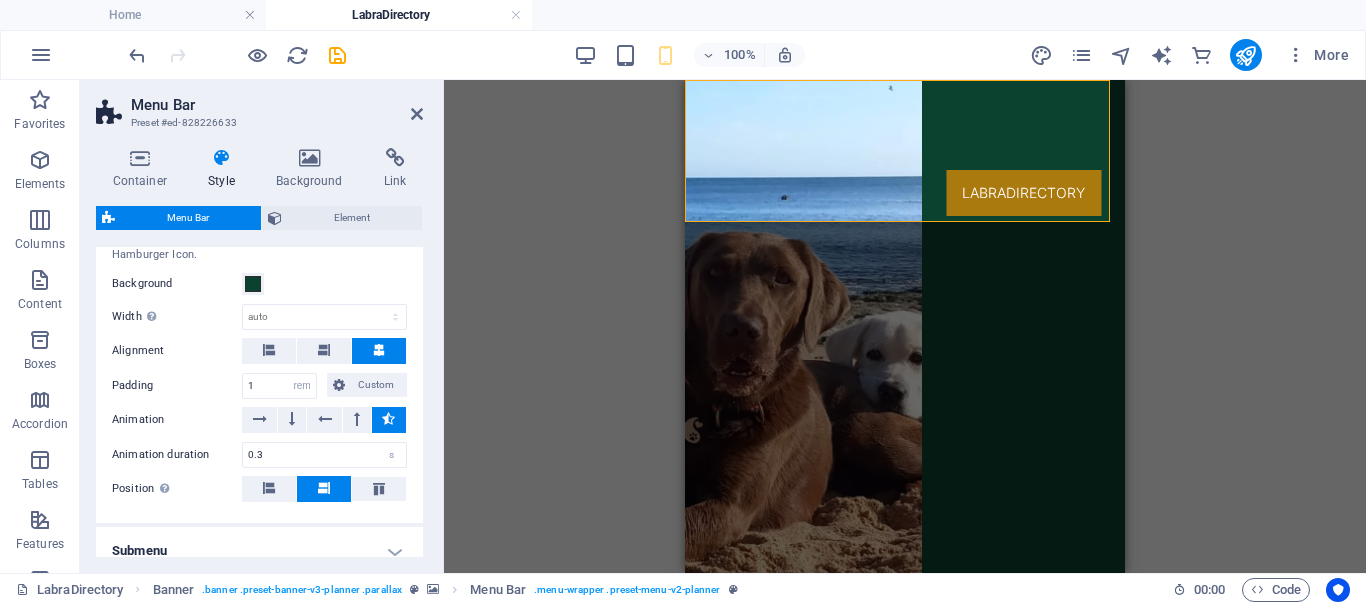 scroll, scrollTop: 1298, scrollLeft: 0, axis: vertical 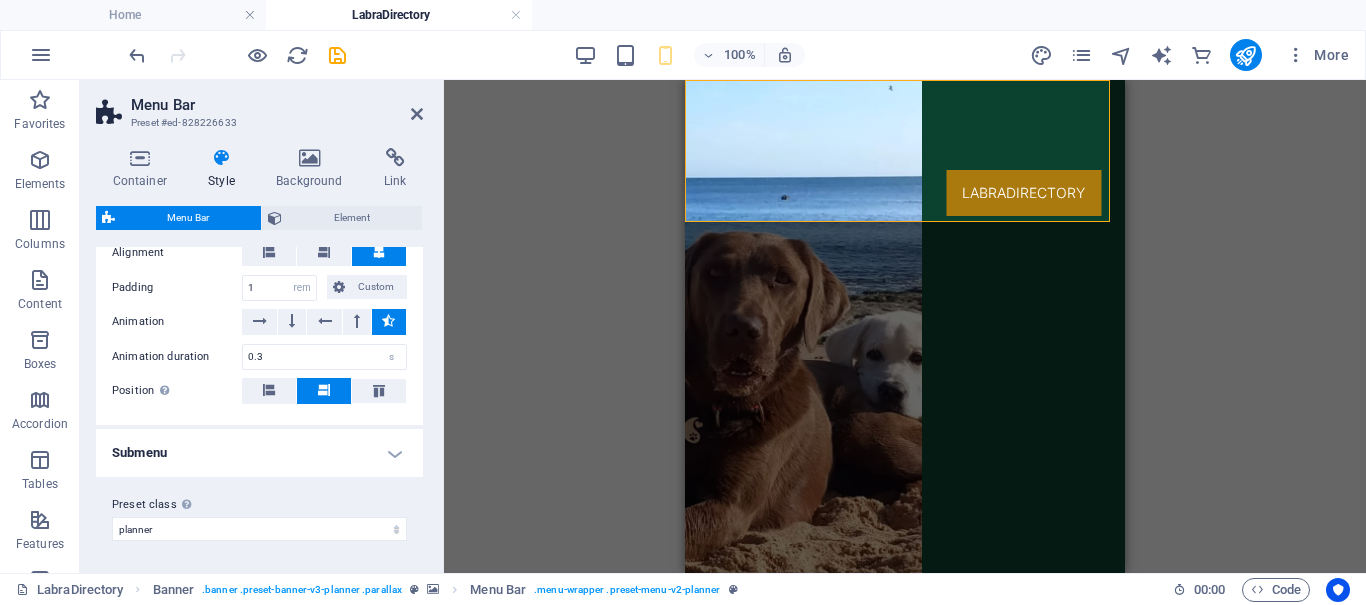 click on "Animation duration" at bounding box center [177, 356] 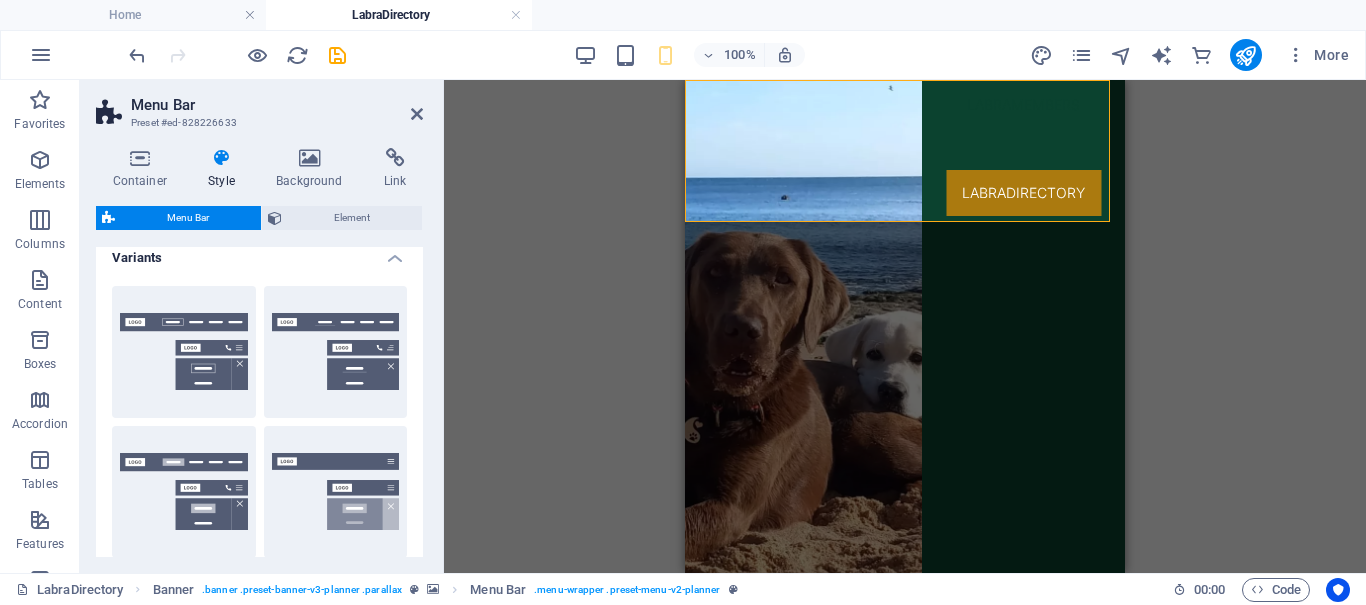 scroll, scrollTop: 0, scrollLeft: 0, axis: both 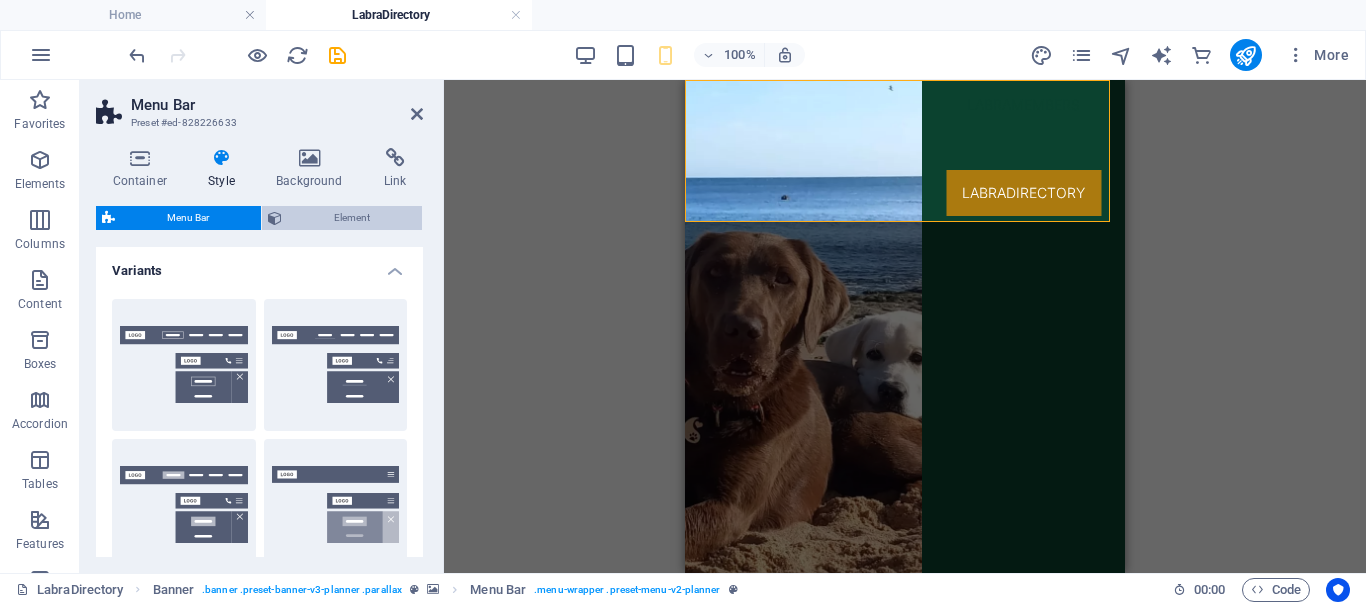 click on "Element" at bounding box center (352, 218) 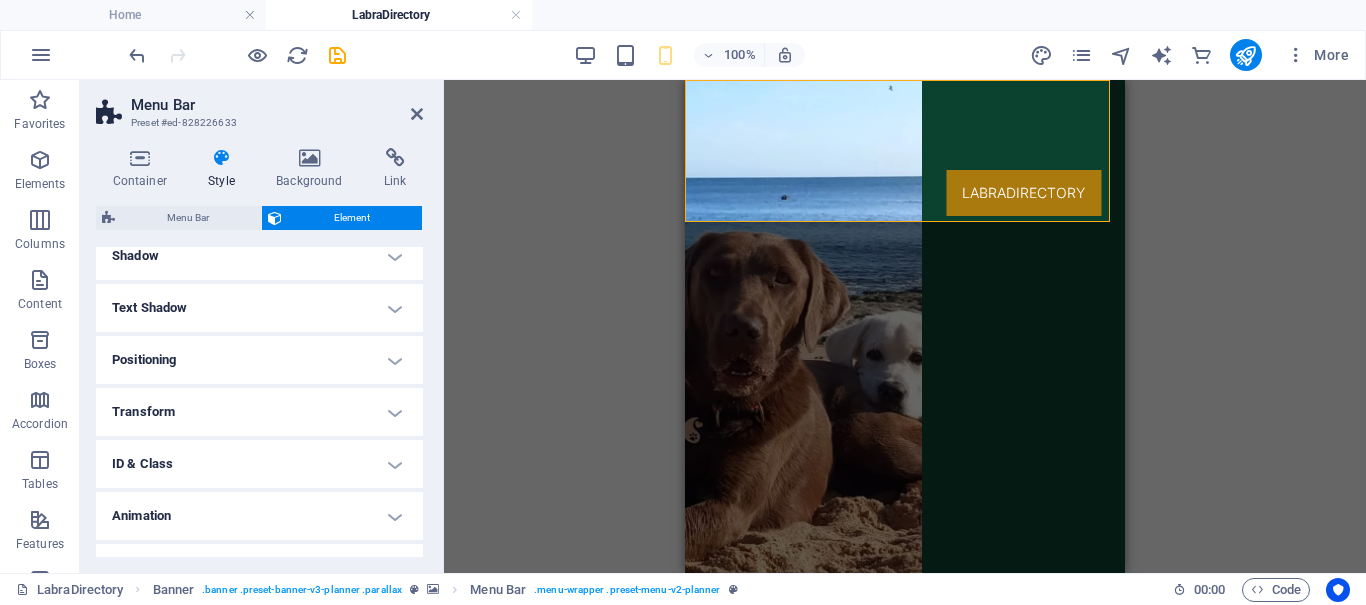 scroll, scrollTop: 535, scrollLeft: 0, axis: vertical 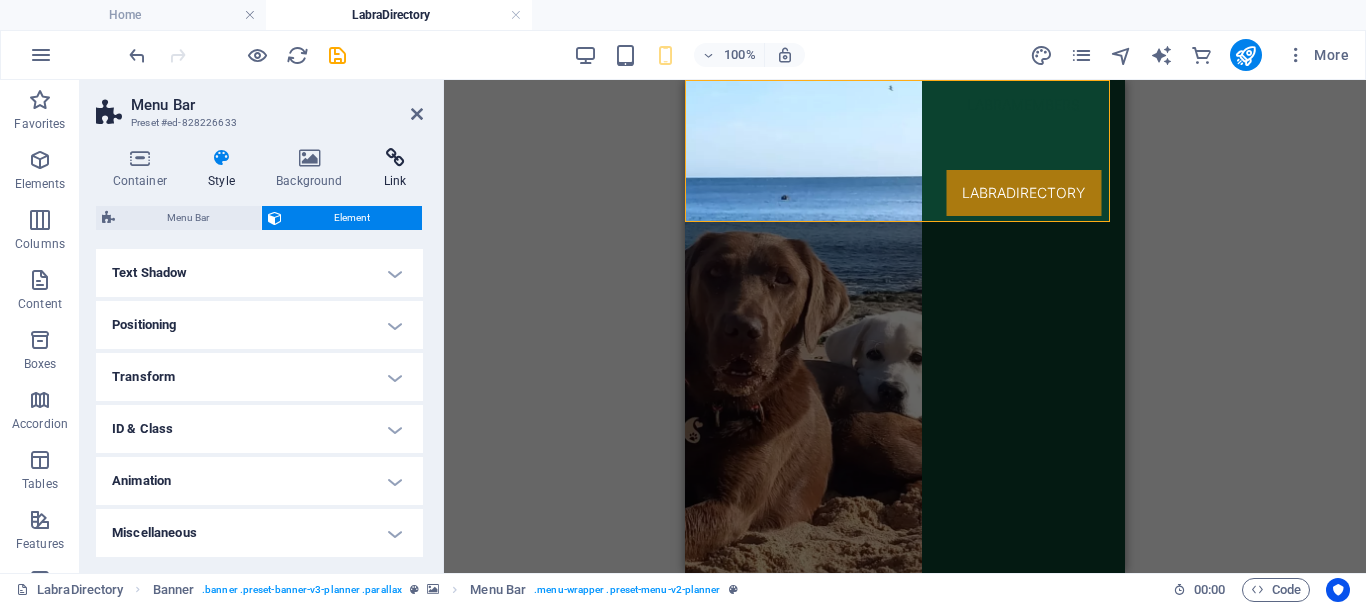 click on "Link" at bounding box center [395, 169] 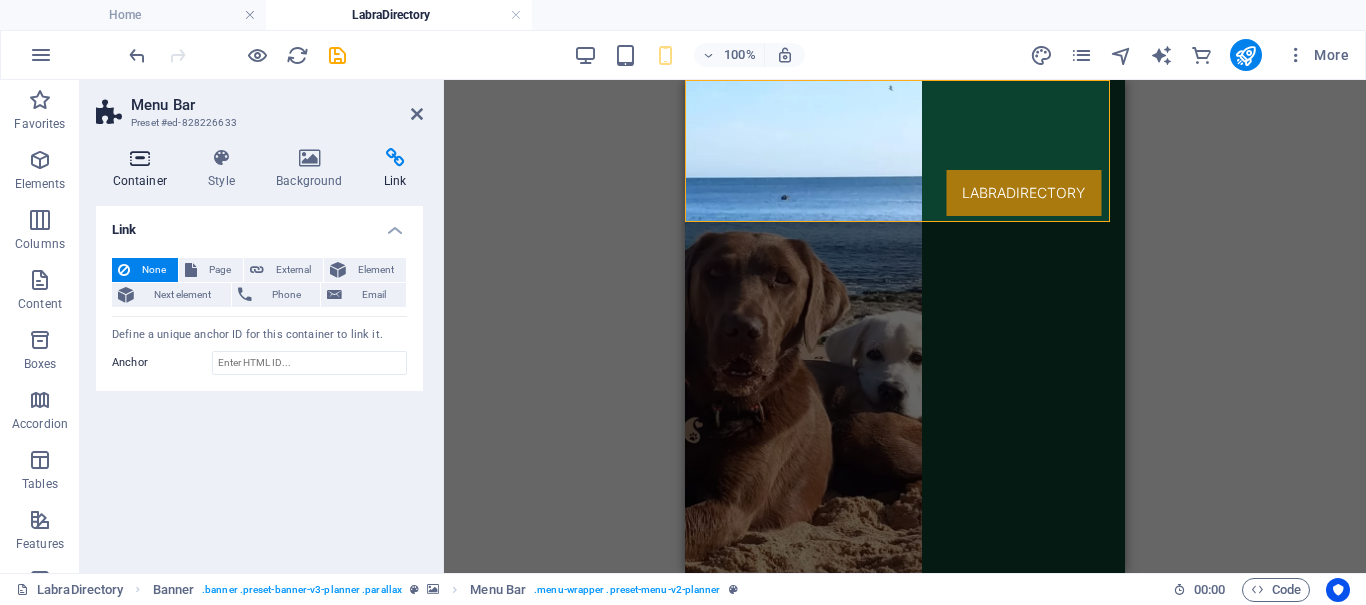 click on "Container" at bounding box center [144, 169] 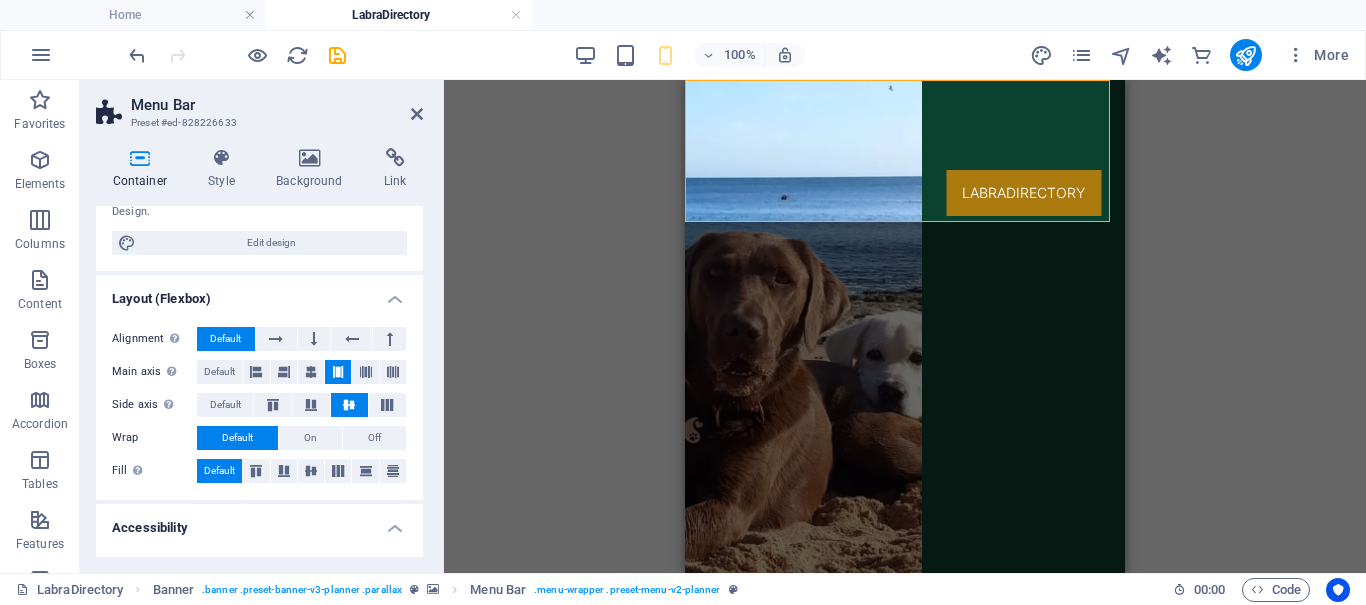 scroll, scrollTop: 408, scrollLeft: 0, axis: vertical 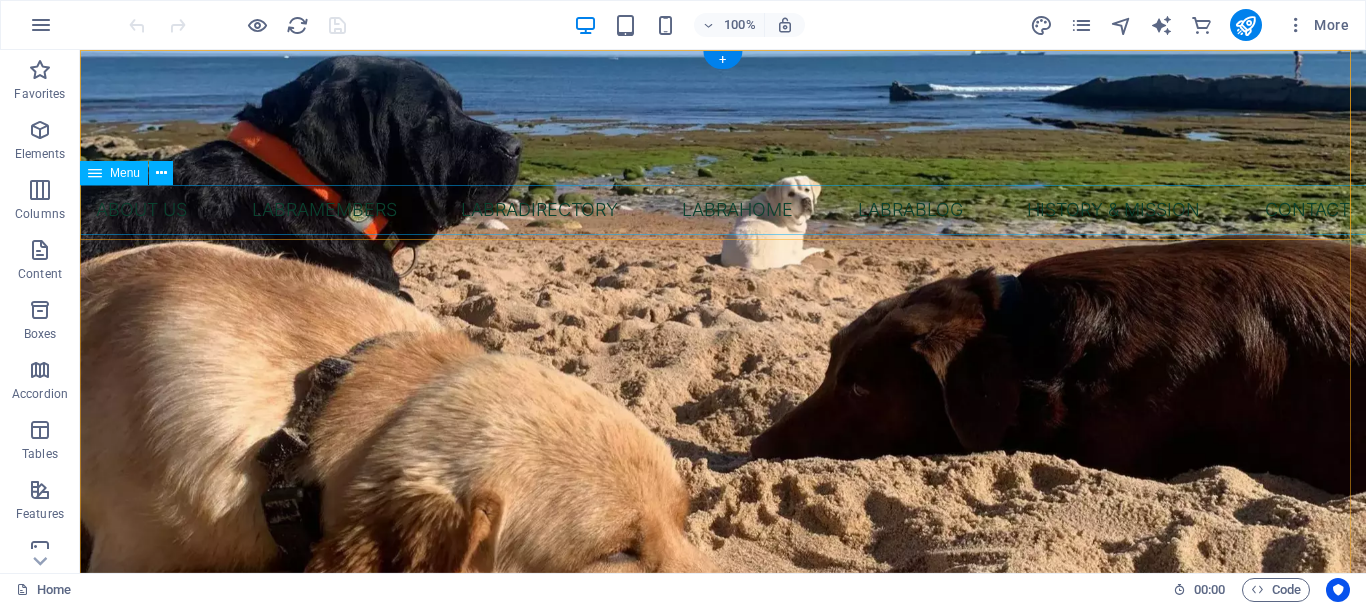 click on "About Us LabraMembers LabraDirectory Labrahome LabraBlog History & Mission Contact" at bounding box center [723, 210] 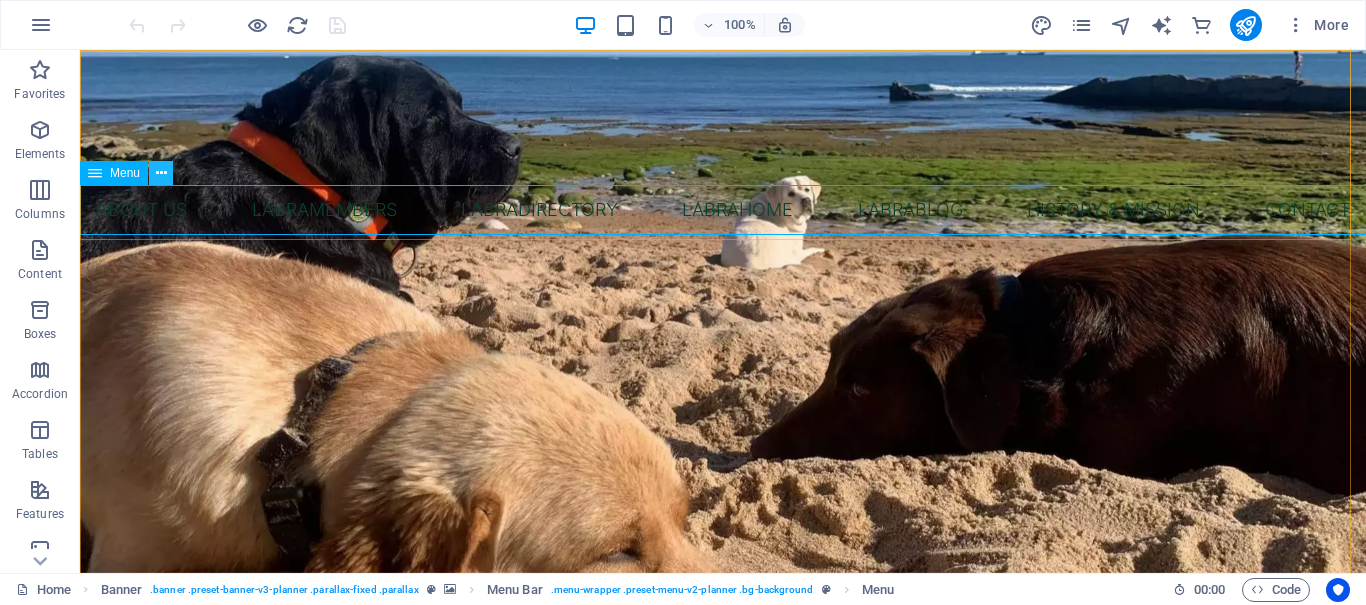 click at bounding box center (161, 173) 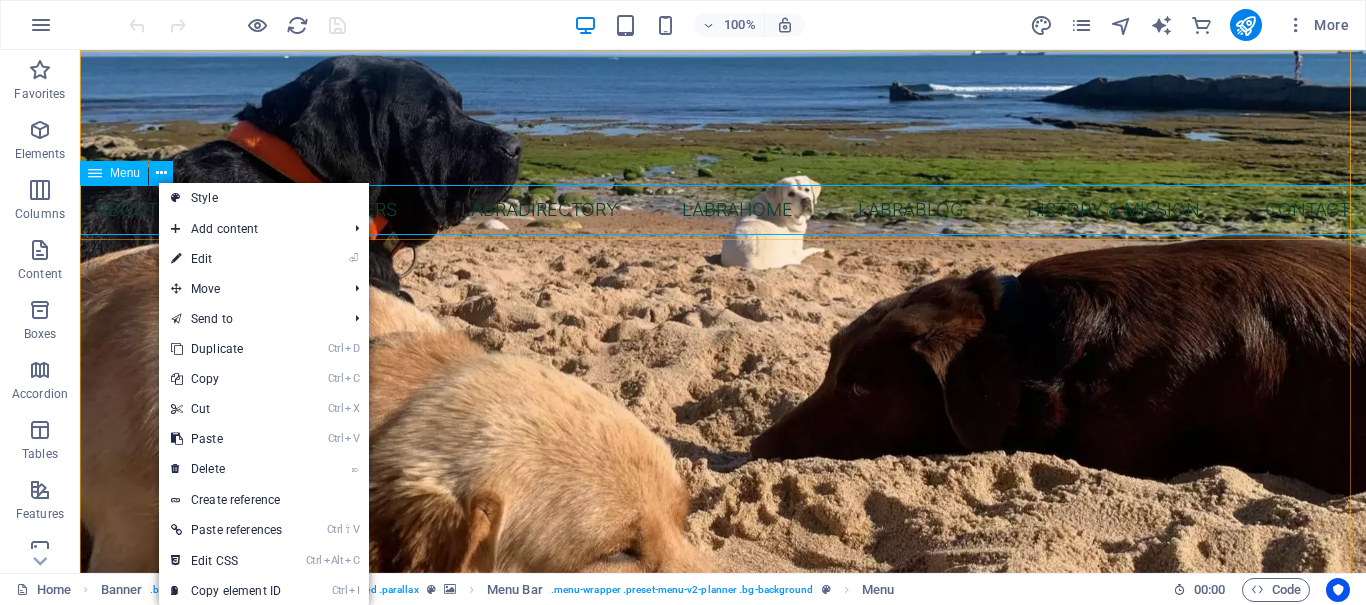 click on "Menu" at bounding box center (125, 173) 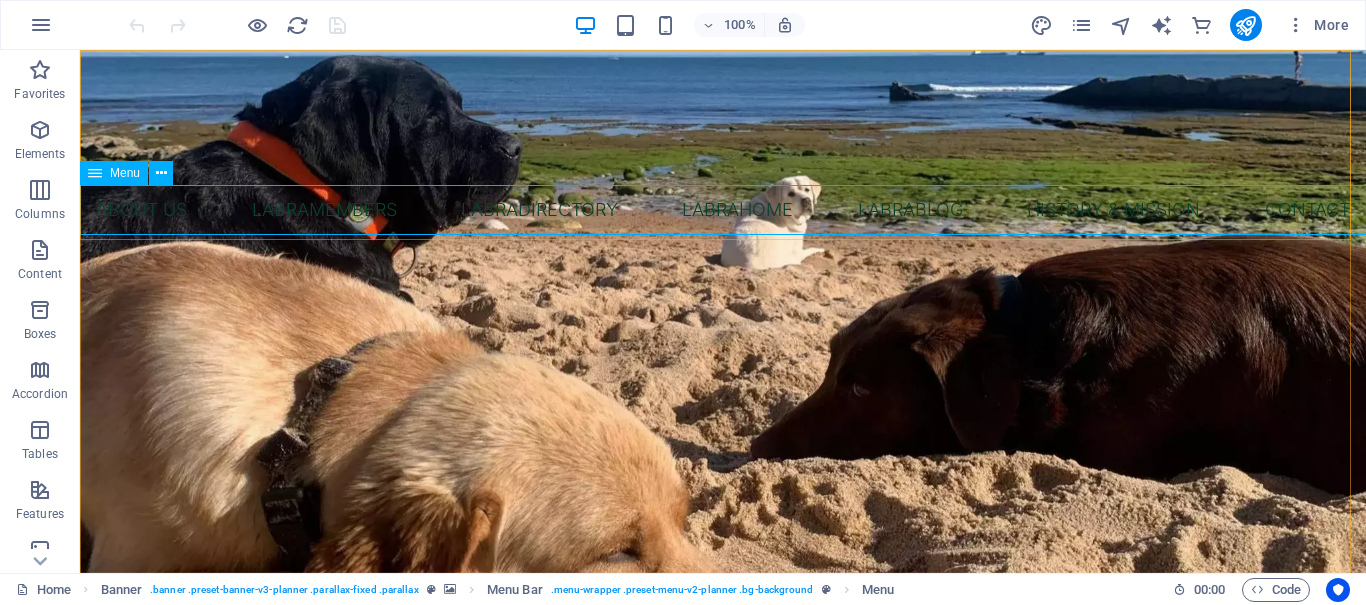 click on "Menu" at bounding box center [125, 173] 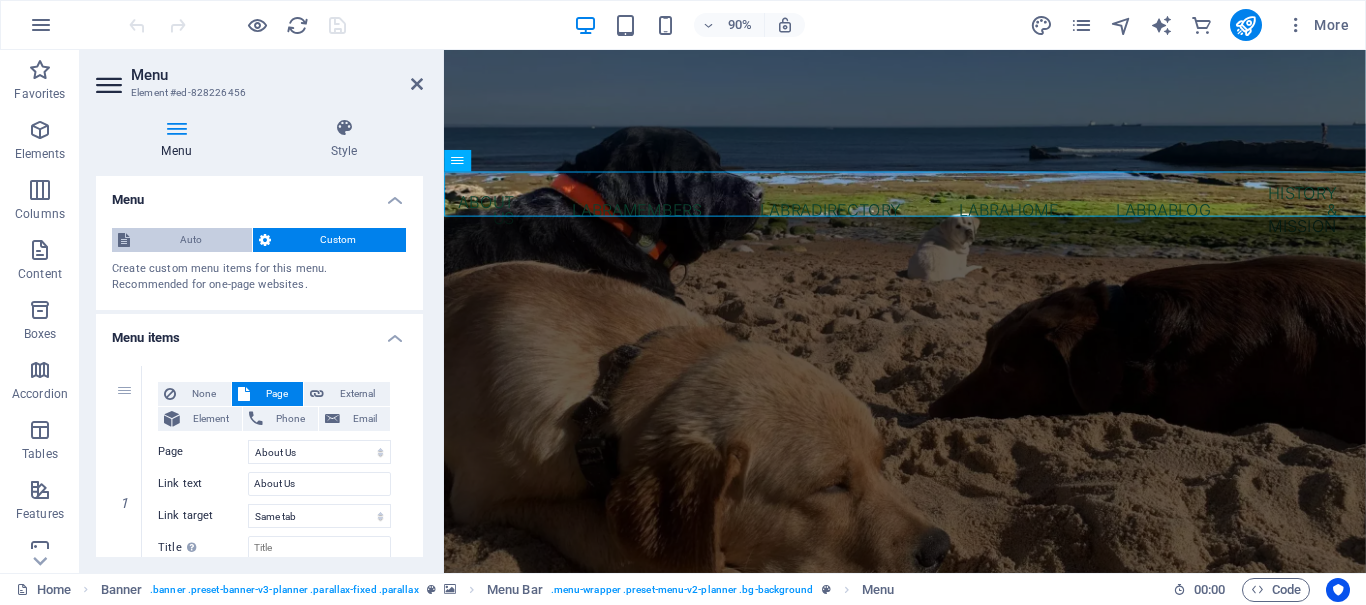 click on "Auto" at bounding box center (191, 240) 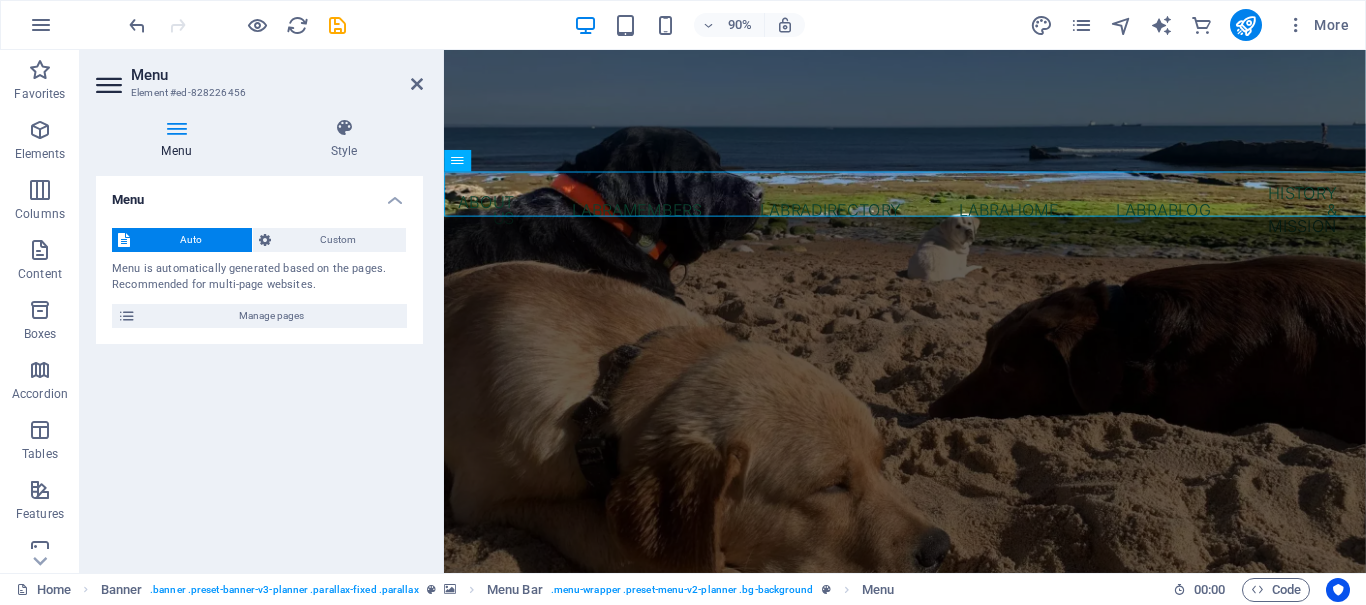 click on "Auto" at bounding box center [191, 240] 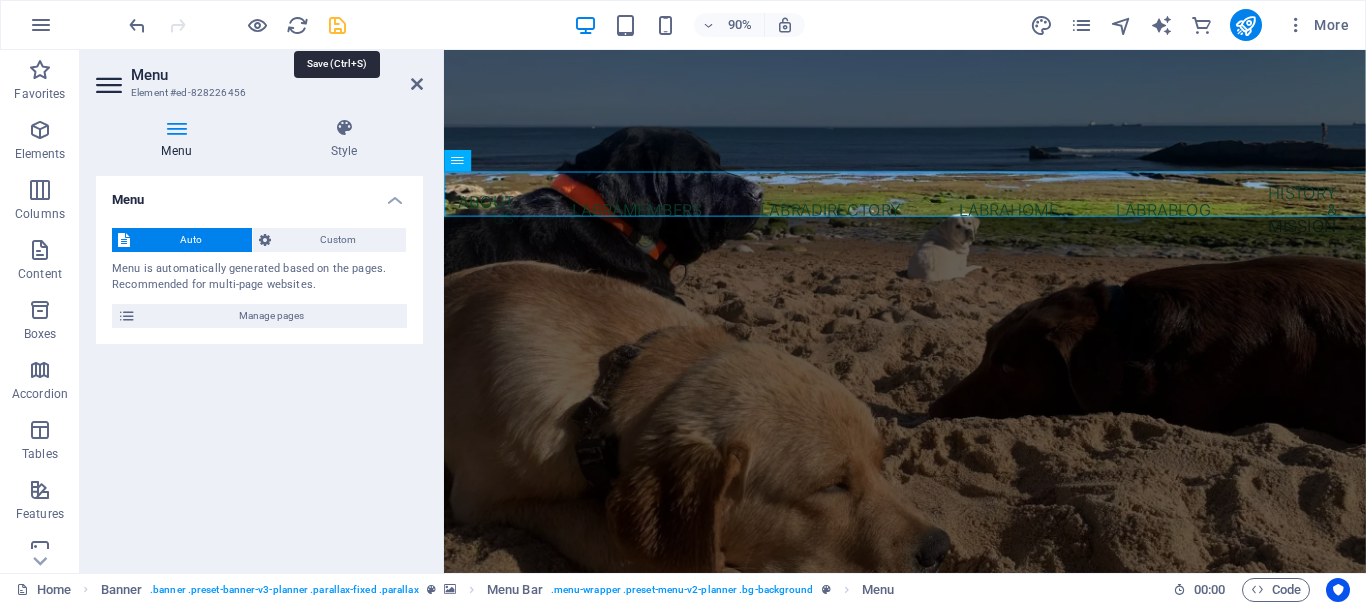 click at bounding box center (337, 25) 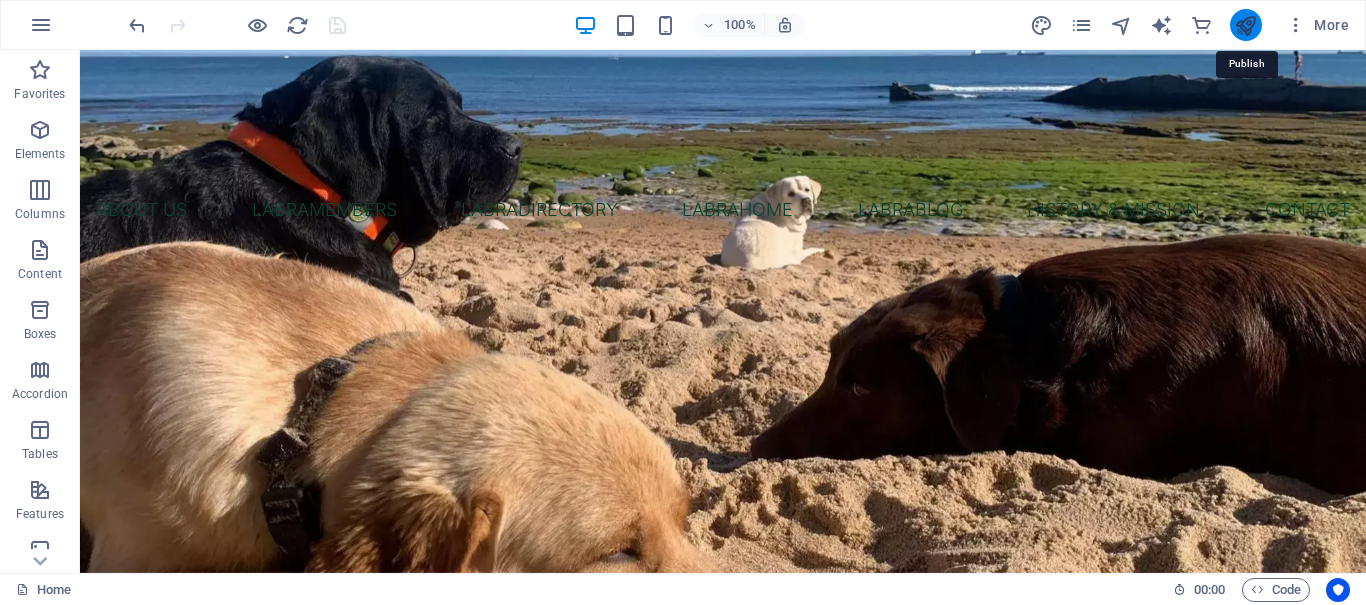 click at bounding box center (1245, 25) 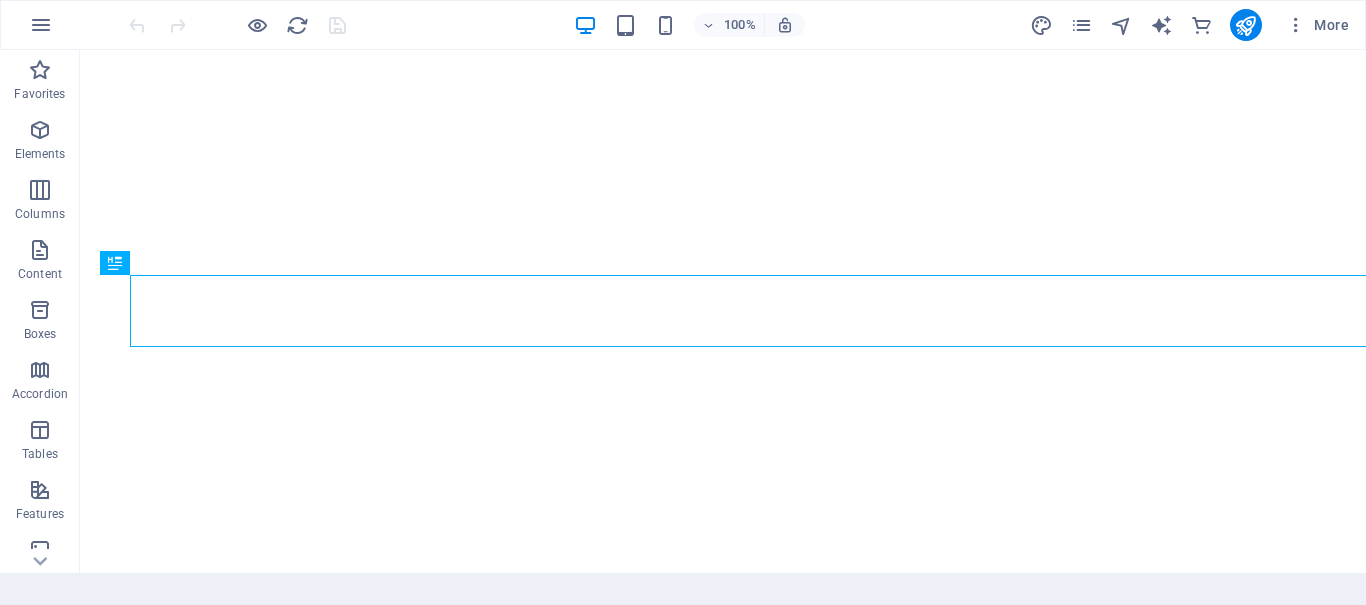 scroll, scrollTop: 0, scrollLeft: 0, axis: both 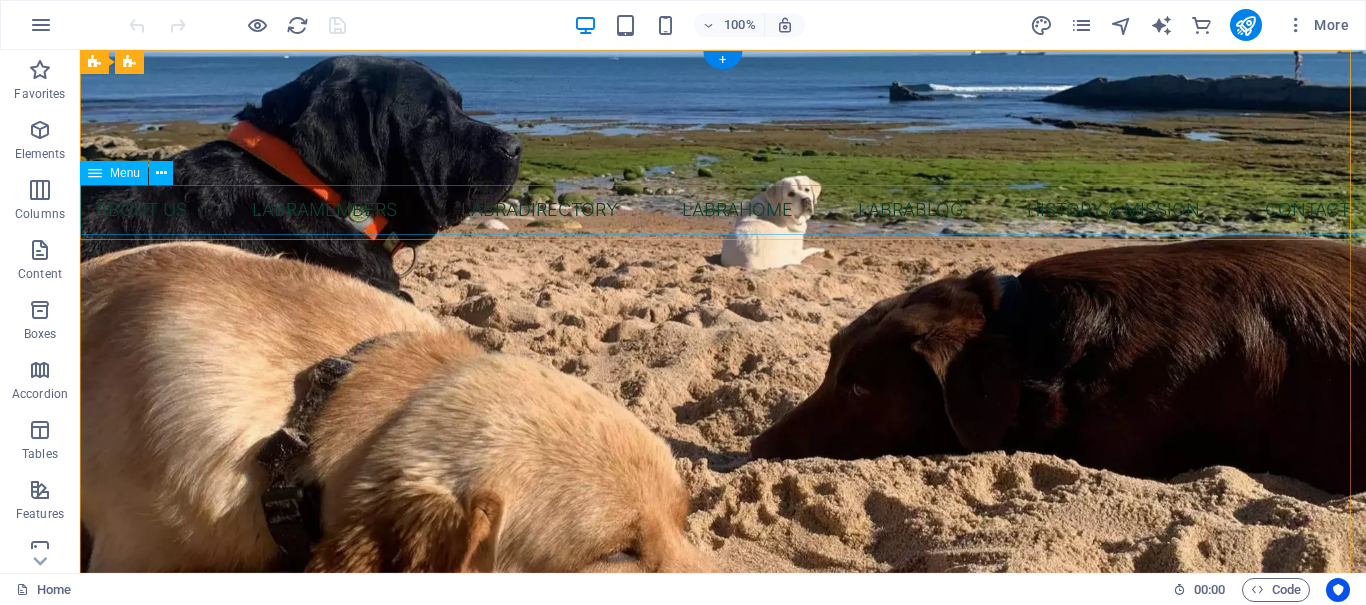 click on "About Us LabraMembers LabraDirectory Labrahome LabraBlog History & Mission Contact" at bounding box center [723, 210] 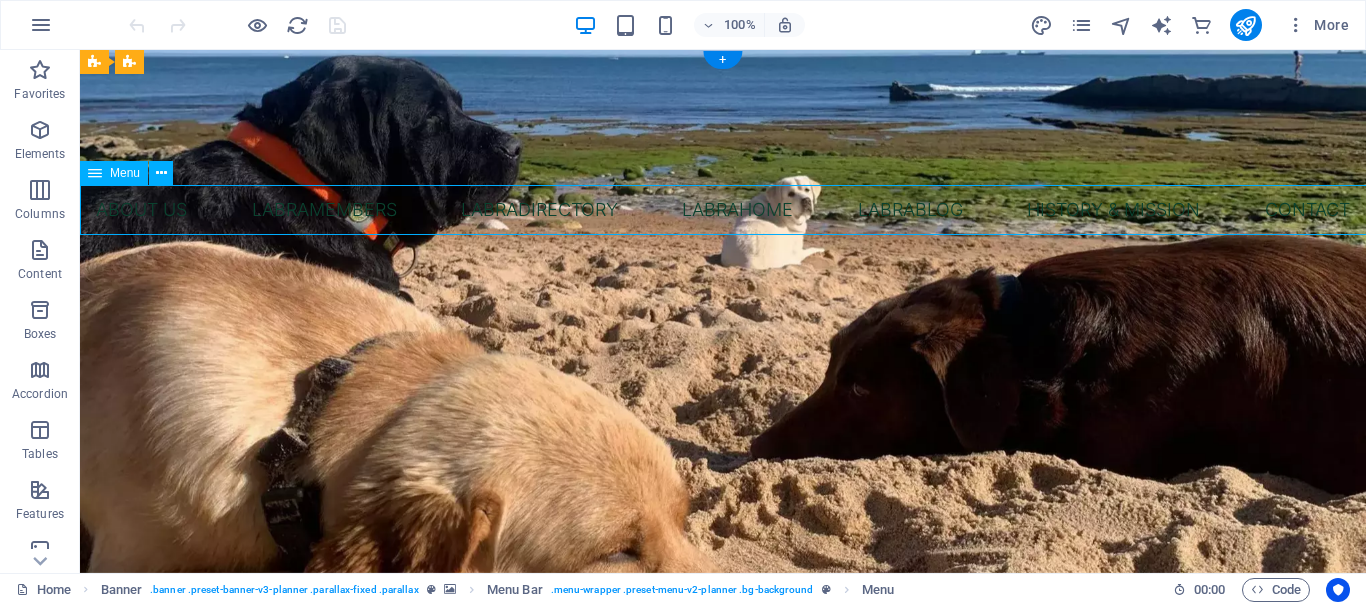 click on "About Us LabraMembers LabraDirectory Labrahome LabraBlog History & Mission Contact" at bounding box center (723, 210) 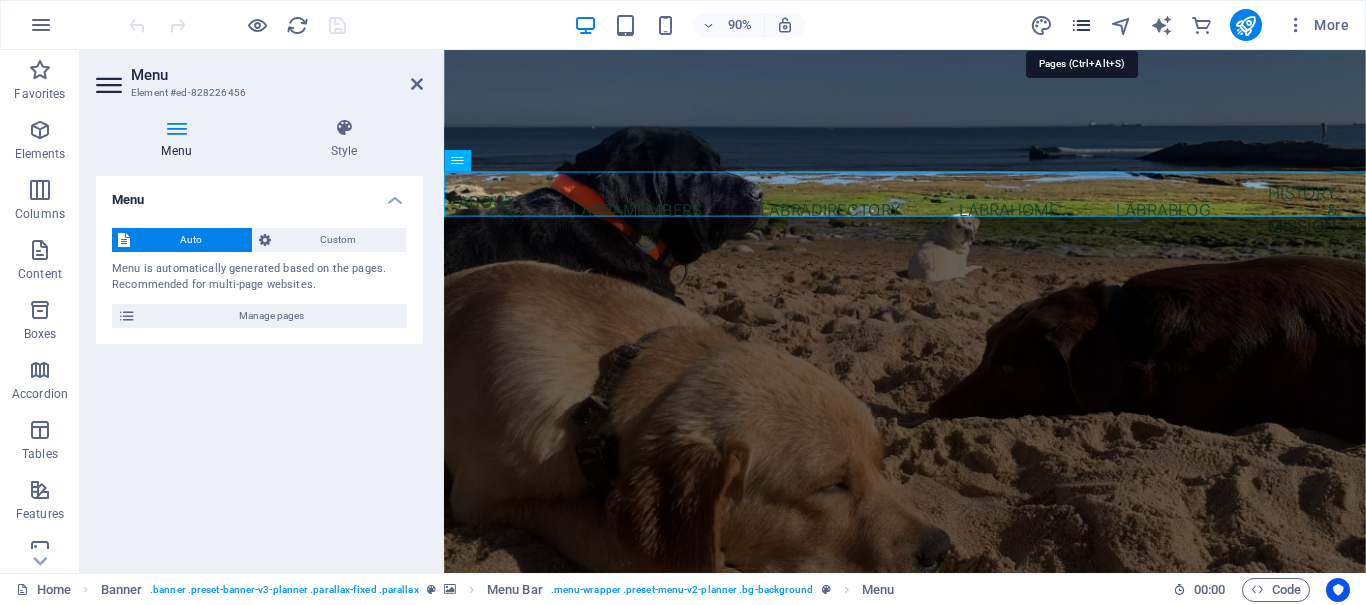 click at bounding box center (1081, 25) 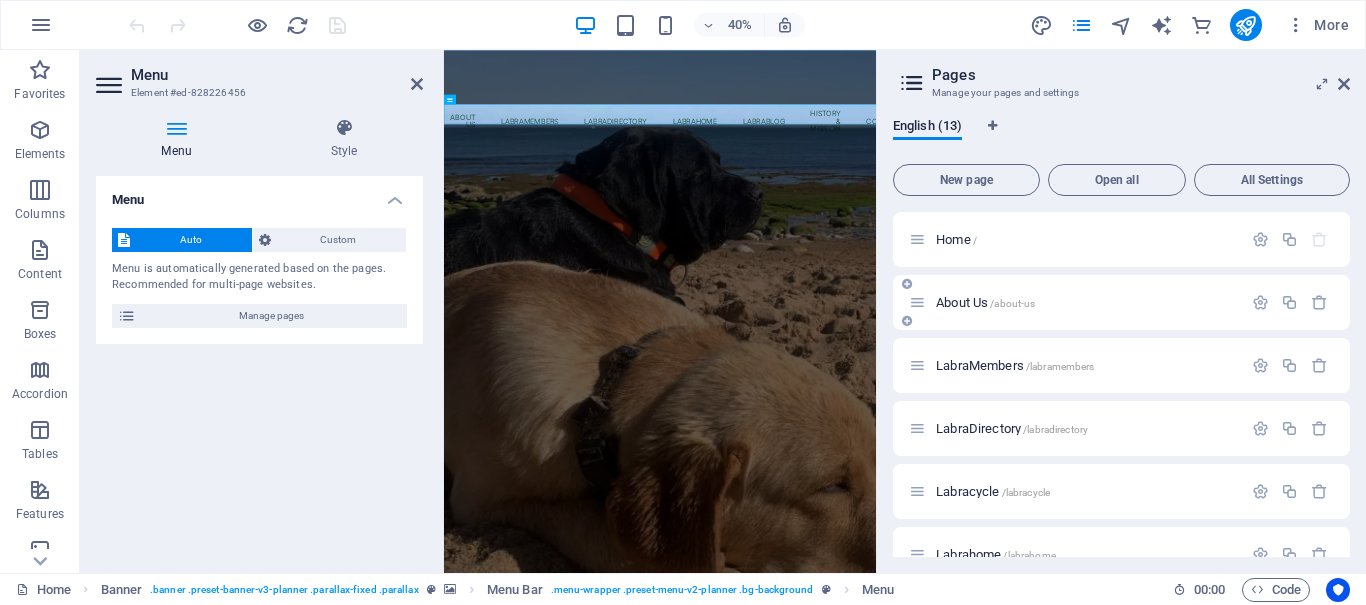 click on "About Us /about-us" at bounding box center (1075, 302) 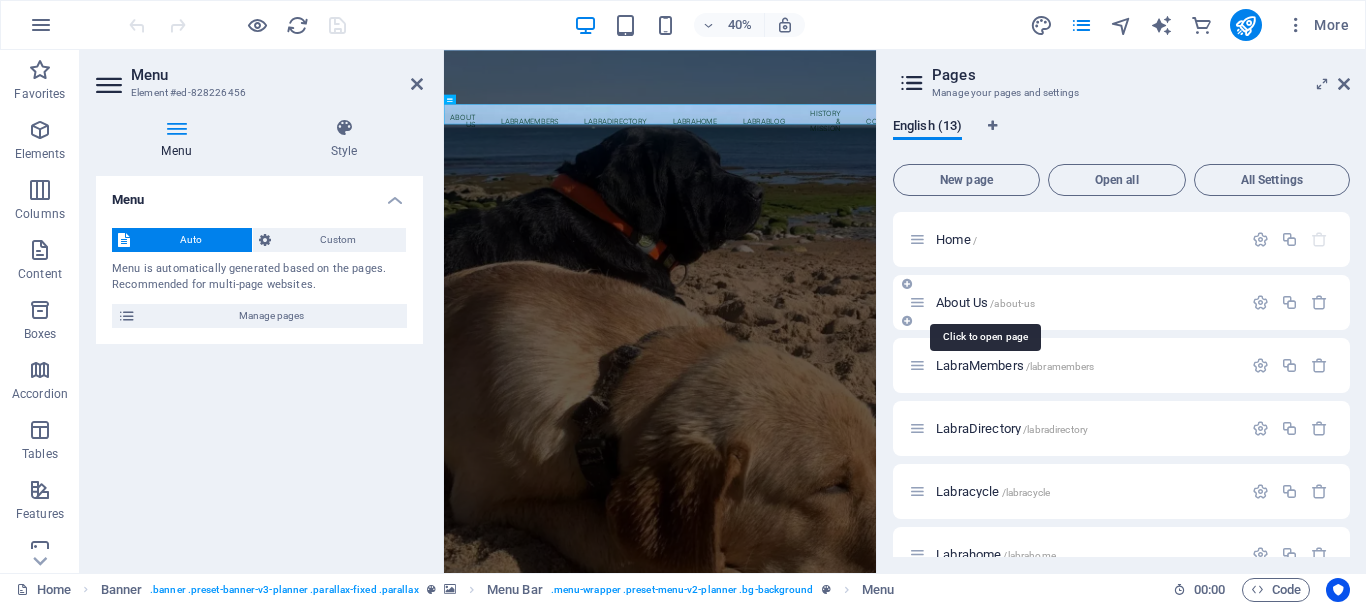 click on "About Us /about-us" at bounding box center (985, 302) 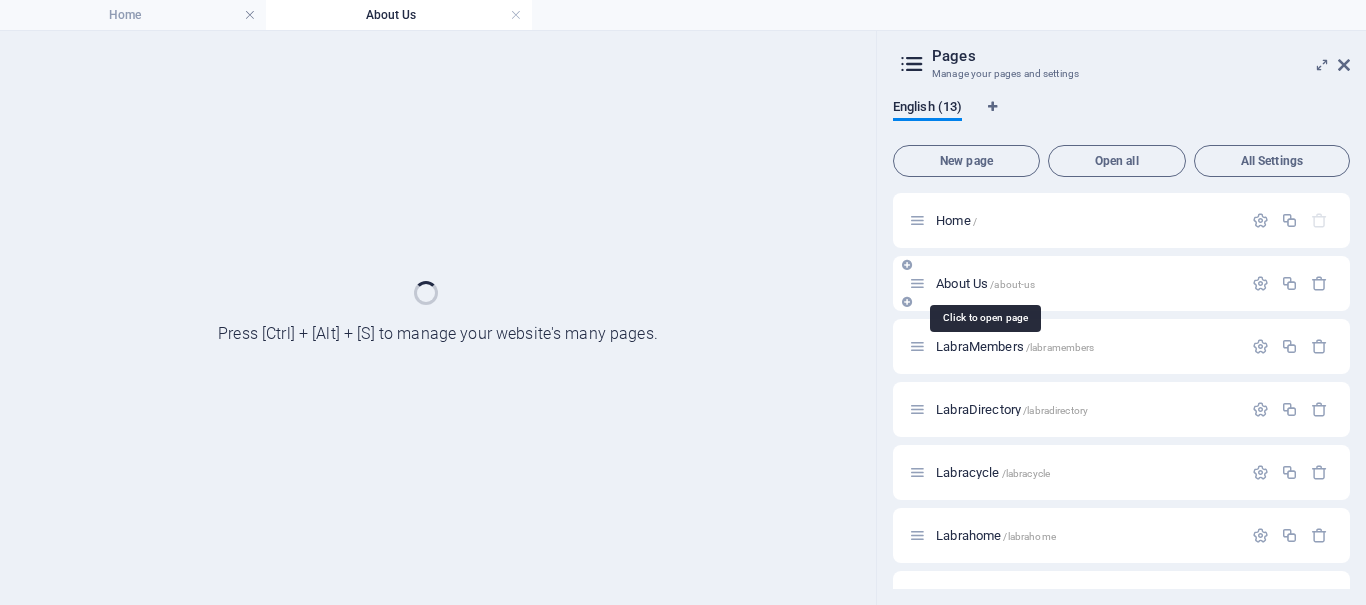click on "About Us /about-us" at bounding box center [1121, 283] 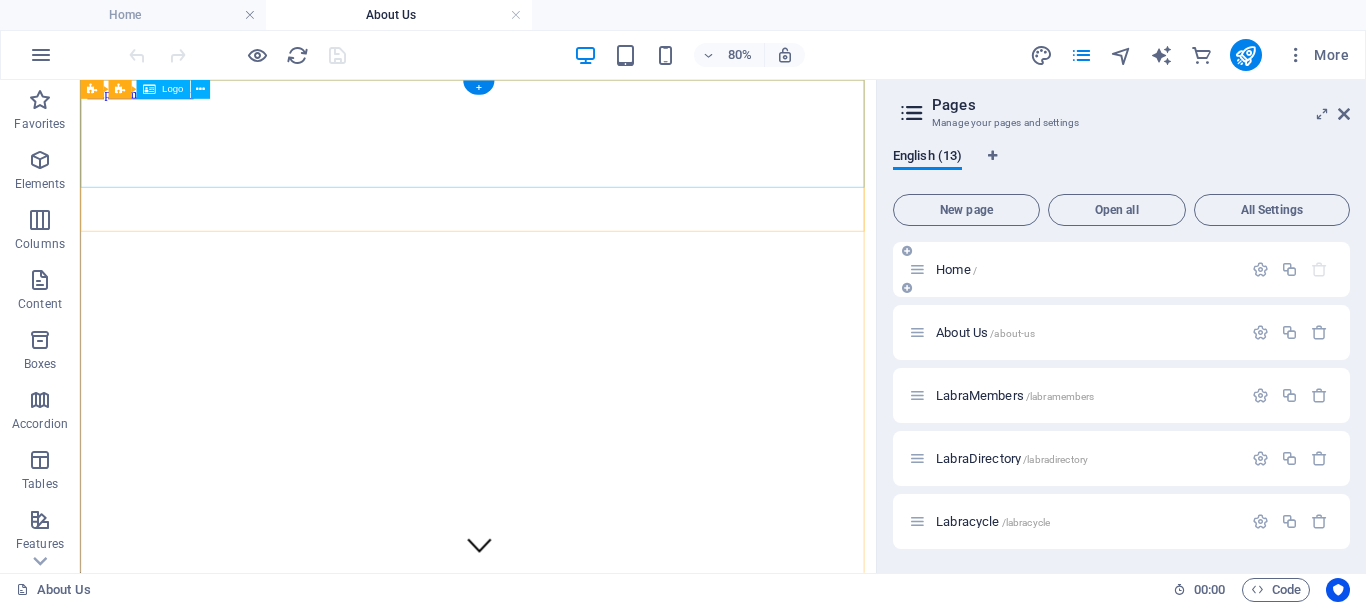 scroll, scrollTop: 0, scrollLeft: 0, axis: both 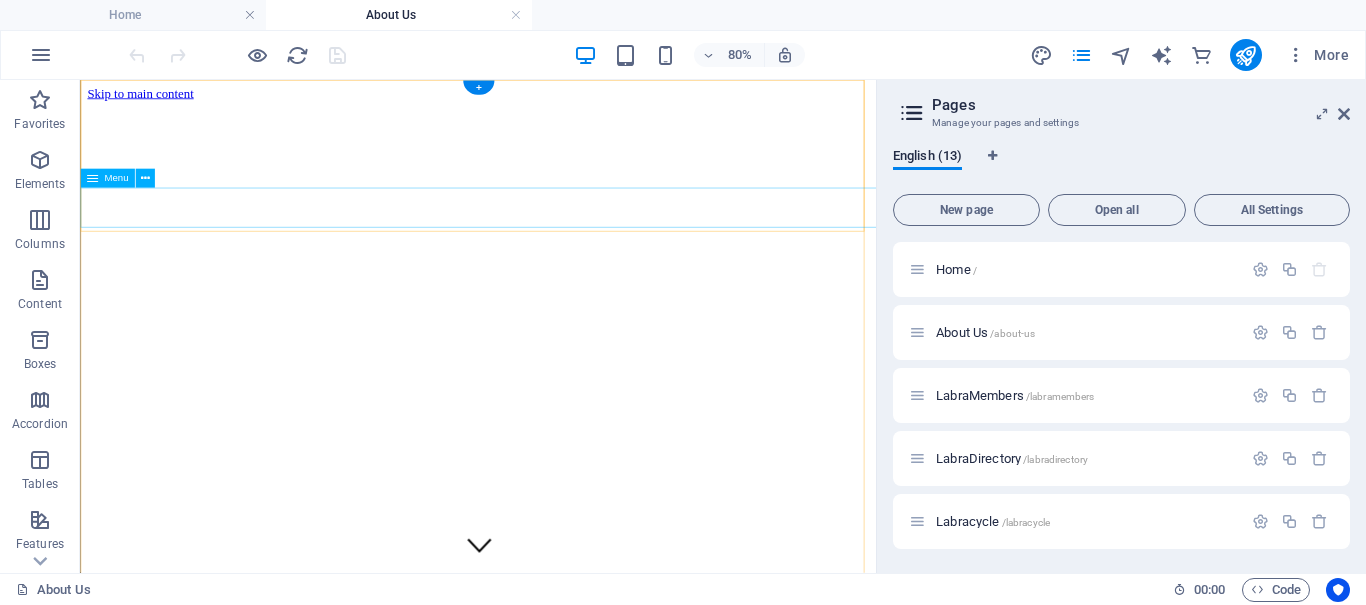 click on "About Us LabraMembers LabraDirectory Labrahome LabraBlog History & Mission Contact" at bounding box center [577, 977] 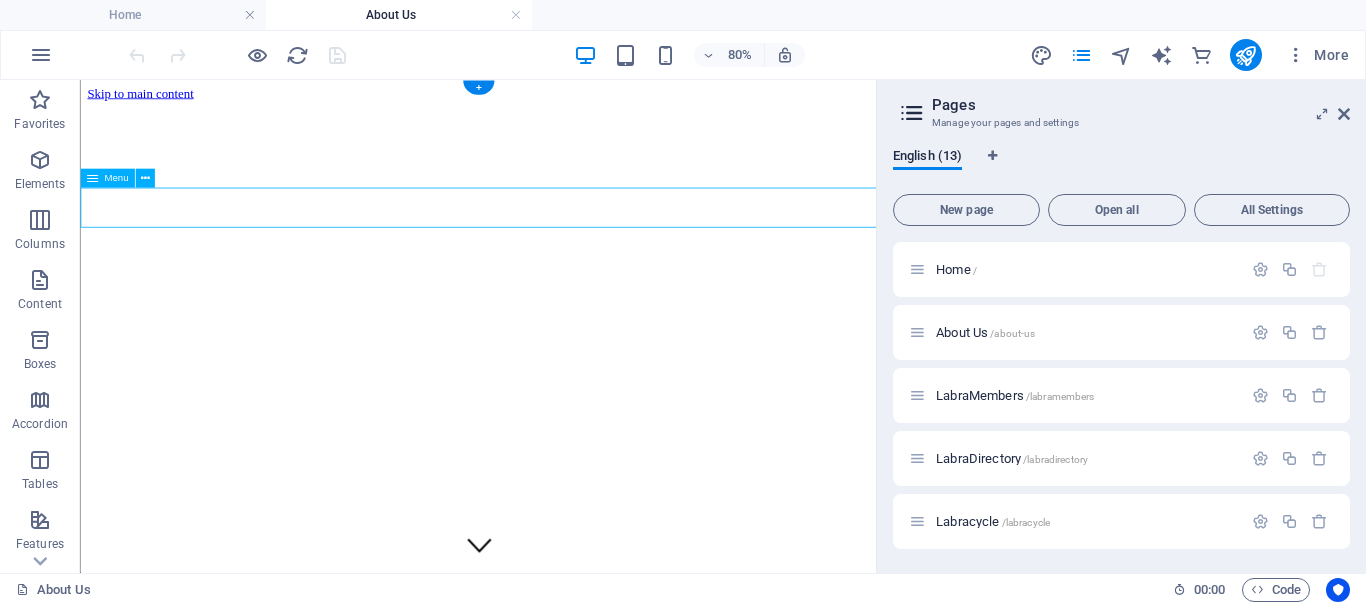 click on "About Us LabraMembers LabraDirectory Labrahome LabraBlog History & Mission Contact" at bounding box center [577, 977] 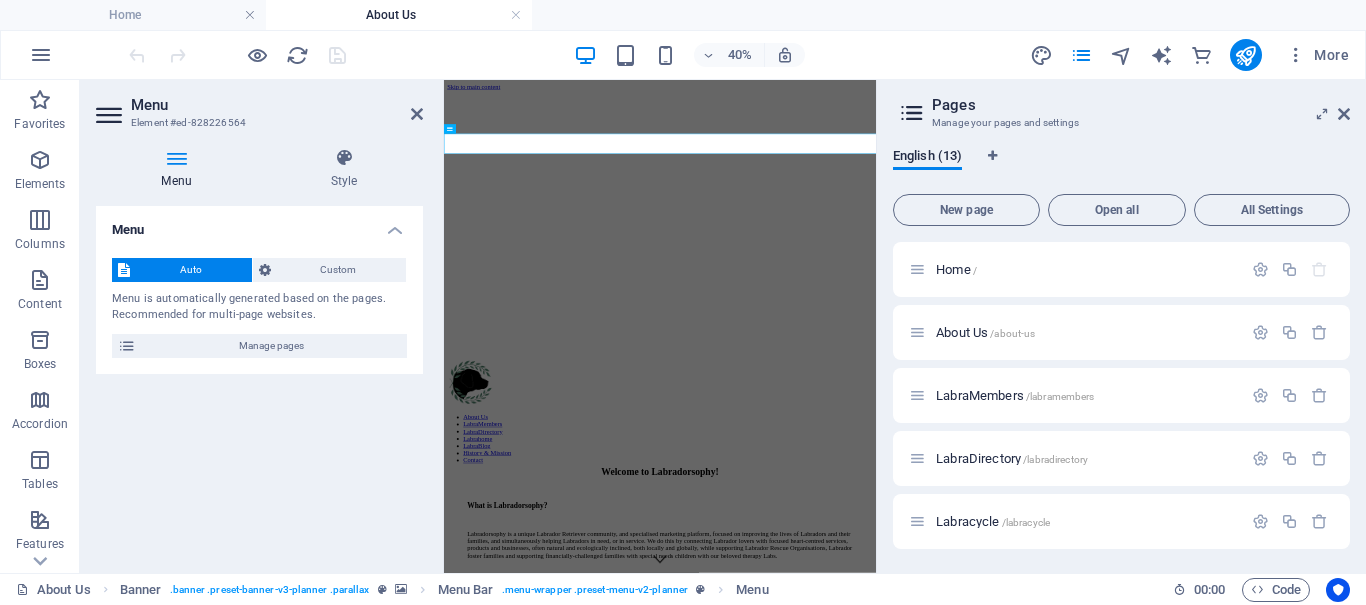 click on "Auto" at bounding box center [191, 270] 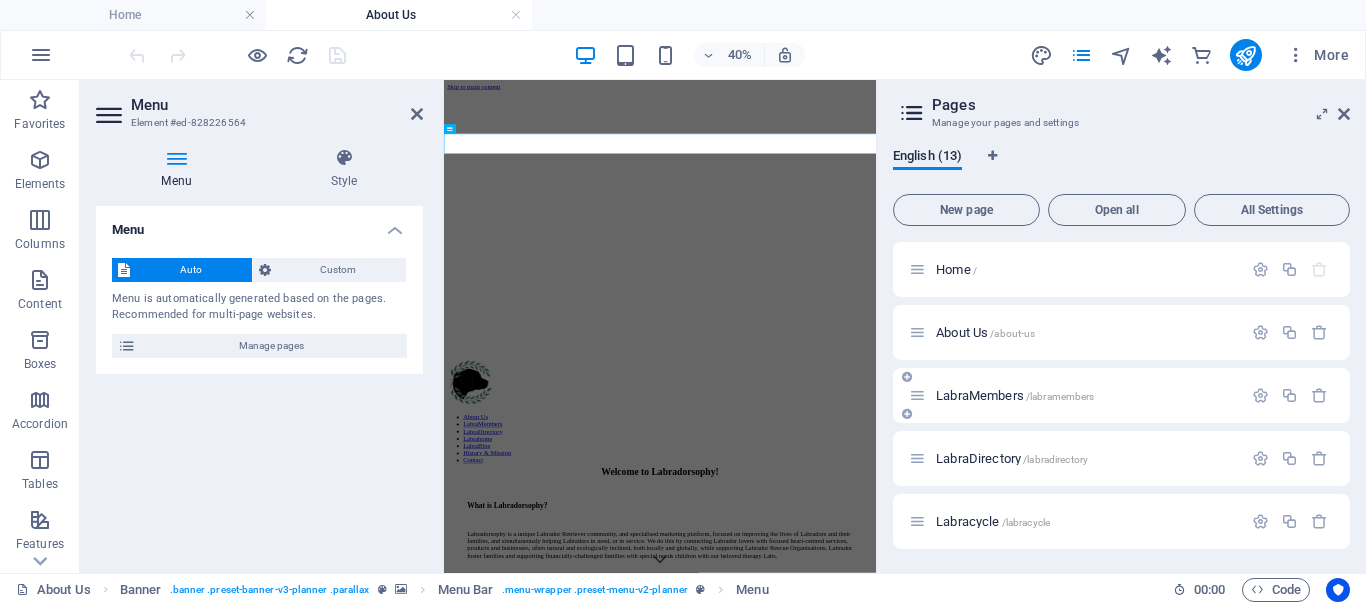 click on "LabraMembers /labramembers" at bounding box center (1015, 395) 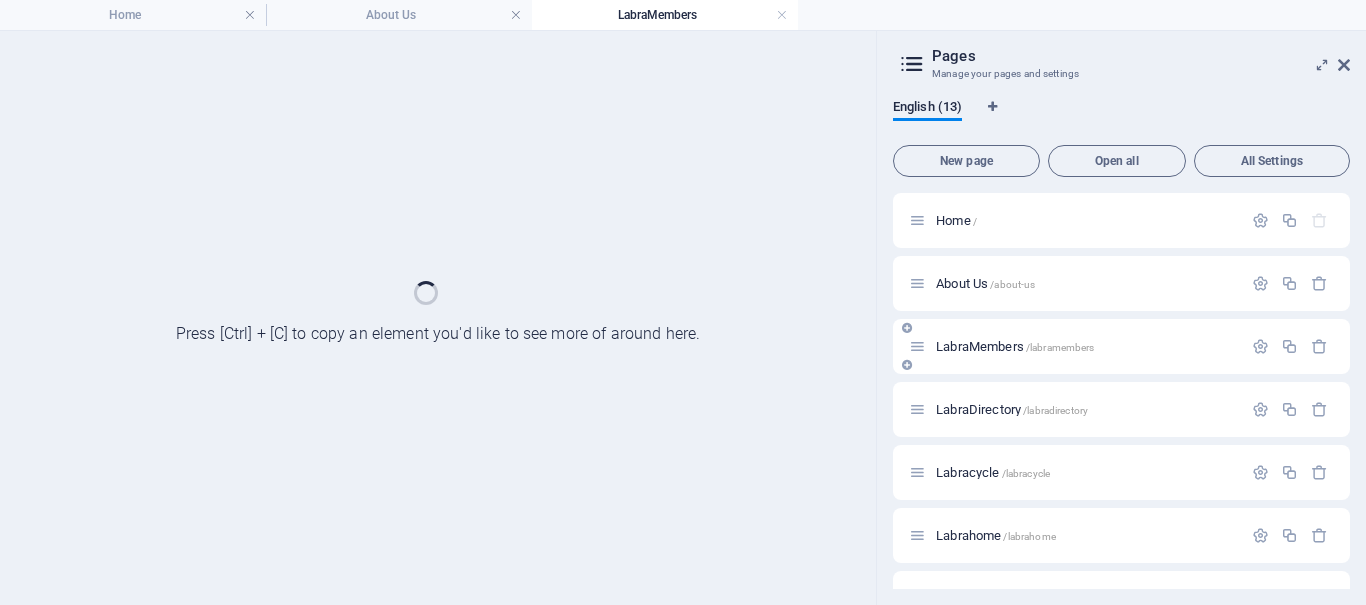 click on "LabraDirectory /labradirectory" at bounding box center [1075, 409] 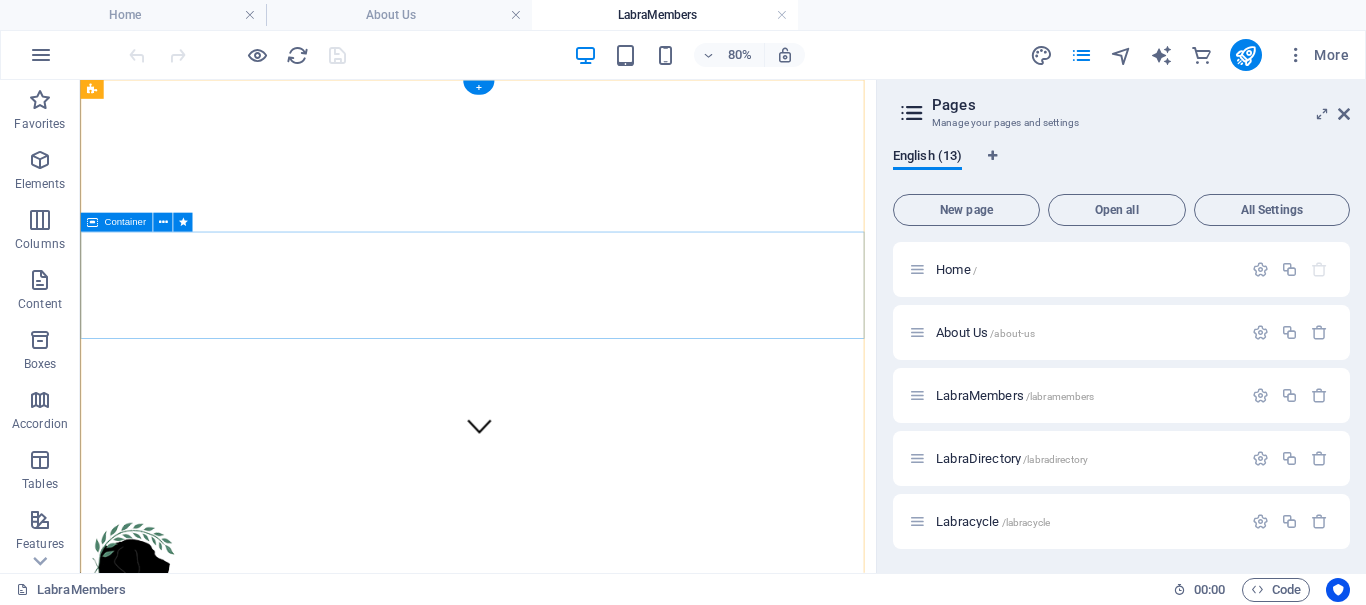 scroll, scrollTop: 0, scrollLeft: 0, axis: both 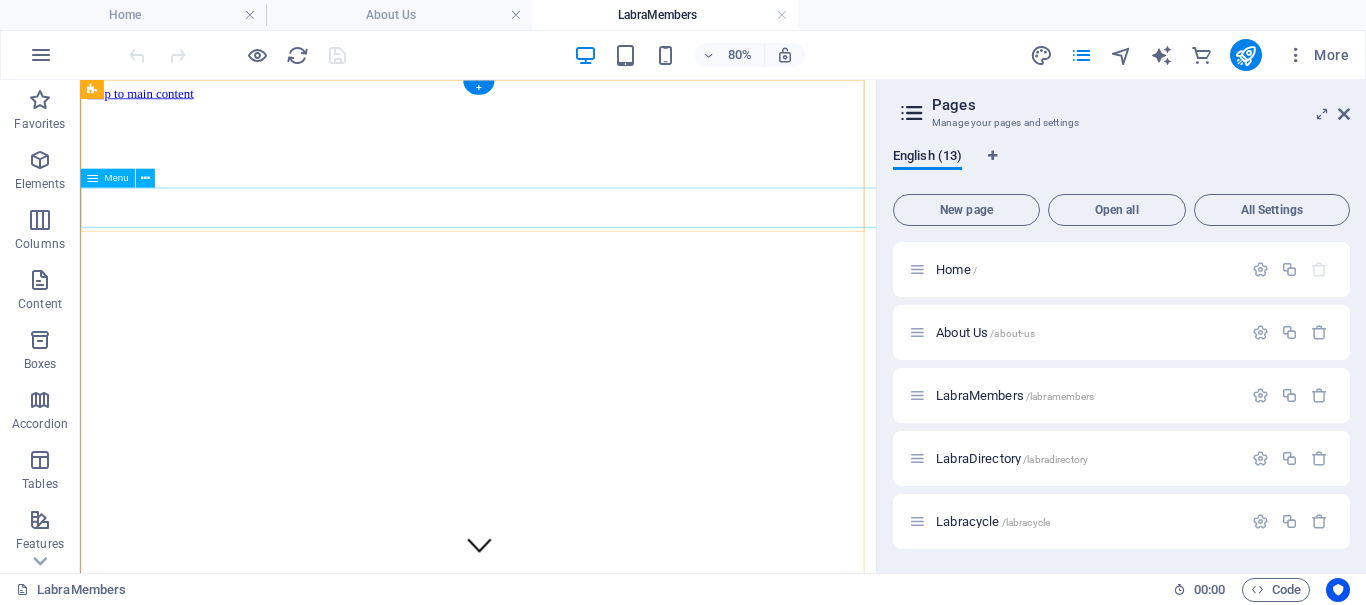 click on "About Us LabraMembers LabraDirectory Labrahome LabraBlog History & Mission Contact" at bounding box center (577, 977) 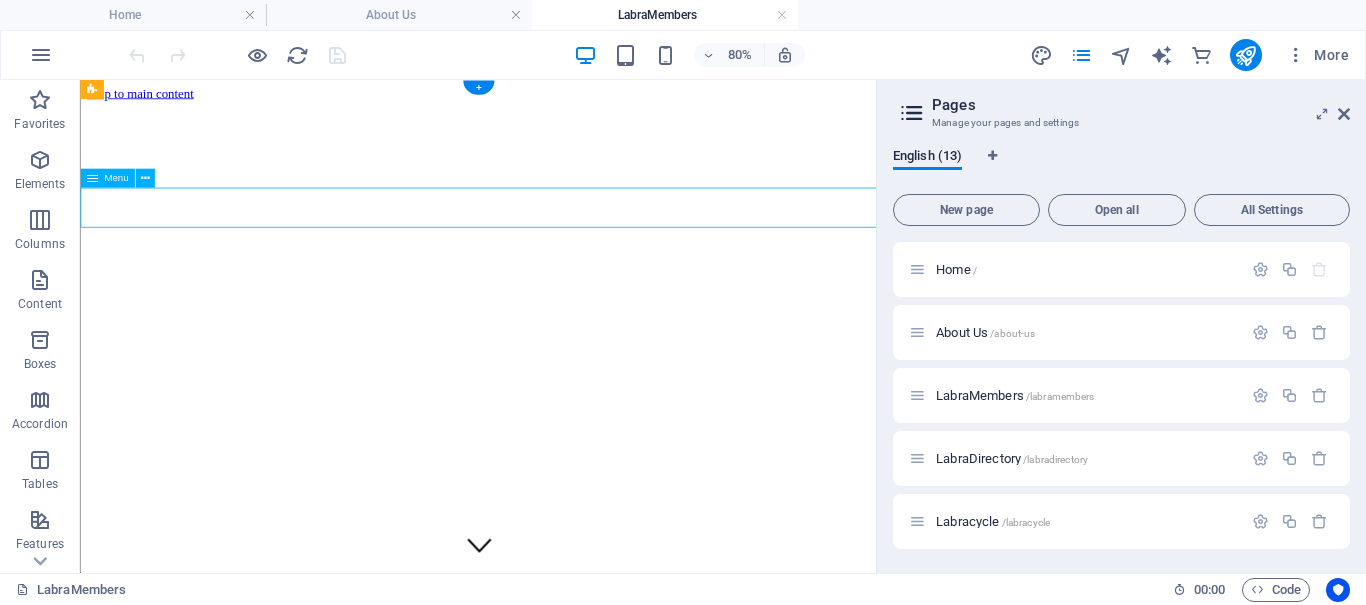 click on "About Us LabraMembers LabraDirectory Labrahome LabraBlog History & Mission Contact" at bounding box center (577, 977) 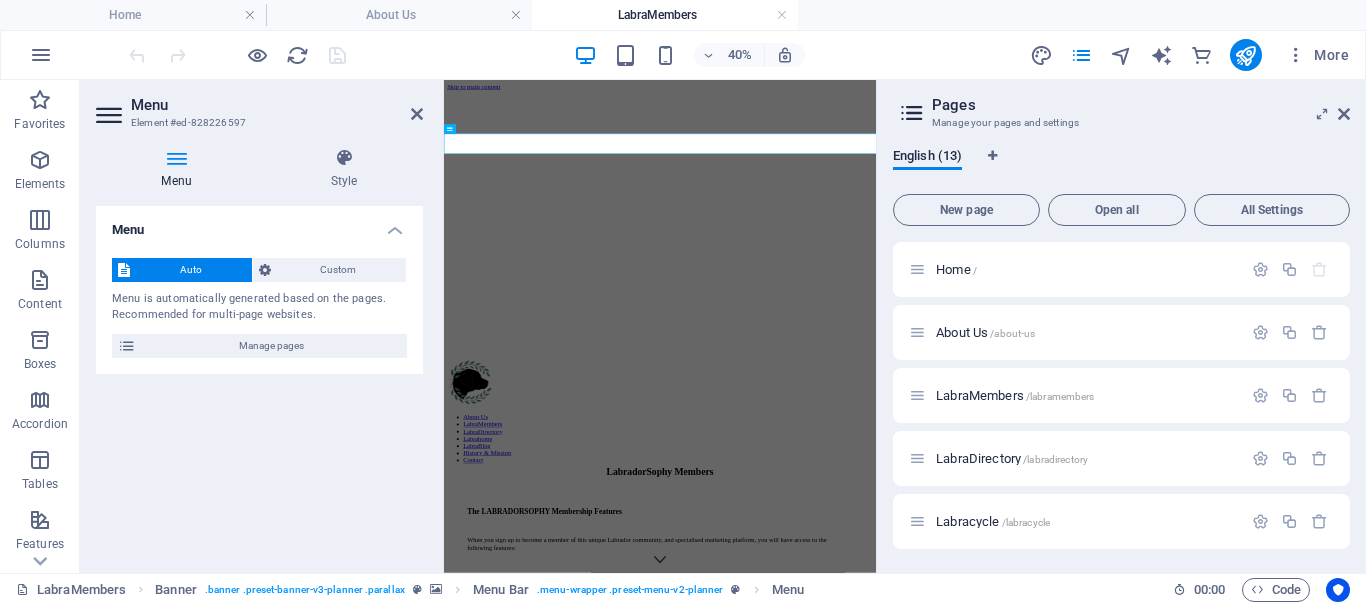 click on "Auto" at bounding box center [191, 270] 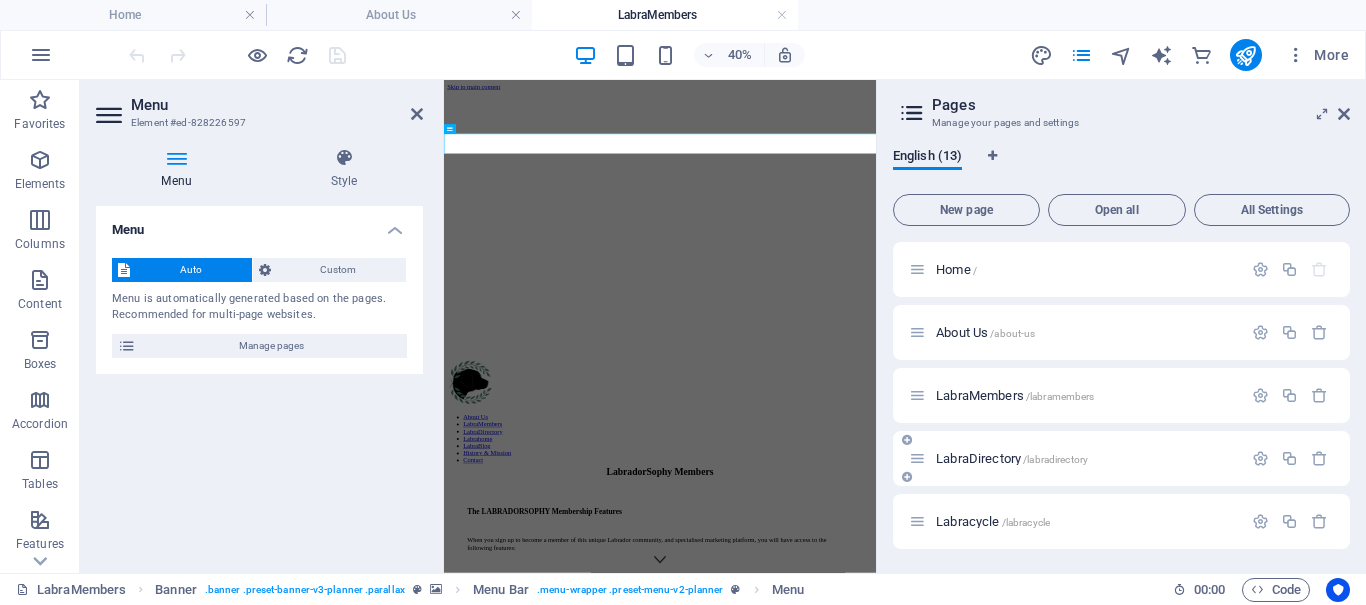 click on "LabraDirectory /labradirectory" at bounding box center [1075, 458] 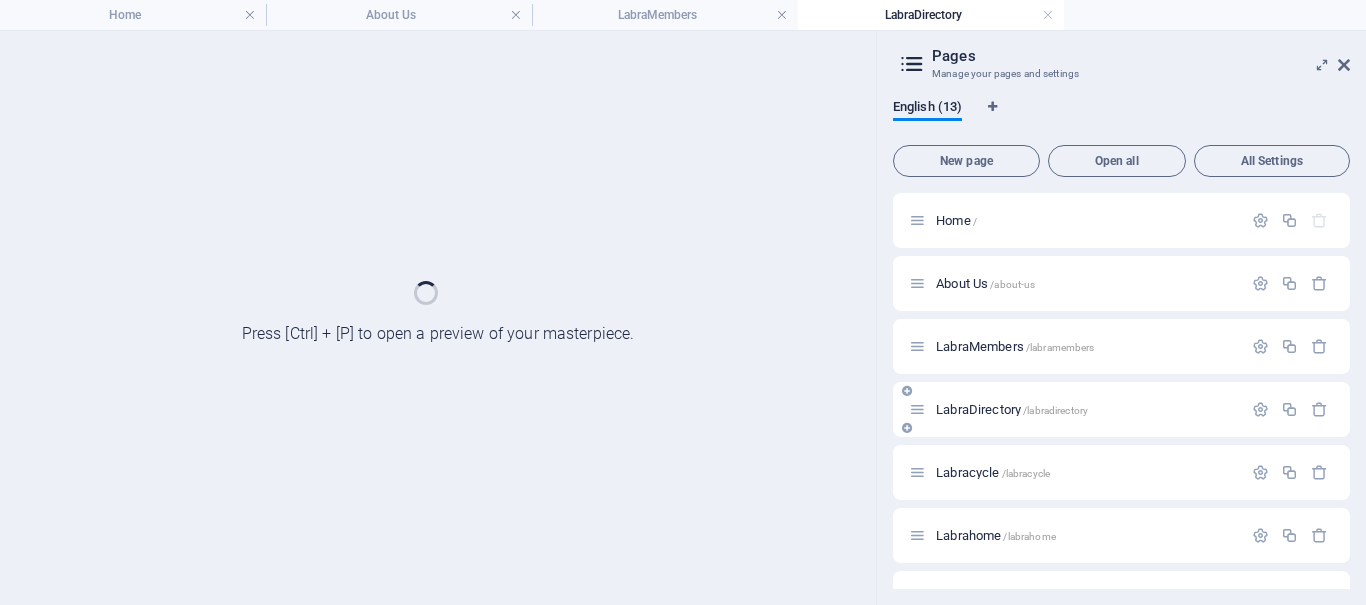 click on "Labracycle /labracycle" at bounding box center [1121, 472] 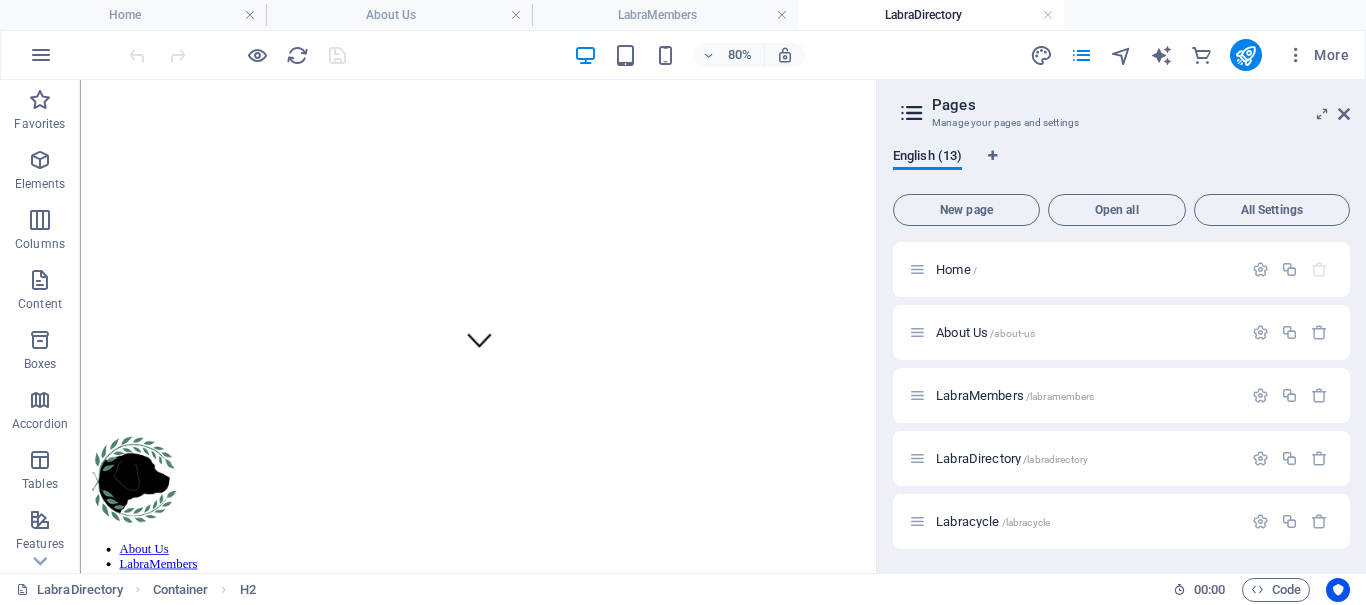 scroll, scrollTop: 0, scrollLeft: 0, axis: both 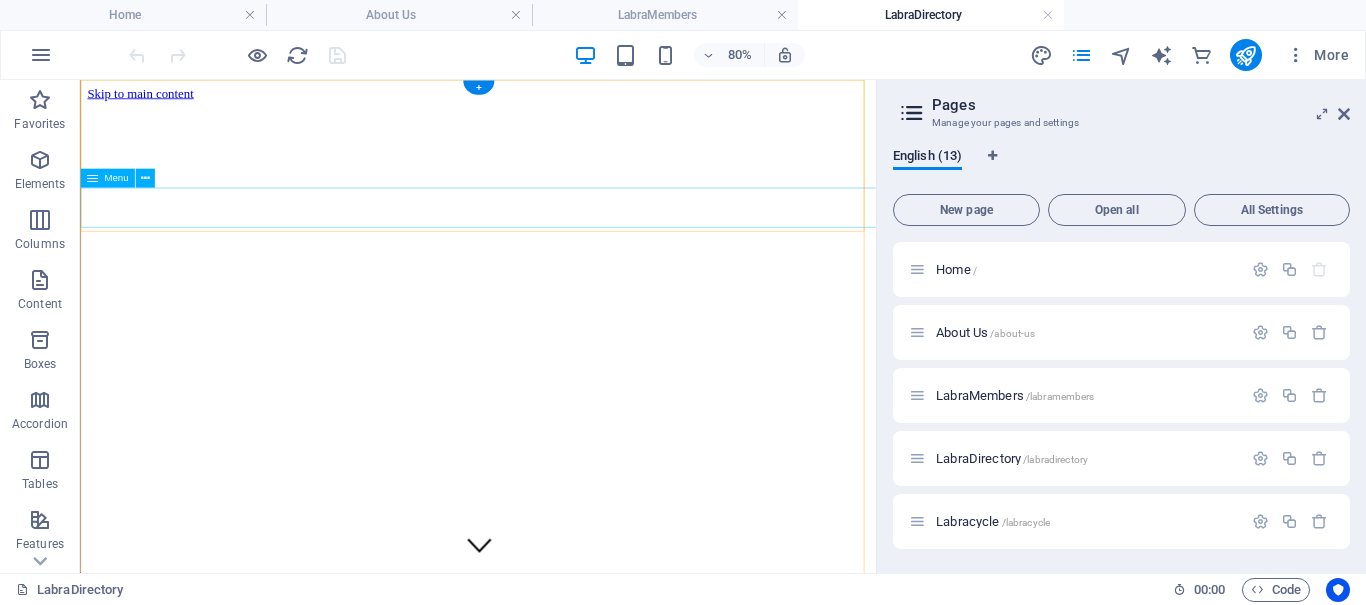 click on "About Us LabraMembers LabraDirectory Labrahome LabraBlog History & Mission Contact" at bounding box center (577, 977) 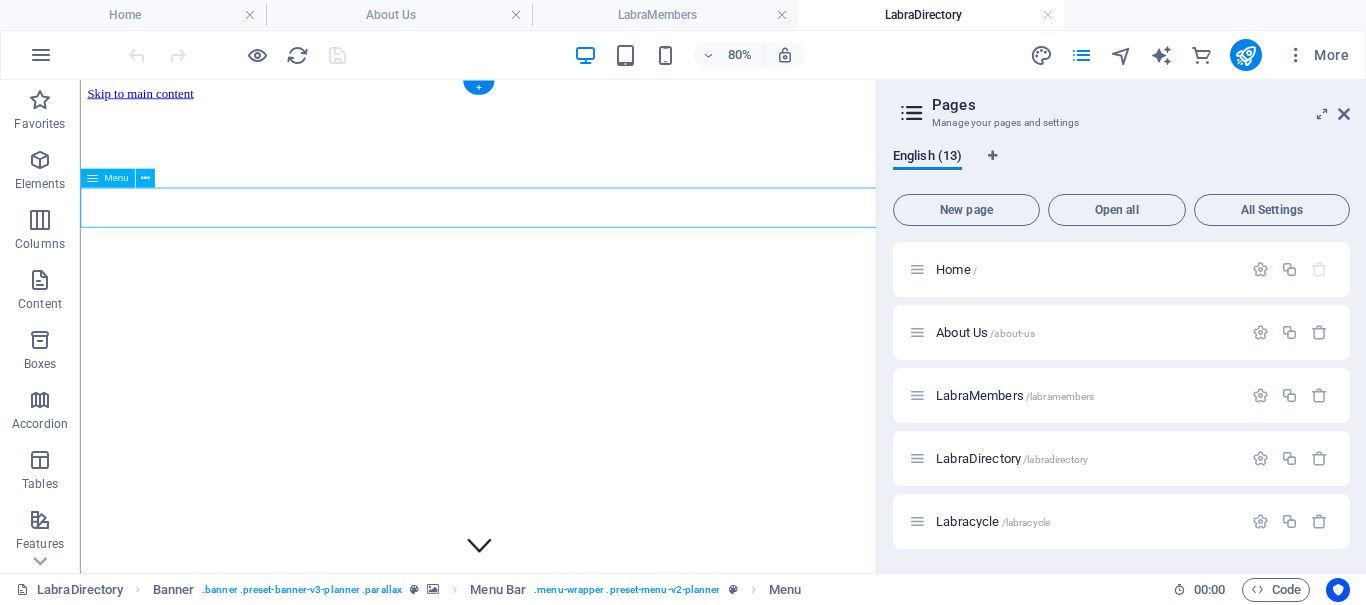 click on "About Us LabraMembers LabraDirectory Labrahome LabraBlog History & Mission Contact" at bounding box center (577, 977) 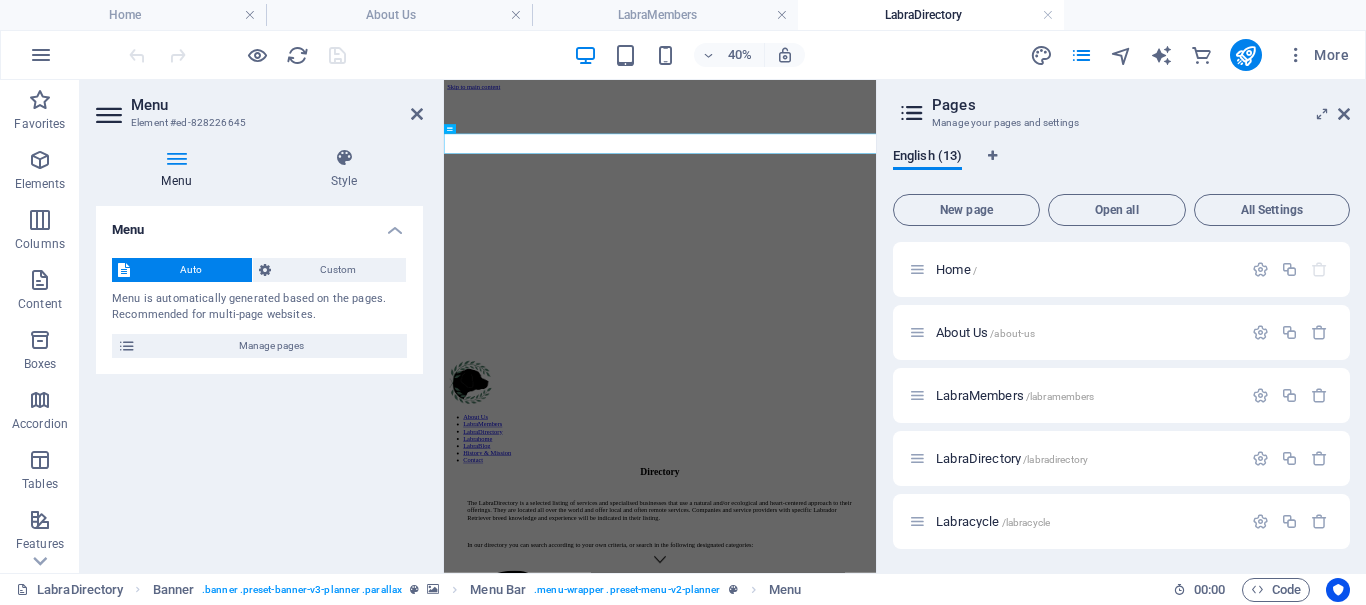 click on "Auto" at bounding box center [191, 270] 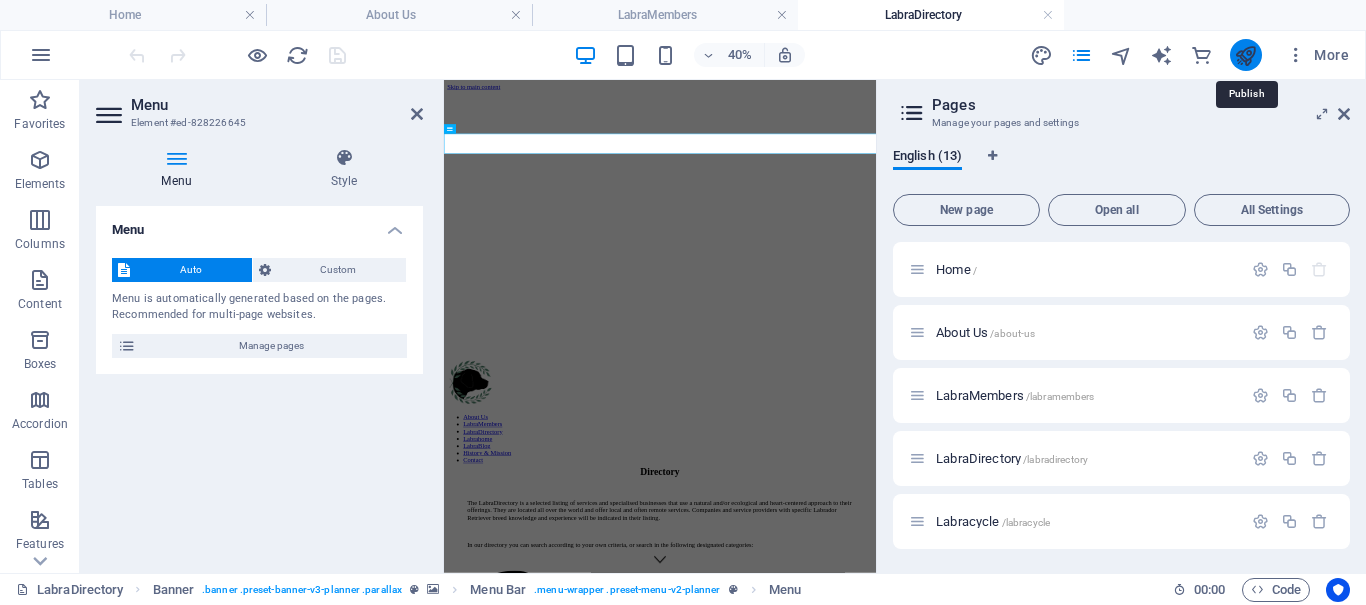 click at bounding box center (1245, 55) 